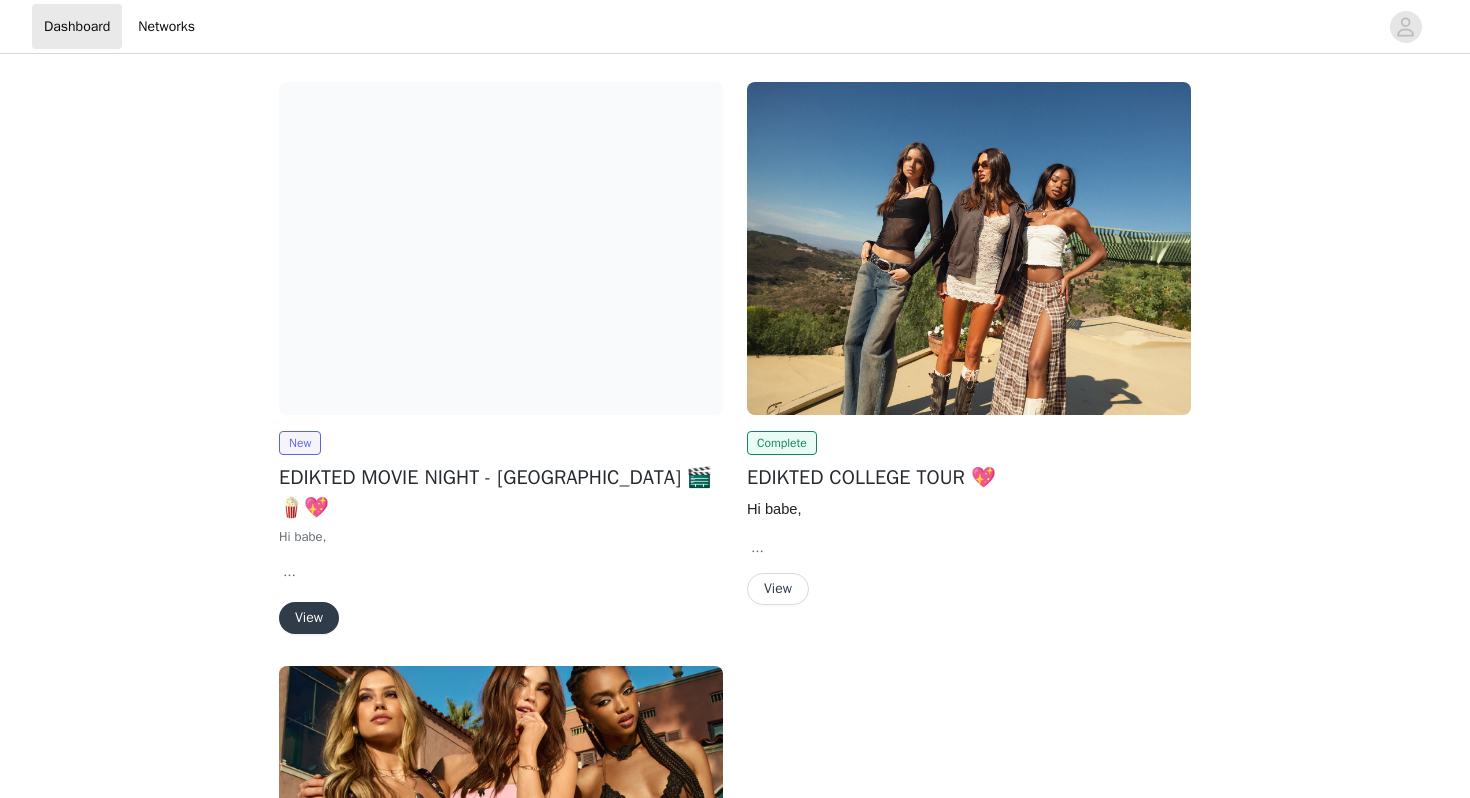 scroll, scrollTop: 0, scrollLeft: 0, axis: both 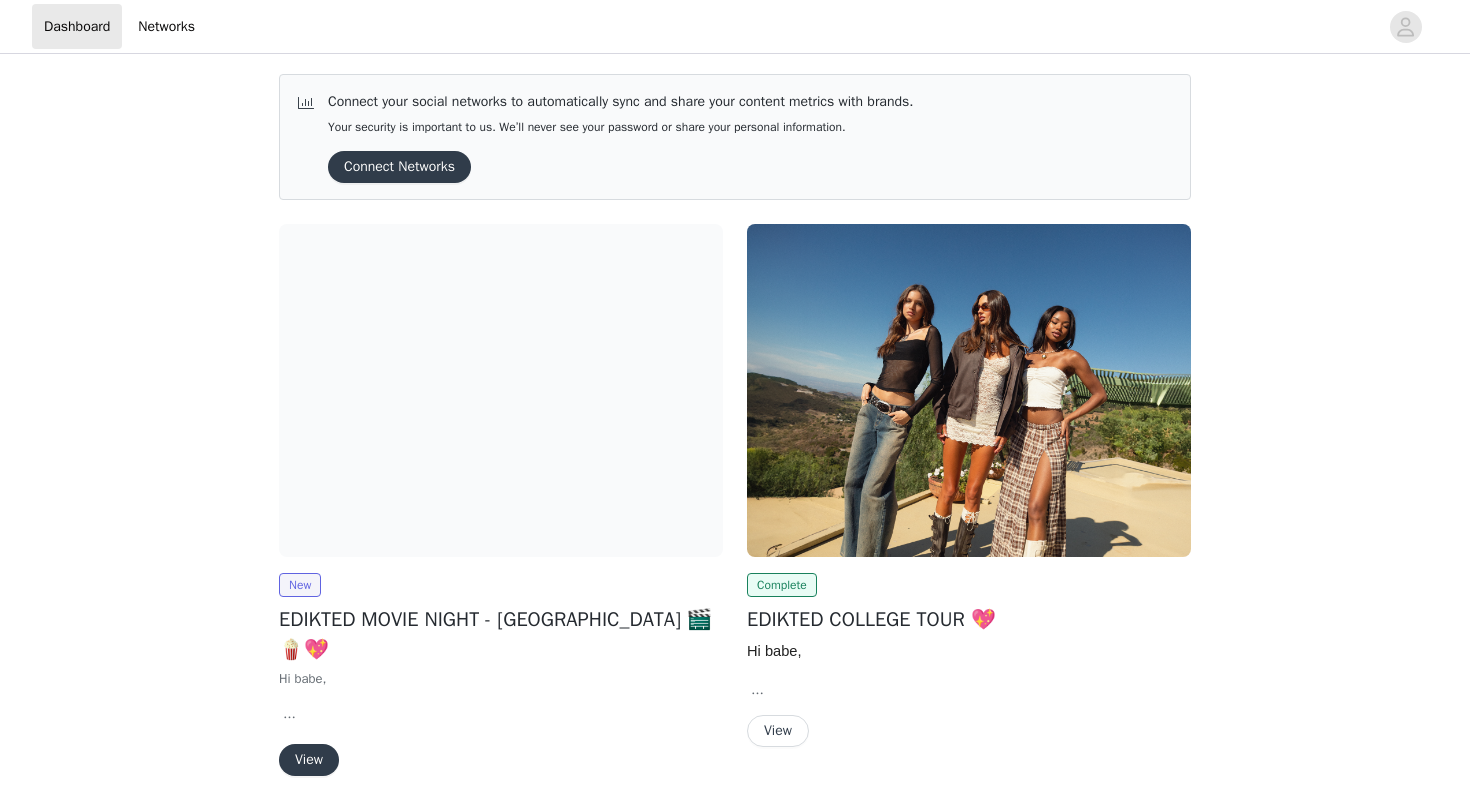 click on "View" at bounding box center (309, 760) 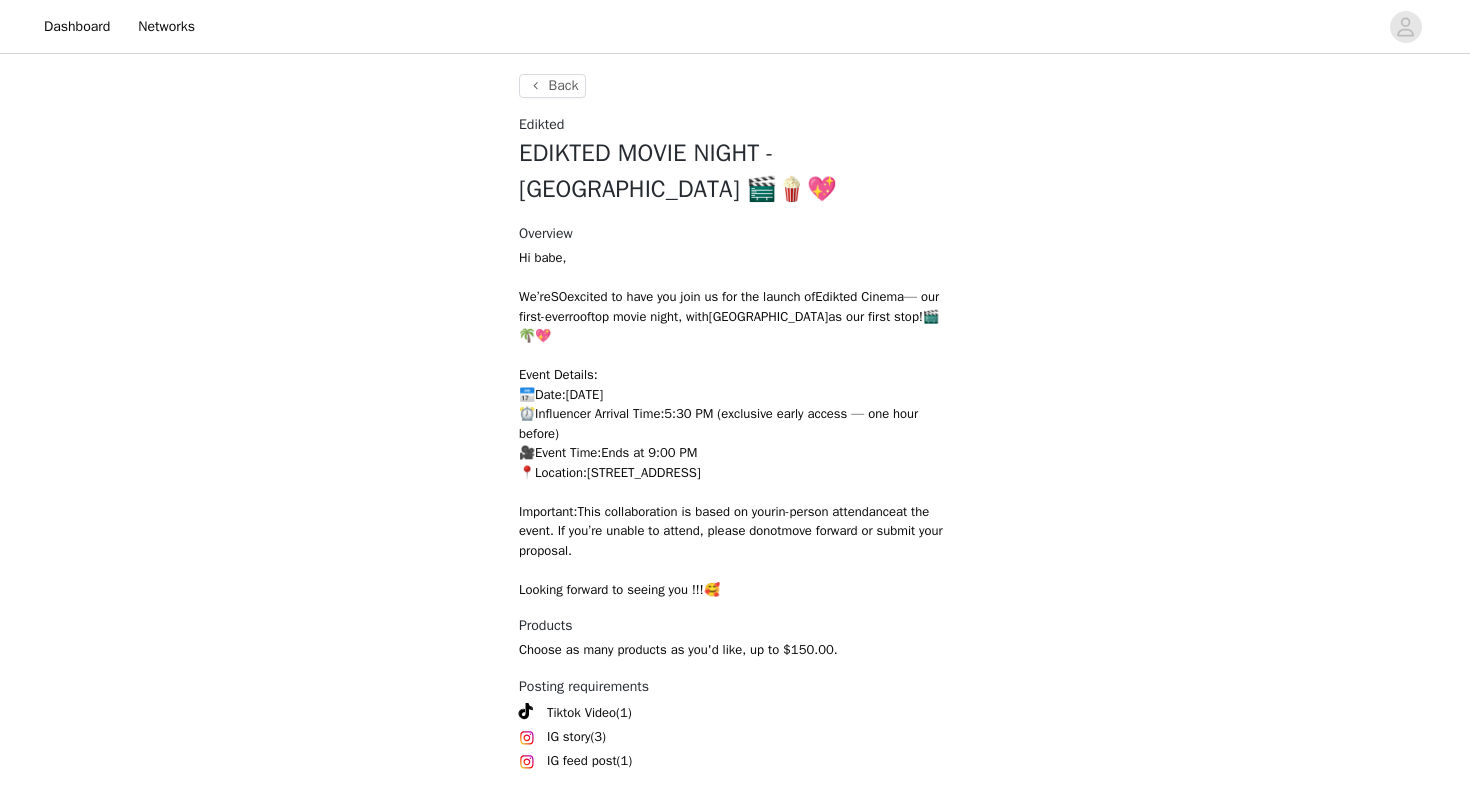 scroll, scrollTop: 62, scrollLeft: 0, axis: vertical 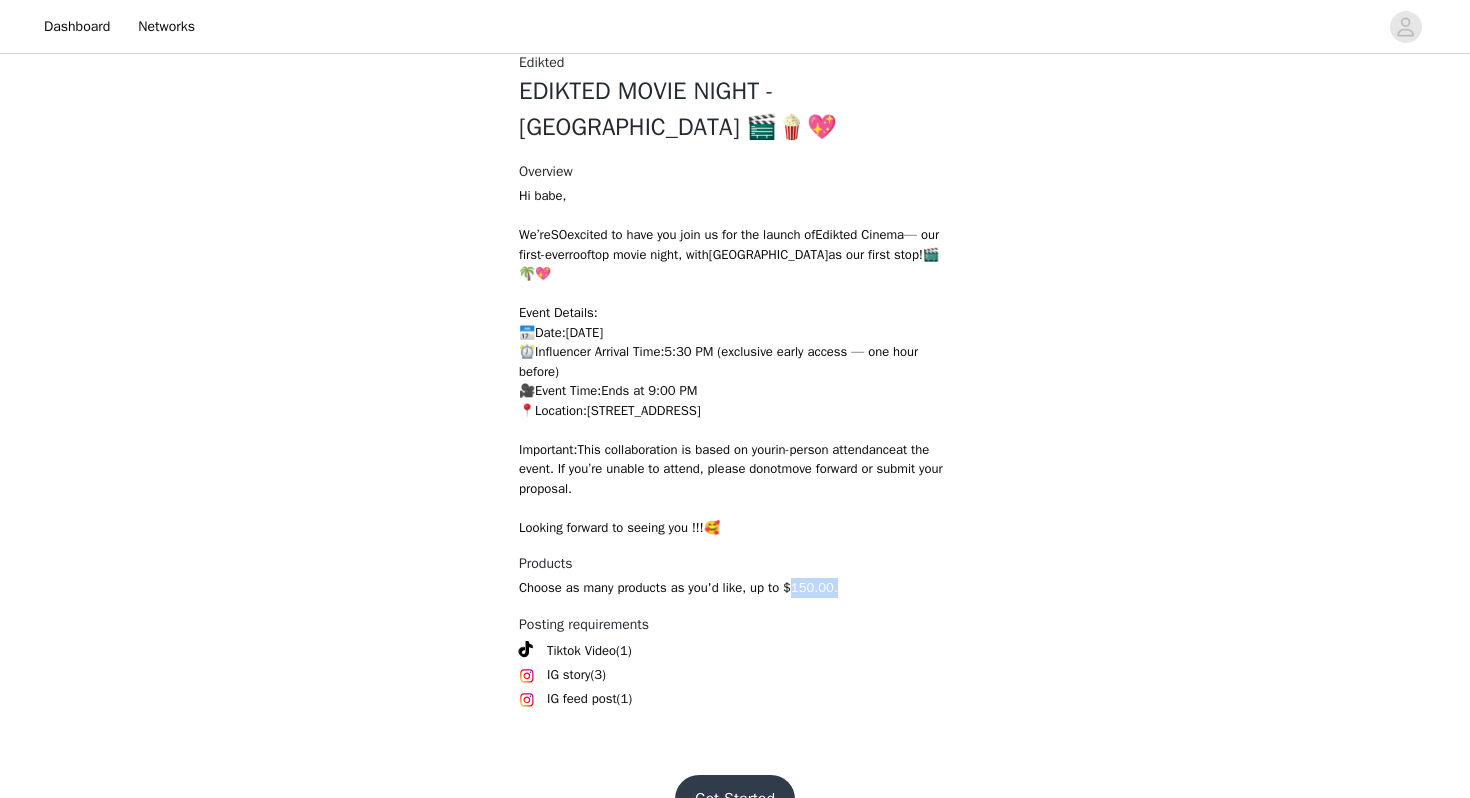 drag, startPoint x: 807, startPoint y: 552, endPoint x: 876, endPoint y: 554, distance: 69.02898 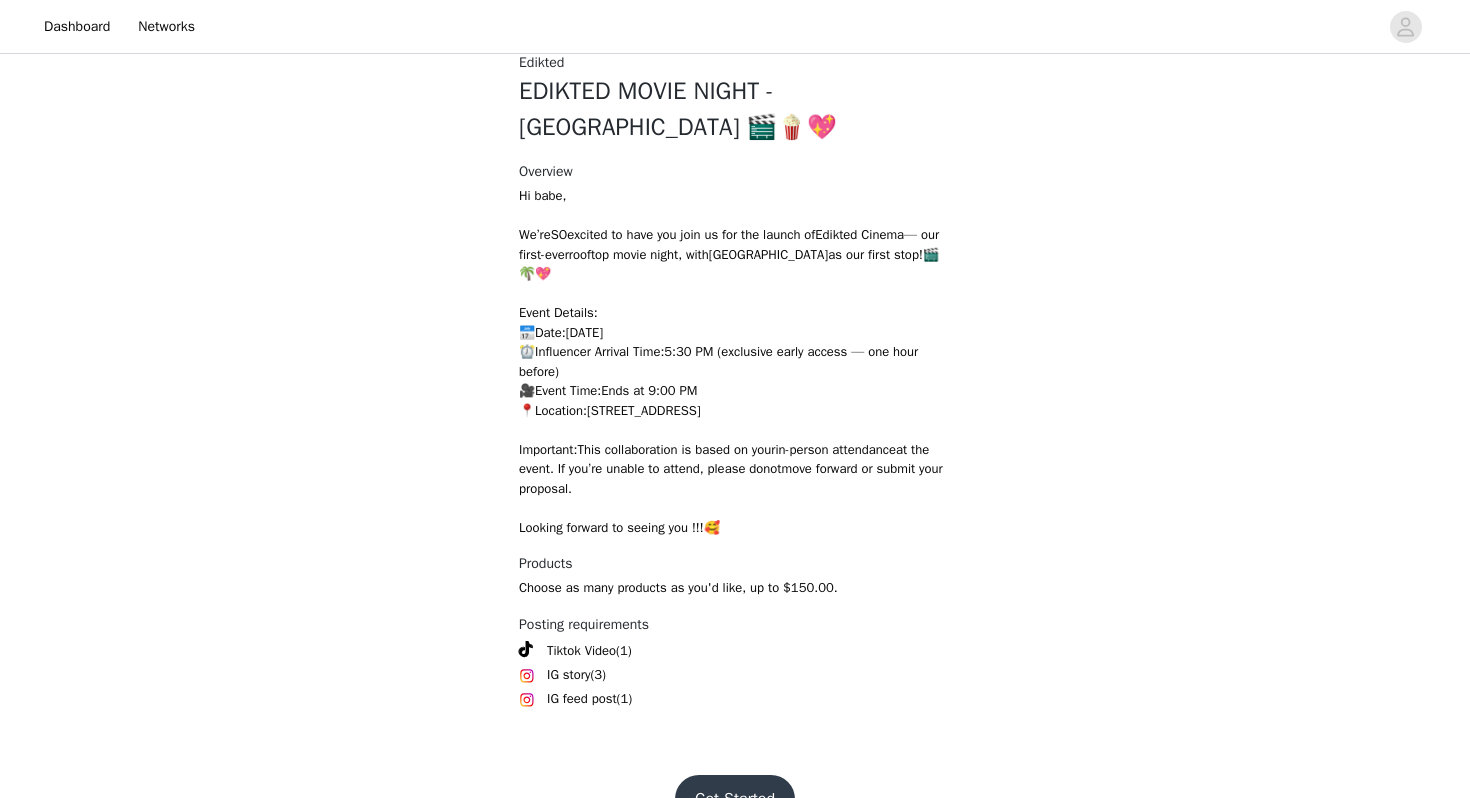 drag, startPoint x: 711, startPoint y: 773, endPoint x: 733, endPoint y: 711, distance: 65.78754 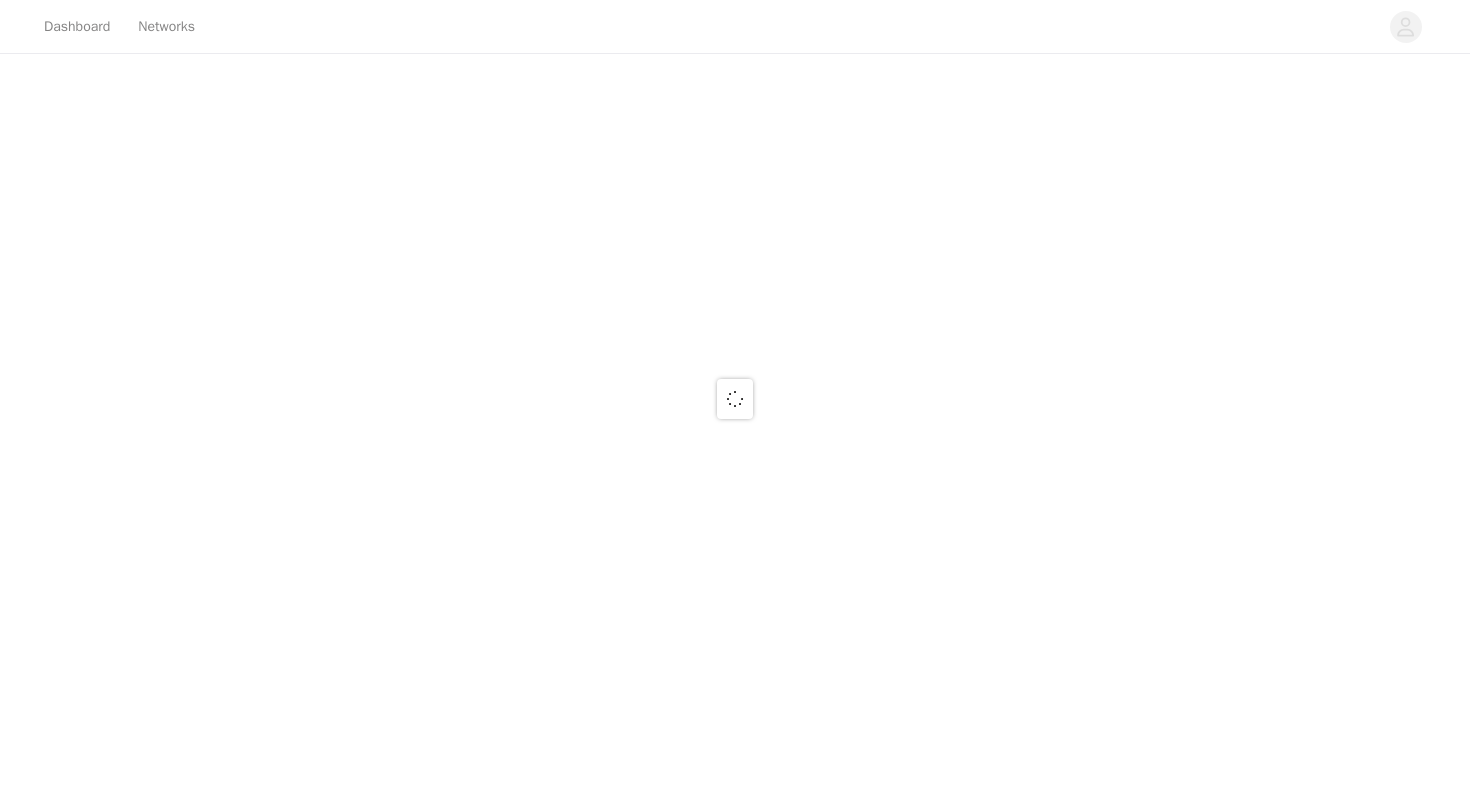 click at bounding box center [735, 399] 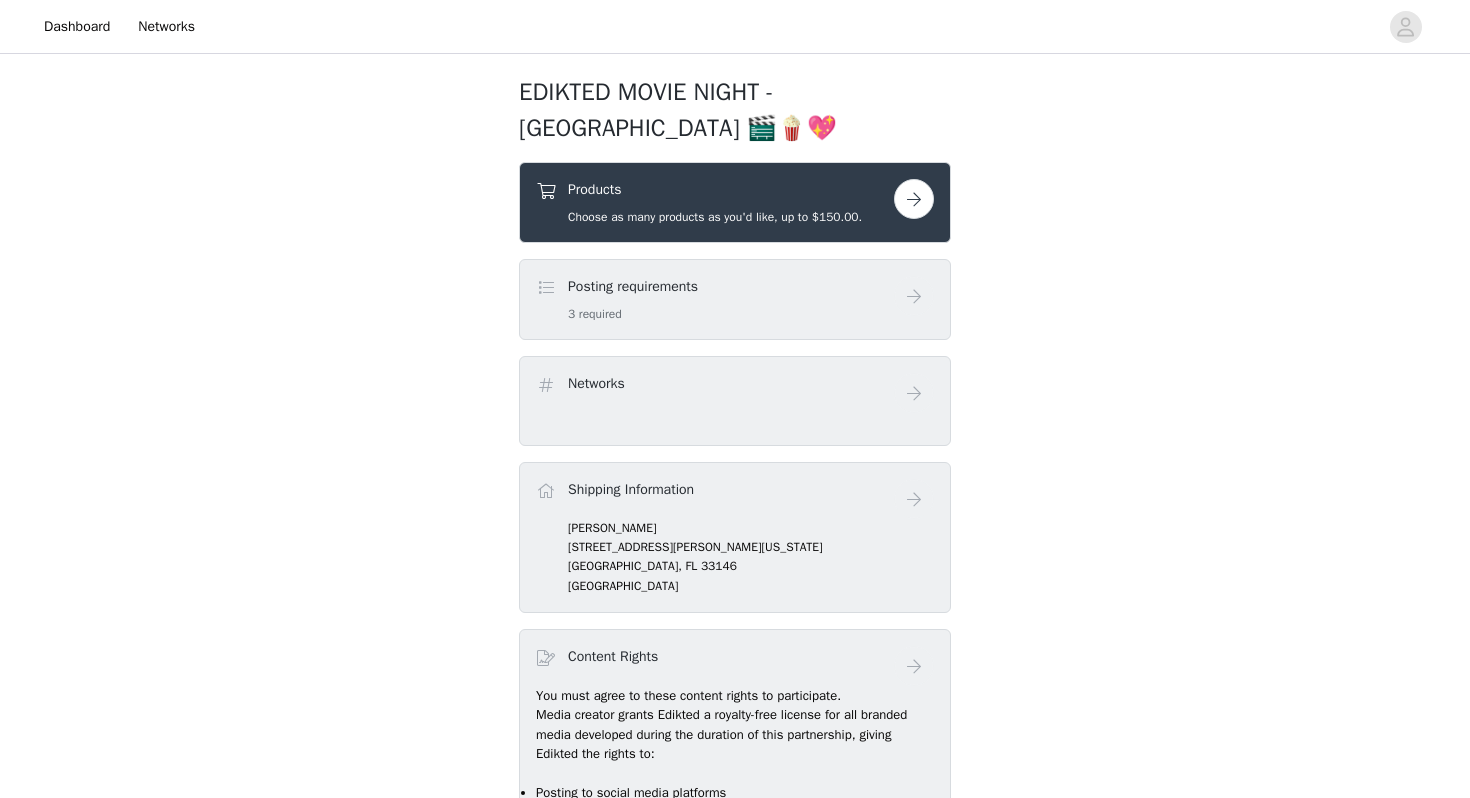 click at bounding box center (914, 199) 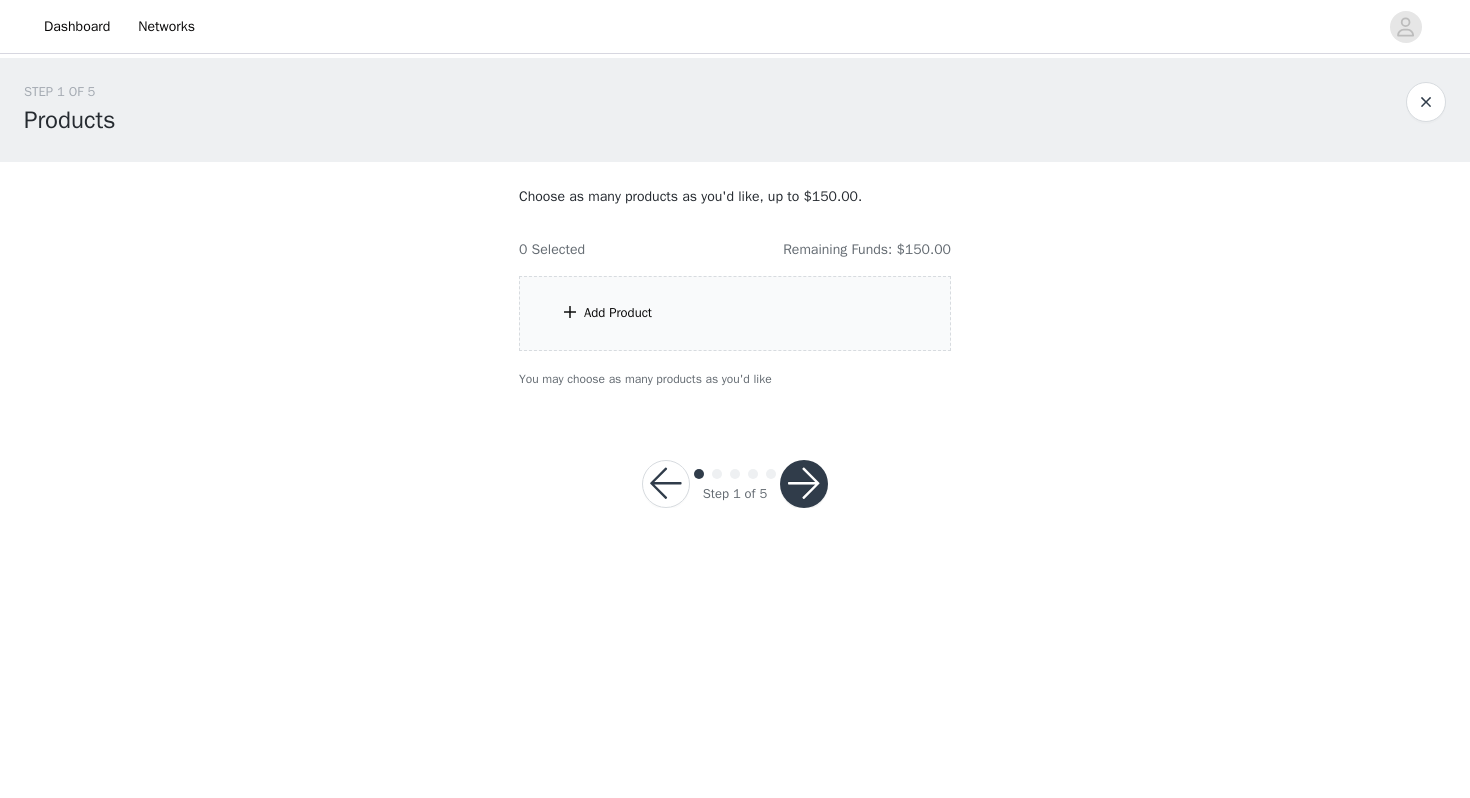 click on "Add Product" at bounding box center [735, 313] 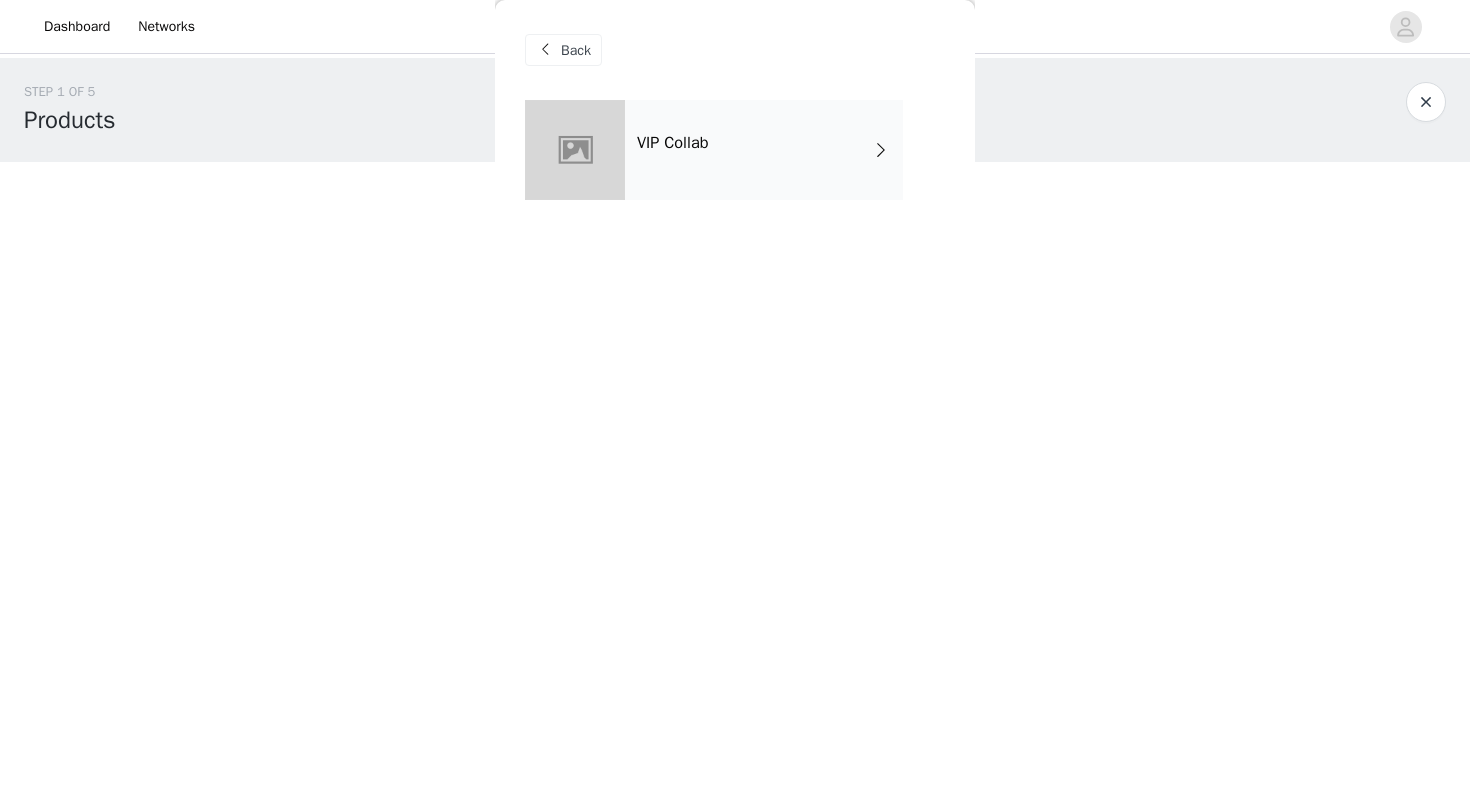 click on "VIP Collab" at bounding box center (764, 150) 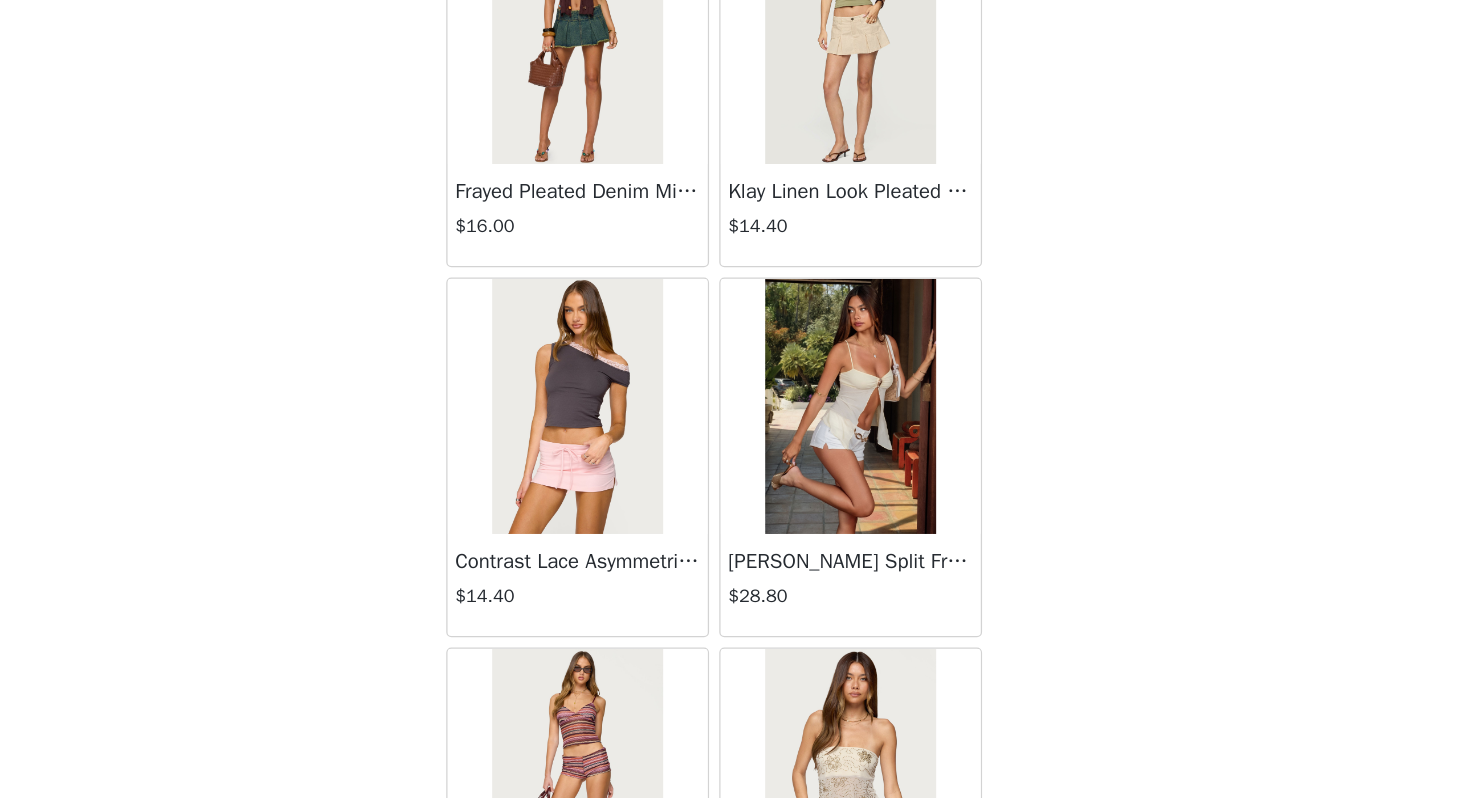 scroll, scrollTop: 0, scrollLeft: 0, axis: both 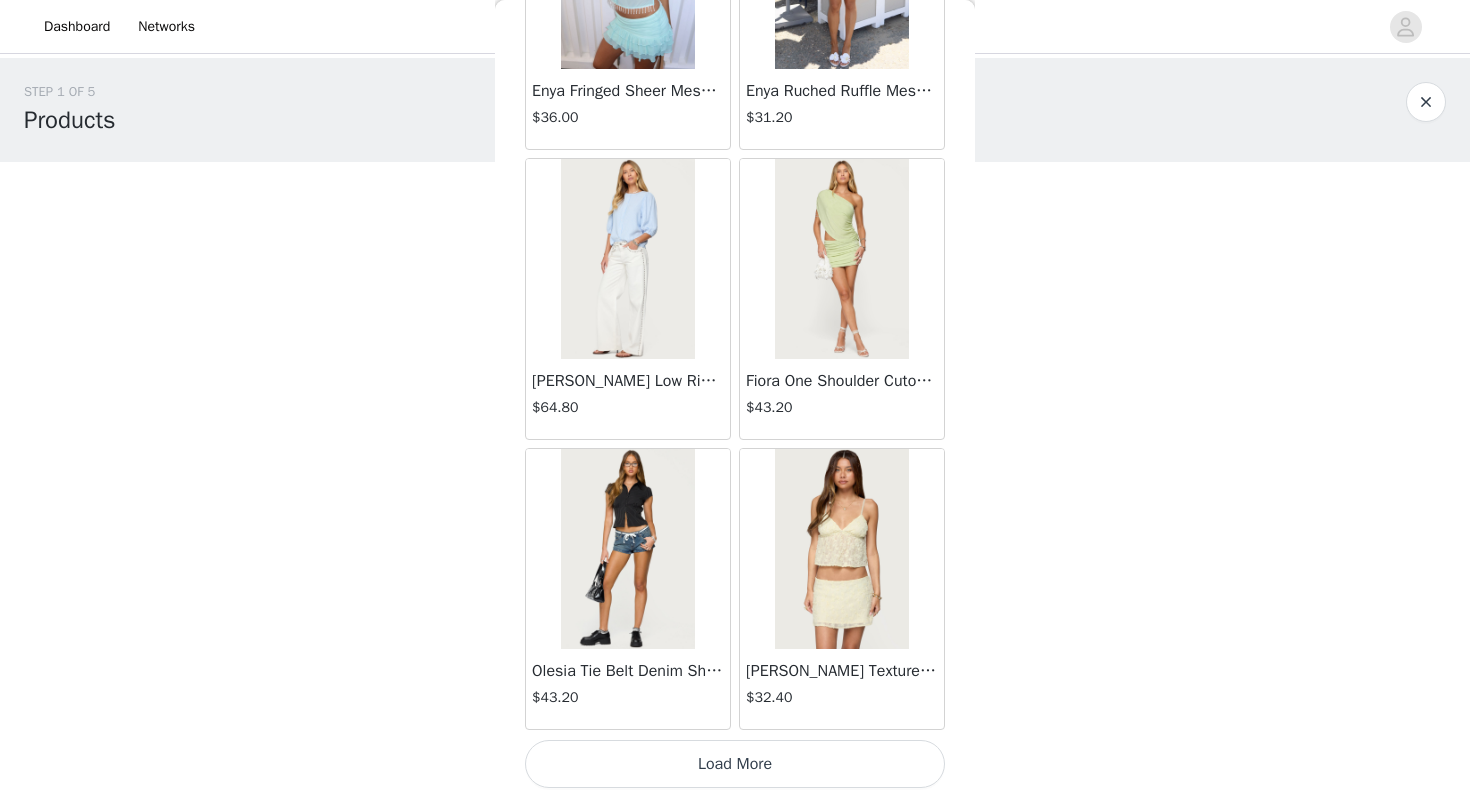 click on "Load More" at bounding box center [735, 764] 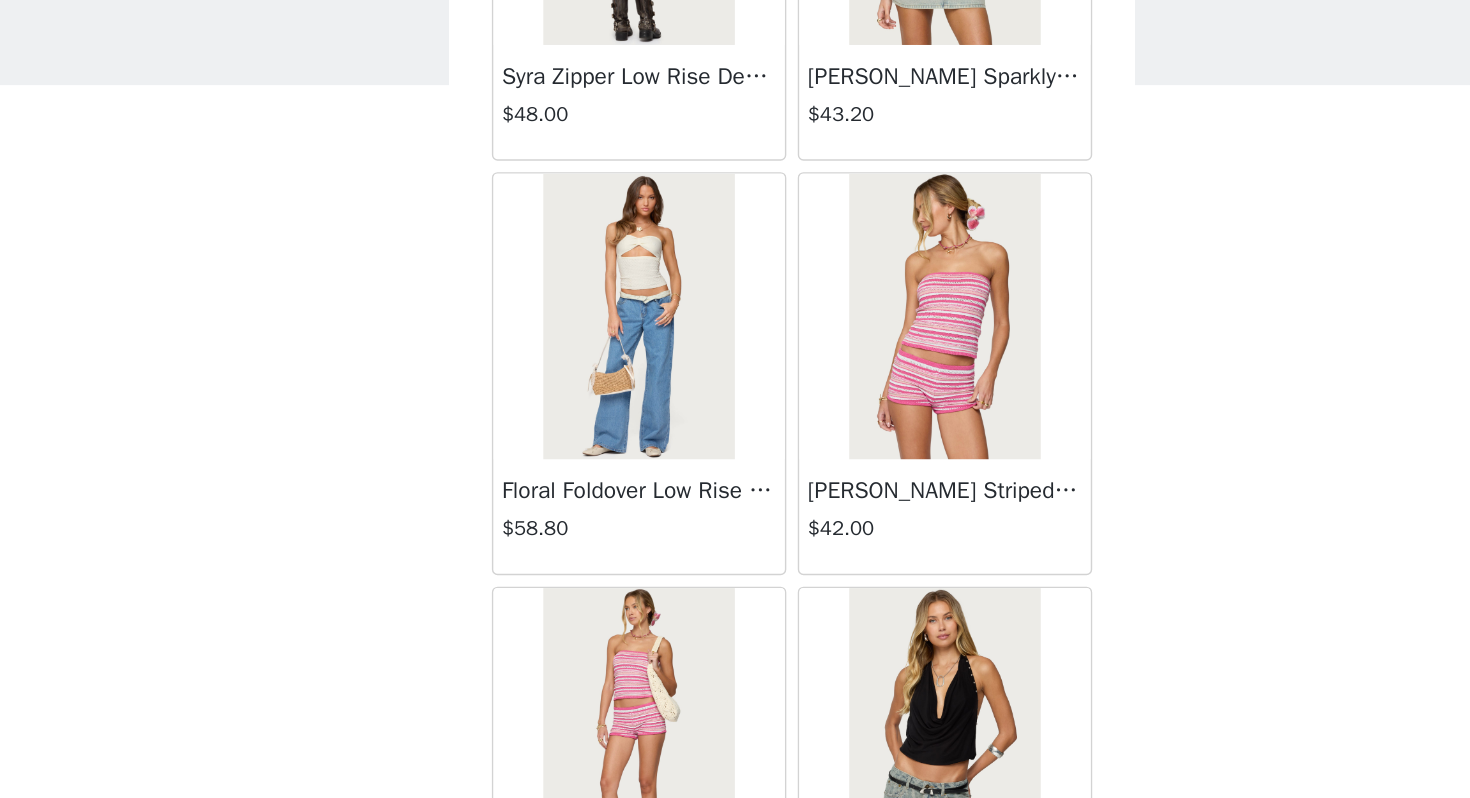 scroll, scrollTop: 5162, scrollLeft: 0, axis: vertical 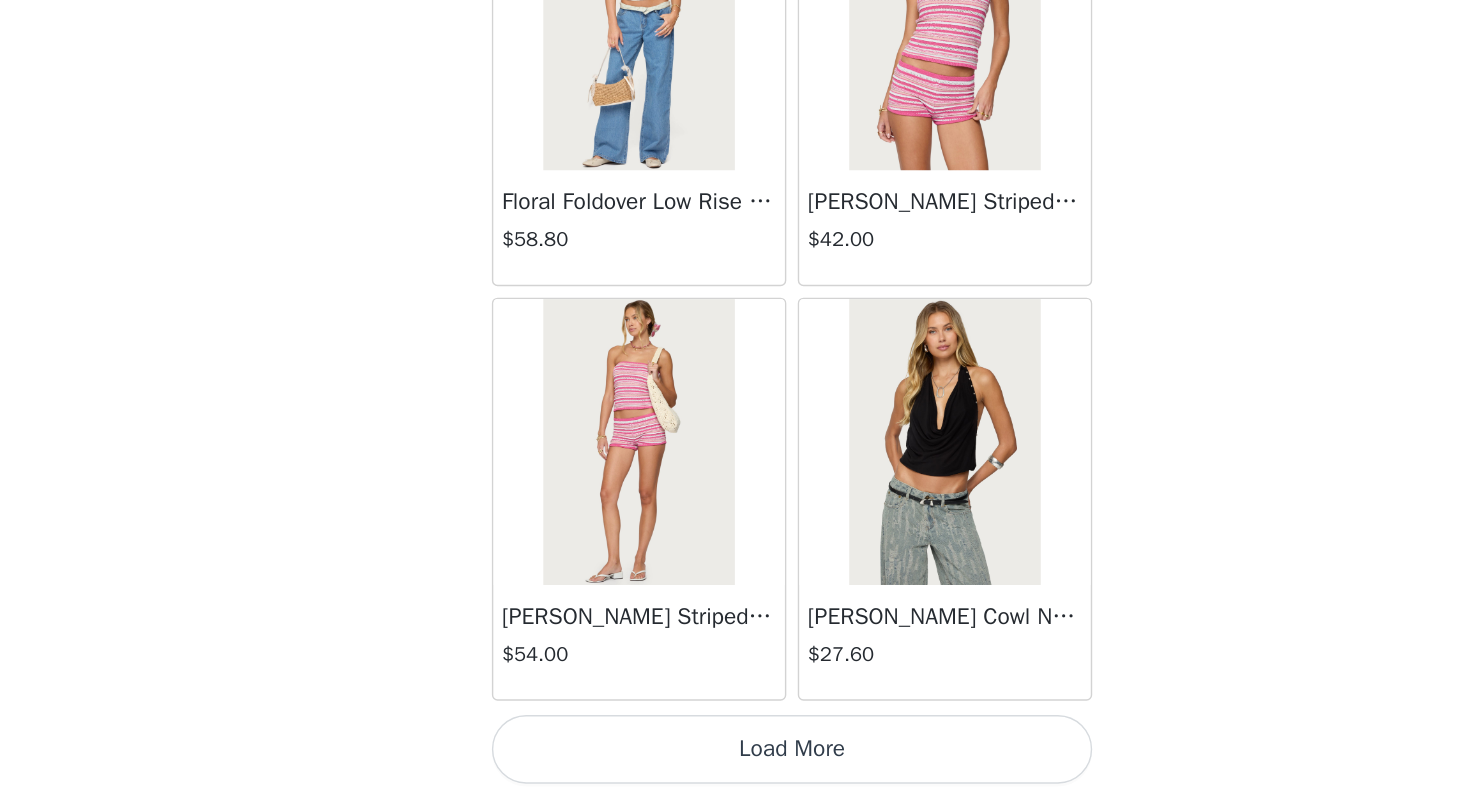 click on "Load More" at bounding box center (735, 764) 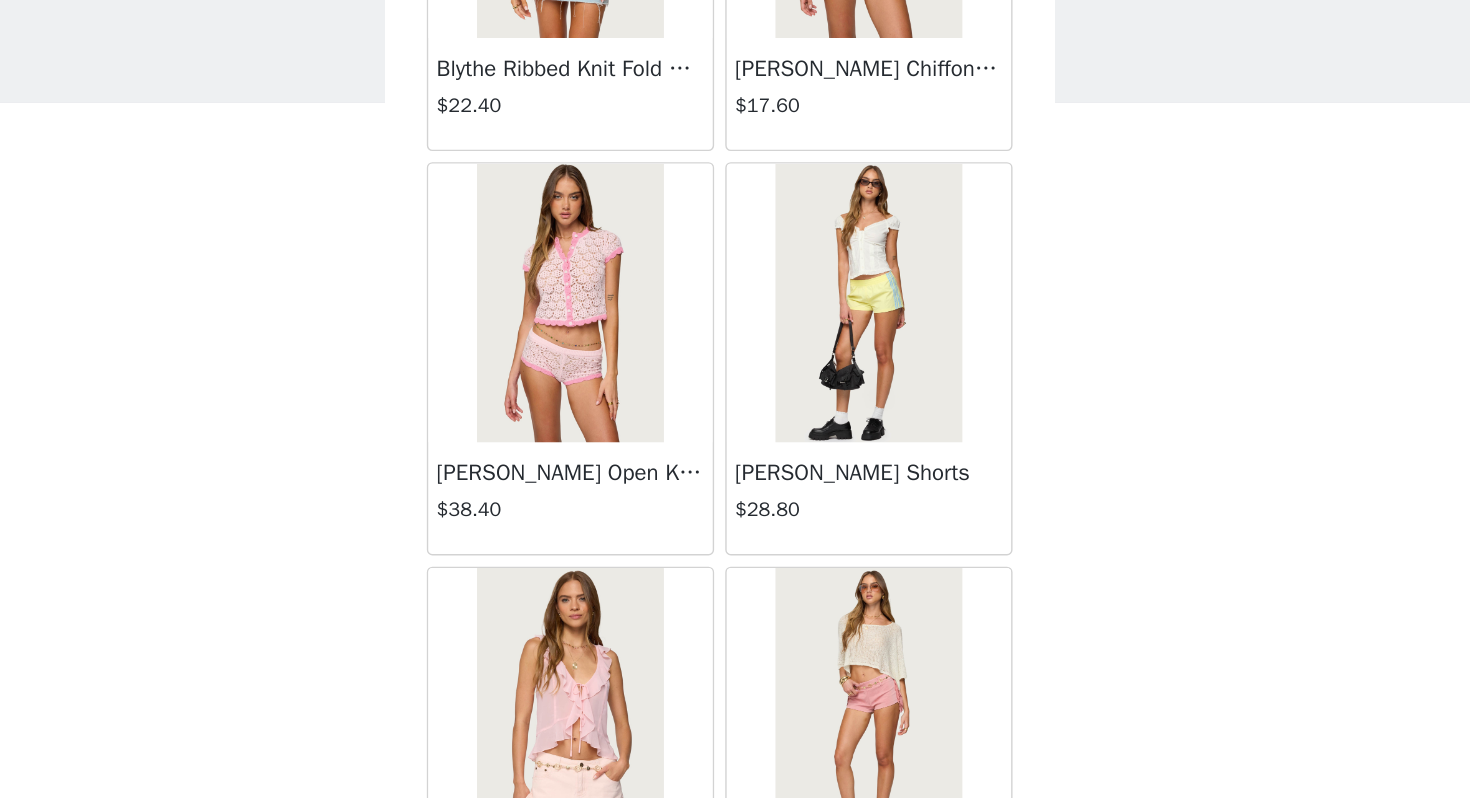 scroll, scrollTop: 8062, scrollLeft: 0, axis: vertical 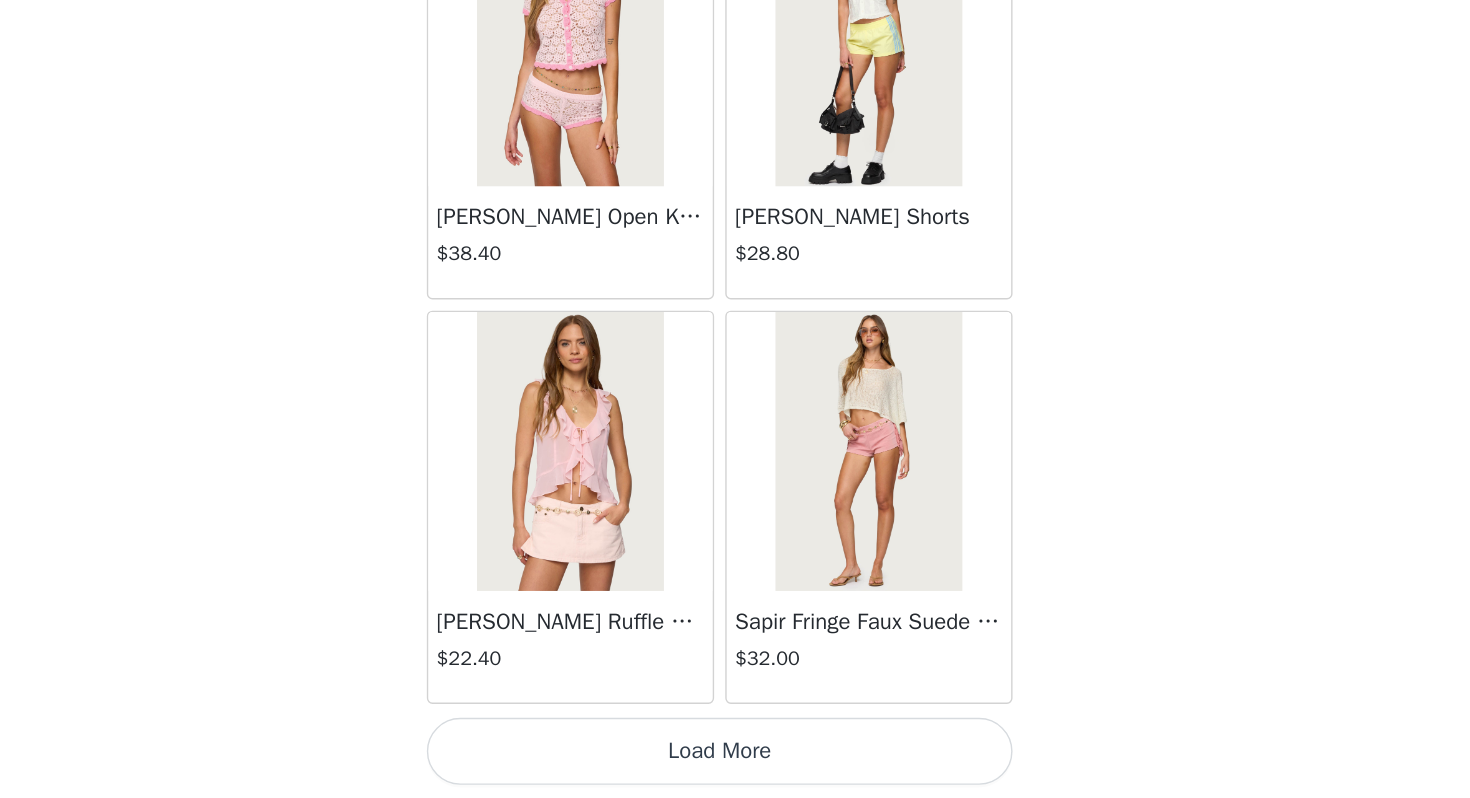 click on "Frayed Pleated Denim Mini Skort   $16.00       Klay Linen Look Pleated Mini Skort   $14.40       Contrast Lace Asymmetric Off Shoulder Top   $14.40       Reeve Split Front Sheer Mesh Top   $28.80       Zigzag Stripe Shorts   $22.80       Astra Beaded Sheer Strapless Top   $39.60       Beaded Floral Embroidered Tank Top   $38.40       San Diego Oversized T Shirt   $26.40       Talula Eyelet Babydoll Top   $17.60       Talula Eyelet Shorts   $16.80       Polka Dot Tailored Button Up Shirt   $37.20       Tiger Flower Off Shoulder Top   $25.20       Tiger Flower Mini Skort   $27.60       Delphine Off Shoulder Chiffon Romper   $54.00       Enya Fringed Sheer Mesh Top   $36.00       Enya Ruched Ruffle Mesh Mini Skirt   $31.20       Quincy Studded Low Rise Jeans   $64.80       Fiora One Shoulder Cutout Mini Dress   $43.20       Olesia Tie Belt Denim Shorts   $43.20       Leora Textured Floral Babydoll Top   $32.40       Pia Sequin Floral Backless Top   $36.00       Leora Textured Floral Mini Skirt   $33.60" at bounding box center [735, -3584] 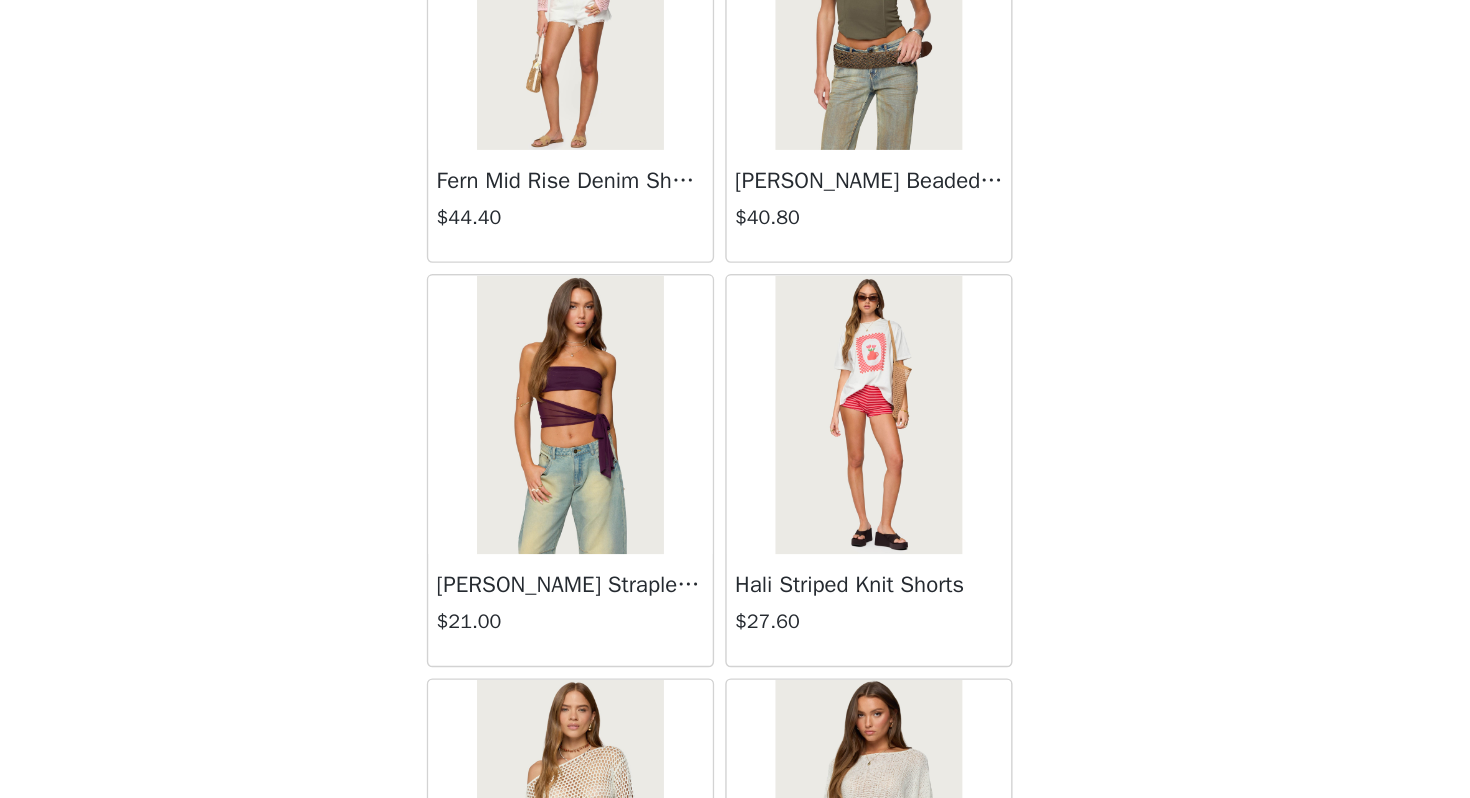 scroll, scrollTop: 10446, scrollLeft: 0, axis: vertical 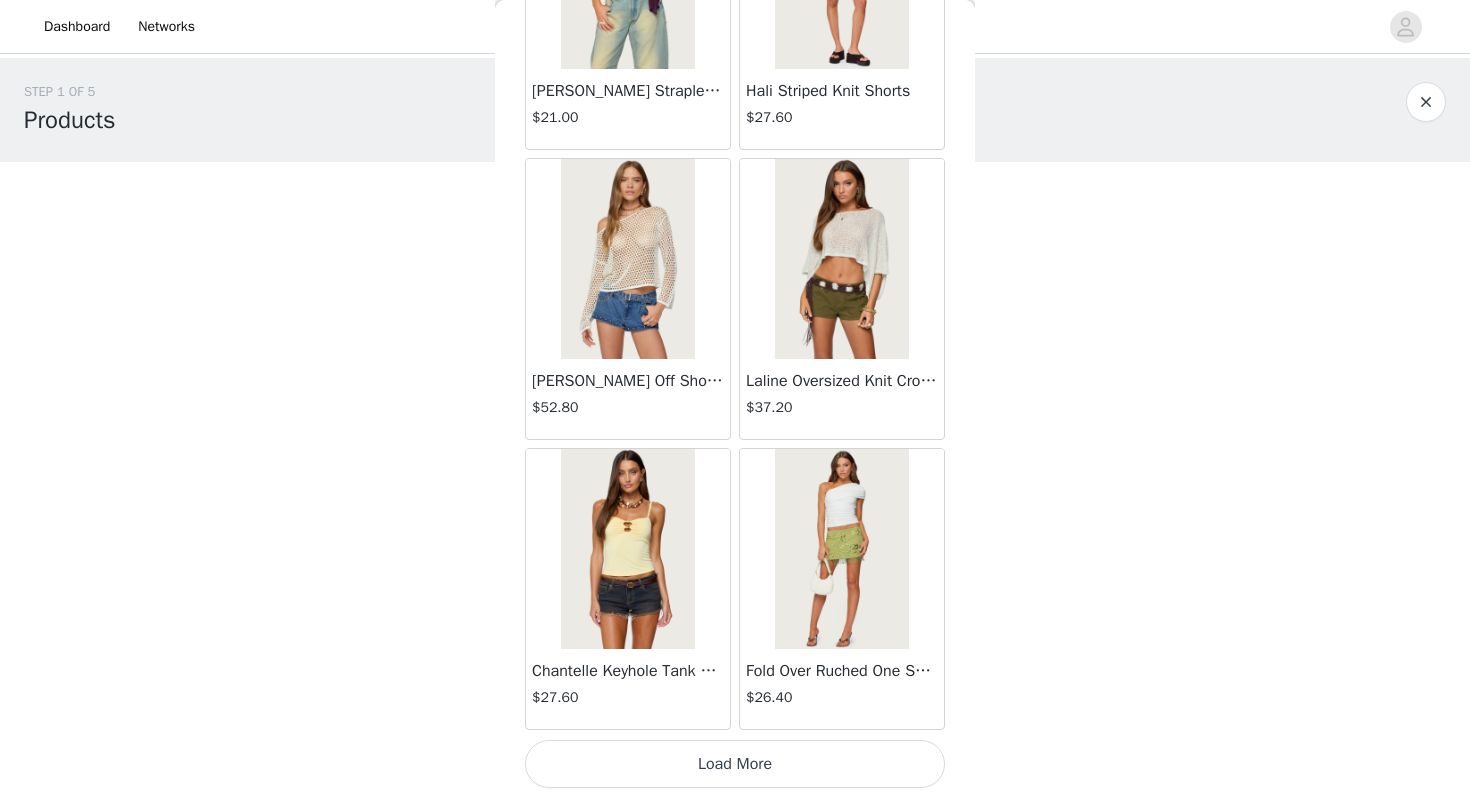 click on "Load More" at bounding box center [735, 764] 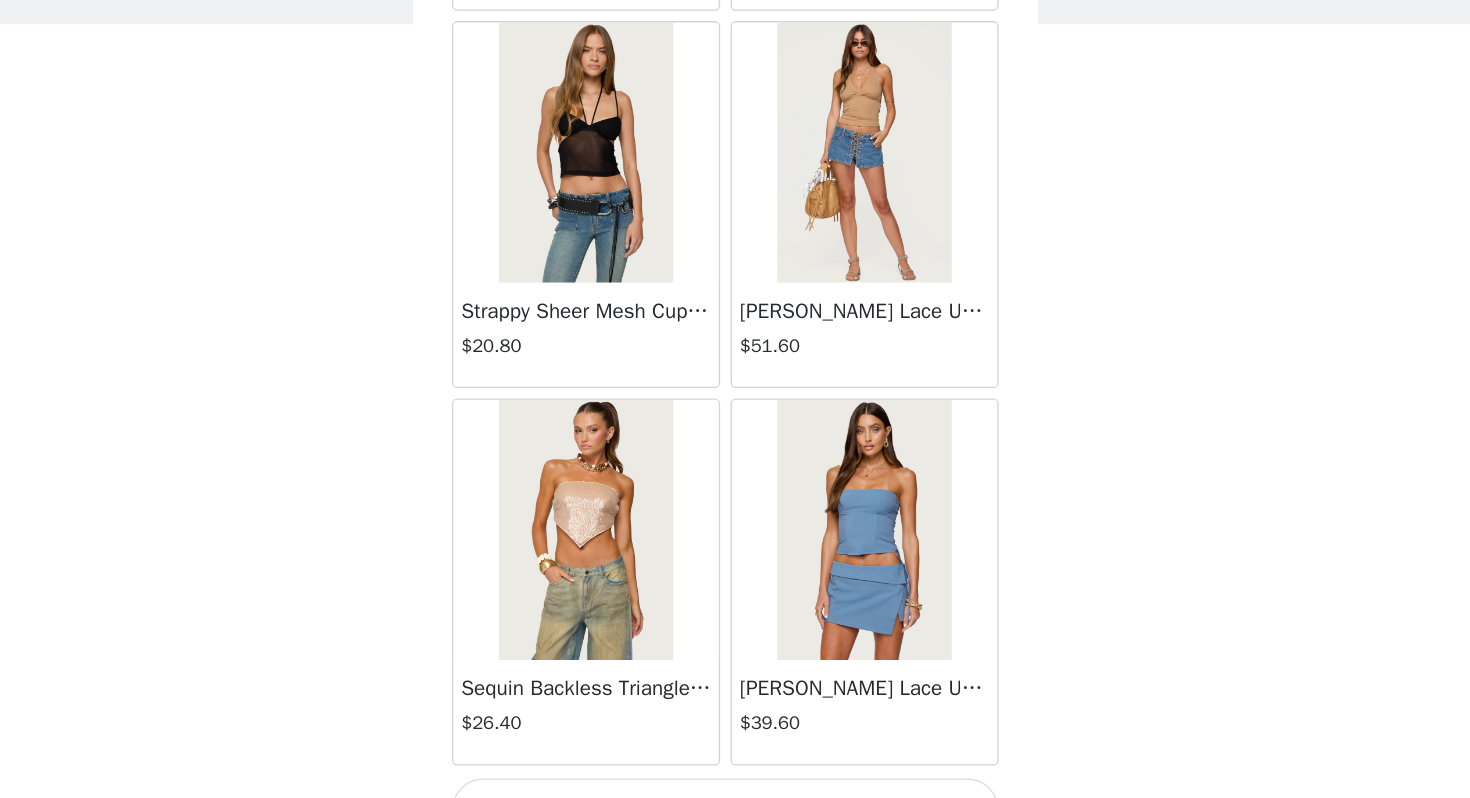 scroll, scrollTop: 13862, scrollLeft: 0, axis: vertical 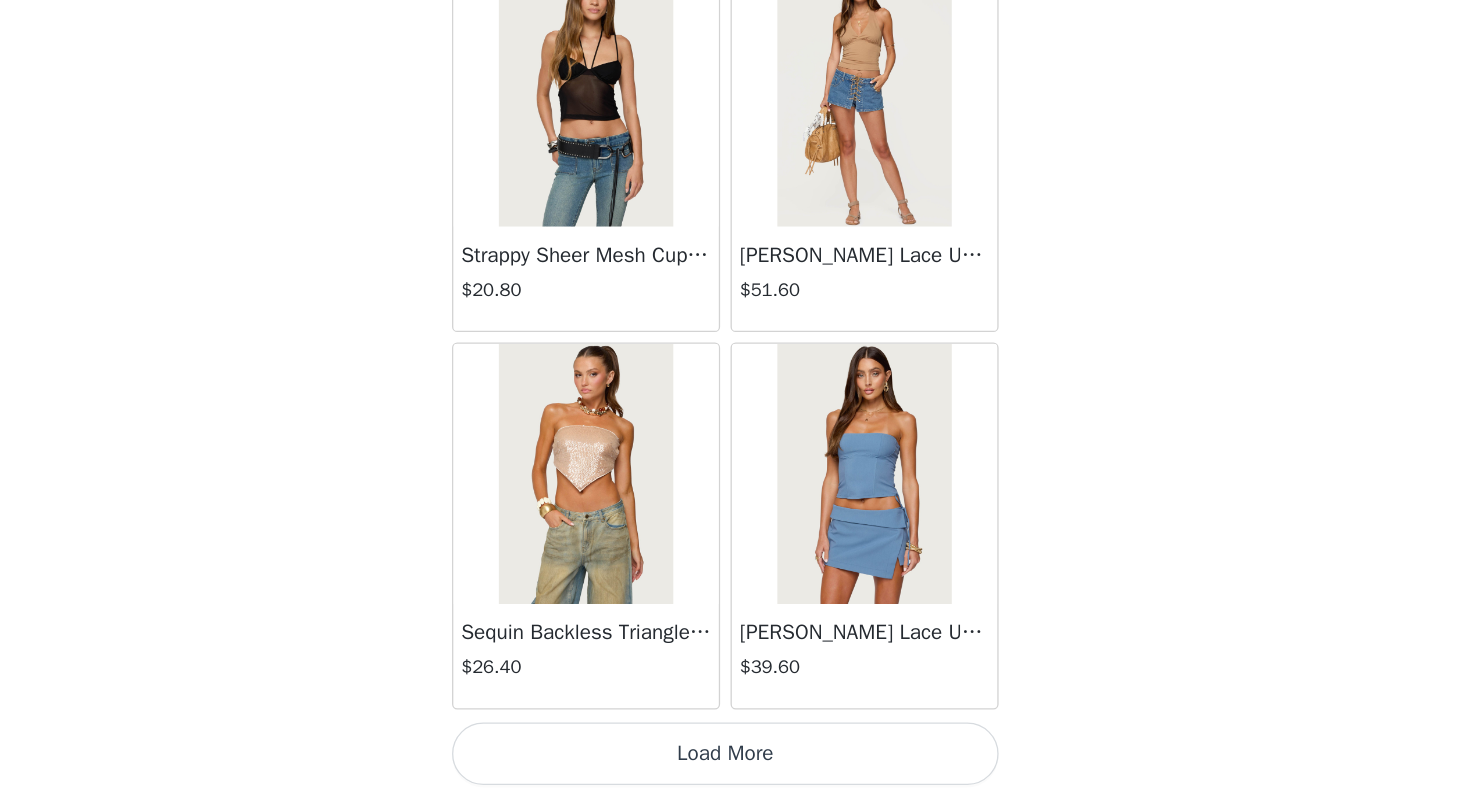 click on "Load More" at bounding box center [735, 764] 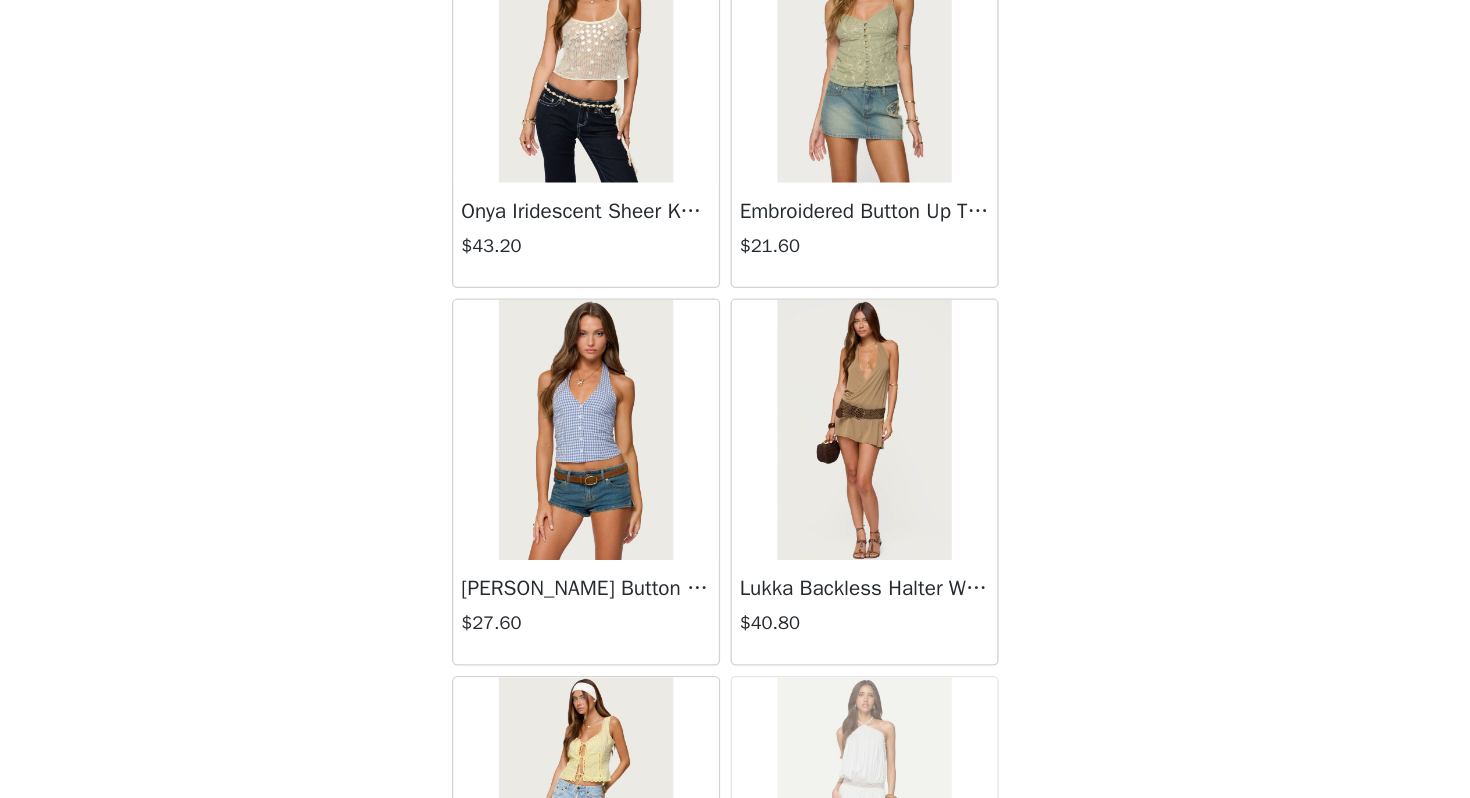 scroll, scrollTop: 15170, scrollLeft: 0, axis: vertical 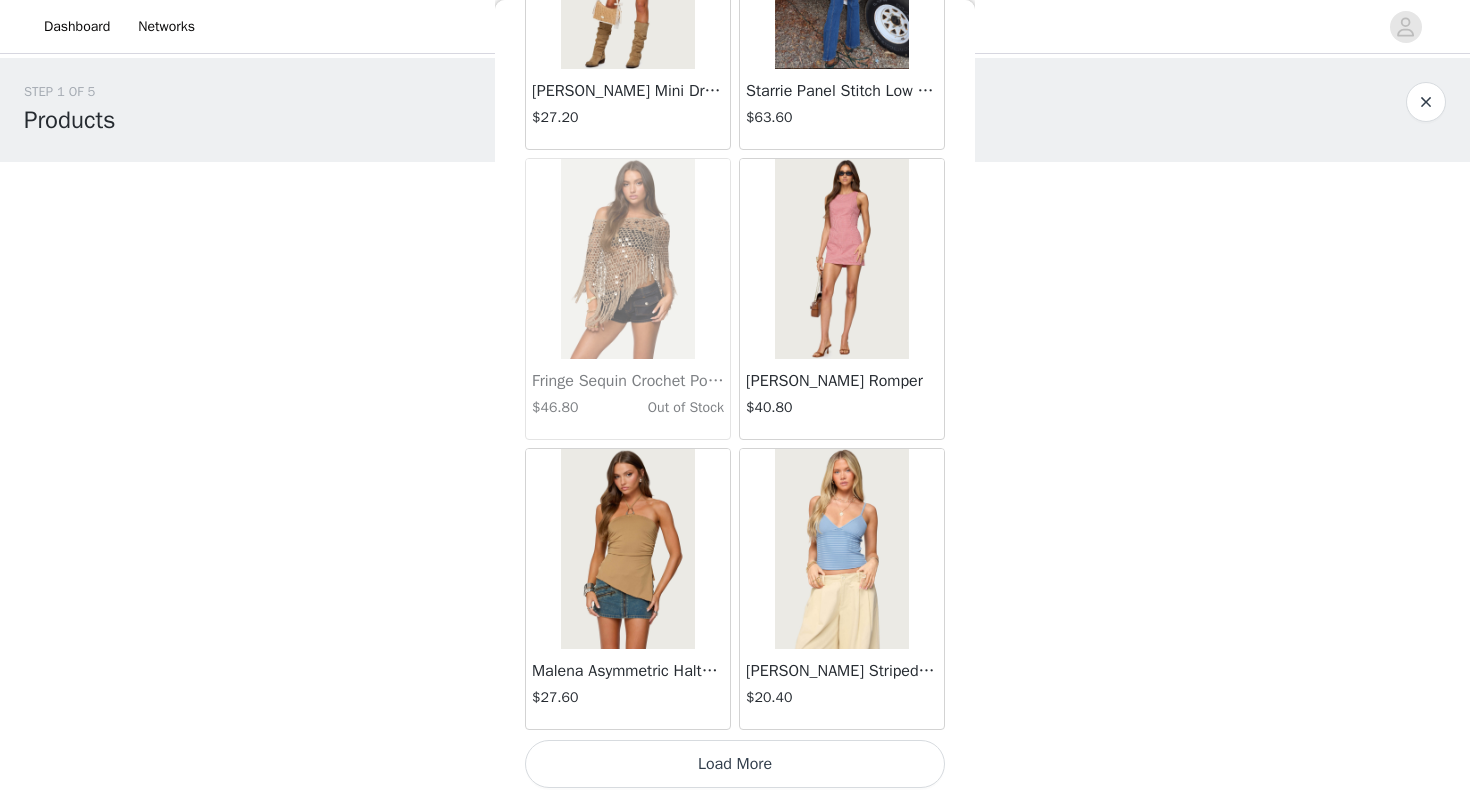 click on "Frayed Pleated Denim Mini Skort   $16.00       Klay Linen Look Pleated Mini Skort   $14.40       Contrast Lace Asymmetric Off Shoulder Top   $14.40       Reeve Split Front Sheer Mesh Top   $28.80       Zigzag Stripe Shorts   $22.80       Astra Beaded Sheer Strapless Top   $39.60       Beaded Floral Embroidered Tank Top   $38.40       San Diego Oversized T Shirt   $26.40       Talula Eyelet Babydoll Top   $17.60       Talula Eyelet Shorts   $16.80       Polka Dot Tailored Button Up Shirt   $37.20       Tiger Flower Off Shoulder Top   $25.20       Tiger Flower Mini Skort   $27.60       Delphine Off Shoulder Chiffon Romper   $54.00       Enya Fringed Sheer Mesh Top   $36.00       Enya Ruched Ruffle Mesh Mini Skirt   $31.20       Quincy Studded Low Rise Jeans   $64.80       Fiora One Shoulder Cutout Mini Dress   $43.20       Olesia Tie Belt Denim Shorts   $43.20       Leora Textured Floral Babydoll Top   $32.40       Pia Sequin Floral Backless Top   $36.00       Leora Textured Floral Mini Skirt   $33.60" at bounding box center (735, -7934) 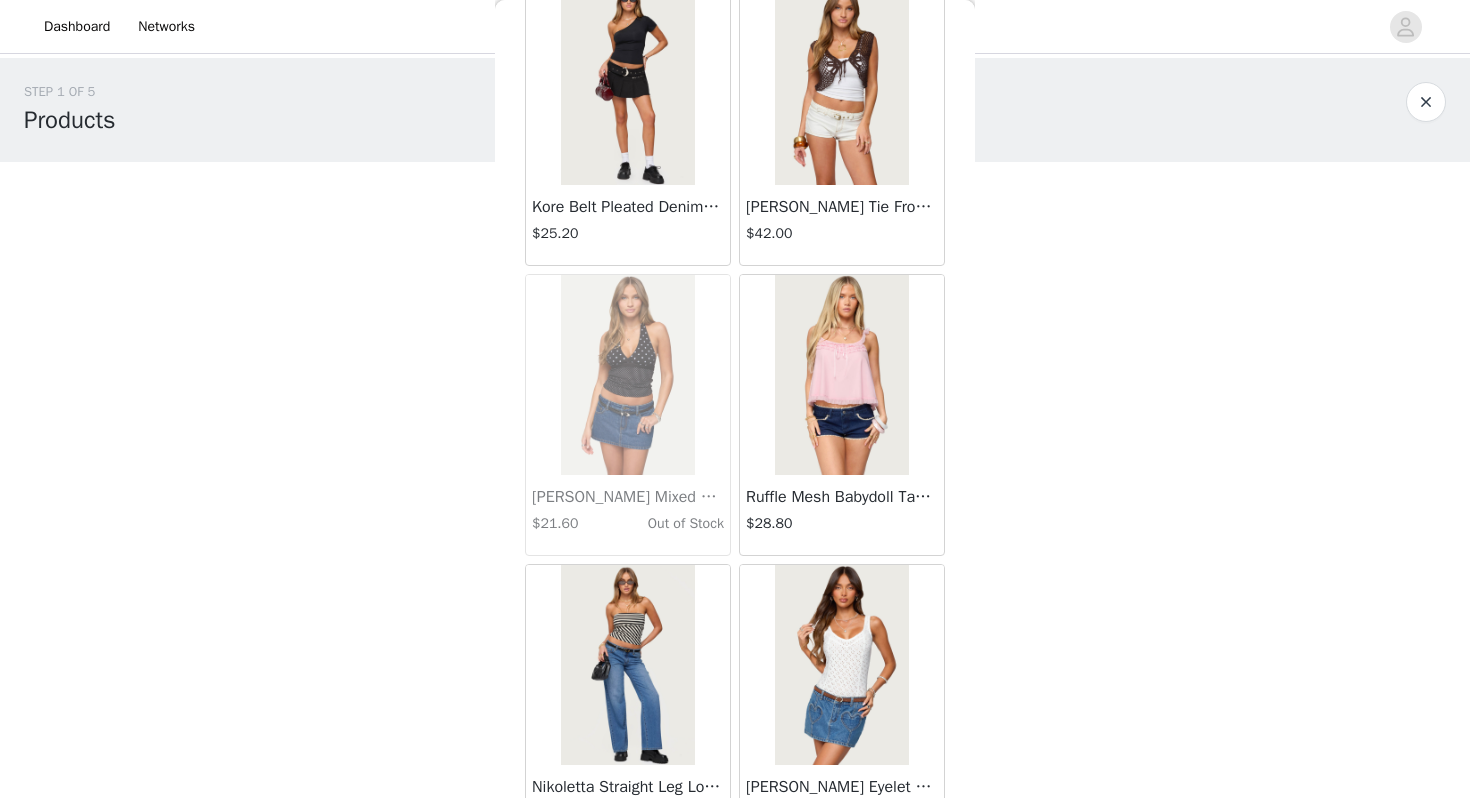 scroll, scrollTop: 17758, scrollLeft: 0, axis: vertical 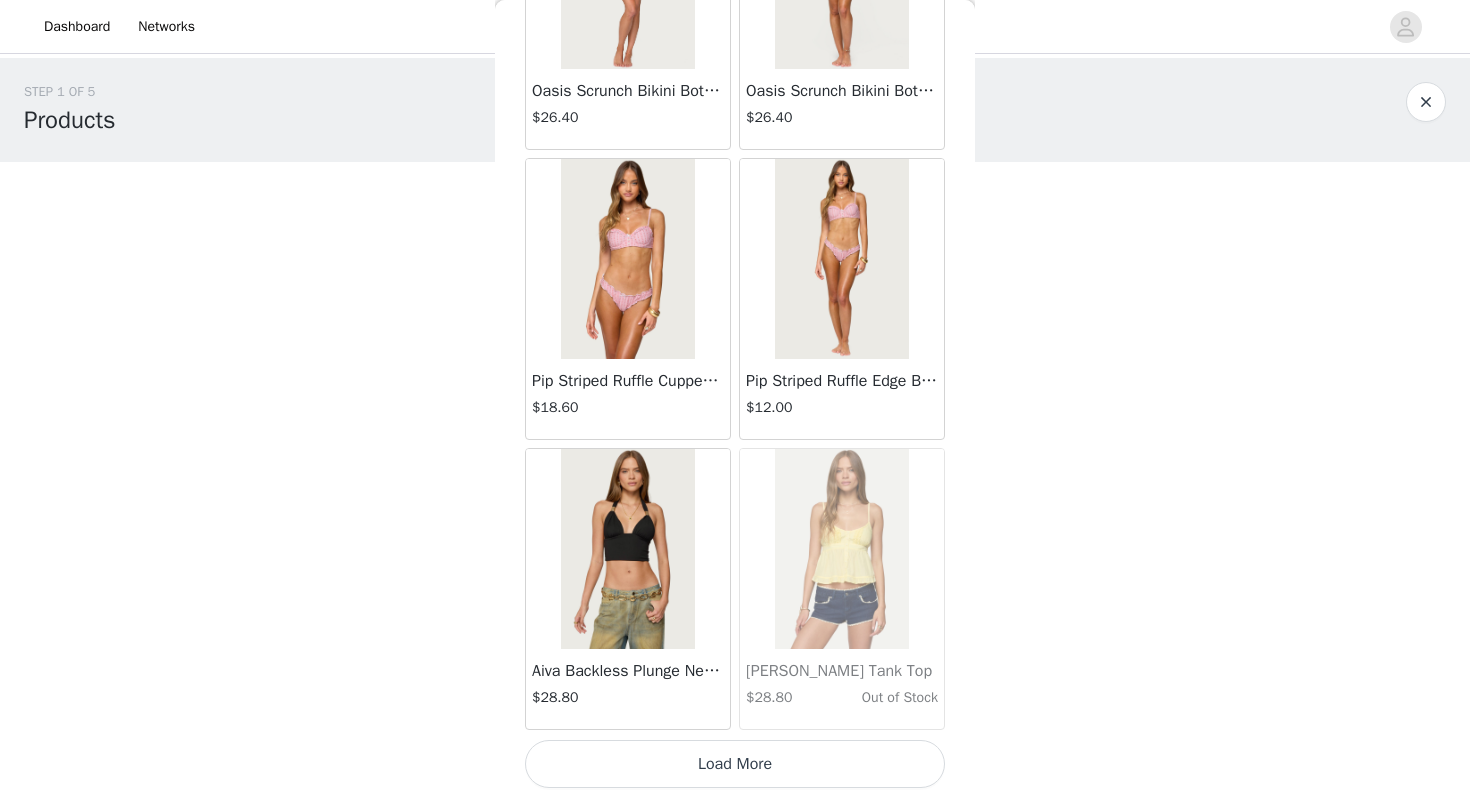 click on "Load More" at bounding box center [735, 764] 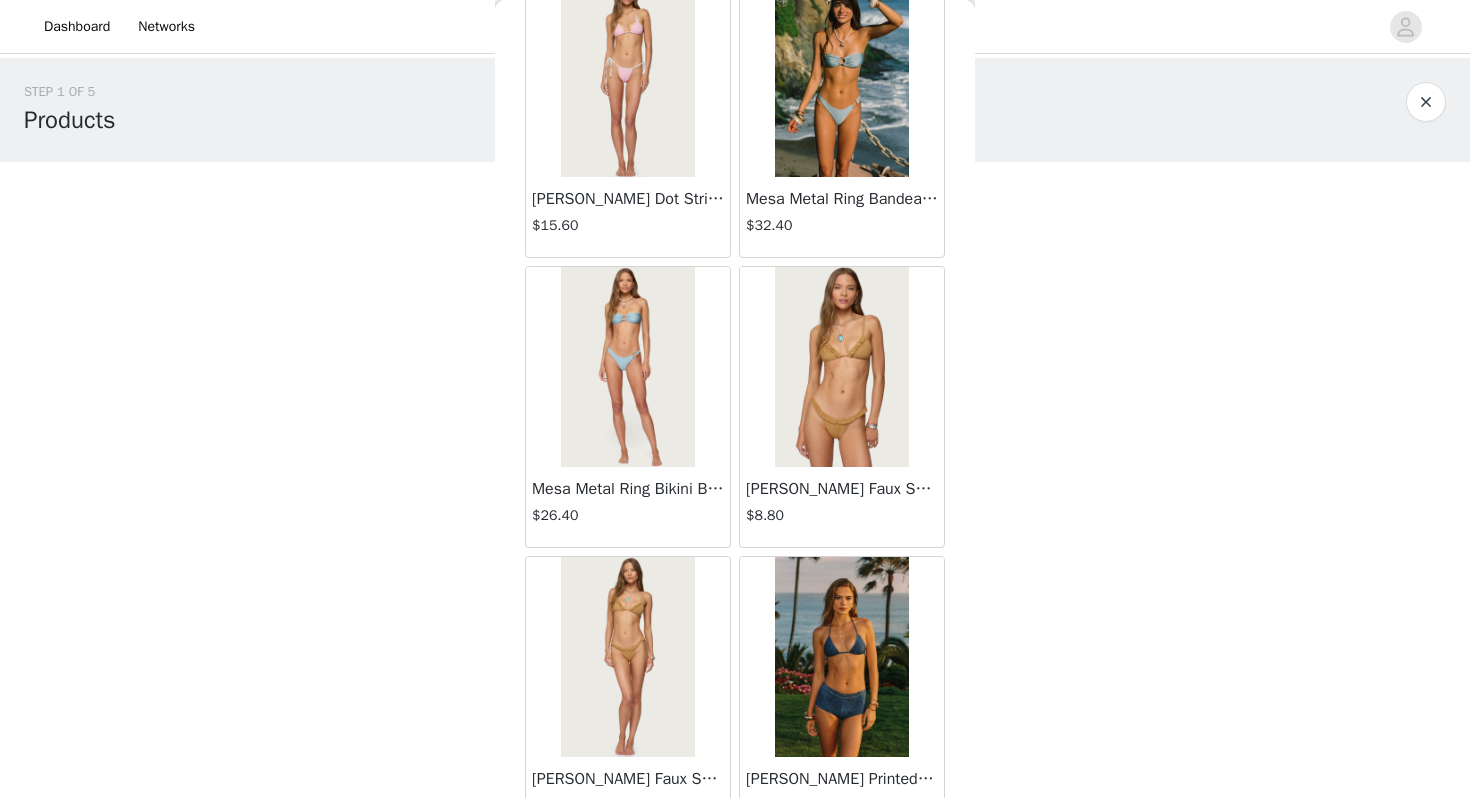 scroll, scrollTop: 22562, scrollLeft: 0, axis: vertical 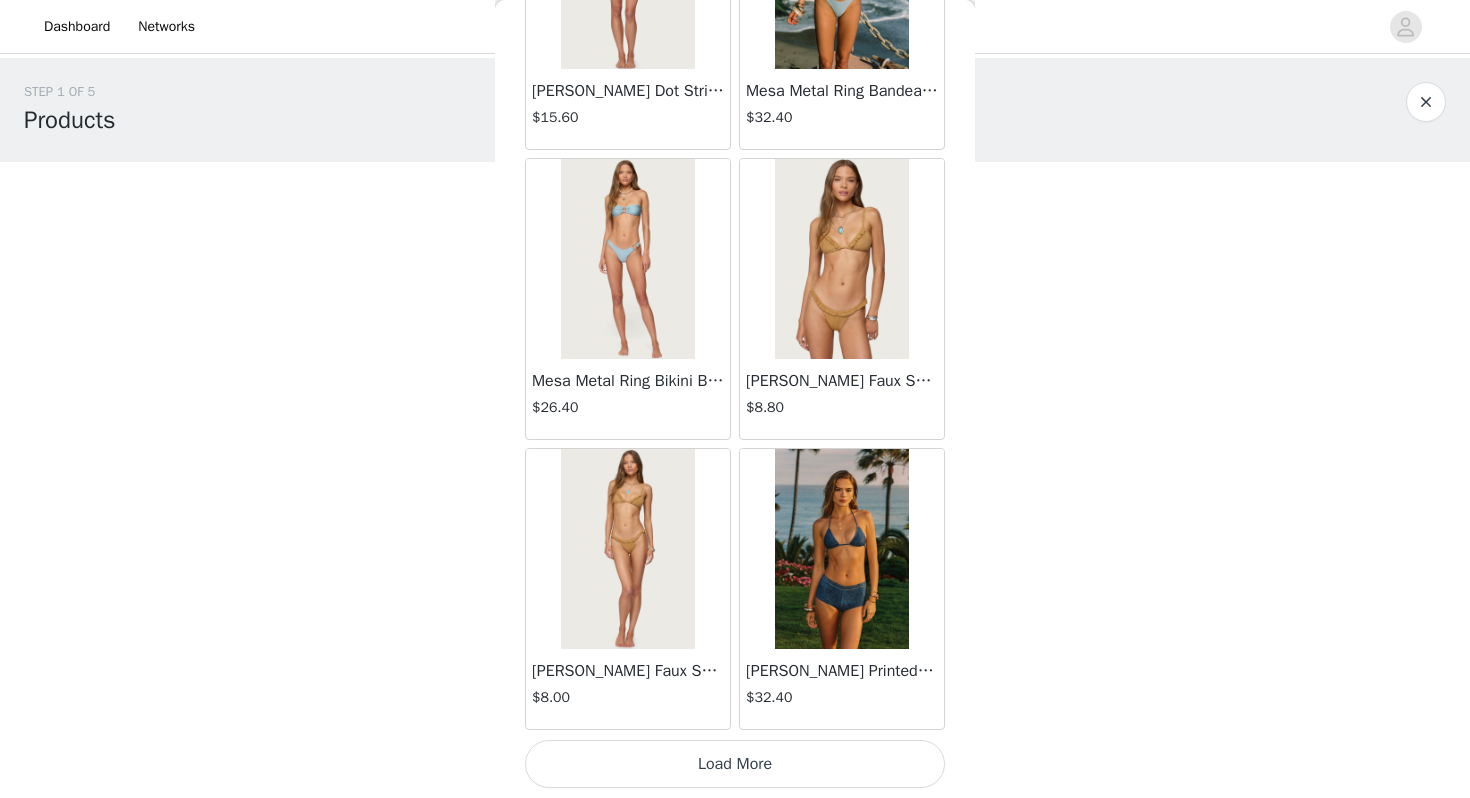 click on "Load More" at bounding box center (735, 764) 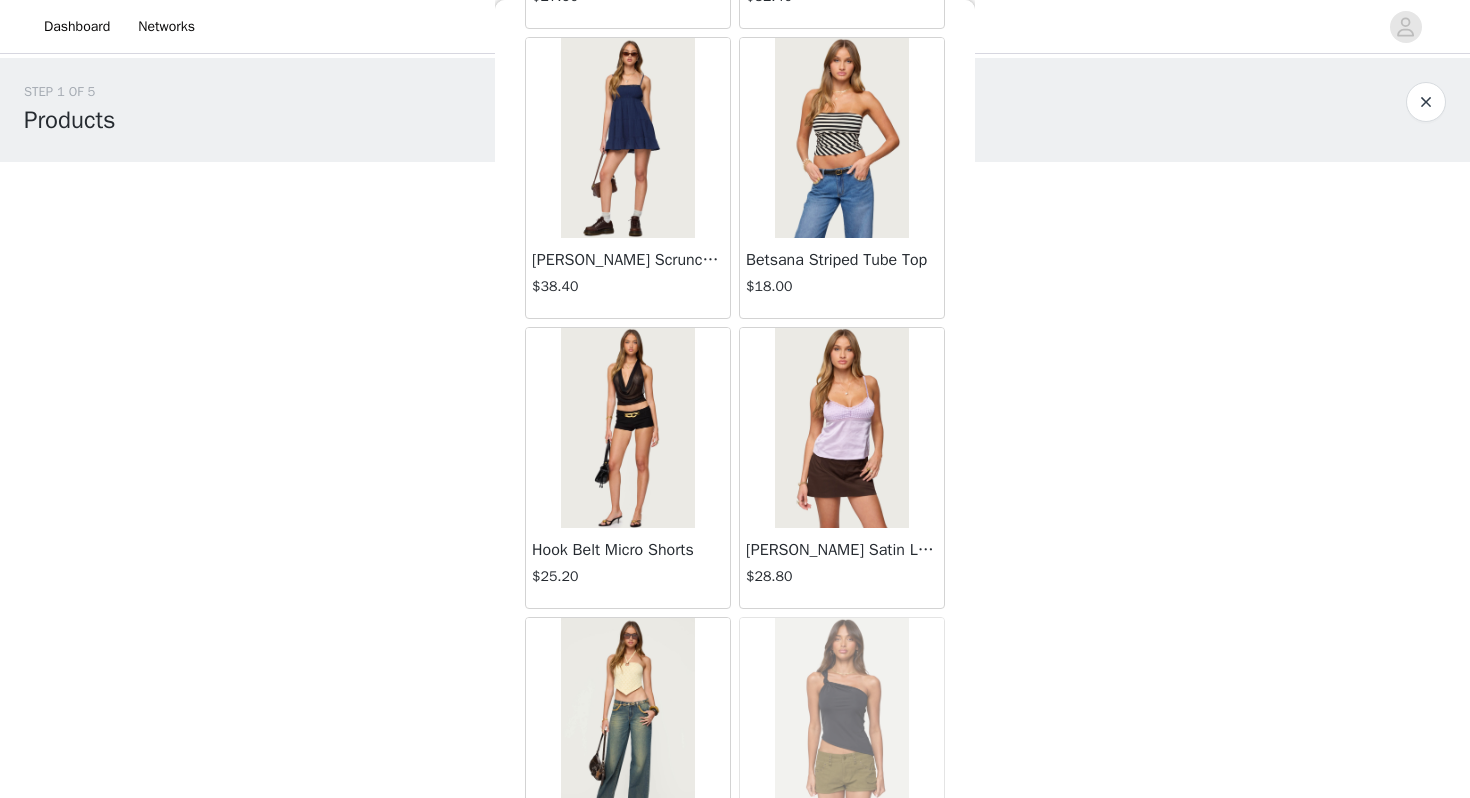 scroll, scrollTop: 25371, scrollLeft: 0, axis: vertical 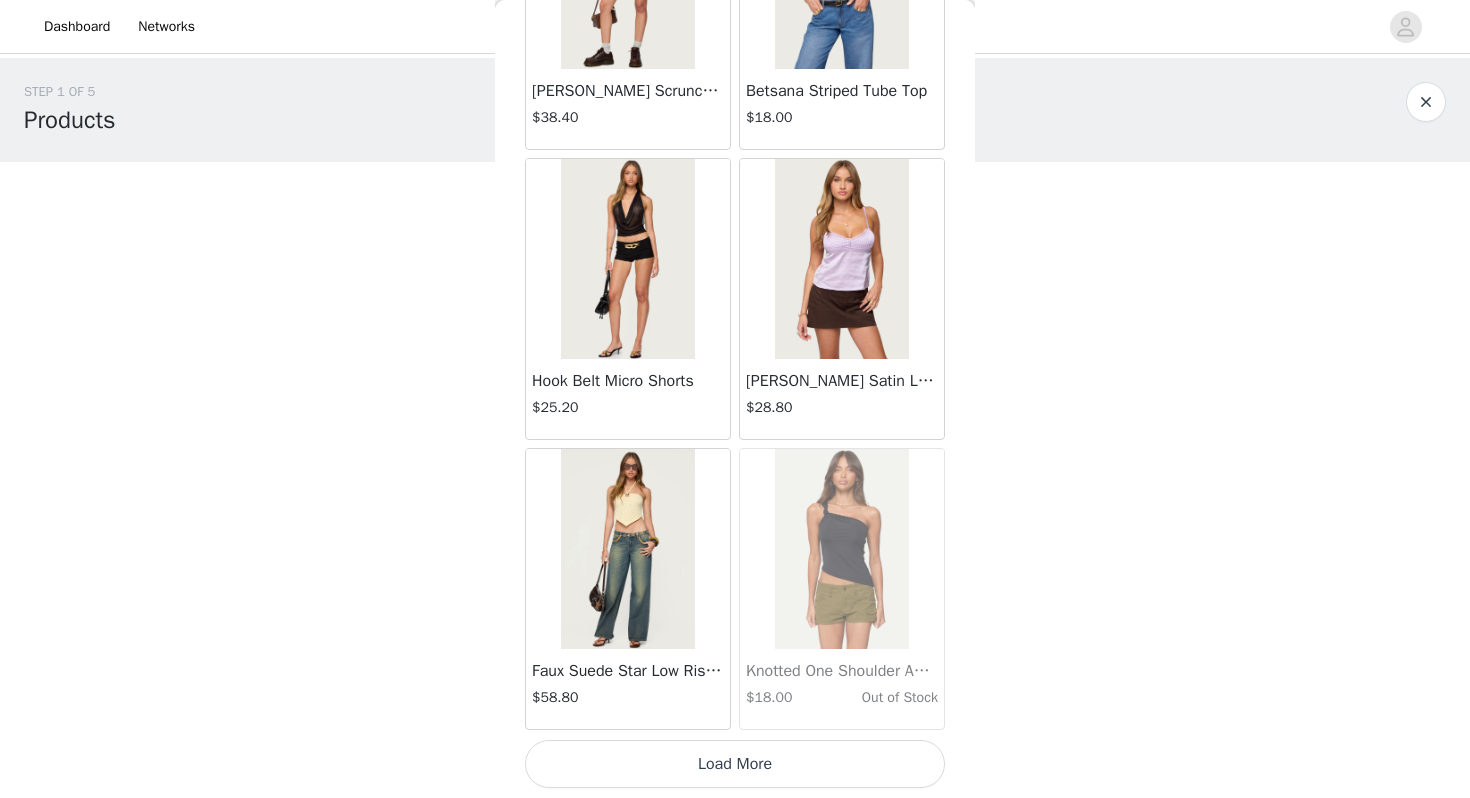 click on "Load More" at bounding box center [735, 764] 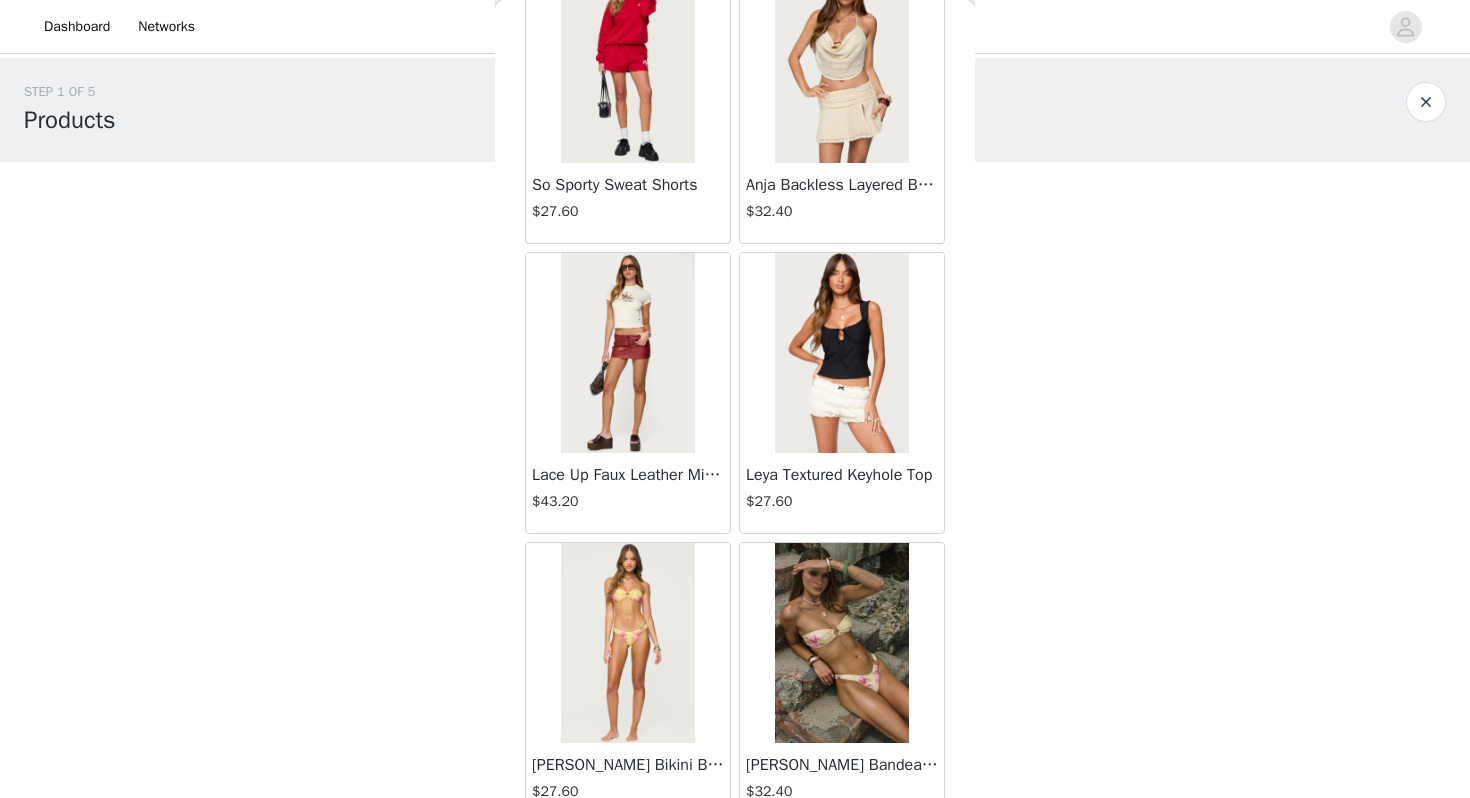scroll, scrollTop: 28362, scrollLeft: 0, axis: vertical 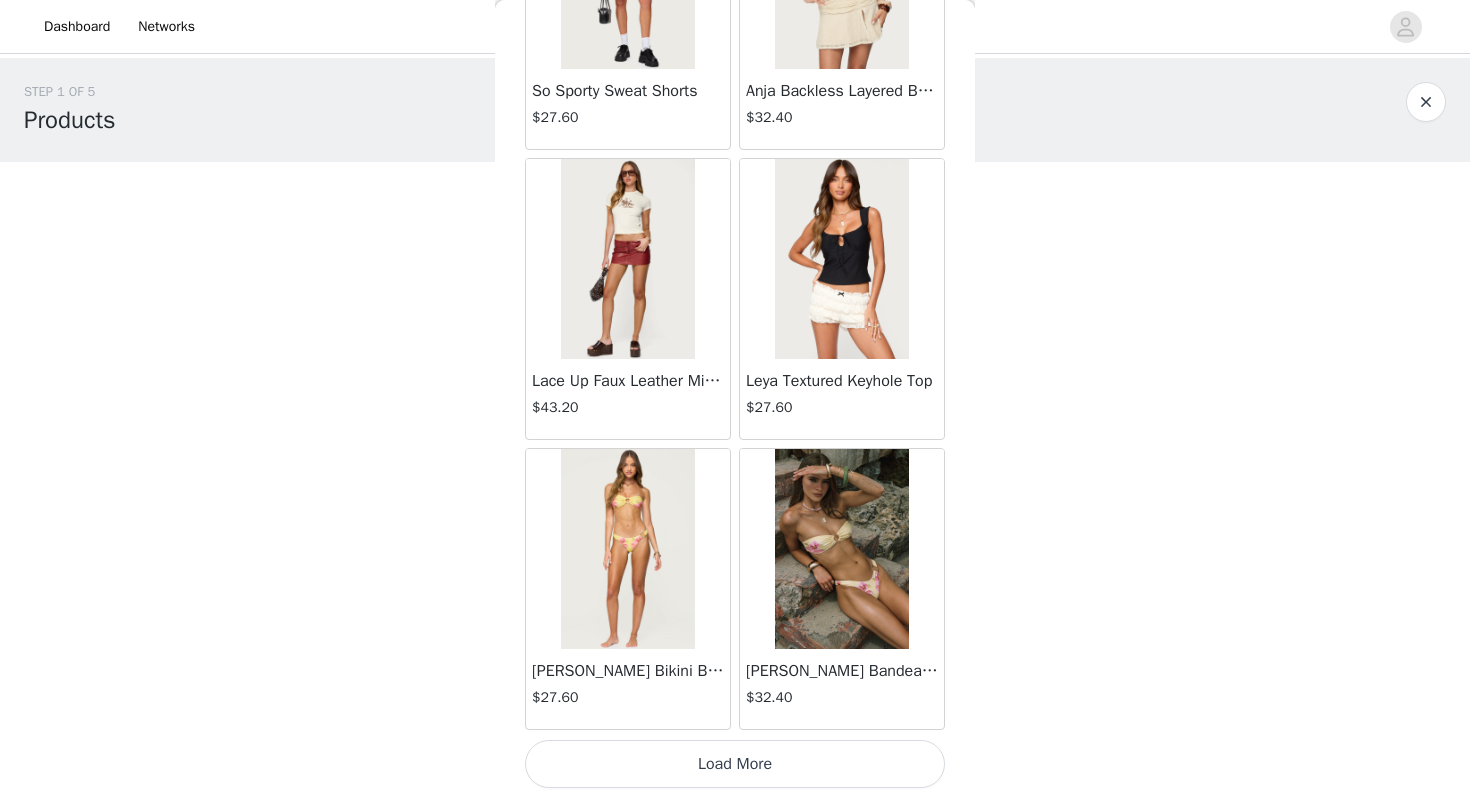 click on "Load More" at bounding box center (735, 764) 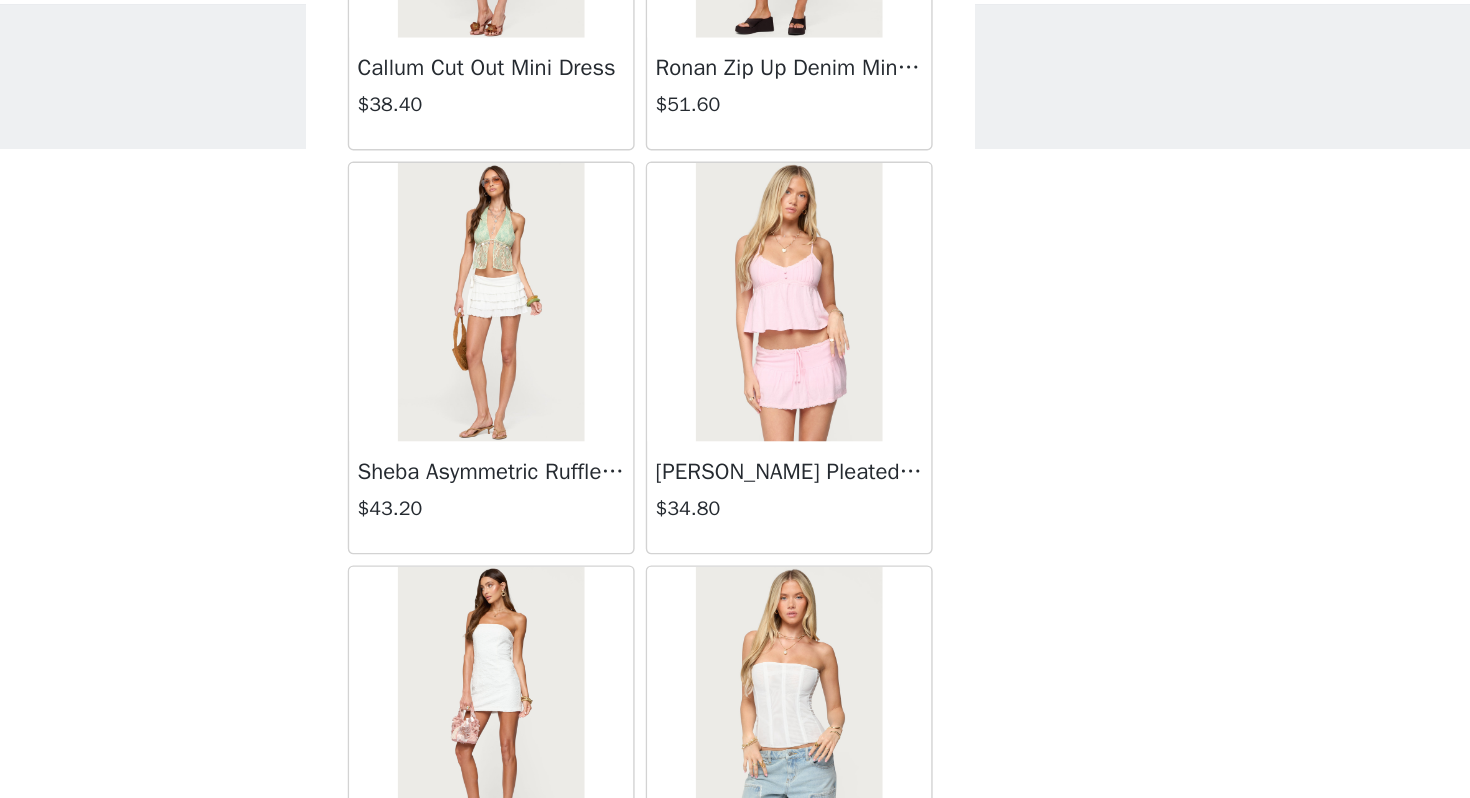 scroll, scrollTop: 31262, scrollLeft: 0, axis: vertical 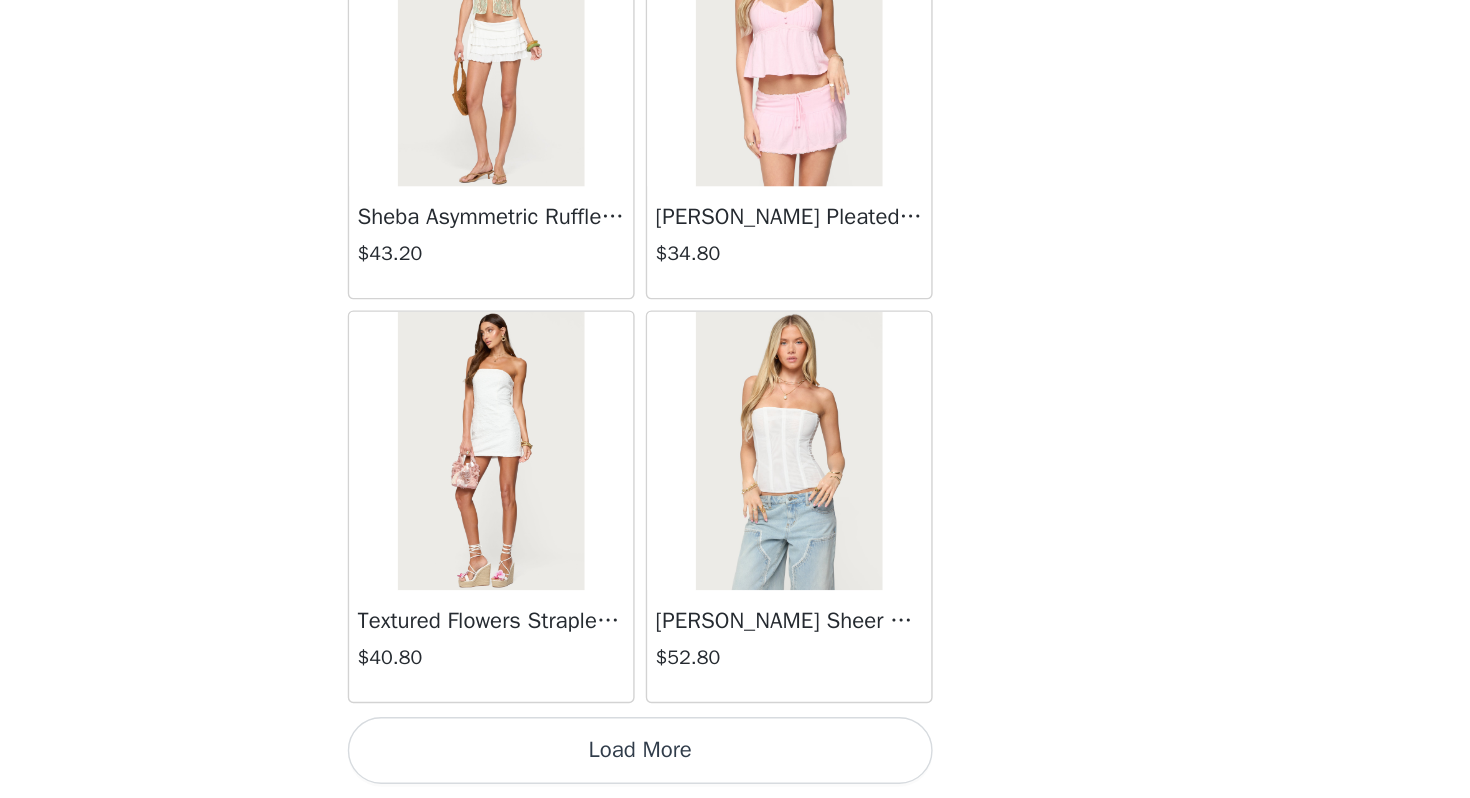 click on "Load More" at bounding box center (735, 764) 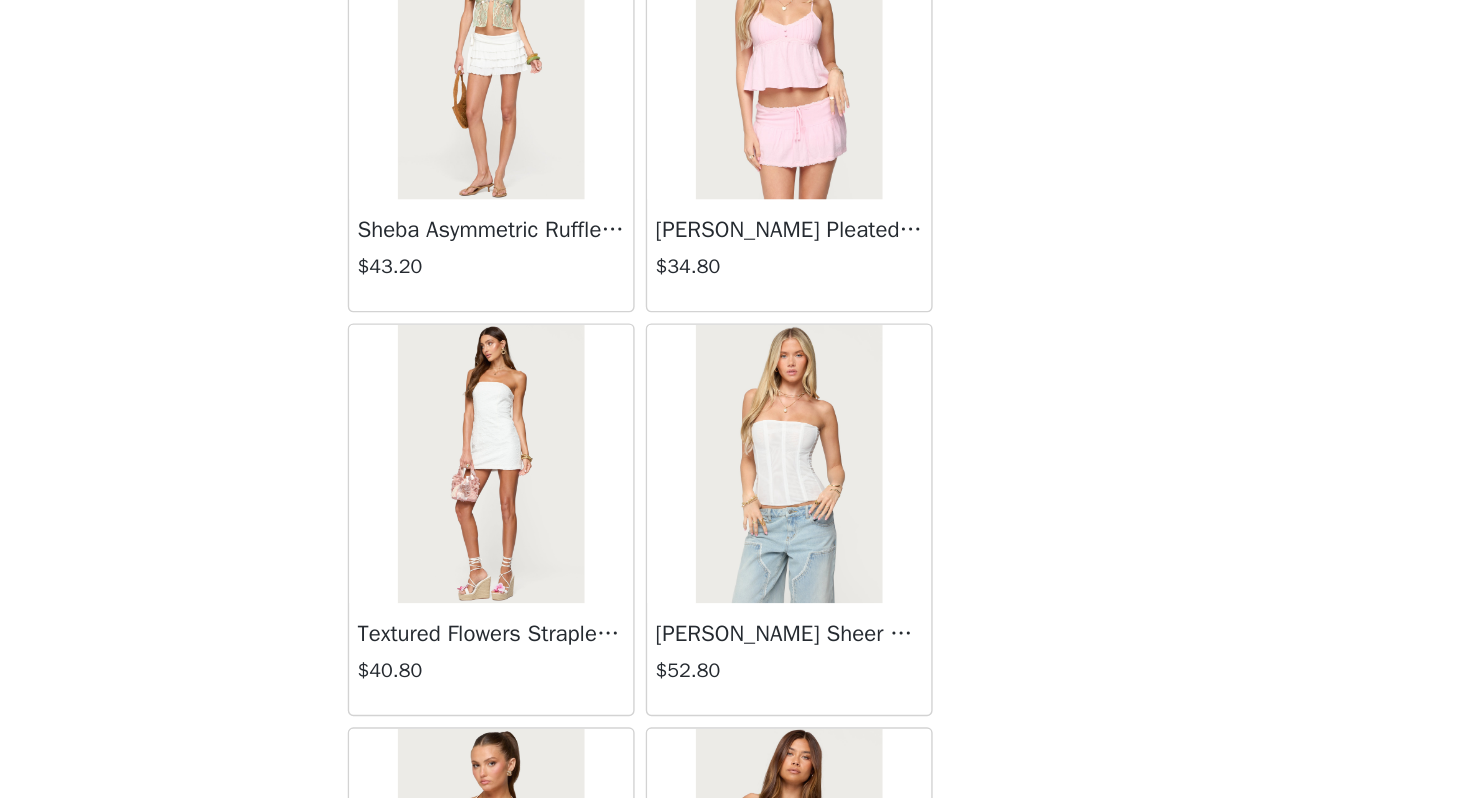 scroll, scrollTop: 31262, scrollLeft: 0, axis: vertical 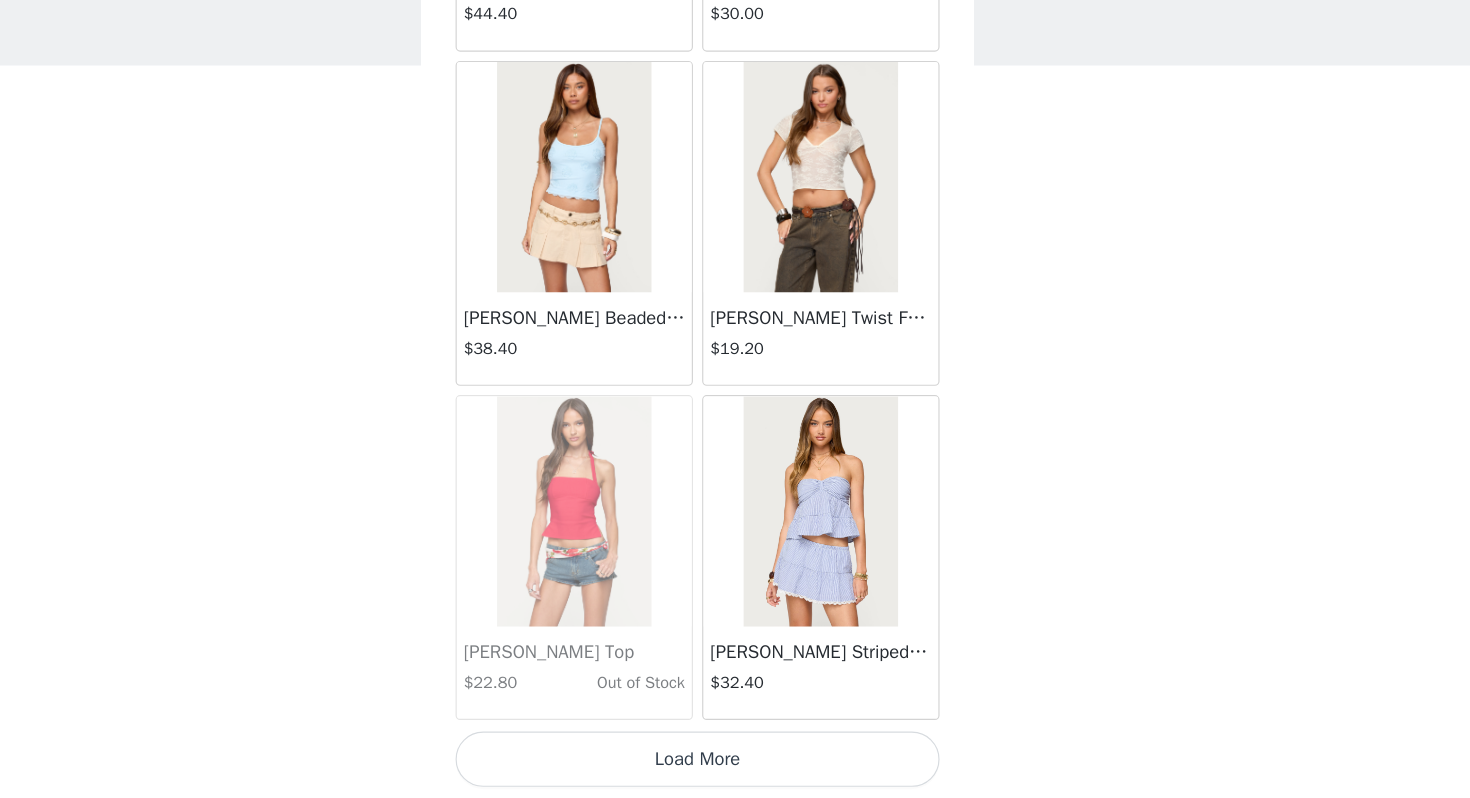 click on "Load More" at bounding box center (735, 764) 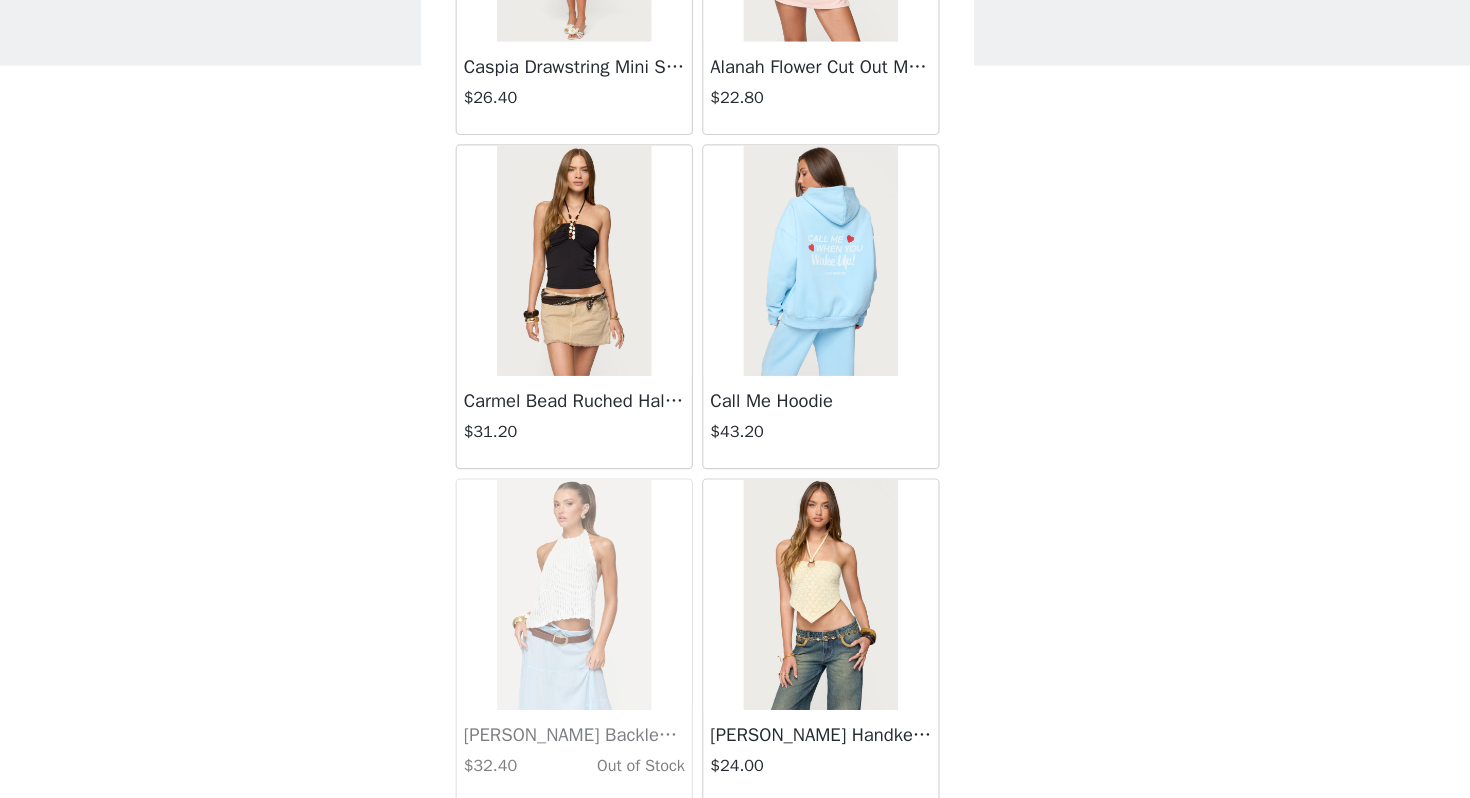 scroll, scrollTop: 36522, scrollLeft: 0, axis: vertical 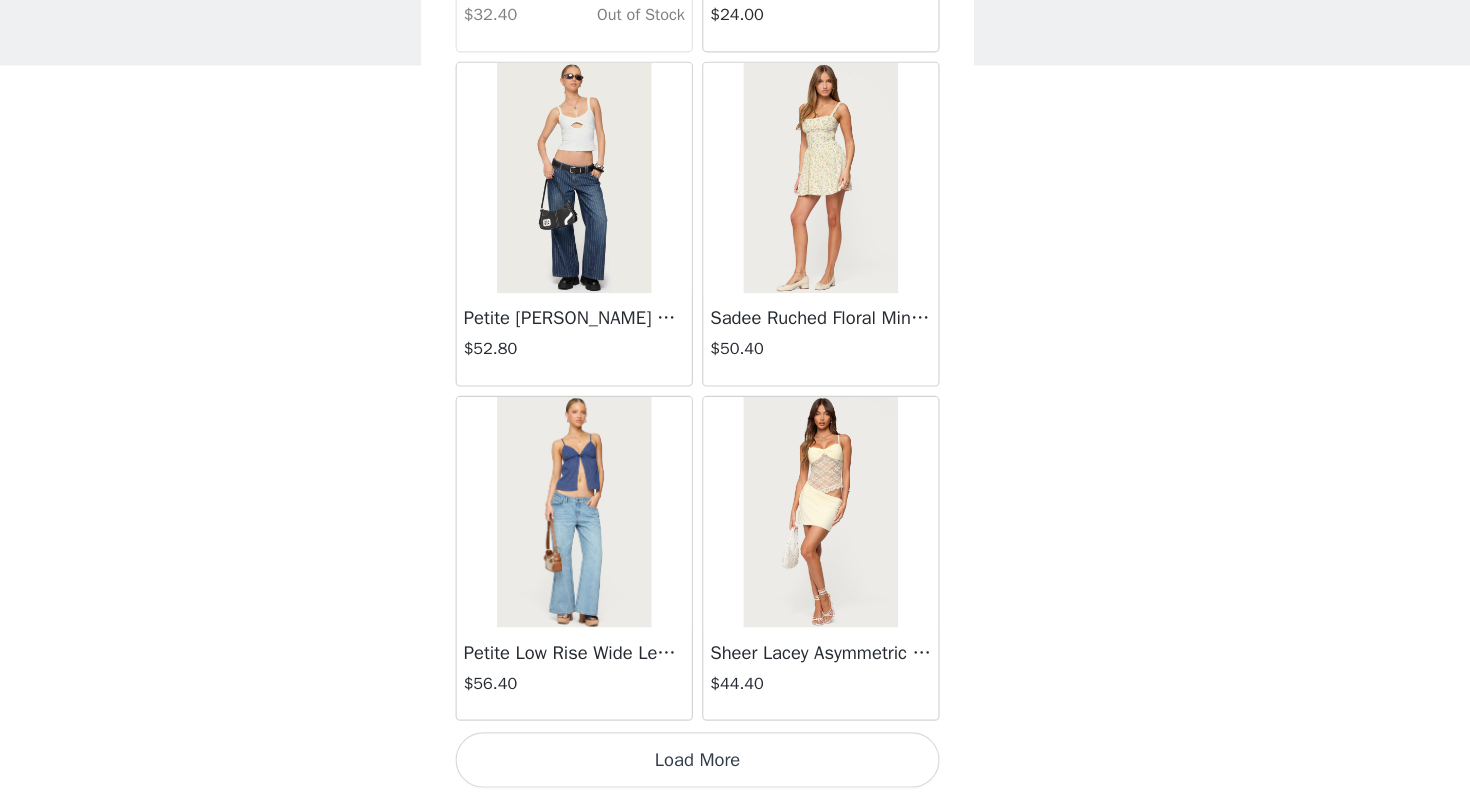 click on "Load More" at bounding box center [735, 765] 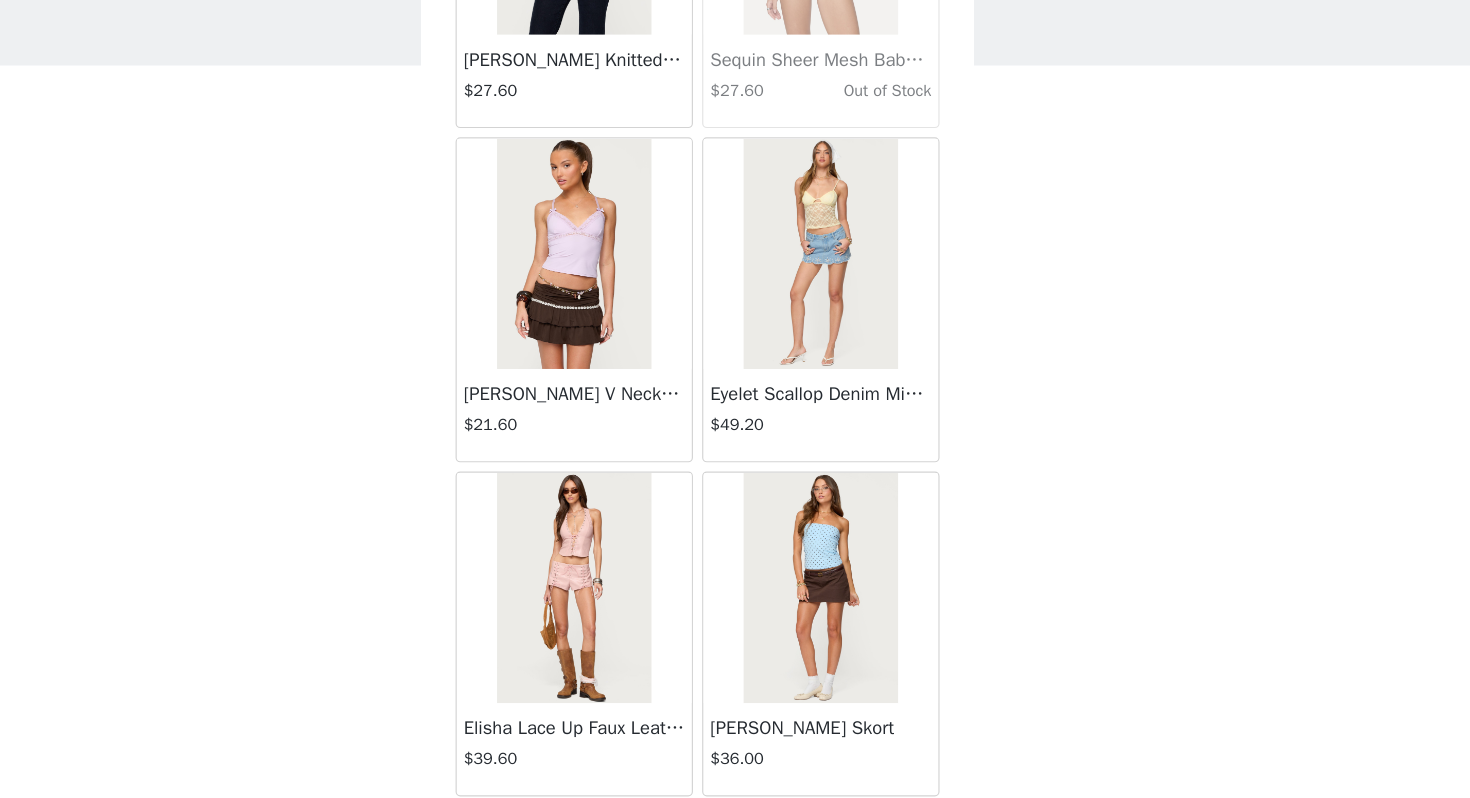 scroll, scrollTop: 38189, scrollLeft: 0, axis: vertical 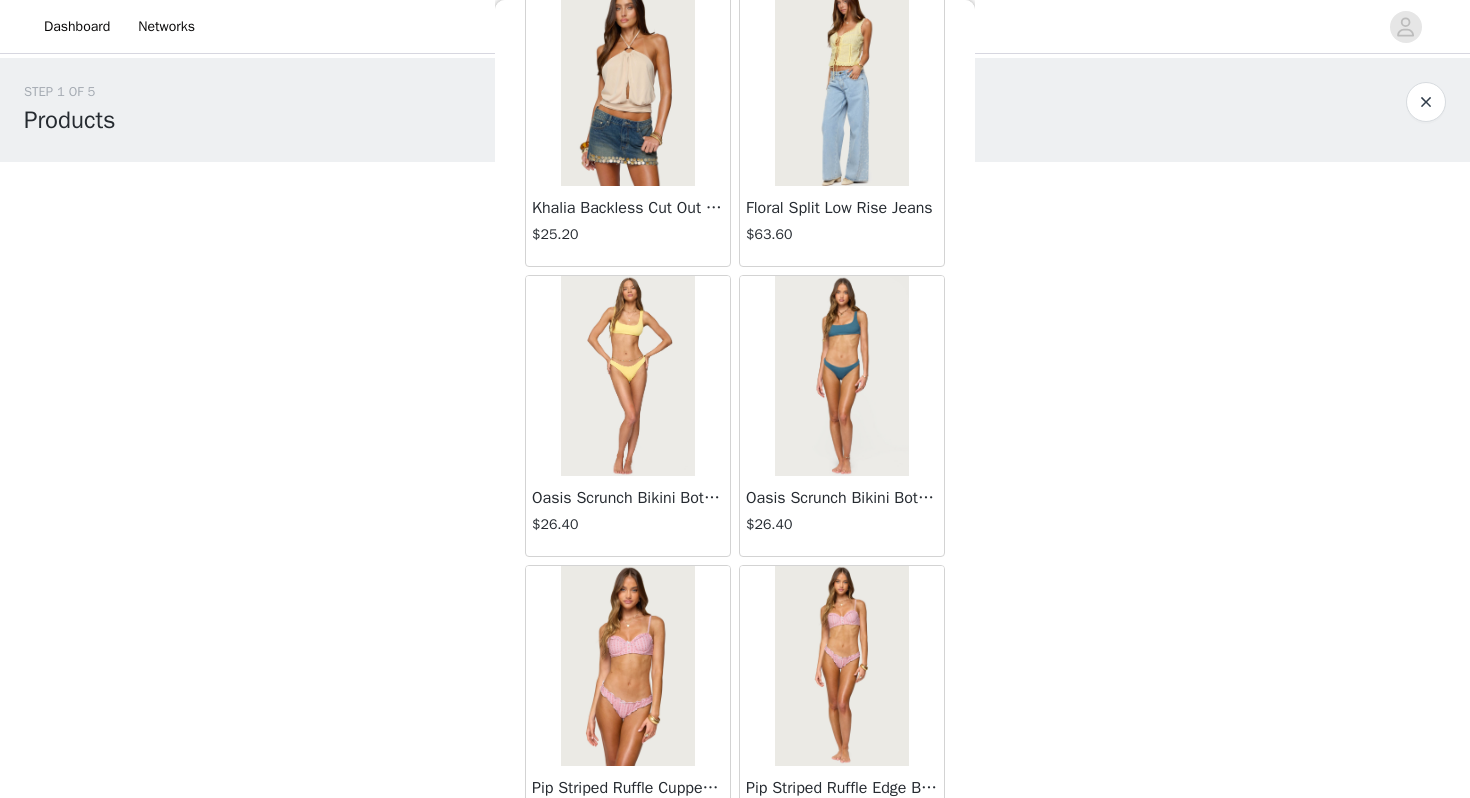 click on "Khalia Backless Cut Out Halter Top" at bounding box center (628, 208) 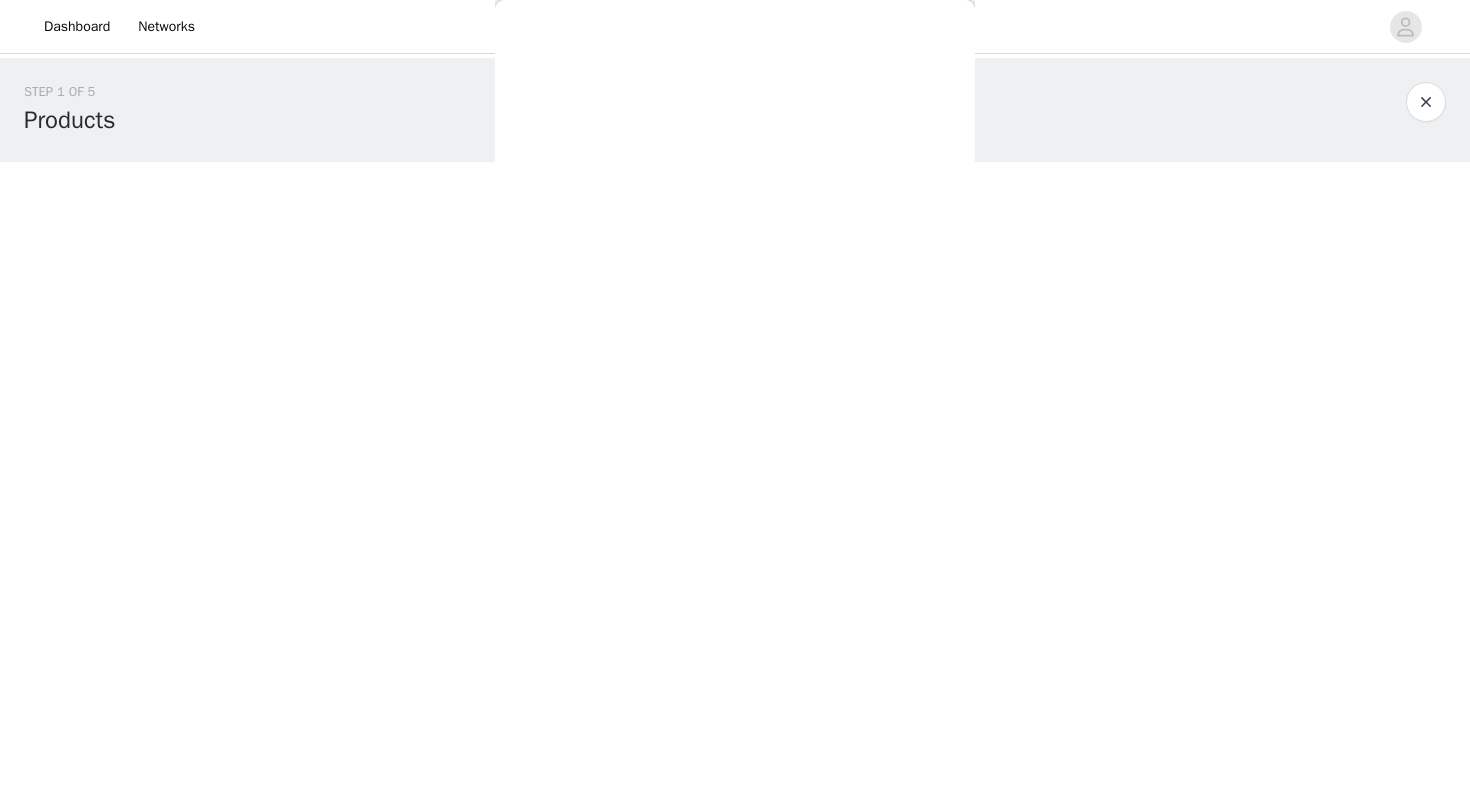 click on "Frayed Pleated Denim Mini Skort   $16.00       Klay Linen Look Pleated Mini Skort   $14.40       Contrast Lace Asymmetric Off Shoulder Top   $14.40       Reeve Split Front Sheer Mesh Top   $28.80       Zigzag Stripe Shorts   $22.80       Astra Beaded Sheer Strapless Top   $39.60       Beaded Floral Embroidered Tank Top   $38.40       San Diego Oversized T Shirt   $26.40       Talula Eyelet Babydoll Top   $17.60       Talula Eyelet Shorts   $16.80       Polka Dot Tailored Button Up Shirt   $37.20       Tiger Flower Off Shoulder Top   $25.20       Tiger Flower Mini Skort   $27.60       Delphine Off Shoulder Chiffon Romper   $54.00       Enya Fringed Sheer Mesh Top   $36.00       Enya Ruched Ruffle Mesh Mini Skirt   $31.20       Quincy Studded Low Rise Jeans   $64.80       Fiora One Shoulder Cutout Mini Dress   $43.20       Olesia Tie Belt Denim Shorts   $43.20       Leora Textured Floral Babydoll Top   $32.40       Pia Sequin Floral Backless Top   $36.00       Leora Textured Floral Mini Skirt   $33.60" at bounding box center [315, 1141] 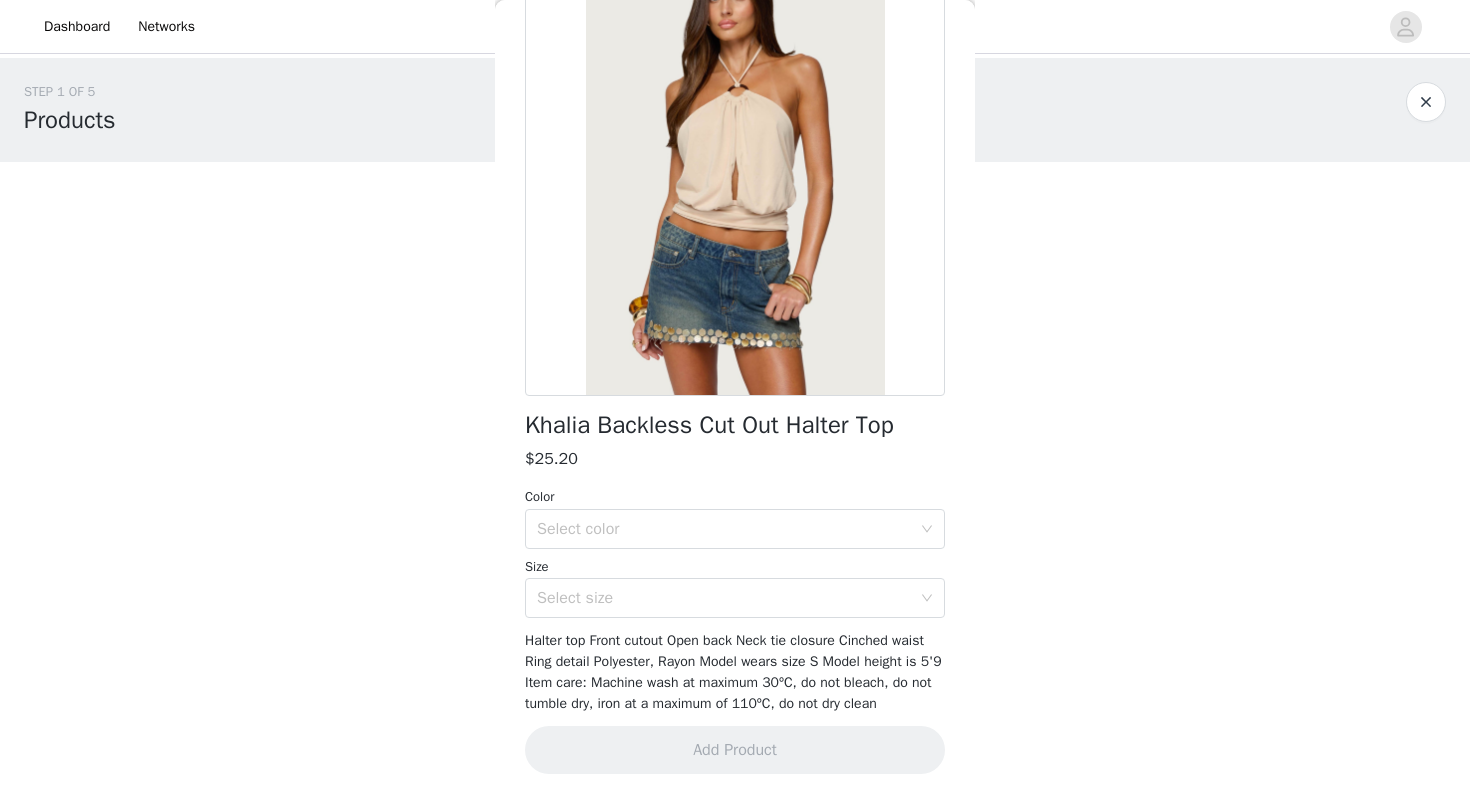 click on "Back     Khalia Backless Cut Out Halter Top       $25.20         Color   Select color Size   Select size   Halter top Front cutout Open back Neck tie closure Cinched waist Ring detail Polyester, Rayon Model wears size S Model height is 5'9 Item care: Machine wash at maximum 30ºC, do not bleach, do not tumble dry, iron at a maximum of 110ºC, do not dry clean   Add Product" at bounding box center [735, 399] 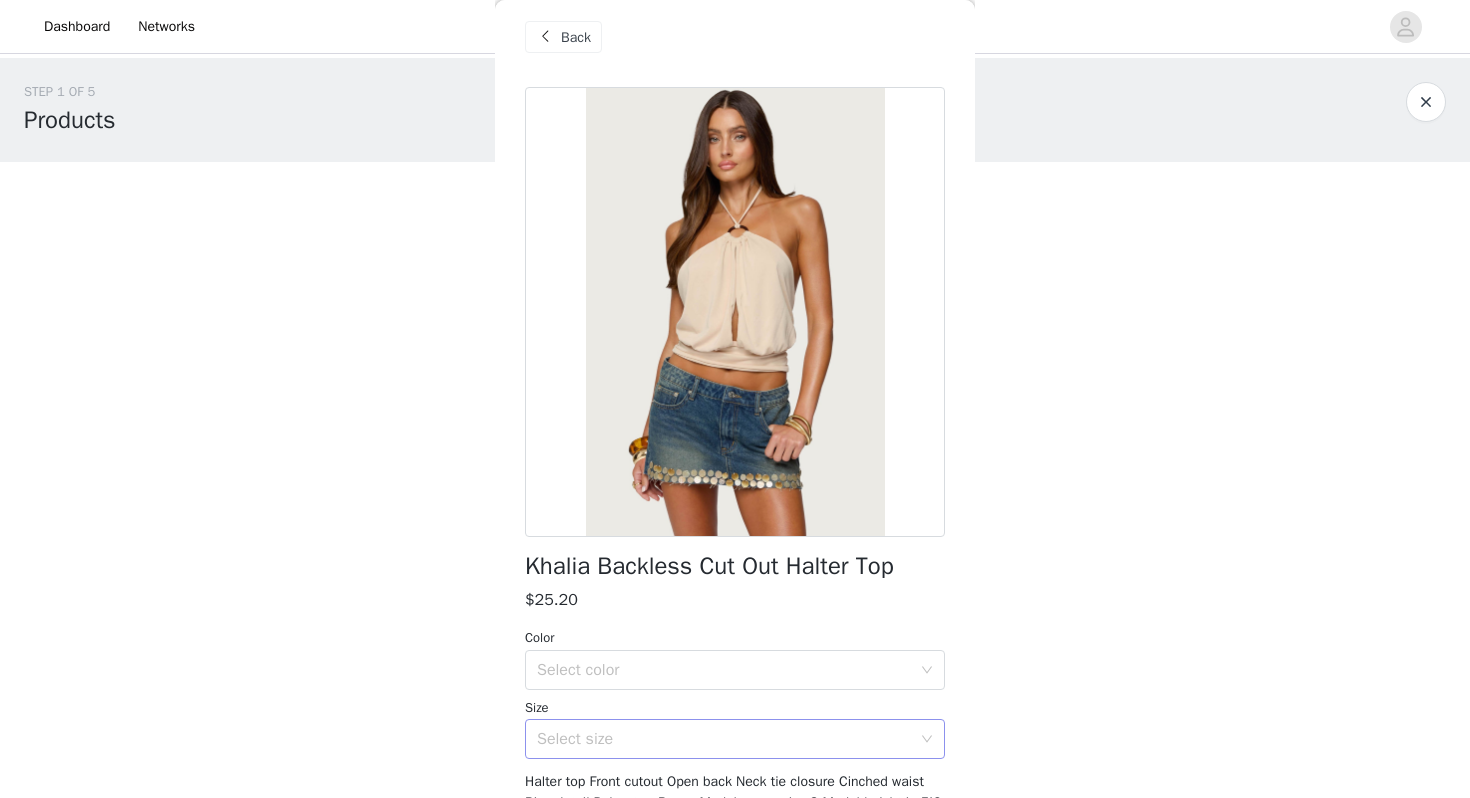 scroll, scrollTop: 0, scrollLeft: 0, axis: both 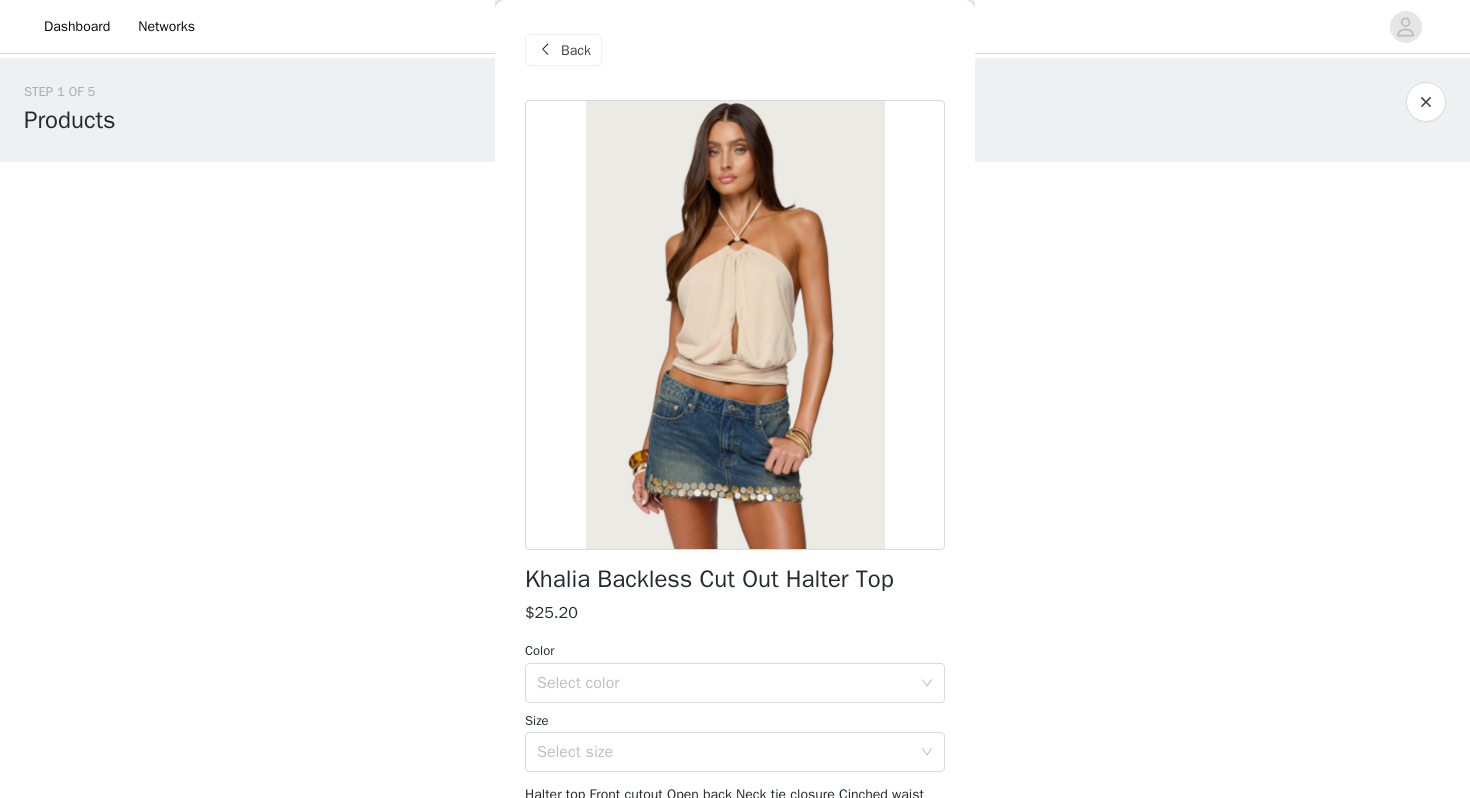 click on "Back" at bounding box center (563, 50) 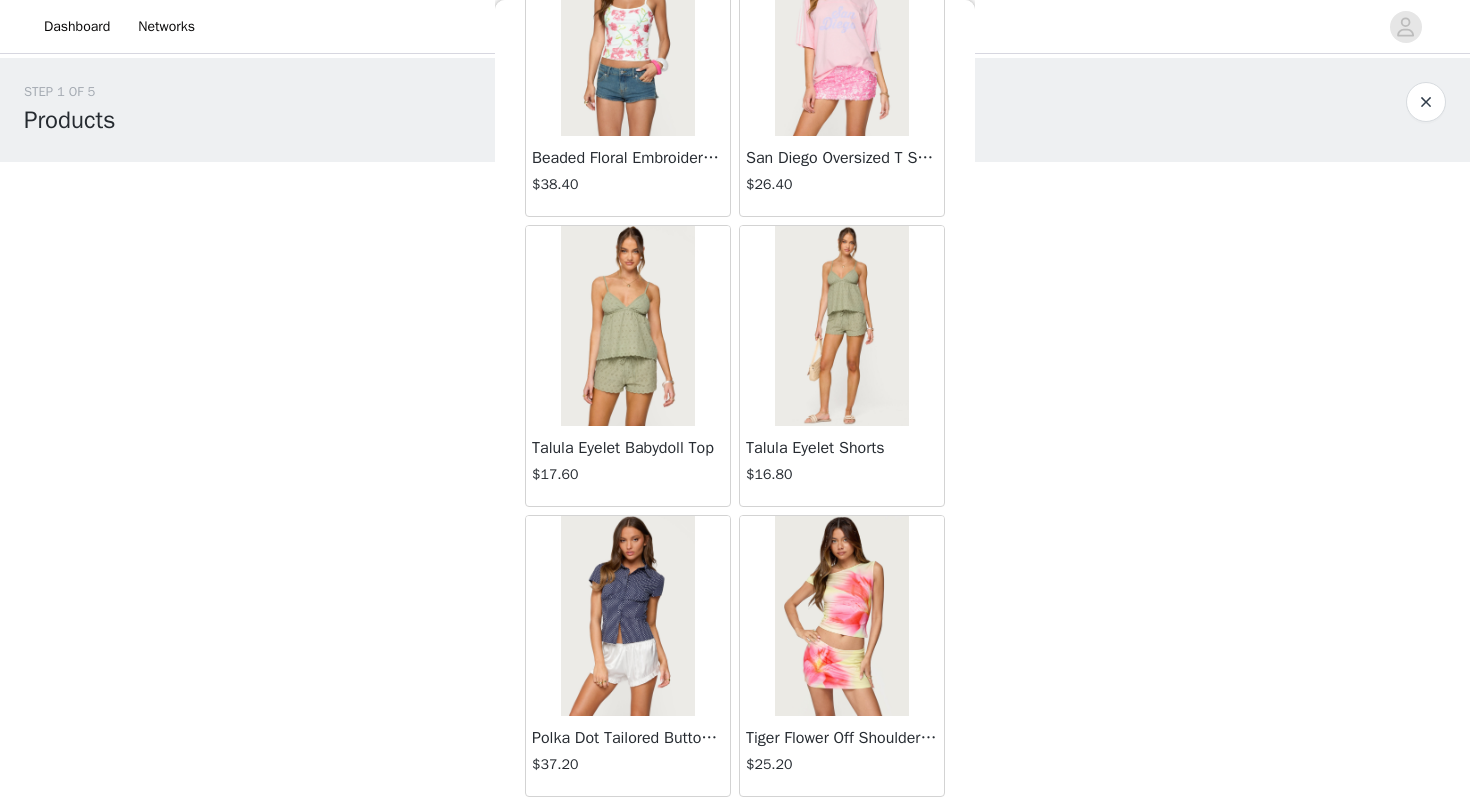 scroll, scrollTop: 1109, scrollLeft: 0, axis: vertical 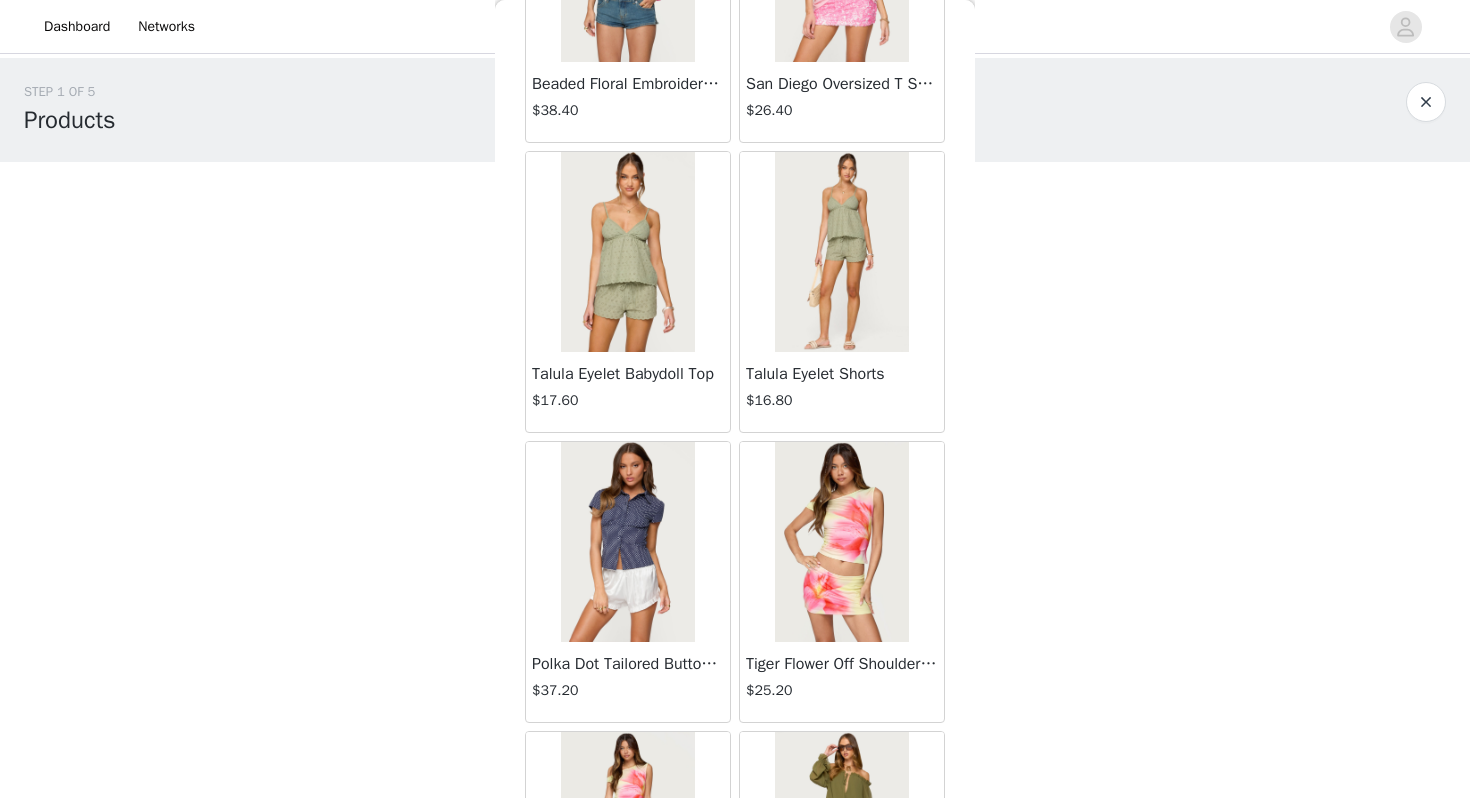 click at bounding box center (627, 542) 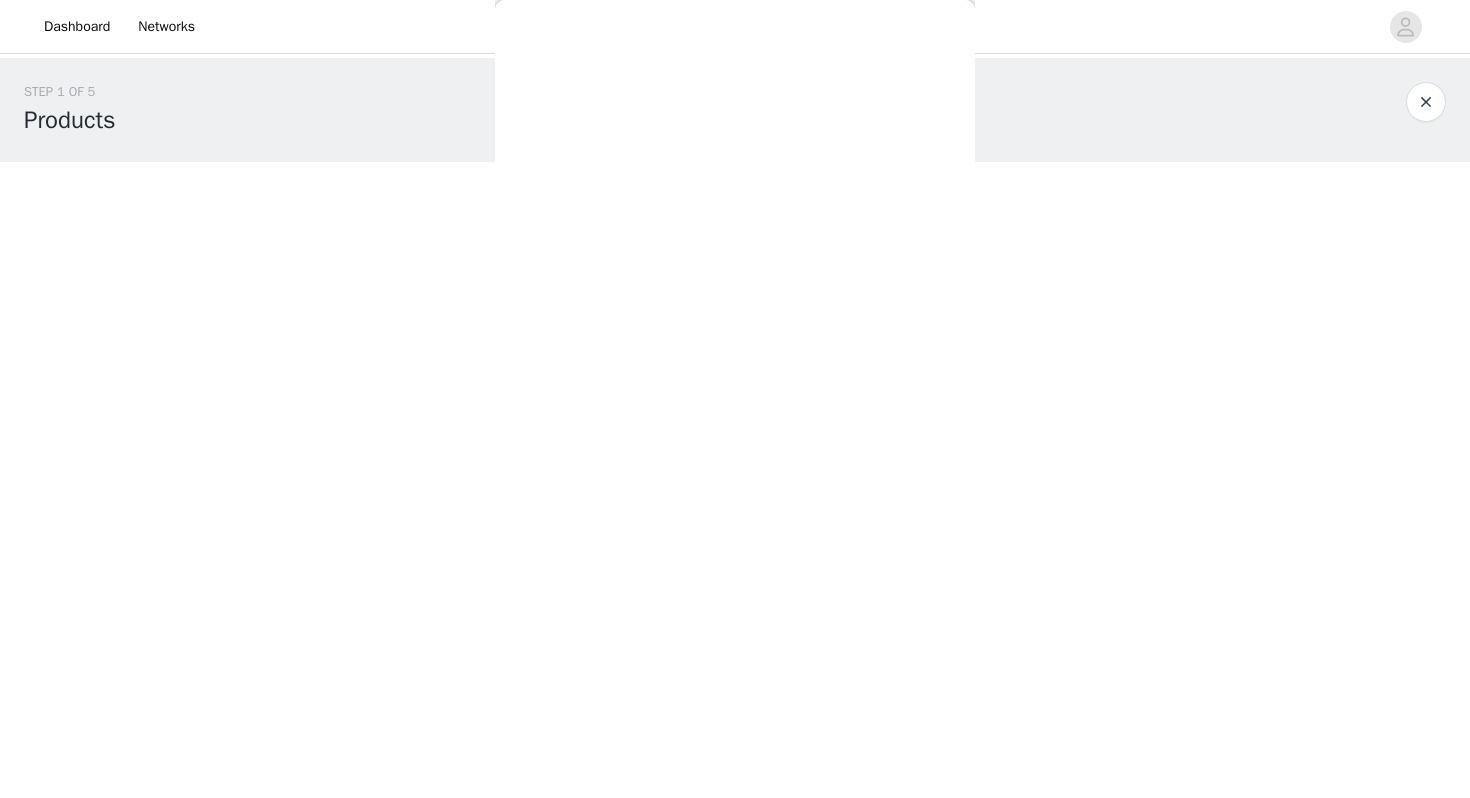 scroll, scrollTop: 0, scrollLeft: 0, axis: both 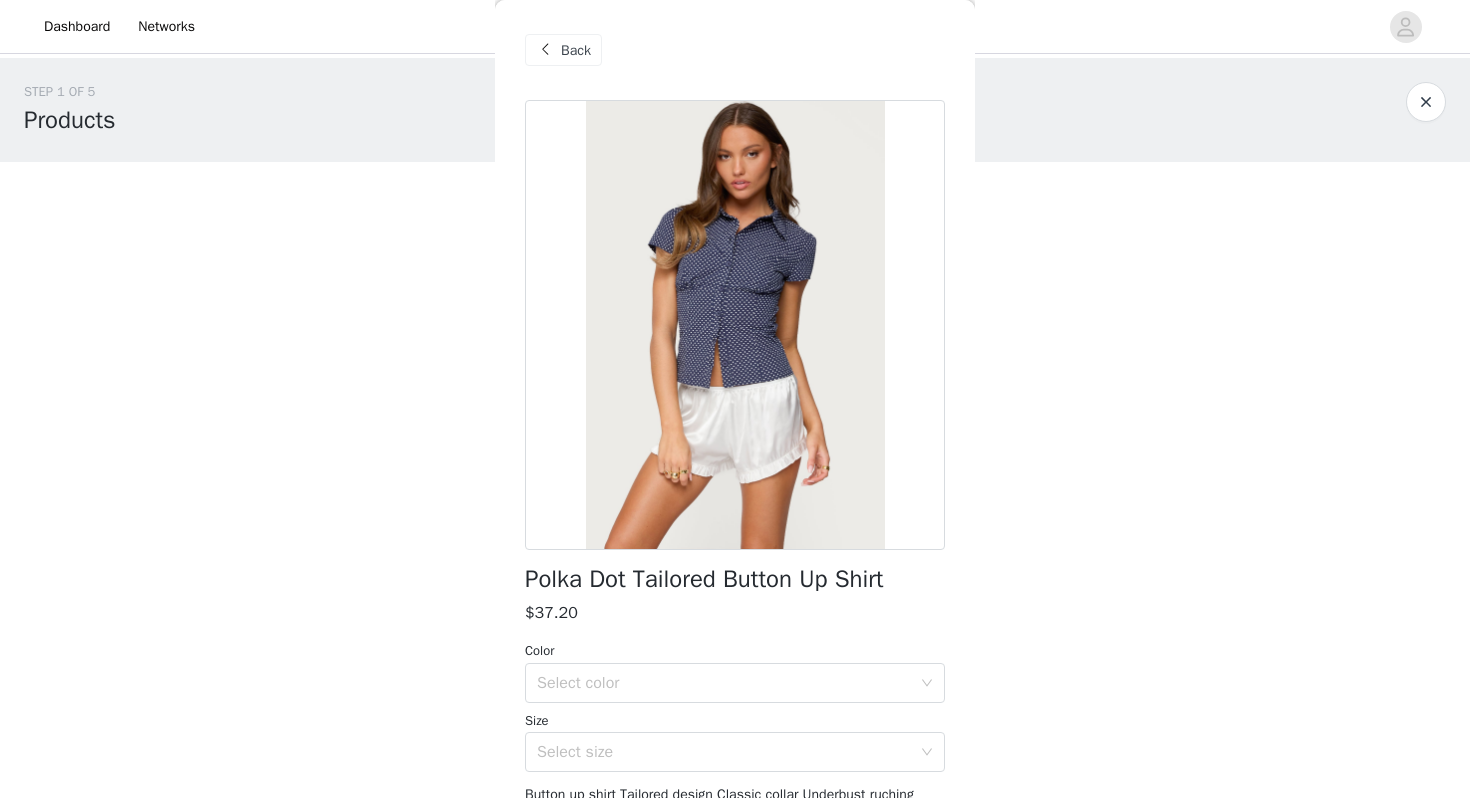 click on "Back" at bounding box center [576, 50] 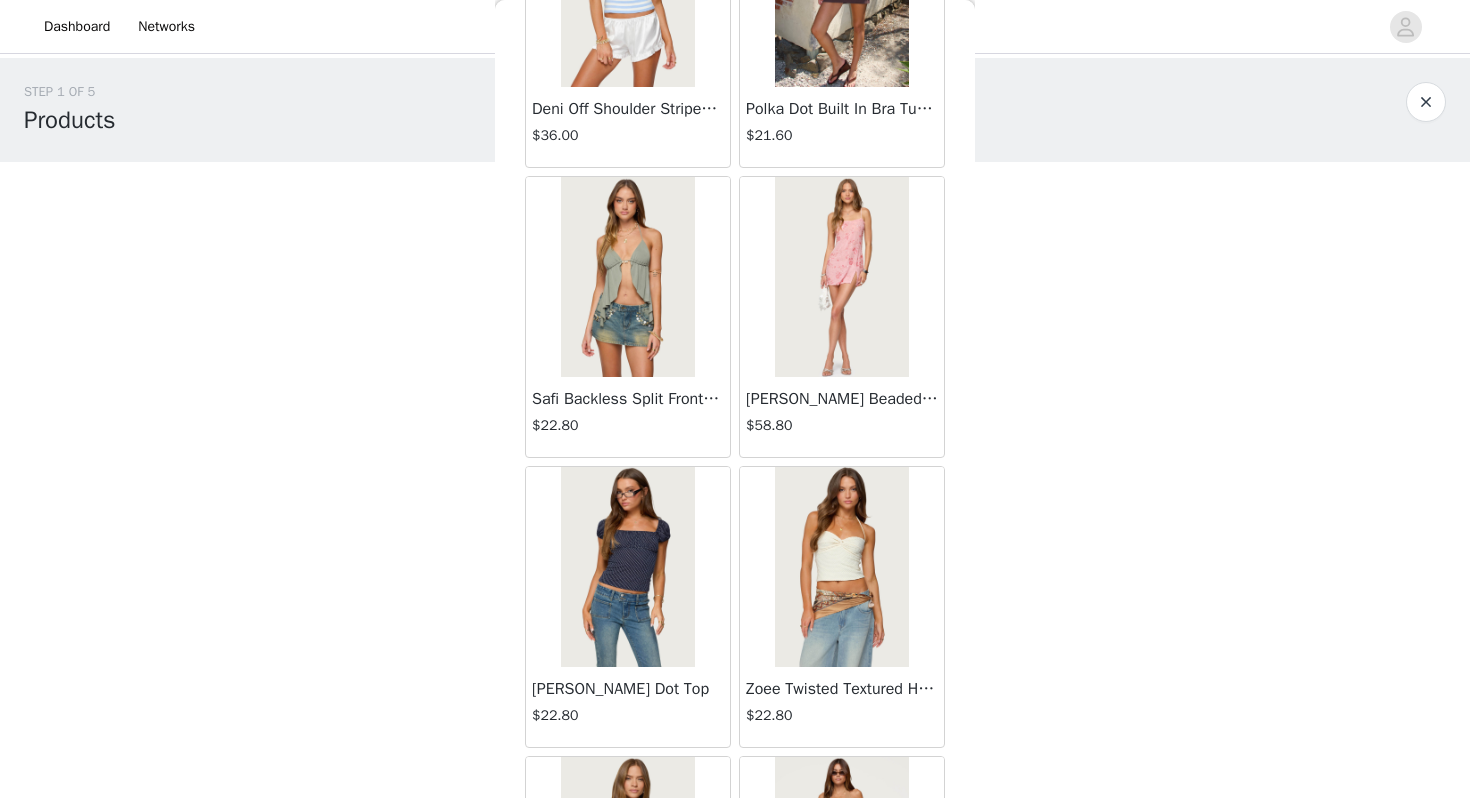 scroll, scrollTop: 15584, scrollLeft: 0, axis: vertical 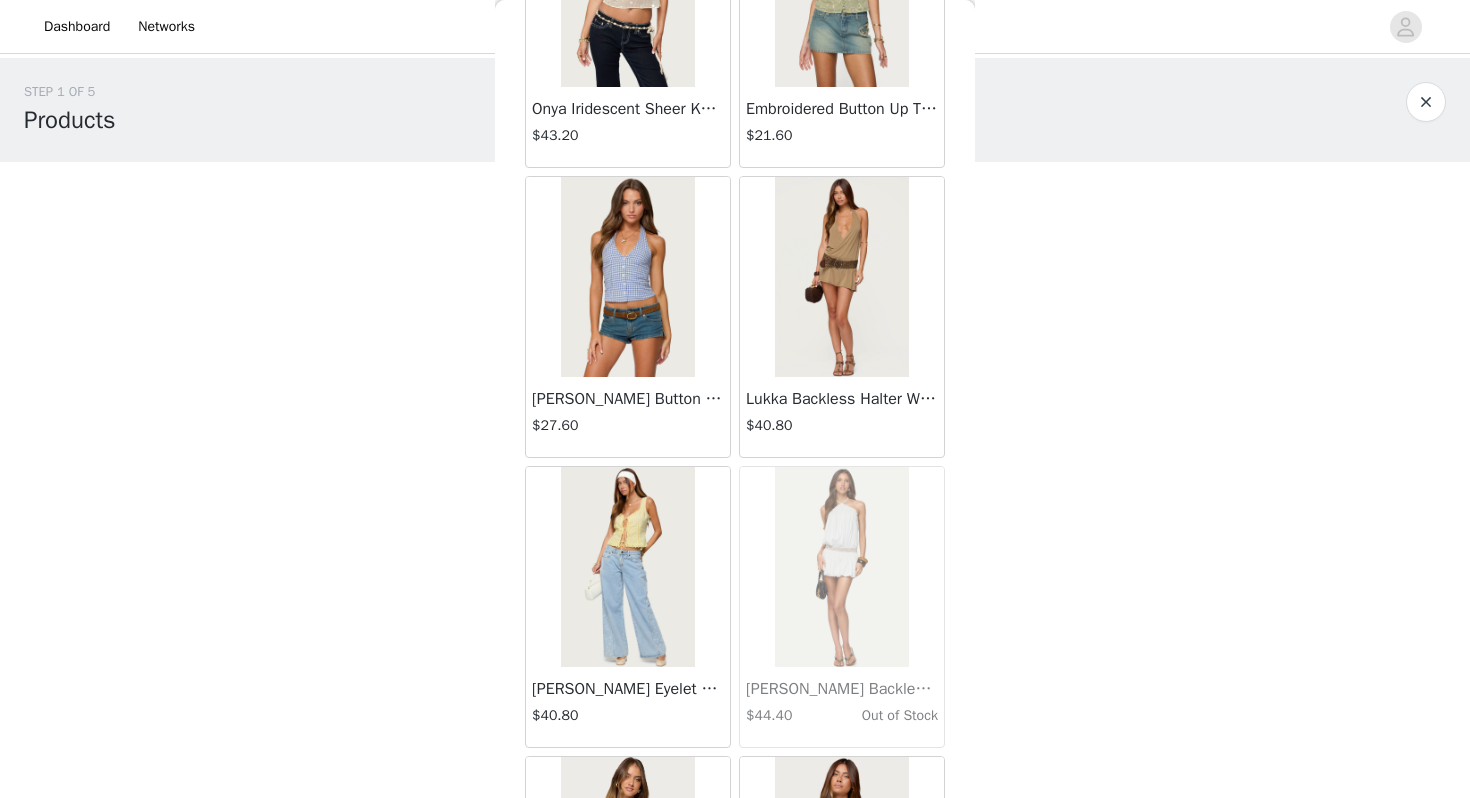 click at bounding box center (841, 277) 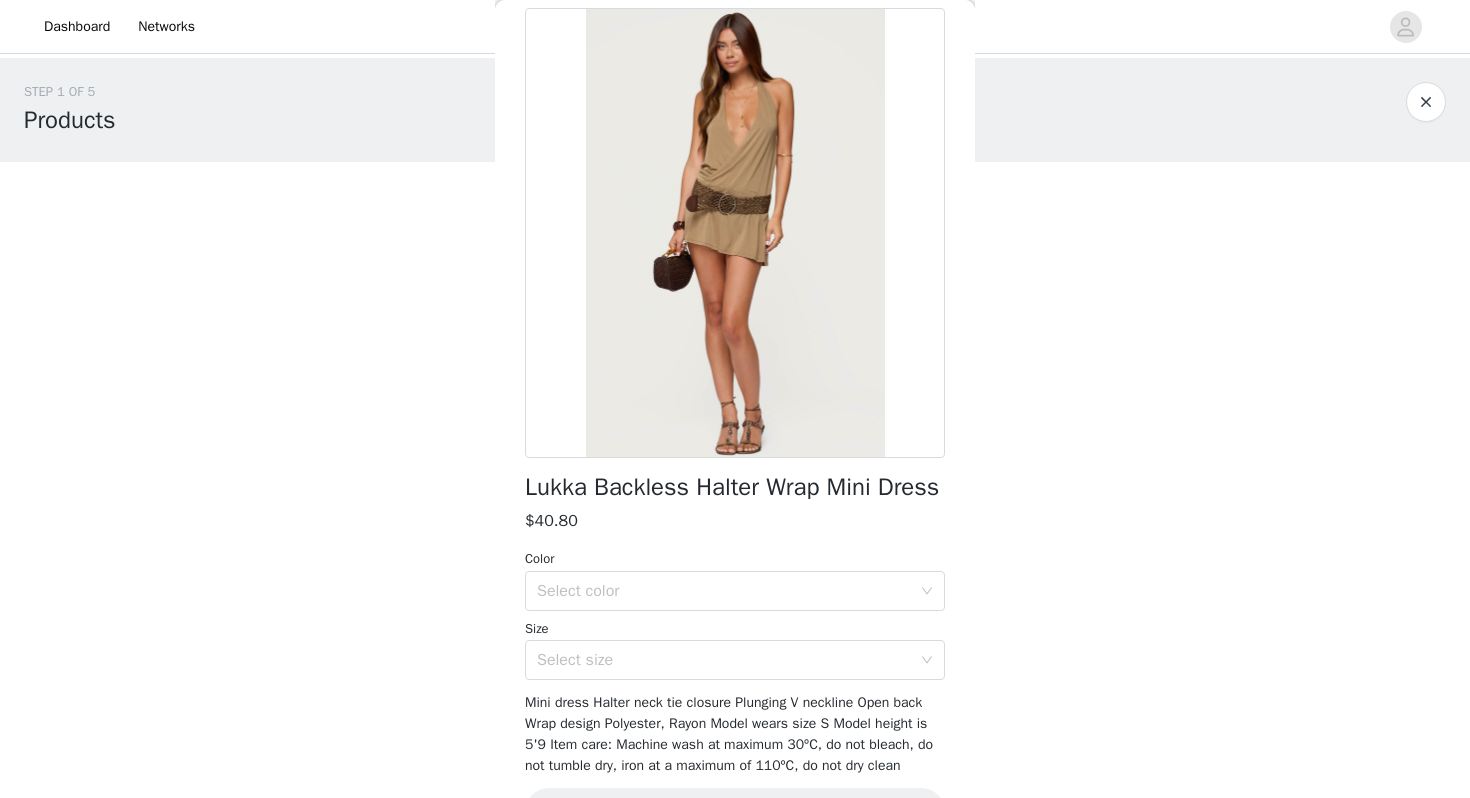 scroll, scrollTop: 181, scrollLeft: 0, axis: vertical 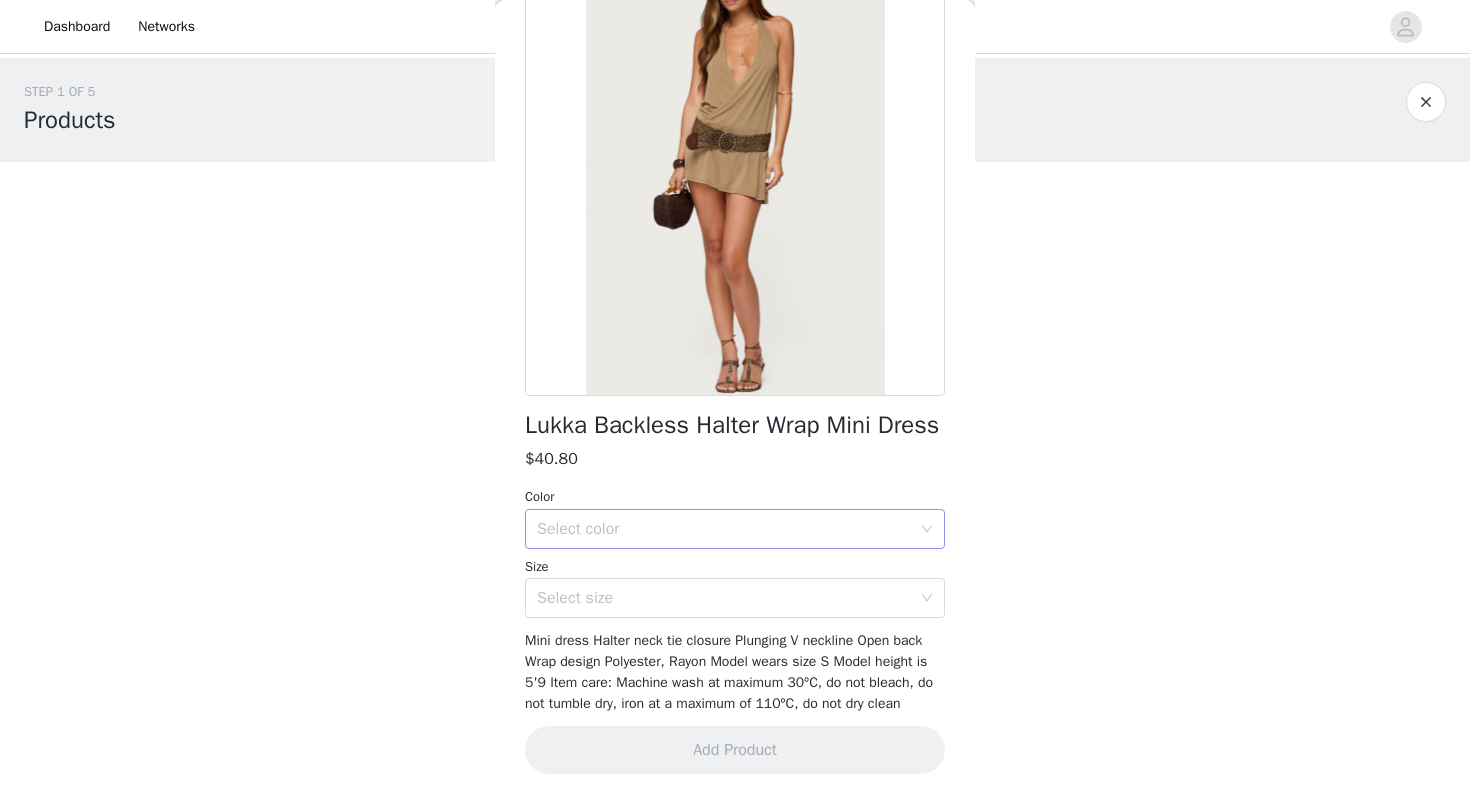 click on "Select color" at bounding box center (724, 529) 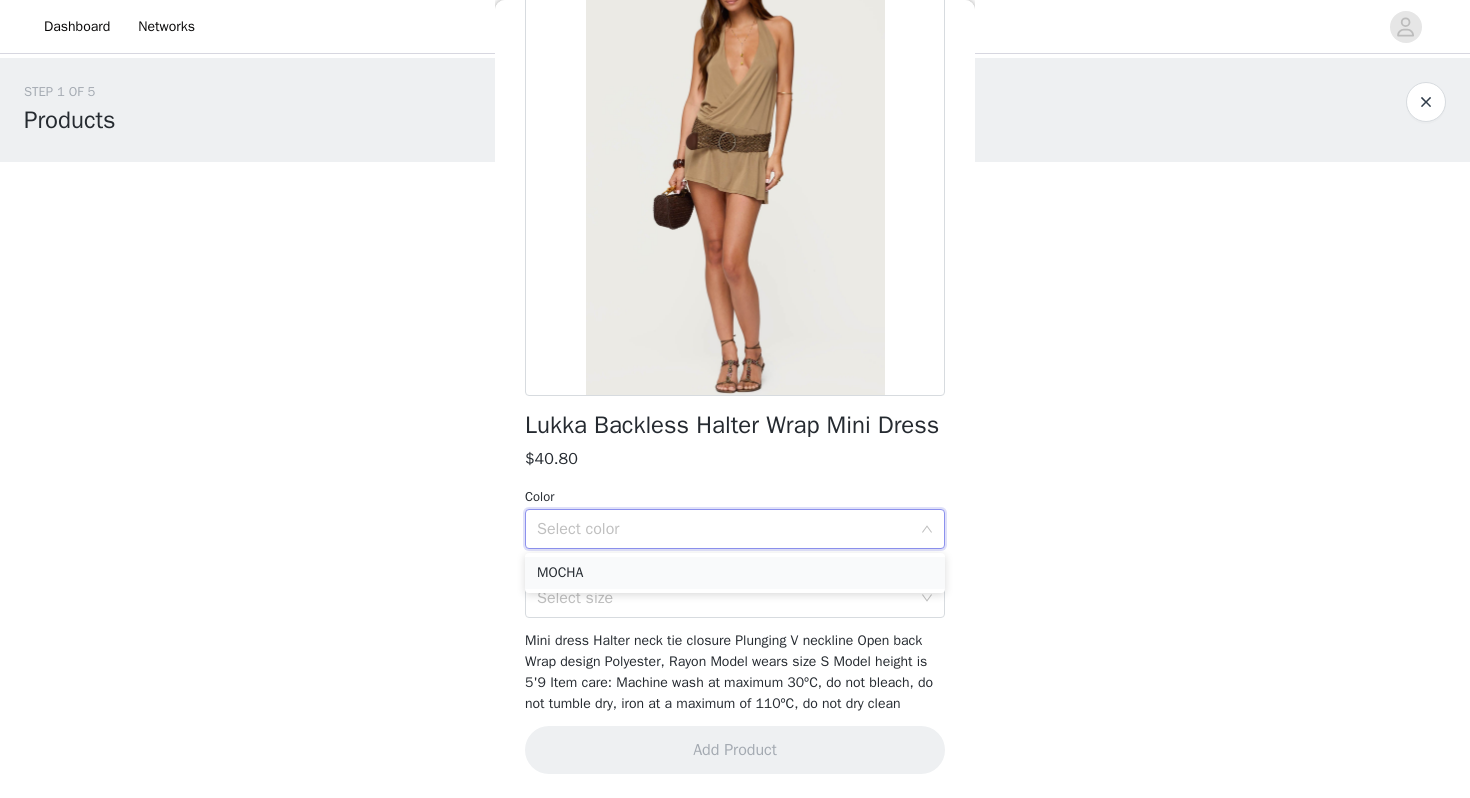 click on "MOCHA" at bounding box center [735, 573] 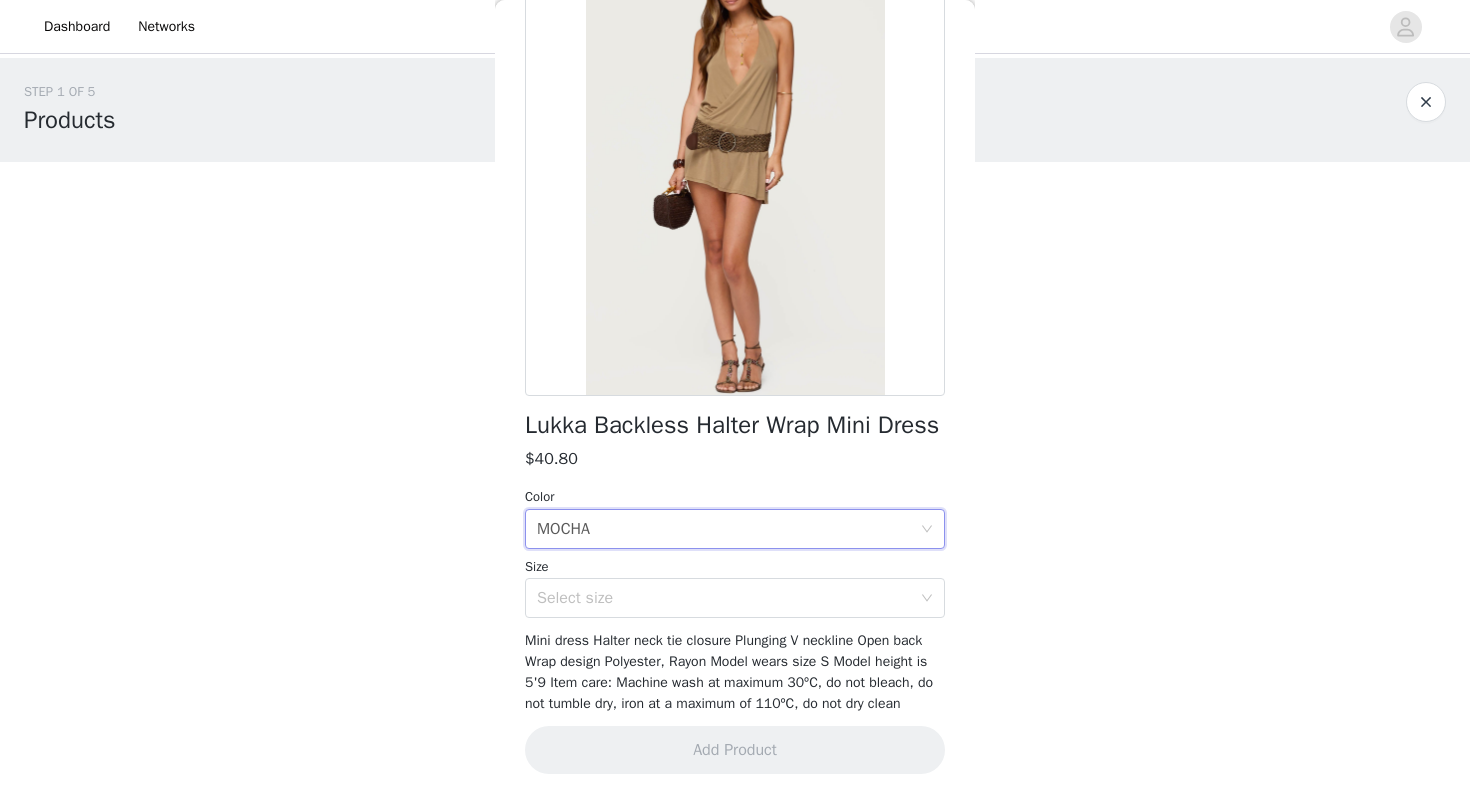 click on "Size   Select size" at bounding box center (735, 588) 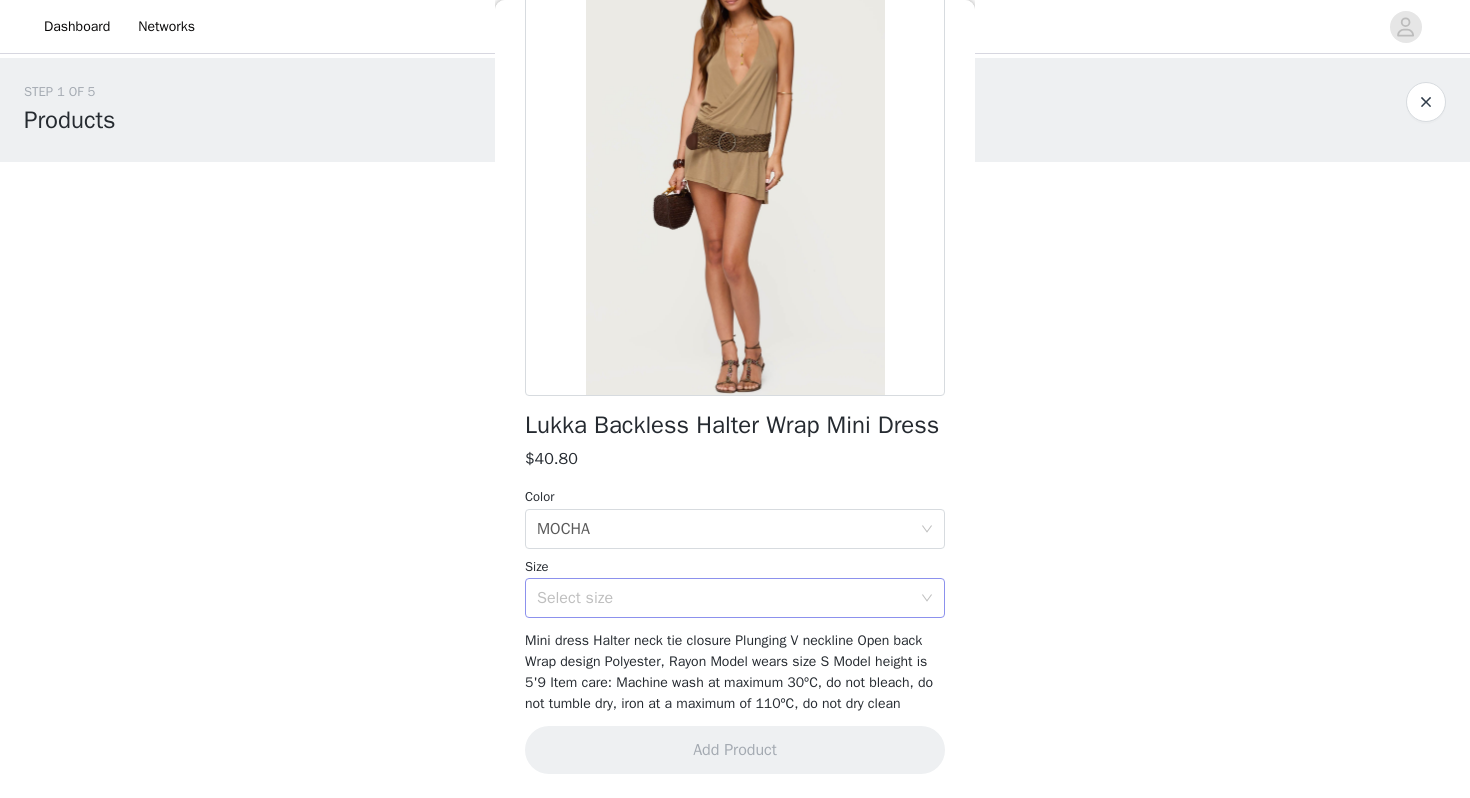 click on "Select size" at bounding box center (724, 598) 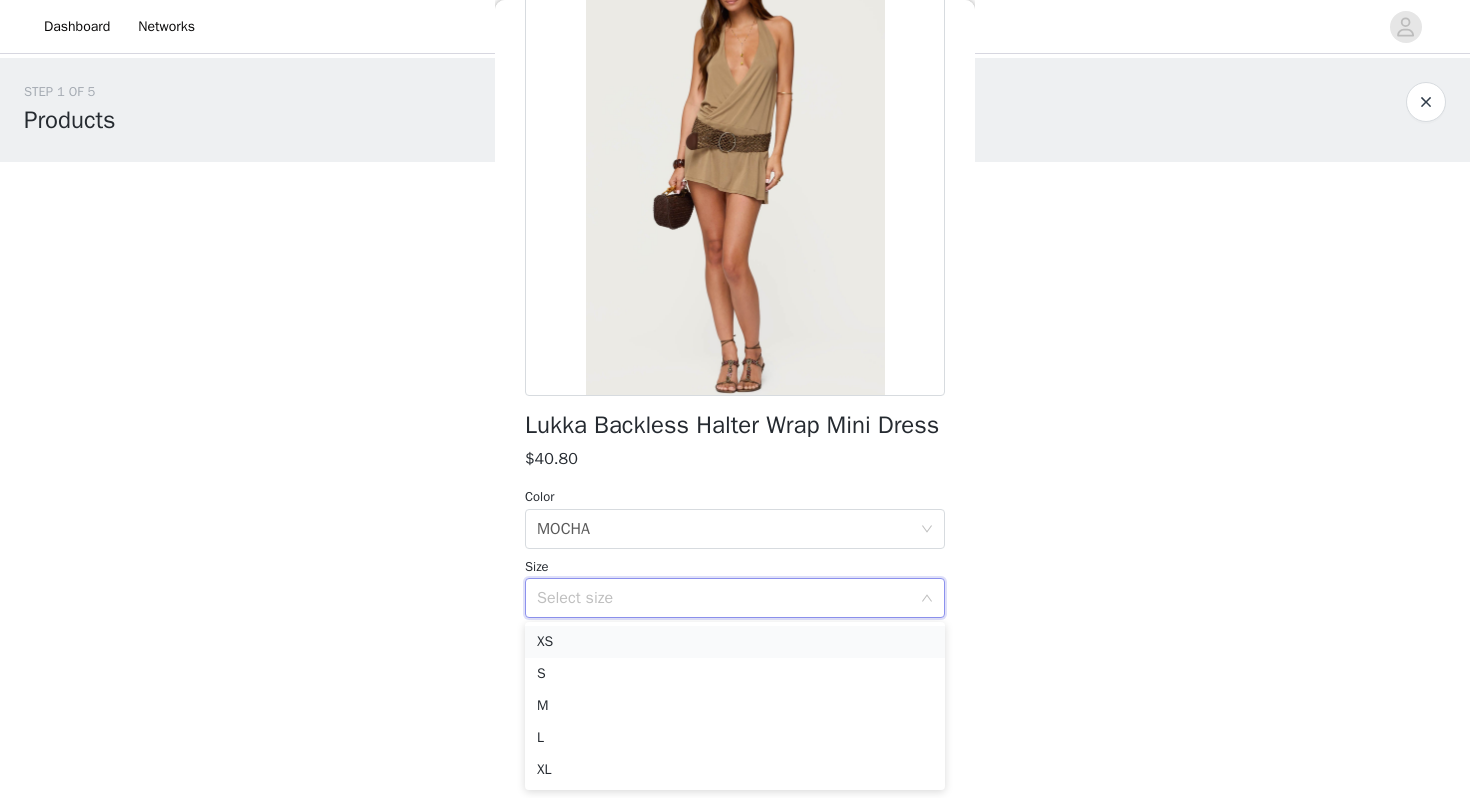 click on "XS" at bounding box center (735, 642) 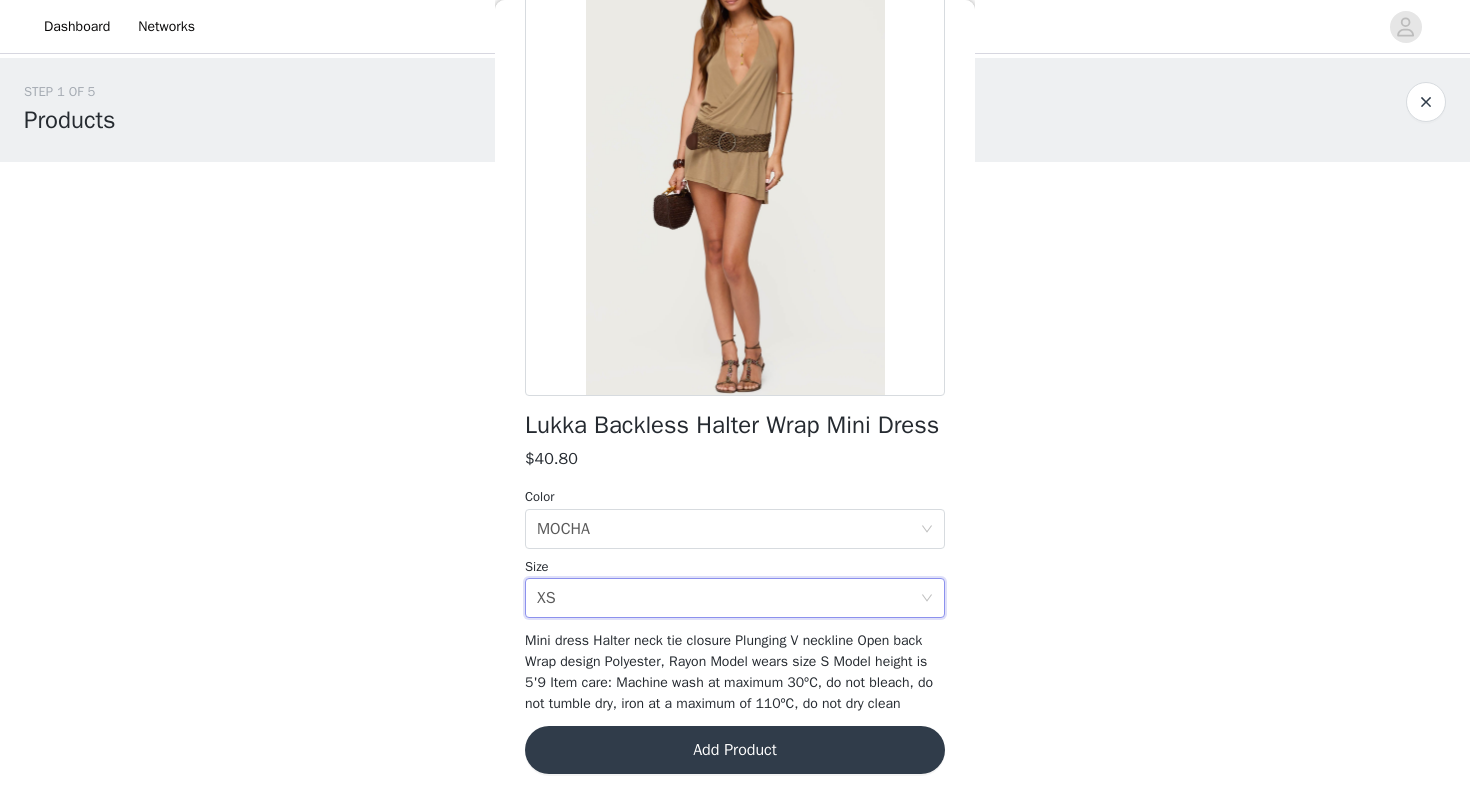 click on "Add Product" at bounding box center (735, 750) 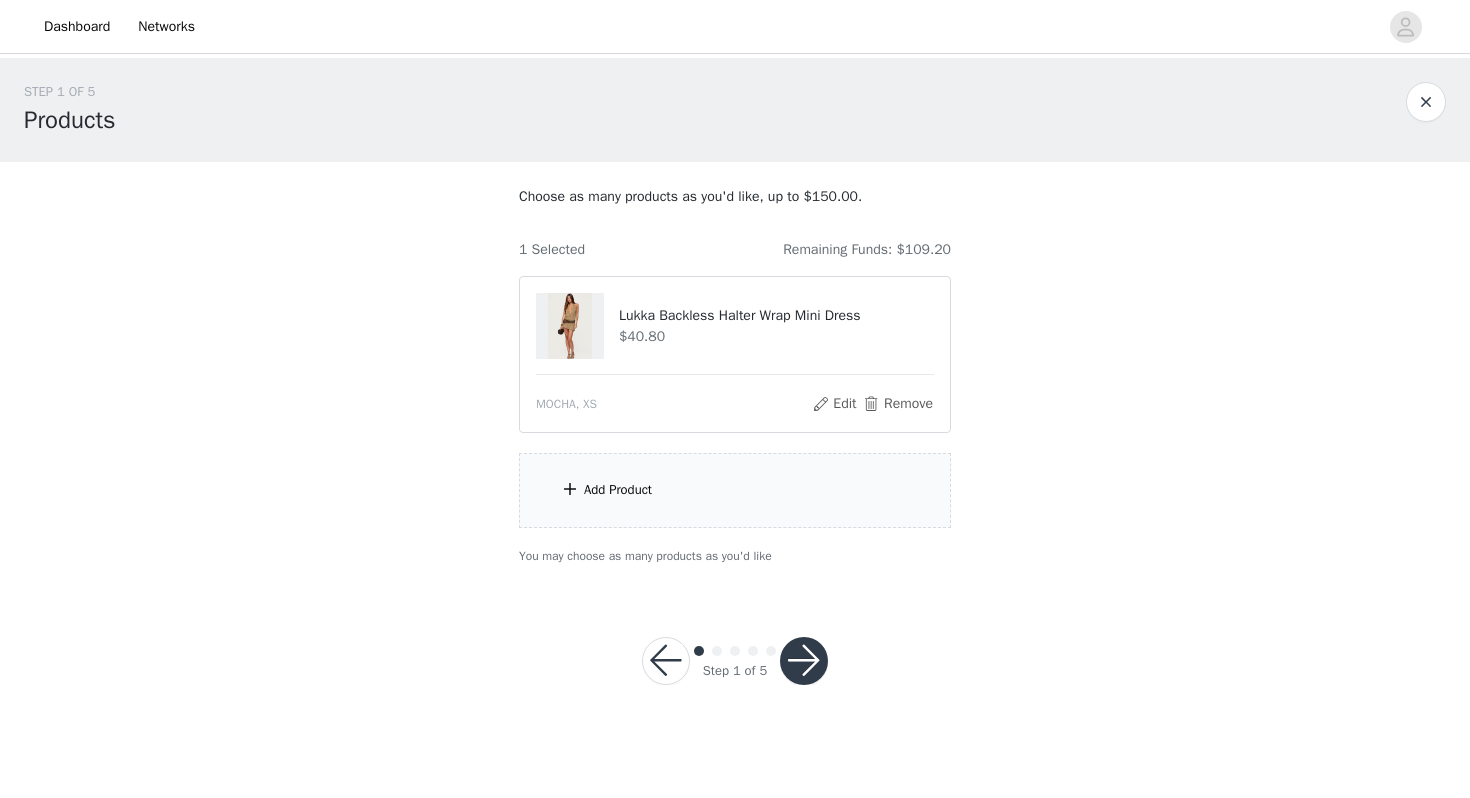 click on "Add Product" at bounding box center (735, 490) 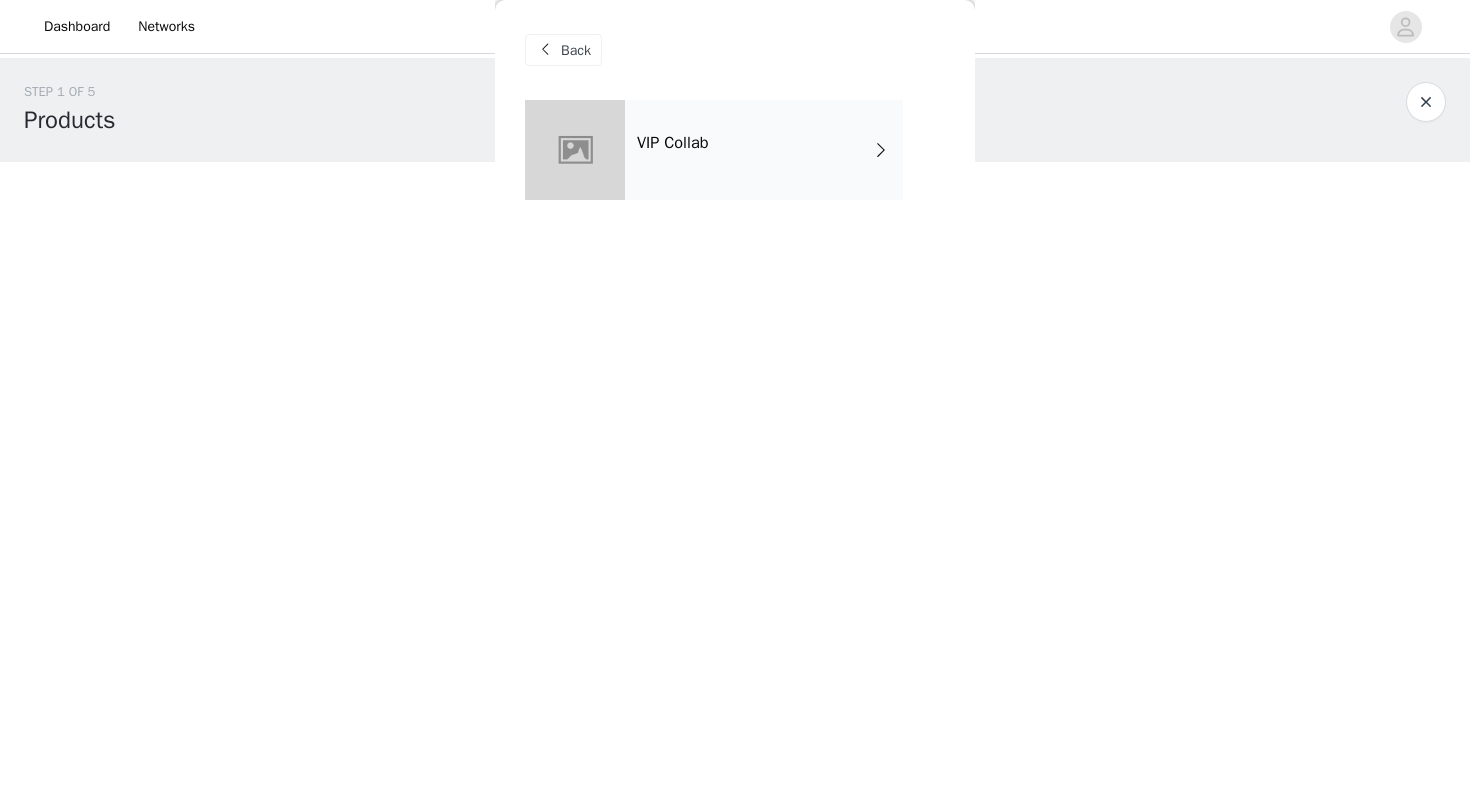 click on "VIP Collab" at bounding box center [764, 150] 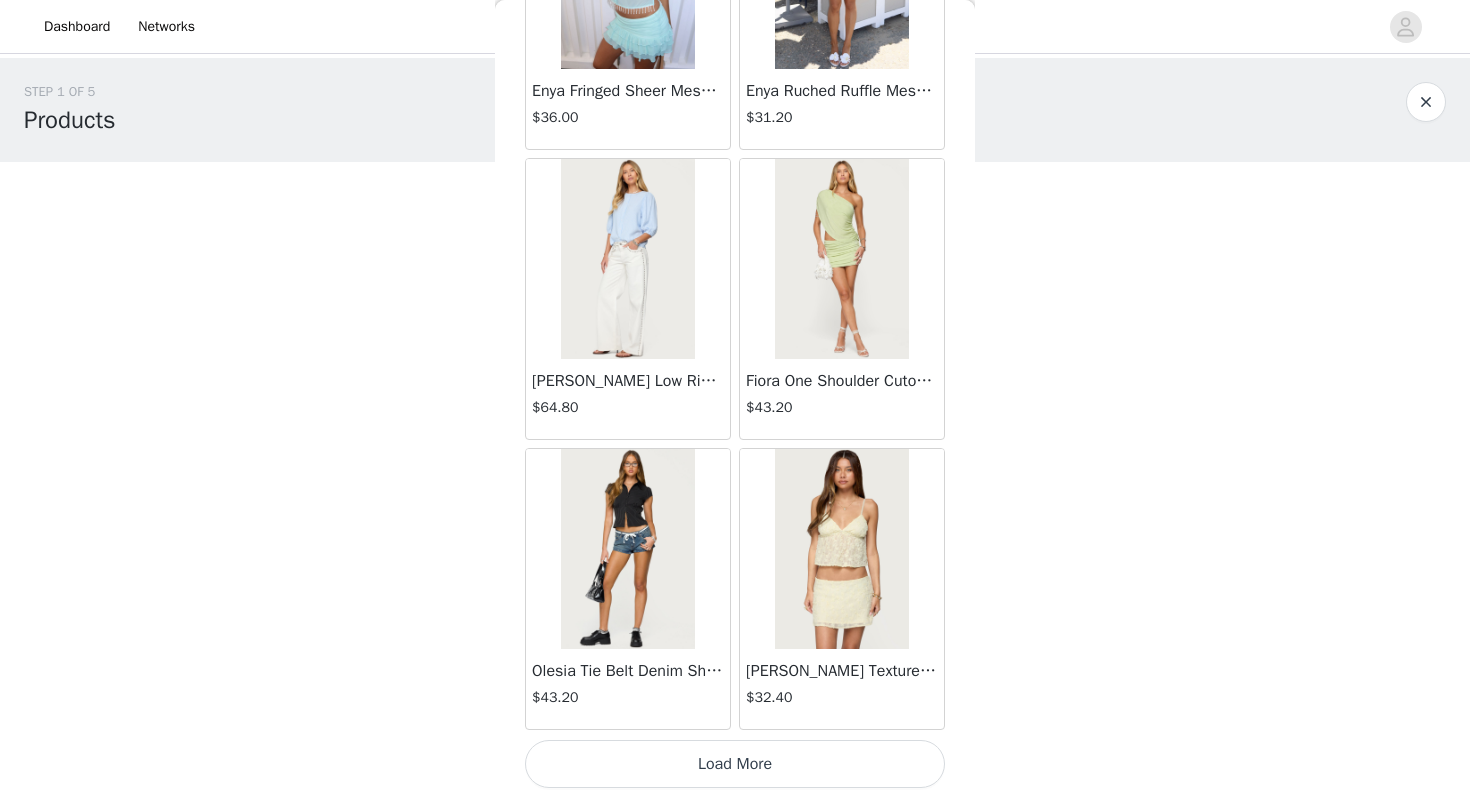 click on "Load More" at bounding box center (735, 764) 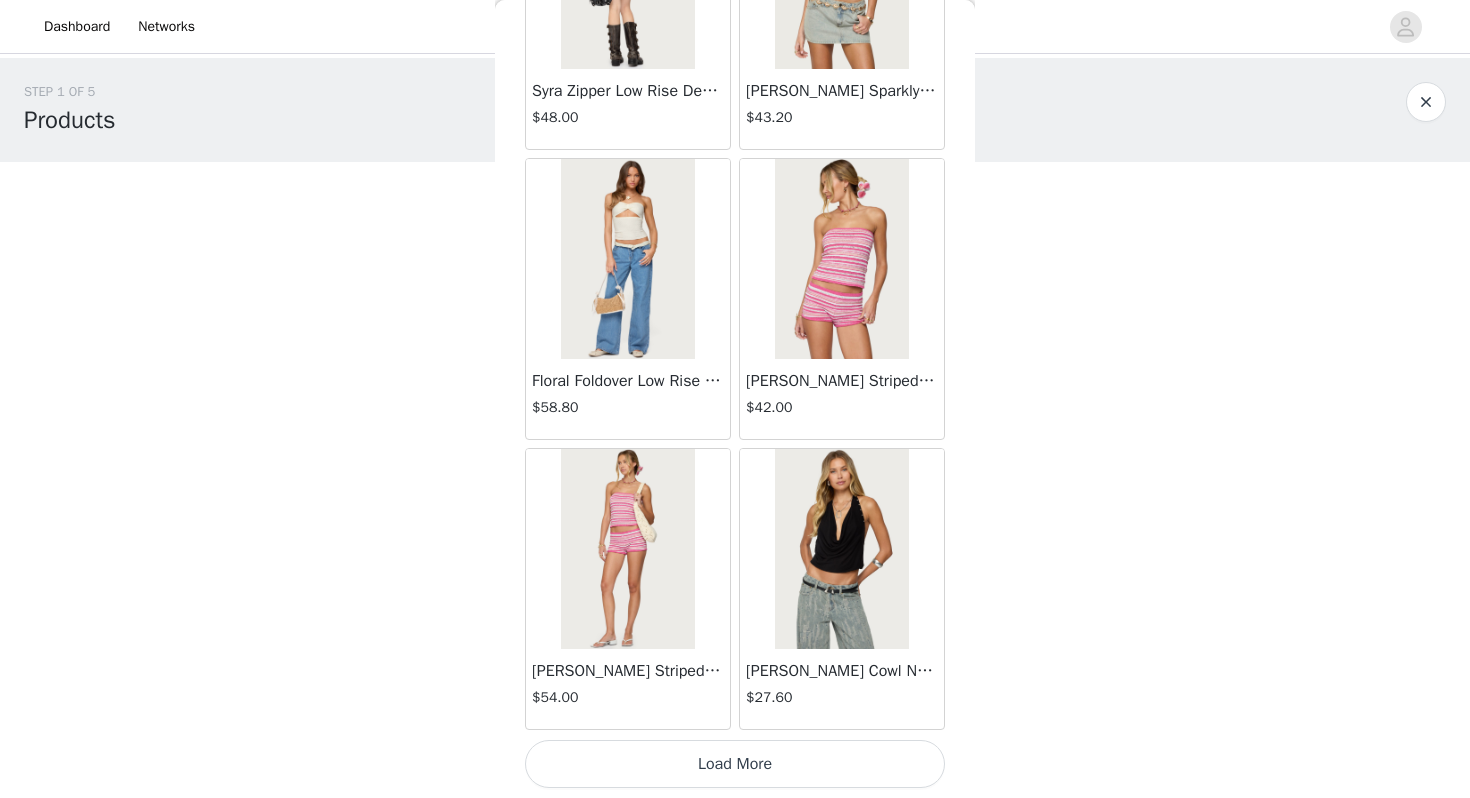 click on "Load More" at bounding box center [735, 764] 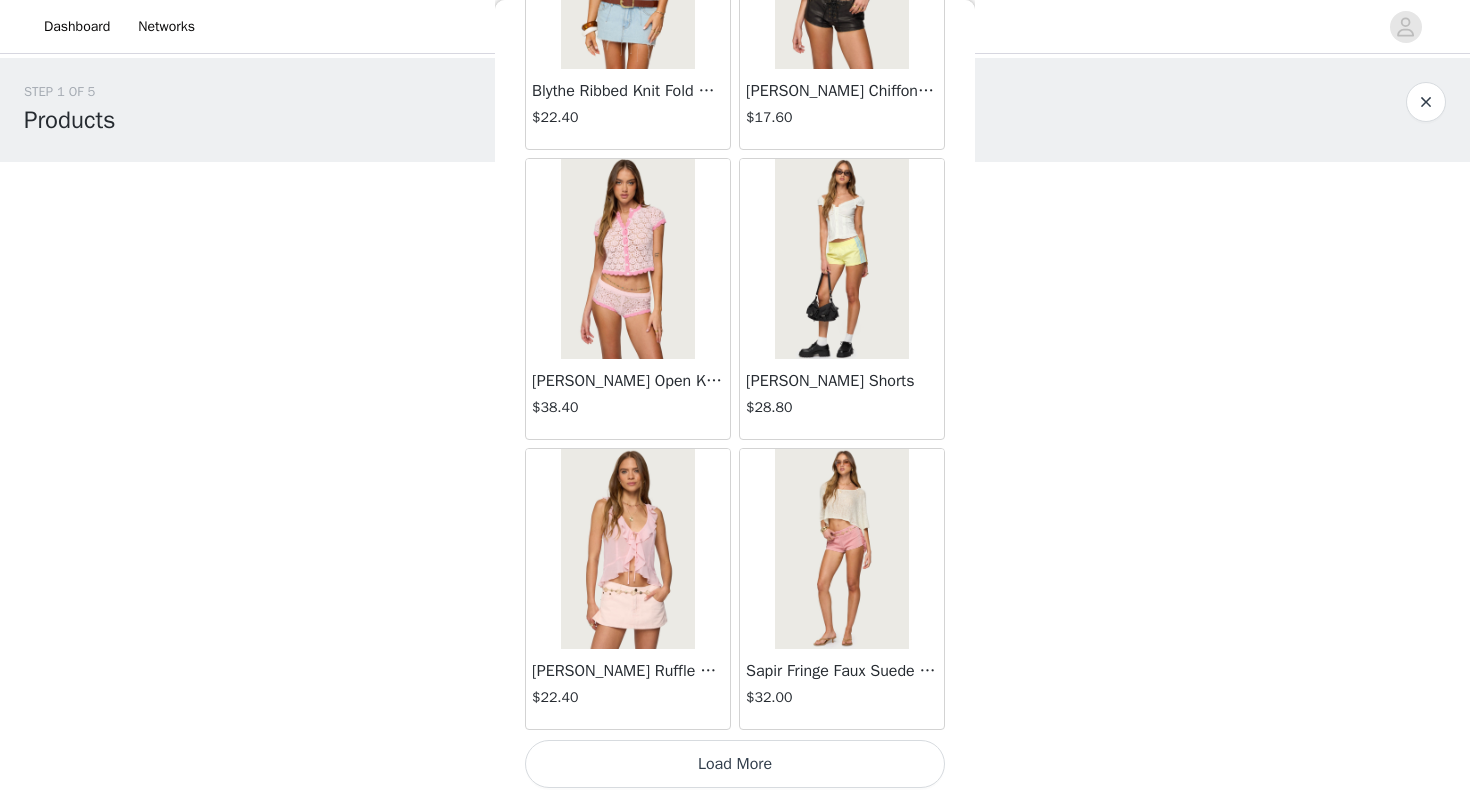 click on "Load More" at bounding box center [735, 764] 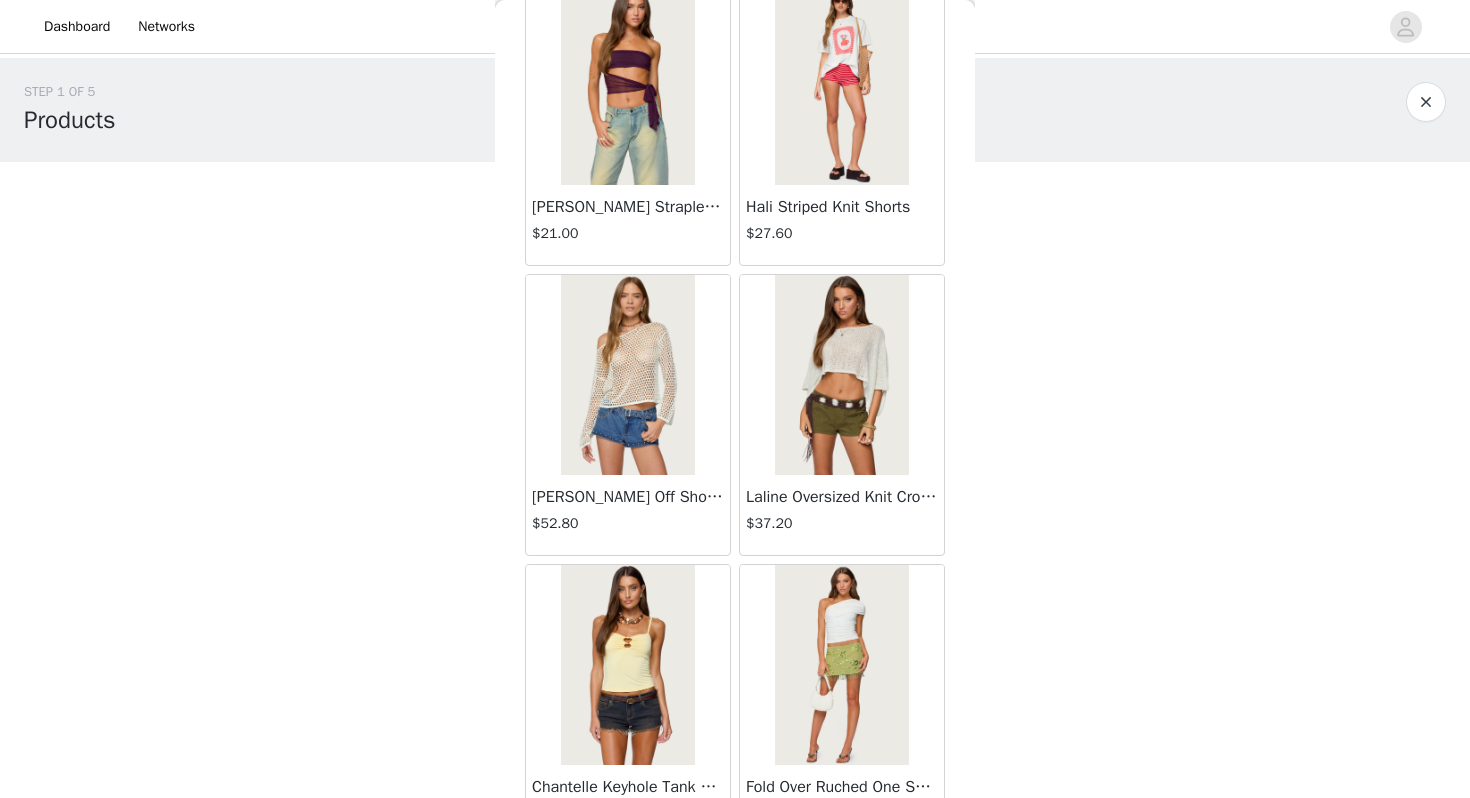 scroll, scrollTop: 10962, scrollLeft: 0, axis: vertical 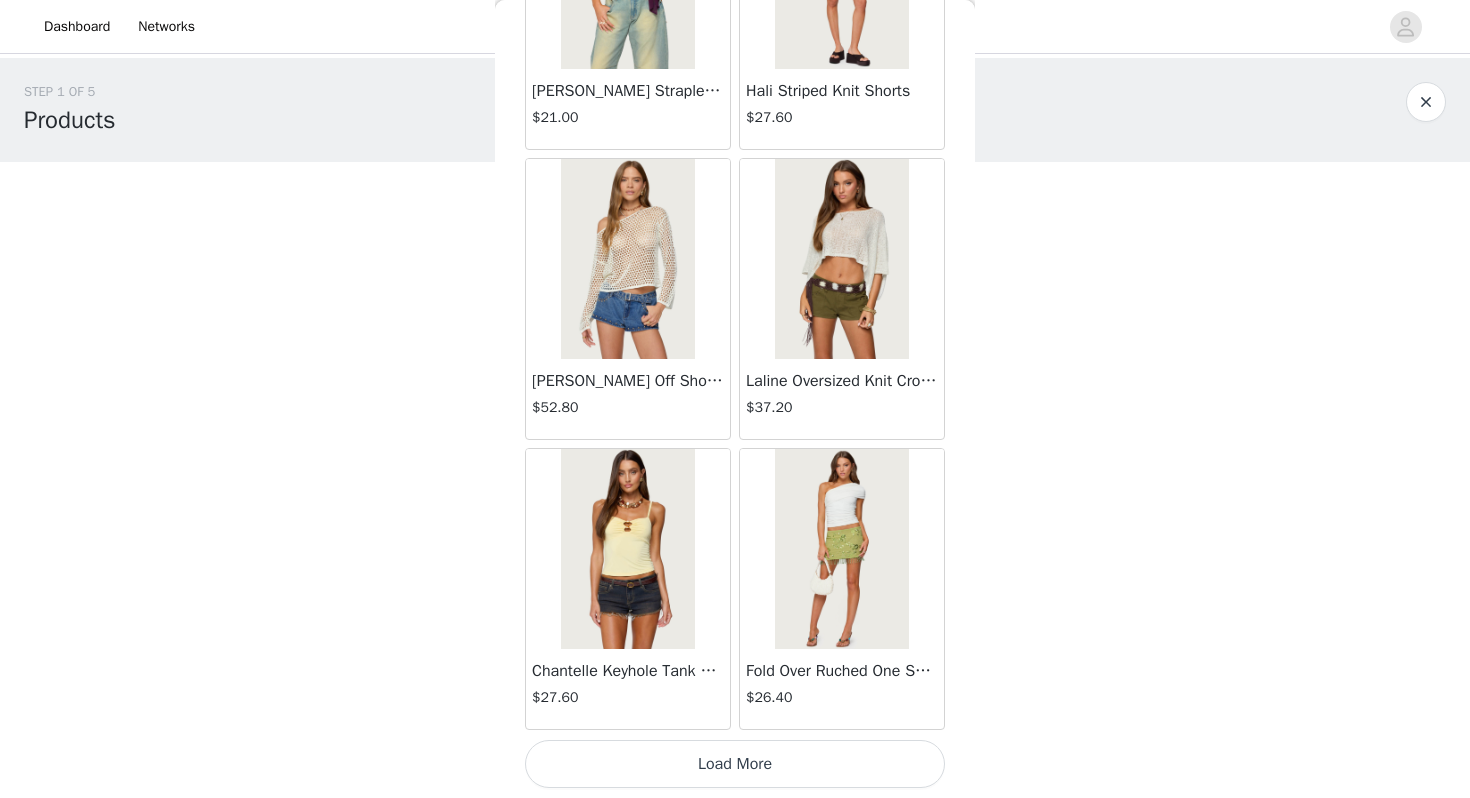 click on "Load More" at bounding box center (735, 764) 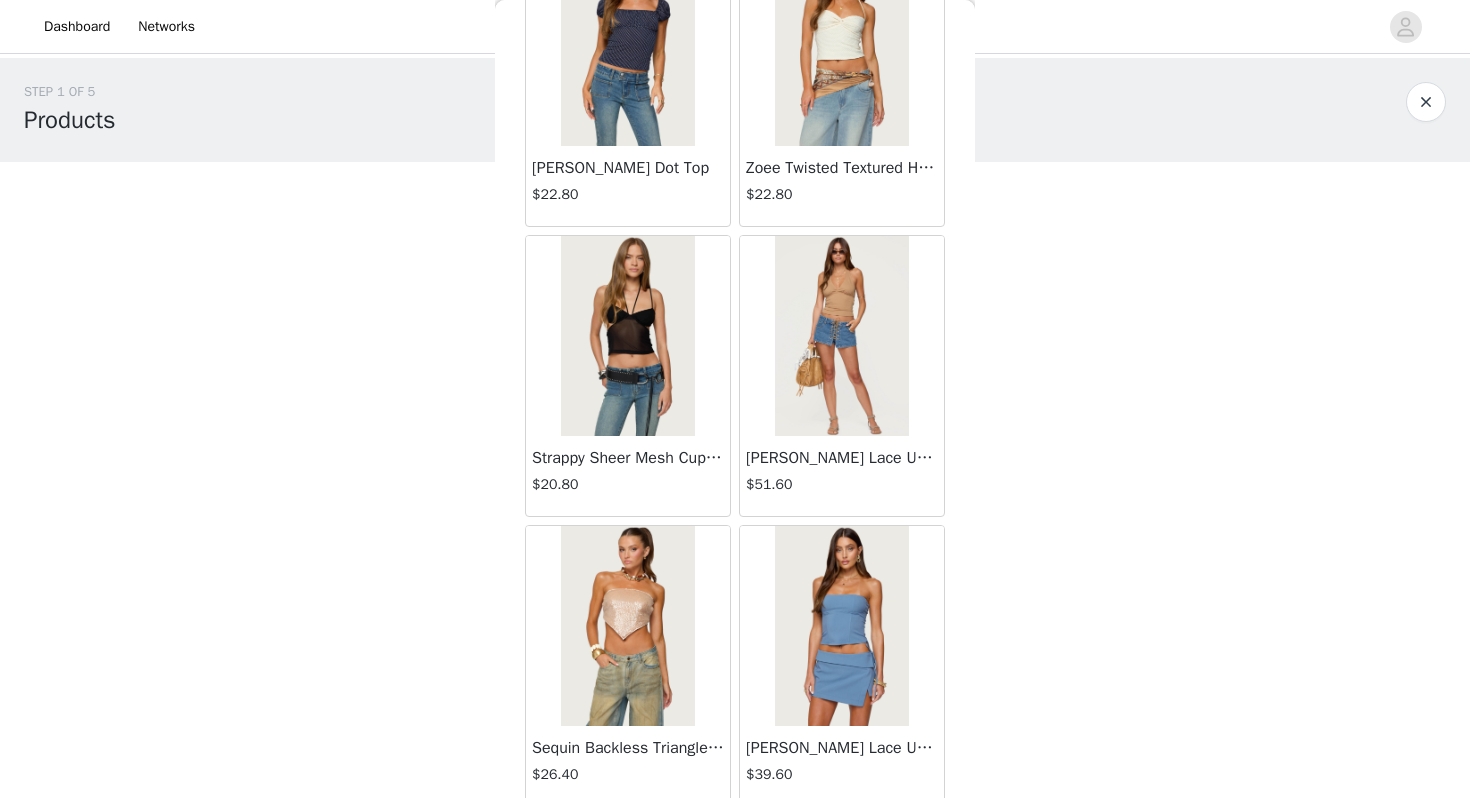 scroll, scrollTop: 13862, scrollLeft: 0, axis: vertical 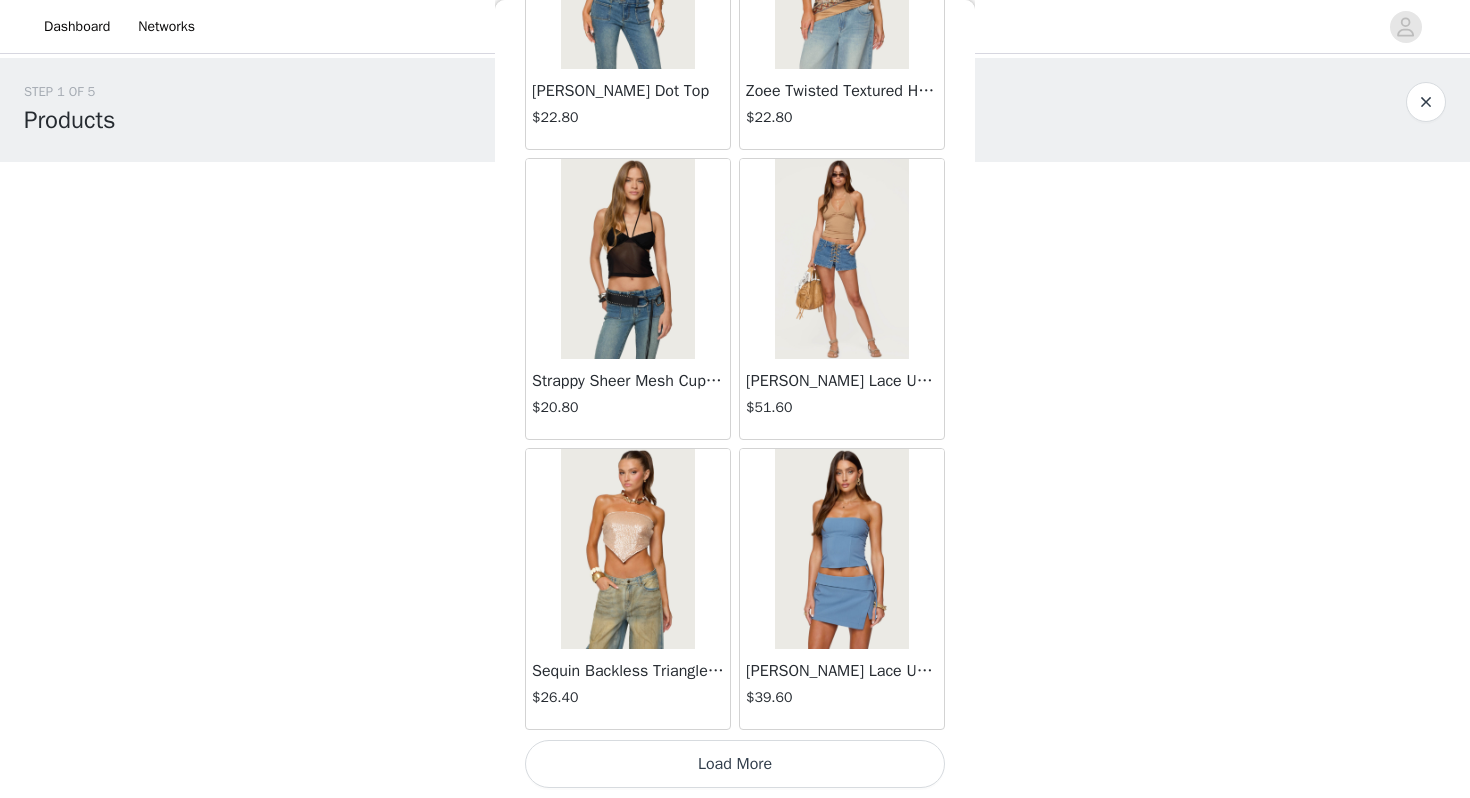 click on "Load More" at bounding box center [735, 764] 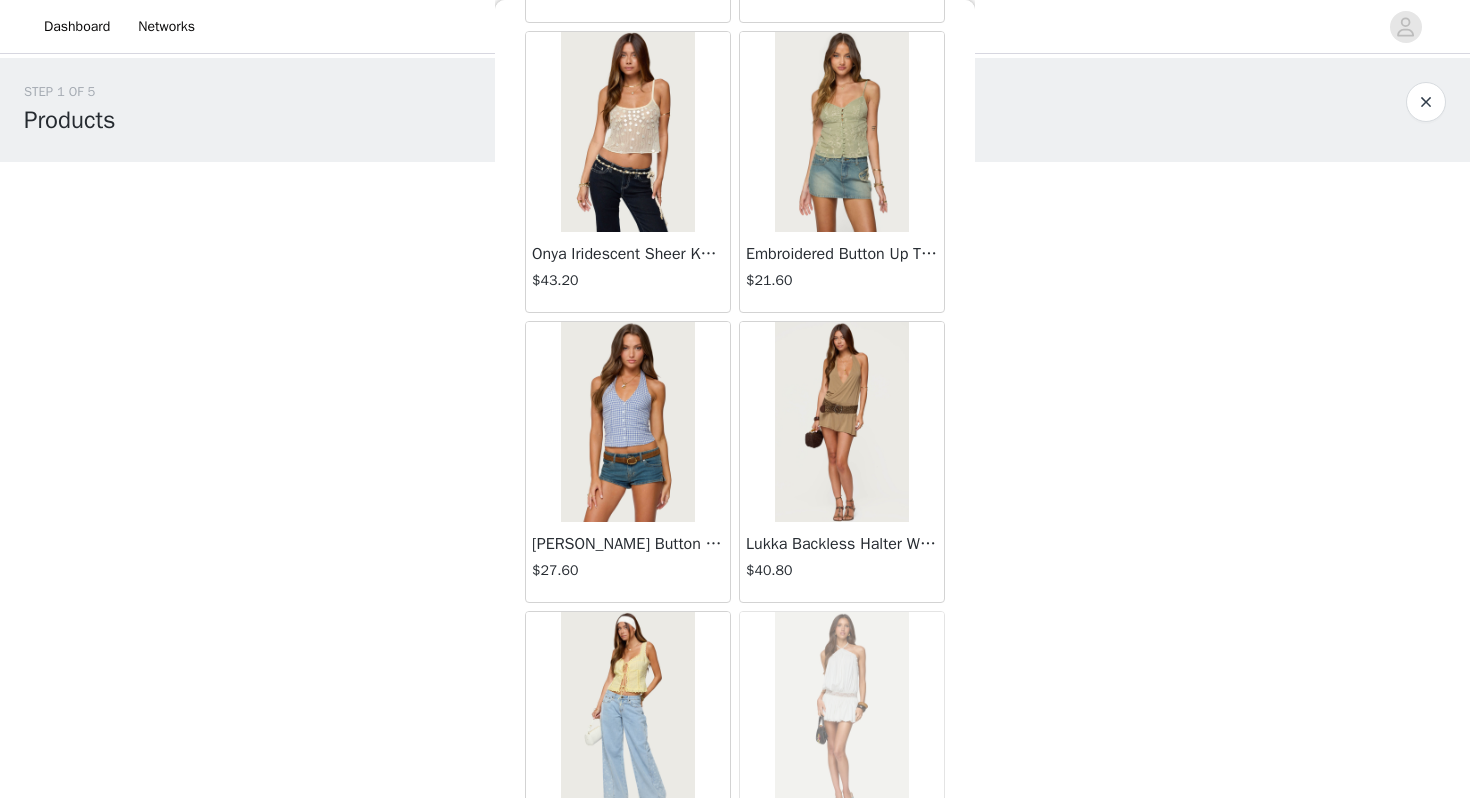 scroll, scrollTop: 15437, scrollLeft: 0, axis: vertical 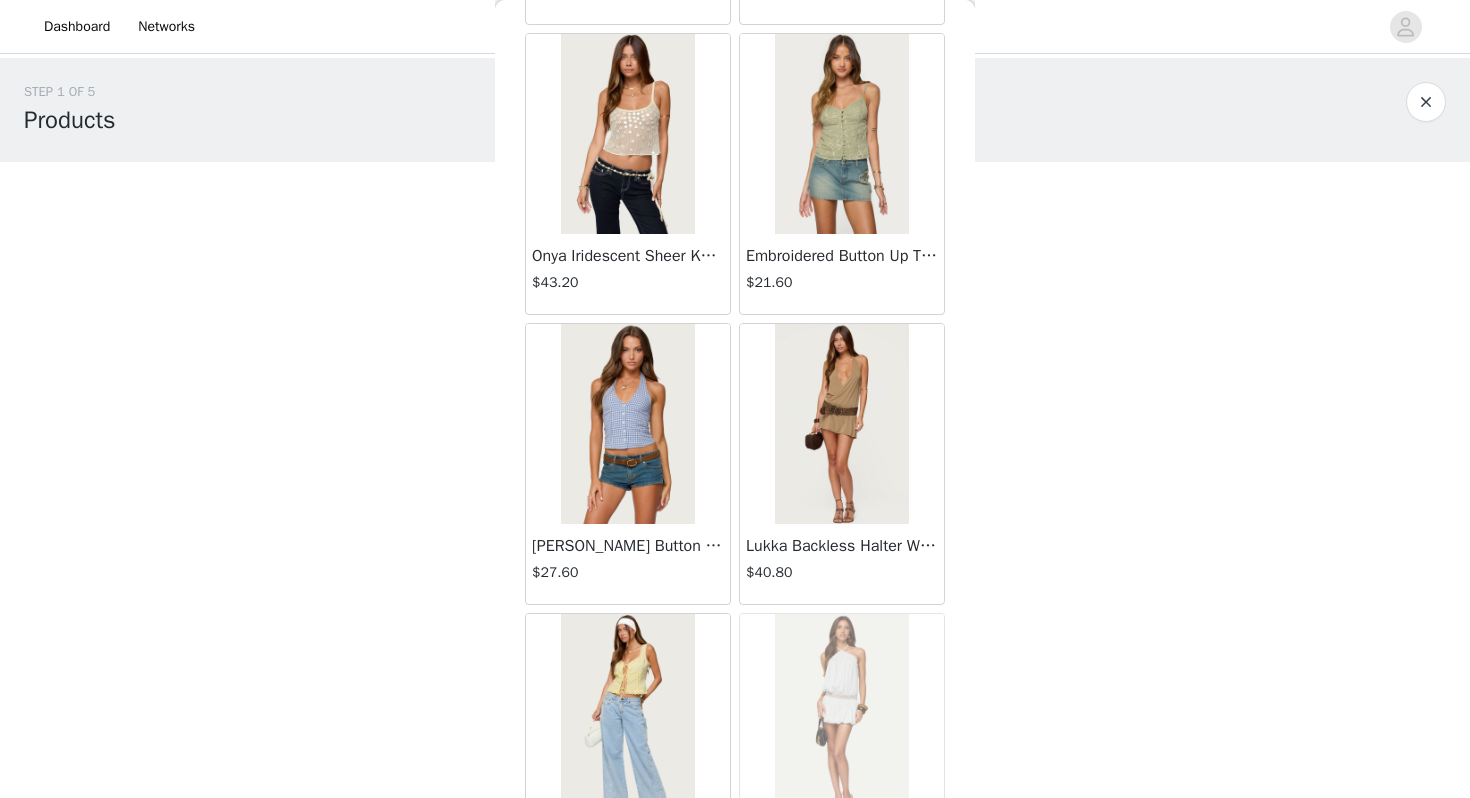 click at bounding box center (627, 134) 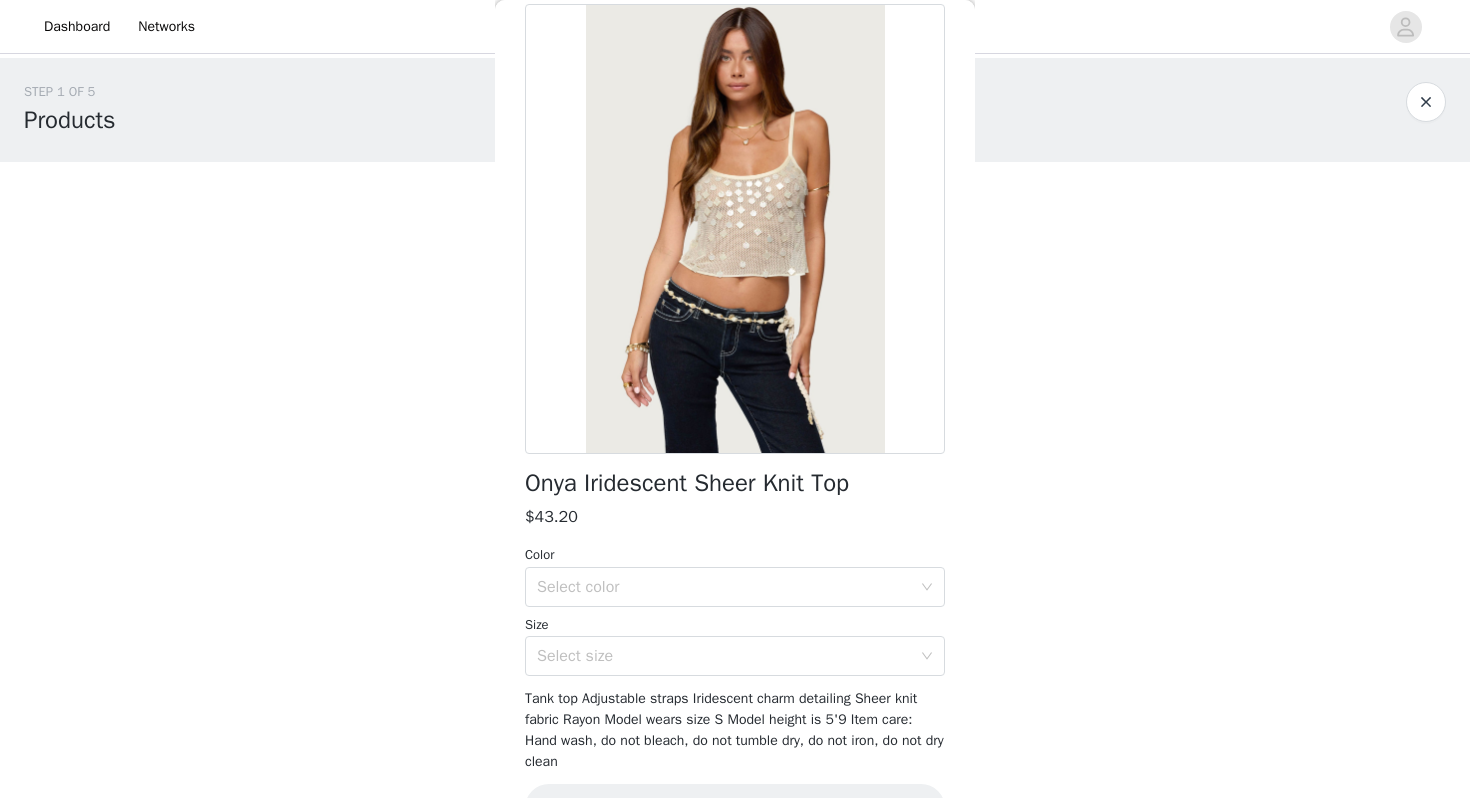 scroll, scrollTop: 94, scrollLeft: 0, axis: vertical 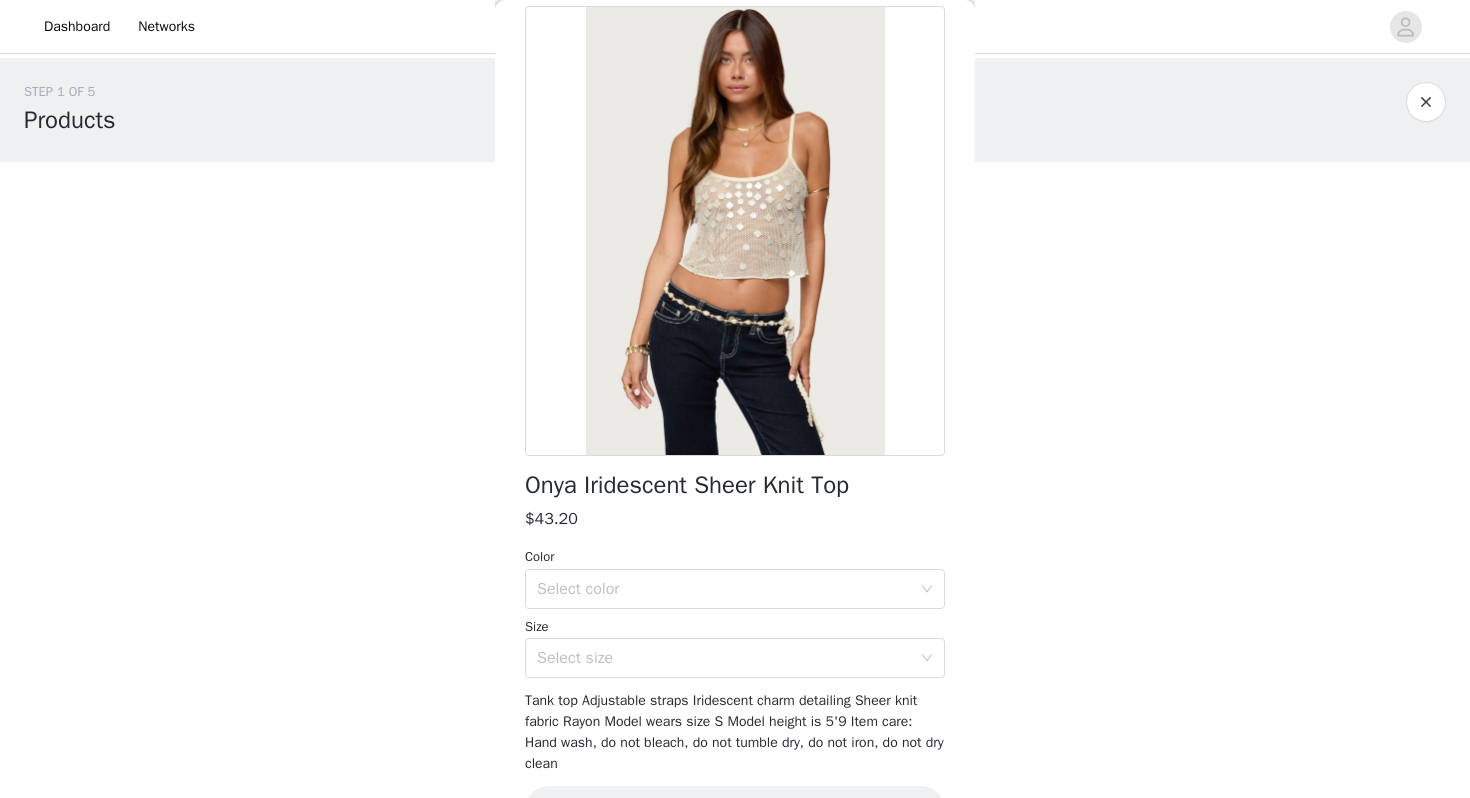 click on "Onya Iridescent Sheer Knit Top" at bounding box center (687, 485) 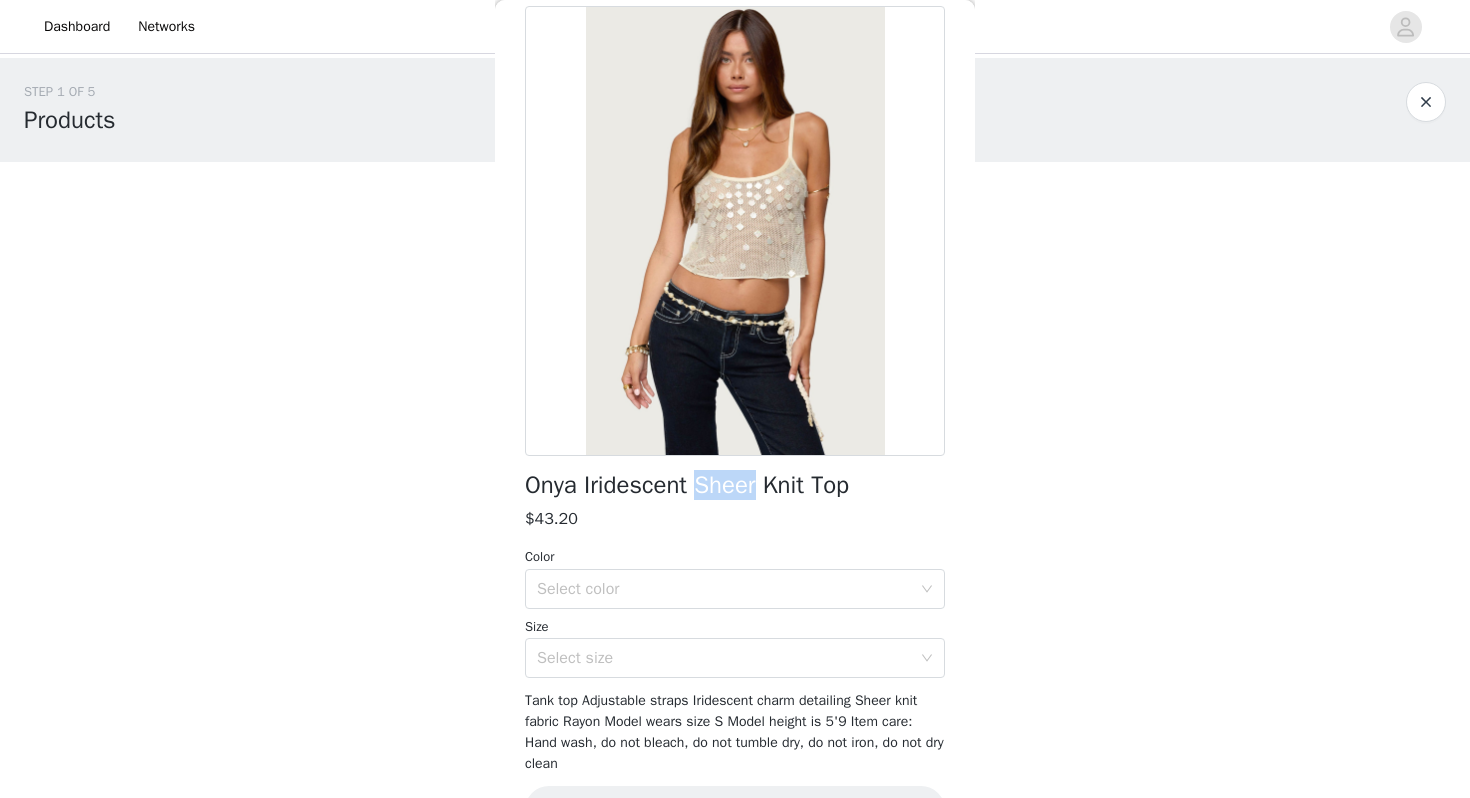 click on "Onya Iridescent Sheer Knit Top" at bounding box center (687, 485) 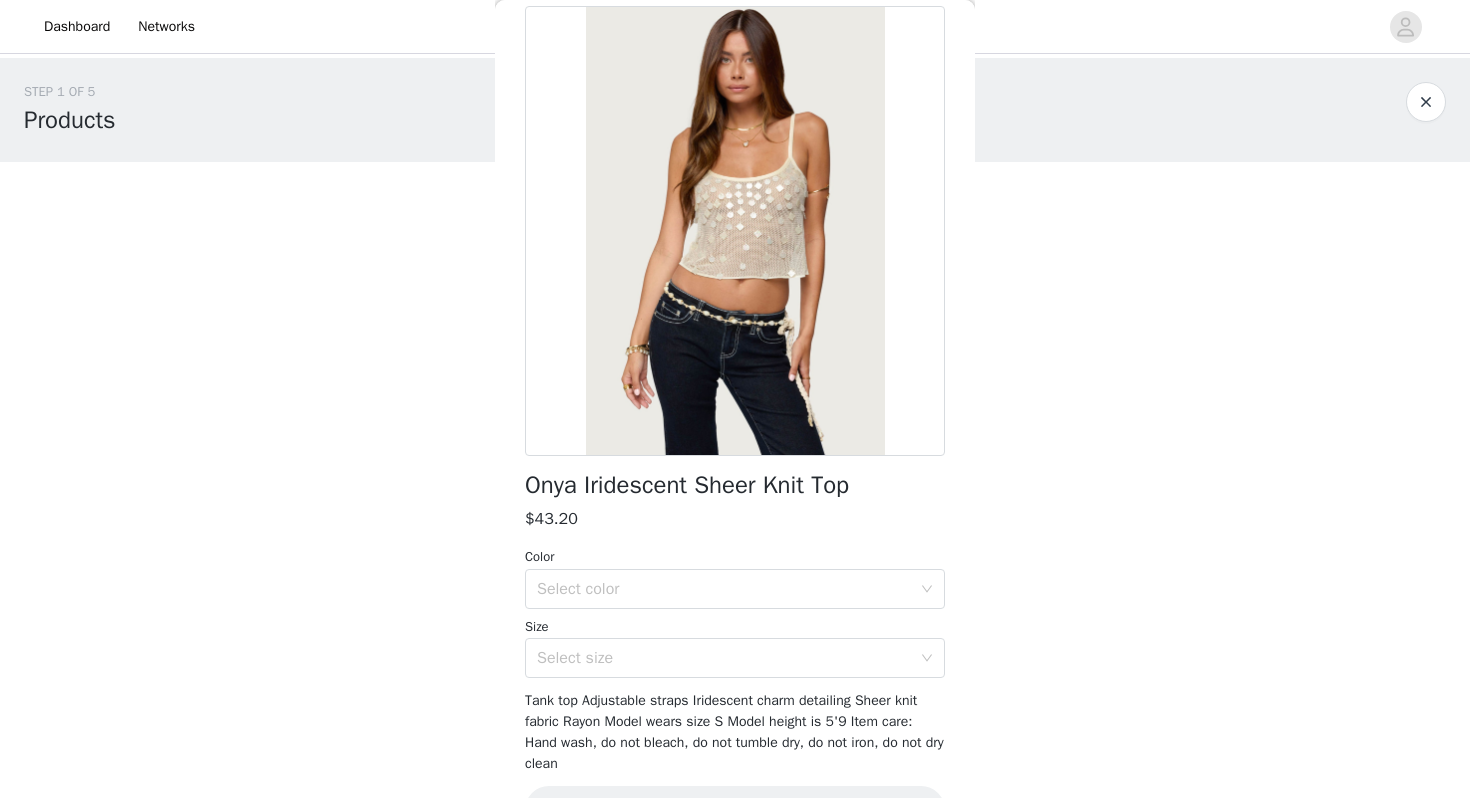click on "Onya Iridescent Sheer Knit Top" at bounding box center (687, 485) 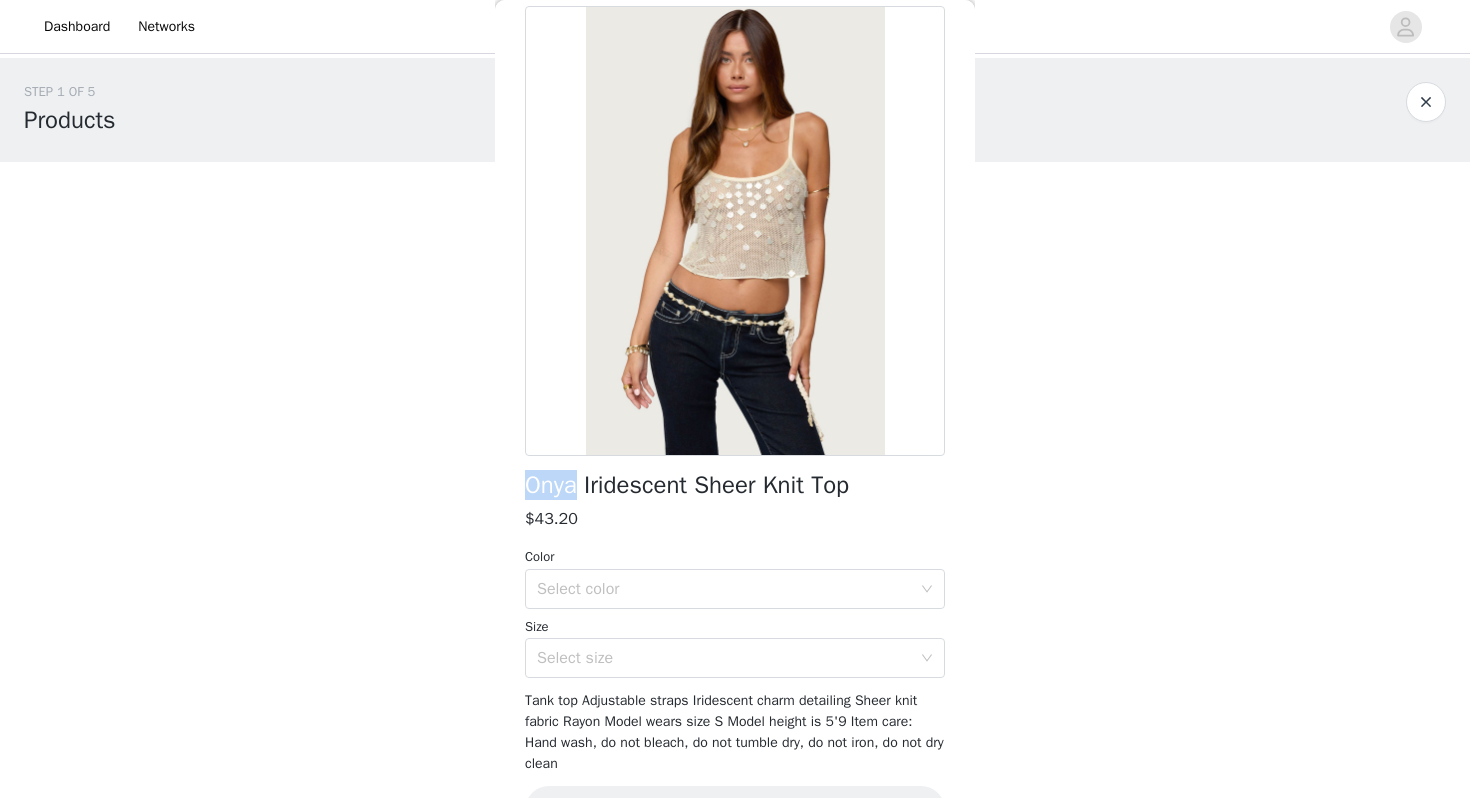 click on "Onya Iridescent Sheer Knit Top" at bounding box center [687, 485] 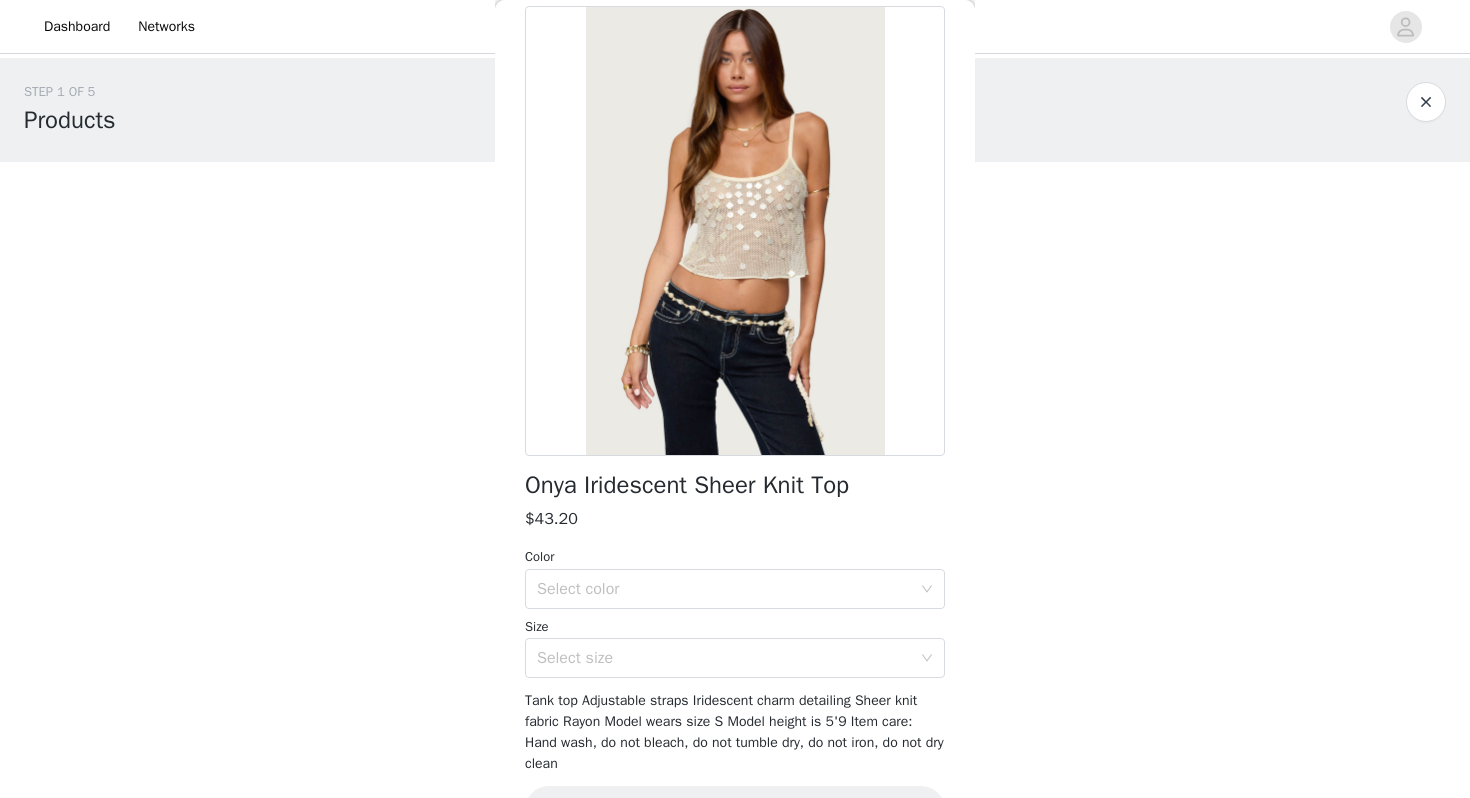 click on "STEP 1 OF 5
Products" at bounding box center (715, 110) 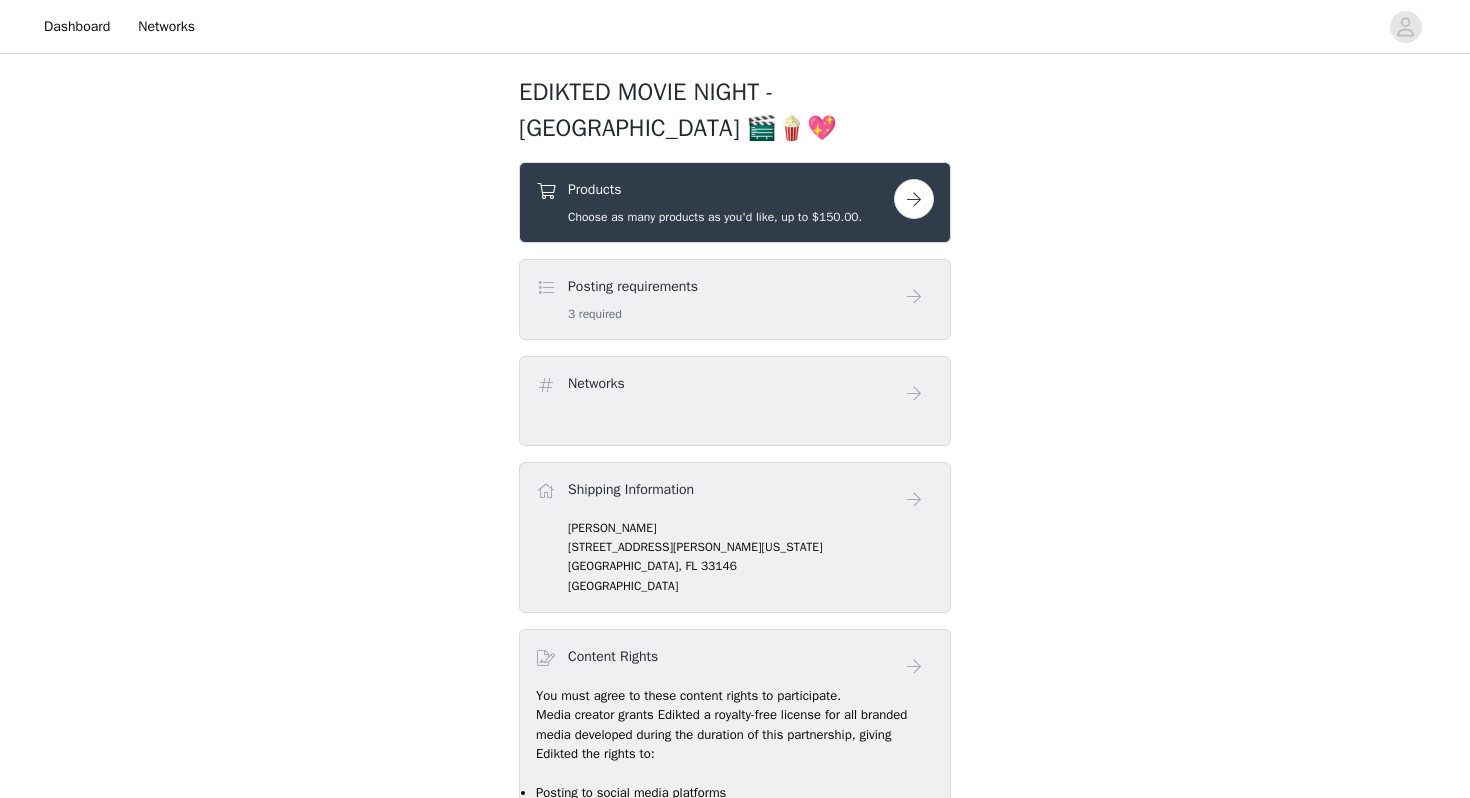 click at bounding box center (914, 199) 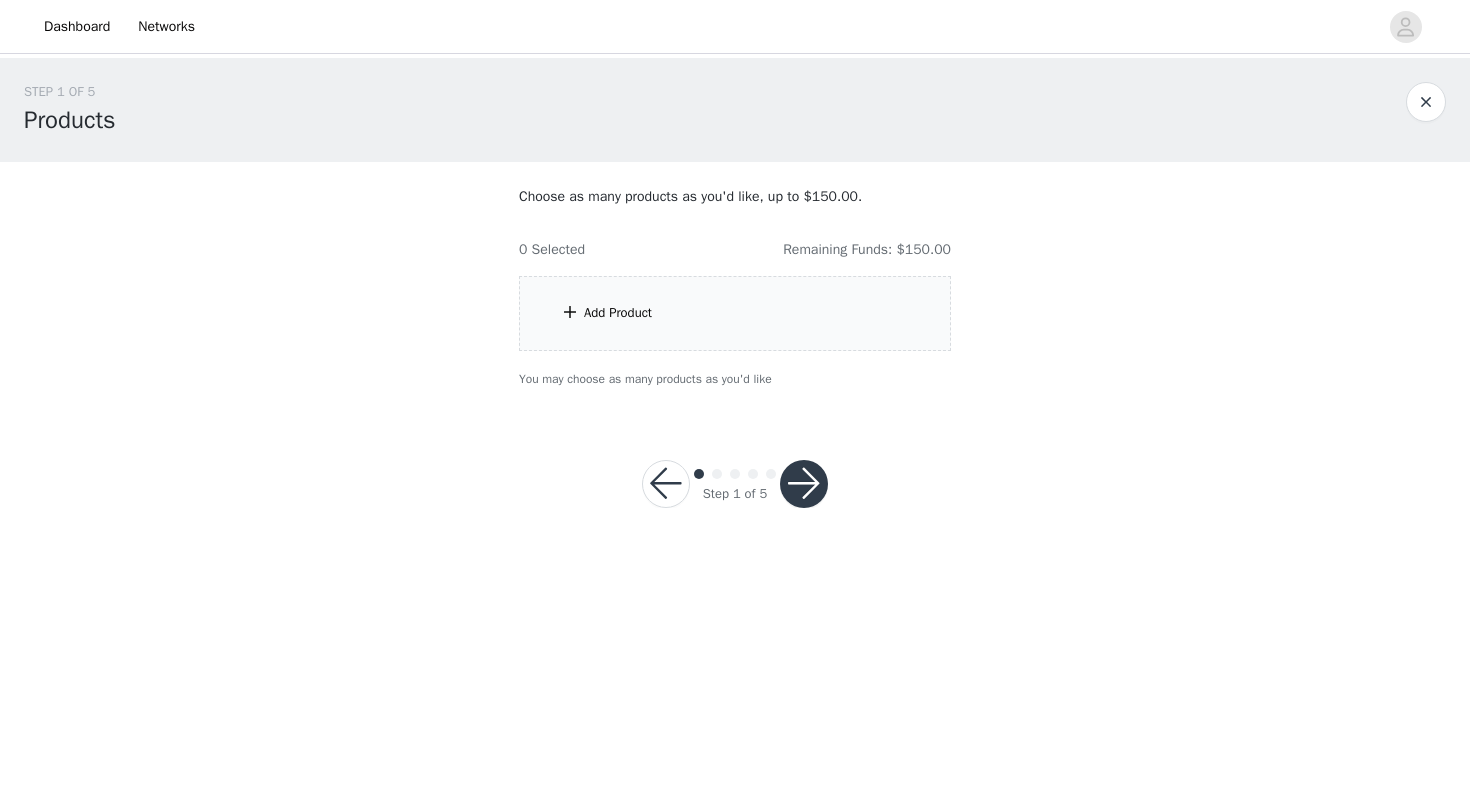 click on "Add Product" at bounding box center (735, 313) 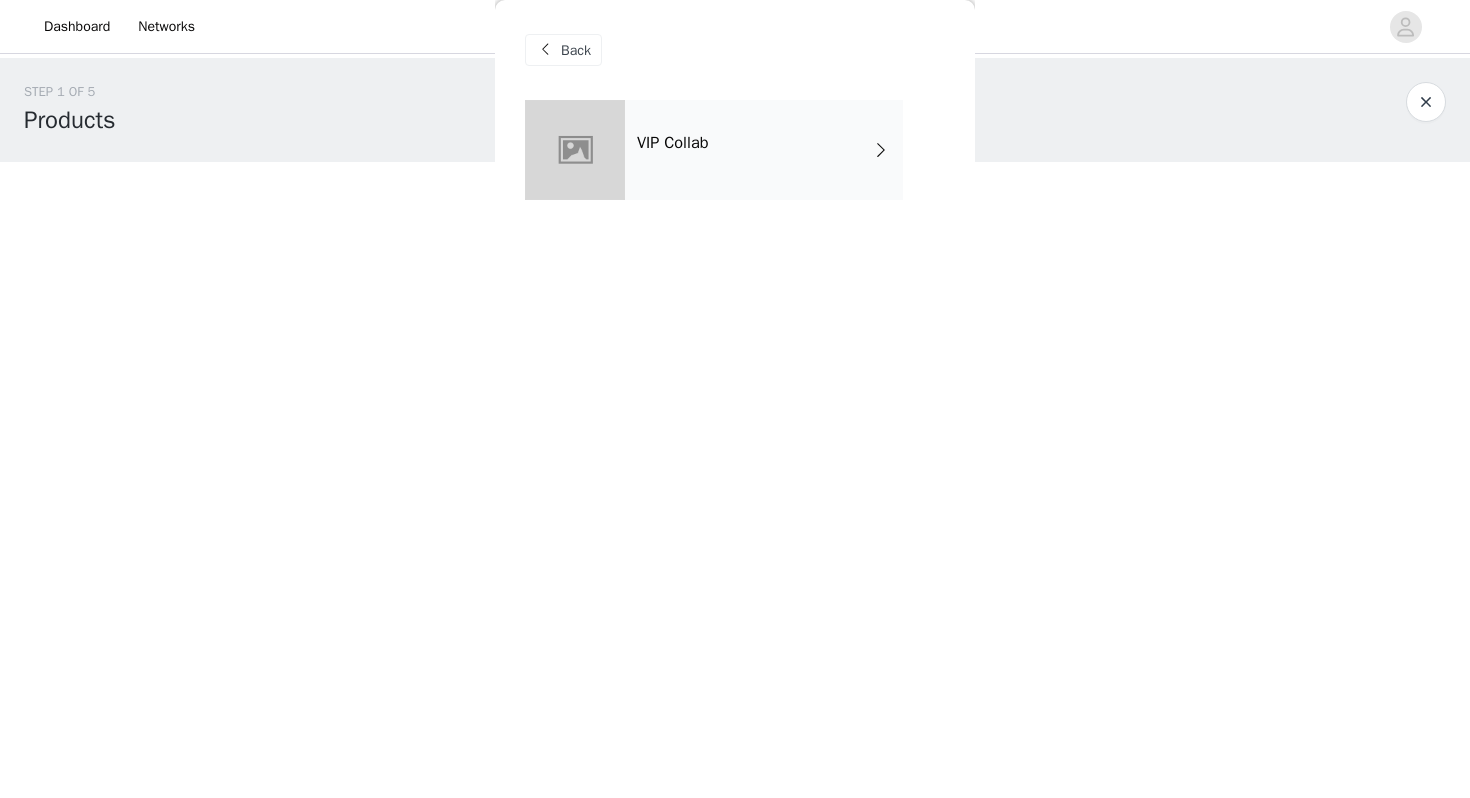 click on "VIP Collab" at bounding box center (764, 150) 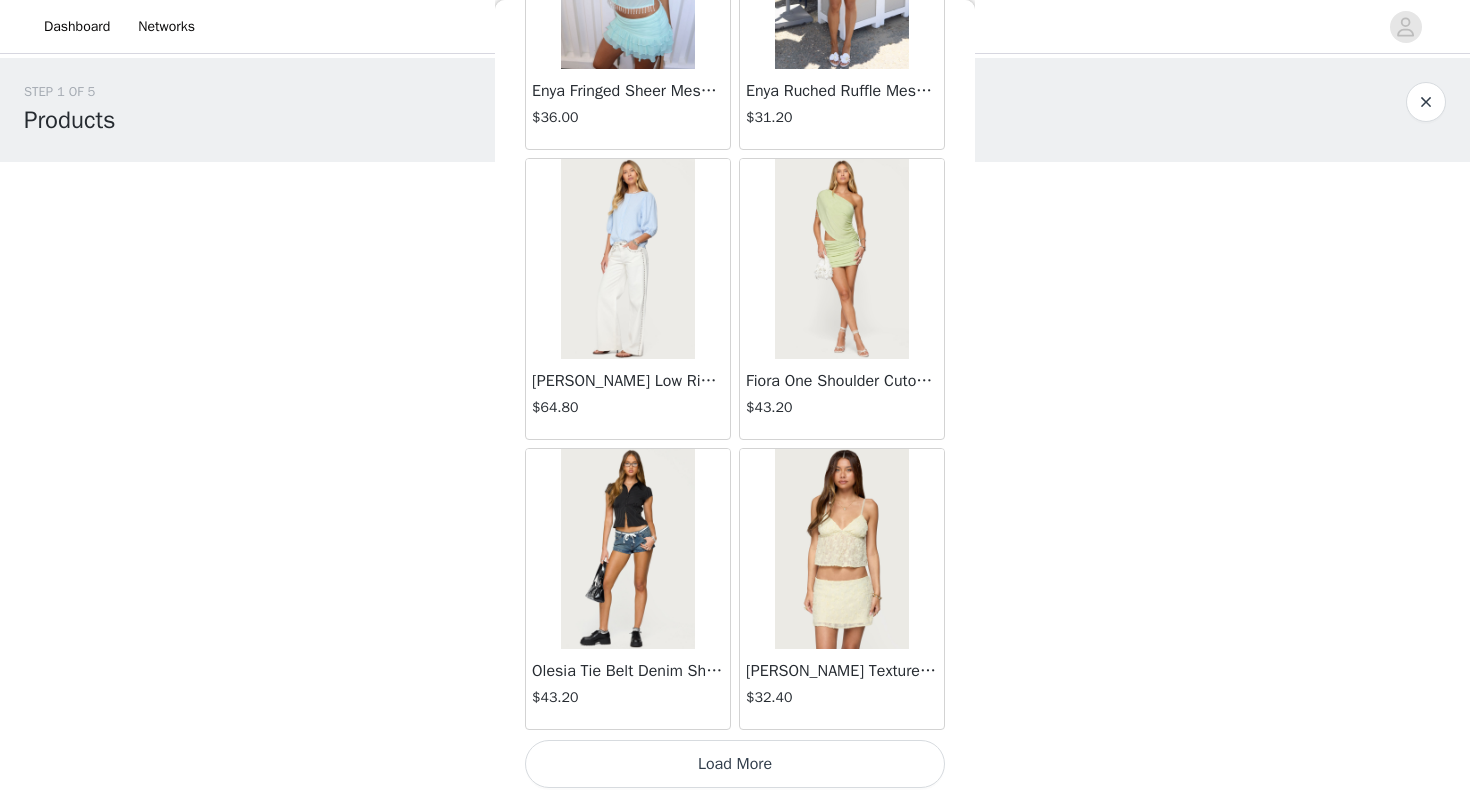 click on "Load More" at bounding box center [735, 764] 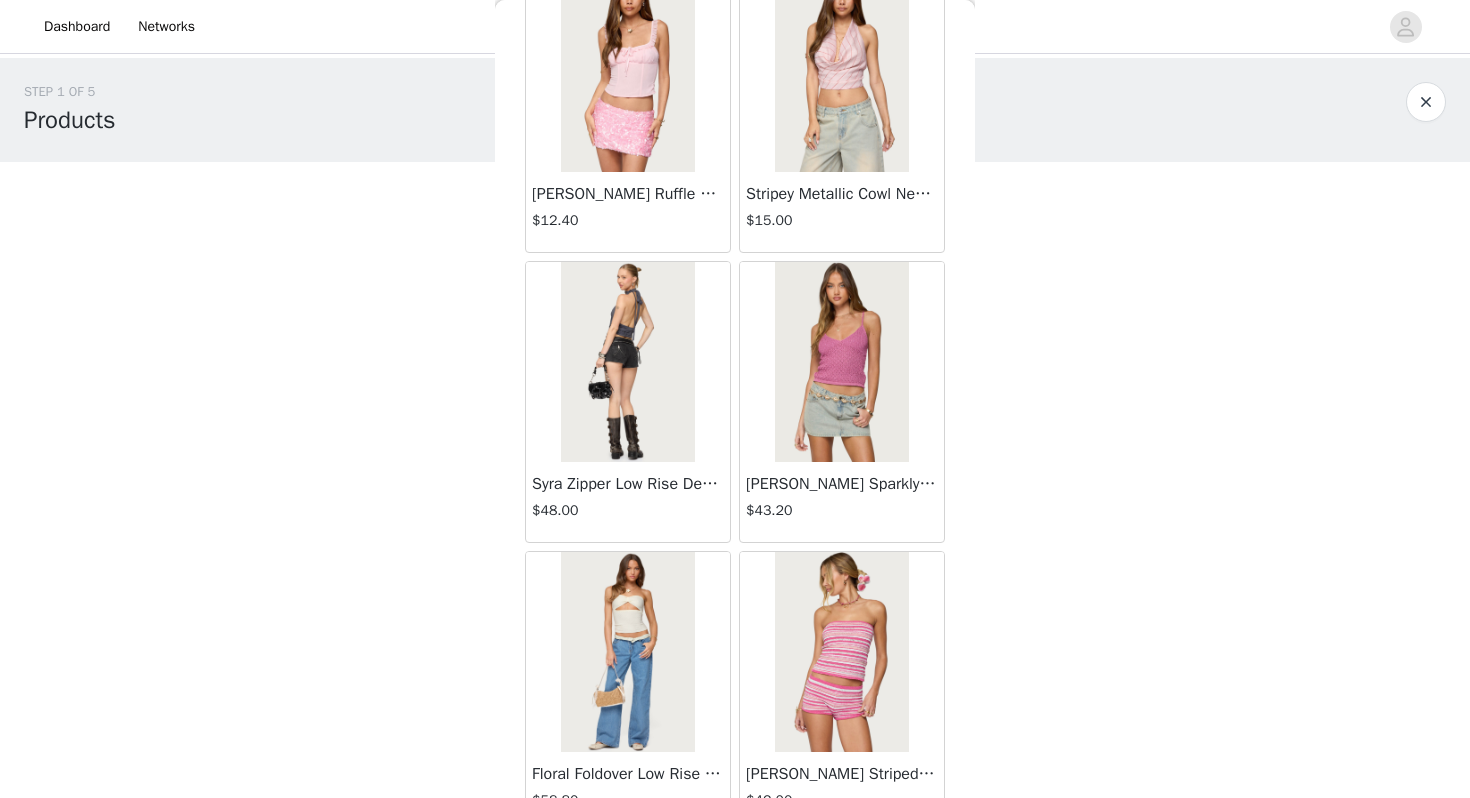 scroll, scrollTop: 5162, scrollLeft: 0, axis: vertical 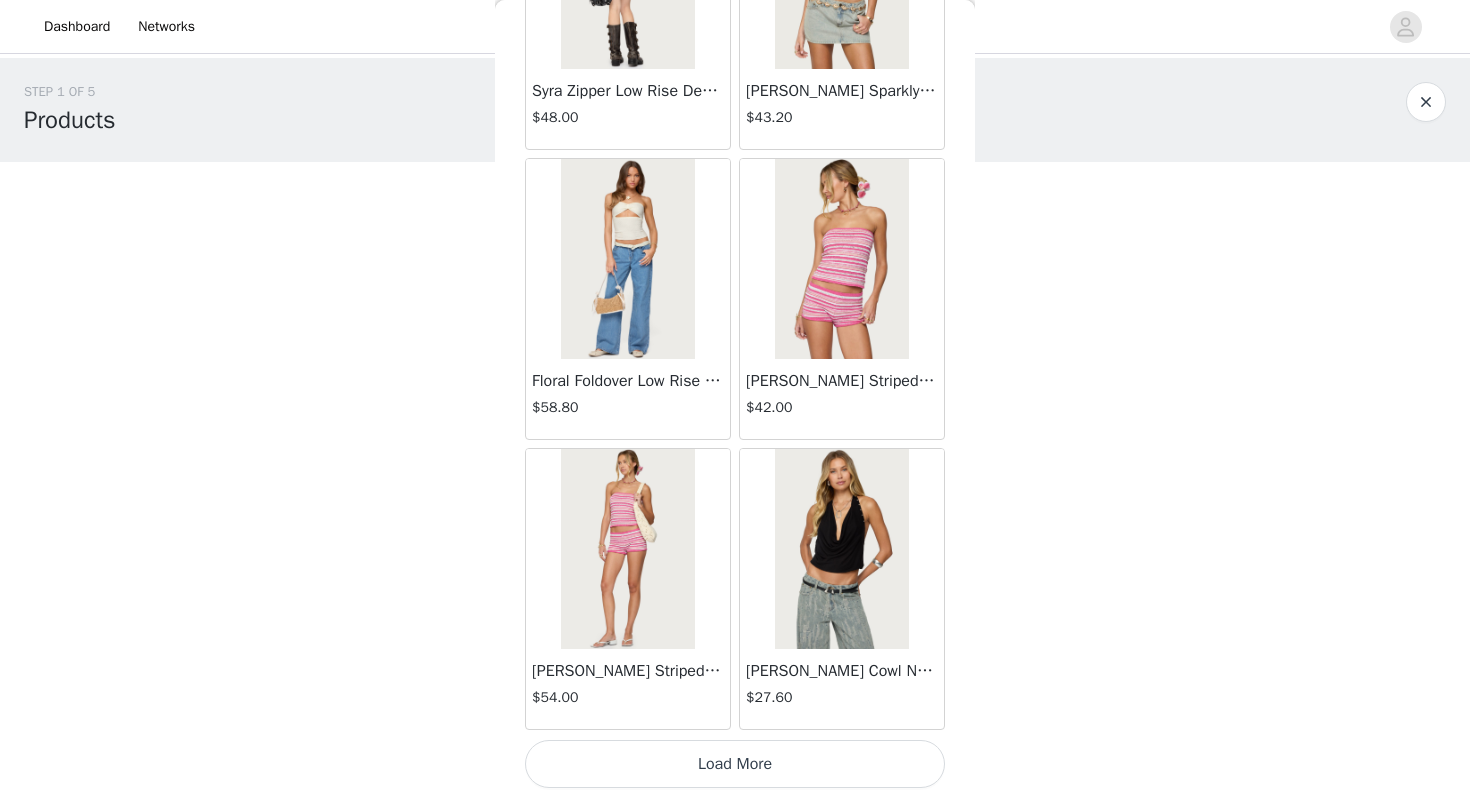 click on "Load More" at bounding box center [735, 764] 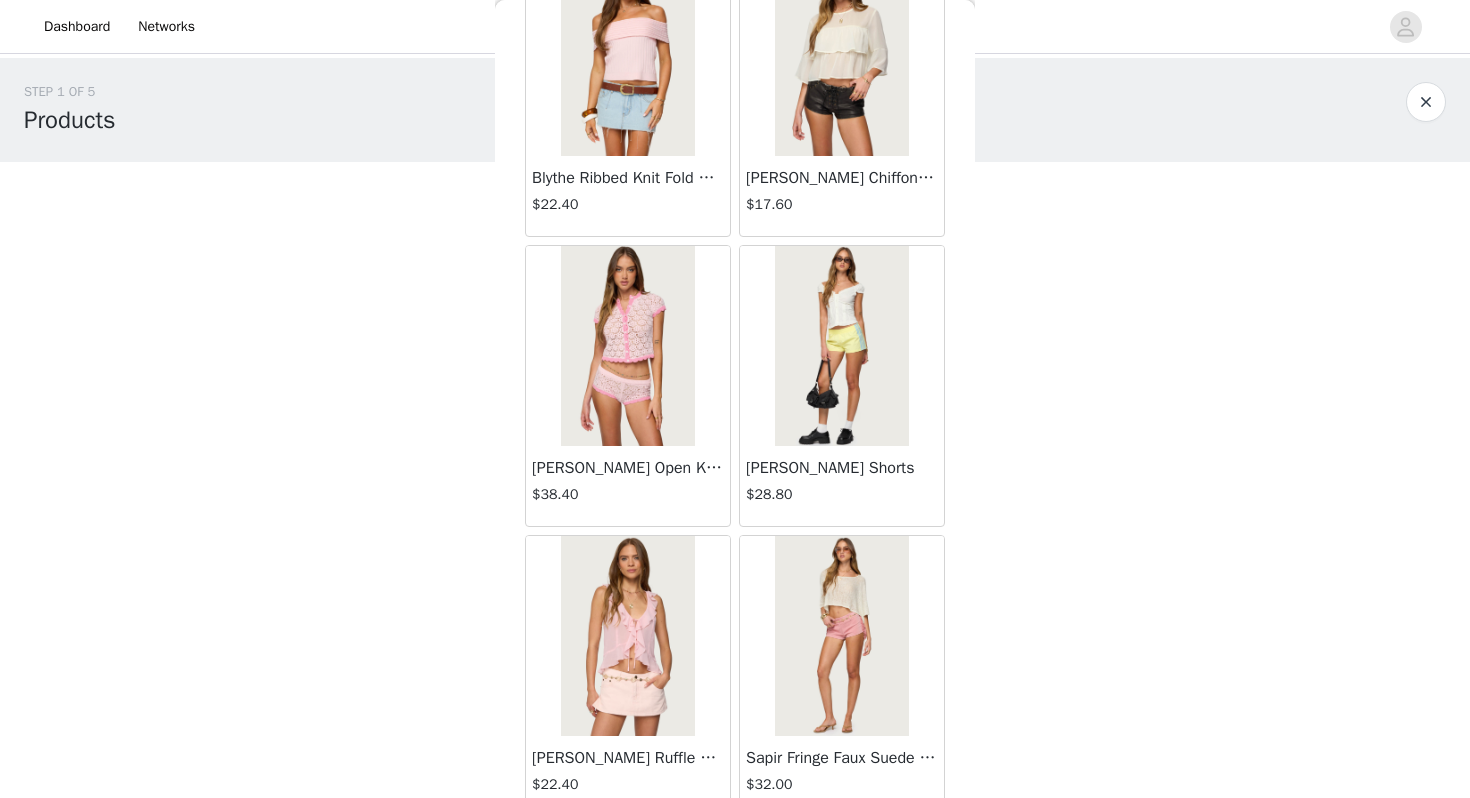 scroll, scrollTop: 8062, scrollLeft: 0, axis: vertical 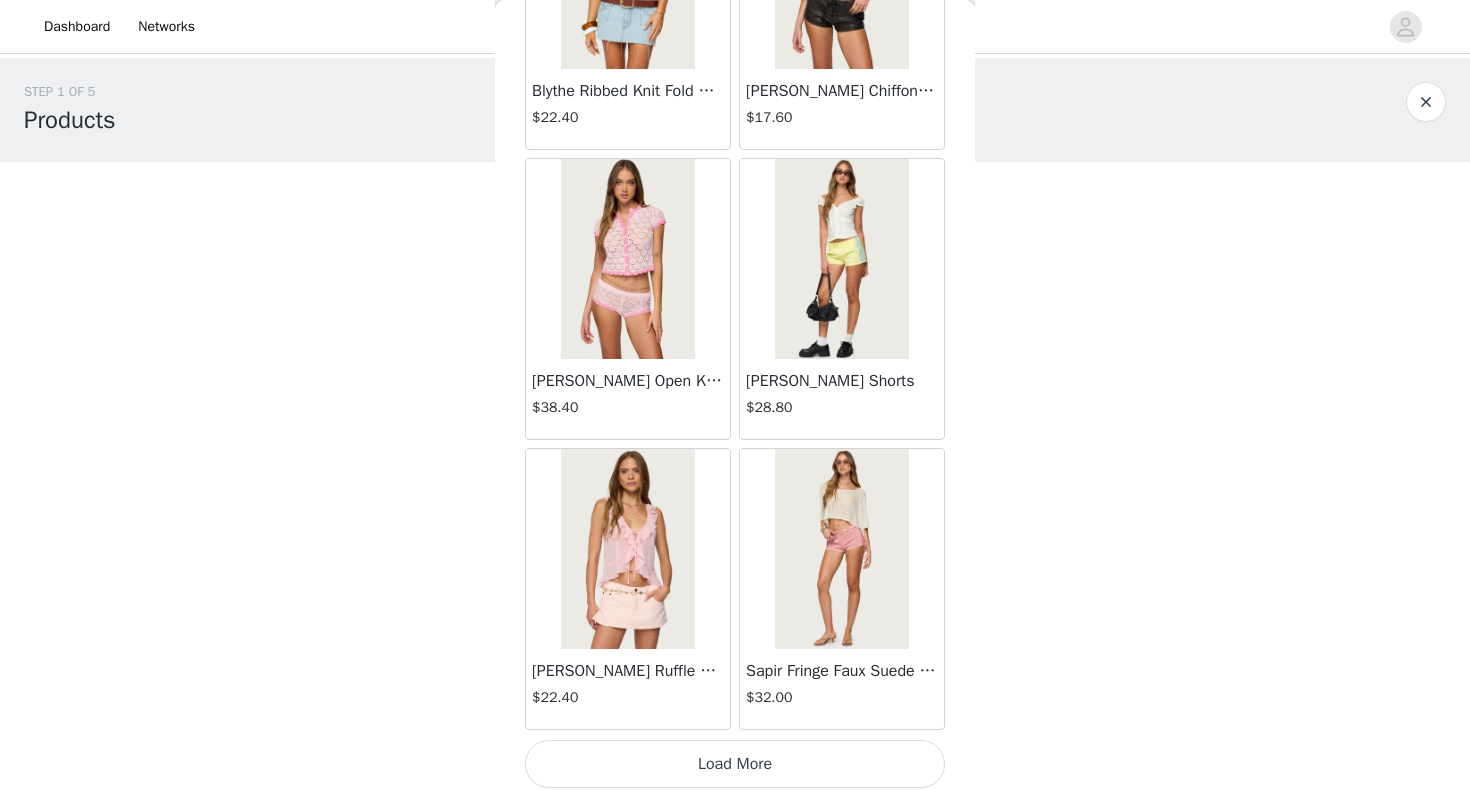 click on "Load More" at bounding box center [735, 764] 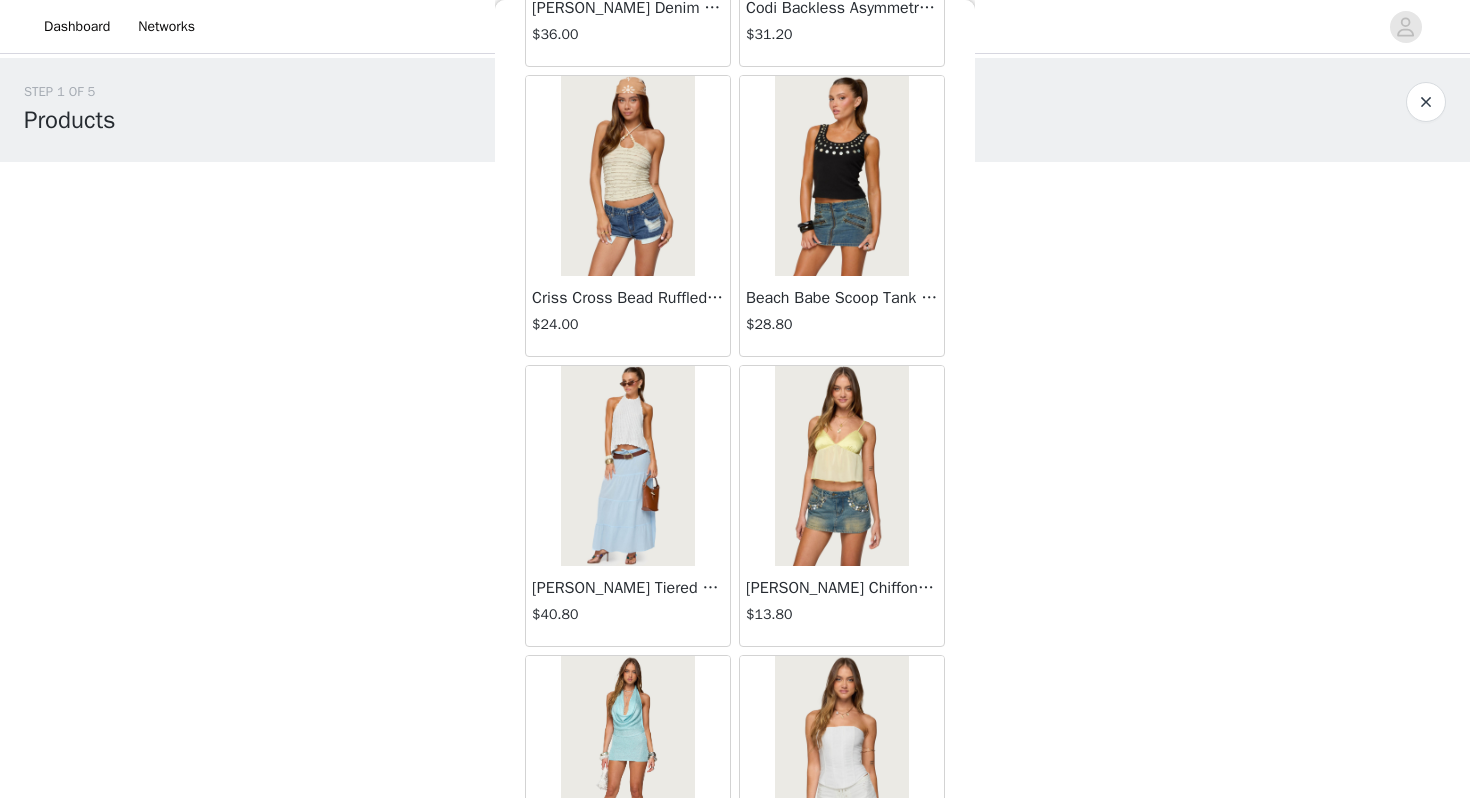 scroll, scrollTop: 9585, scrollLeft: 0, axis: vertical 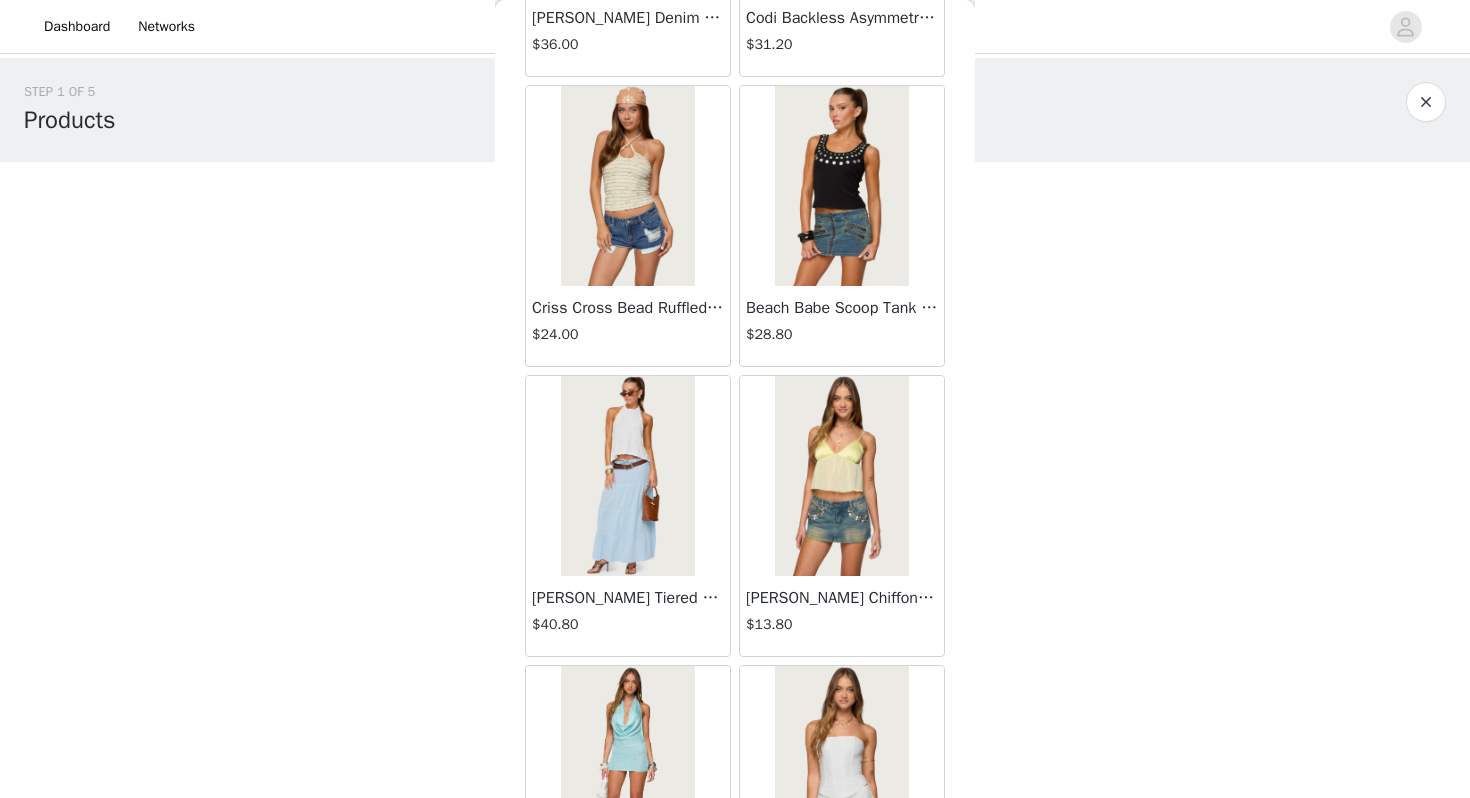 click at bounding box center (841, 186) 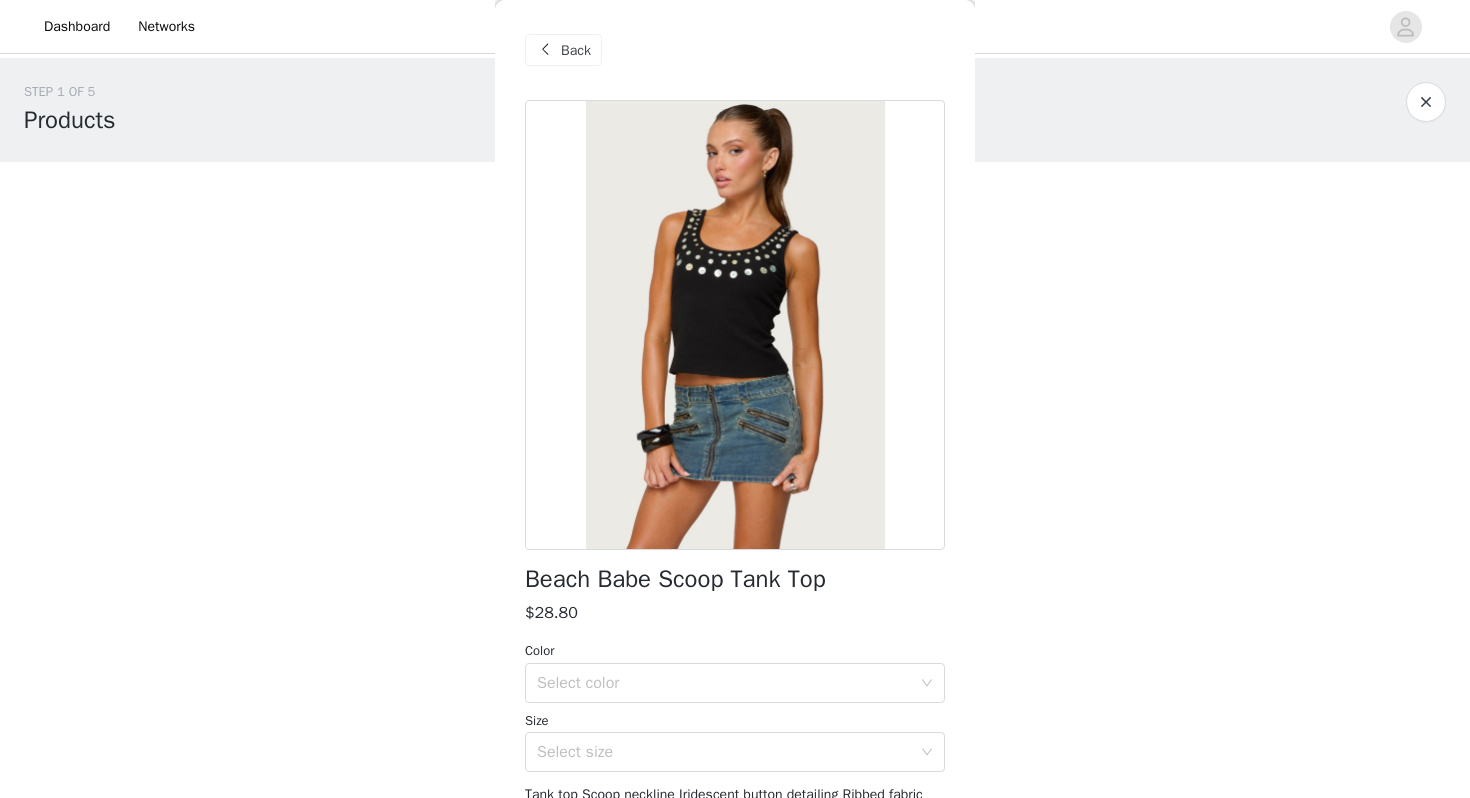 scroll, scrollTop: 154, scrollLeft: 0, axis: vertical 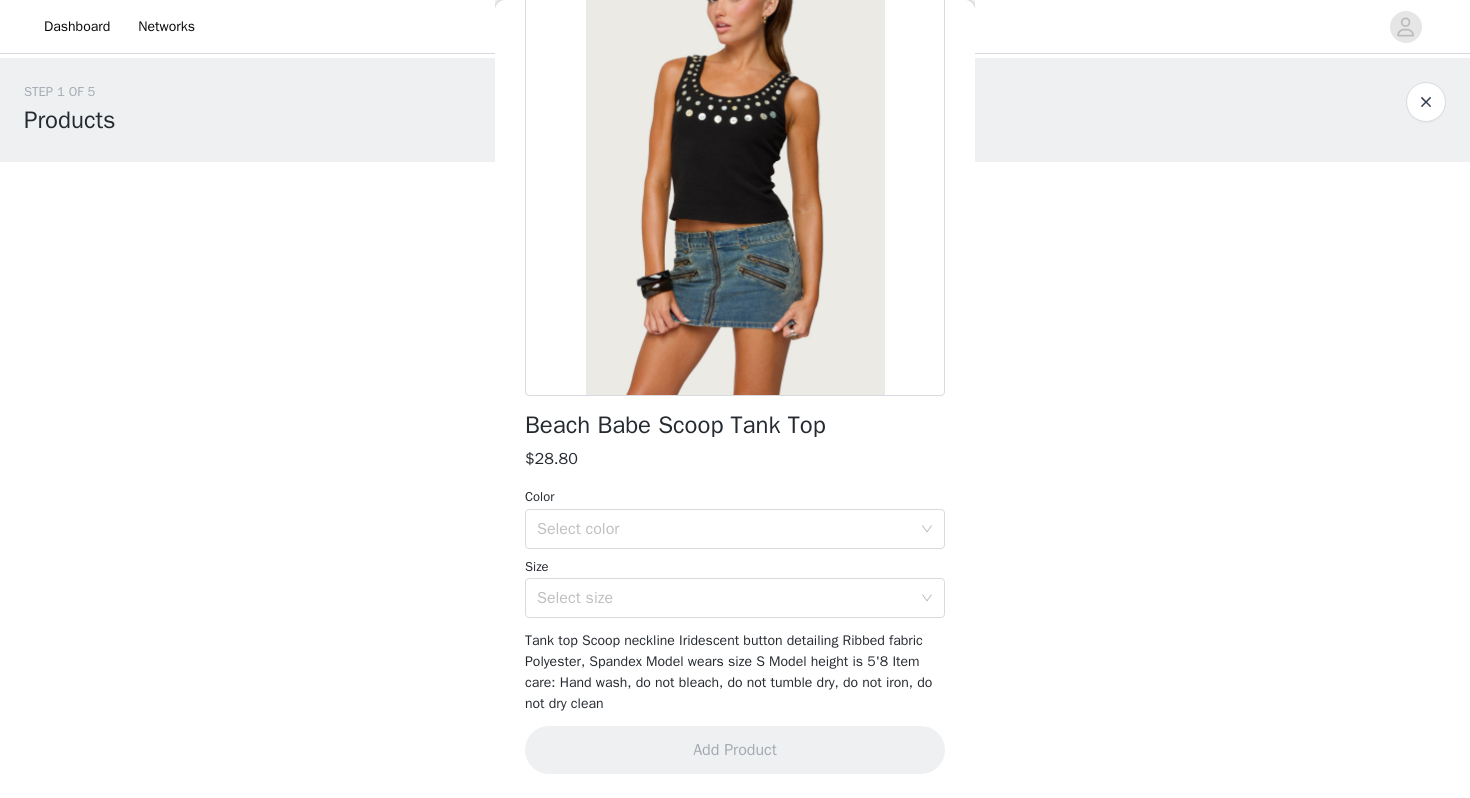 click on "Color   Select color Size   Select size" at bounding box center [735, 552] 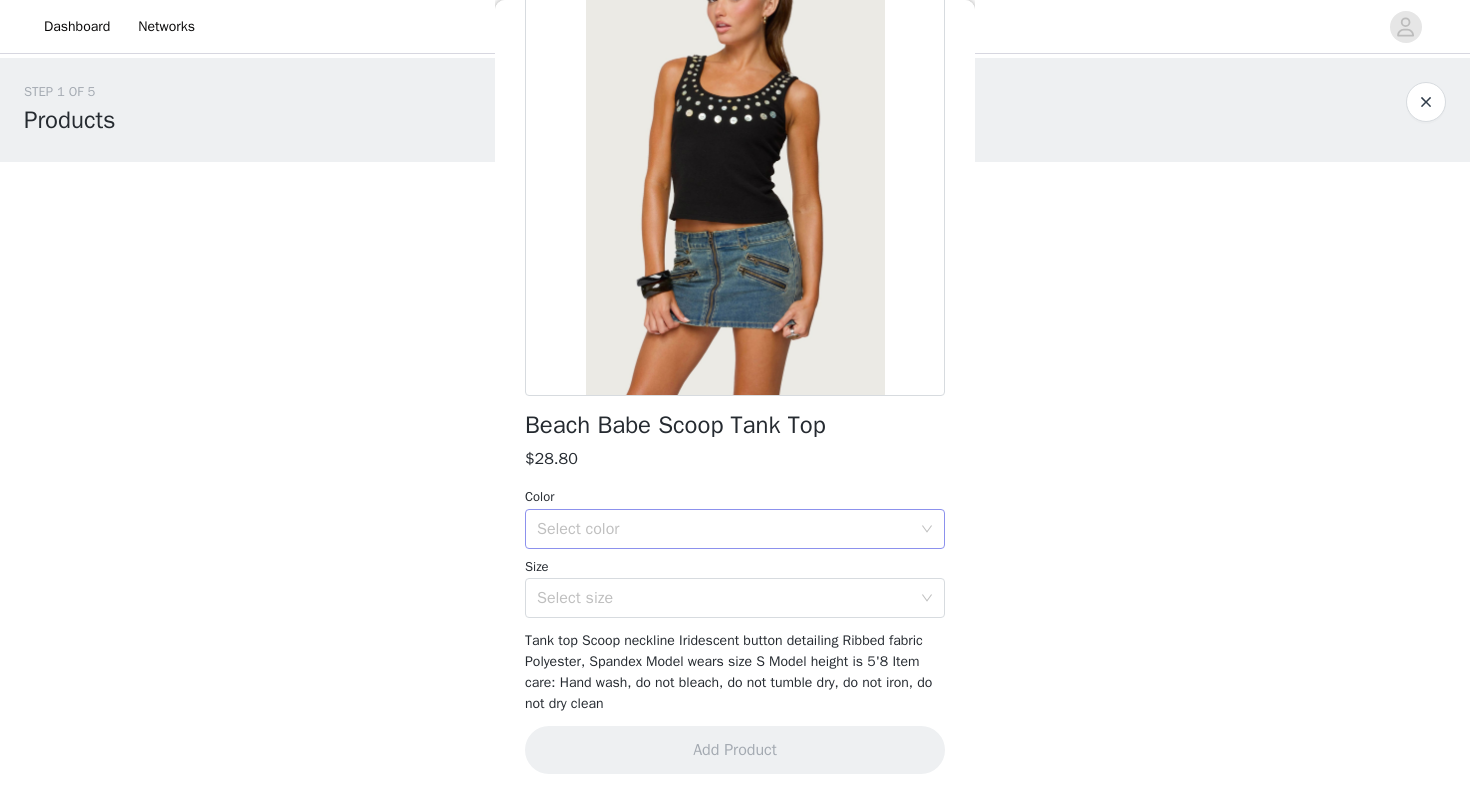 click on "Select color" at bounding box center [724, 529] 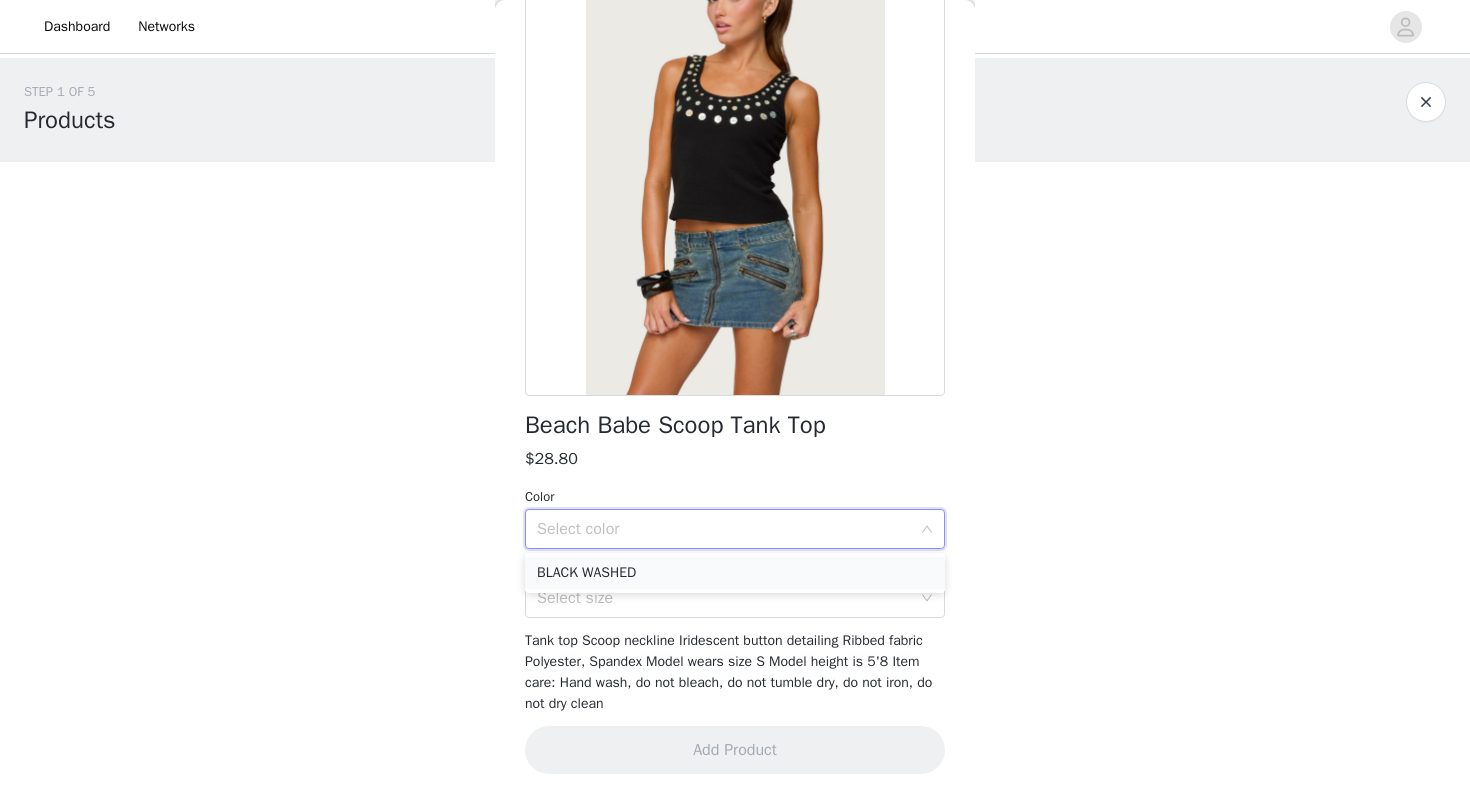 click on "BLACK WASHED" at bounding box center (735, 573) 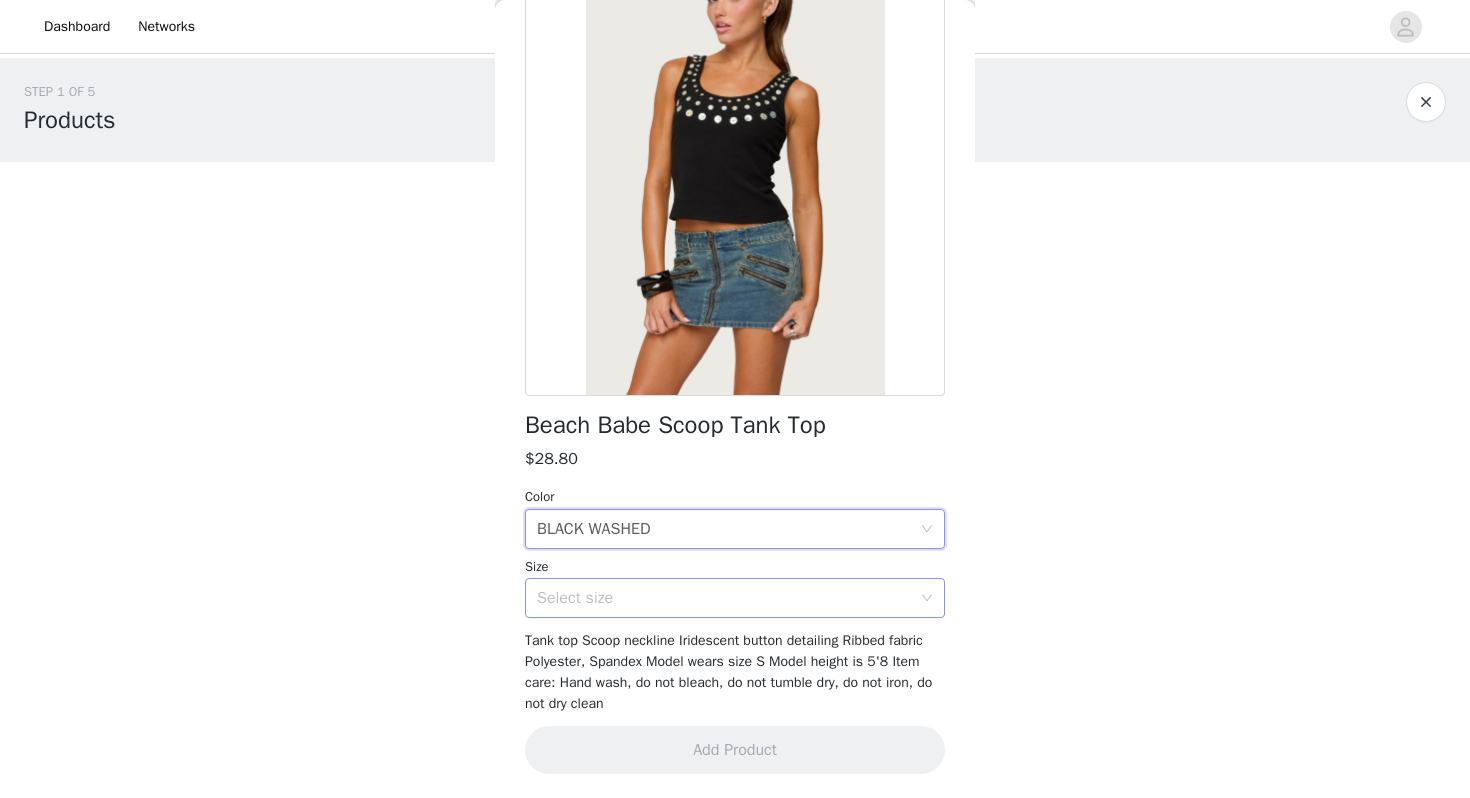 click on "Select size" at bounding box center (728, 598) 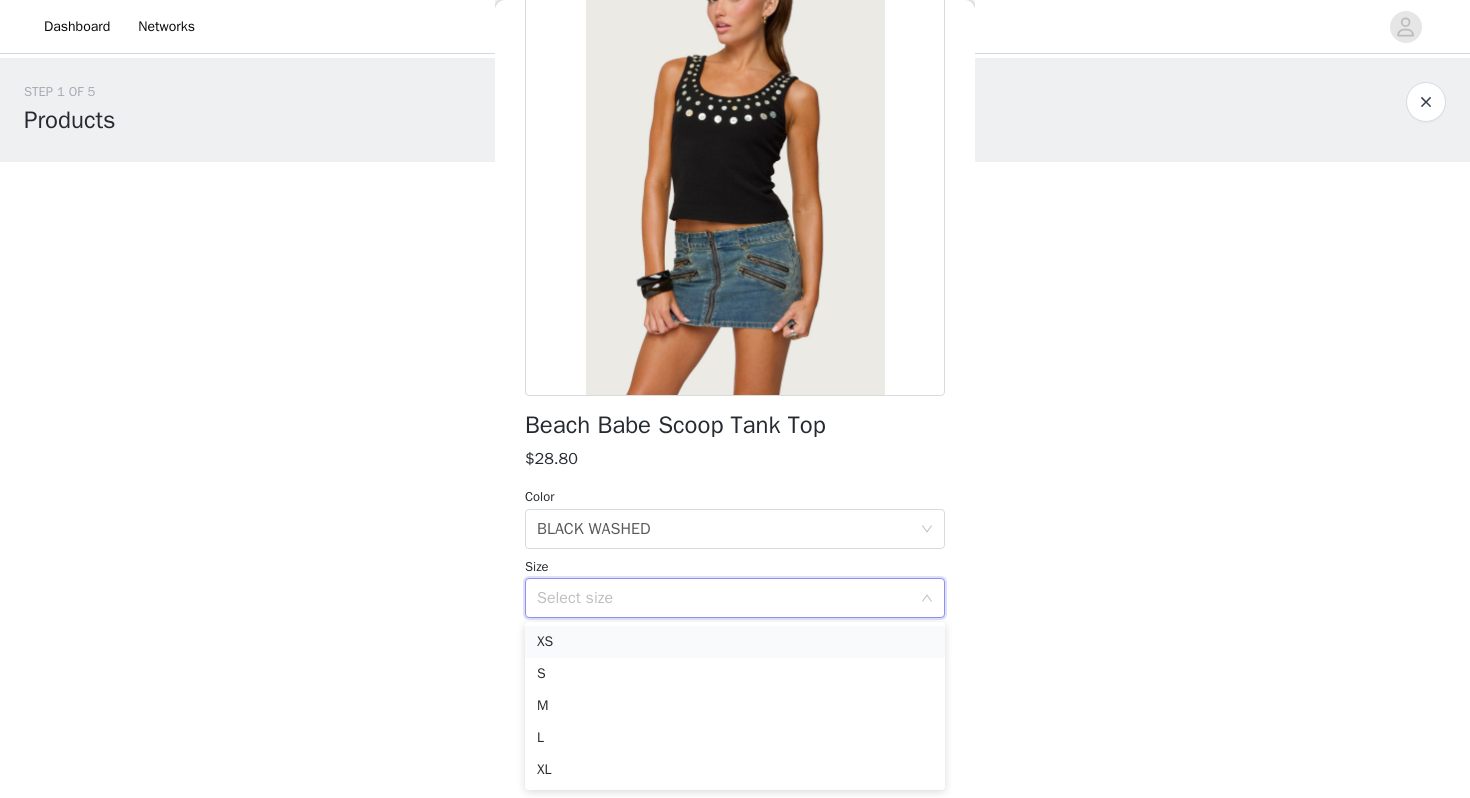 click on "XS" at bounding box center [735, 642] 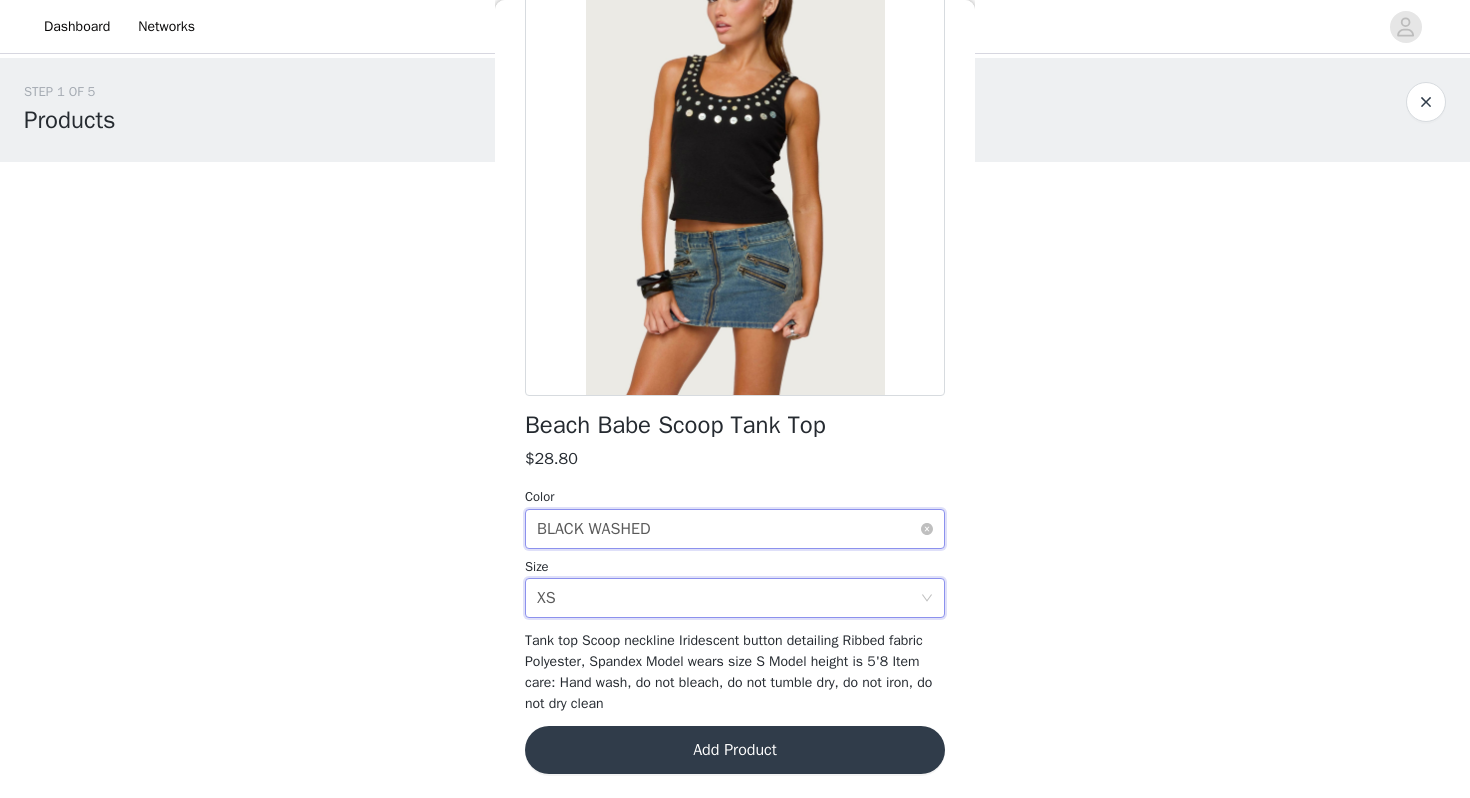click on "Select color BLACK WASHED" at bounding box center [728, 529] 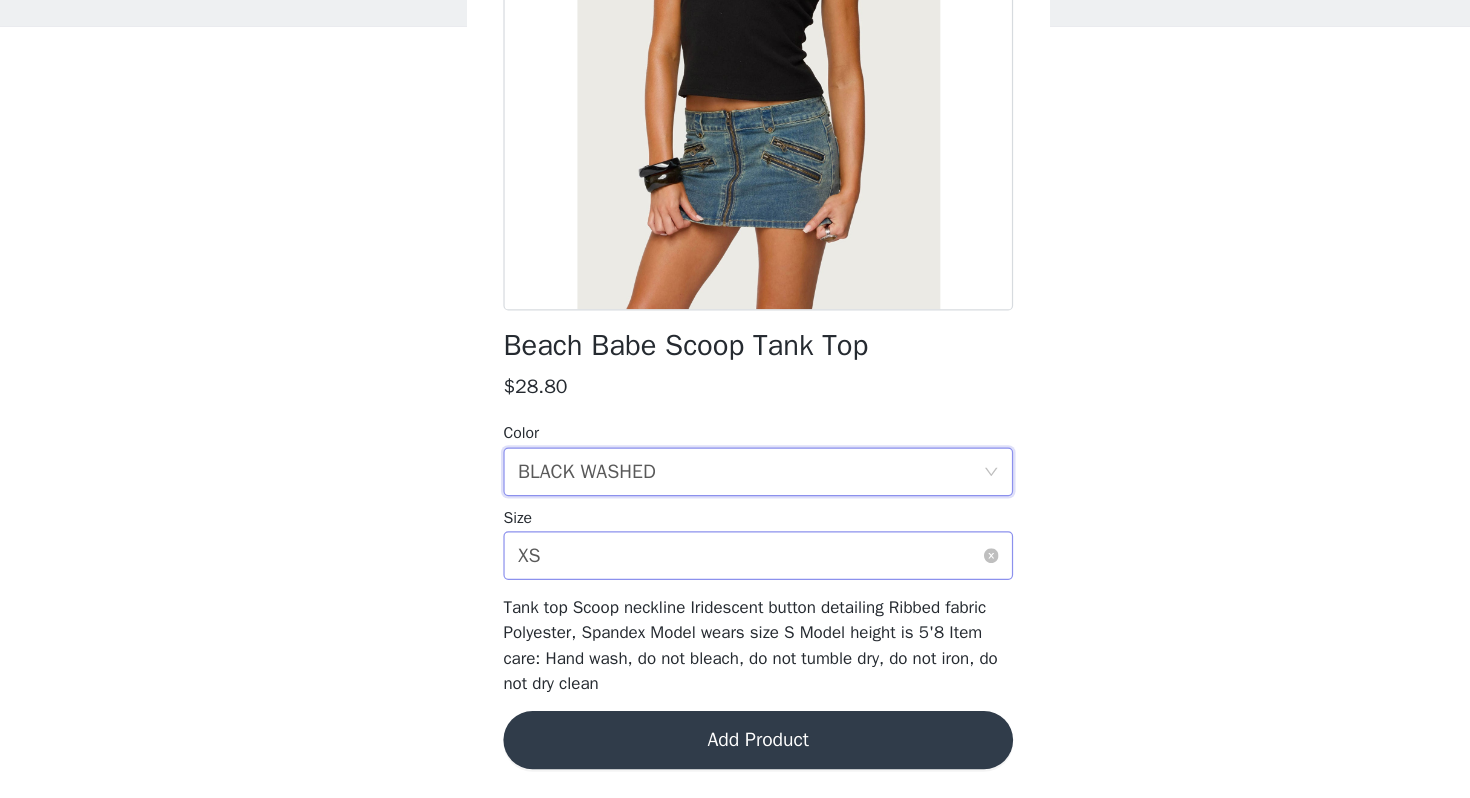click on "Select size XS" at bounding box center [728, 598] 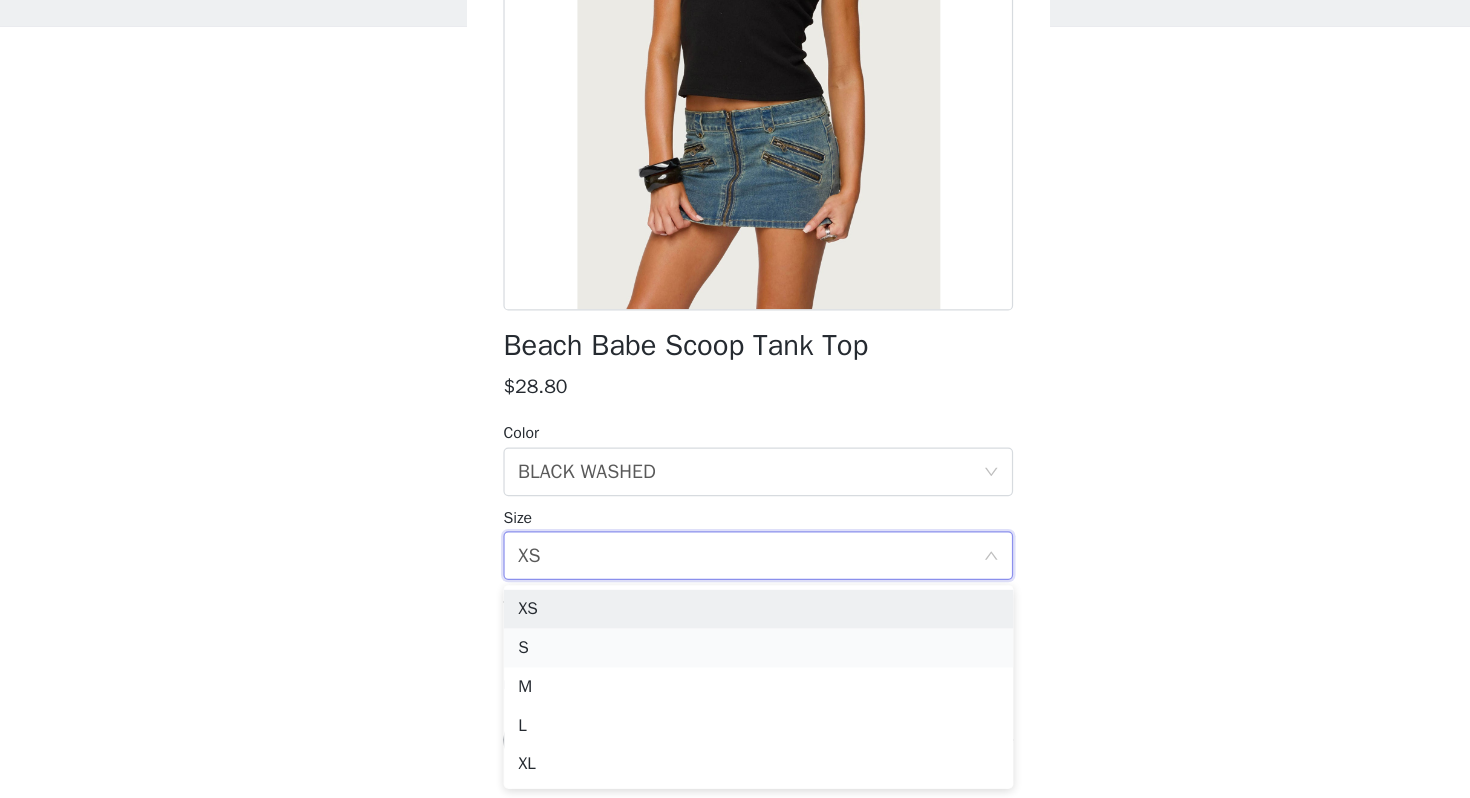 click on "S" at bounding box center (735, 674) 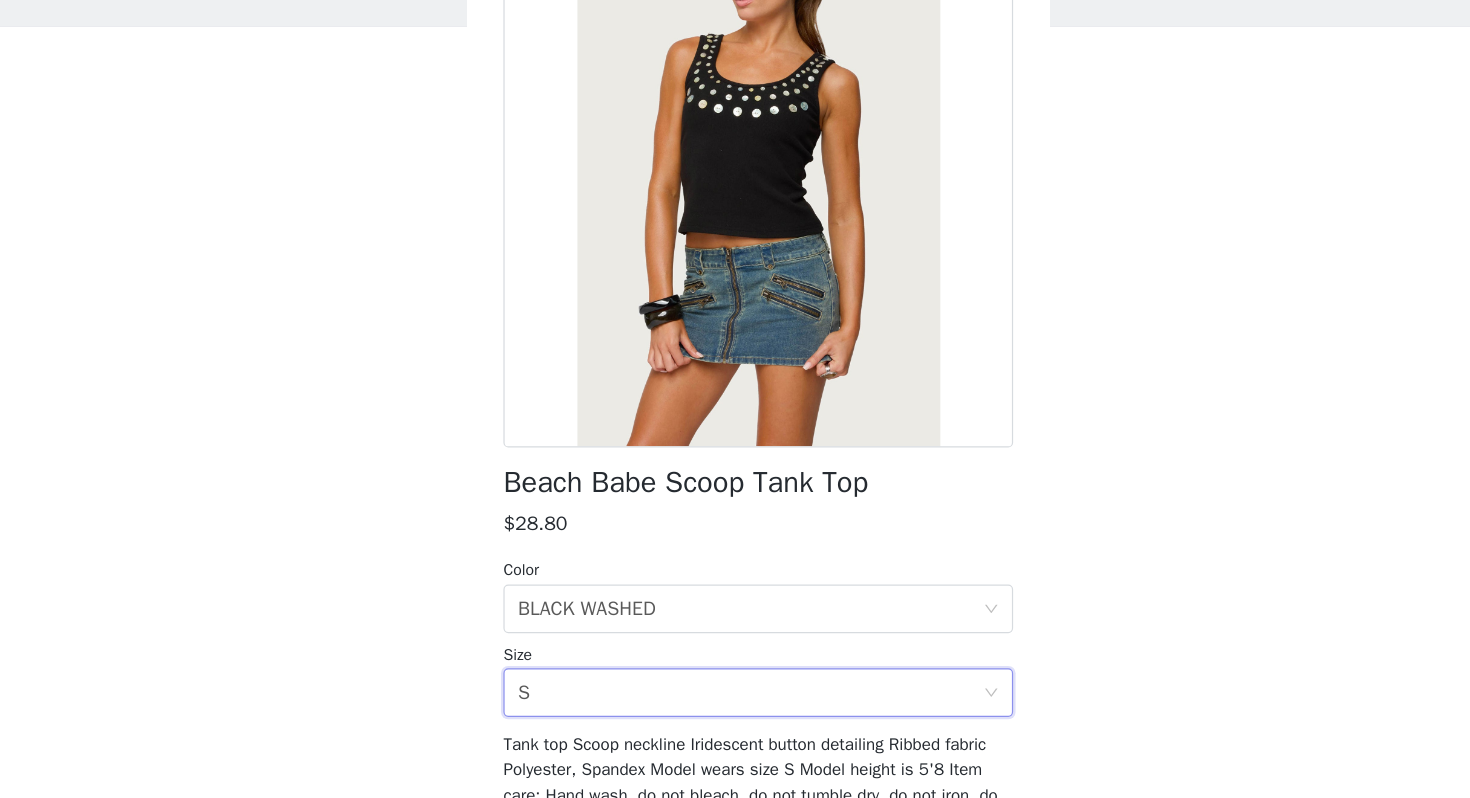 scroll, scrollTop: 154, scrollLeft: 0, axis: vertical 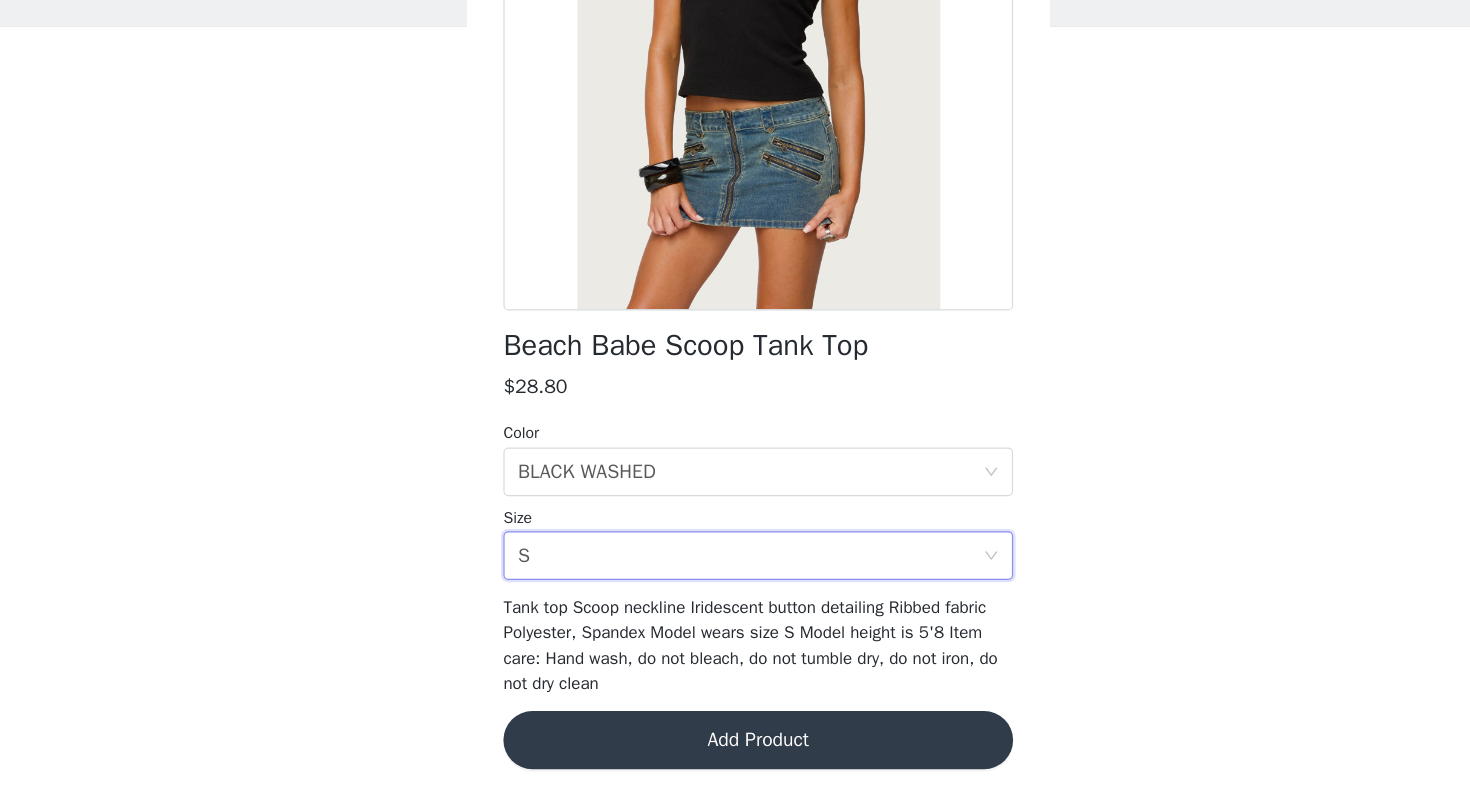 click on "Add Product" at bounding box center [735, 750] 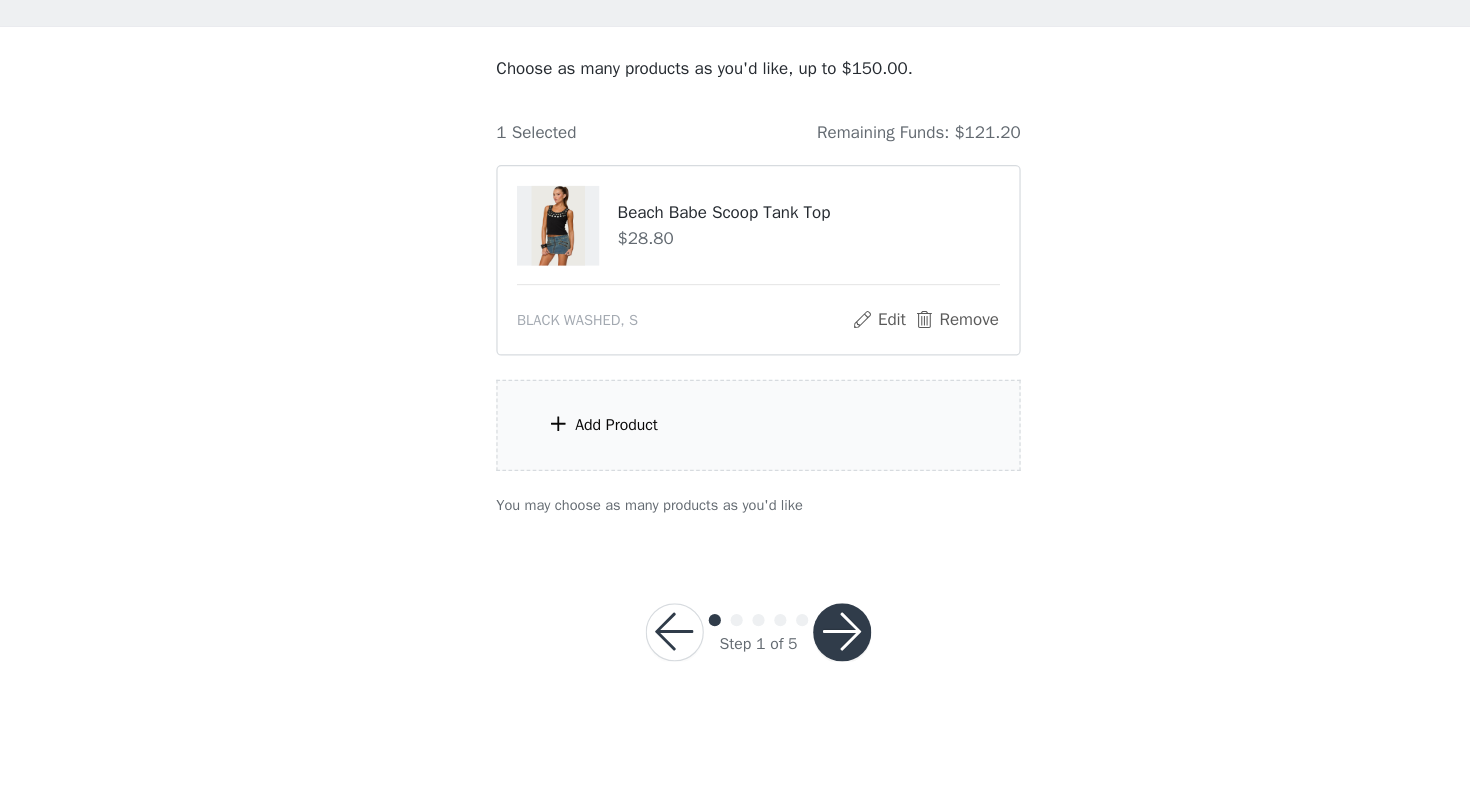 click on "Add Product" at bounding box center [735, 490] 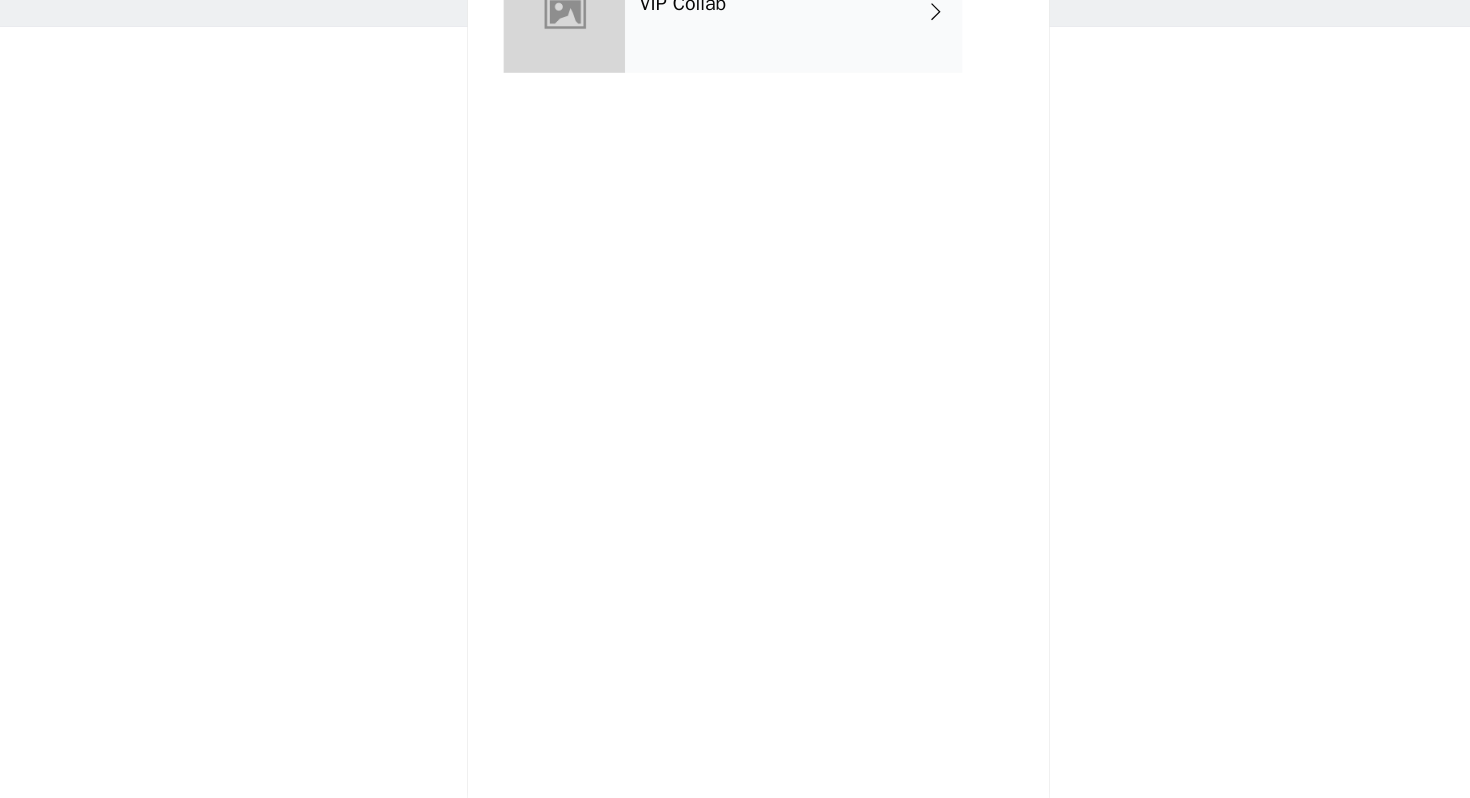 click on "VIP Collab" at bounding box center (764, 150) 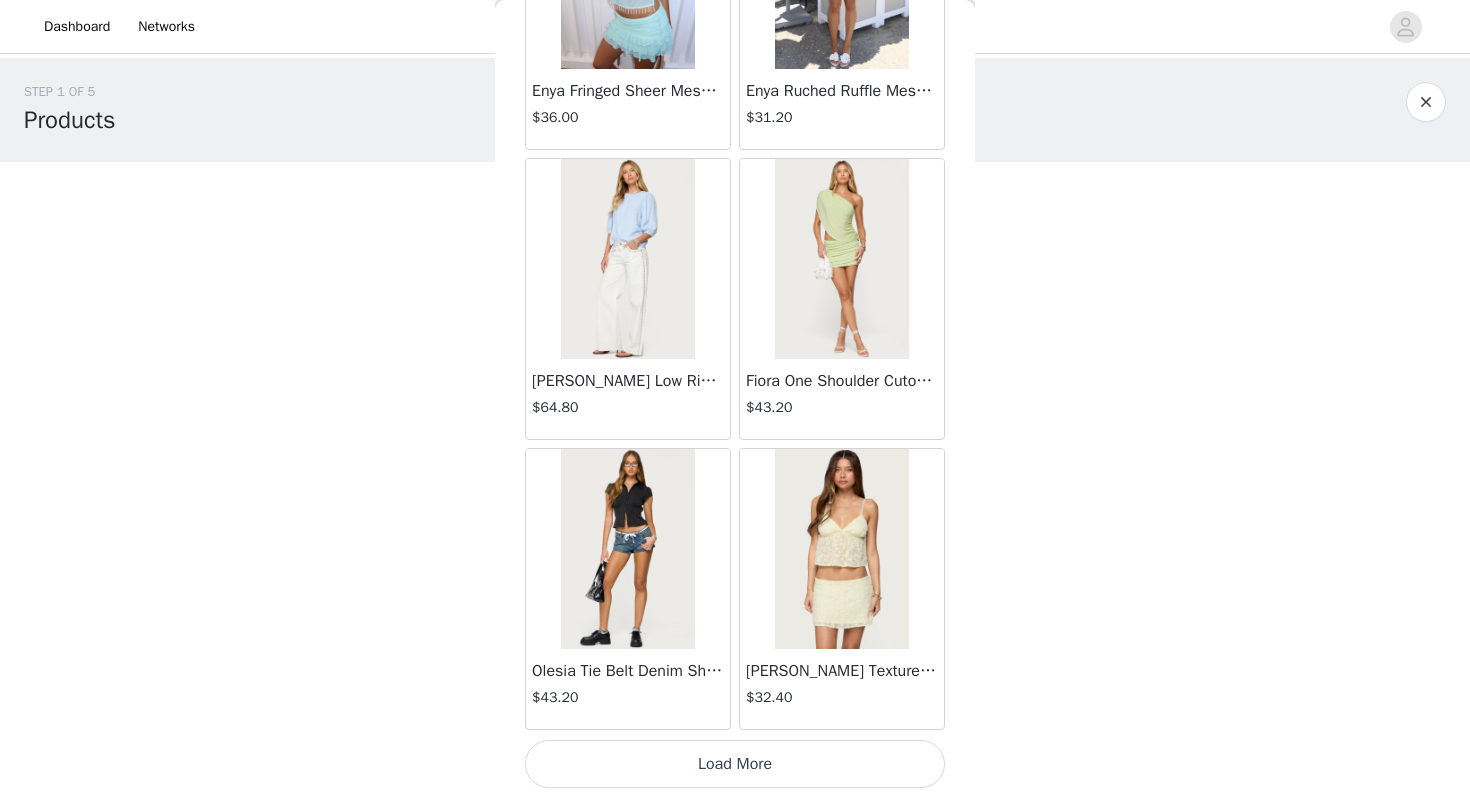 click on "Load More" at bounding box center (735, 764) 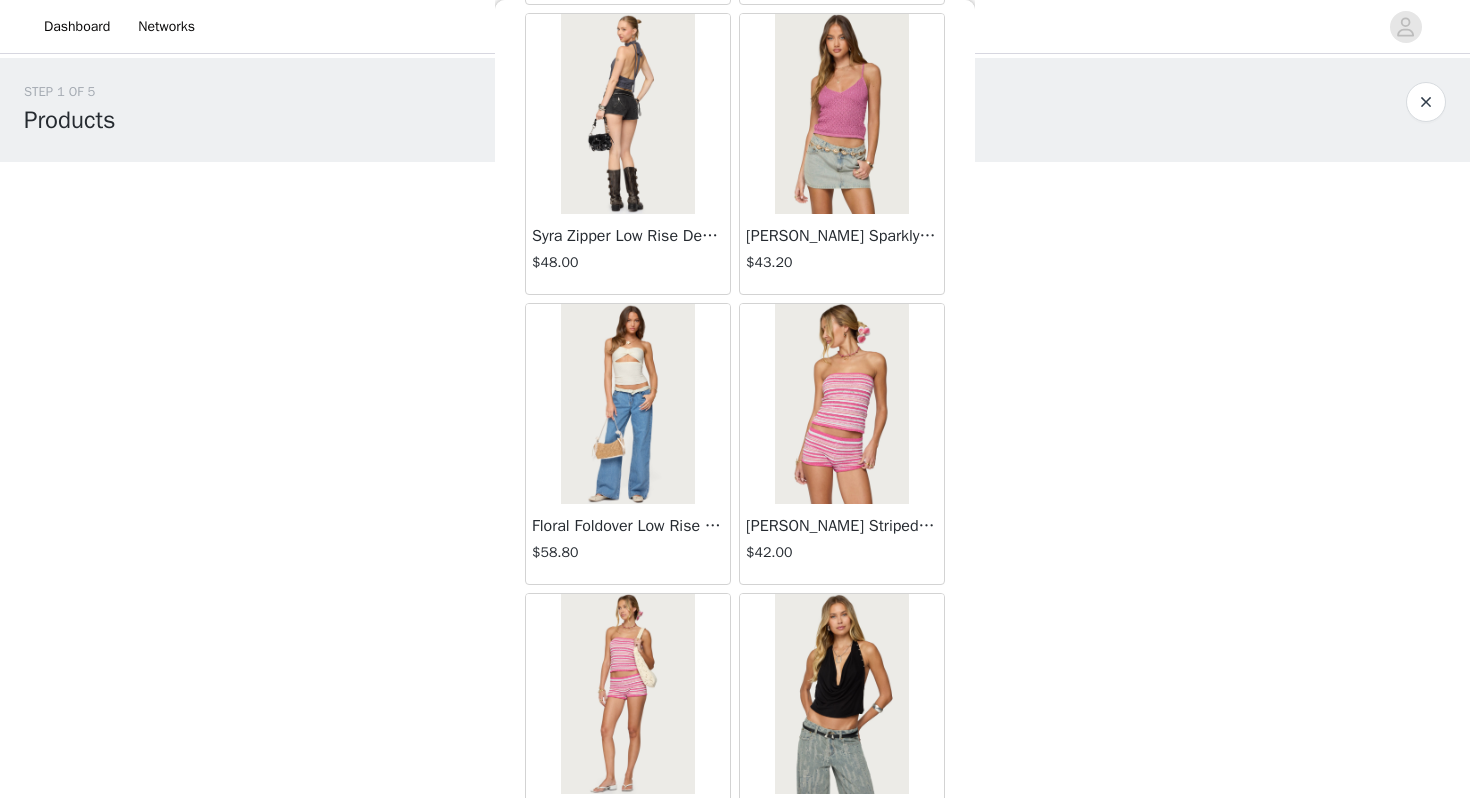scroll, scrollTop: 5162, scrollLeft: 0, axis: vertical 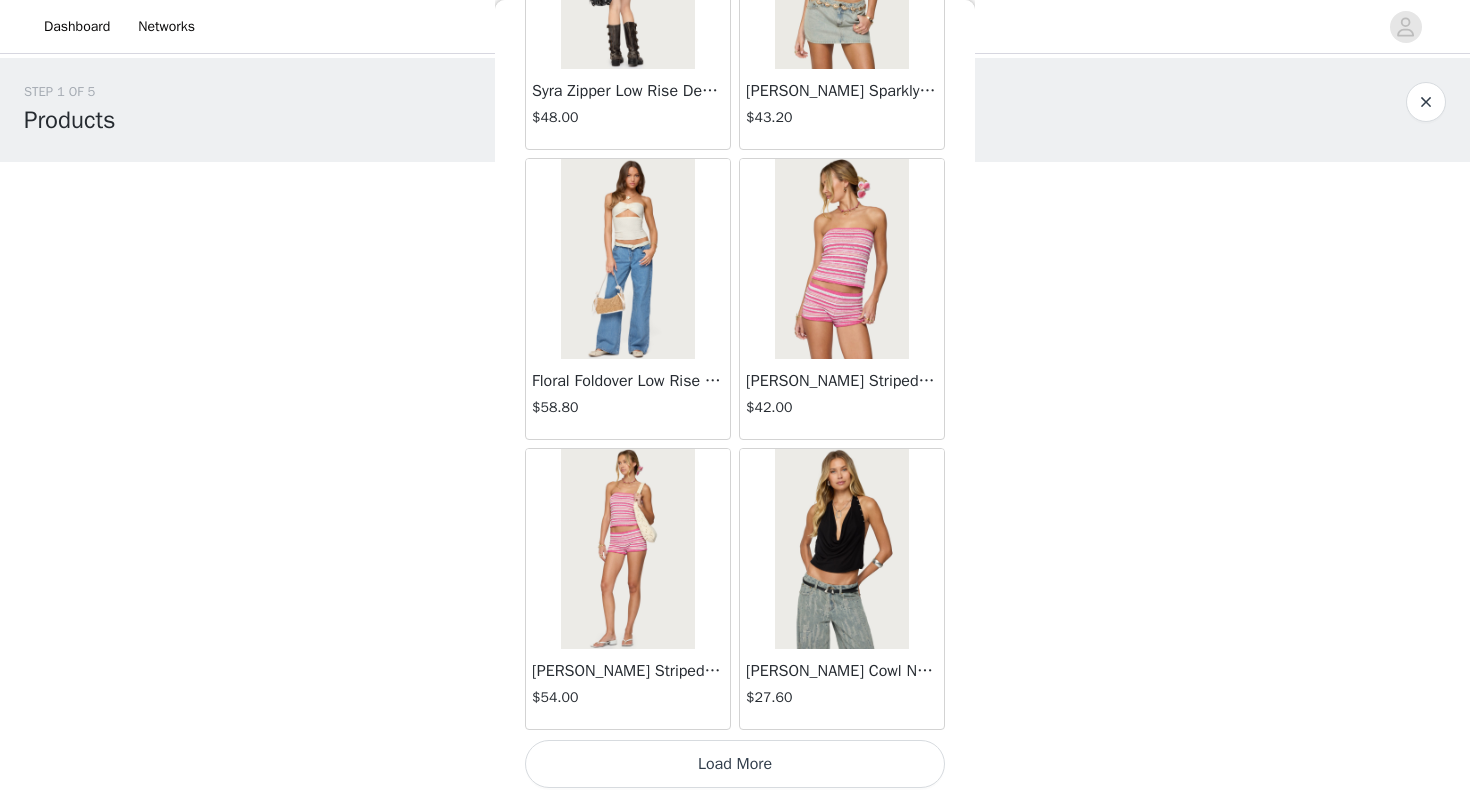 click on "Load More" at bounding box center [735, 764] 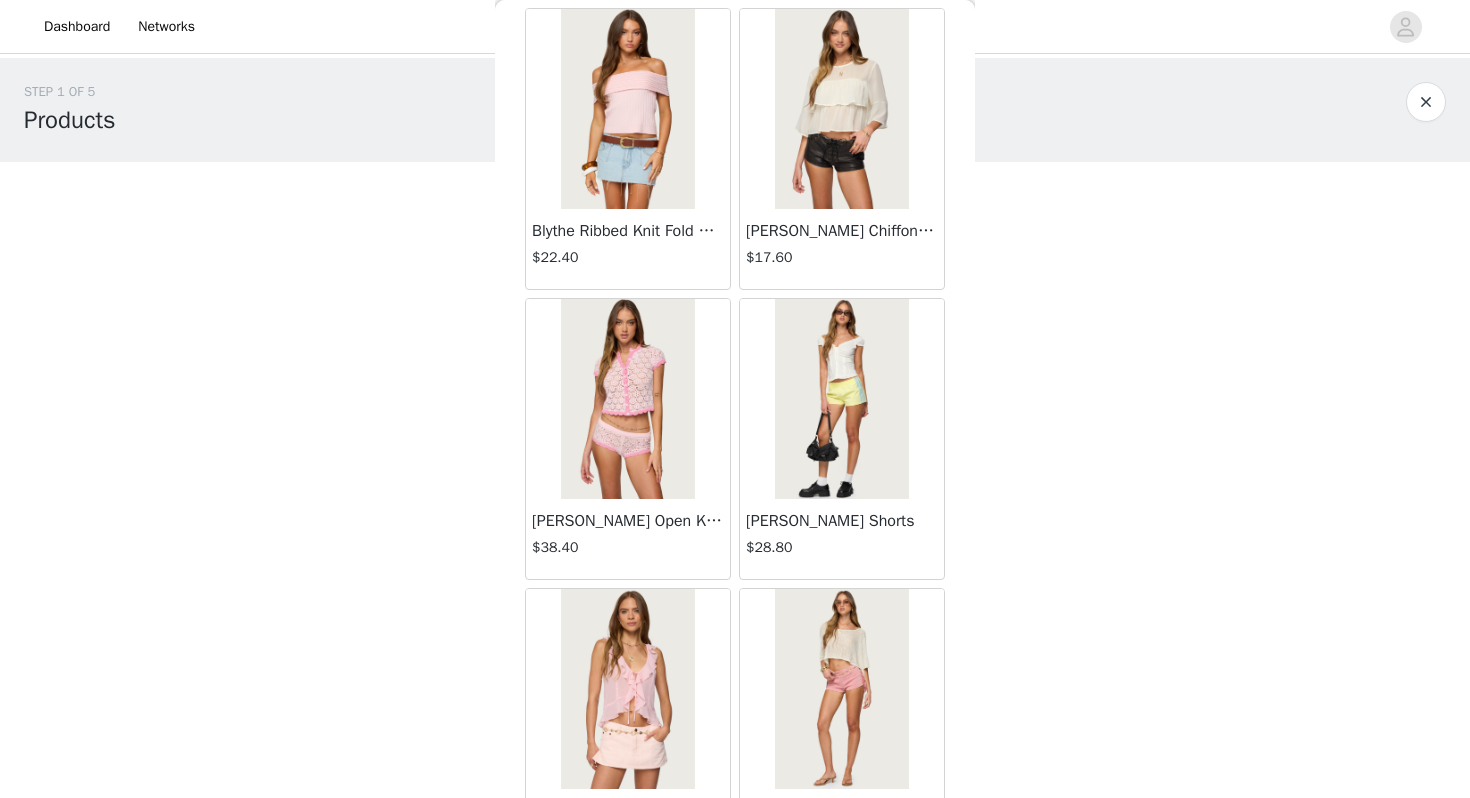 scroll, scrollTop: 8062, scrollLeft: 0, axis: vertical 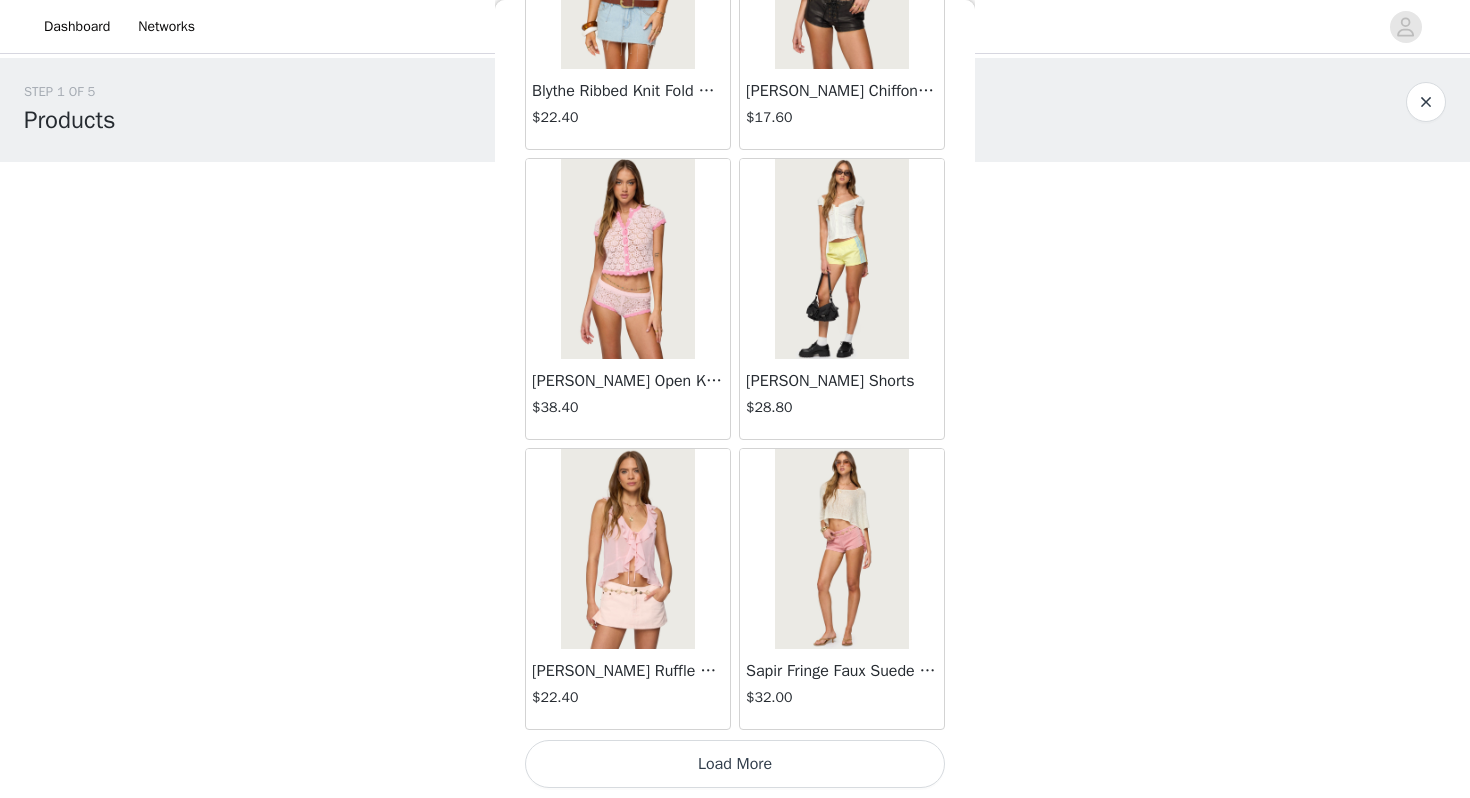 click on "Load More" at bounding box center [735, 764] 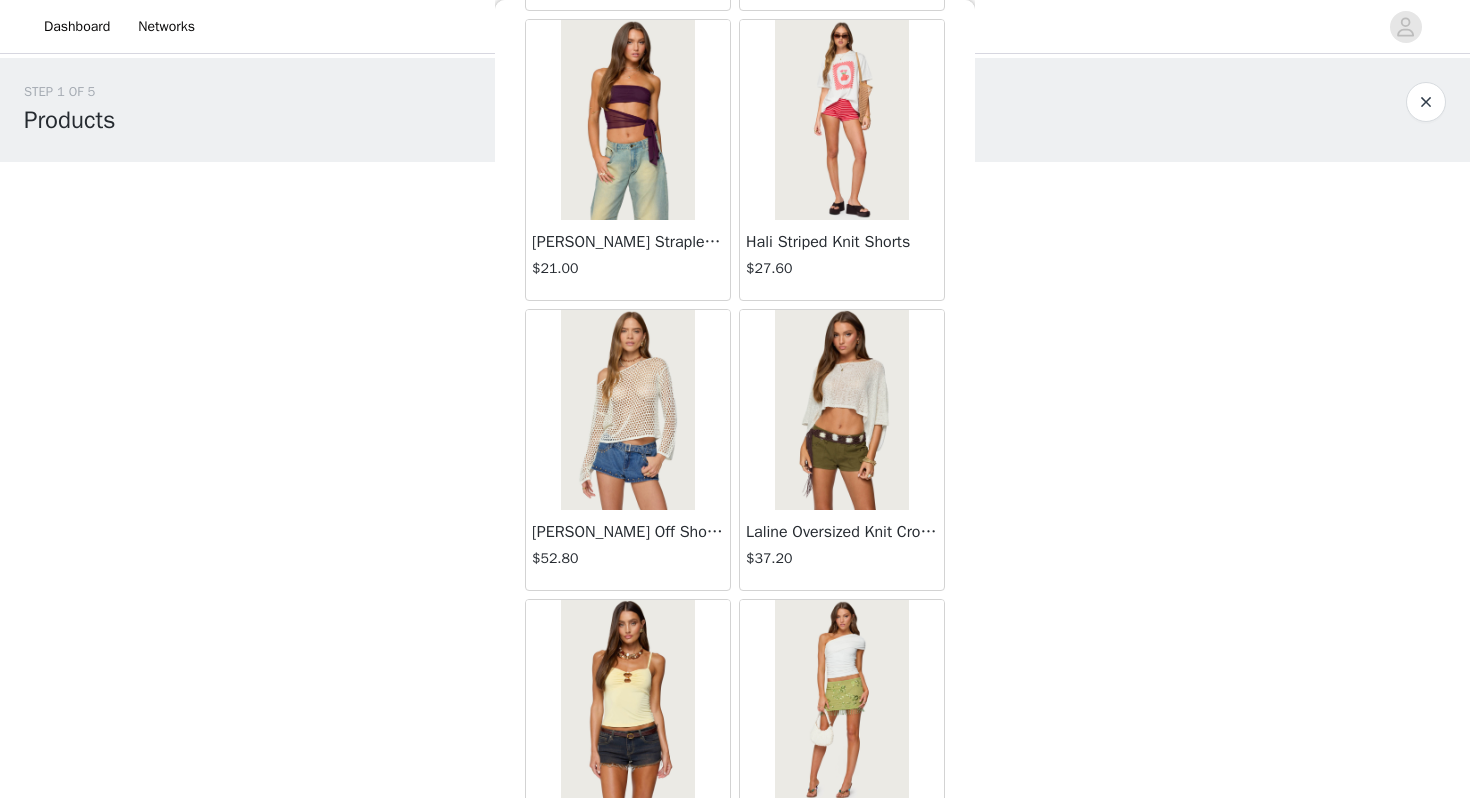 scroll, scrollTop: 10962, scrollLeft: 0, axis: vertical 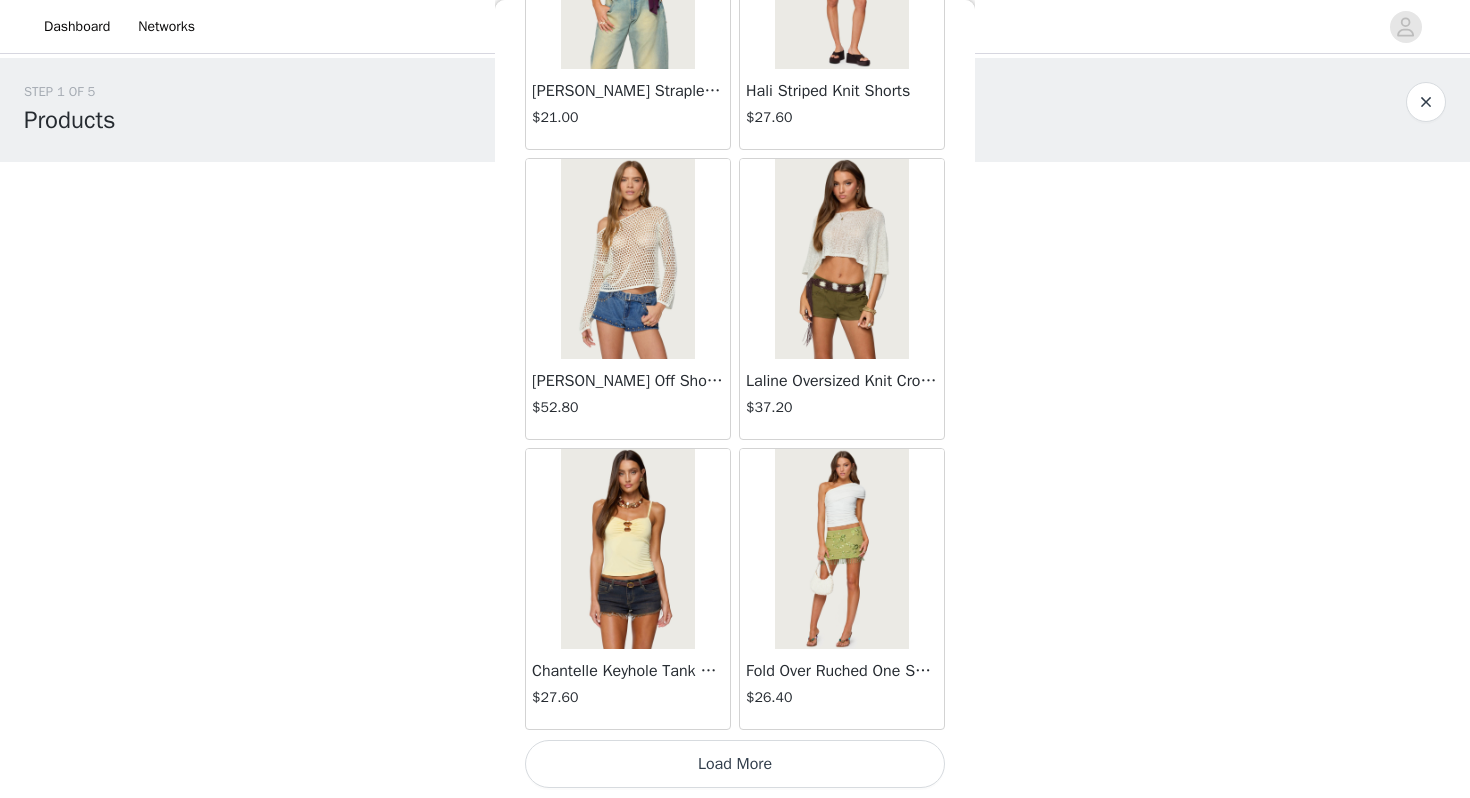 click on "Load More" at bounding box center (735, 764) 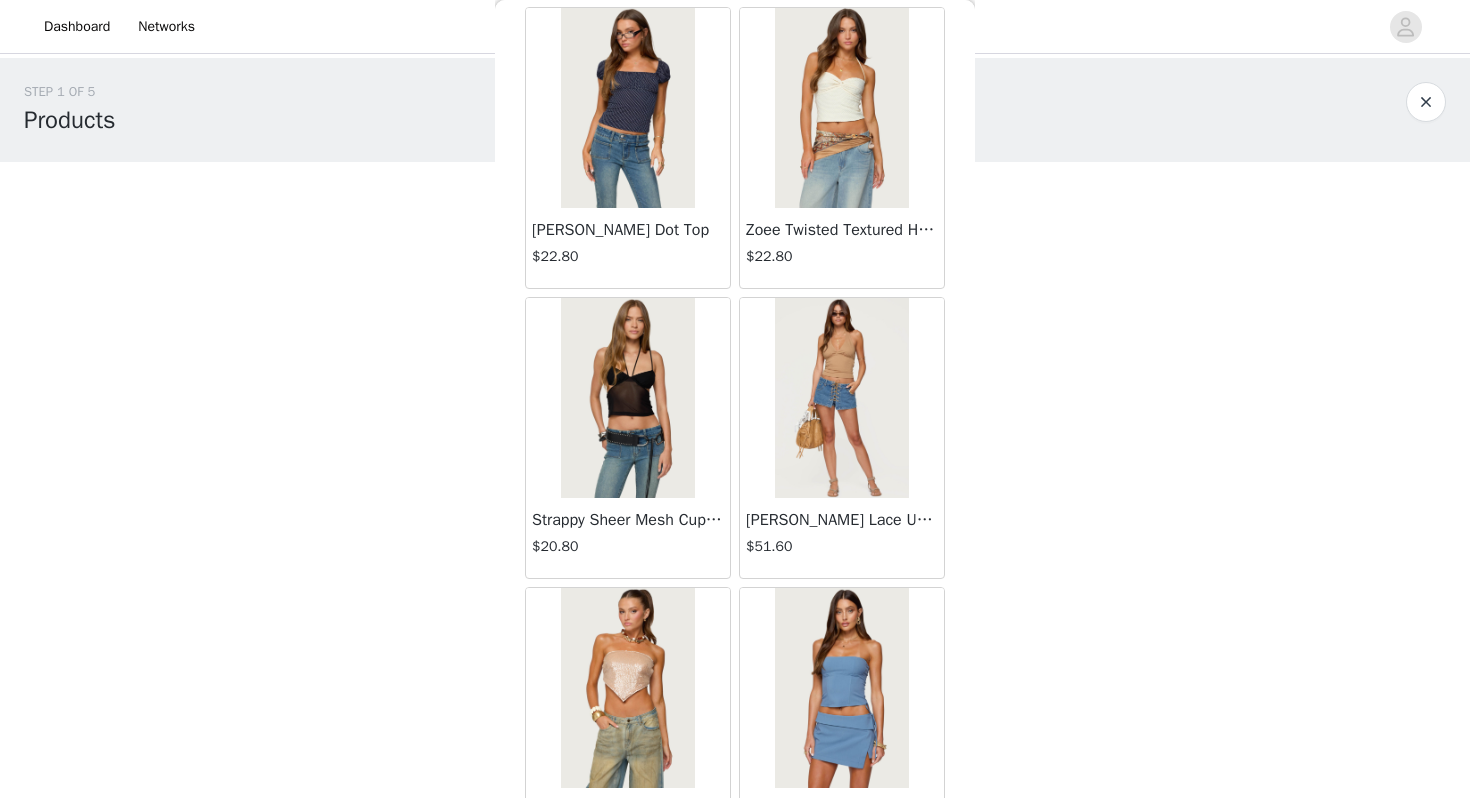 scroll, scrollTop: 13862, scrollLeft: 0, axis: vertical 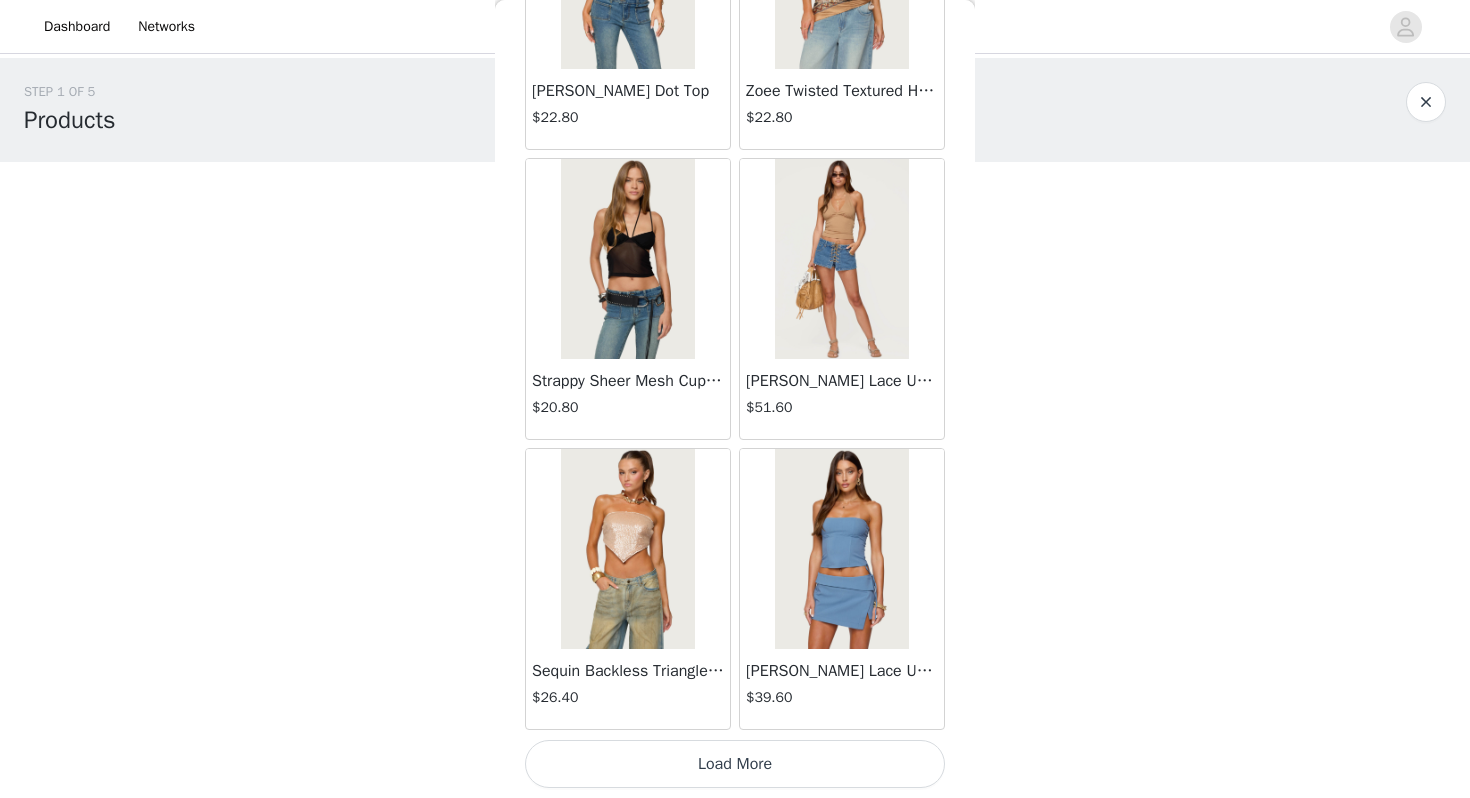click on "Load More" at bounding box center [735, 764] 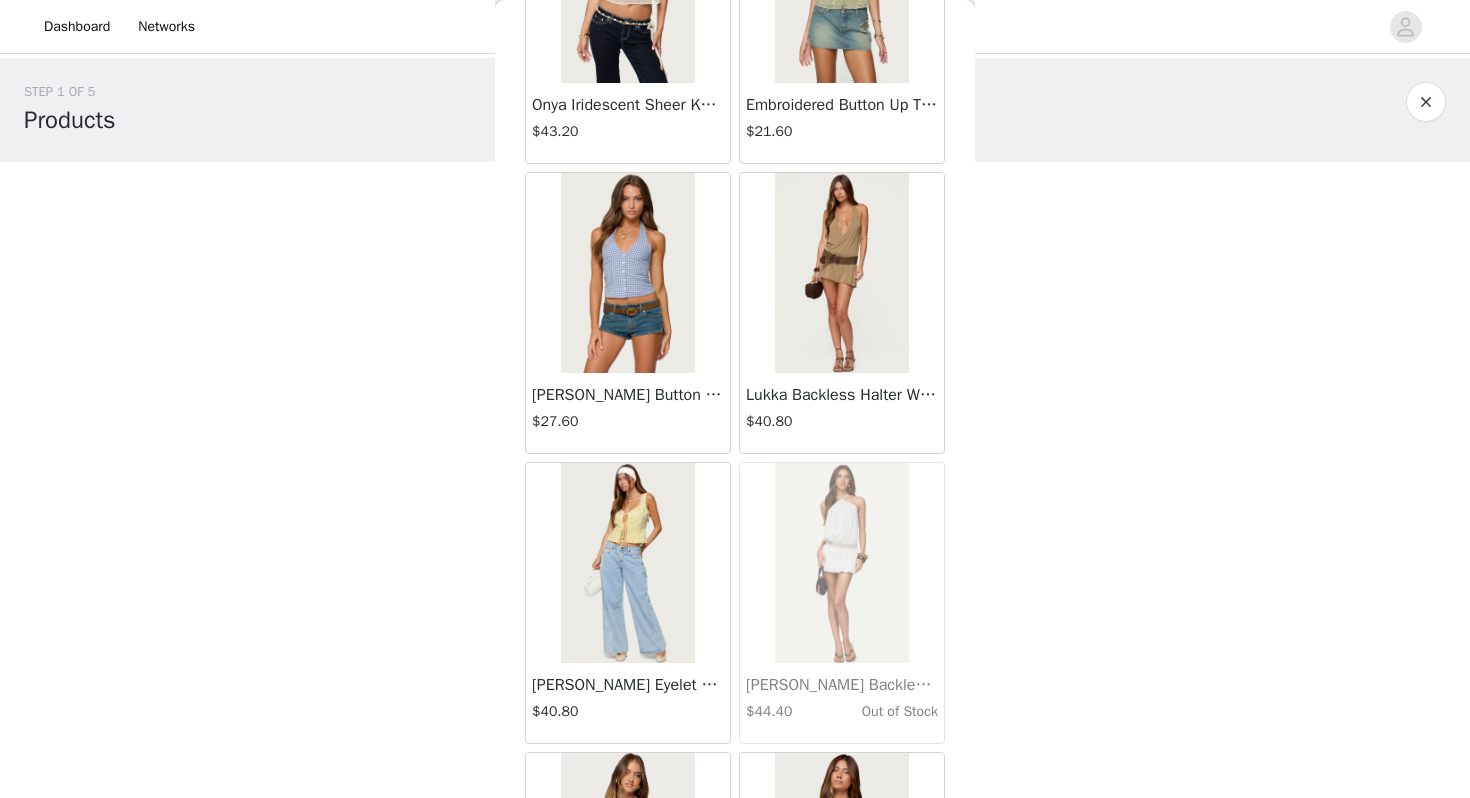 click at bounding box center [841, 273] 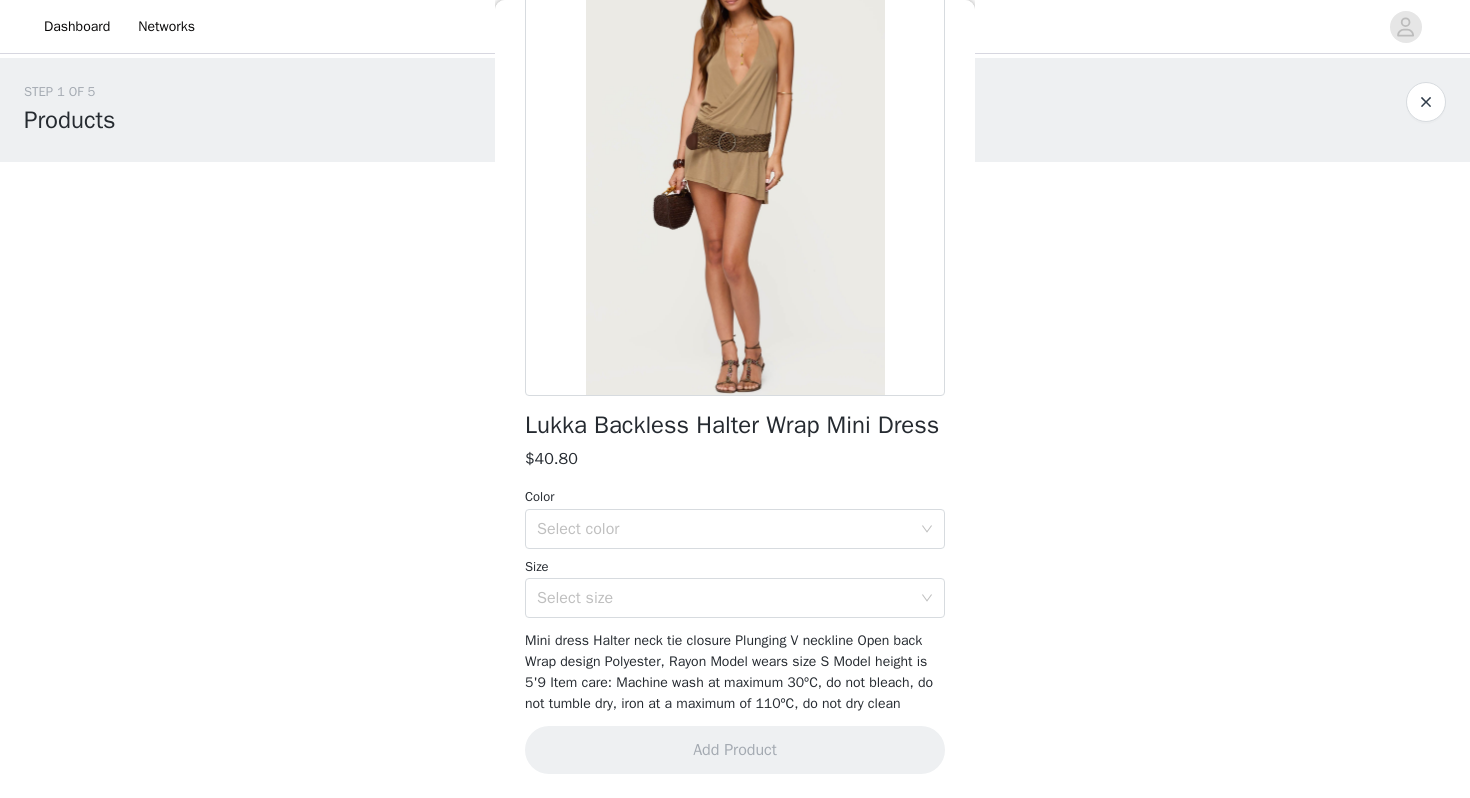 scroll, scrollTop: 181, scrollLeft: 0, axis: vertical 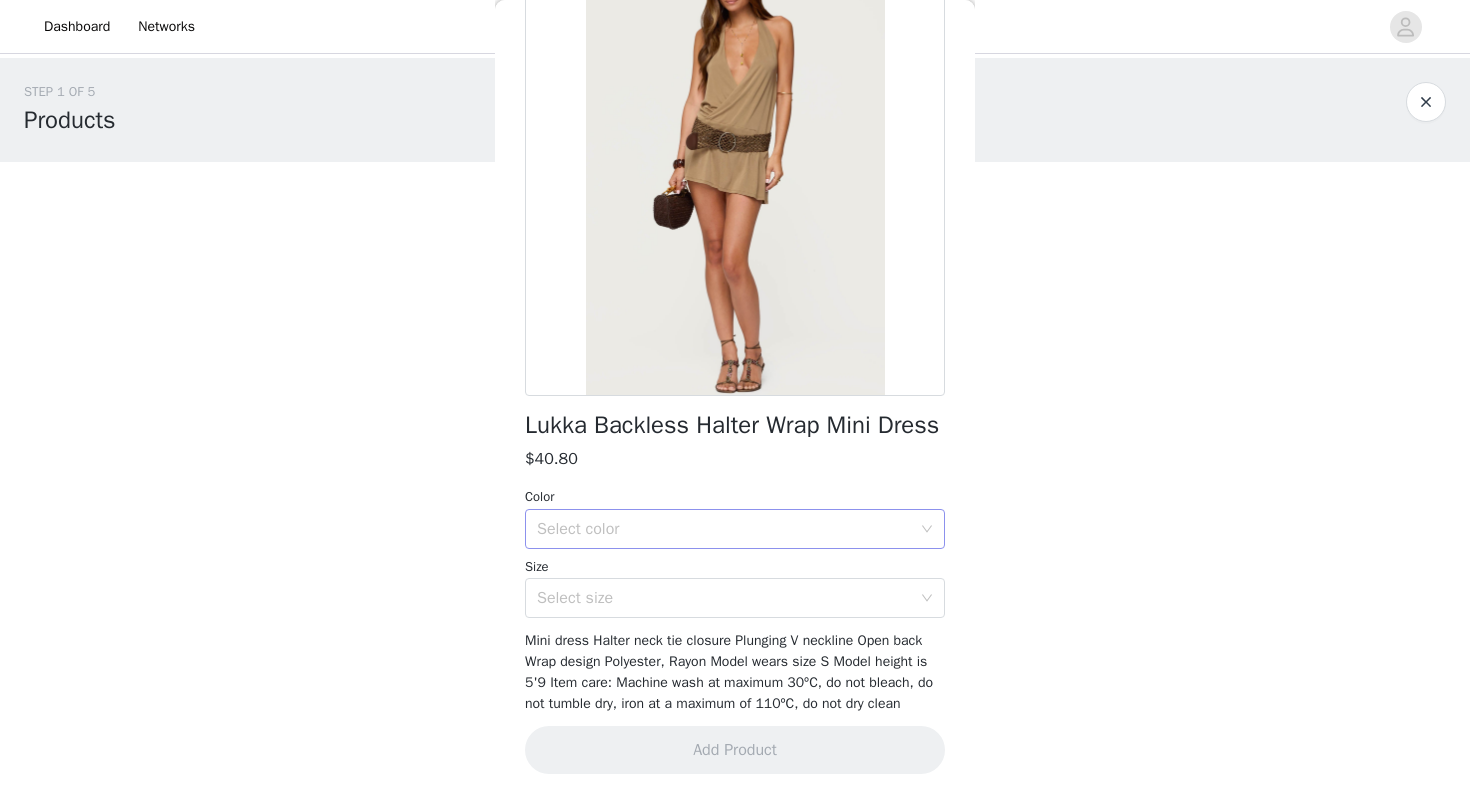 click on "Select color" at bounding box center [724, 529] 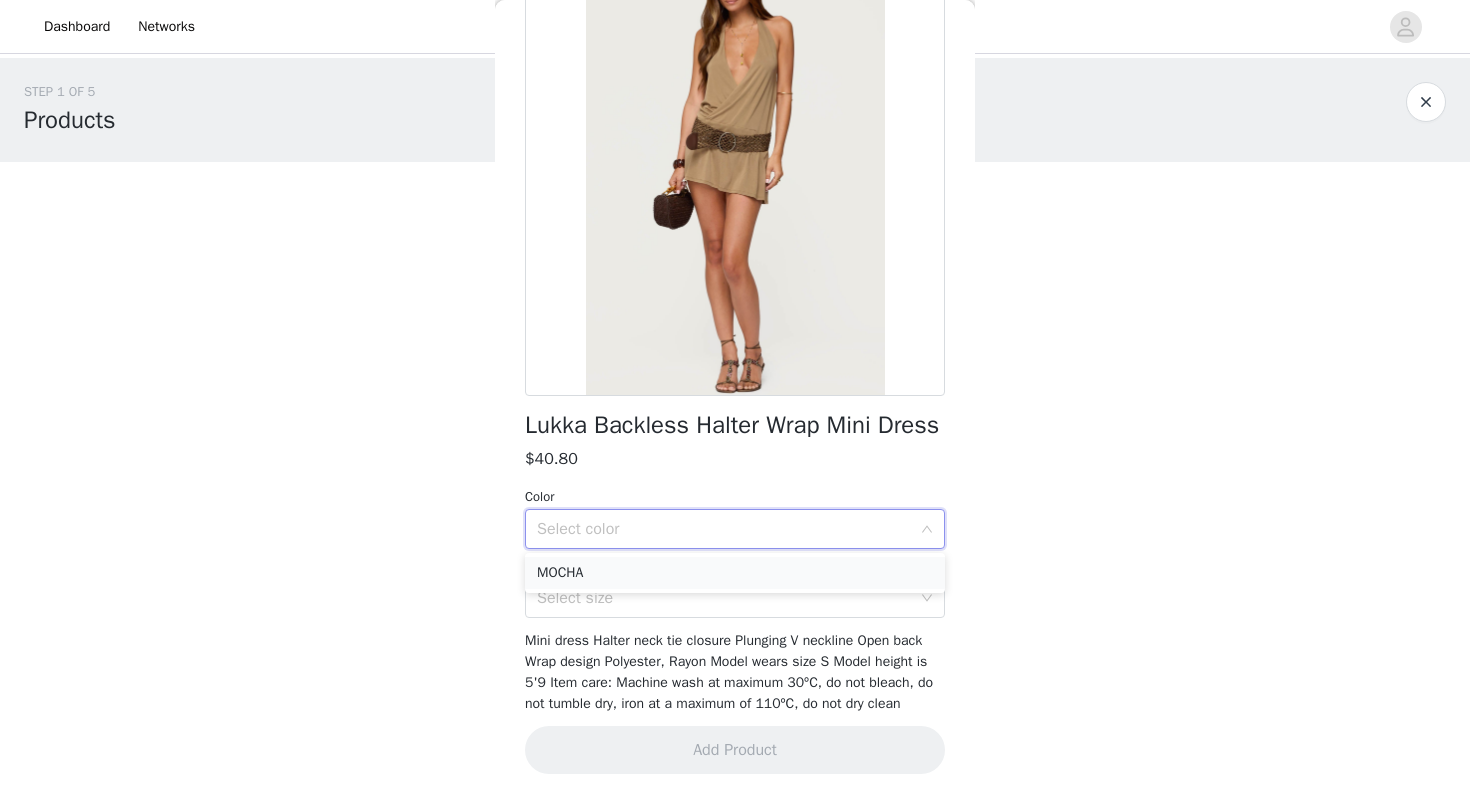click on "MOCHA" at bounding box center [735, 573] 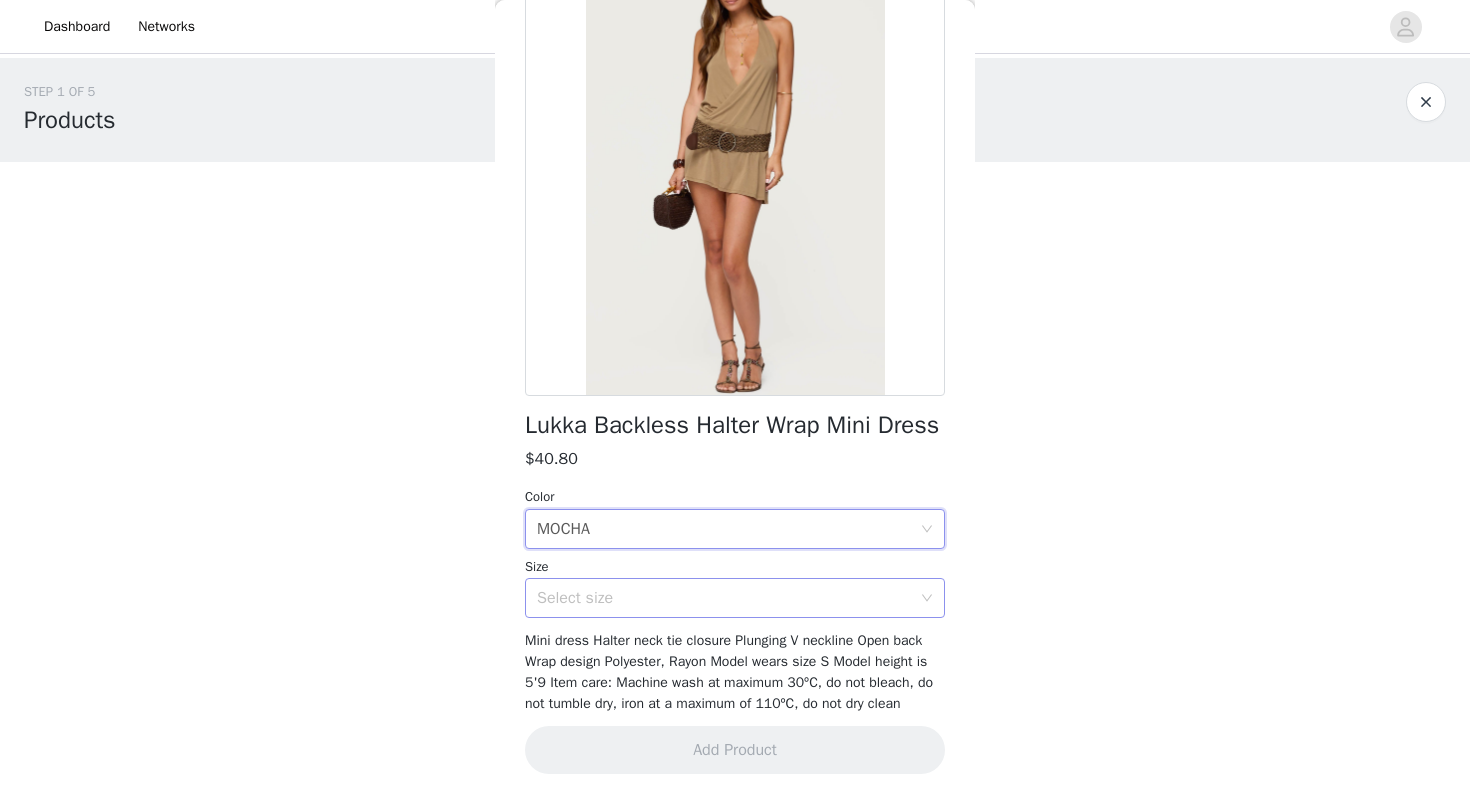 click on "Select size" at bounding box center [724, 598] 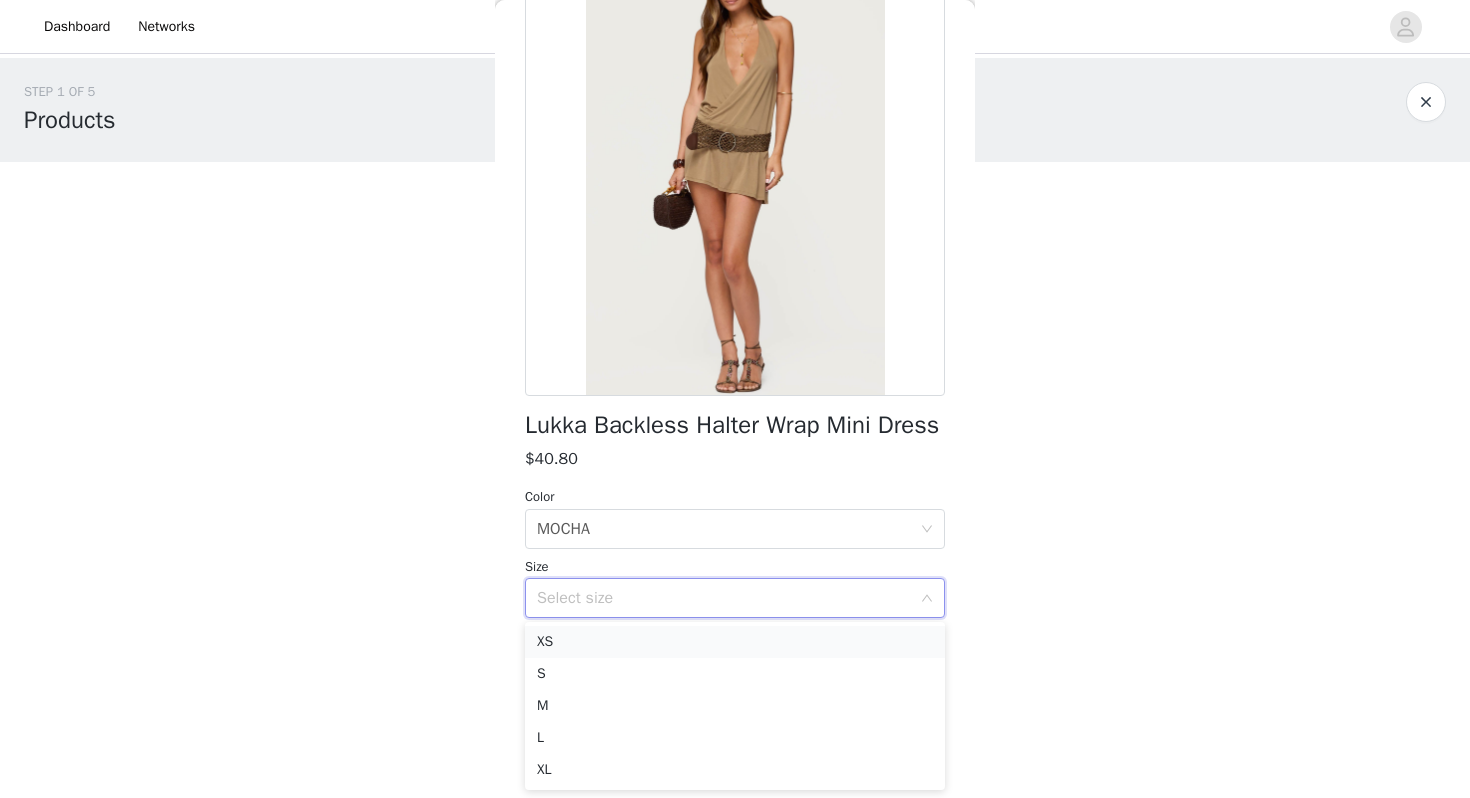 click on "XS" at bounding box center (735, 642) 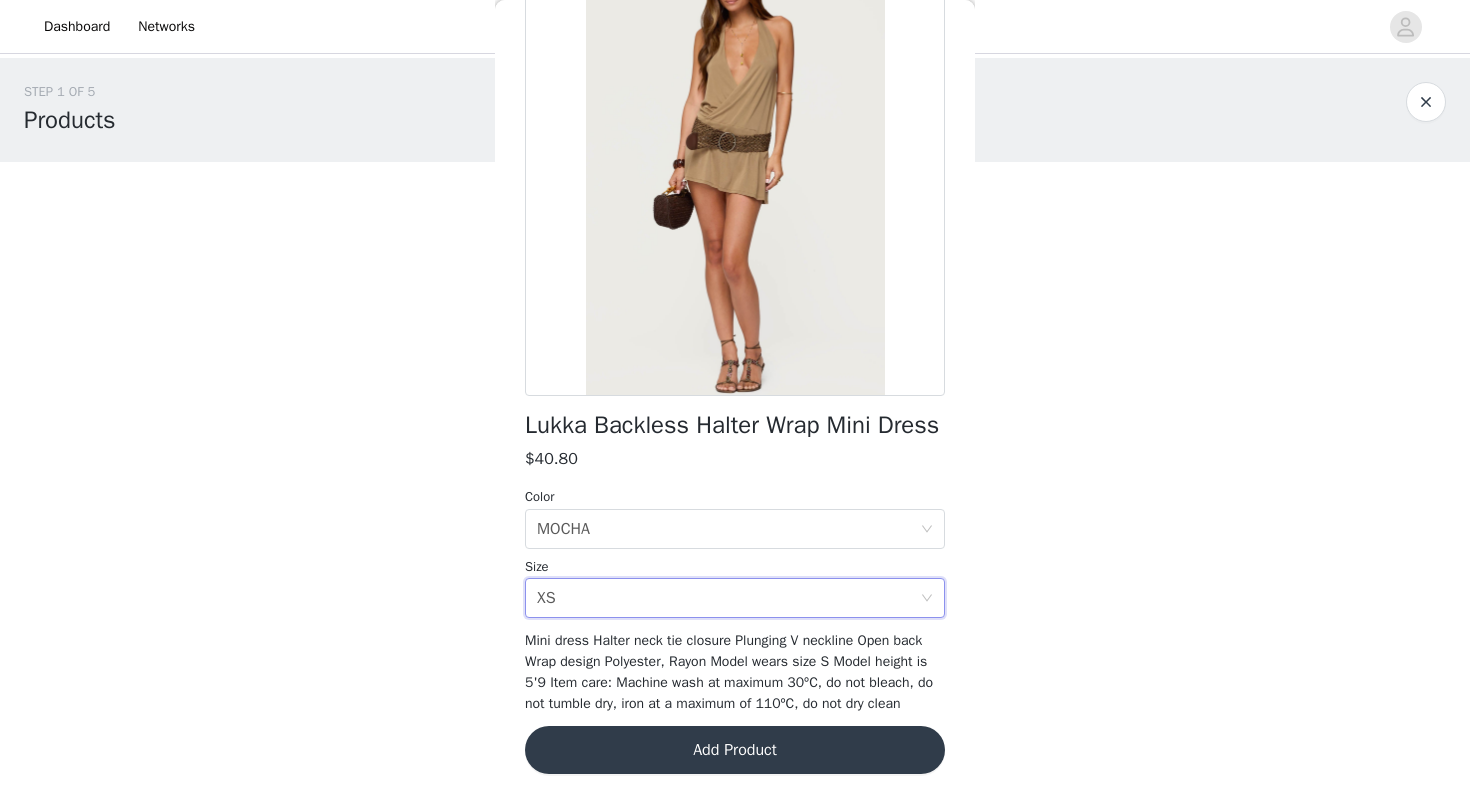 click on "Add Product" at bounding box center [735, 750] 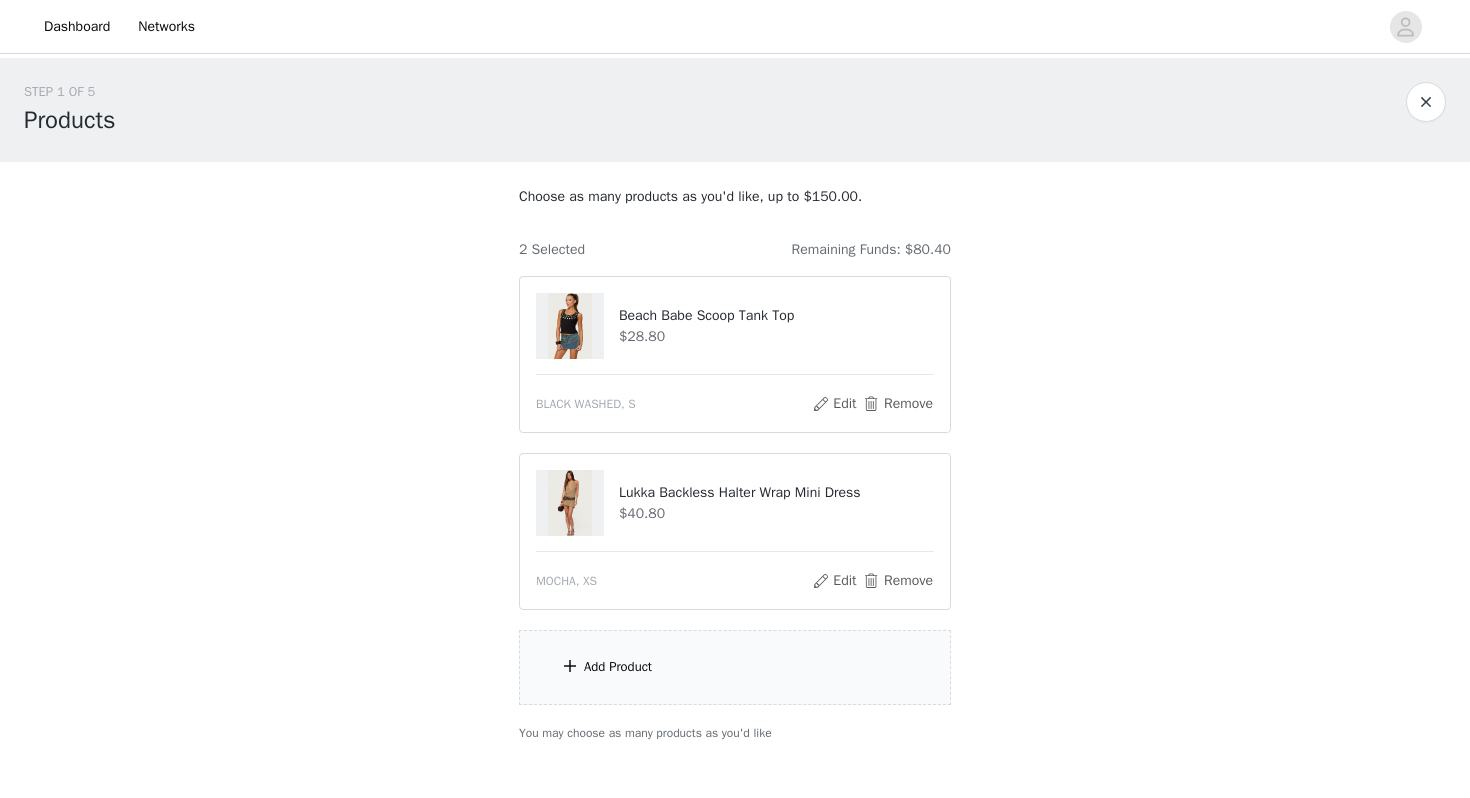 click on "Add Product" at bounding box center (735, 667) 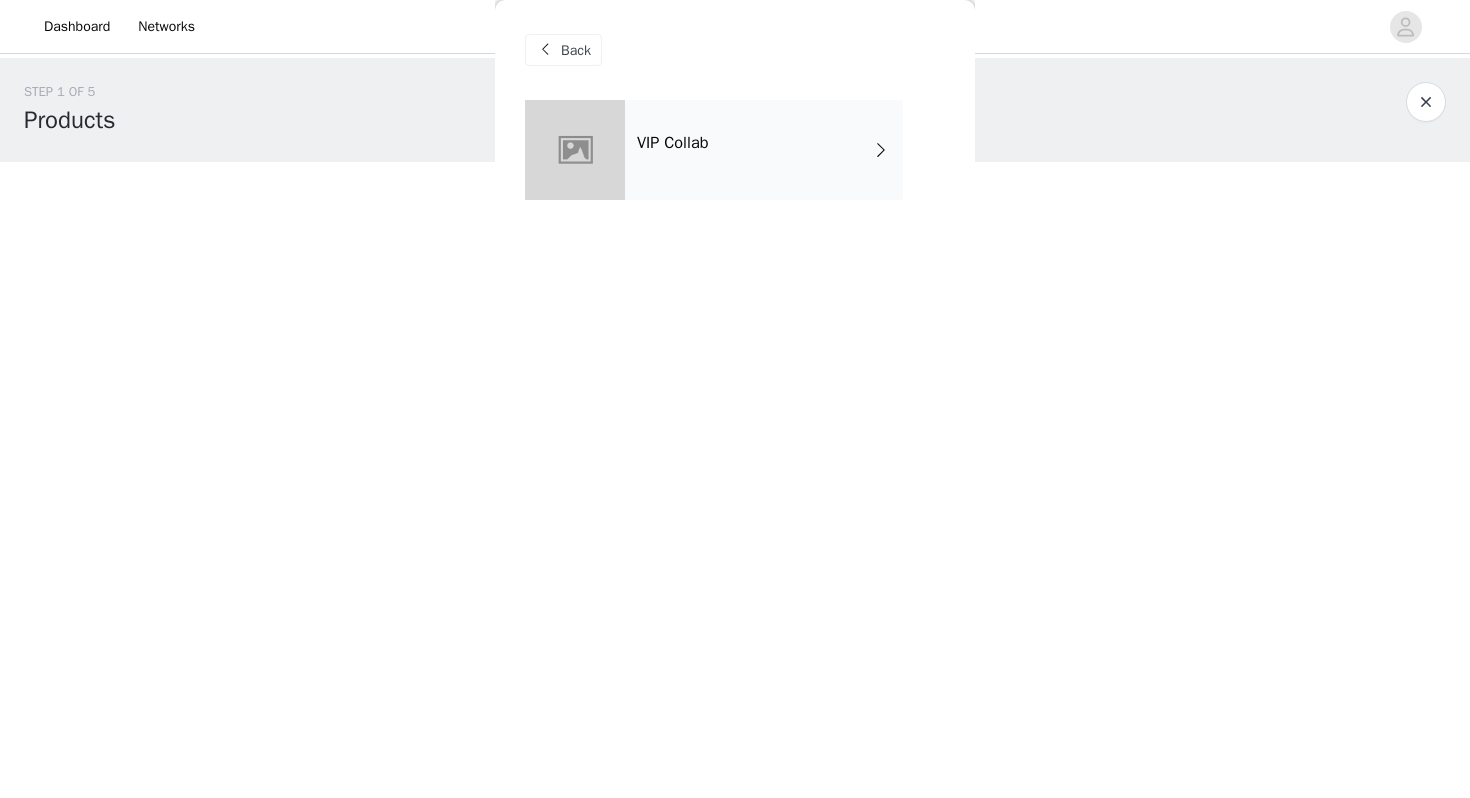 click on "VIP Collab" at bounding box center [764, 150] 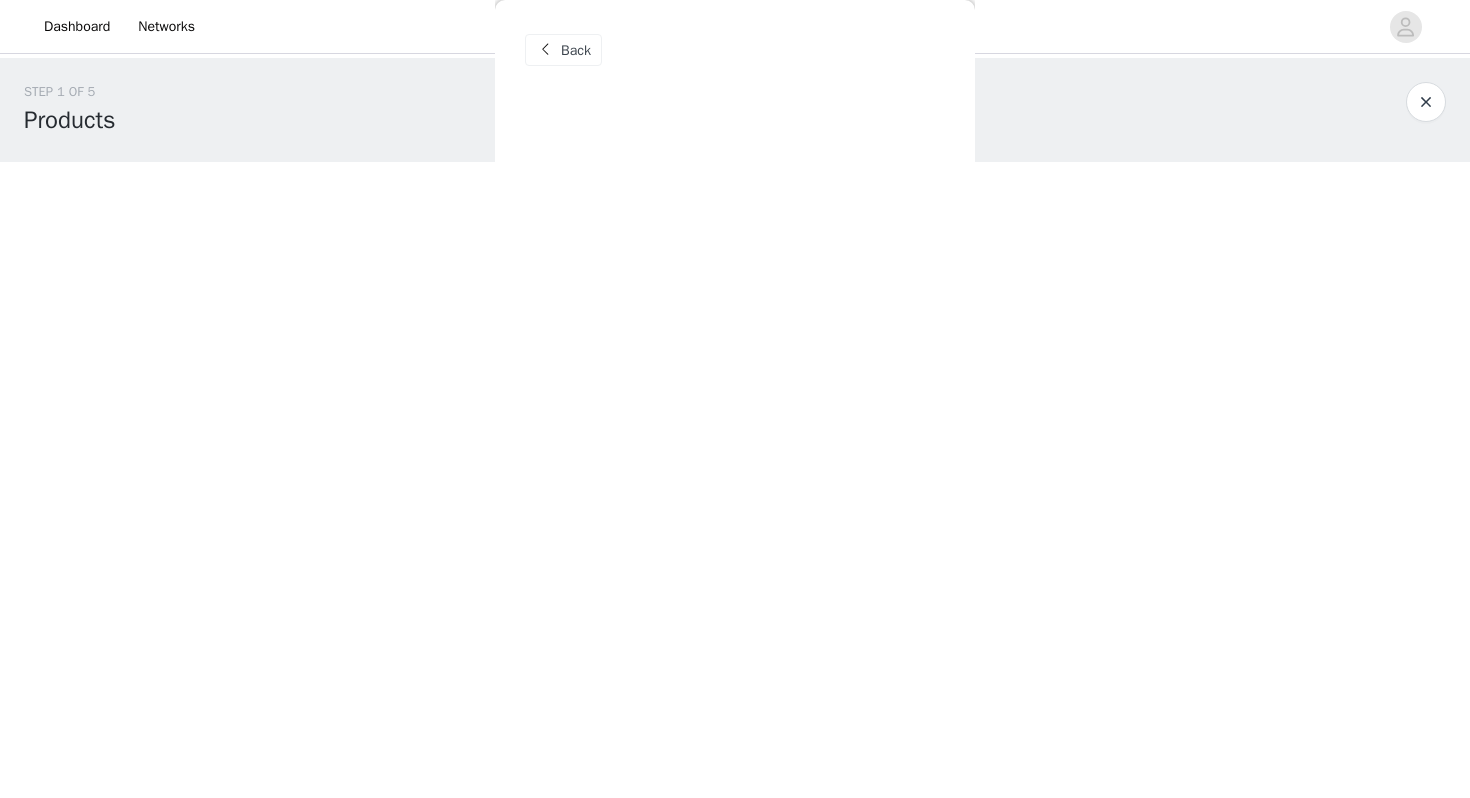 scroll, scrollTop: 112, scrollLeft: 0, axis: vertical 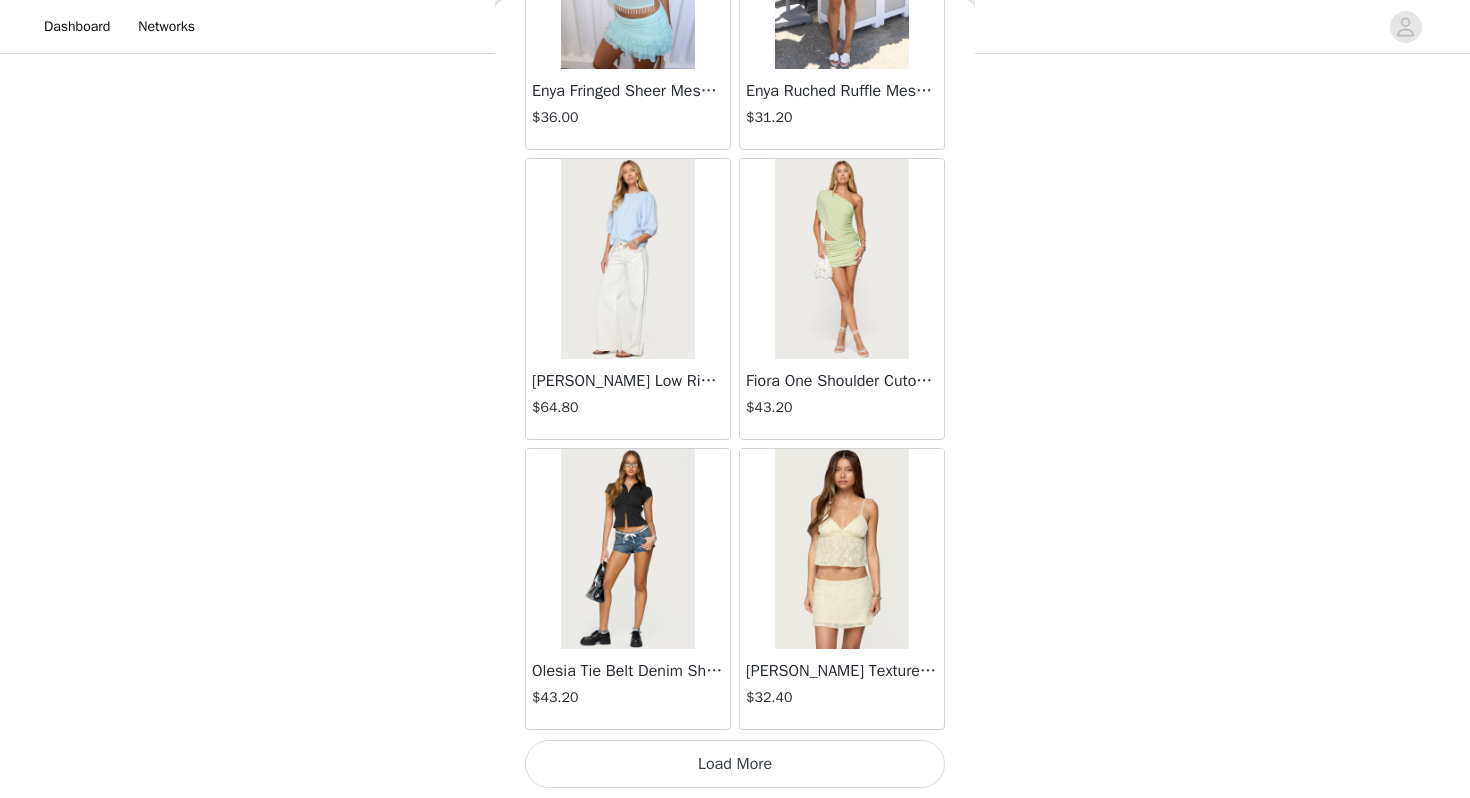 click on "Load More" at bounding box center (735, 764) 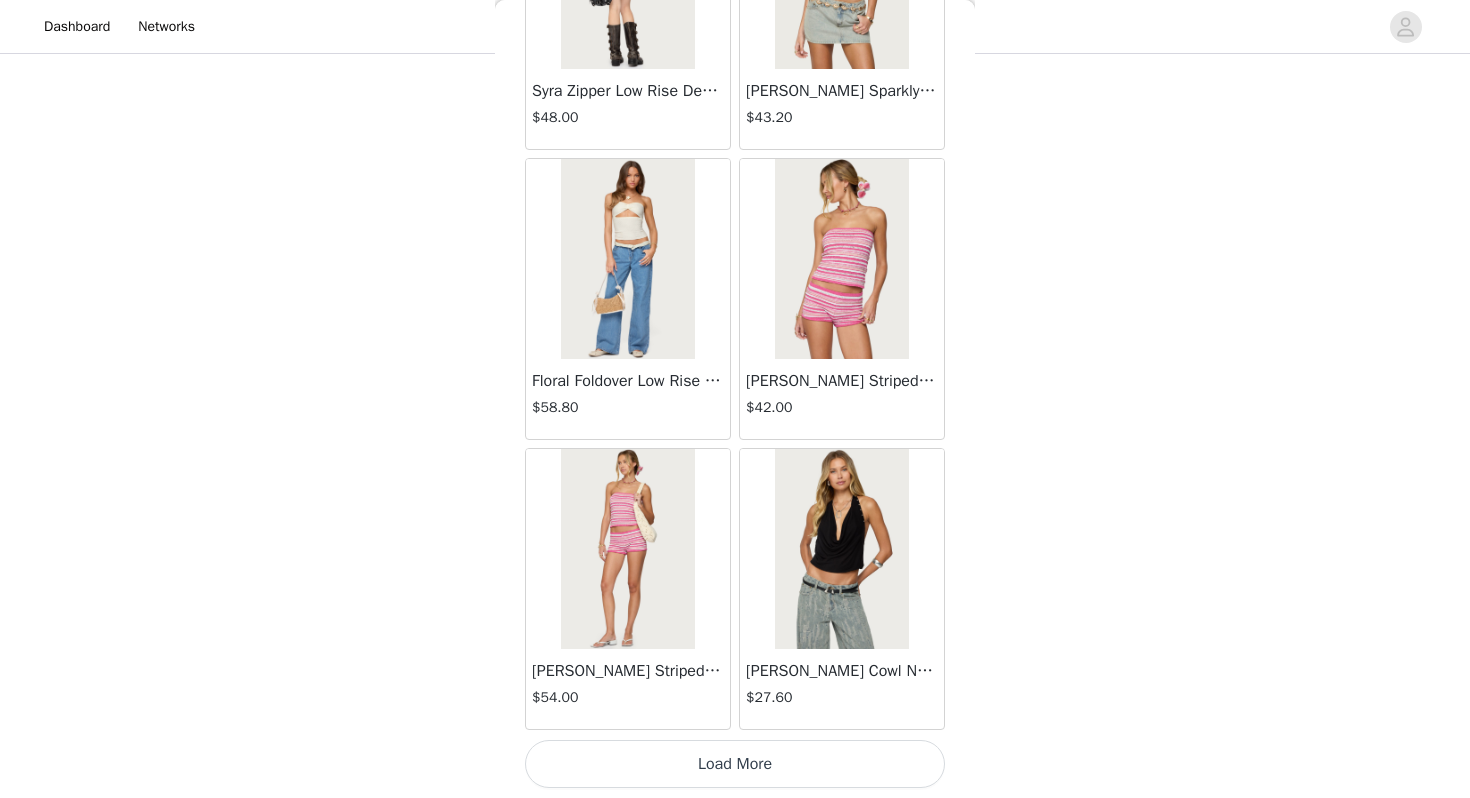 click on "Load More" at bounding box center (735, 764) 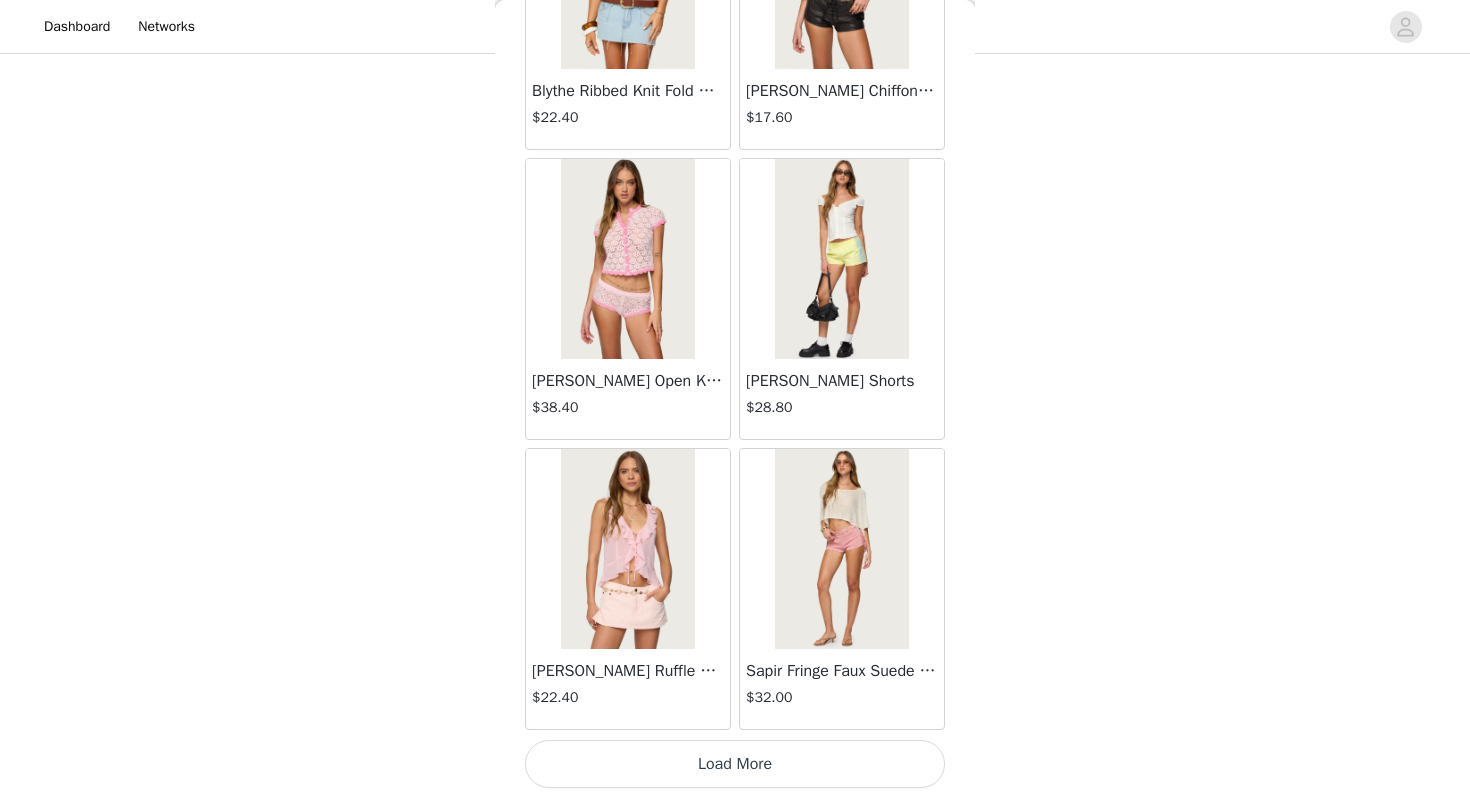 click on "Load More" at bounding box center [735, 764] 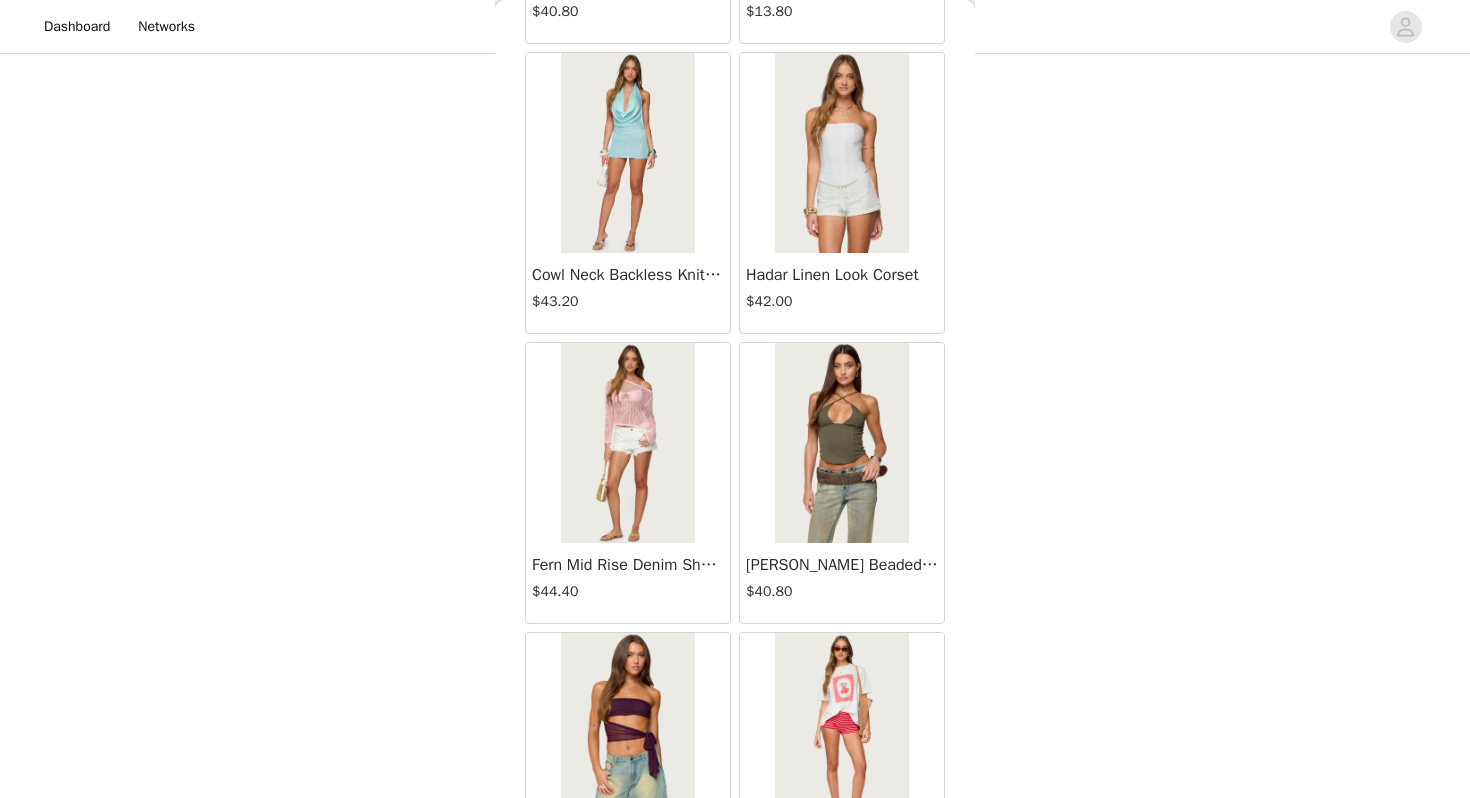 scroll, scrollTop: 10962, scrollLeft: 0, axis: vertical 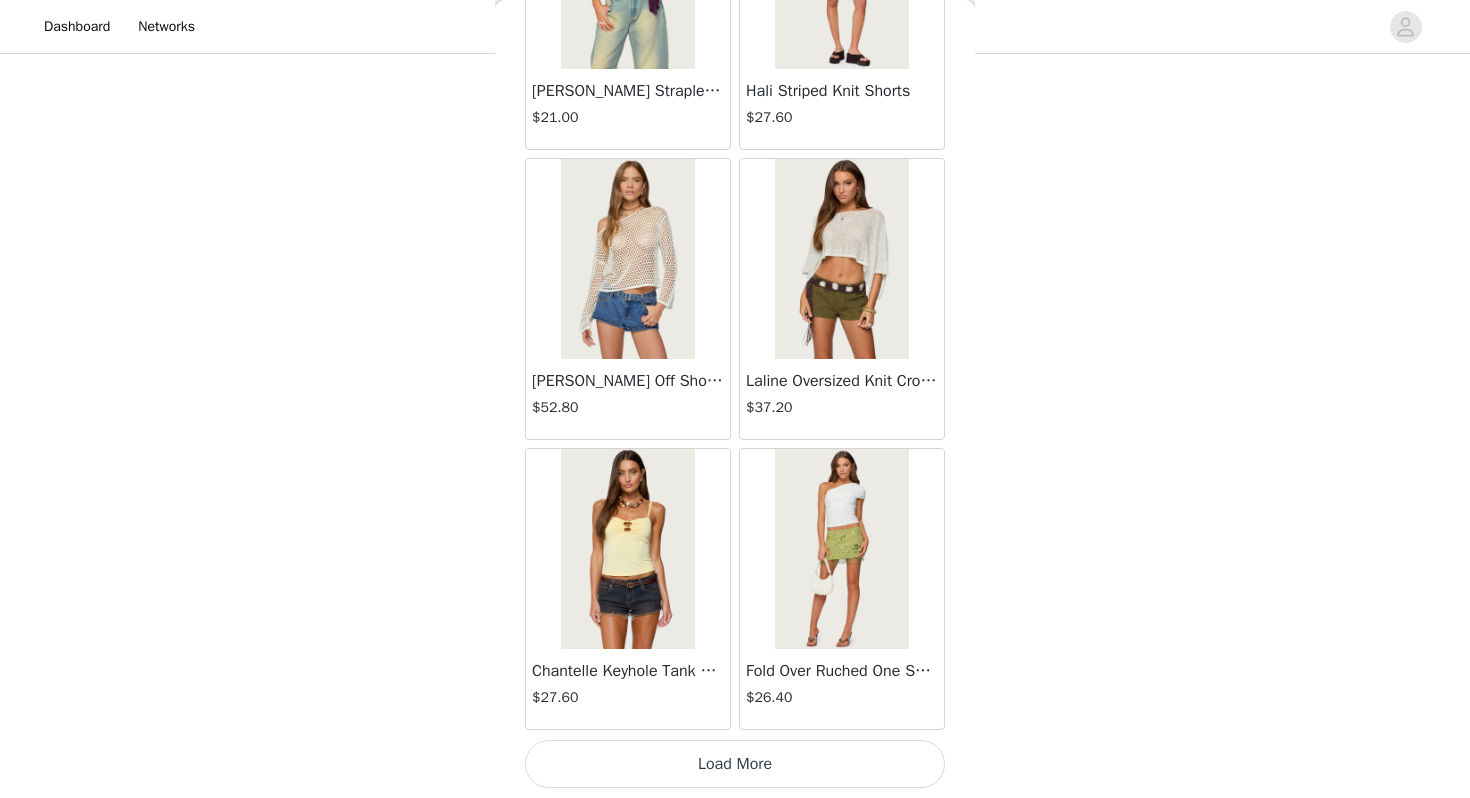 click on "Load More" at bounding box center (735, 764) 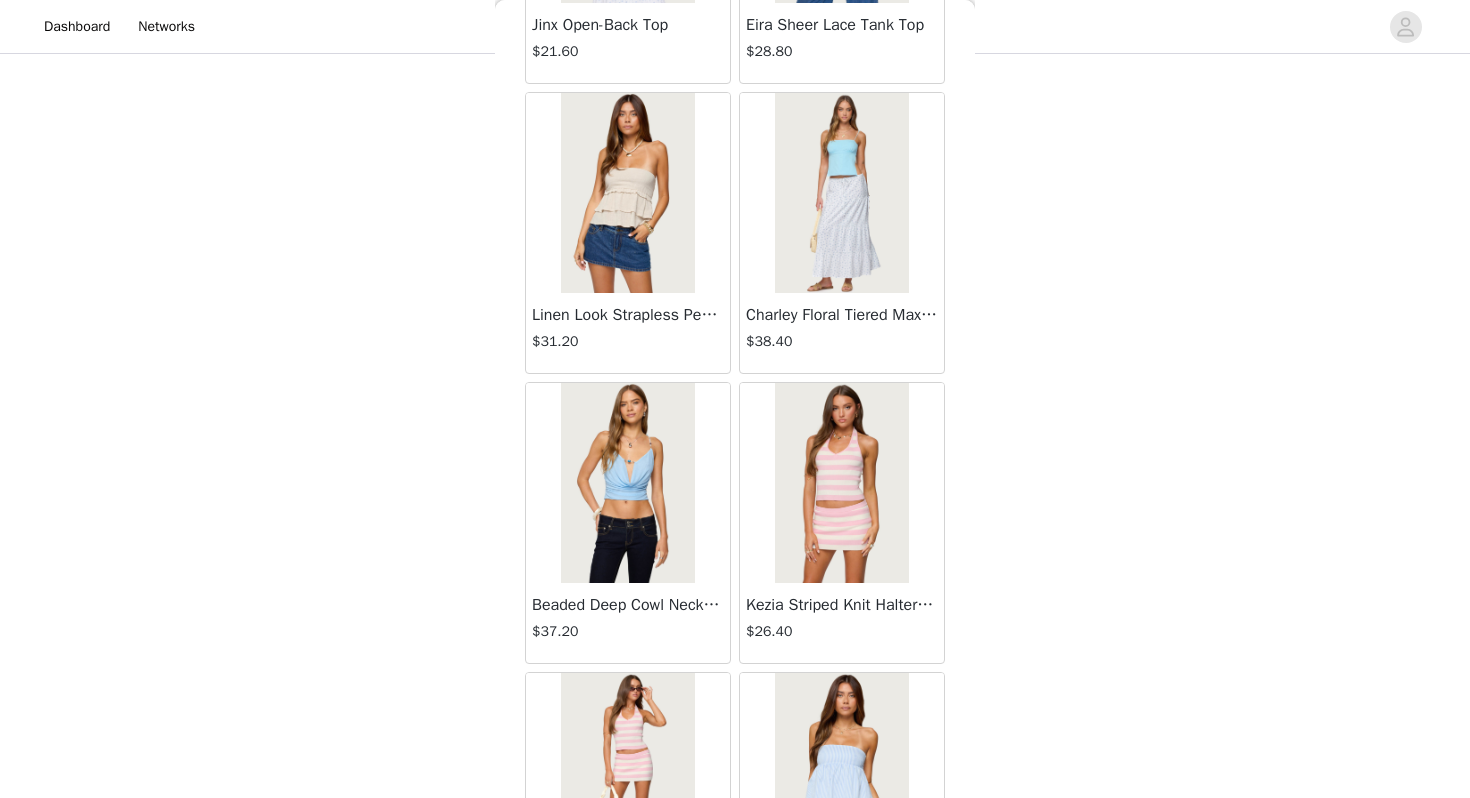 scroll, scrollTop: 13862, scrollLeft: 0, axis: vertical 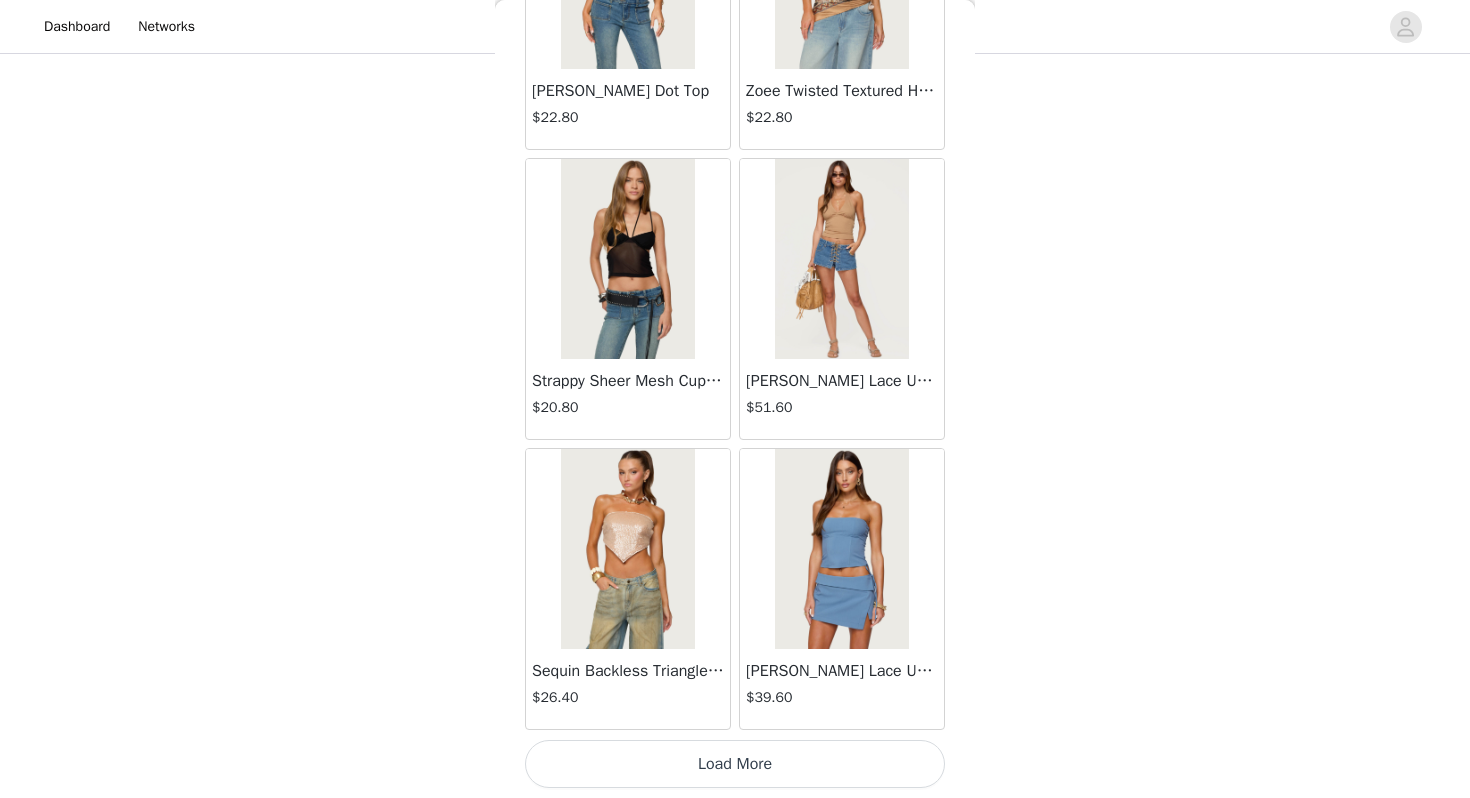 click on "Load More" at bounding box center [735, 764] 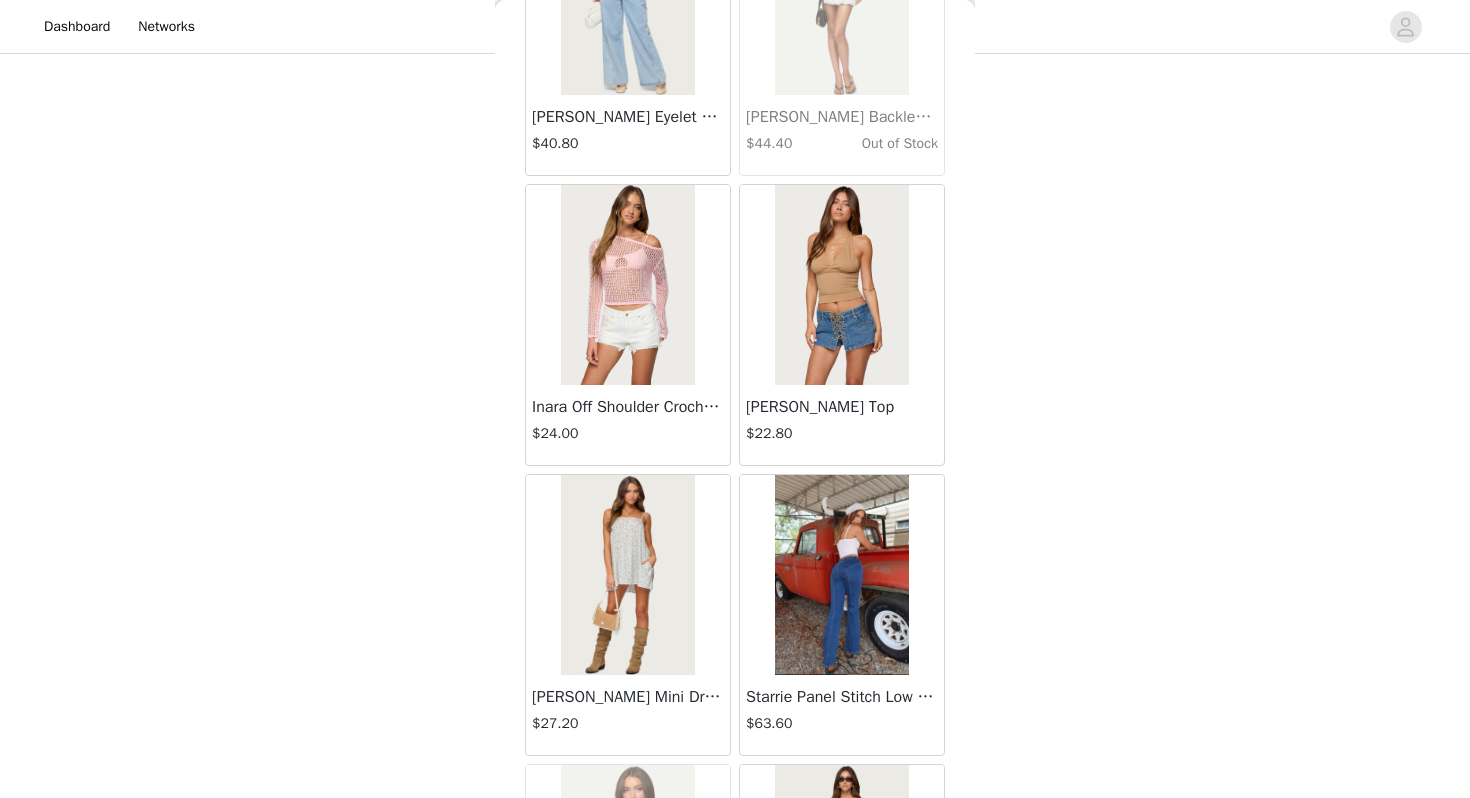 scroll, scrollTop: 16762, scrollLeft: 0, axis: vertical 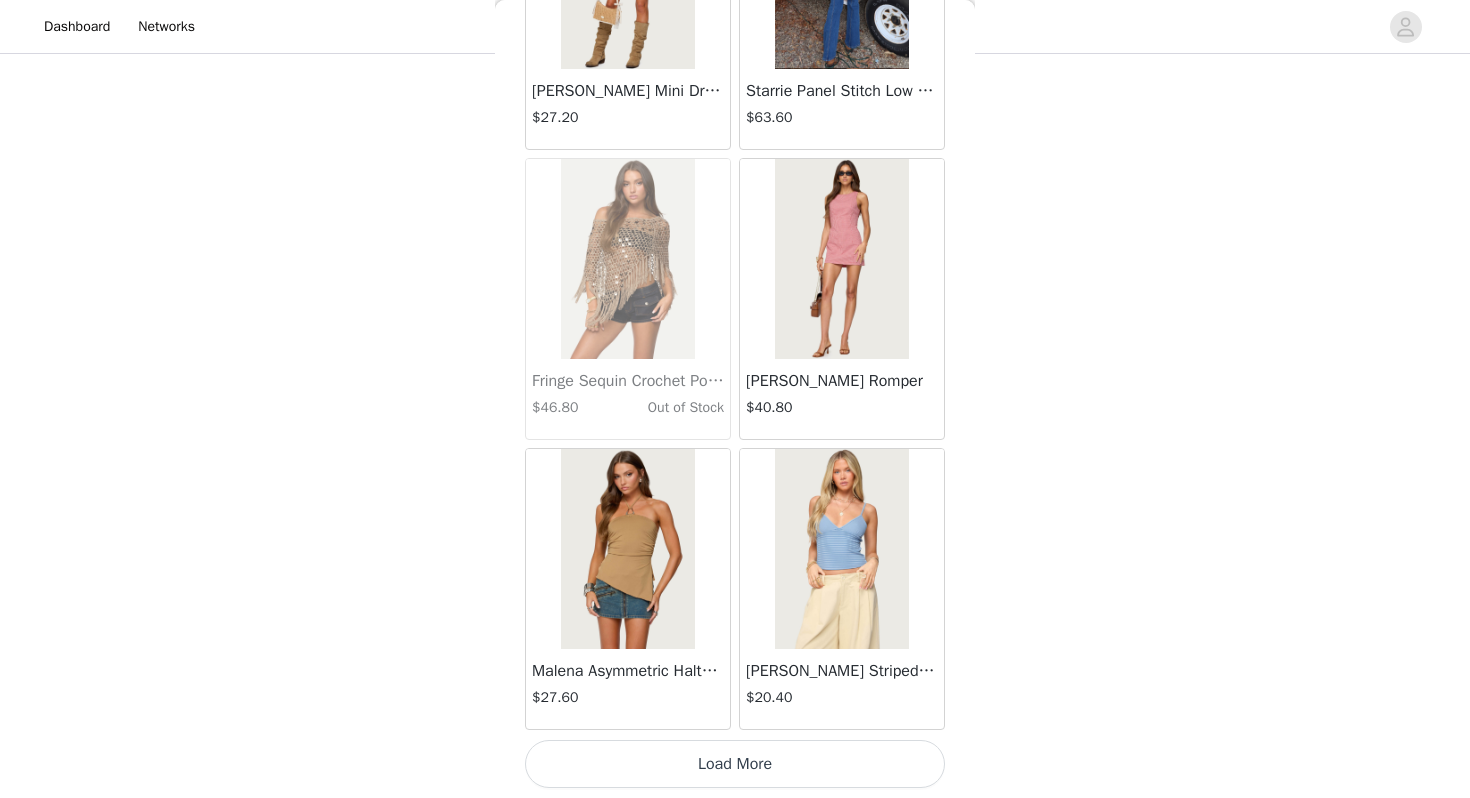 click on "Load More" at bounding box center (735, 764) 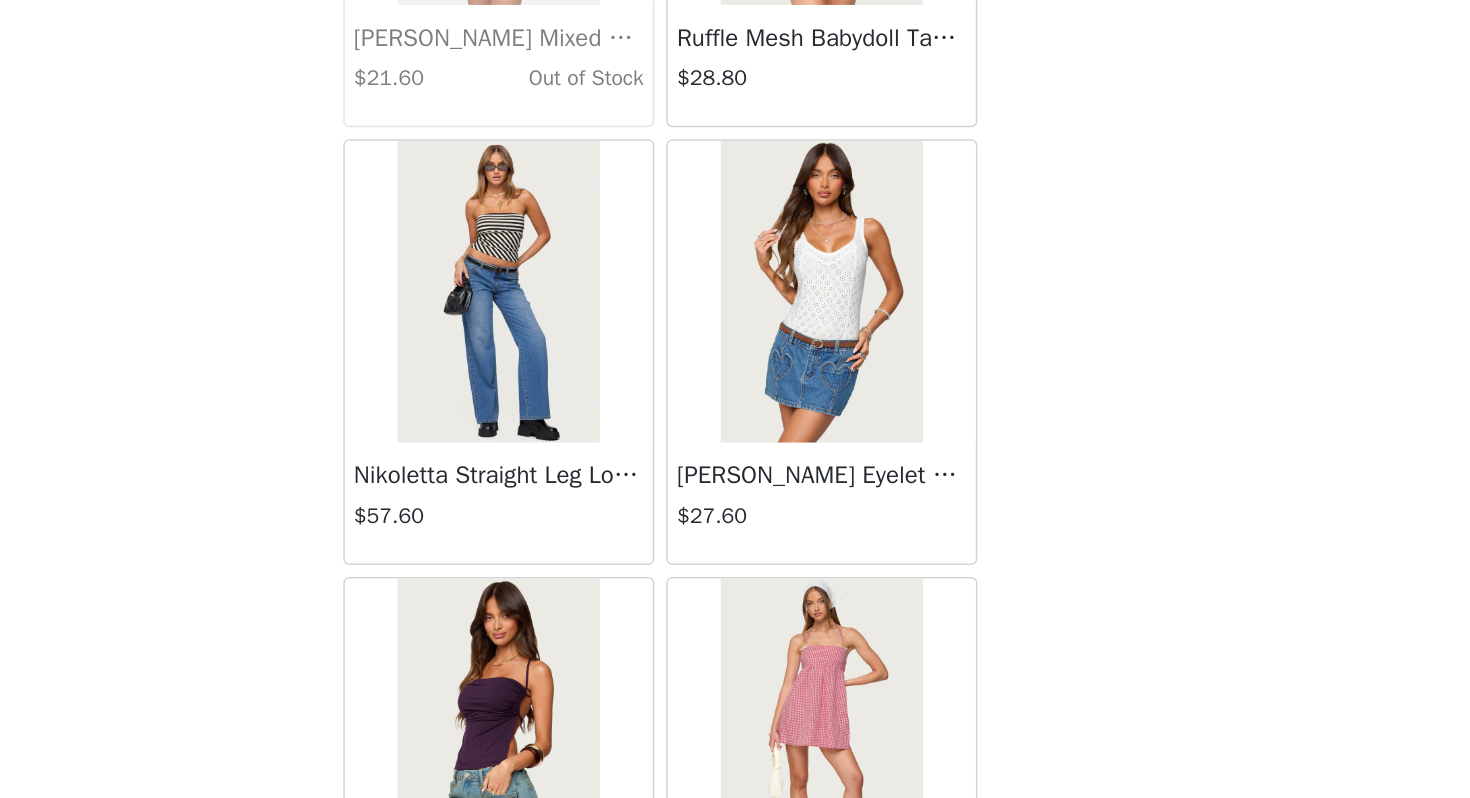 scroll, scrollTop: 17857, scrollLeft: 0, axis: vertical 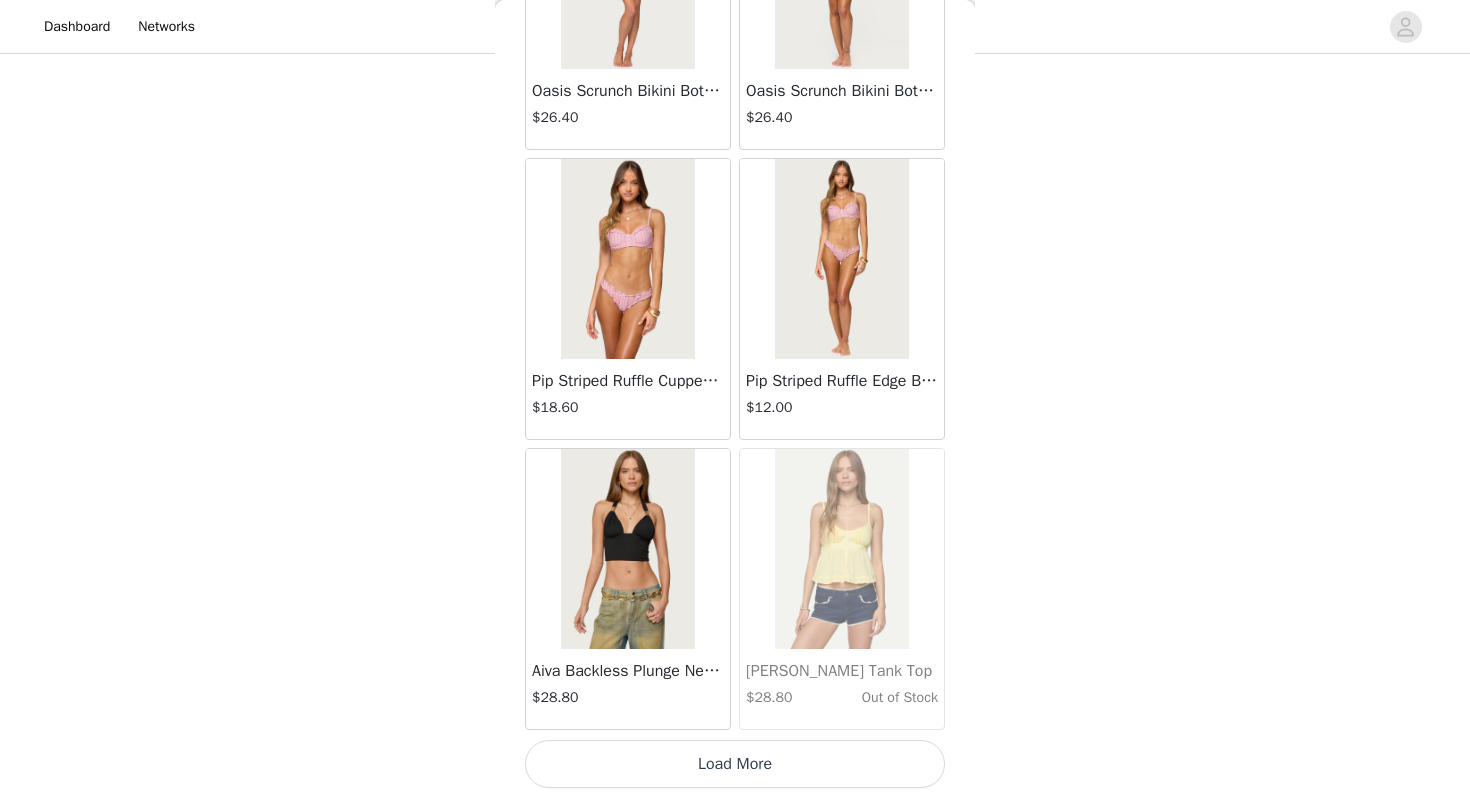 click on "Load More" at bounding box center [735, 764] 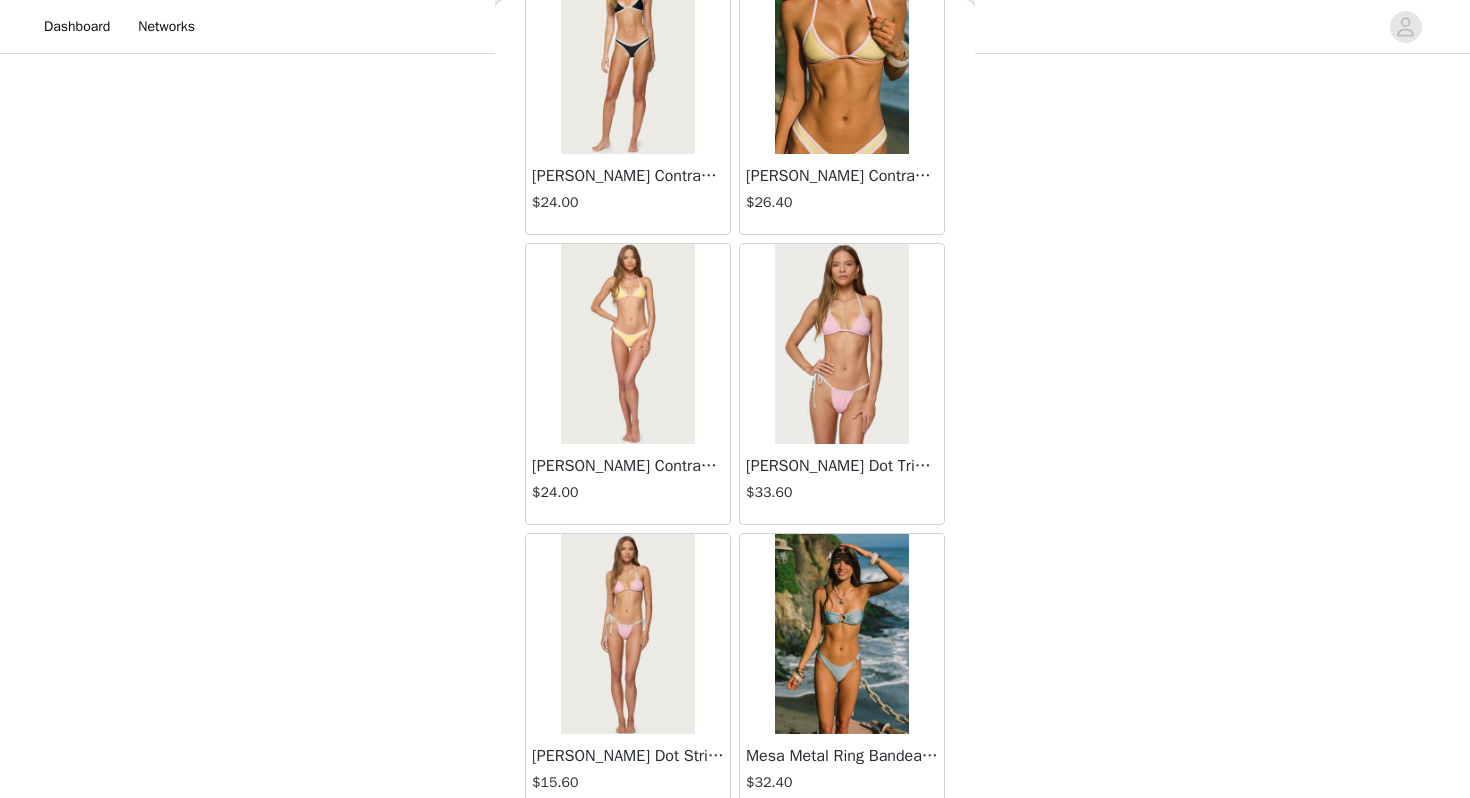 scroll, scrollTop: 22562, scrollLeft: 0, axis: vertical 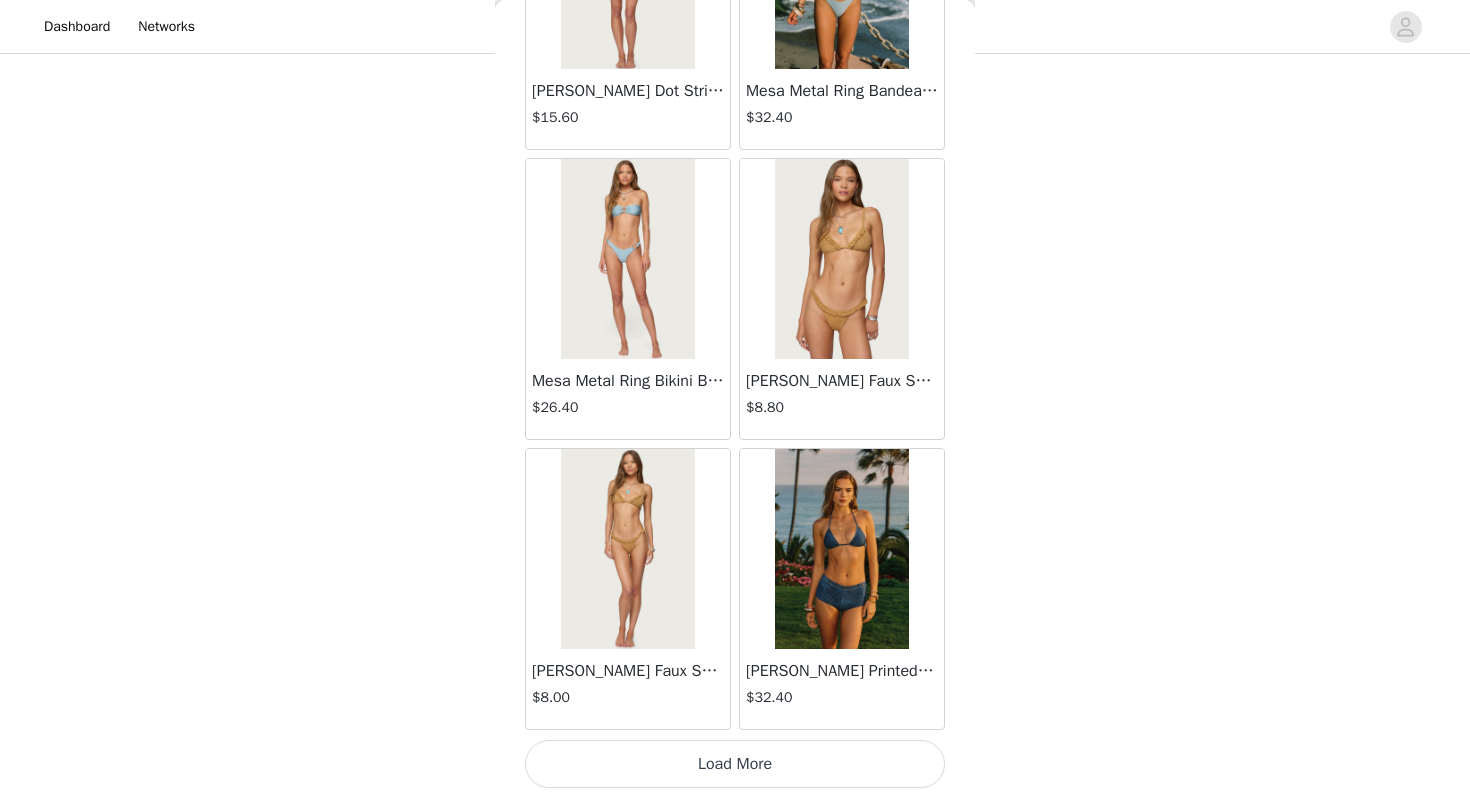 click on "Load More" at bounding box center (735, 764) 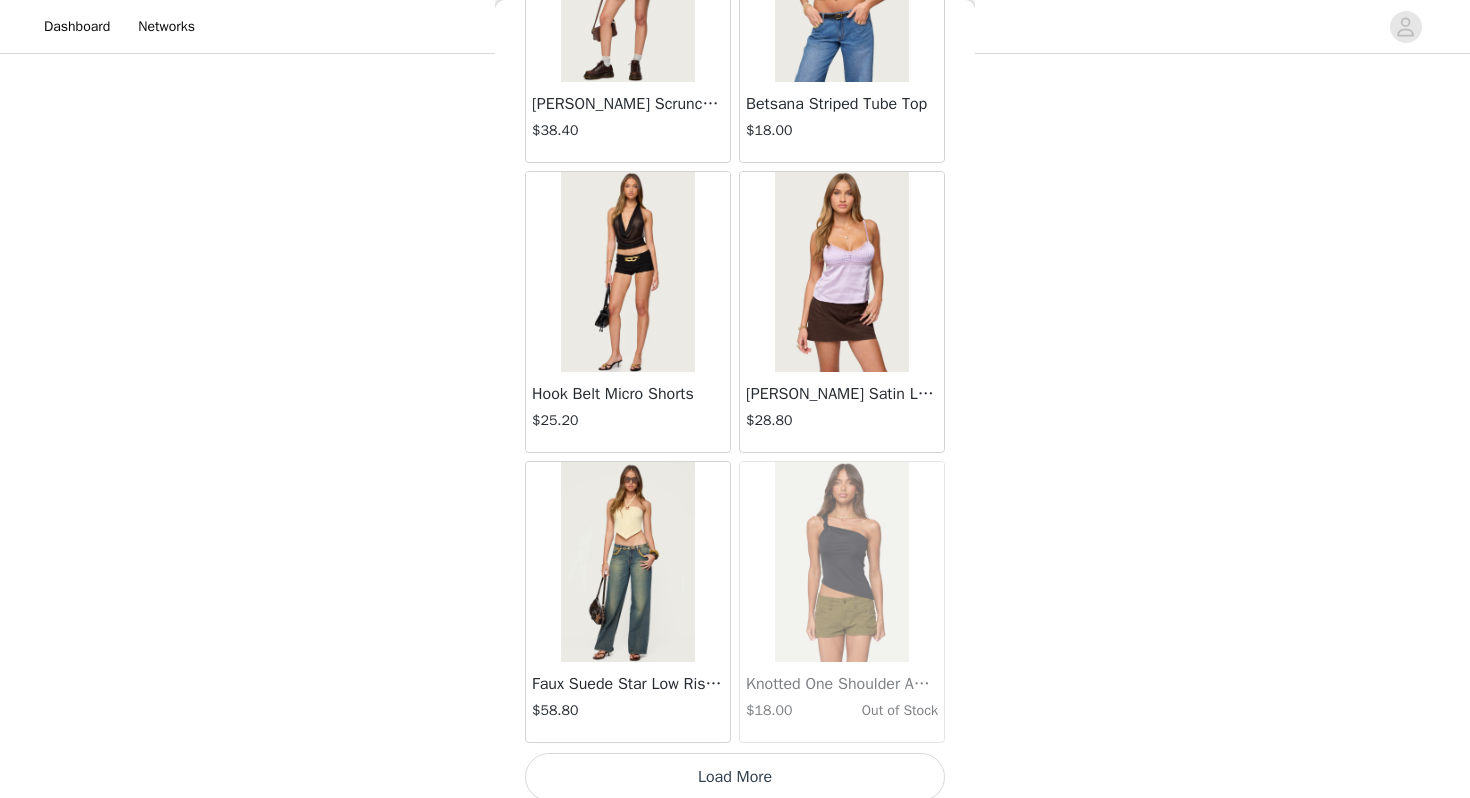 scroll, scrollTop: 25462, scrollLeft: 0, axis: vertical 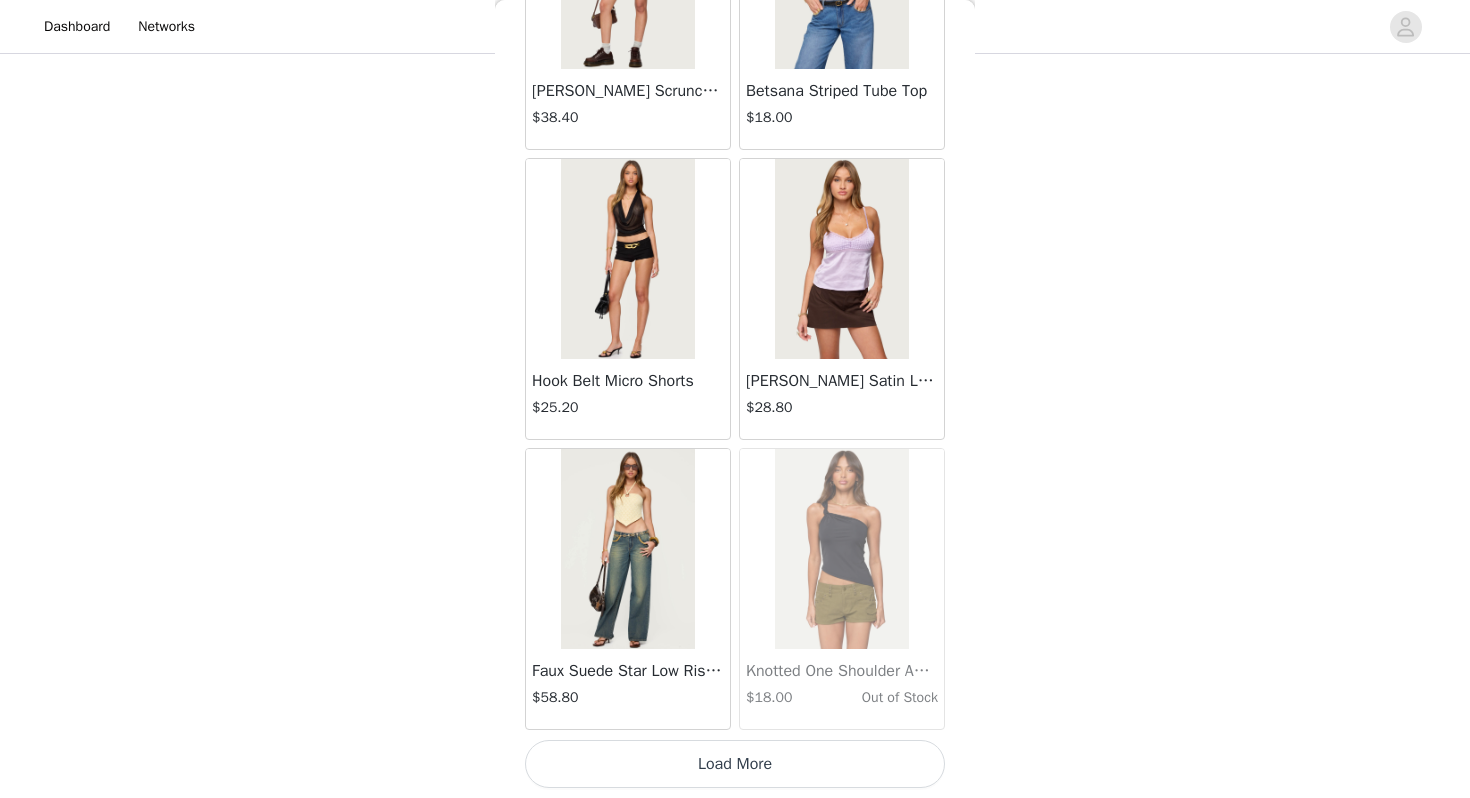 click on "Load More" at bounding box center [735, 764] 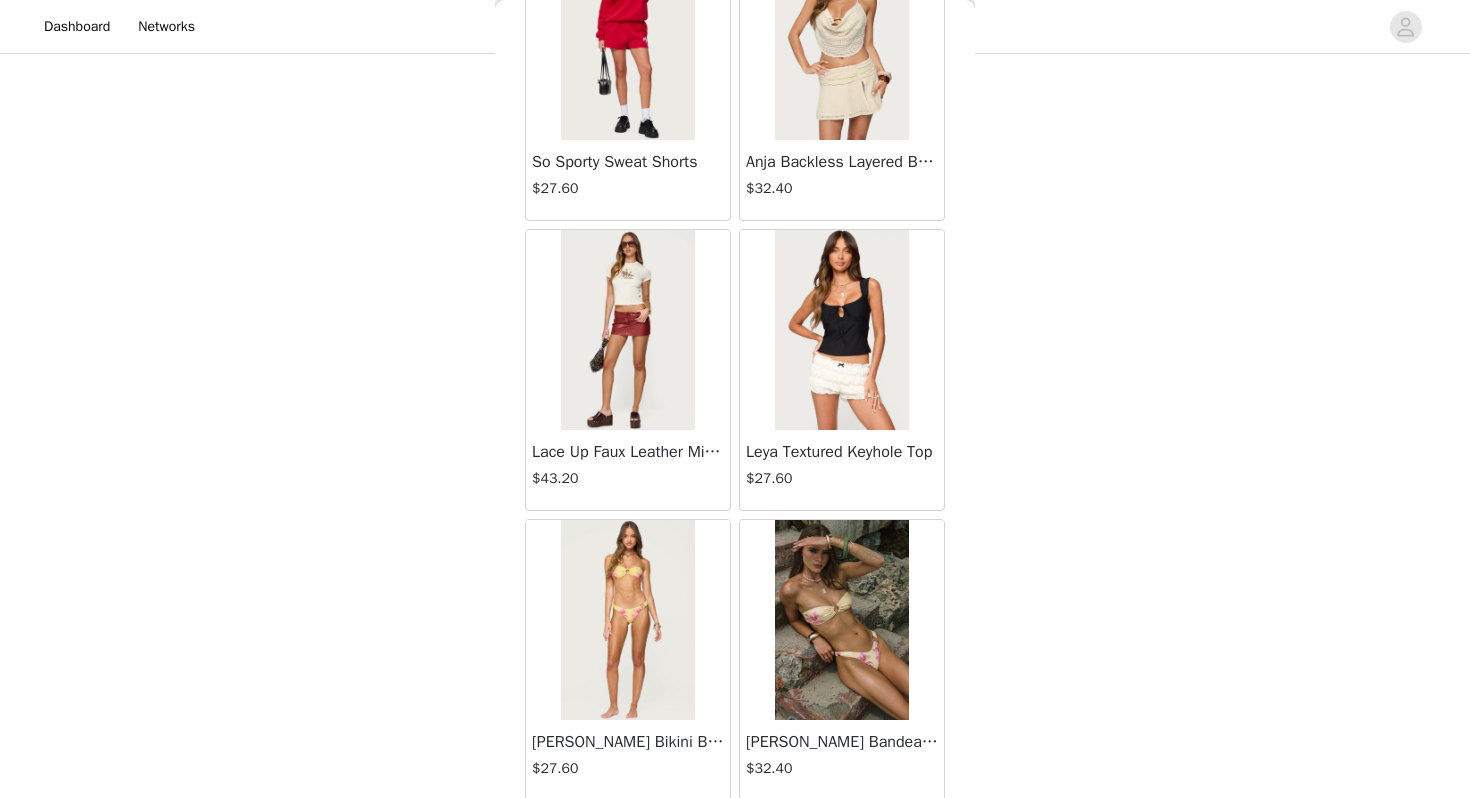 scroll, scrollTop: 28356, scrollLeft: 0, axis: vertical 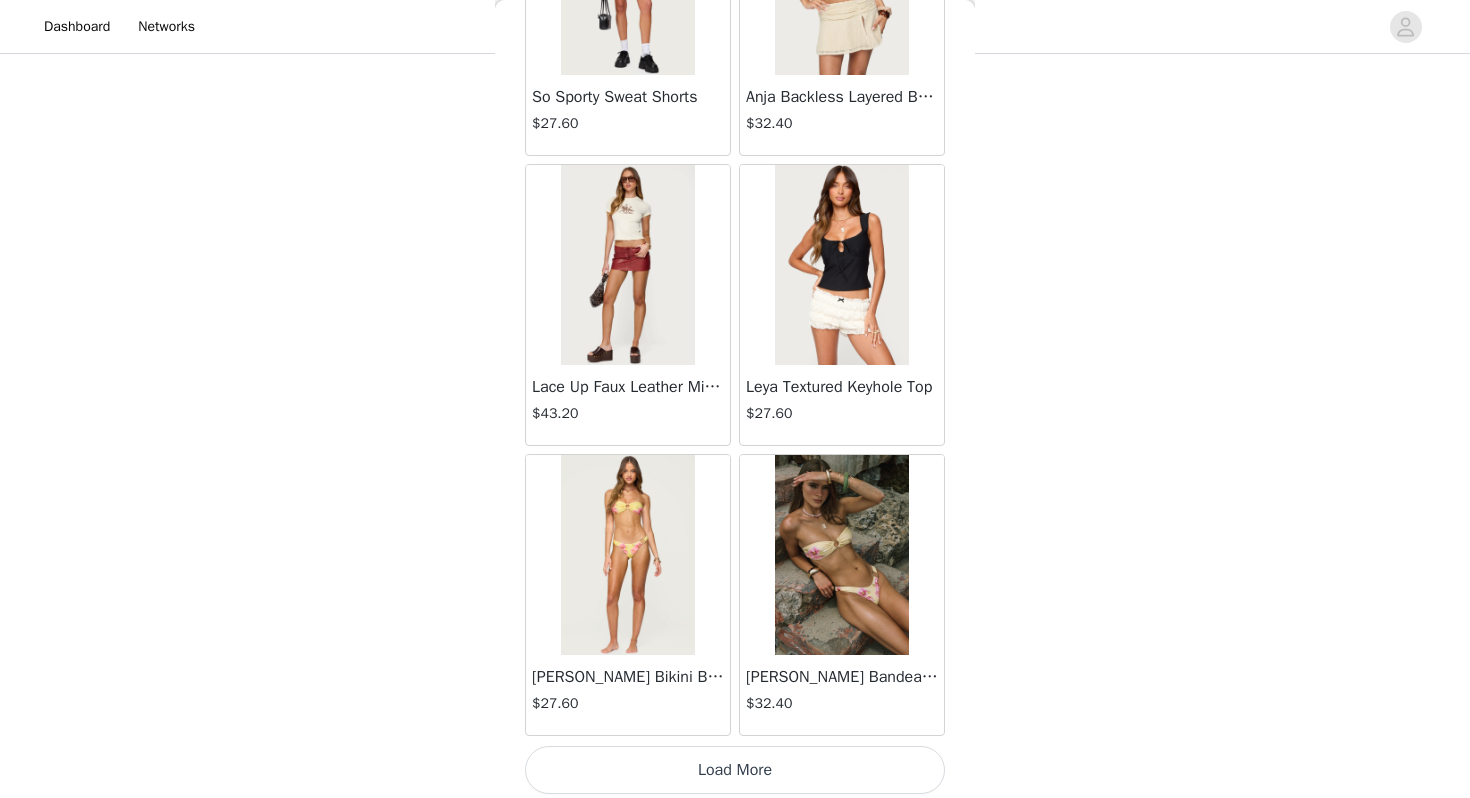 click on "Load More" at bounding box center [735, 770] 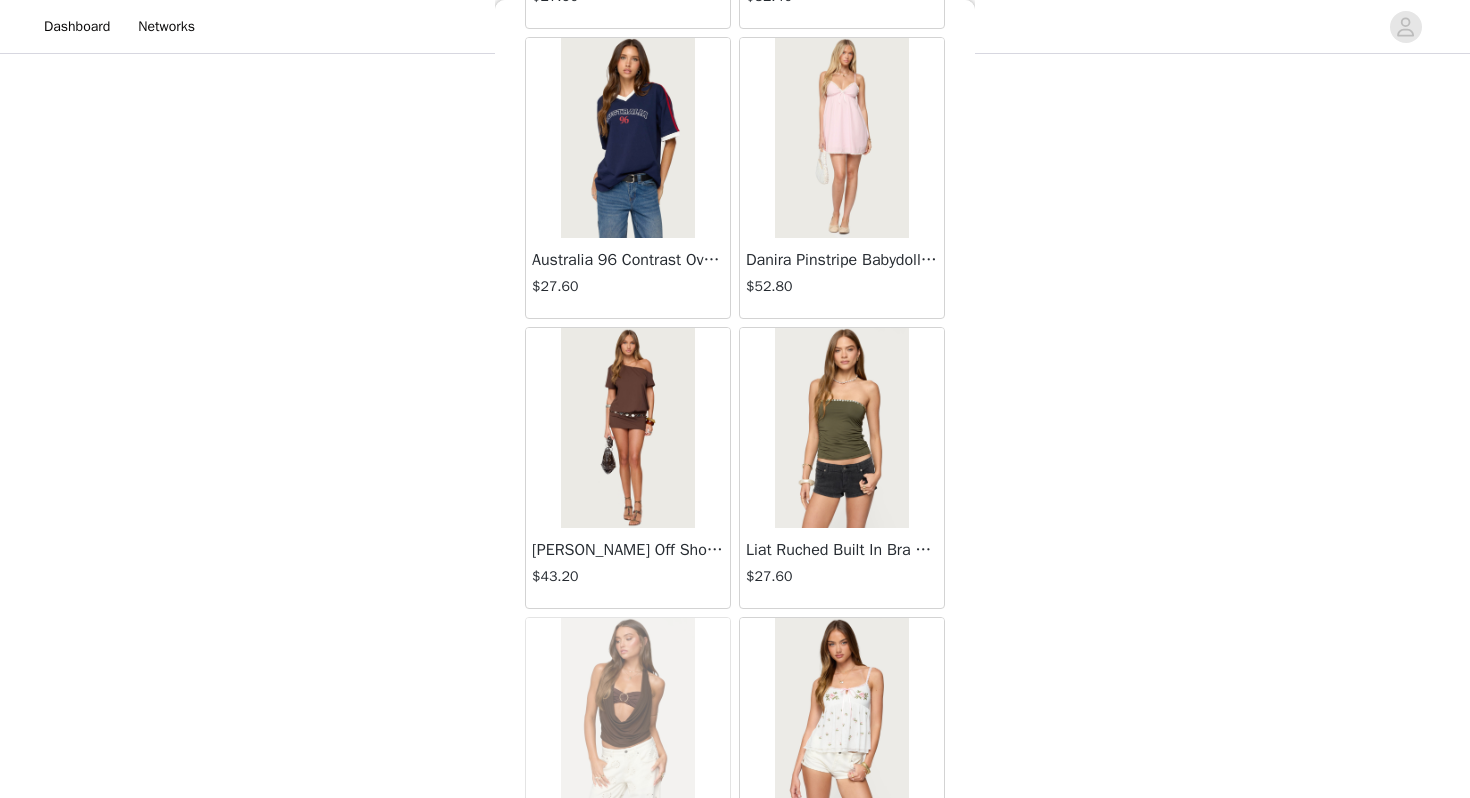 scroll, scrollTop: 29147, scrollLeft: 0, axis: vertical 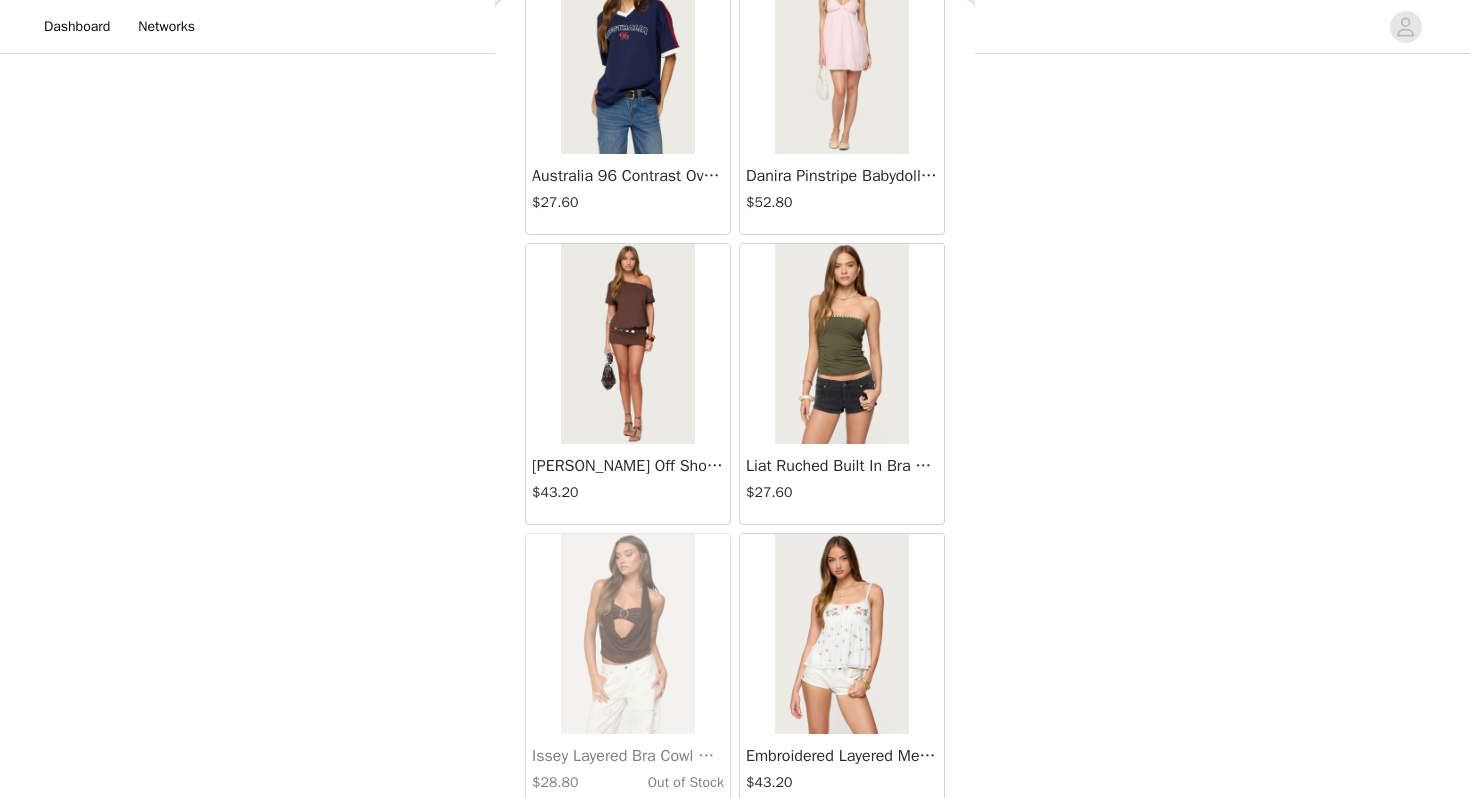 click at bounding box center (627, 344) 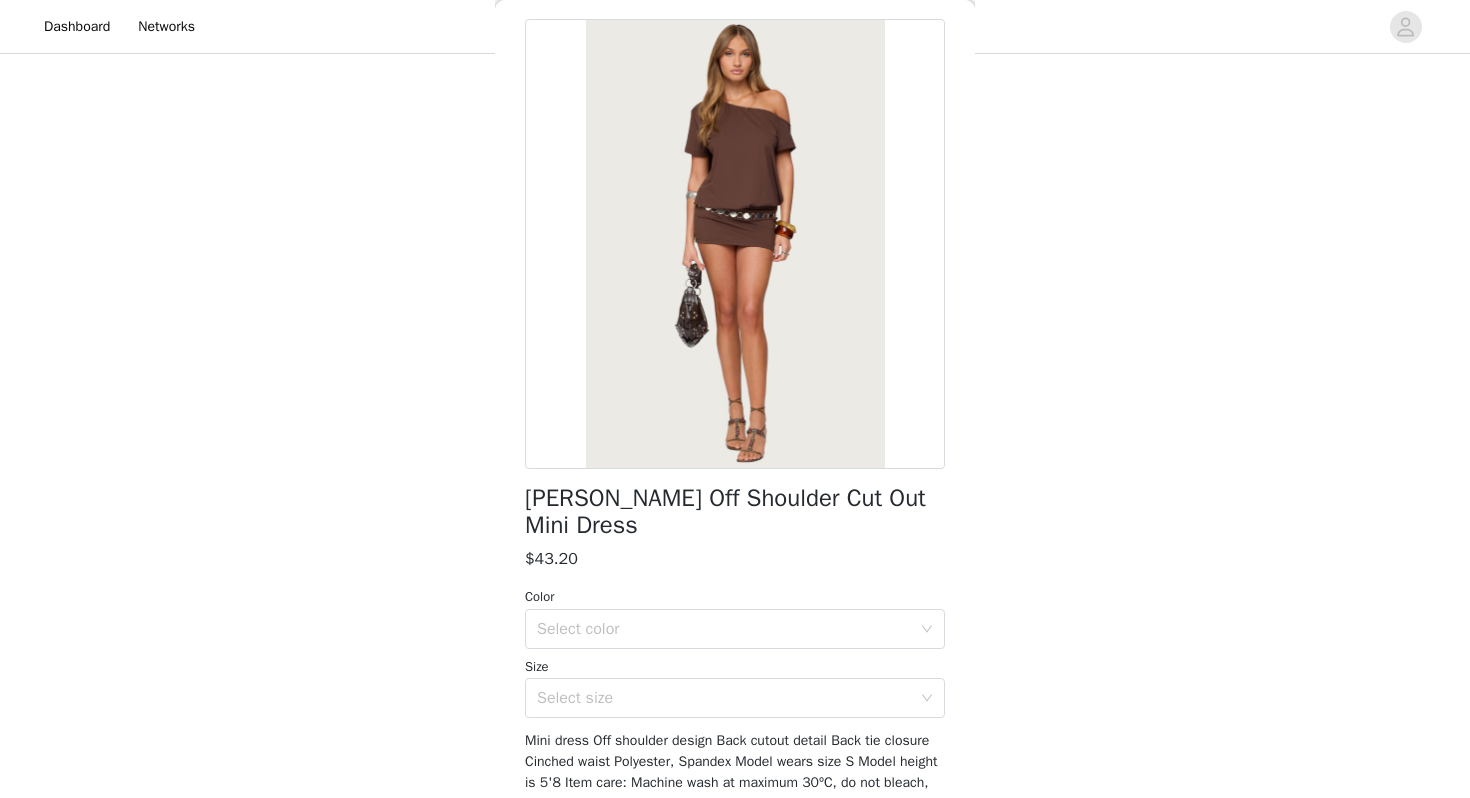 scroll, scrollTop: 167, scrollLeft: 0, axis: vertical 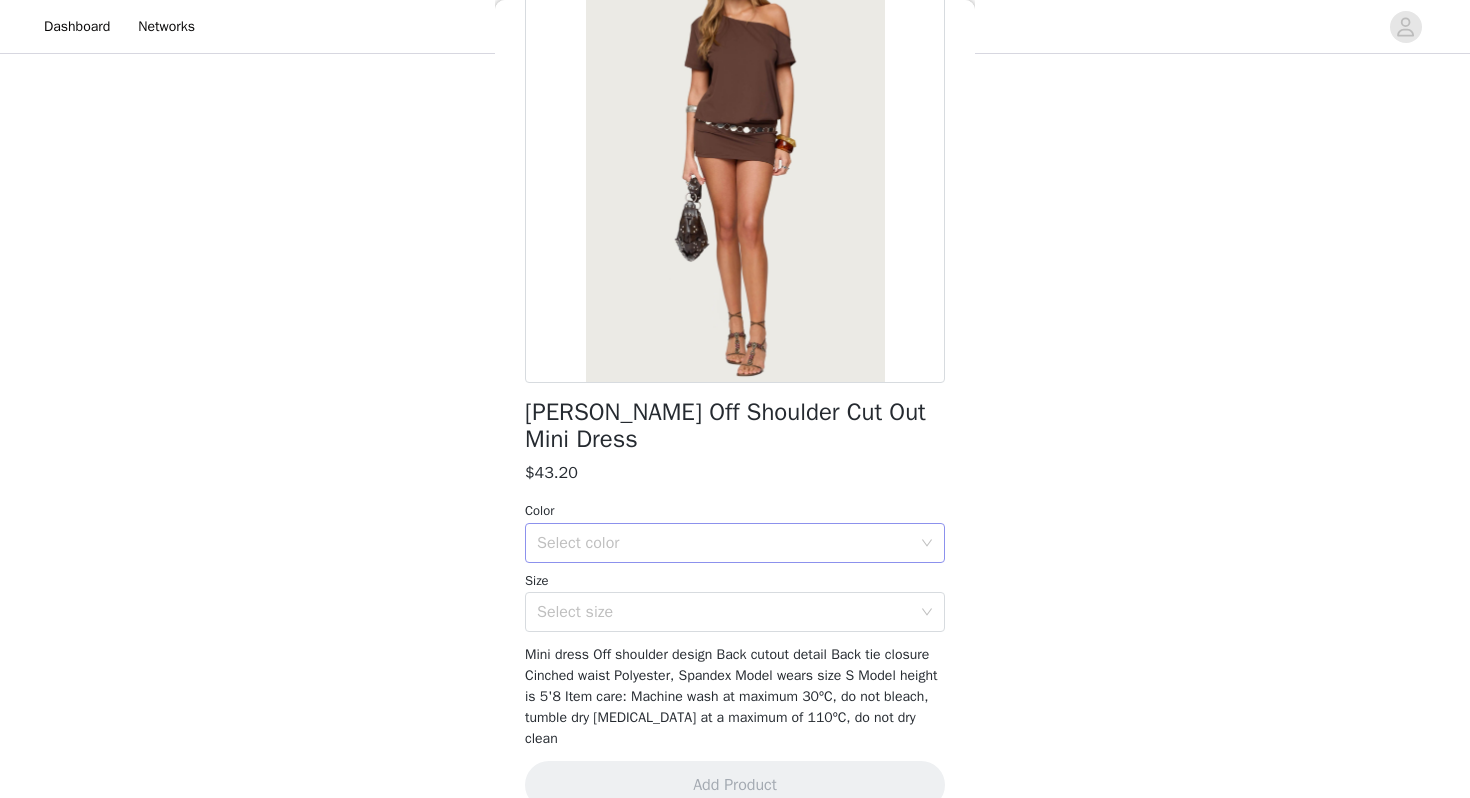 click on "Select color" at bounding box center [724, 543] 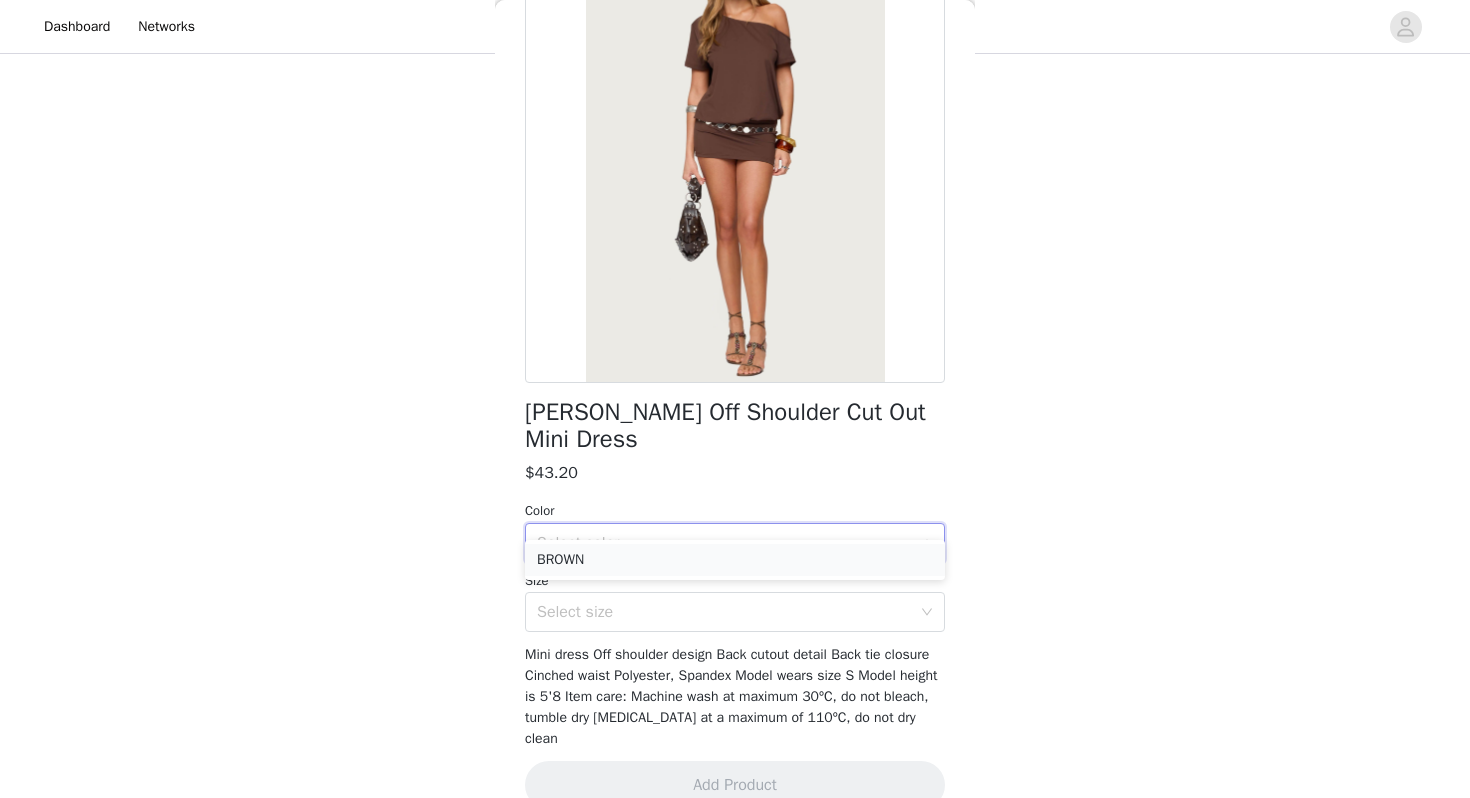 click on "BROWN" at bounding box center (735, 560) 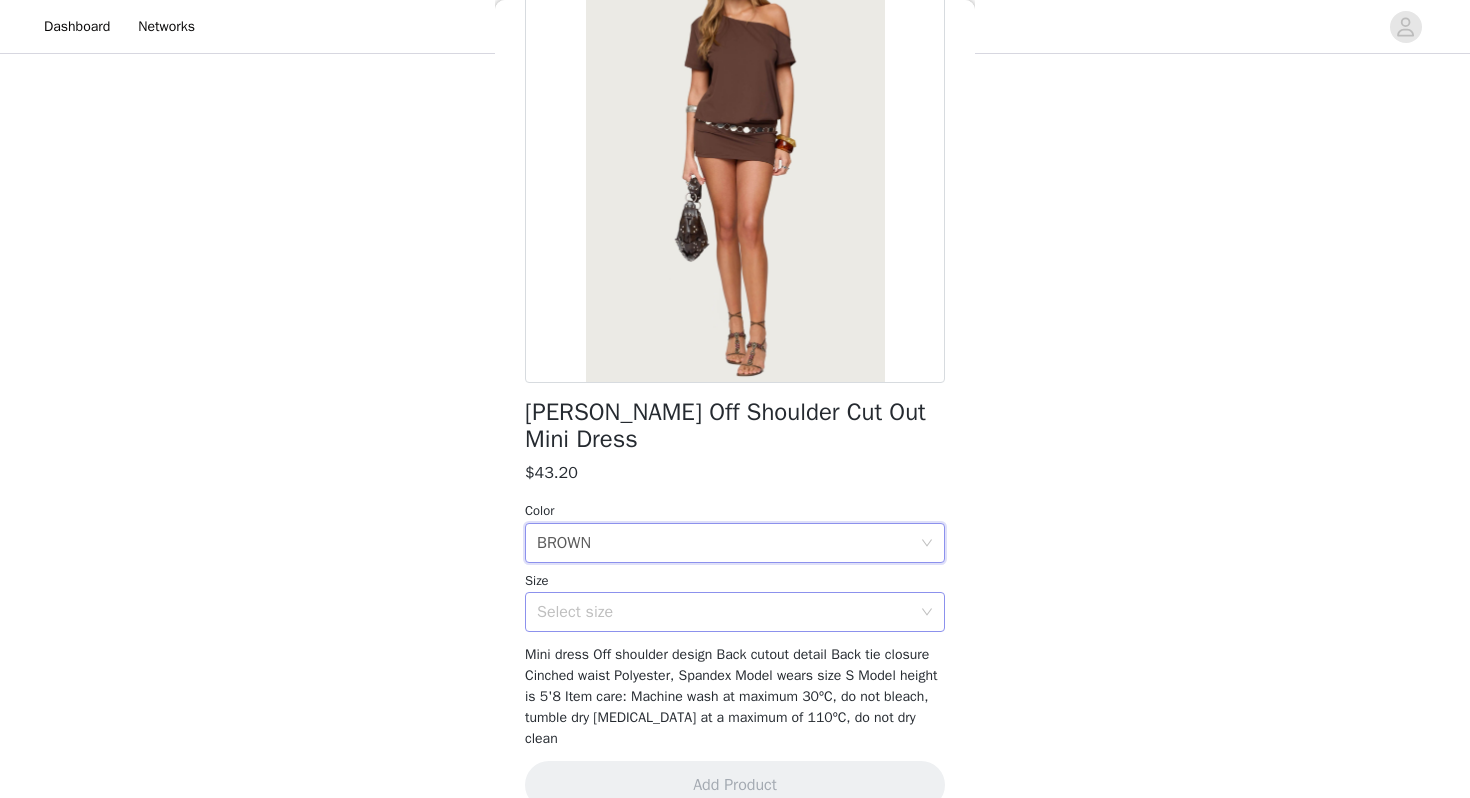 click on "Select size" at bounding box center (728, 612) 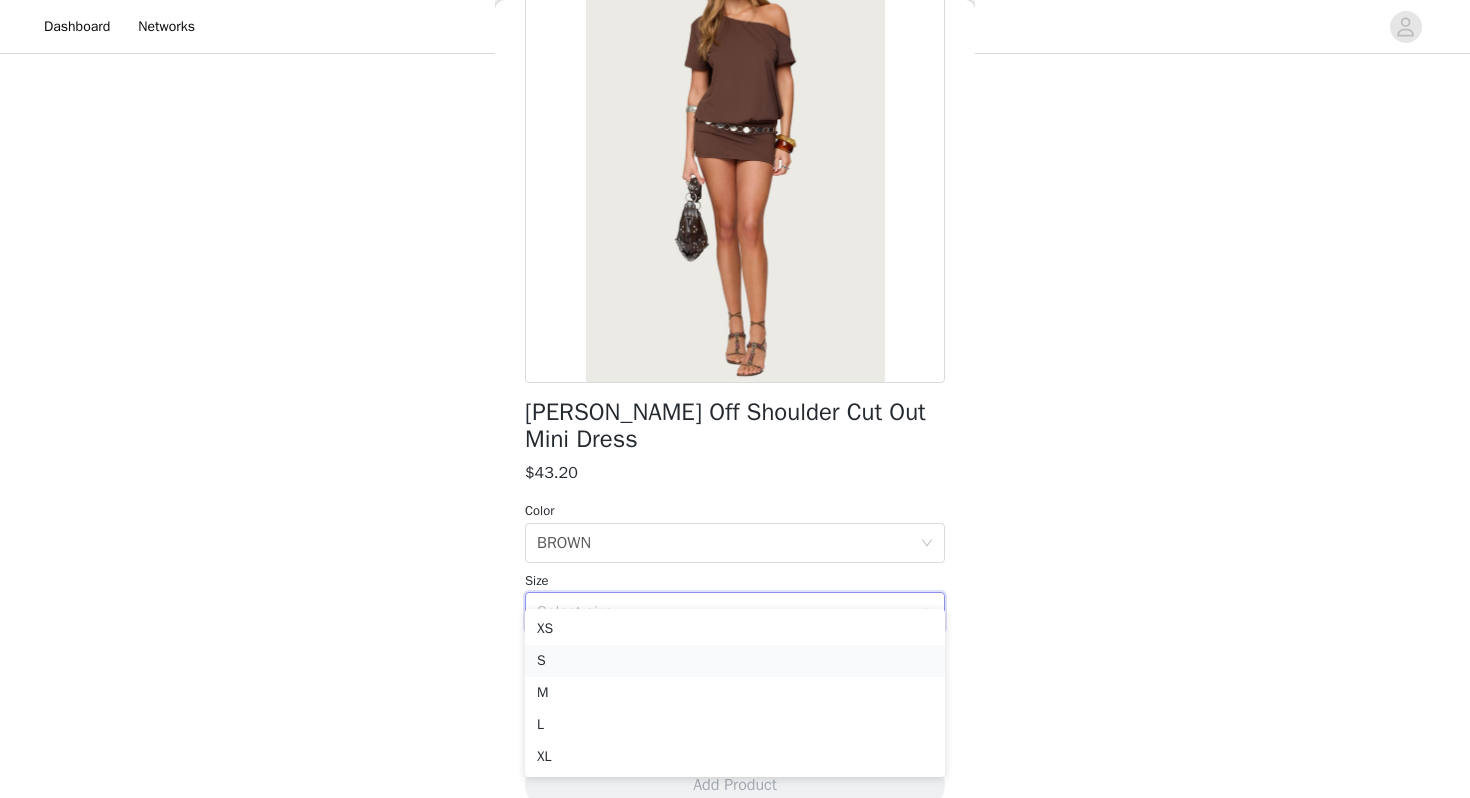 click on "S" at bounding box center (735, 661) 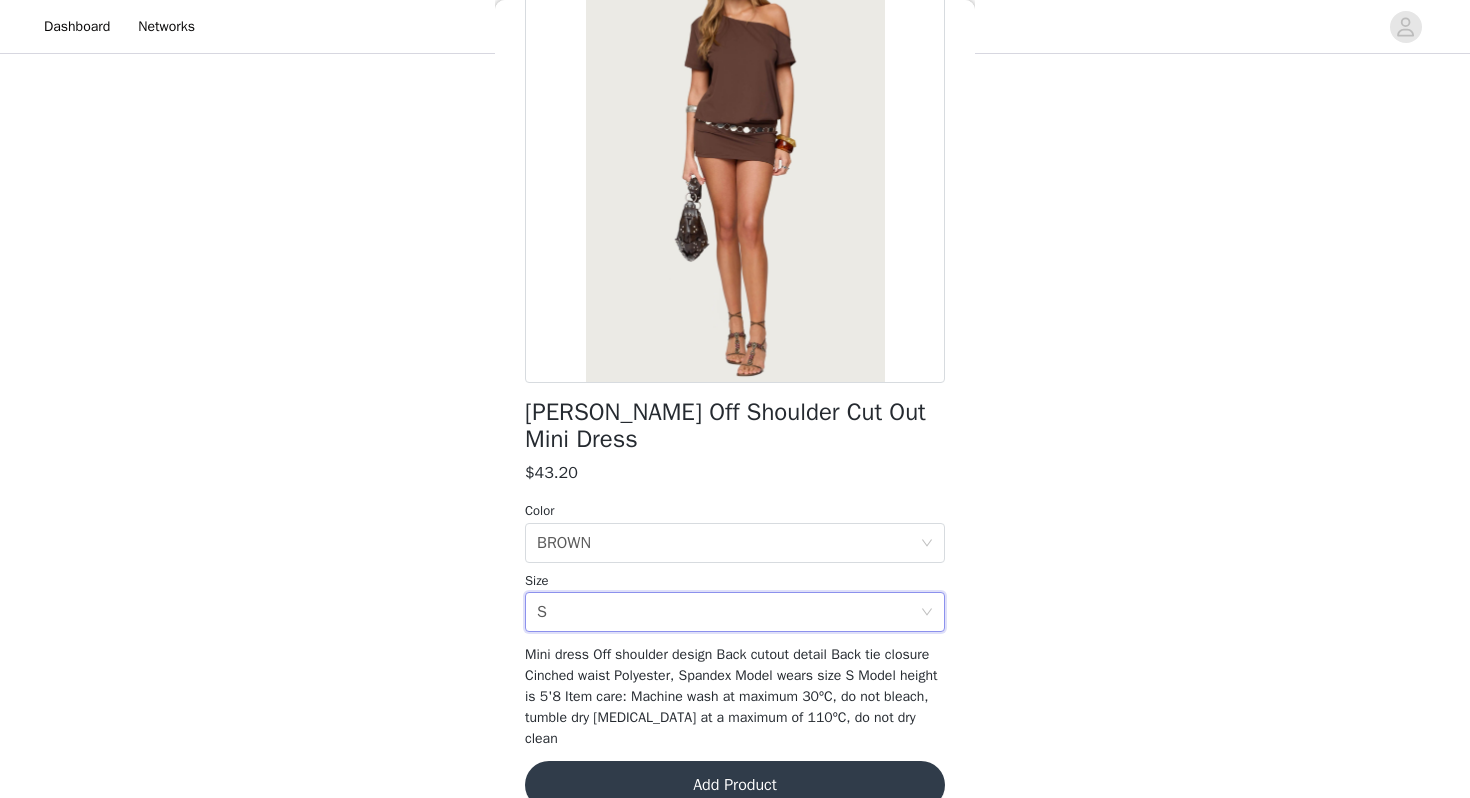 click on "Add Product" at bounding box center [735, 785] 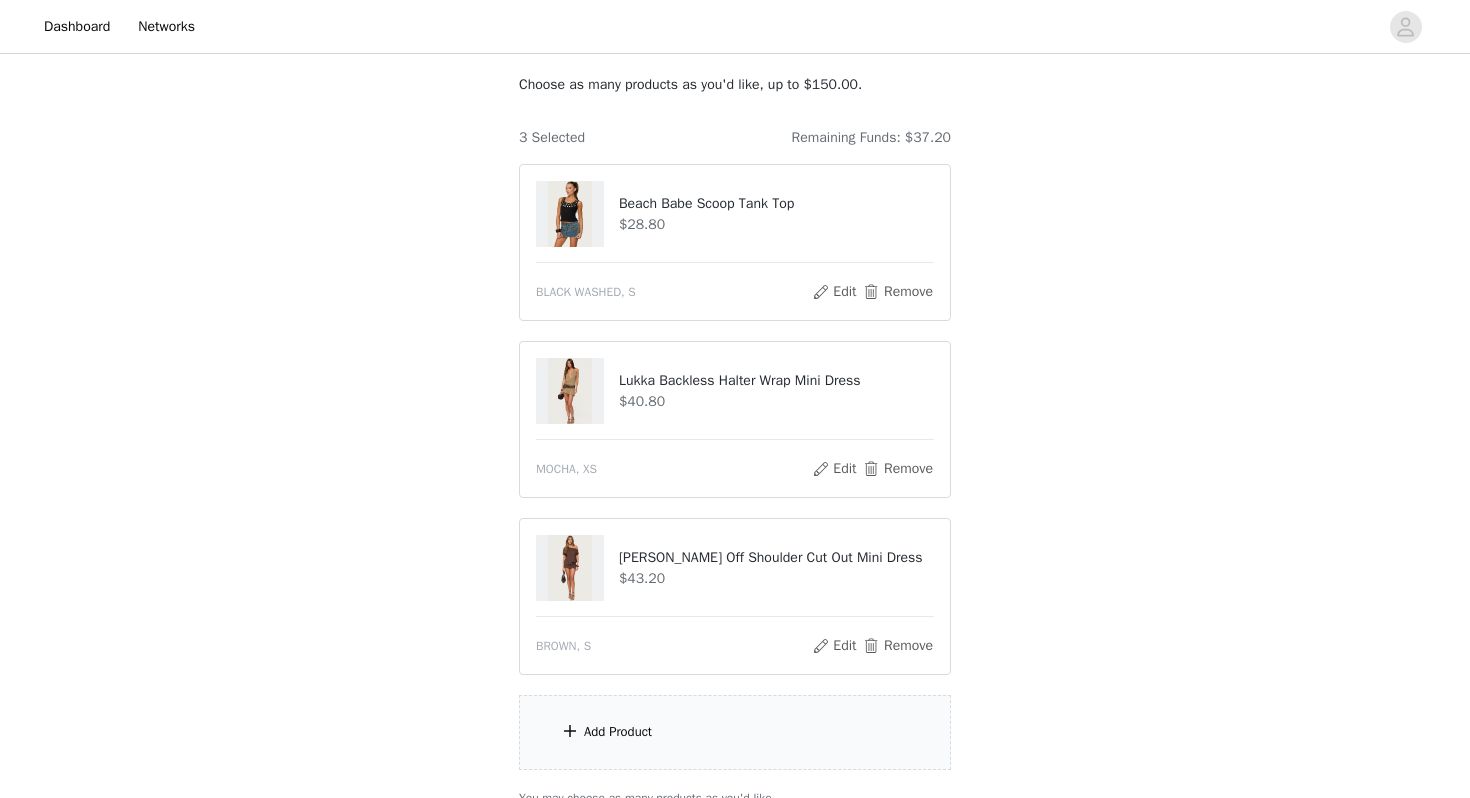 click on "Lukka Backless Halter Wrap Mini Dress" at bounding box center [776, 380] 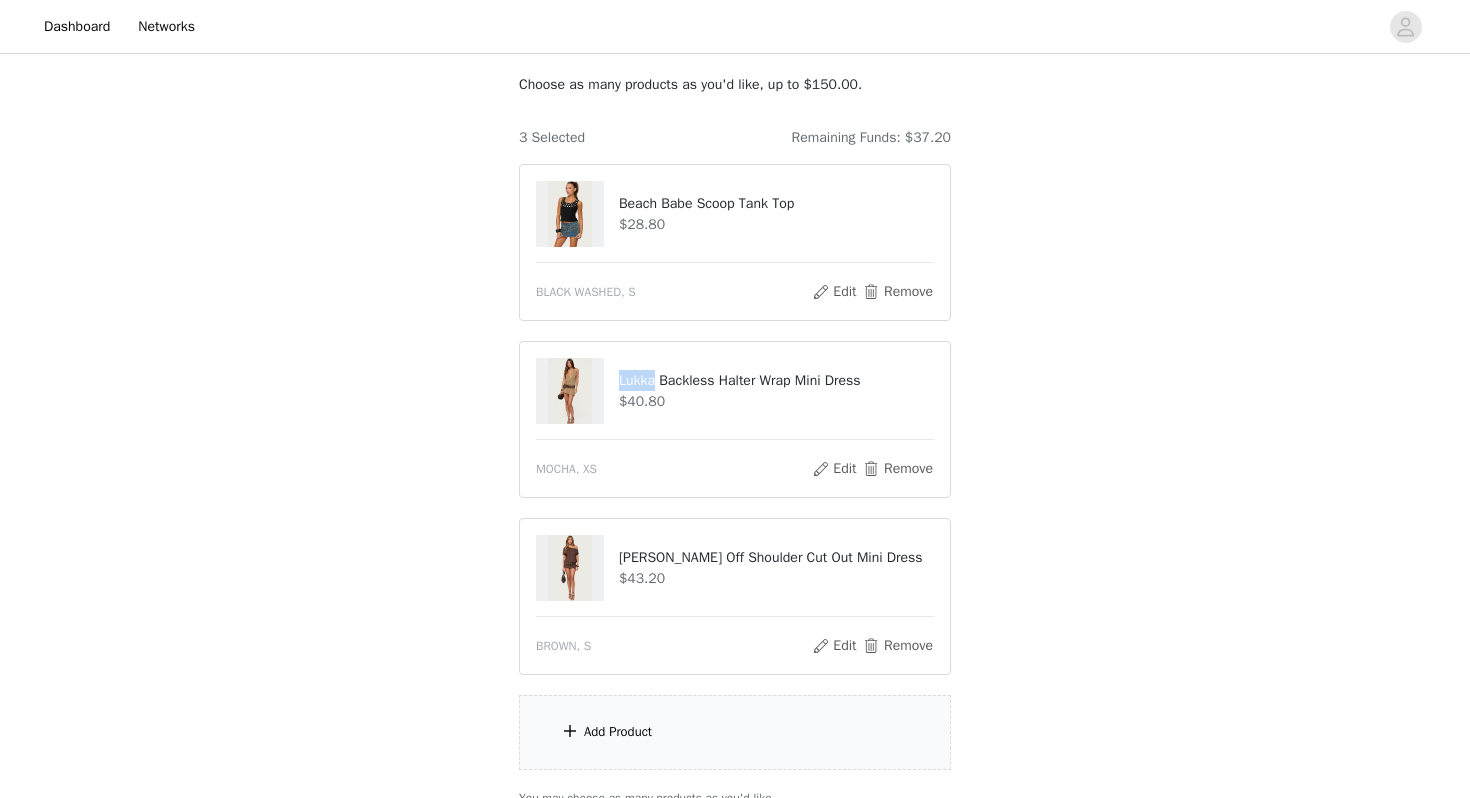 click on "Lukka Backless Halter Wrap Mini Dress" at bounding box center [776, 380] 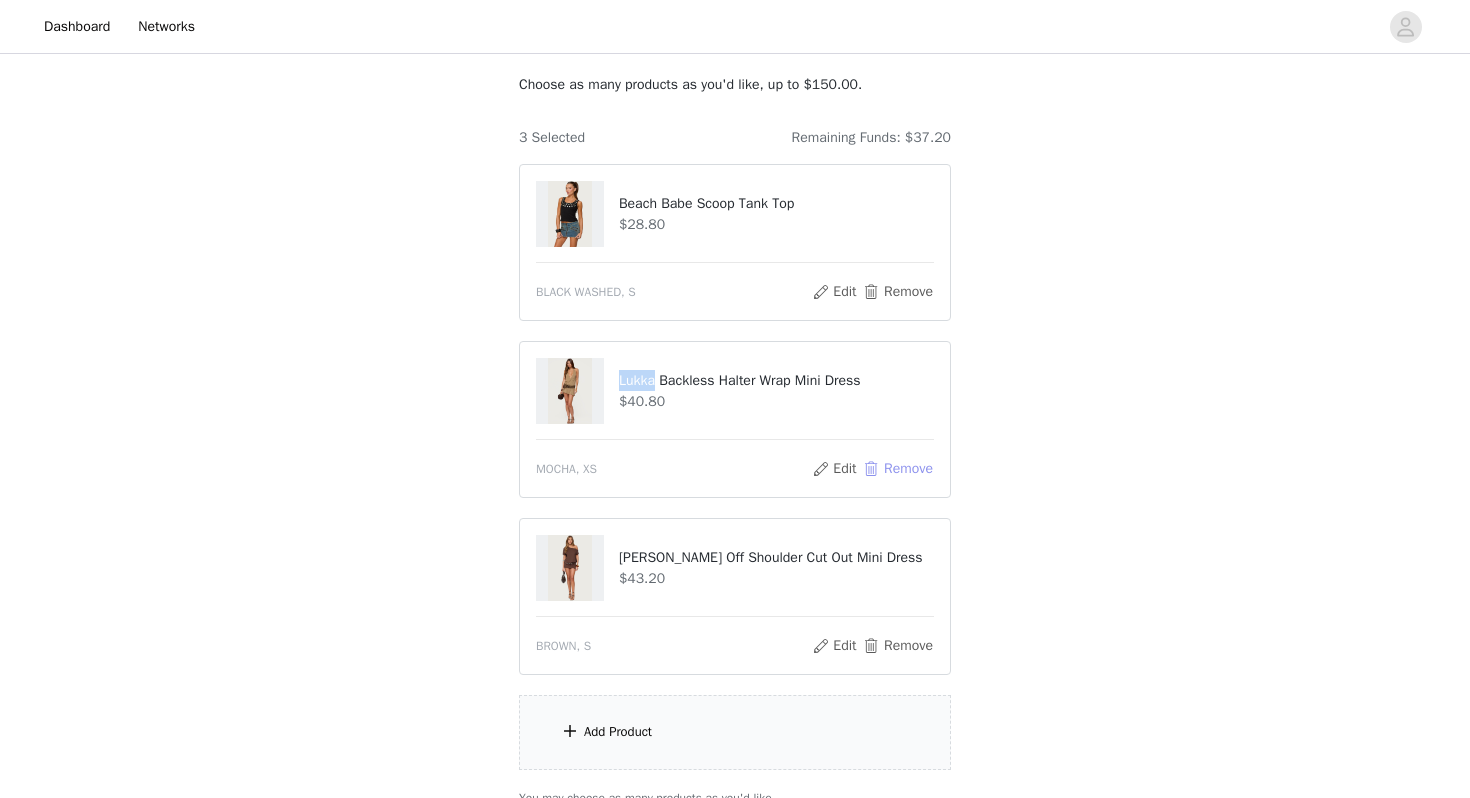 click on "Remove" at bounding box center (898, 469) 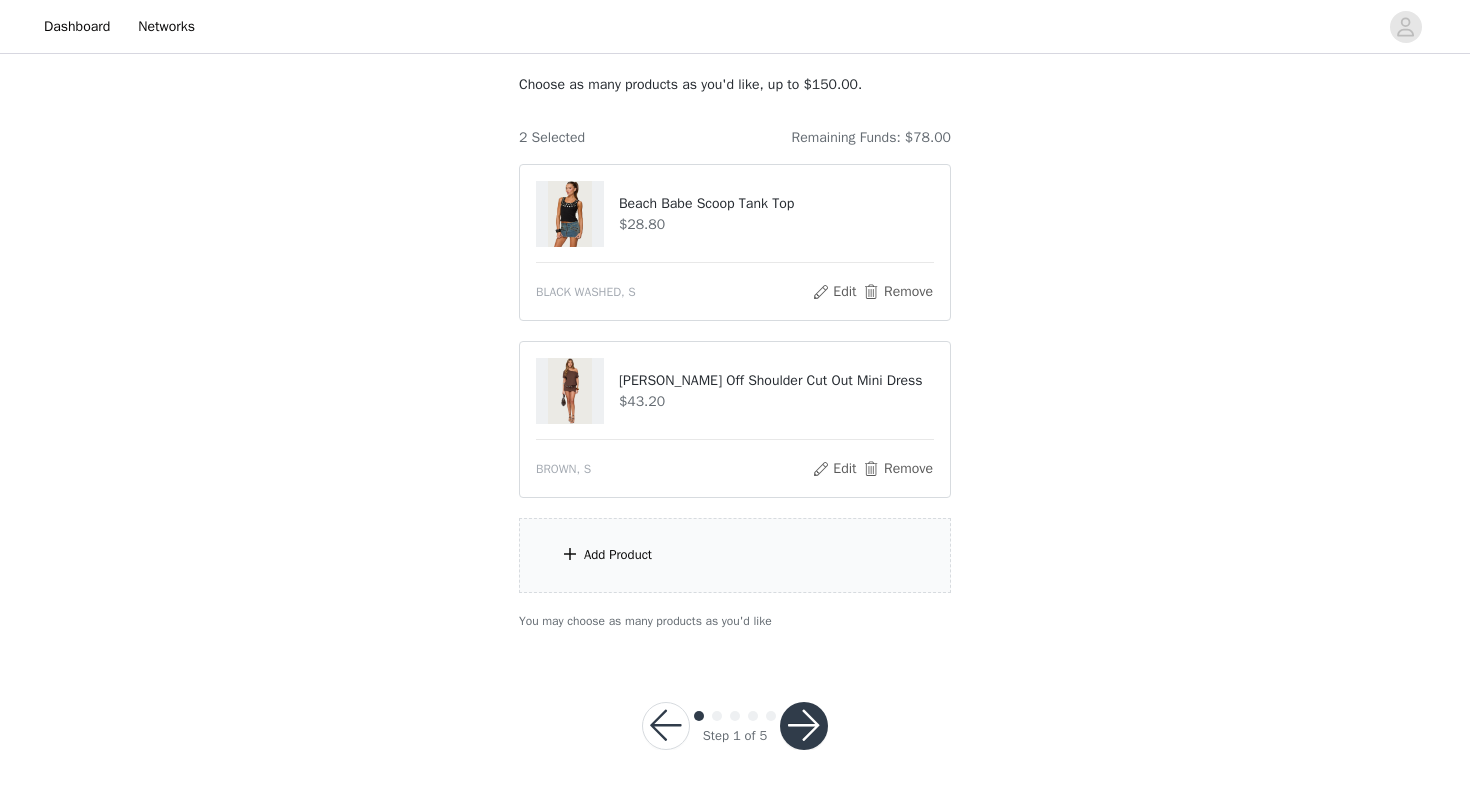 click on "Add Product" at bounding box center (735, 555) 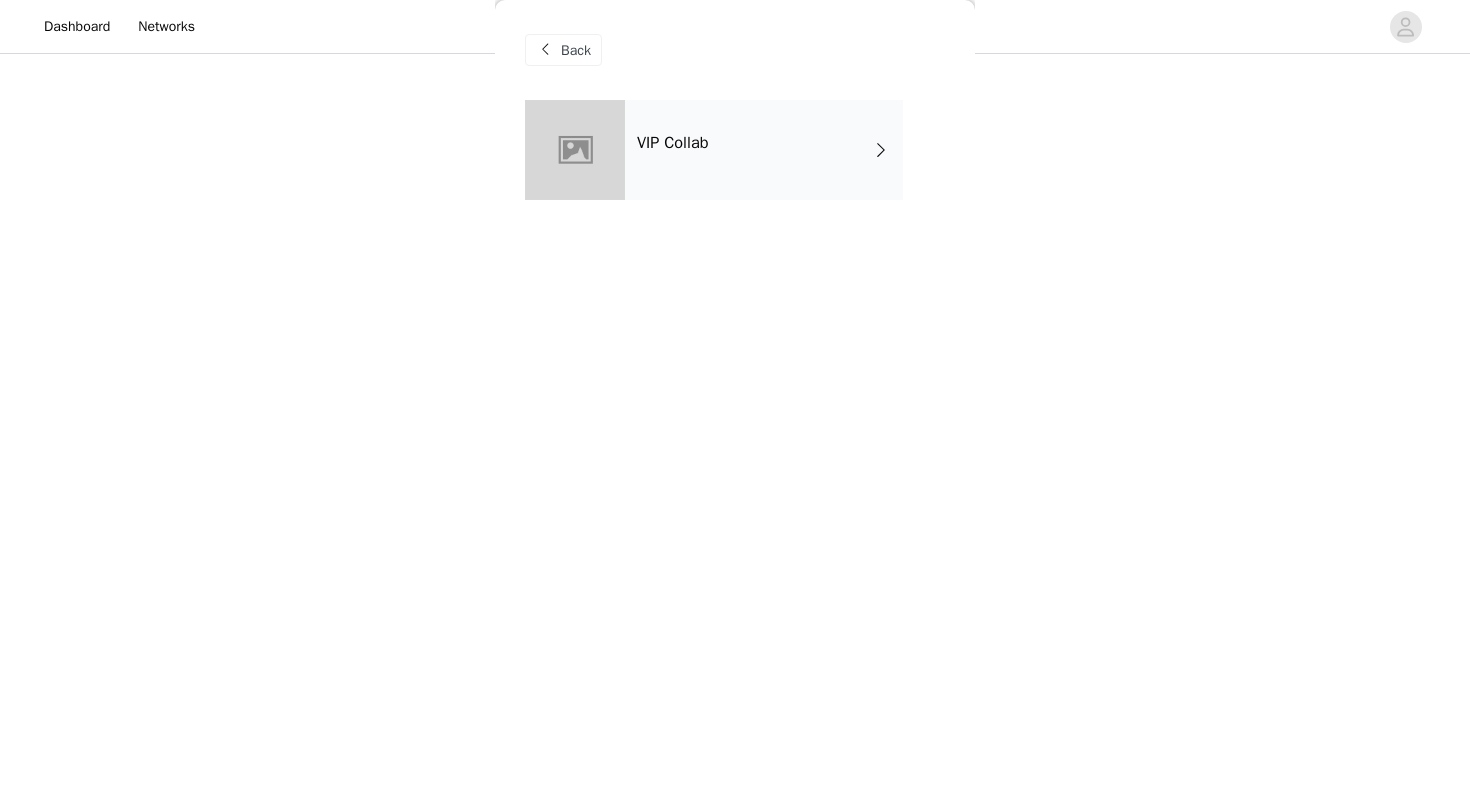 click on "Back" at bounding box center [735, 50] 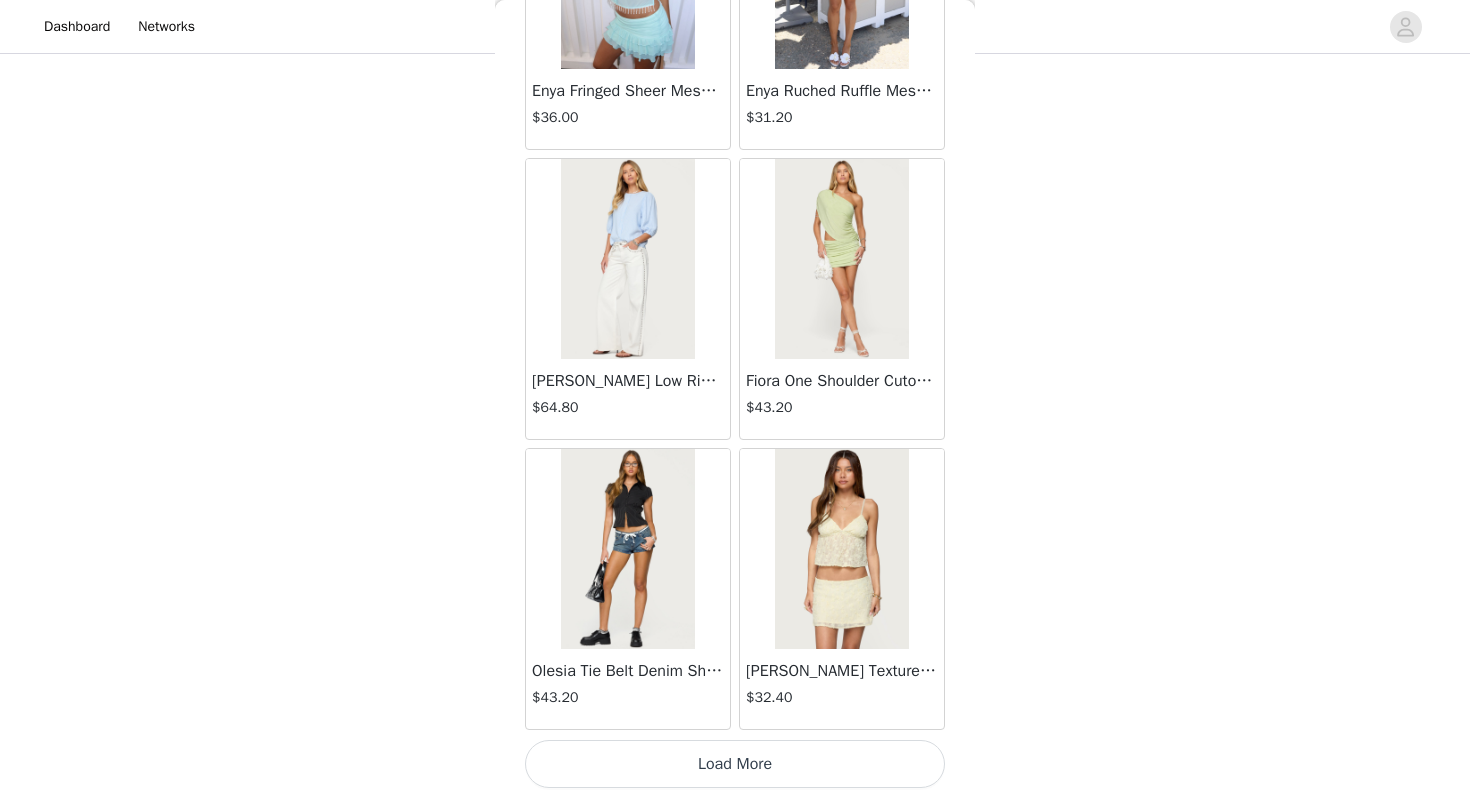 click on "Load More" at bounding box center (735, 764) 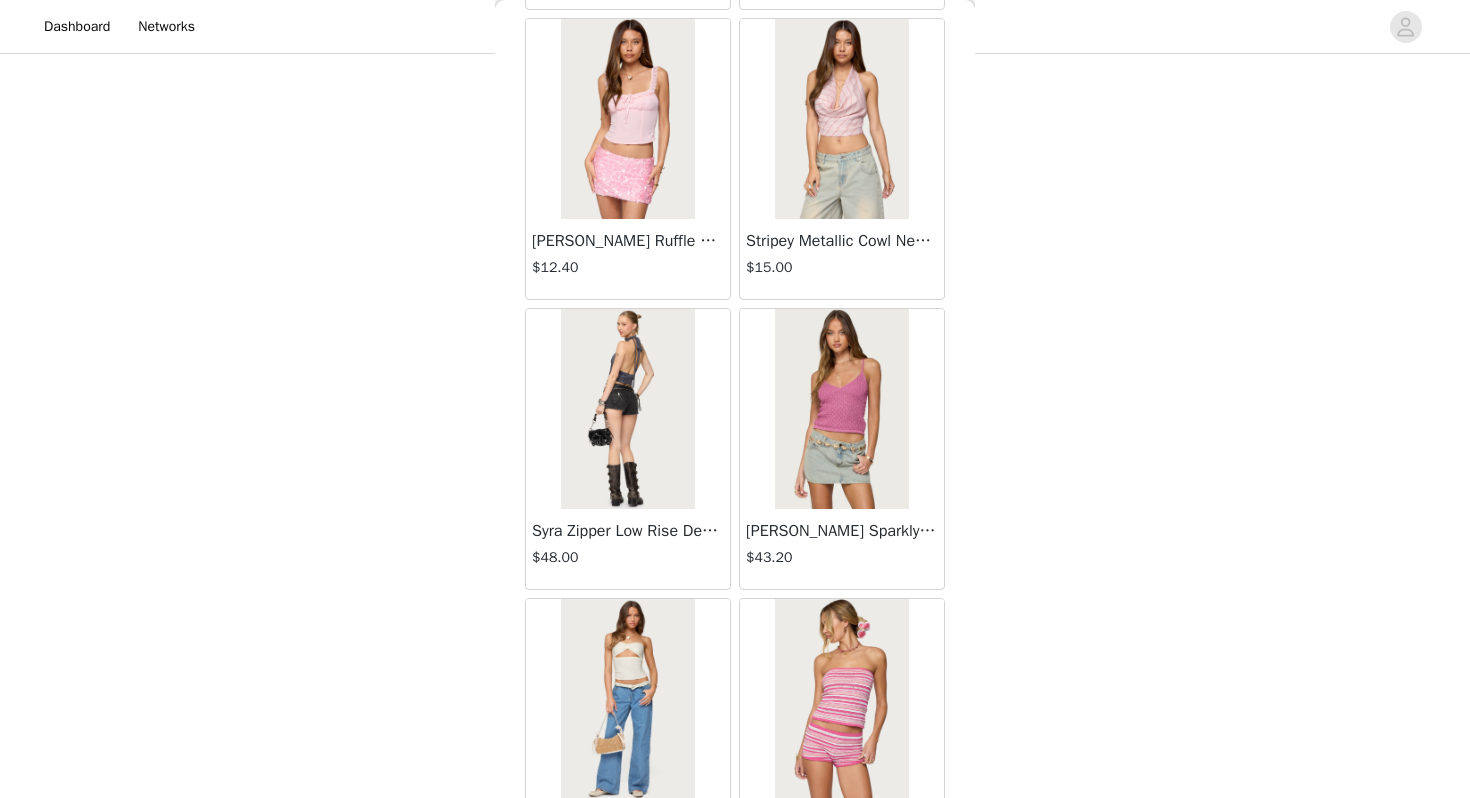 scroll, scrollTop: 5162, scrollLeft: 0, axis: vertical 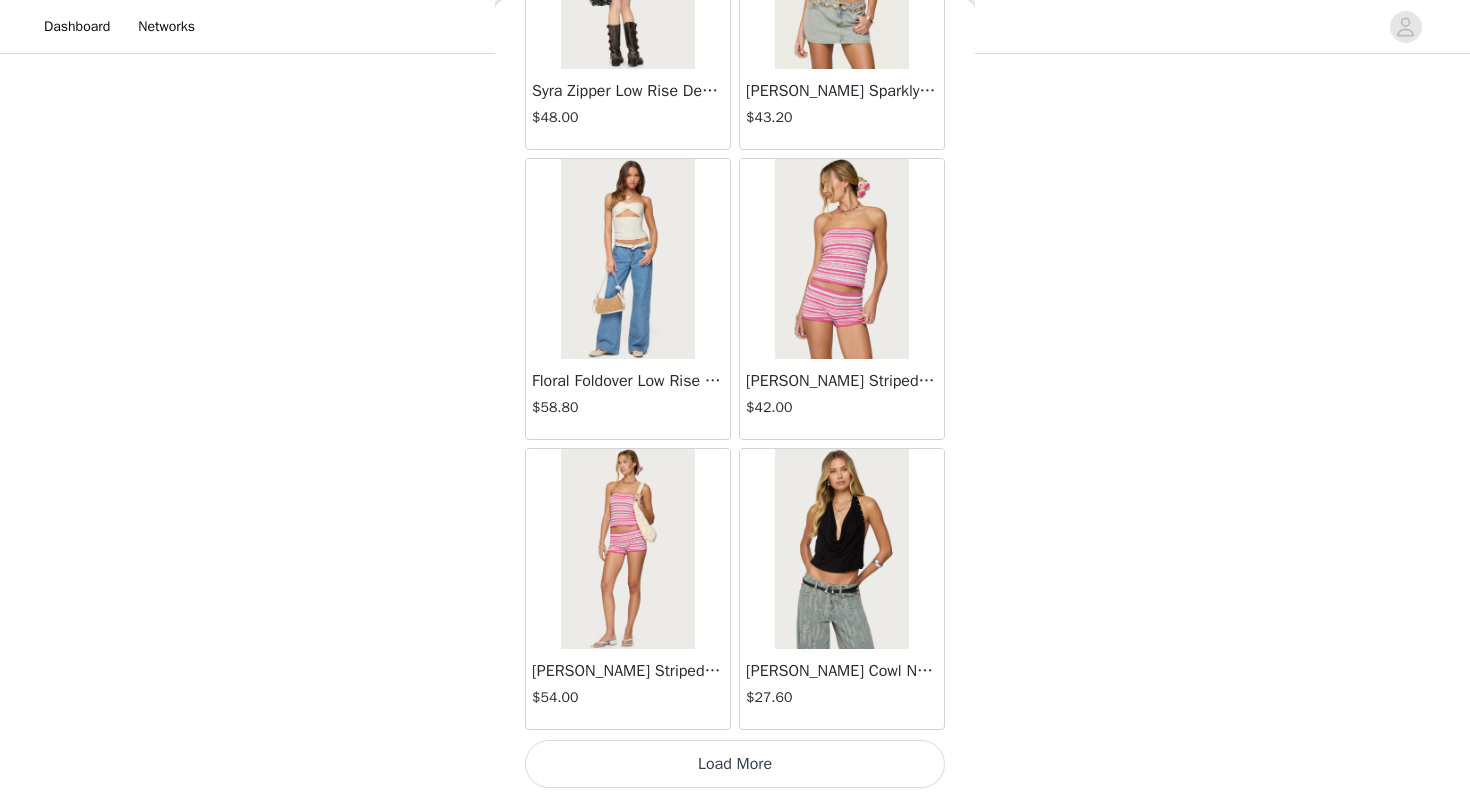 click on "Load More" at bounding box center [735, 764] 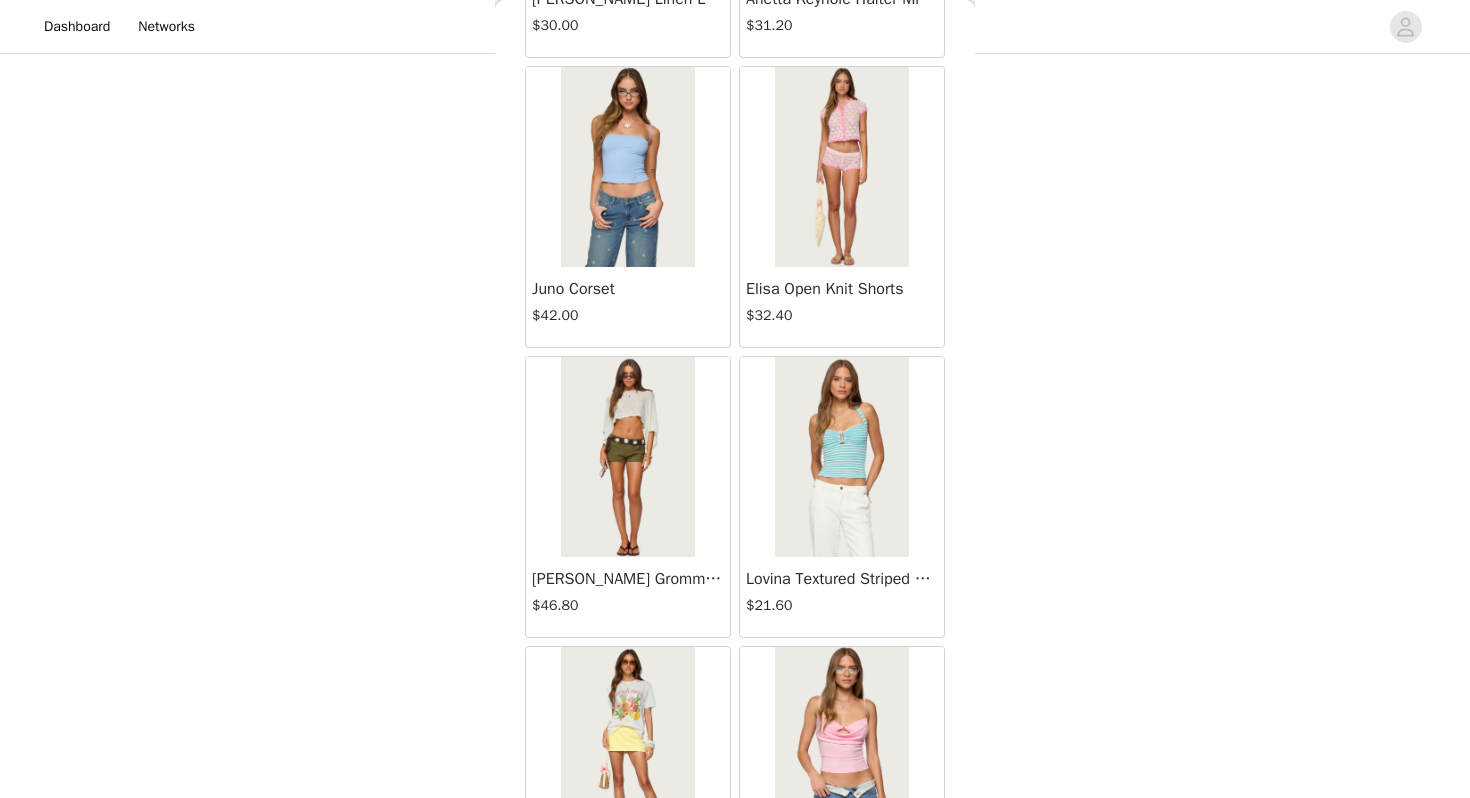 scroll, scrollTop: 8062, scrollLeft: 0, axis: vertical 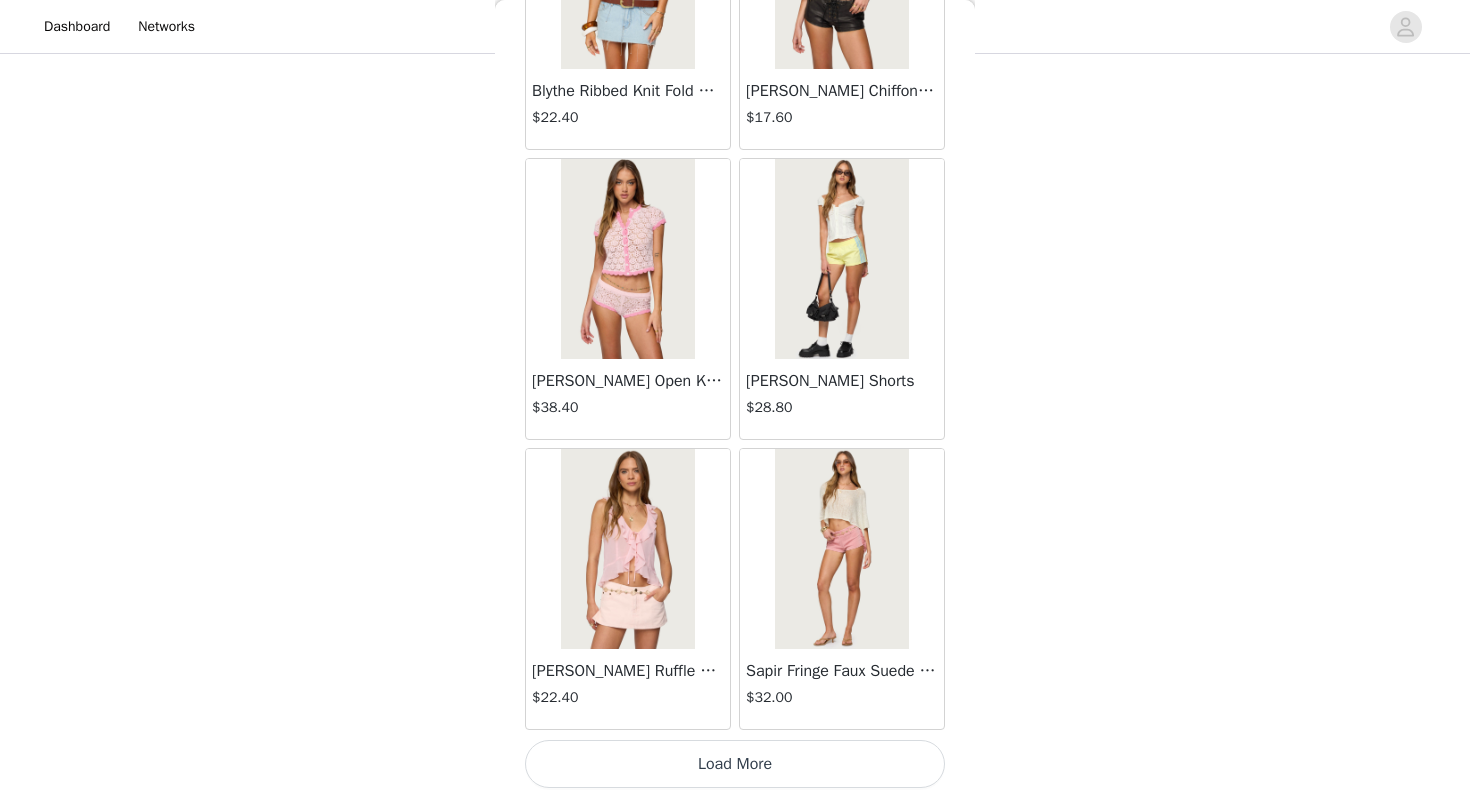 click on "Load More" at bounding box center [735, 764] 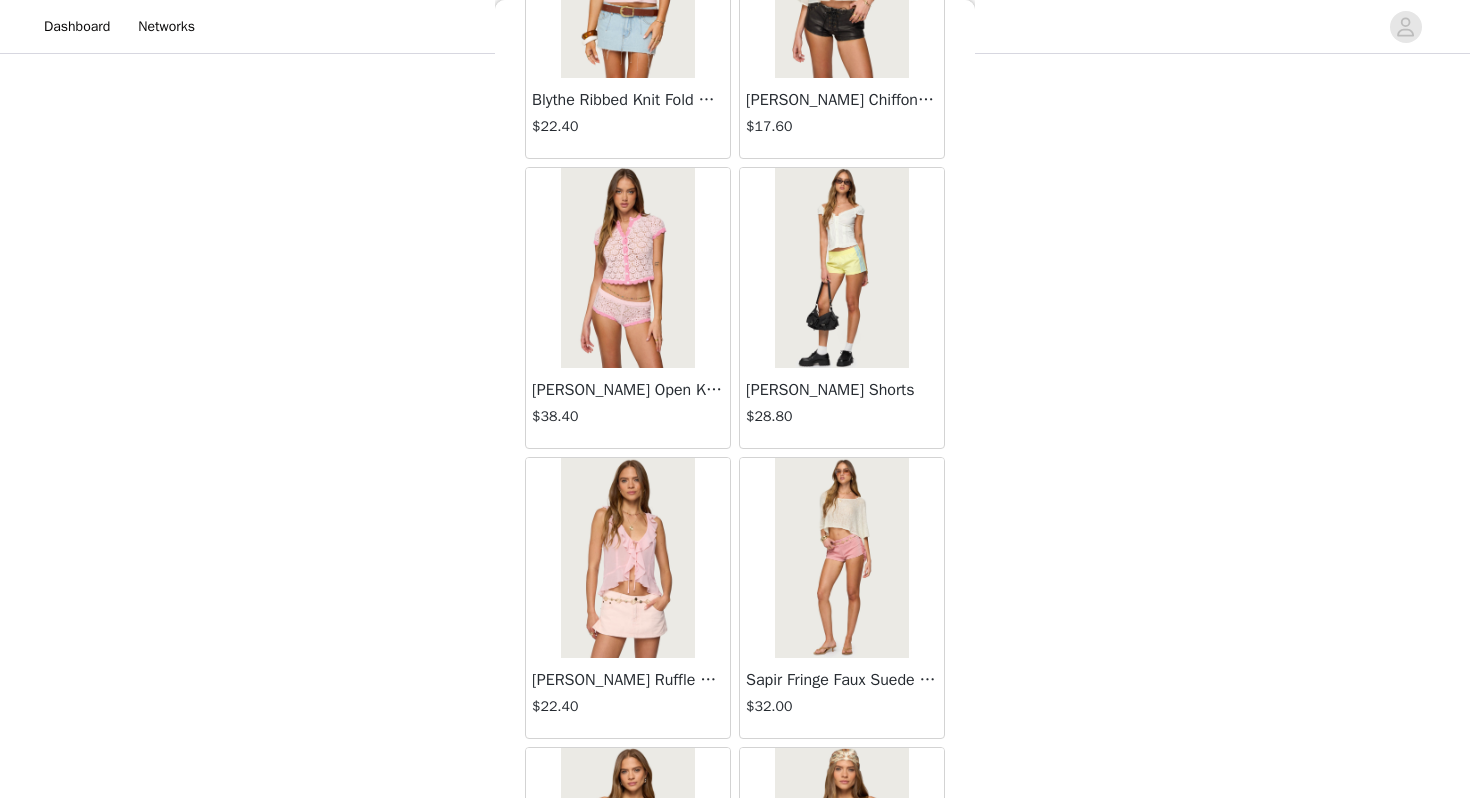 scroll, scrollTop: 8062, scrollLeft: 0, axis: vertical 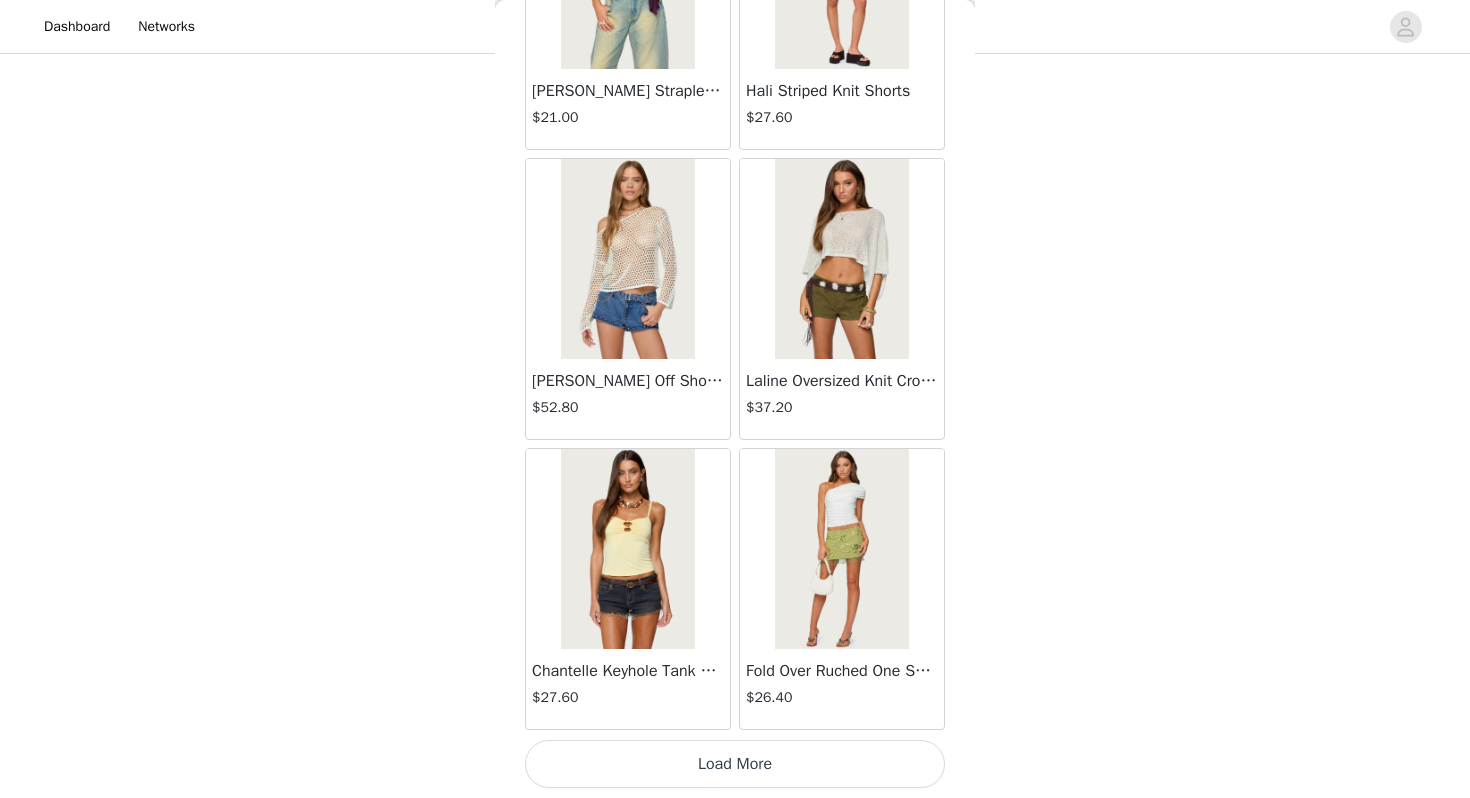 click on "Load More" at bounding box center (735, 764) 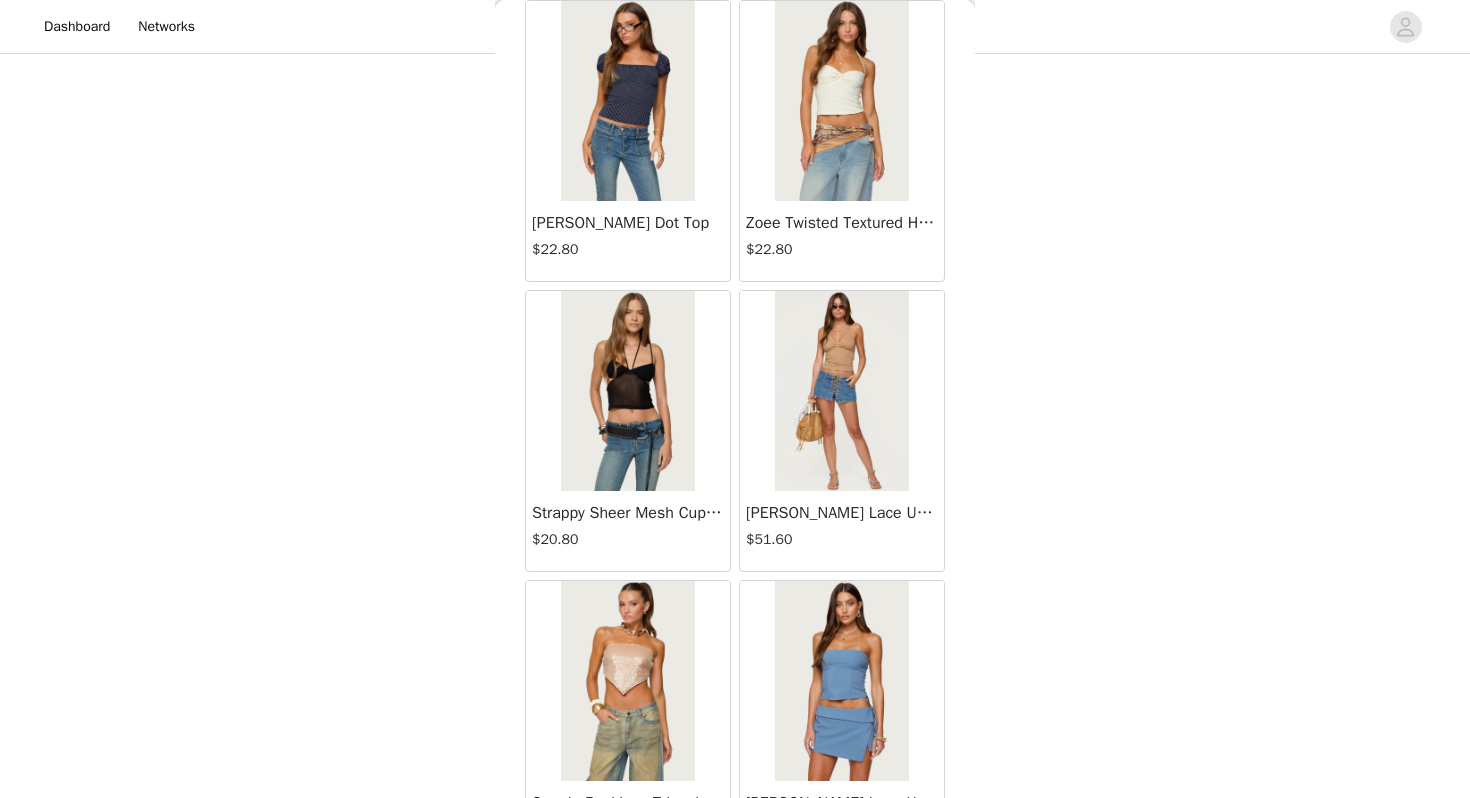 scroll, scrollTop: 13862, scrollLeft: 0, axis: vertical 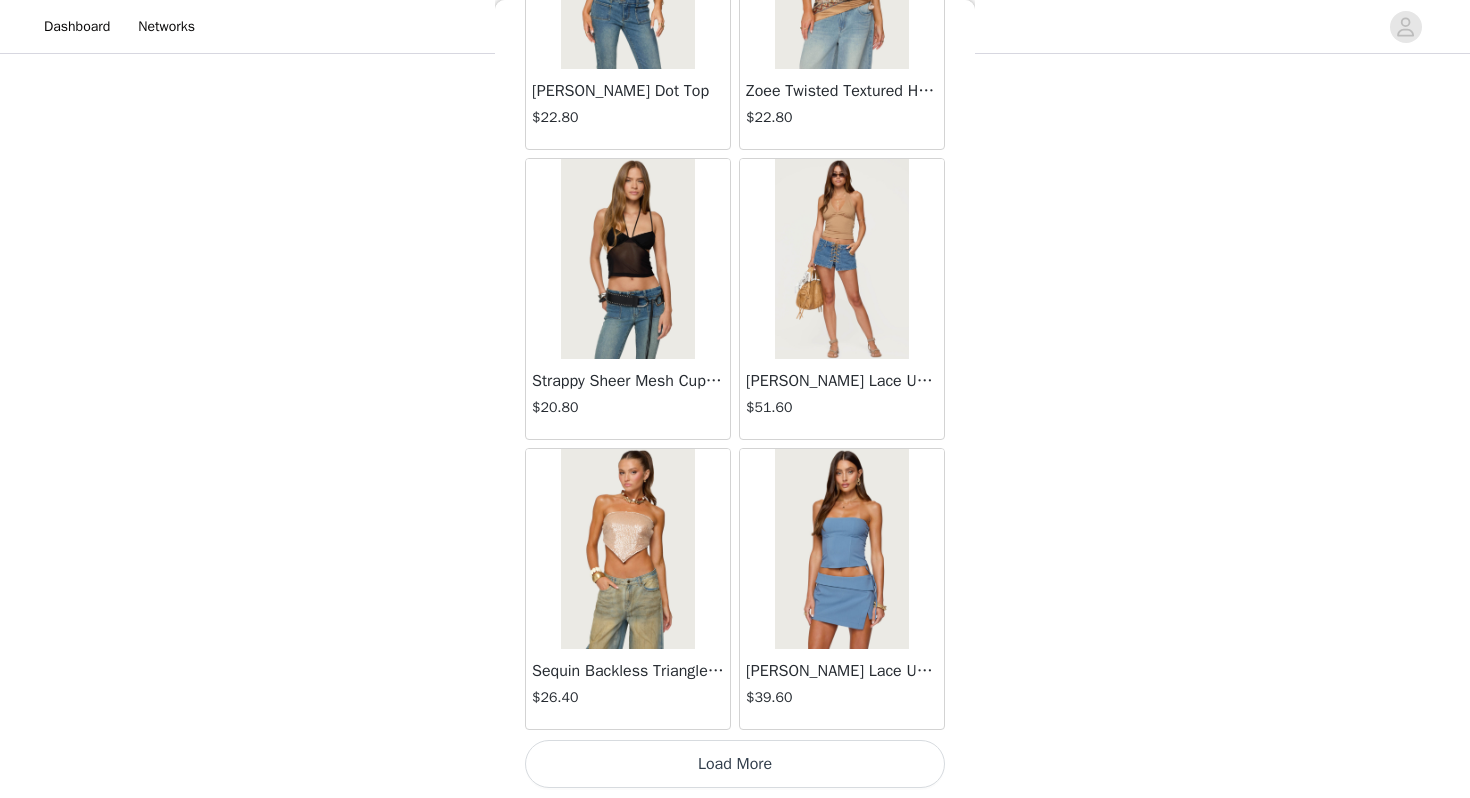 click on "Load More" at bounding box center [735, 764] 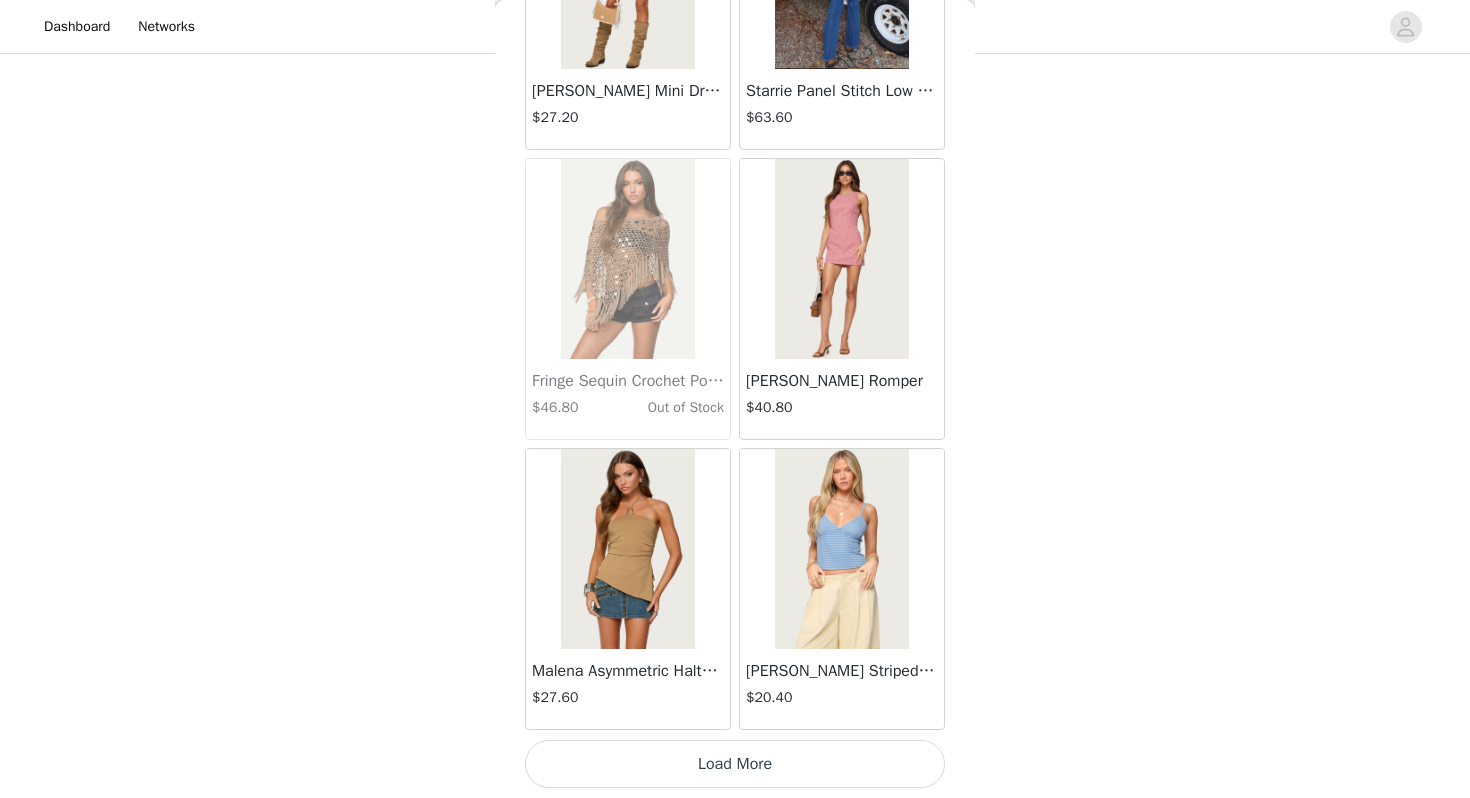 click on "Load More" at bounding box center [735, 764] 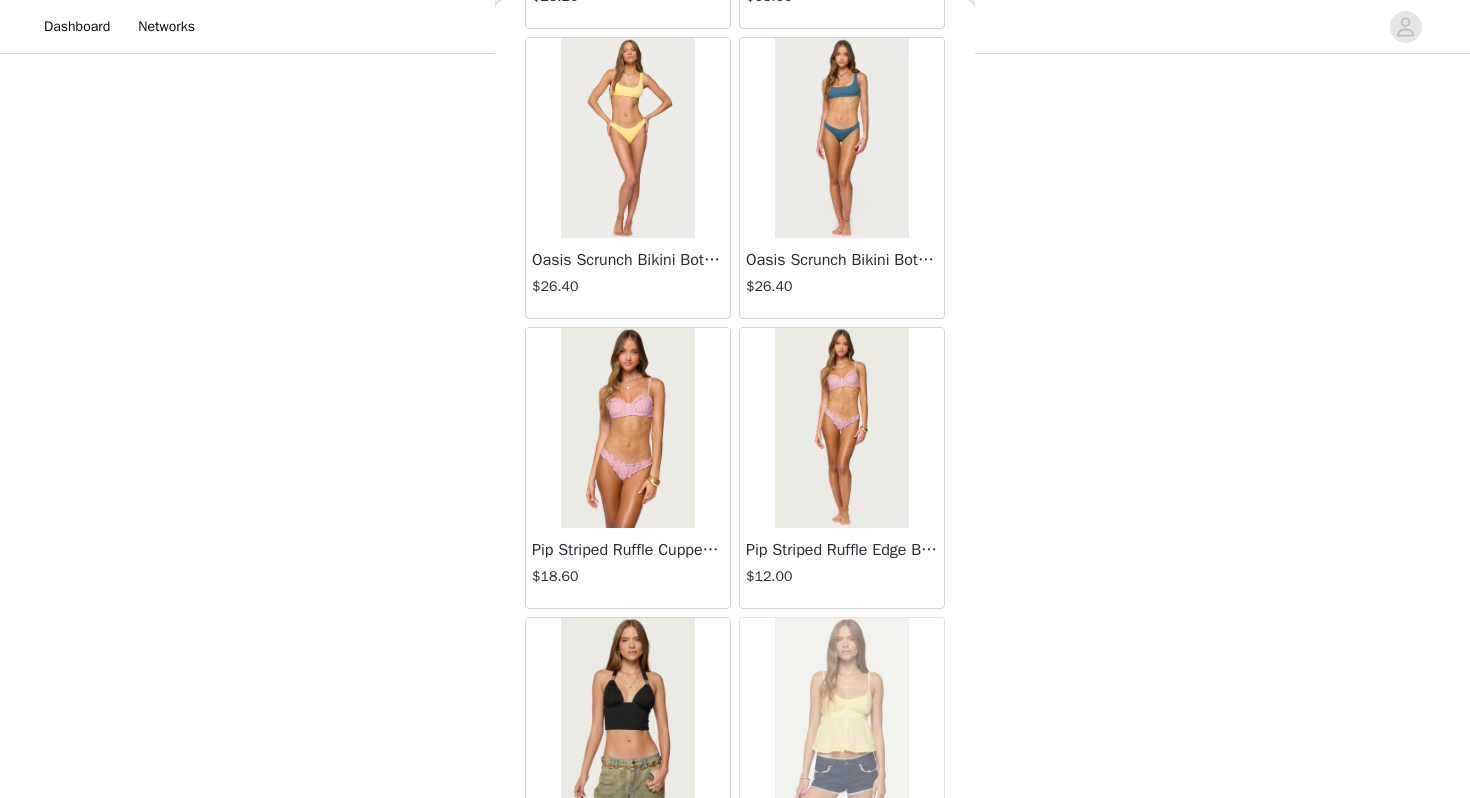 scroll, scrollTop: 19662, scrollLeft: 0, axis: vertical 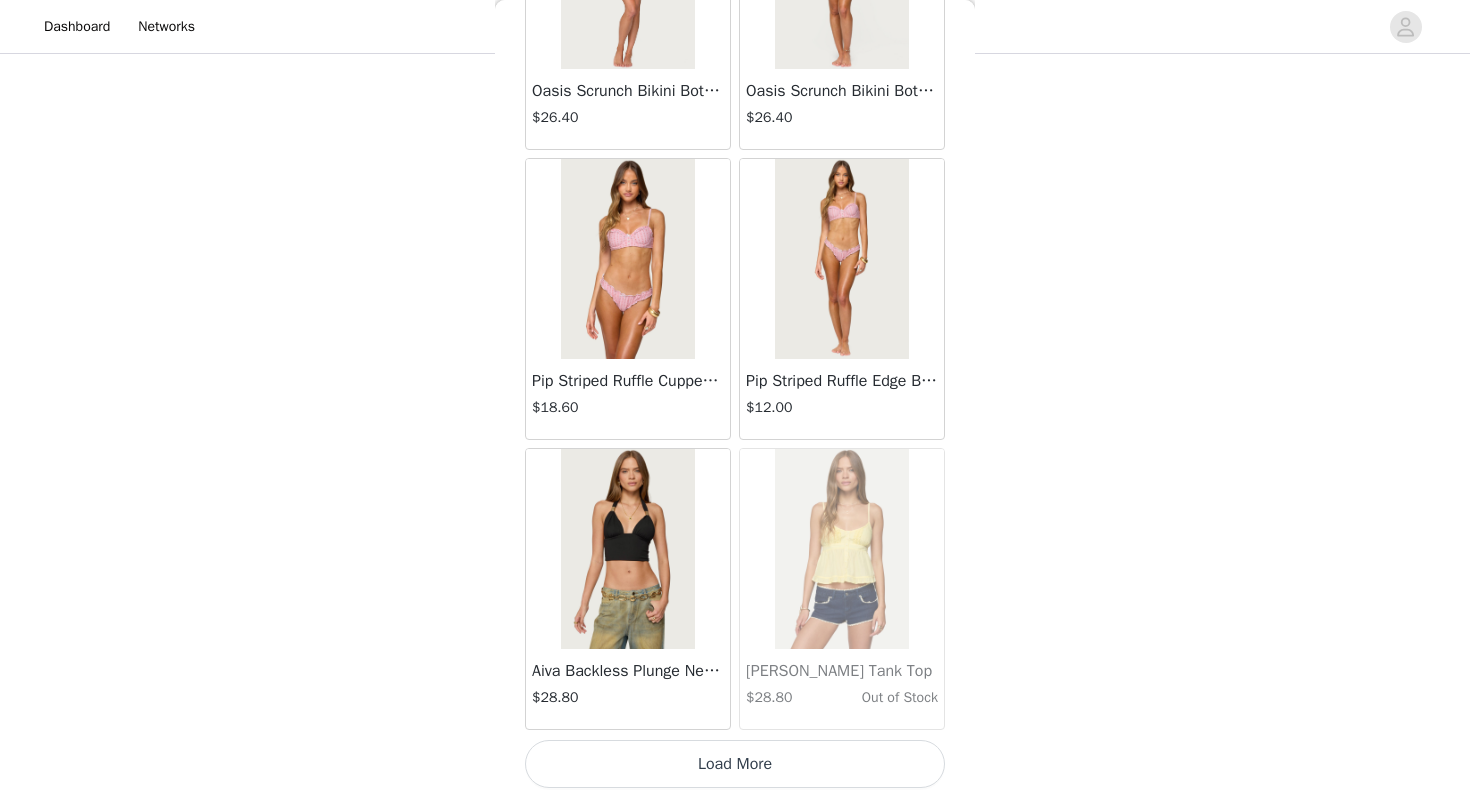click on "Load More" at bounding box center (735, 764) 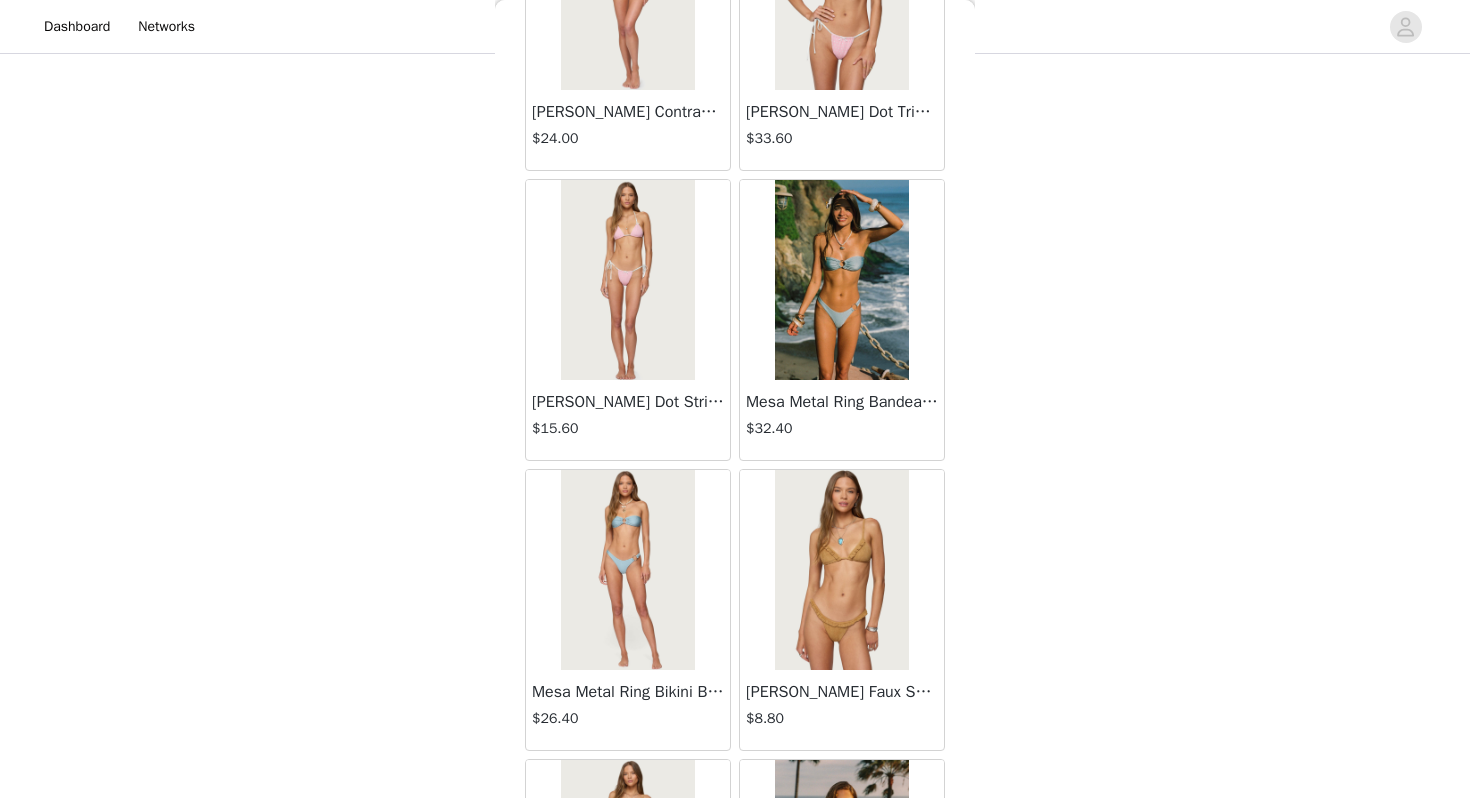 scroll, scrollTop: 22562, scrollLeft: 0, axis: vertical 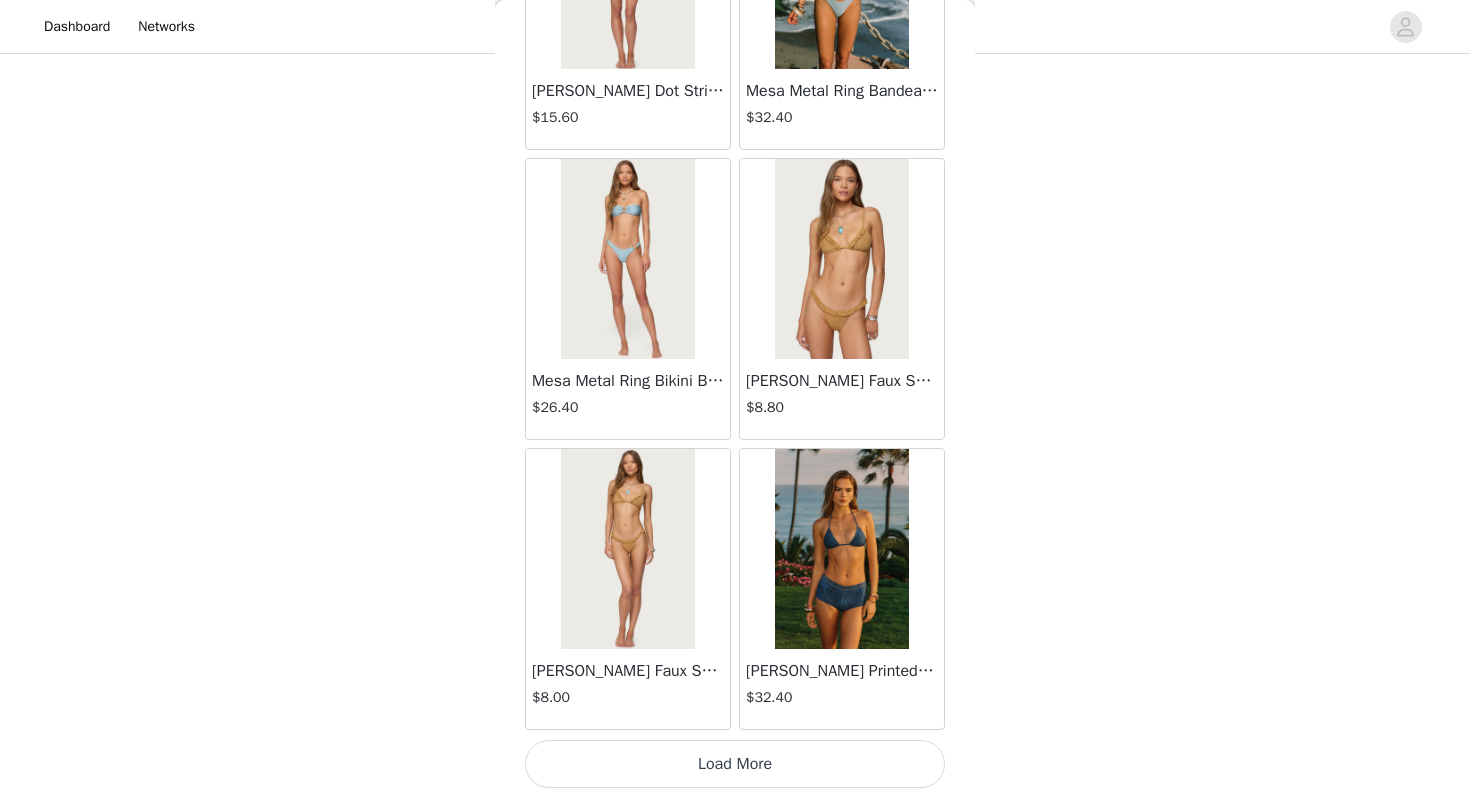 click on "Load More" at bounding box center [735, 764] 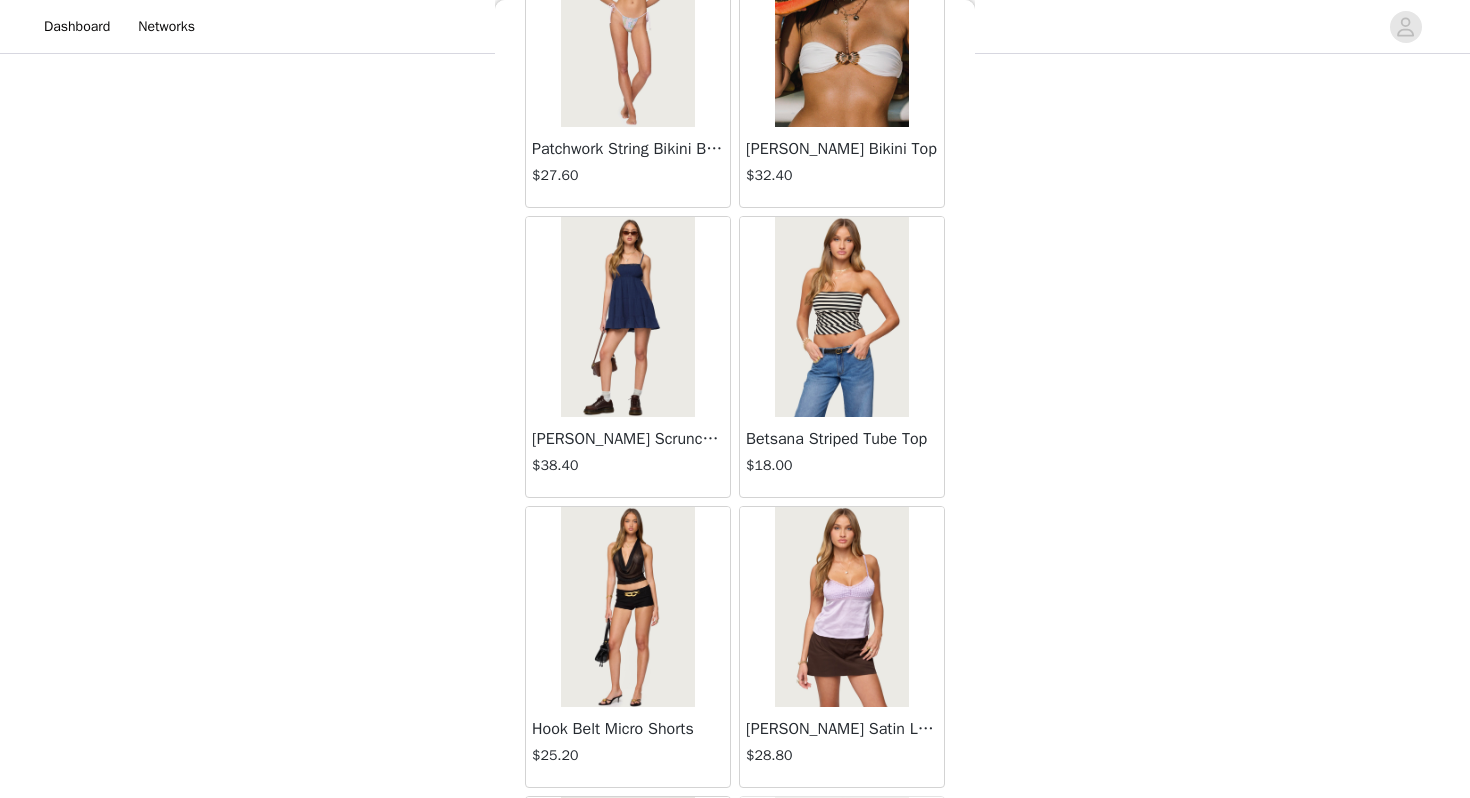 scroll, scrollTop: 25462, scrollLeft: 0, axis: vertical 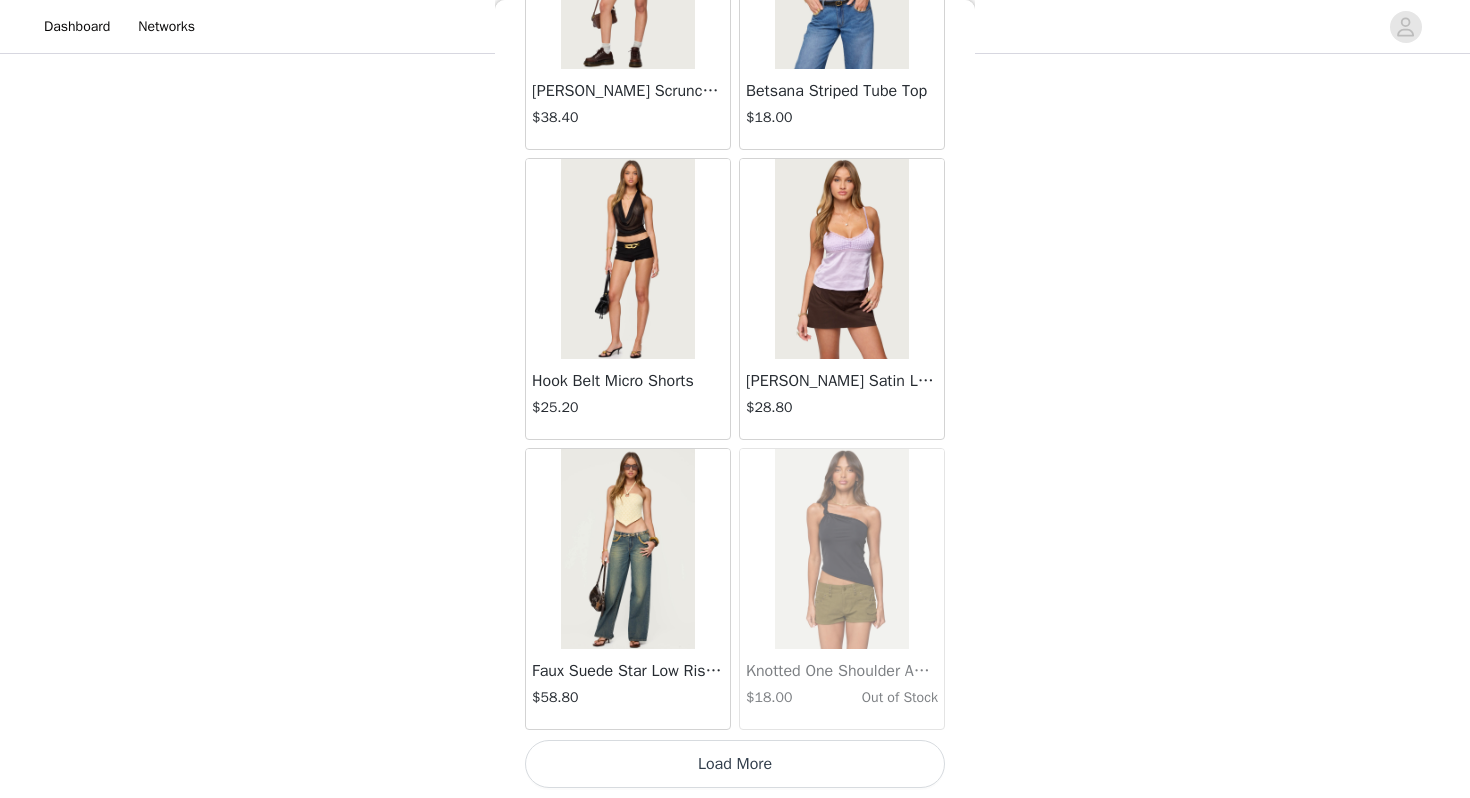 click on "Load More" at bounding box center [735, 764] 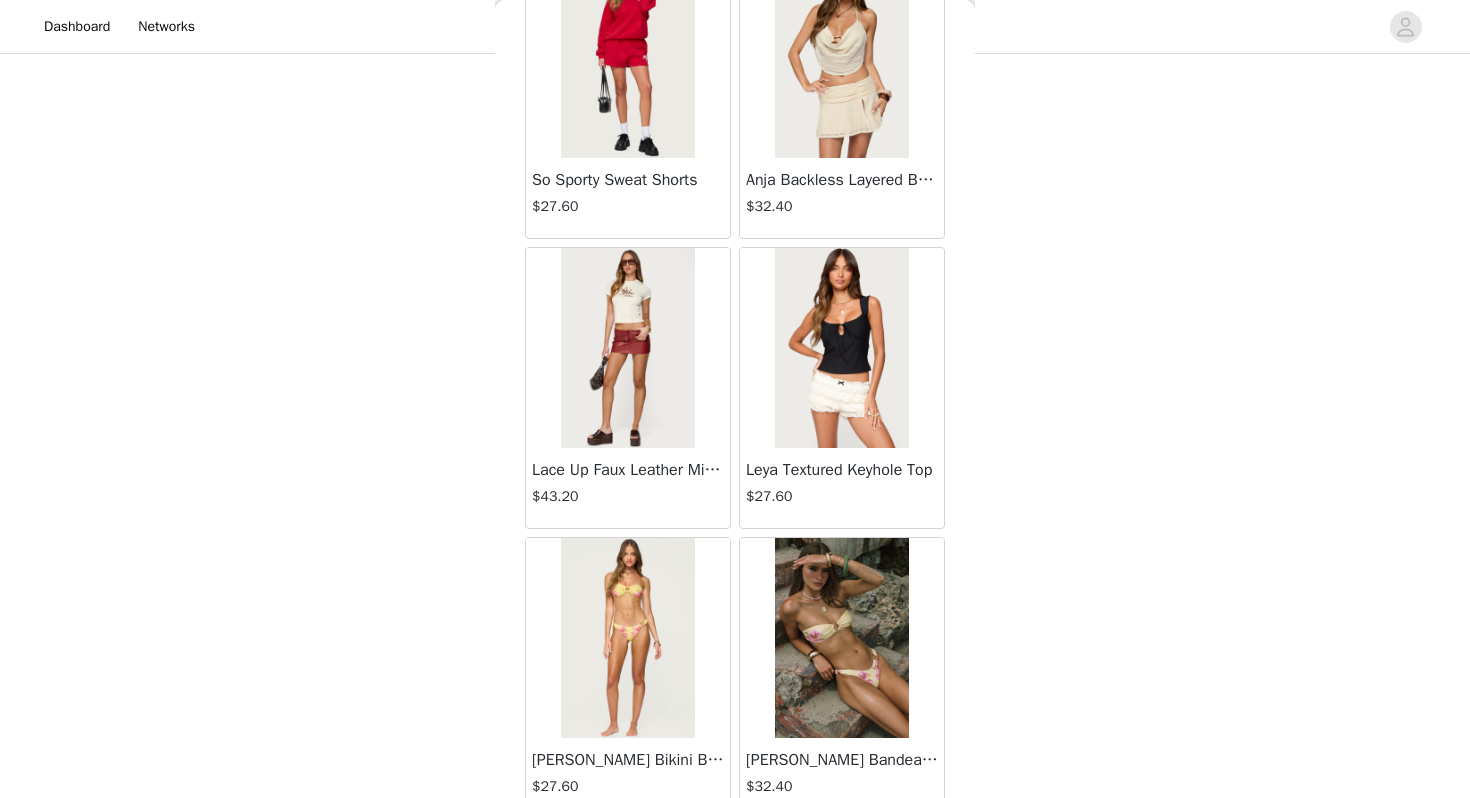 scroll, scrollTop: 28362, scrollLeft: 0, axis: vertical 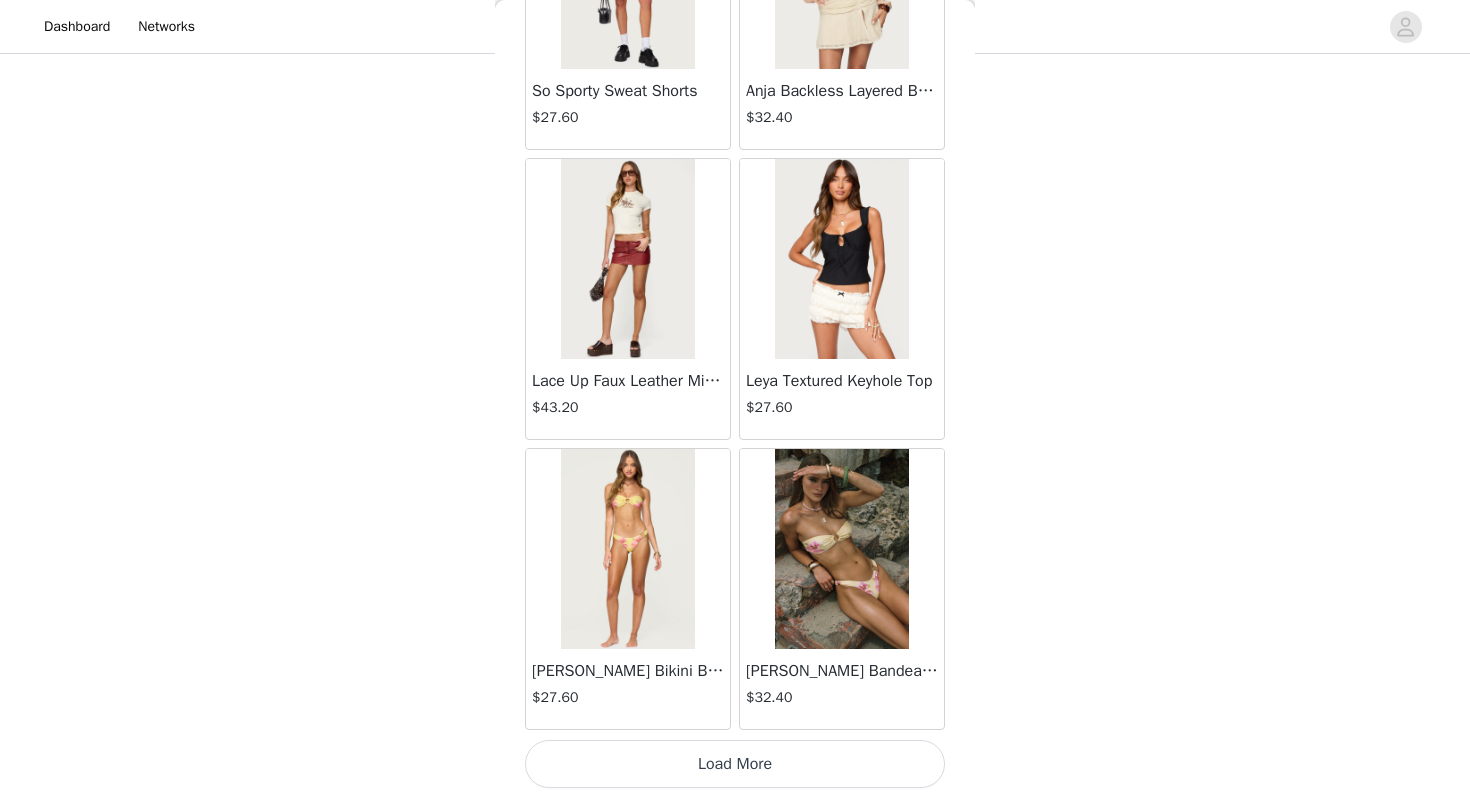 click on "Load More" at bounding box center (735, 764) 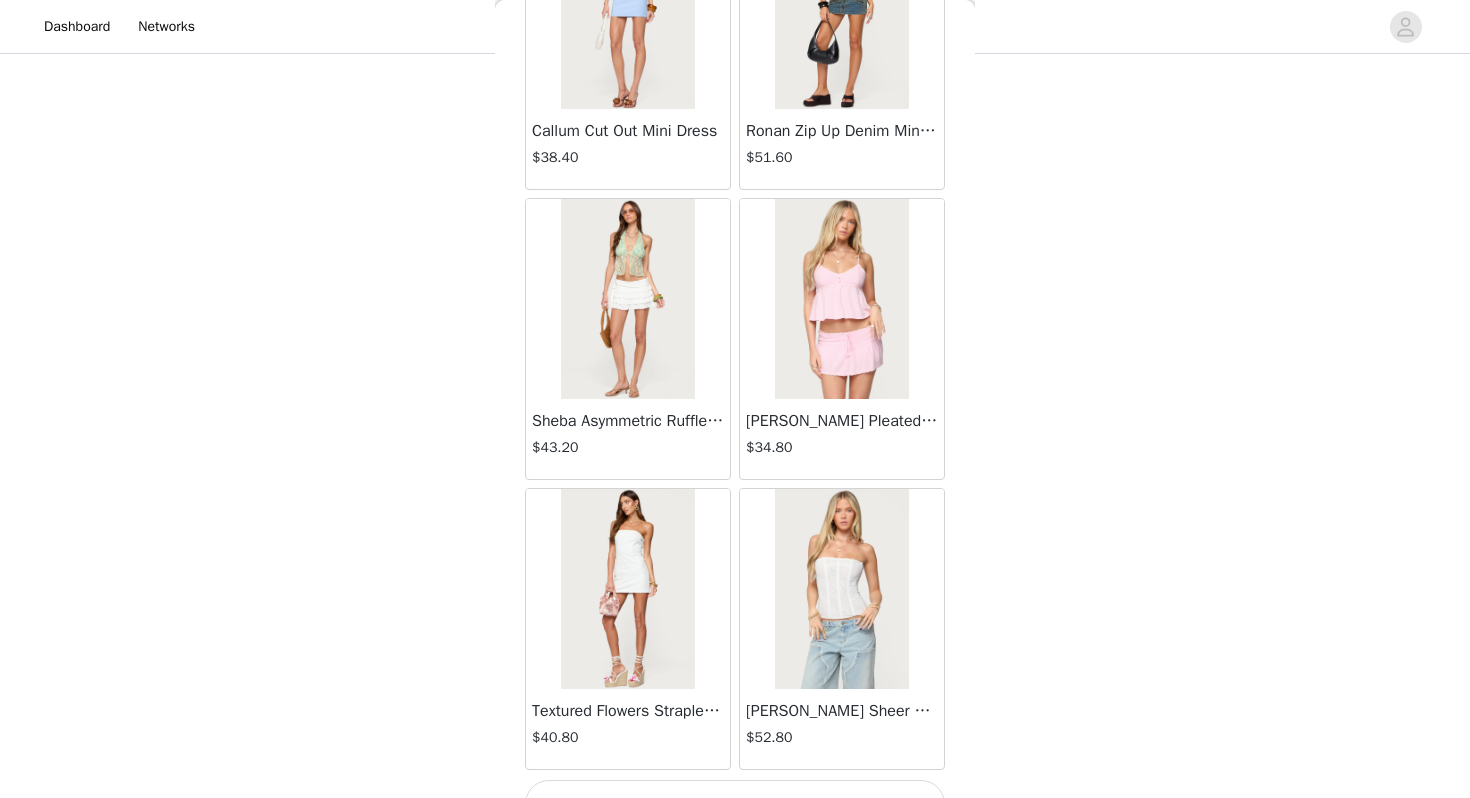 scroll, scrollTop: 31262, scrollLeft: 0, axis: vertical 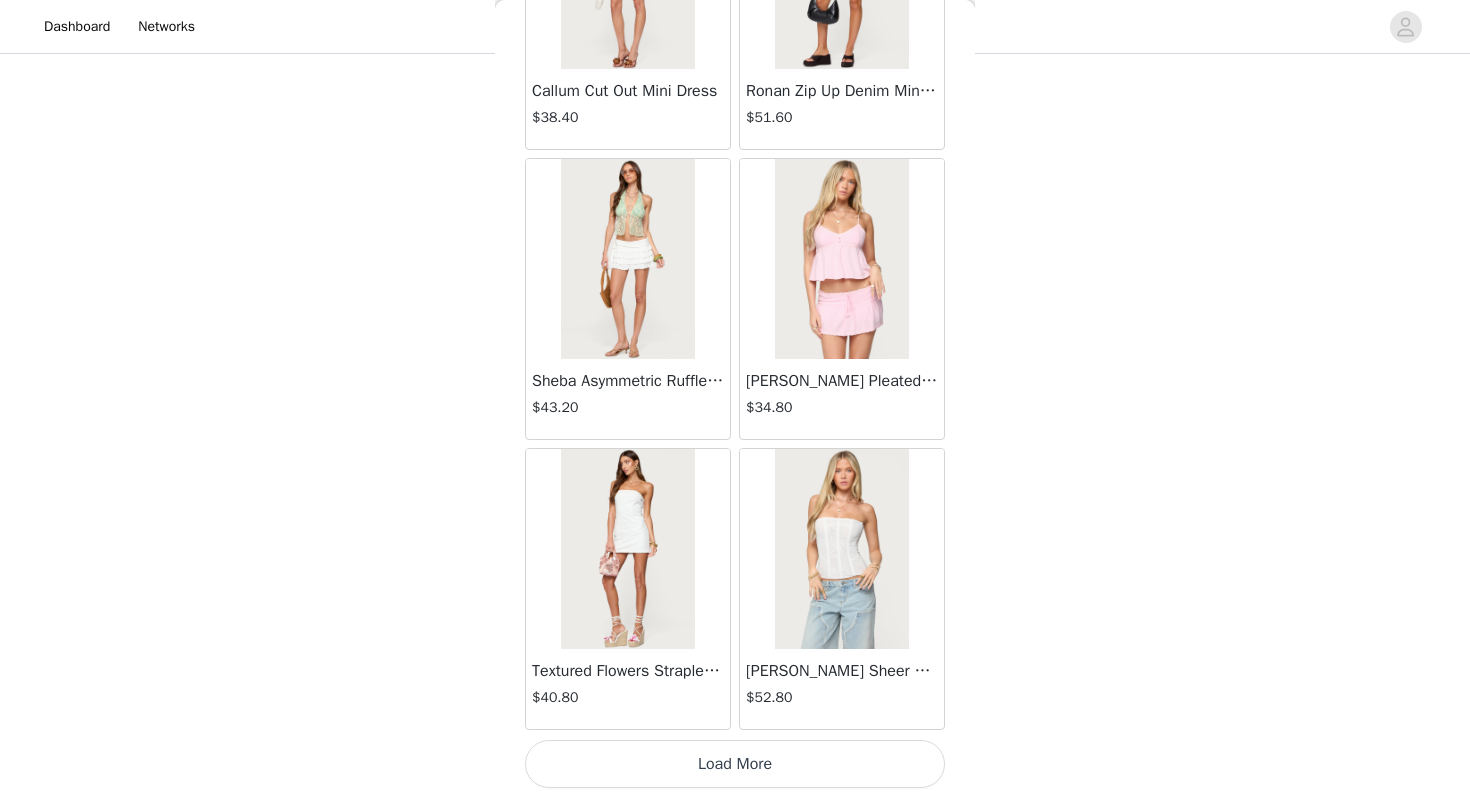 click on "Load More" at bounding box center (735, 764) 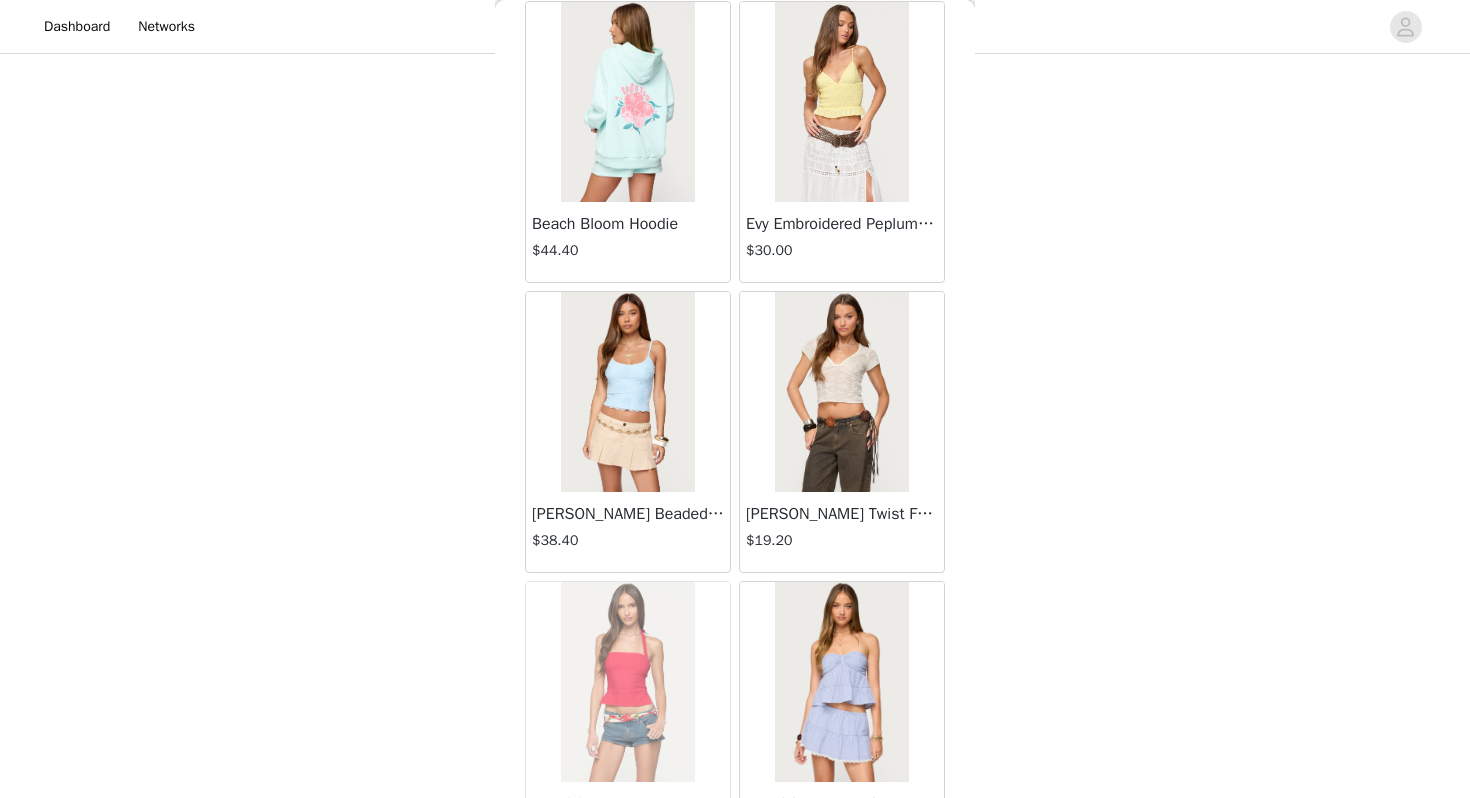 scroll, scrollTop: 34162, scrollLeft: 0, axis: vertical 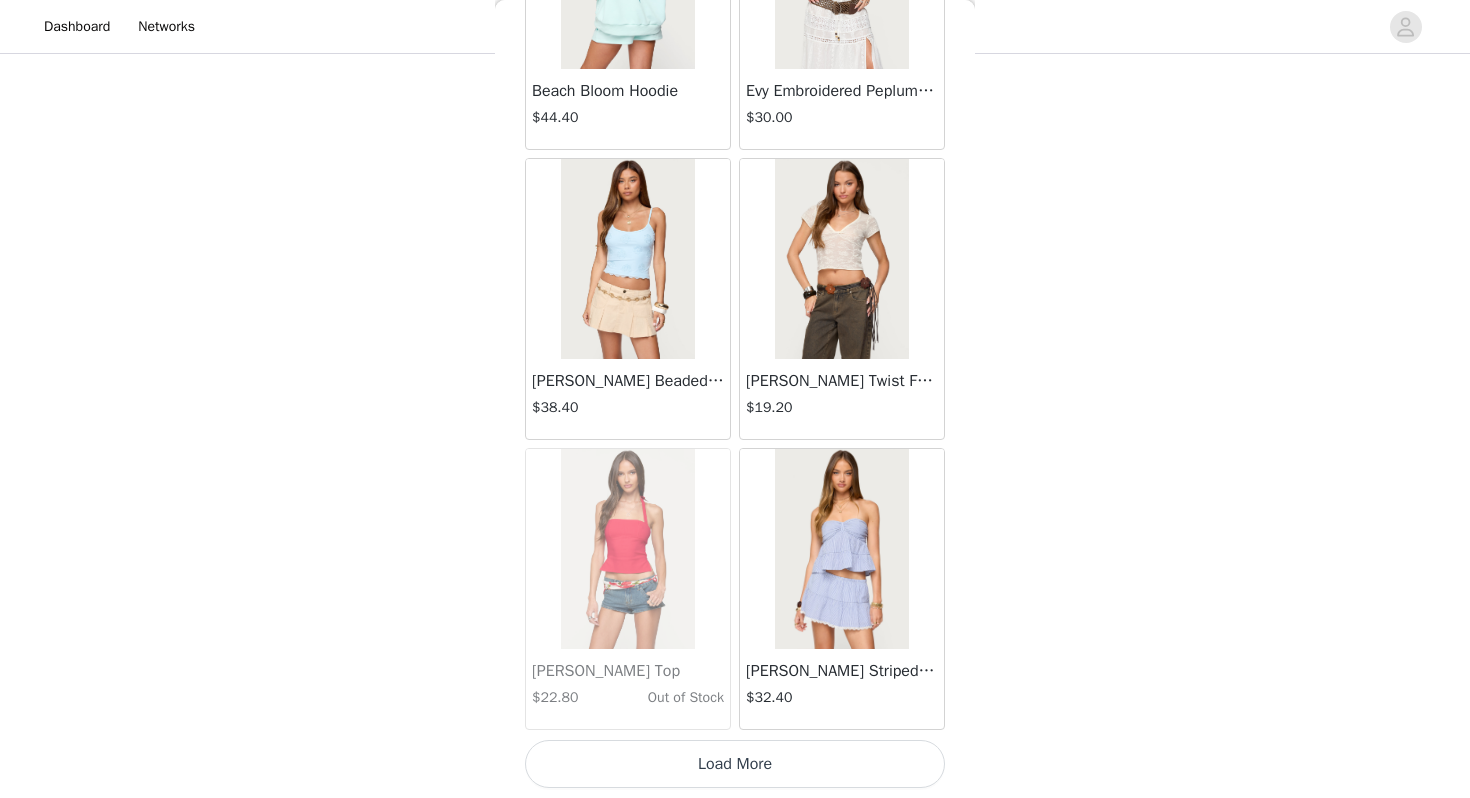 click on "Frayed Pleated Denim Mini Skort   $16.00       Klay Linen Look Pleated Mini Skort   $14.40       Contrast Lace Asymmetric Off Shoulder Top   $14.40       Reeve Split Front Sheer Mesh Top   $28.80       Zigzag Stripe Shorts   $22.80       Astra Beaded Sheer Strapless Top   $39.60       Beaded Floral Embroidered Tank Top   $38.40       San Diego Oversized T Shirt   $26.40       Talula Eyelet Babydoll Top   $17.60       Talula Eyelet Shorts   $16.80       Polka Dot Tailored Button Up Shirt   $37.20       Tiger Flower Off Shoulder Top   $25.20       Tiger Flower Mini Skort   $27.60       Delphine Off Shoulder Chiffon Romper   $54.00       Enya Fringed Sheer Mesh Top   $36.00       Enya Ruched Ruffle Mesh Mini Skirt   $31.20       Quincy Studded Low Rise Jeans   $64.80       Fiora One Shoulder Cutout Mini Dress   $43.20       Olesia Tie Belt Denim Shorts   $43.20       Leora Textured Floral Babydoll Top   $32.40       Pia Sequin Floral Backless Top   $36.00       Leora Textured Floral Mini Skirt   $33.60" at bounding box center (735, -16634) 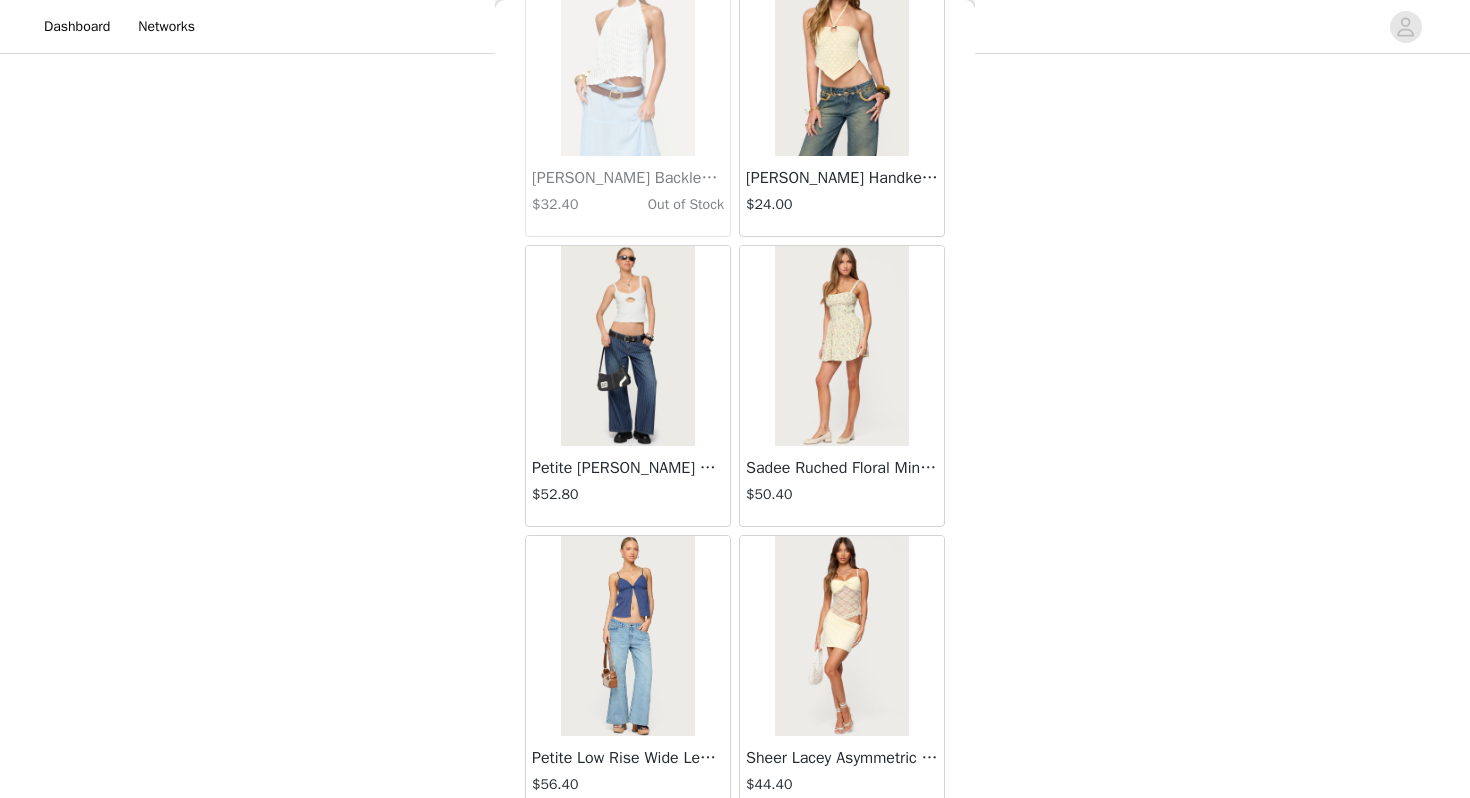 scroll, scrollTop: 37062, scrollLeft: 0, axis: vertical 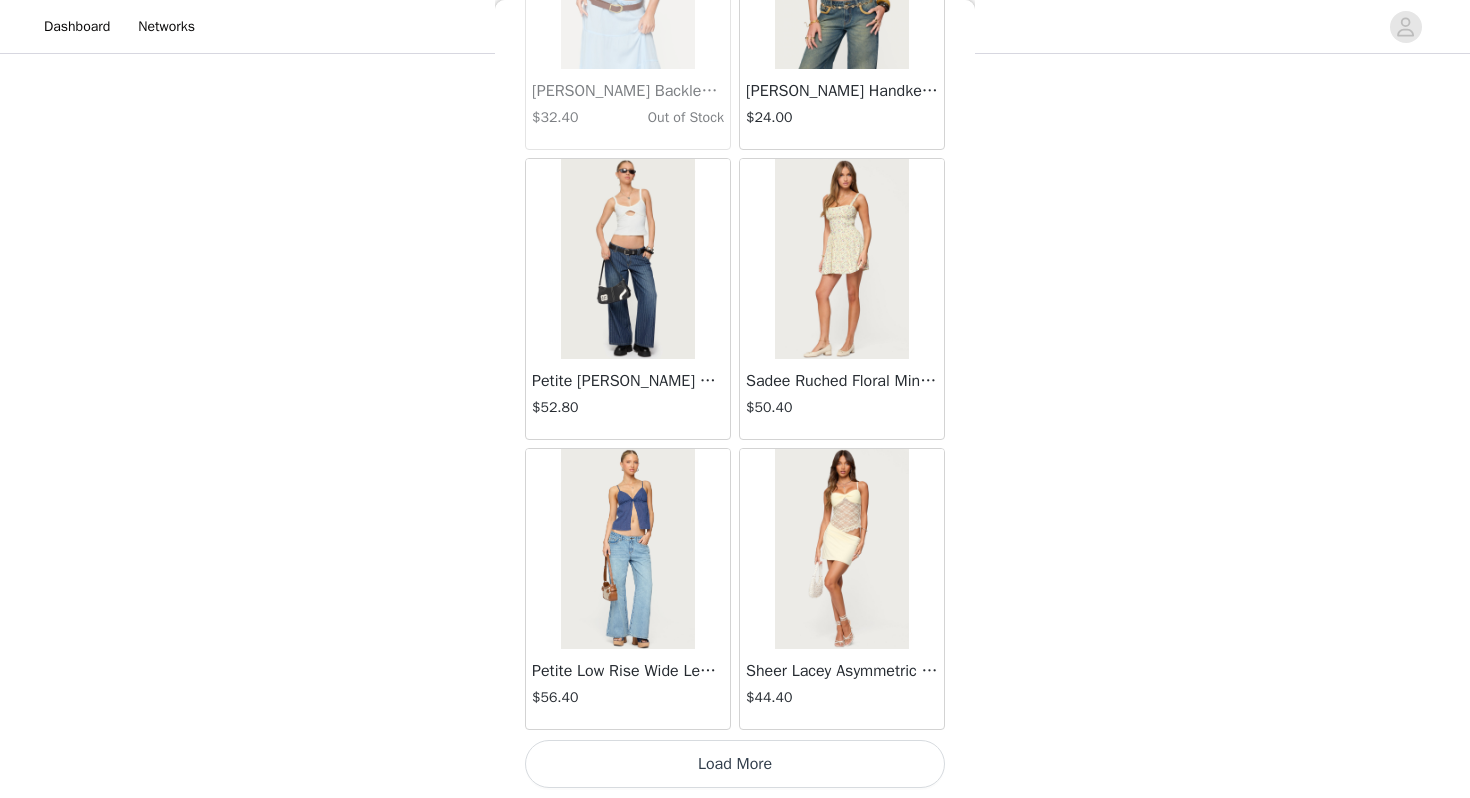 click on "Load More" at bounding box center [735, 764] 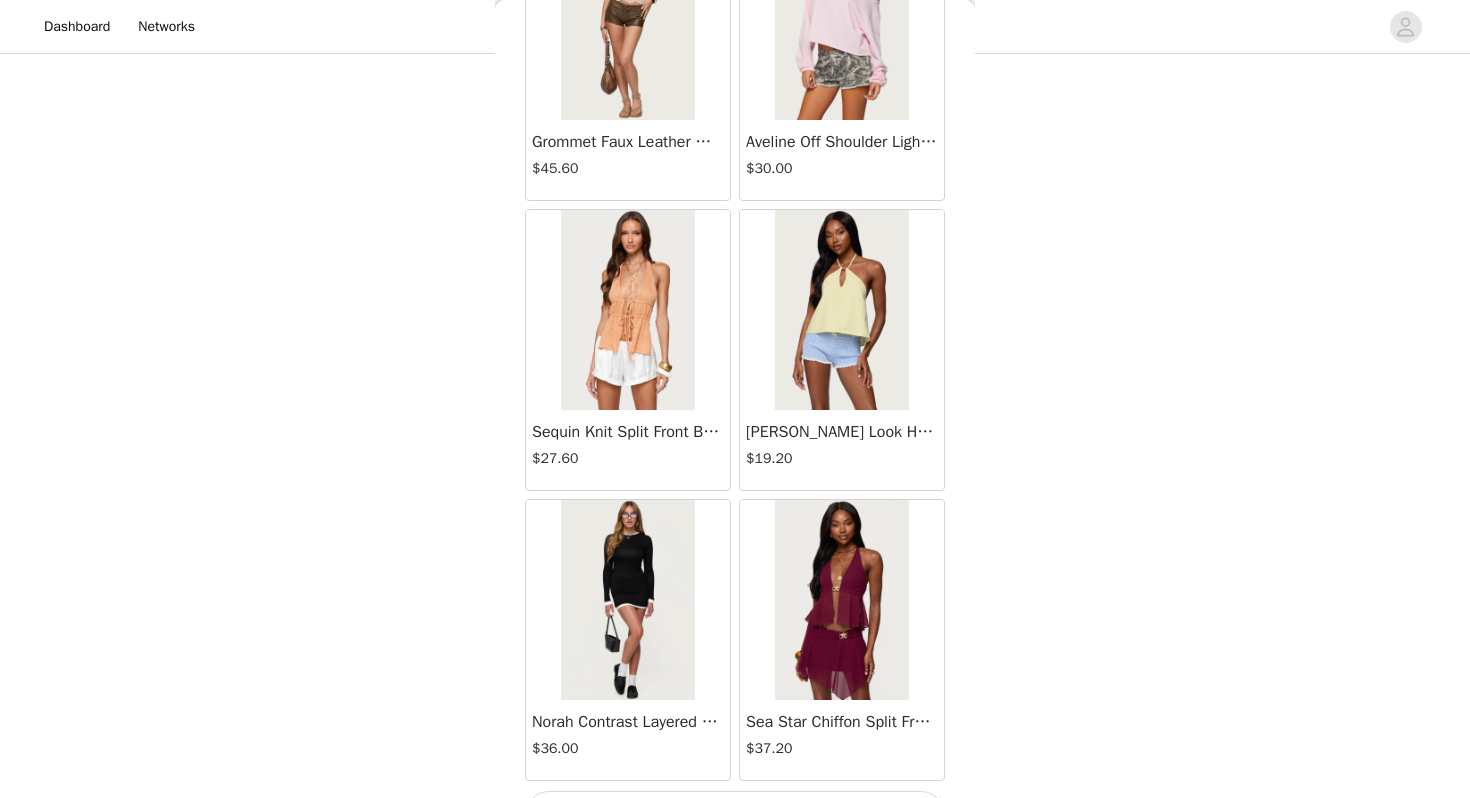scroll, scrollTop: 39962, scrollLeft: 0, axis: vertical 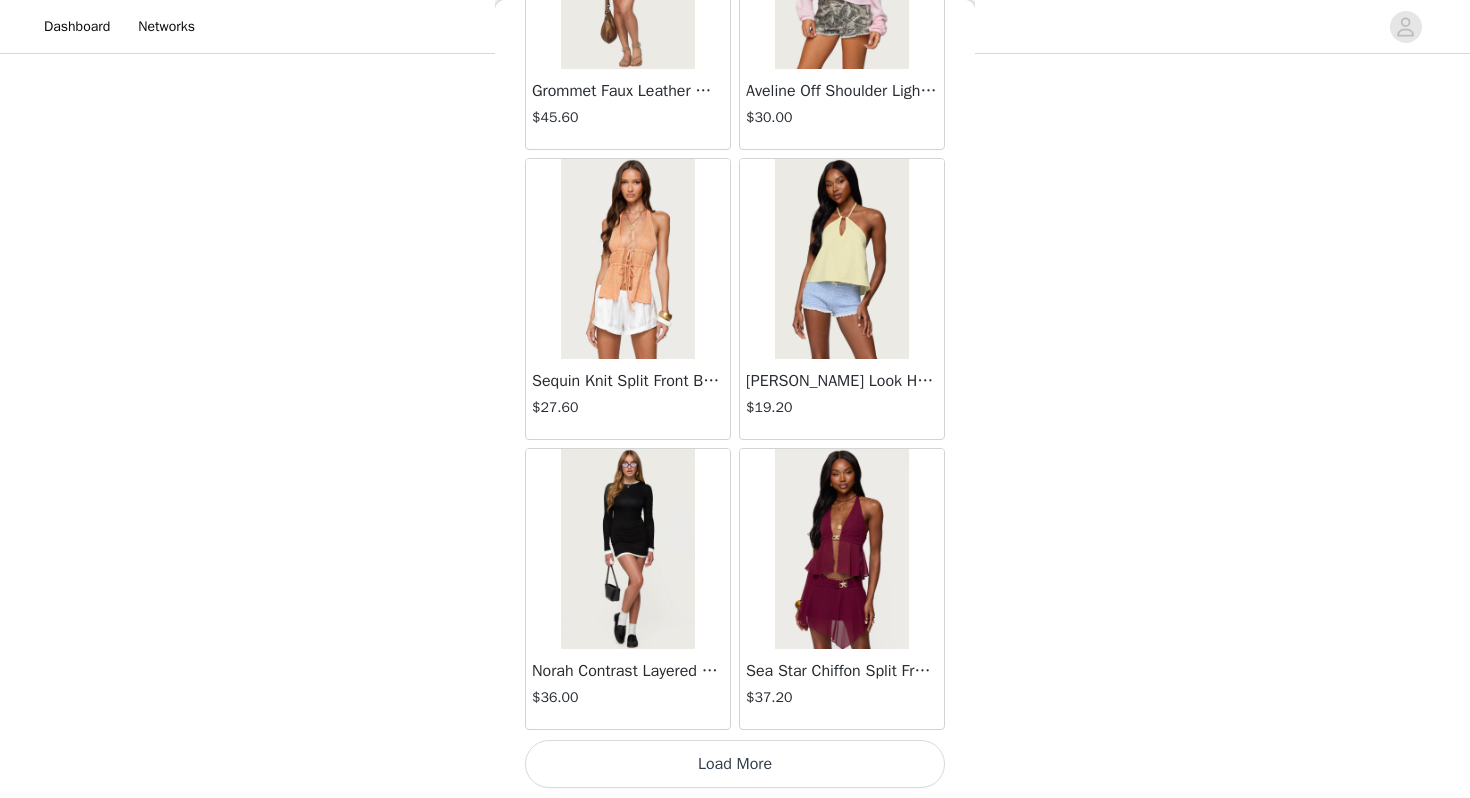click on "Load More" at bounding box center (735, 764) 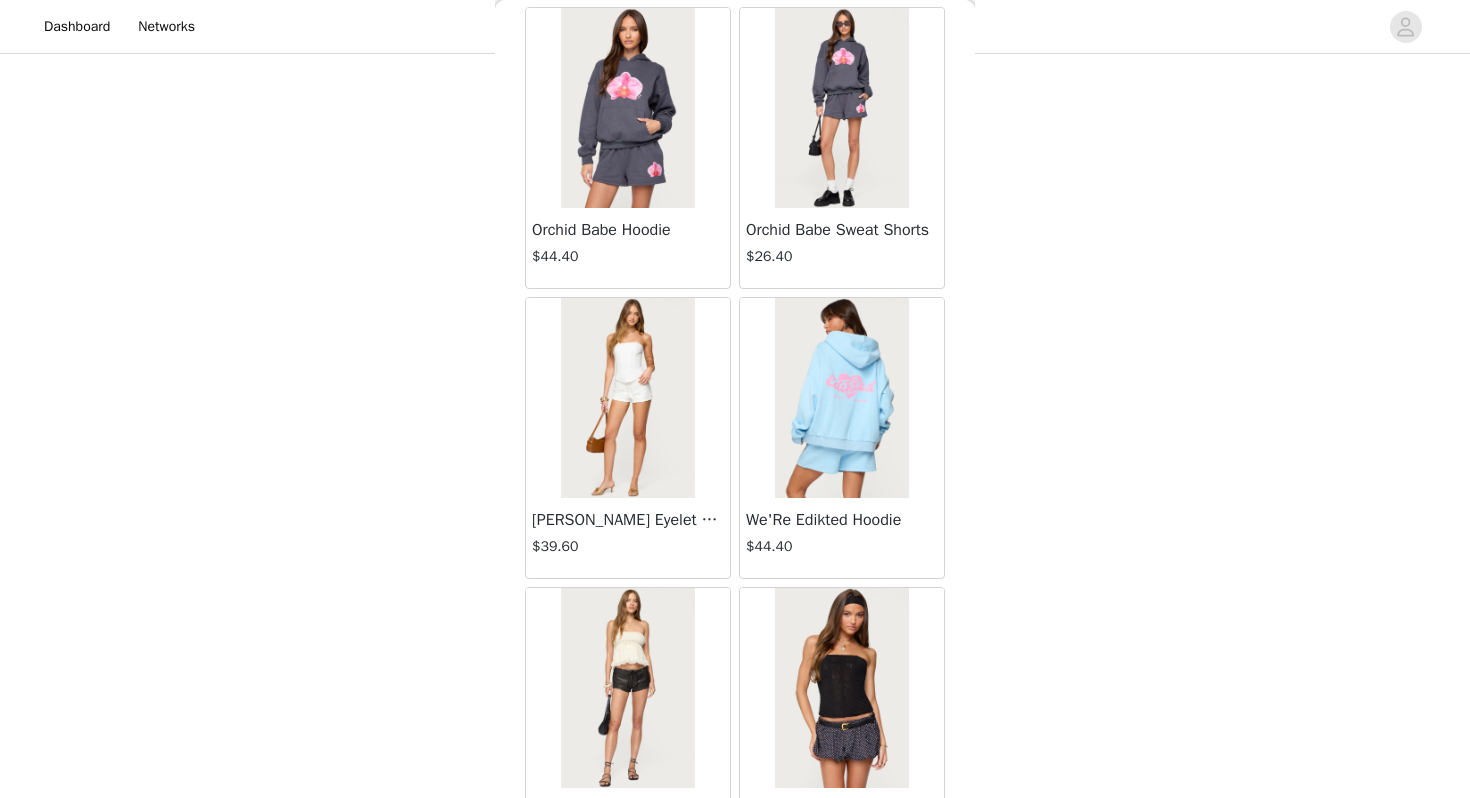 scroll, scrollTop: 42492, scrollLeft: 0, axis: vertical 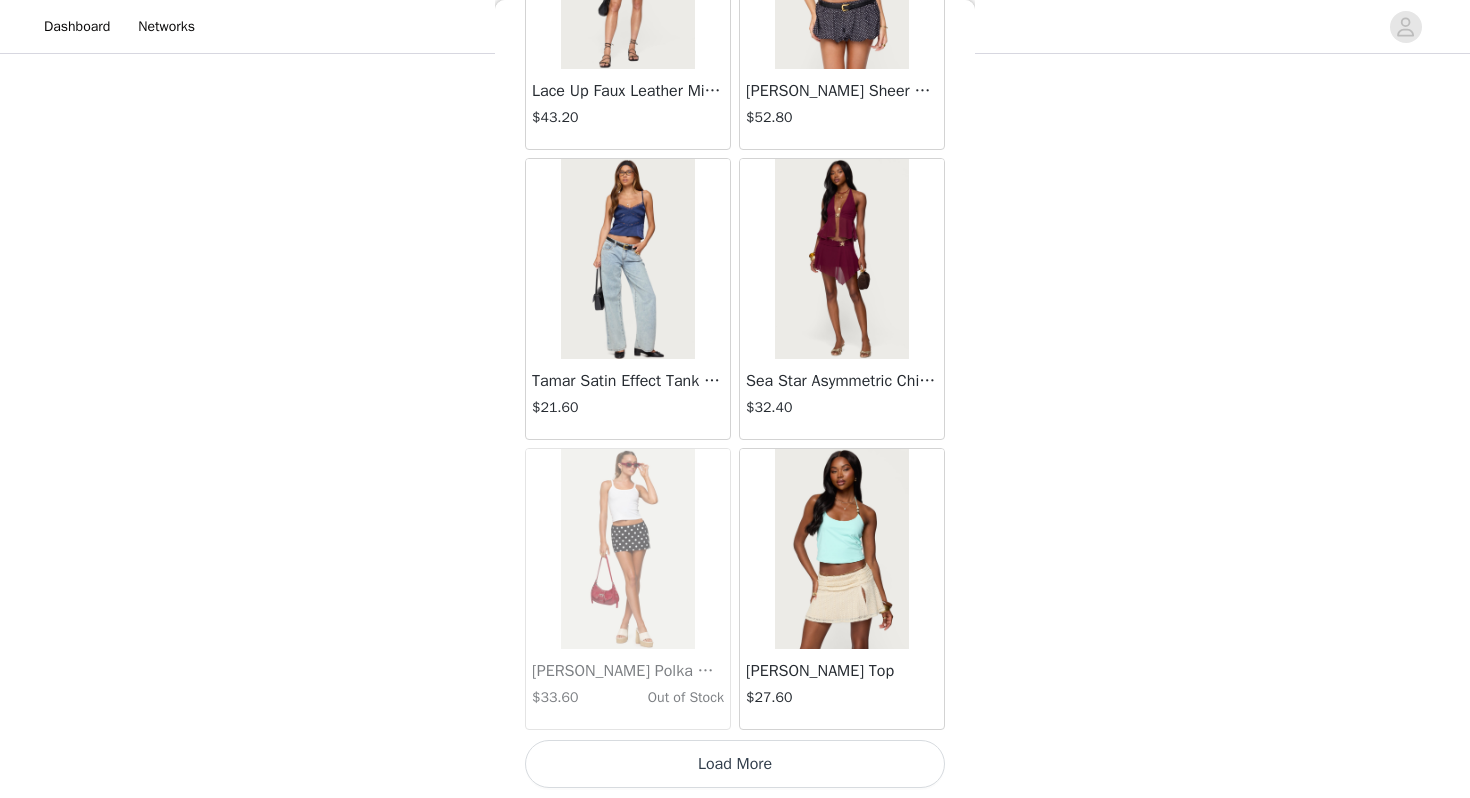click on "Load More" at bounding box center [735, 764] 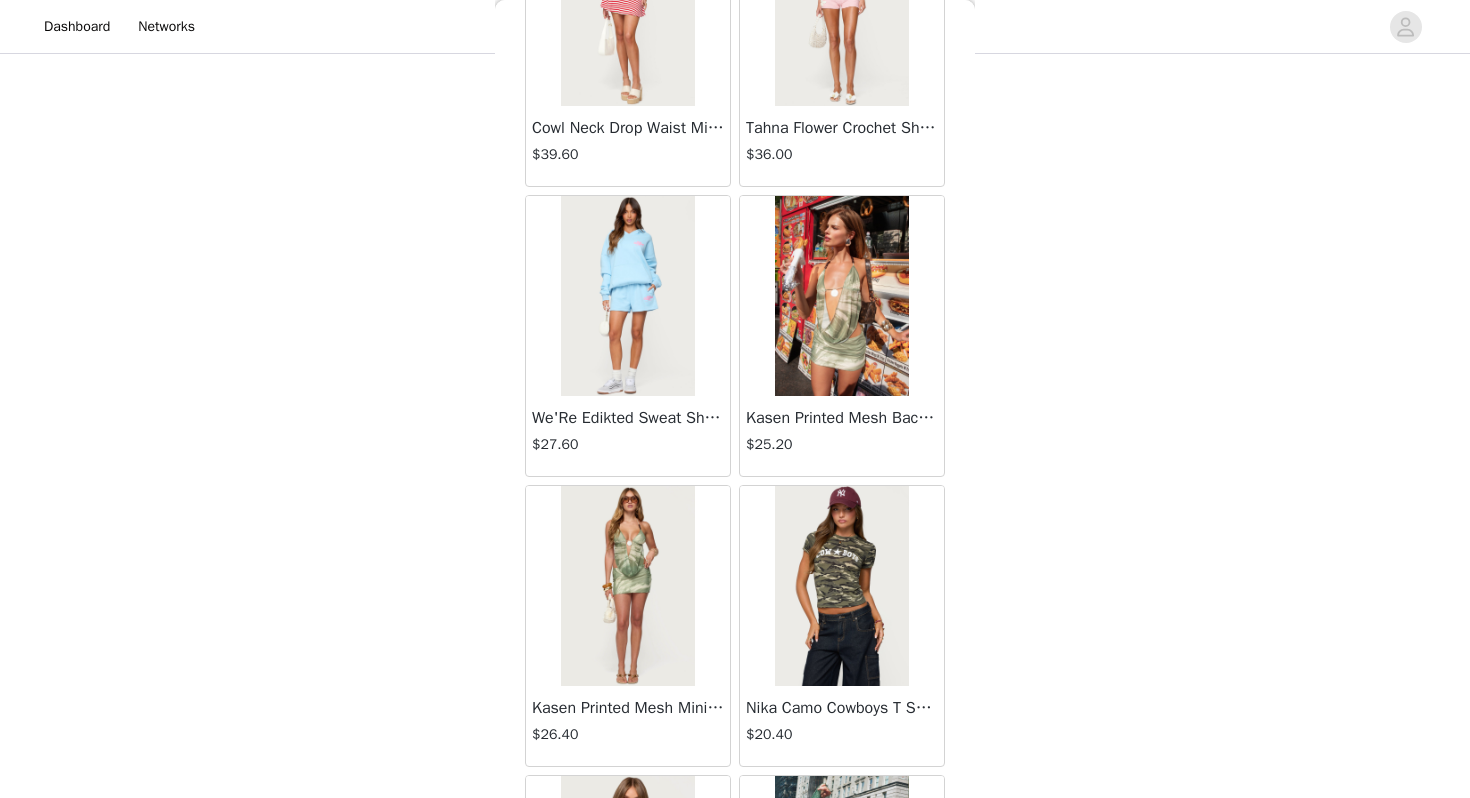scroll, scrollTop: 41209, scrollLeft: 0, axis: vertical 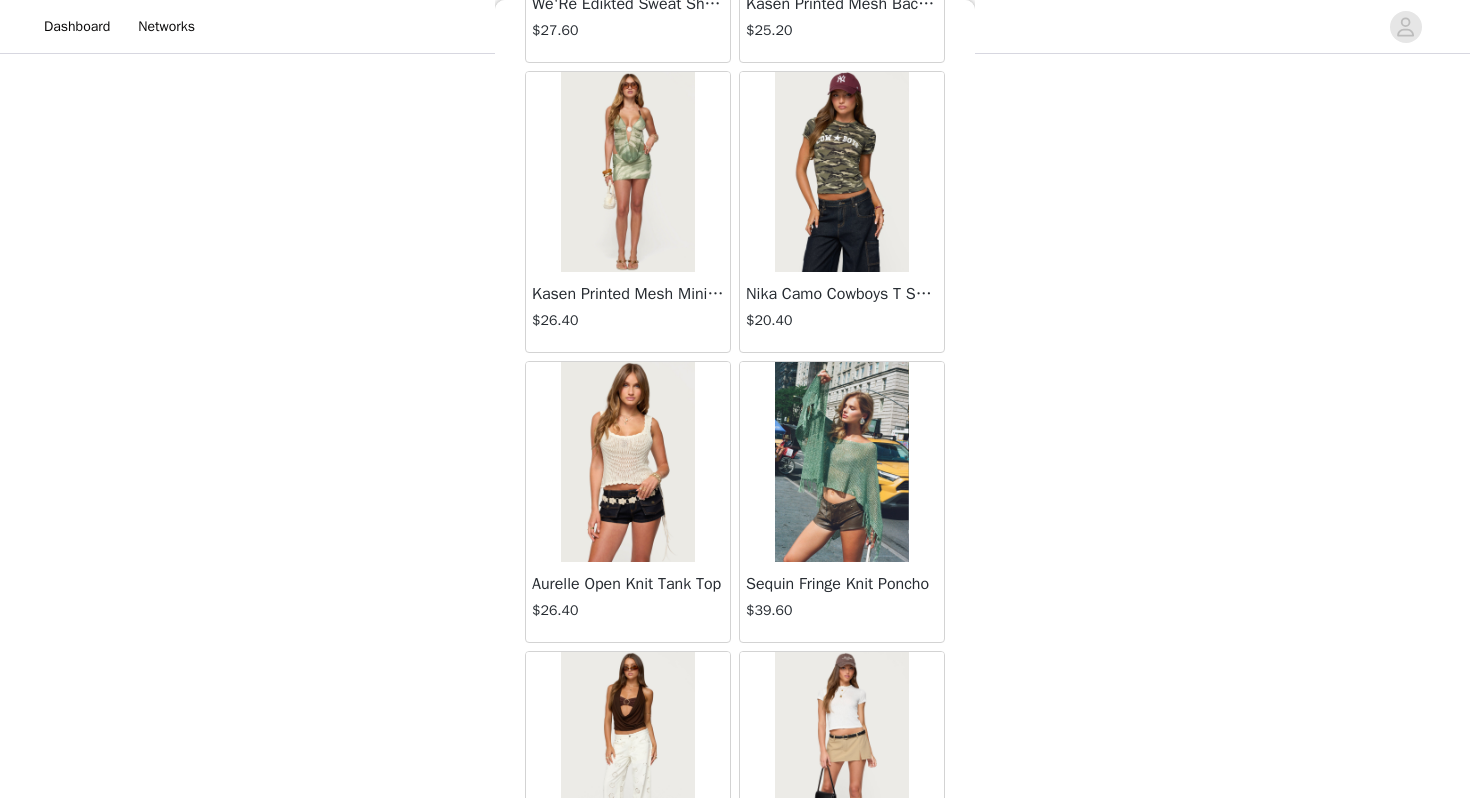 click on "Aurelle Open Knit Tank Top" at bounding box center (628, 584) 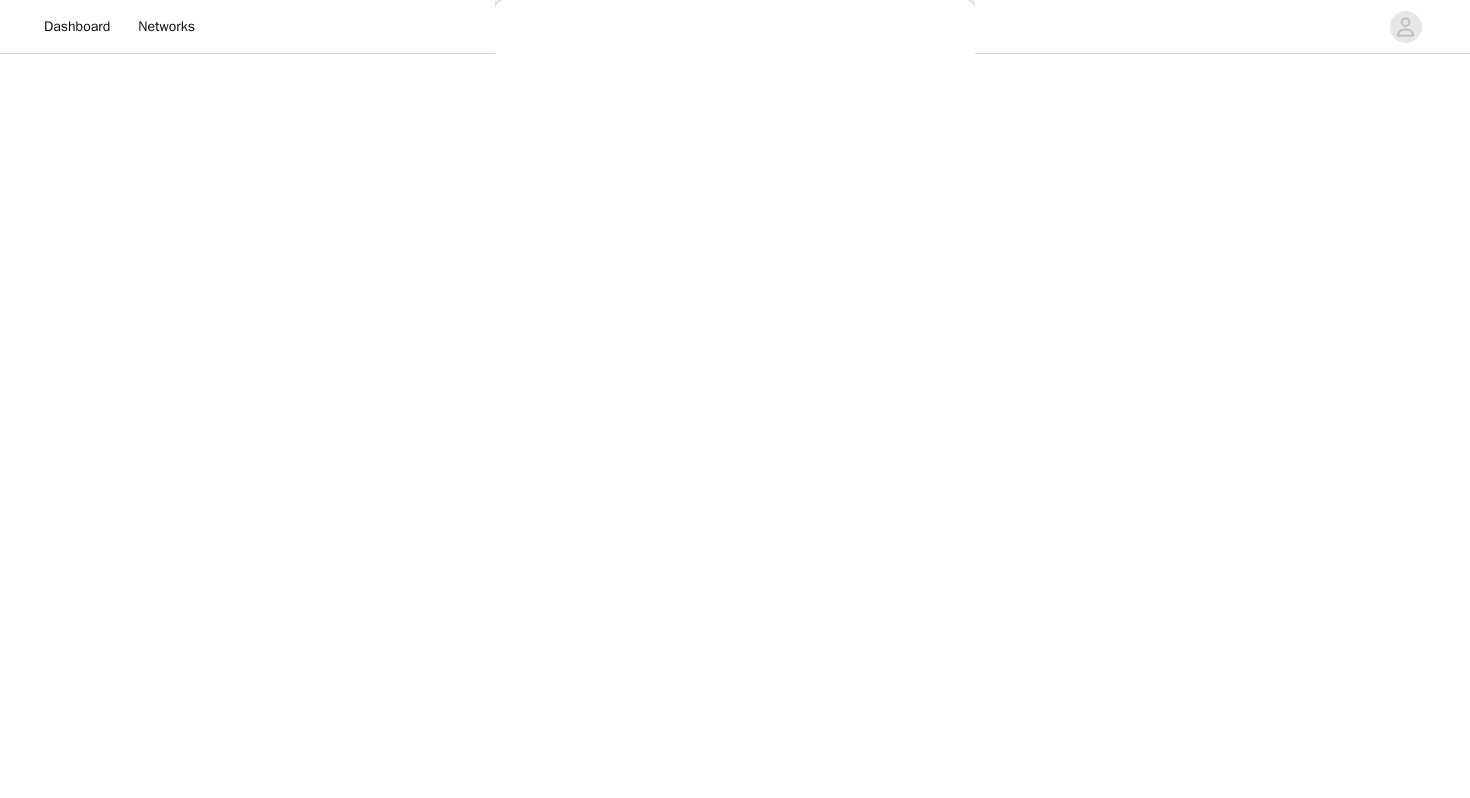 click on "Aurelle Open Knit Tank Top" at bounding box center (208, 584) 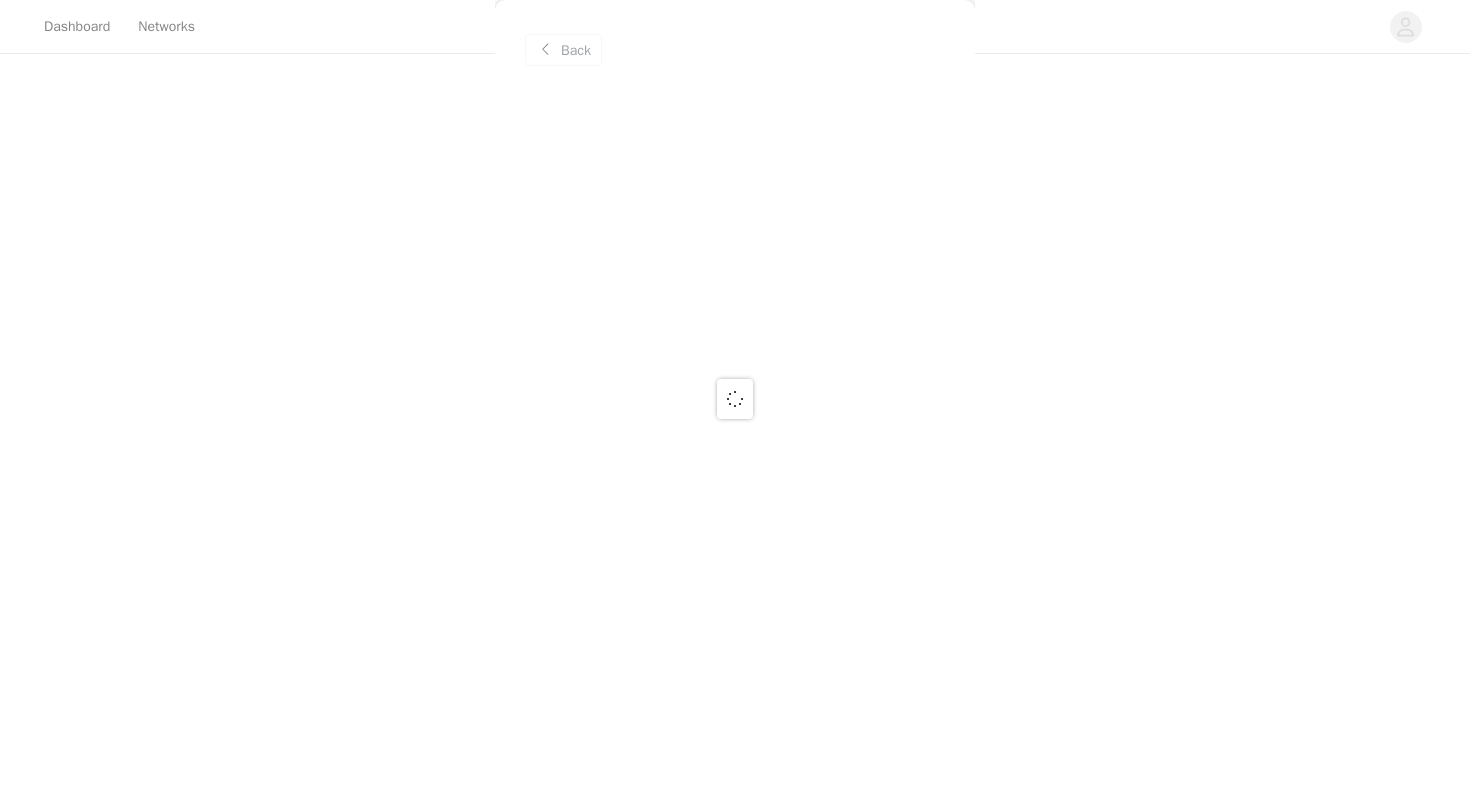 scroll, scrollTop: 0, scrollLeft: 0, axis: both 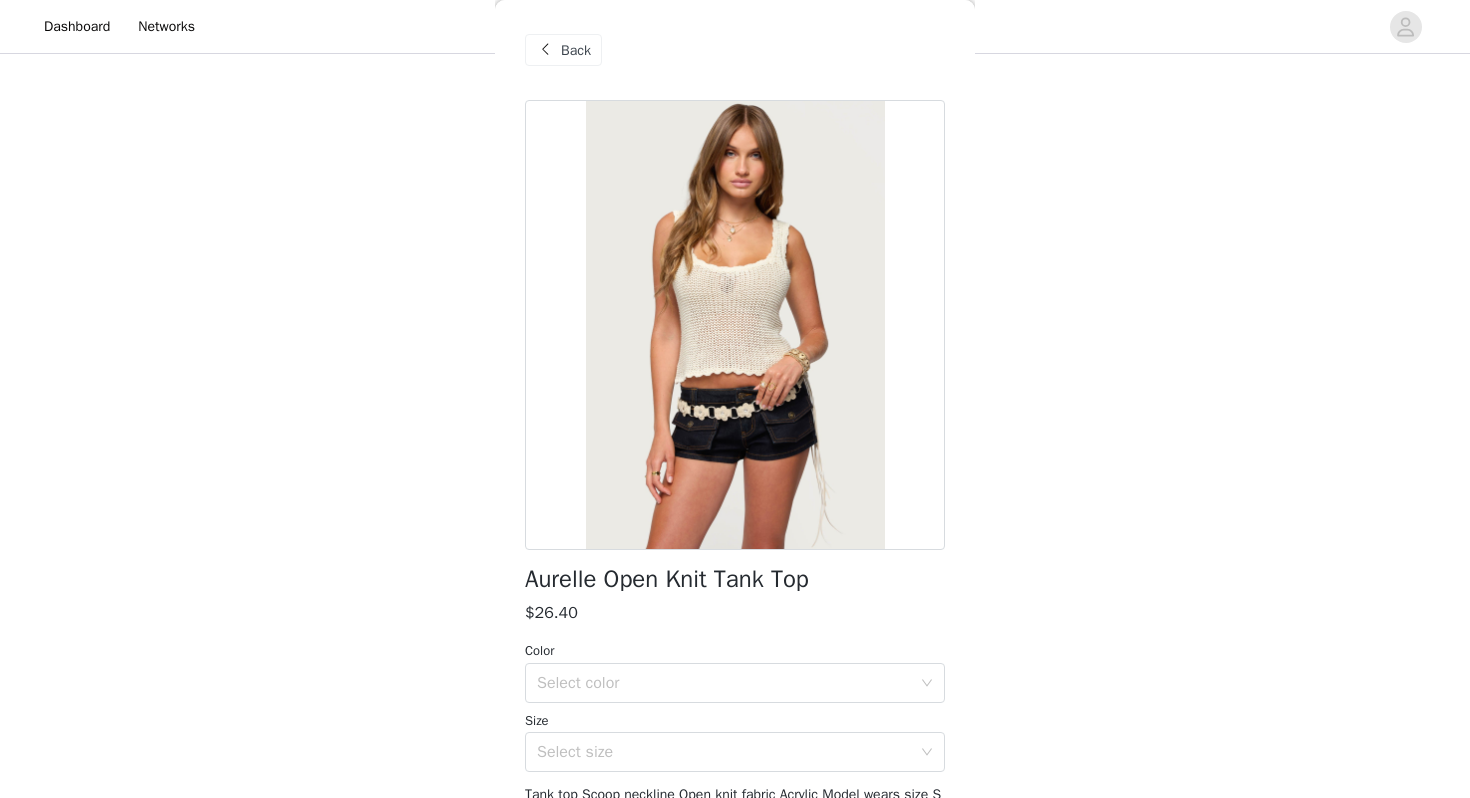 copy on "Aurelle" 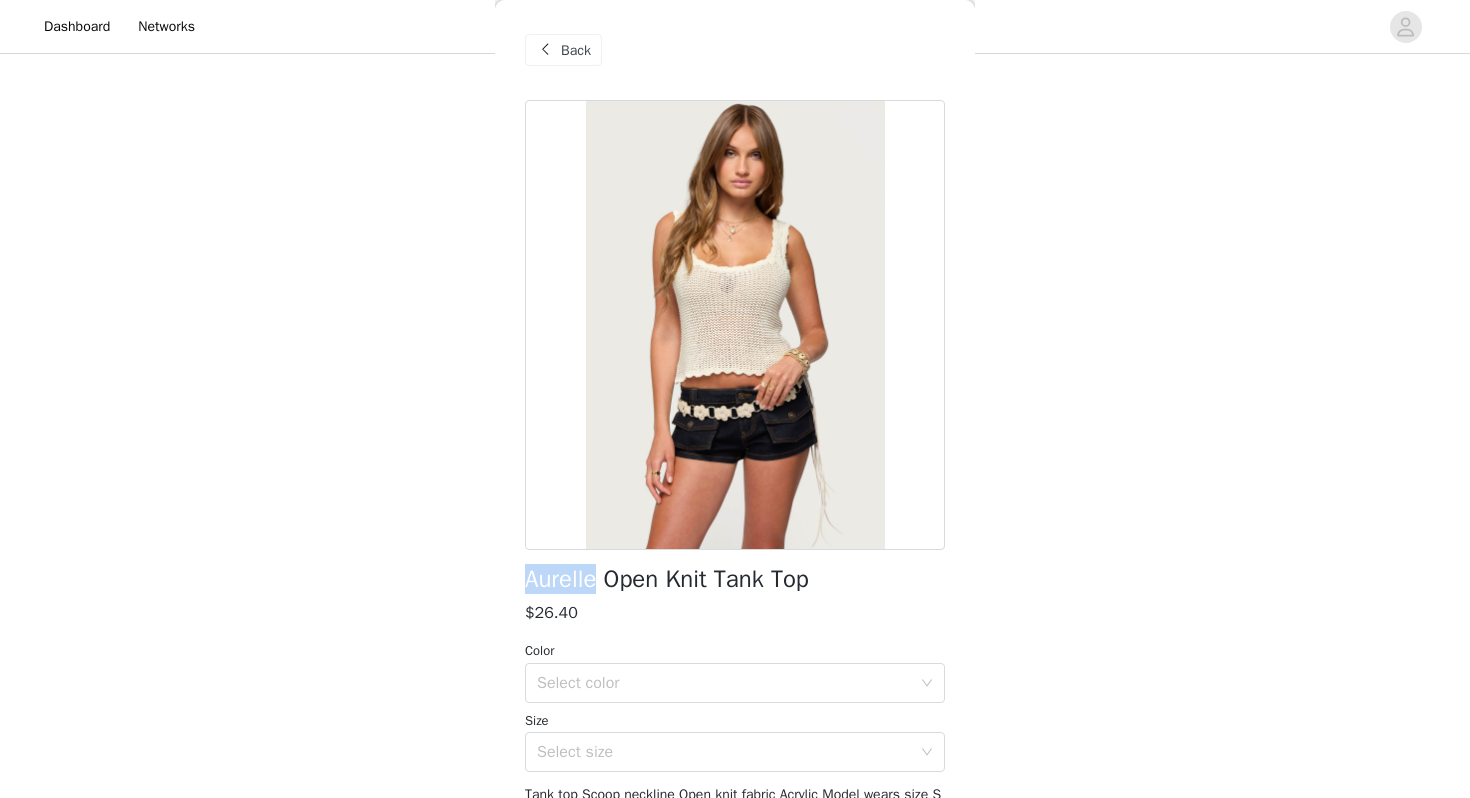 click on "Aurelle Open Knit Tank Top" at bounding box center [667, 579] 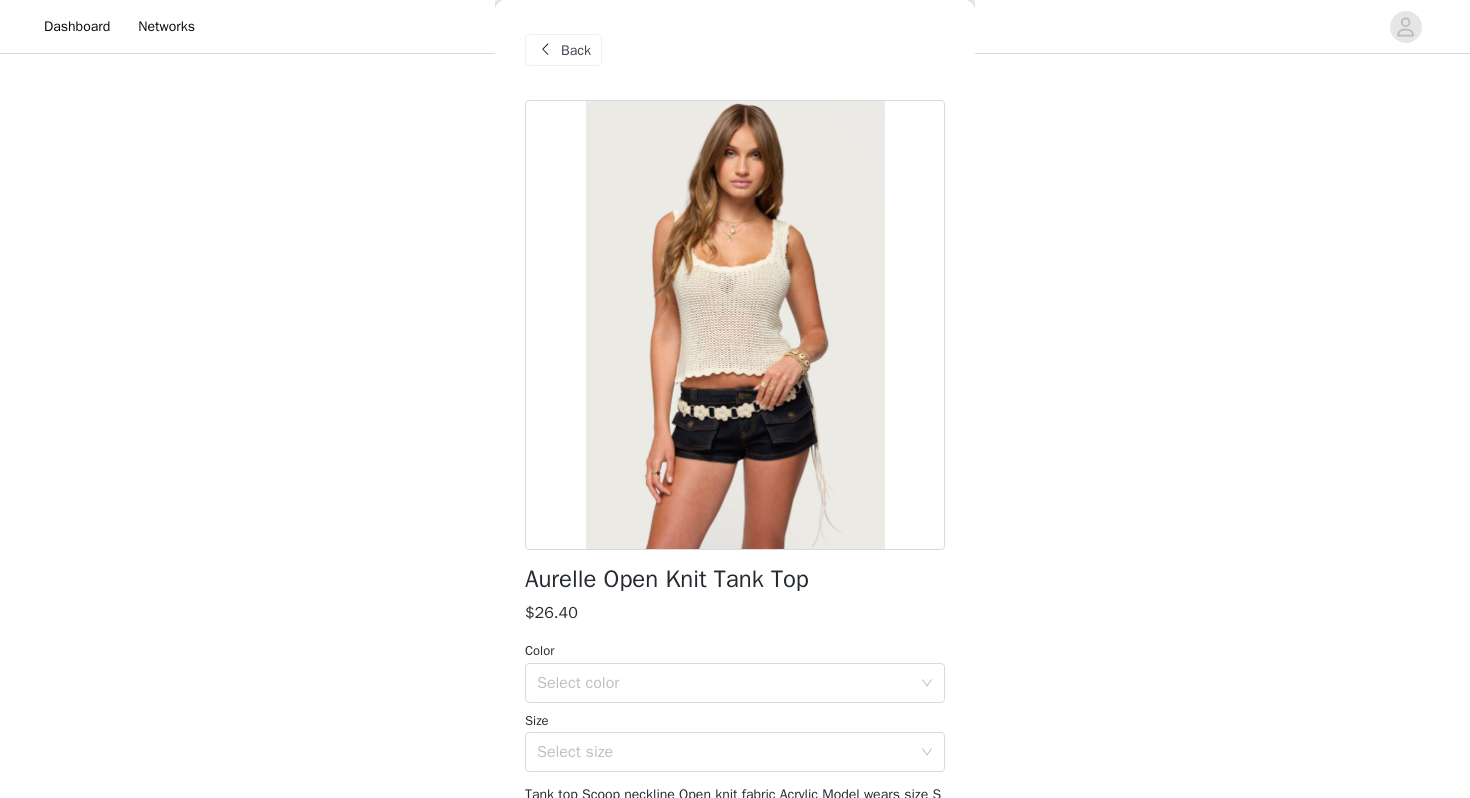 click on "Back" at bounding box center (576, 50) 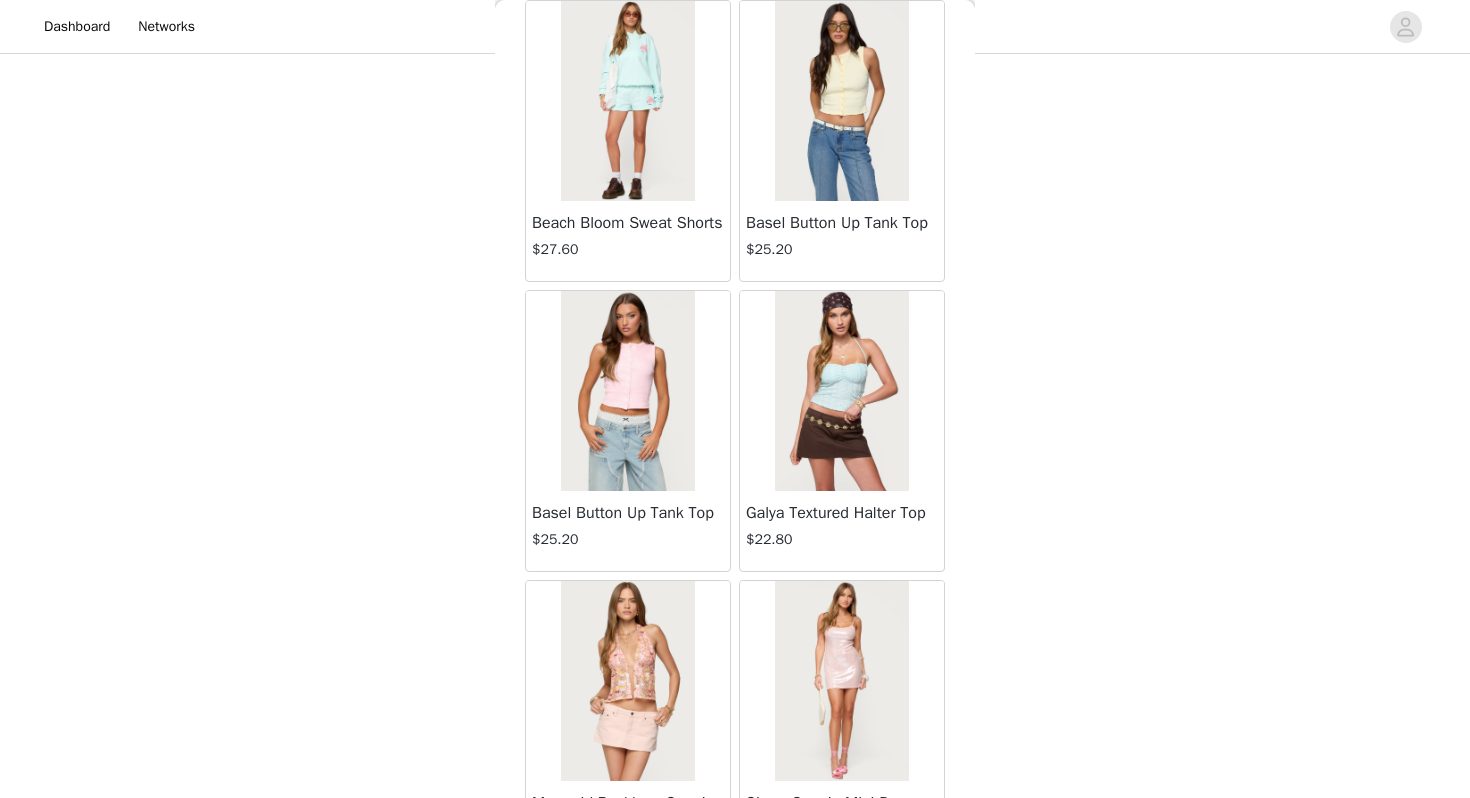 scroll, scrollTop: 45633, scrollLeft: 0, axis: vertical 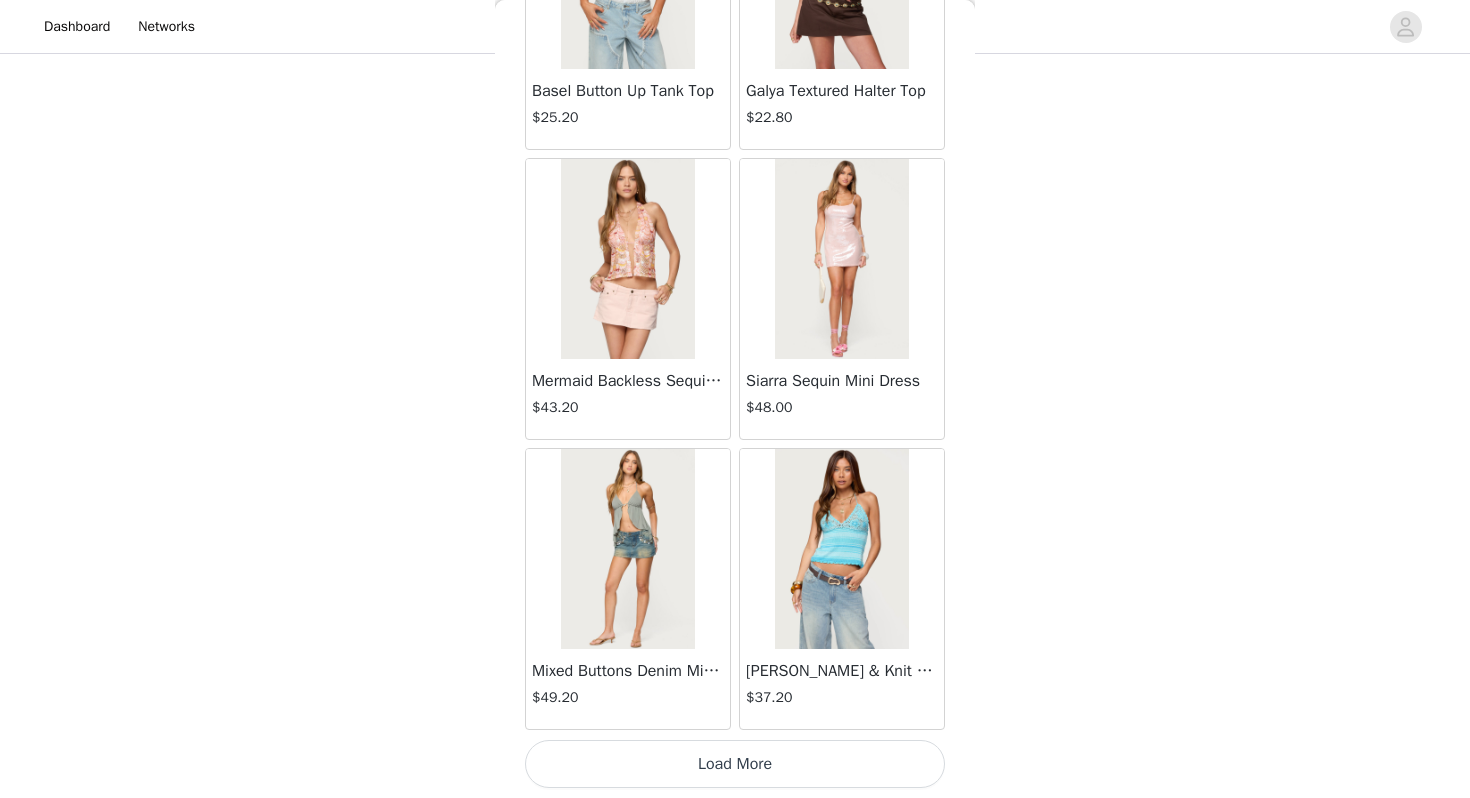 click on "Load More" at bounding box center (735, 764) 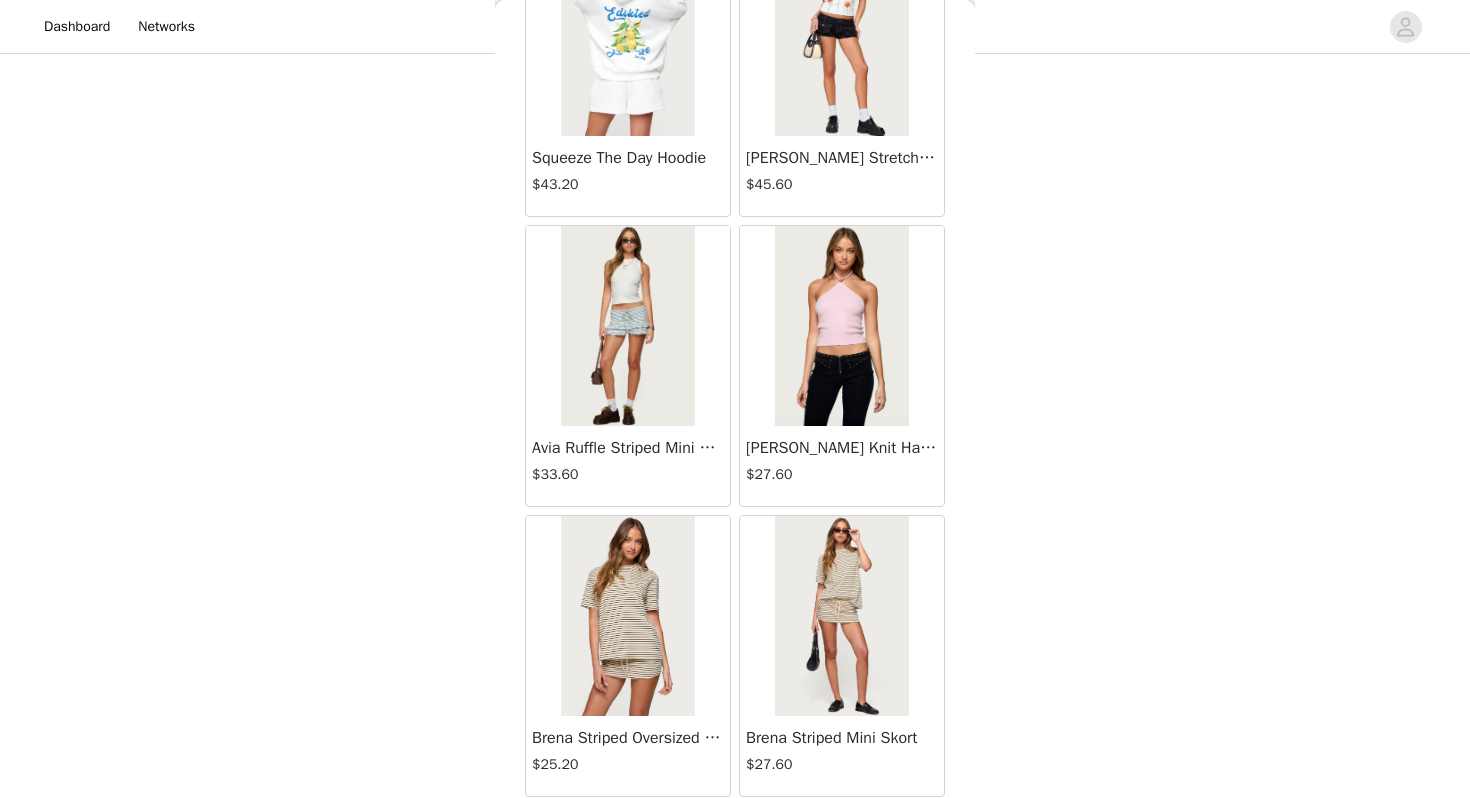 scroll, scrollTop: 47562, scrollLeft: 0, axis: vertical 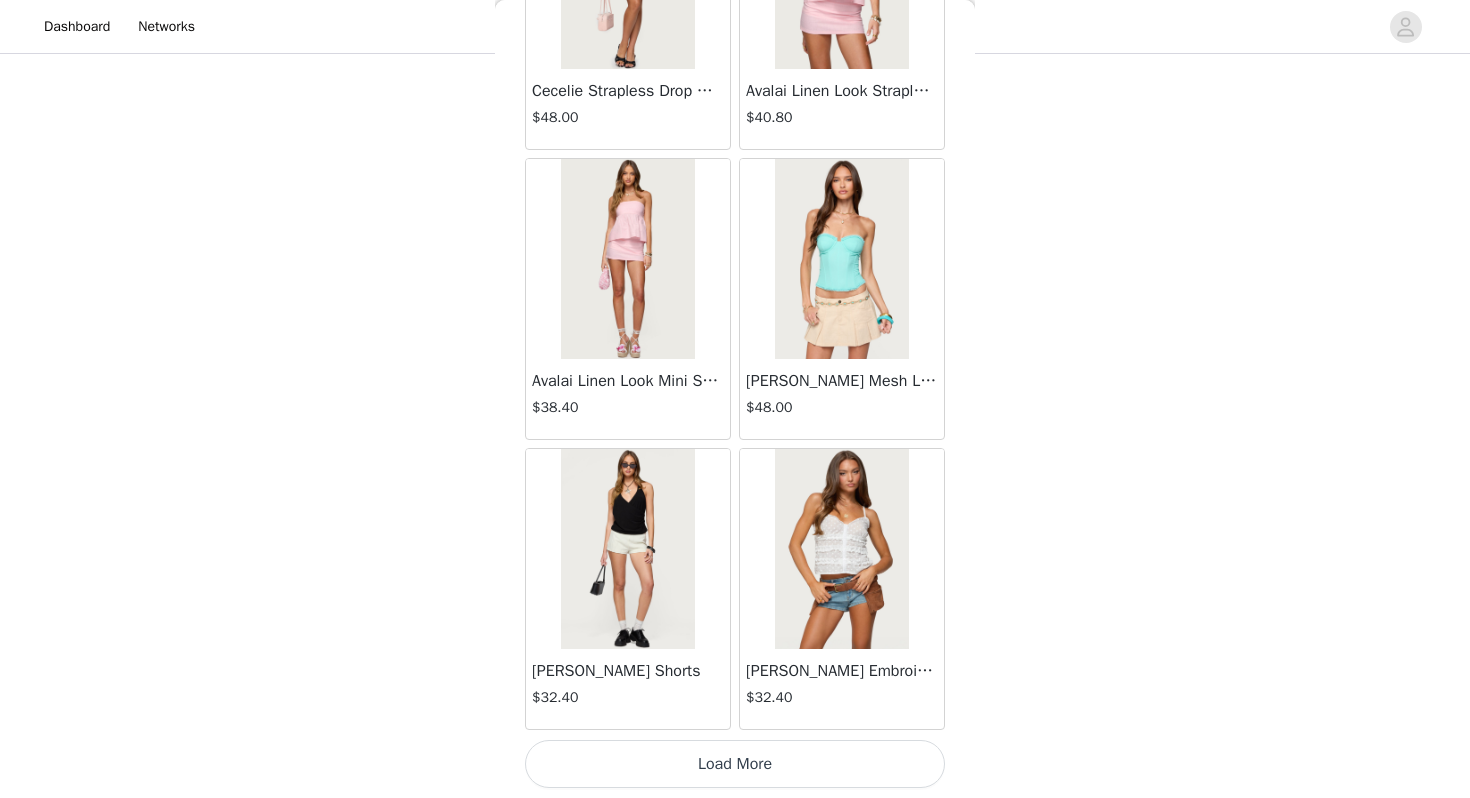 click on "Load More" at bounding box center (735, 764) 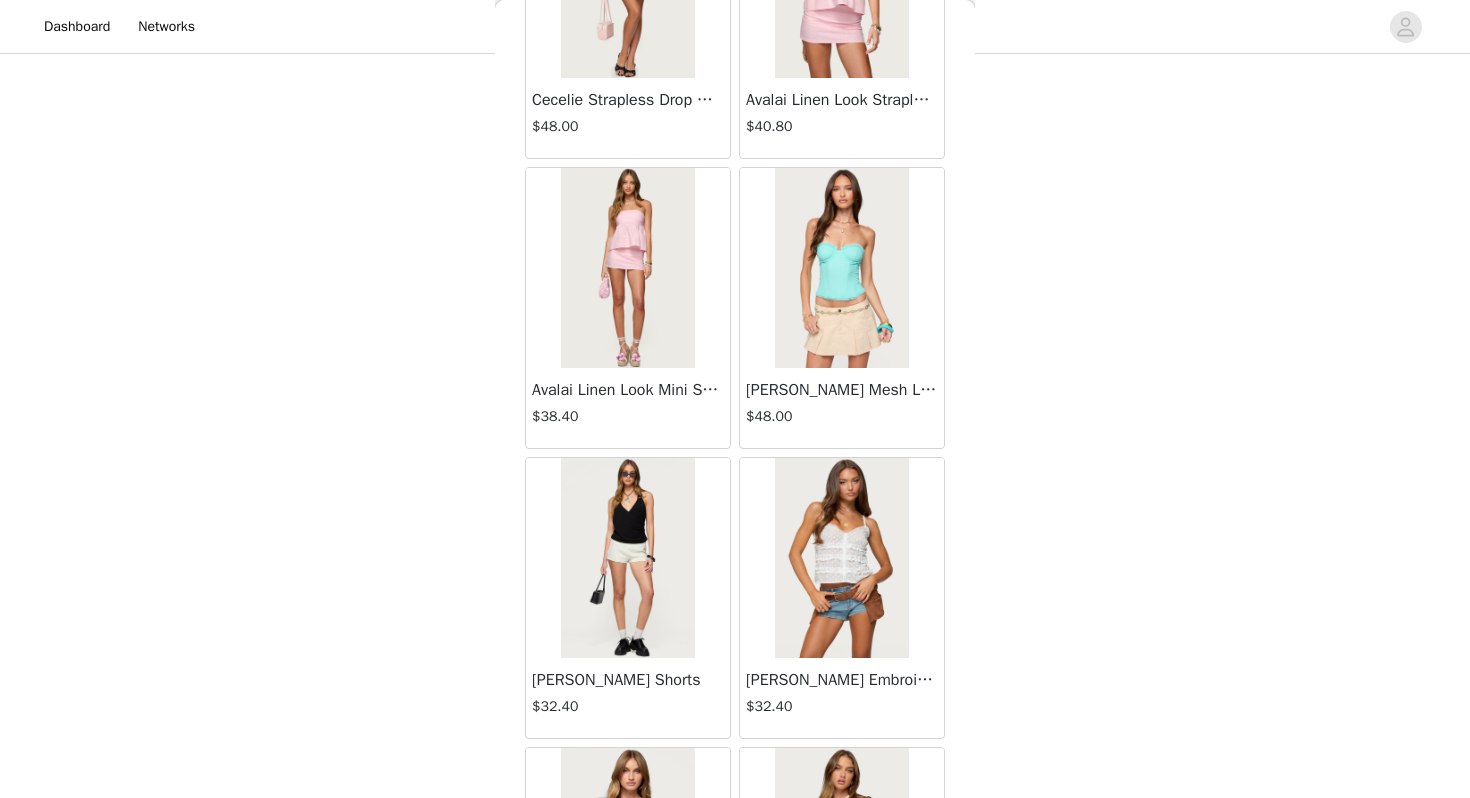 scroll, scrollTop: 48662, scrollLeft: 0, axis: vertical 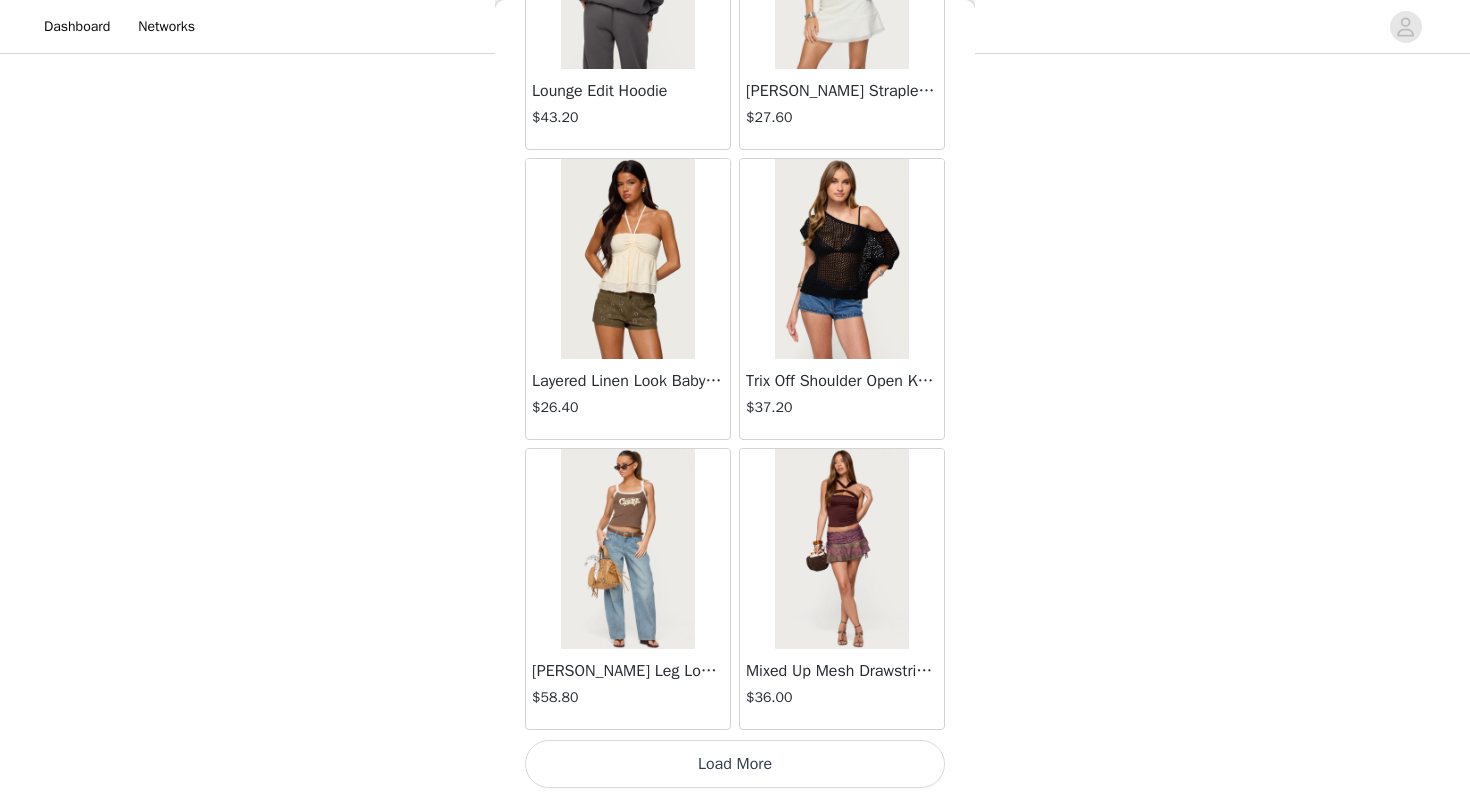 click on "Load More" at bounding box center (735, 764) 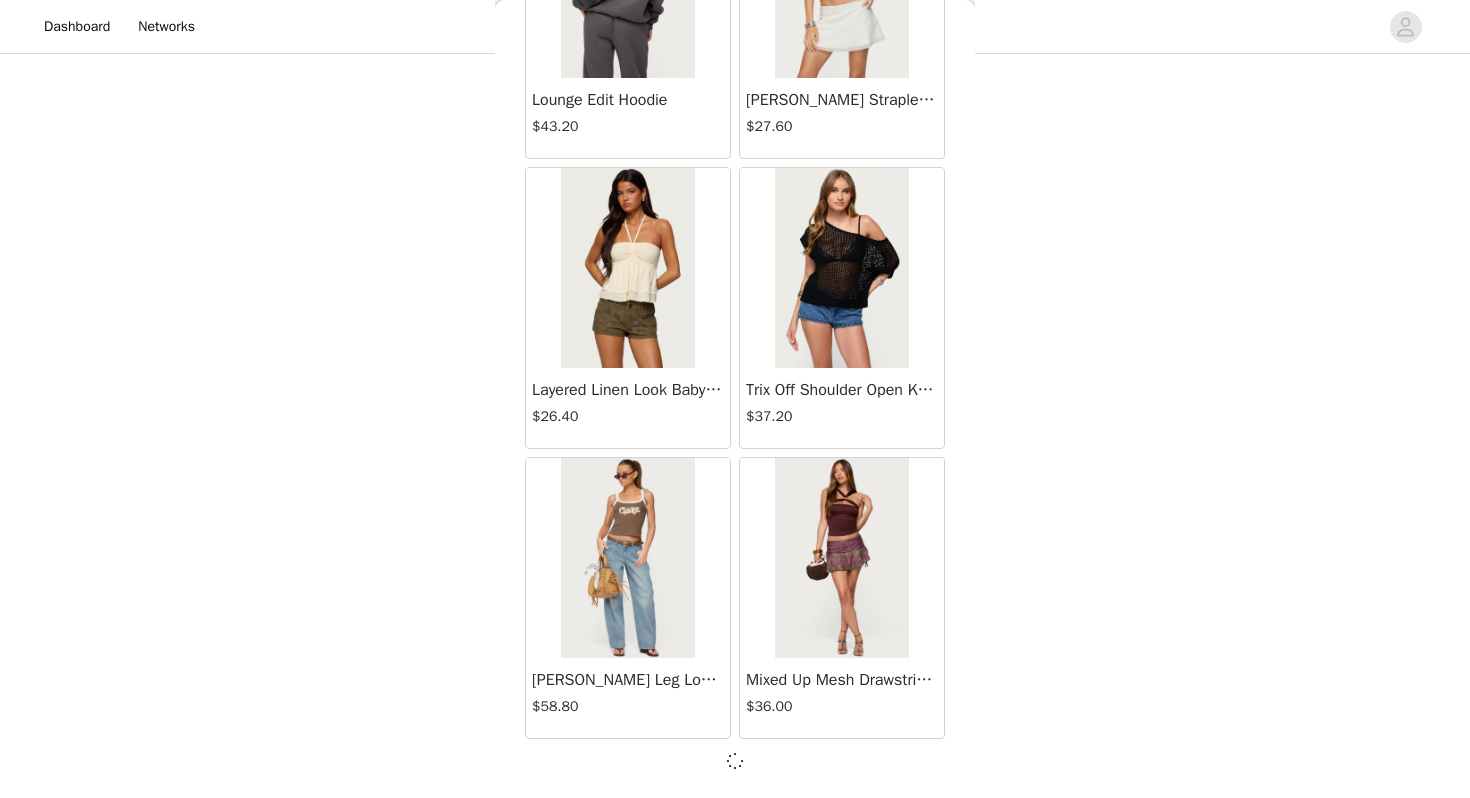 scroll, scrollTop: 51553, scrollLeft: 0, axis: vertical 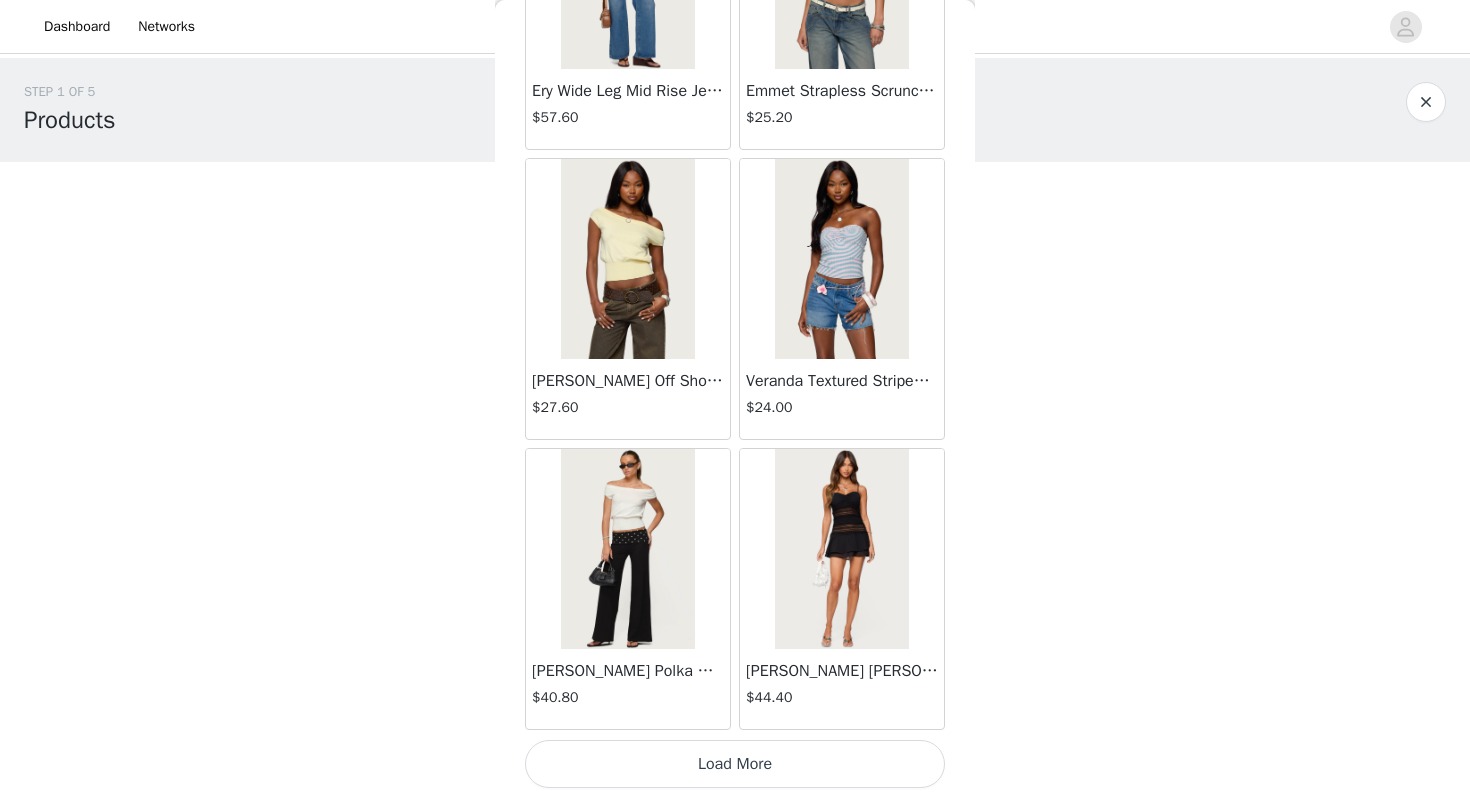 click on "Load More" at bounding box center [735, 764] 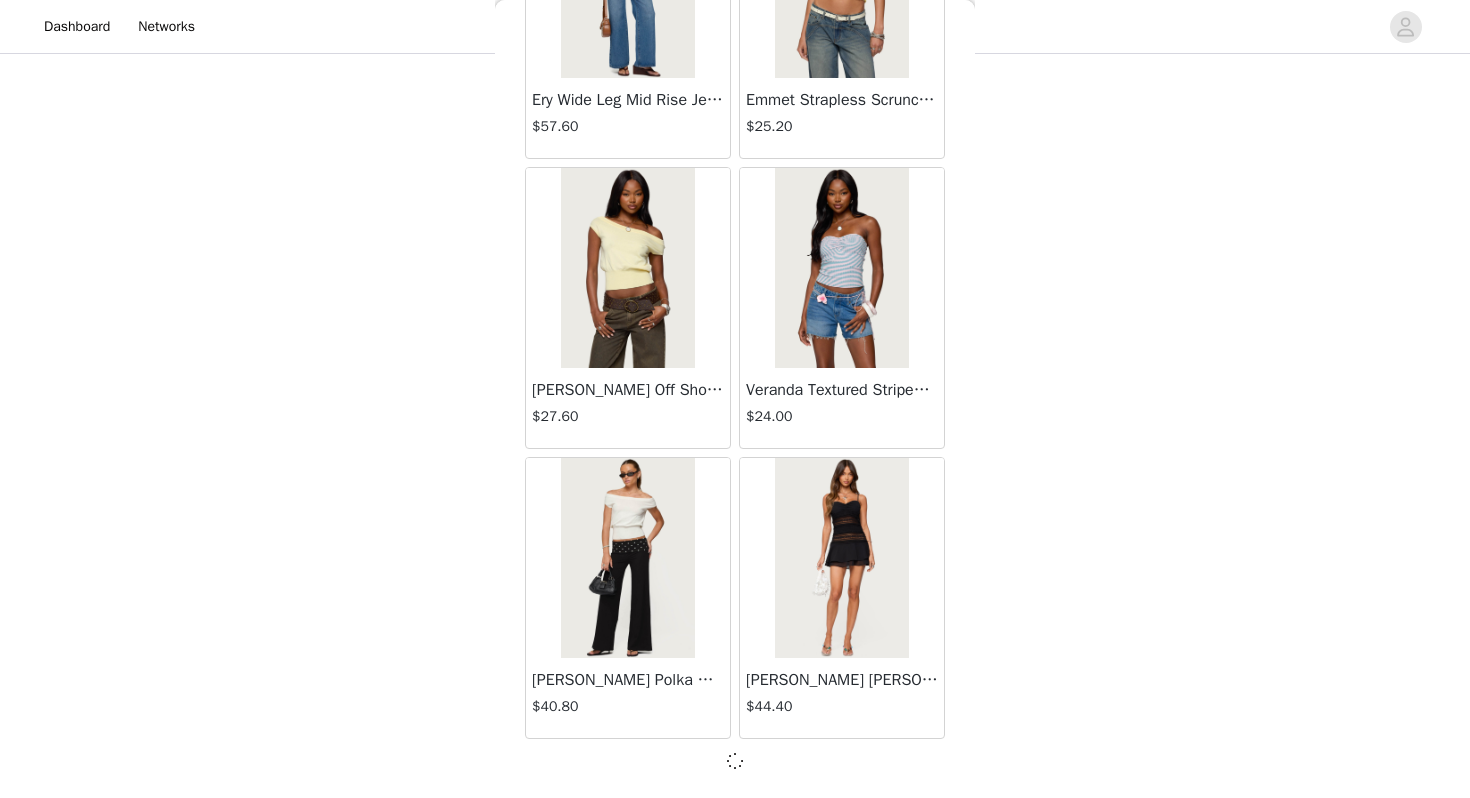 scroll, scrollTop: 112, scrollLeft: 0, axis: vertical 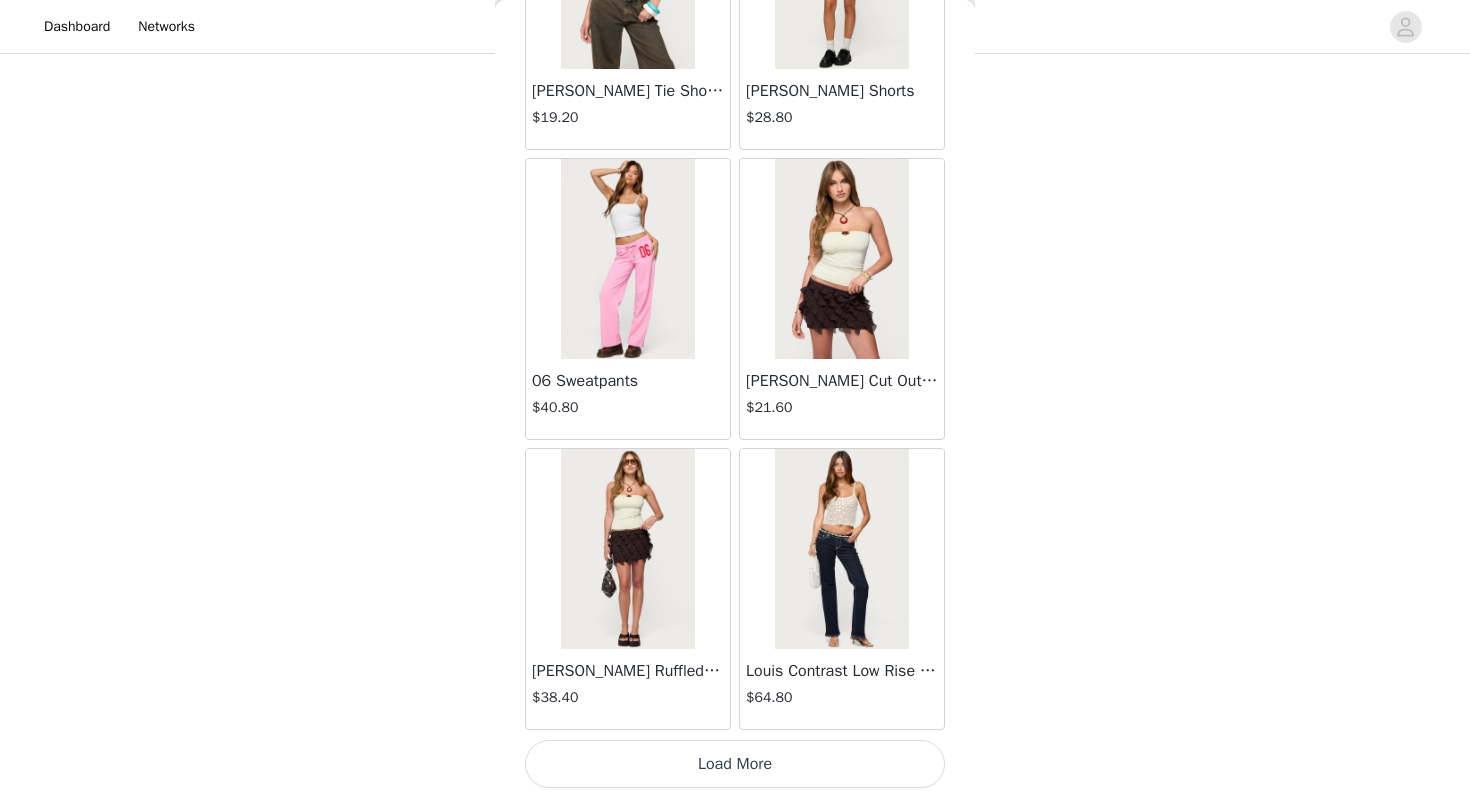 click on "Load More" at bounding box center [735, 764] 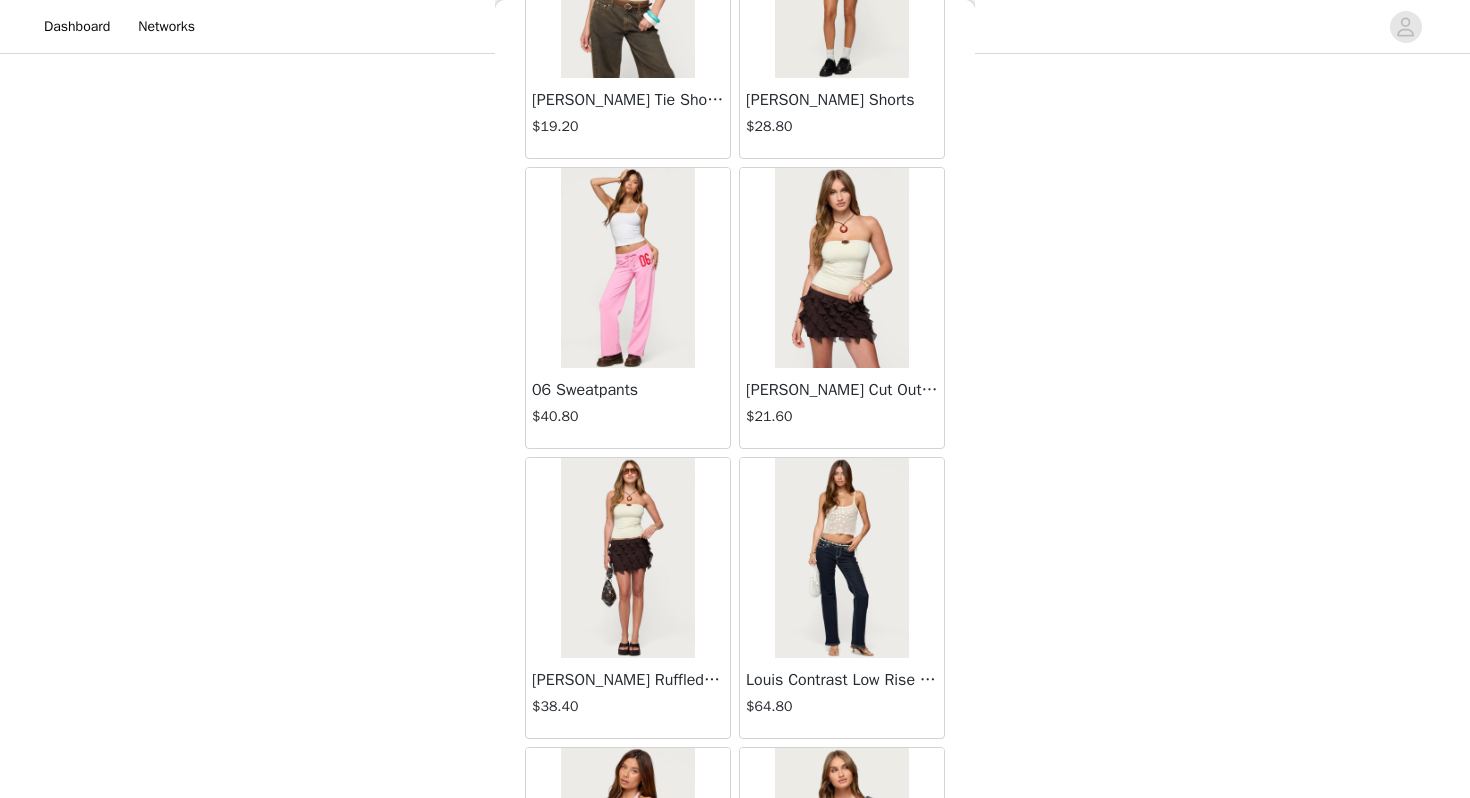 scroll, scrollTop: 112, scrollLeft: 0, axis: vertical 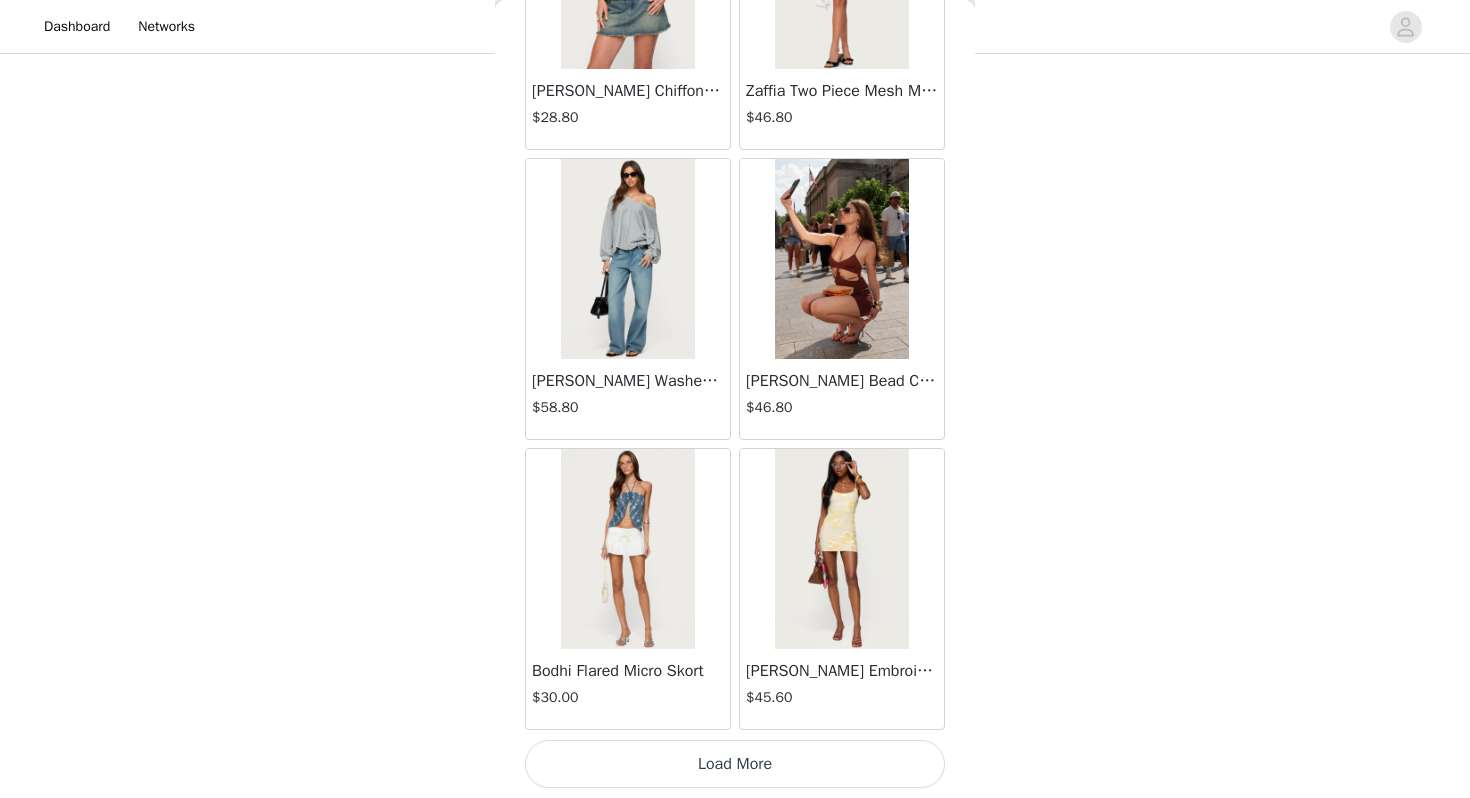 click on "Load More" at bounding box center [735, 764] 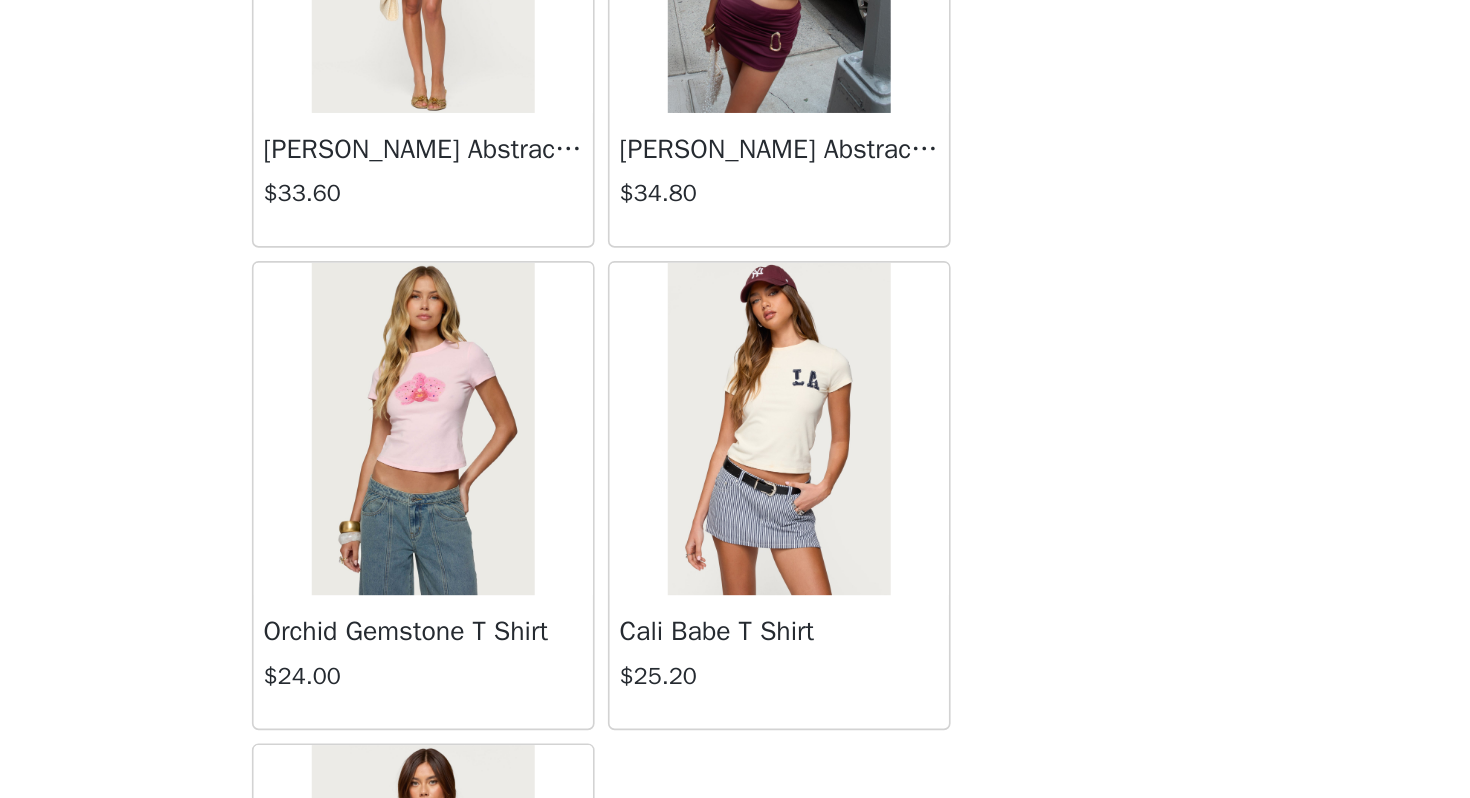scroll, scrollTop: 61938, scrollLeft: 0, axis: vertical 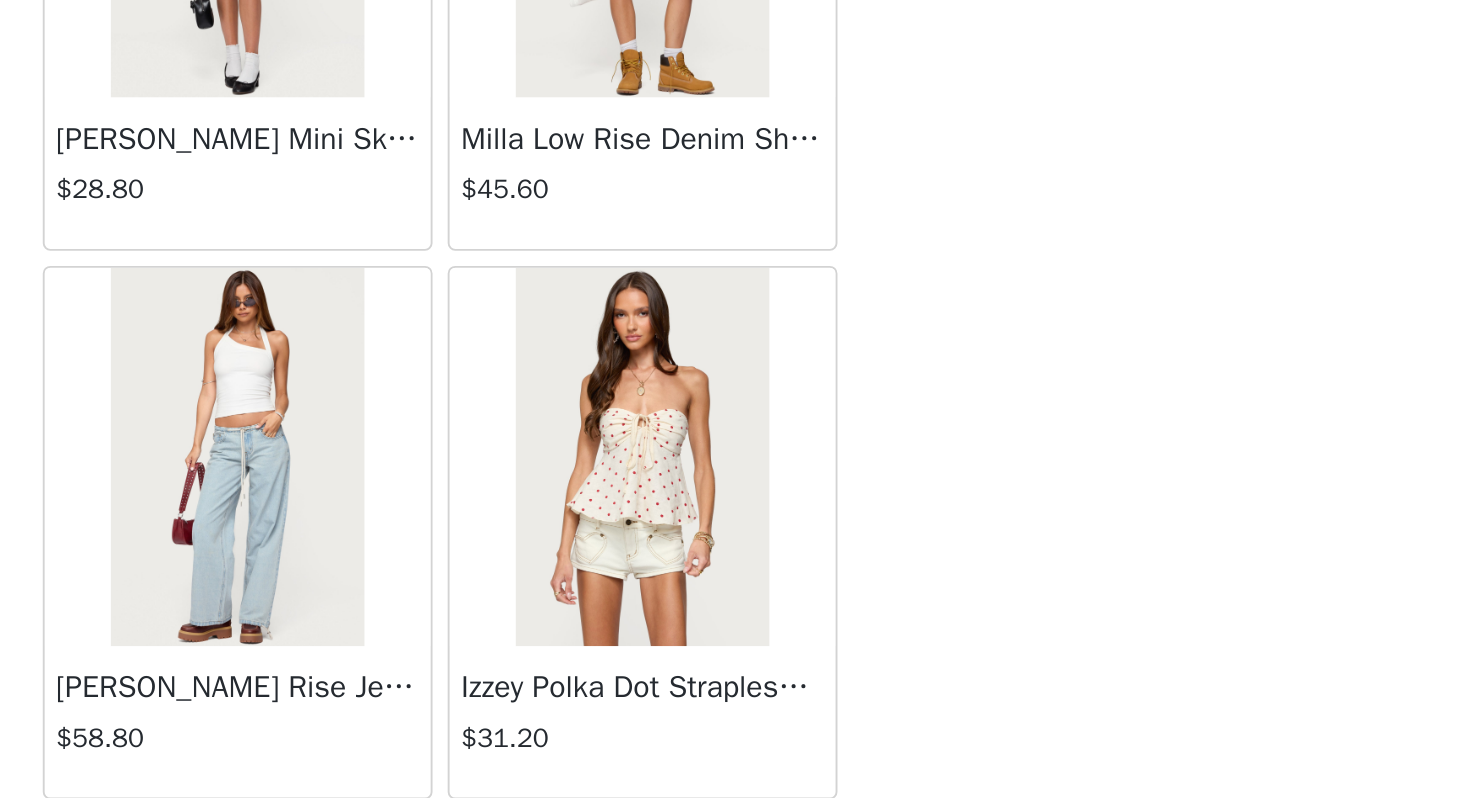 click on "Izzey Polka Dot Strapless Babydoll Top" at bounding box center (842, 604) 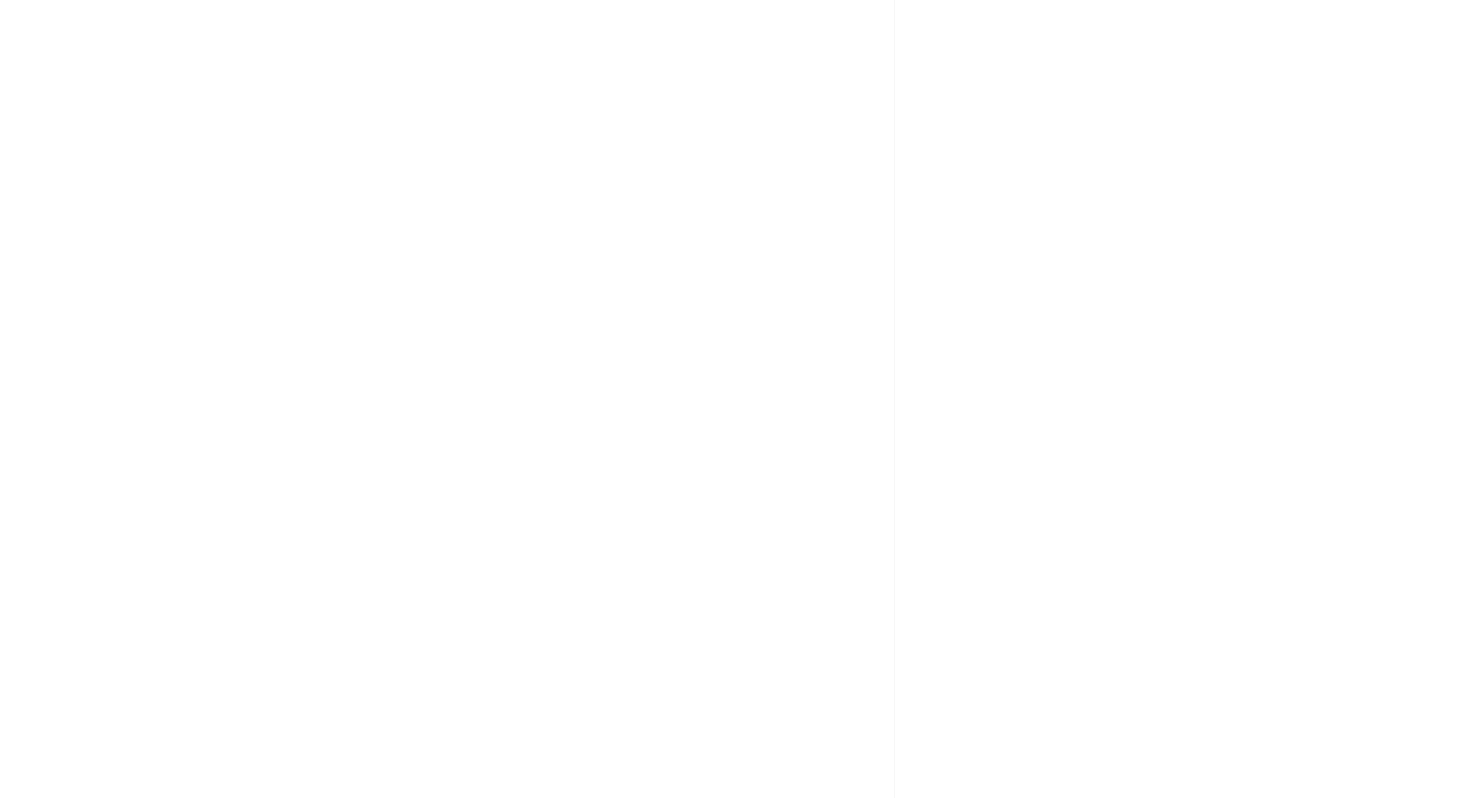 click on "Izzey Polka Dot Strapless Babydoll Top" at bounding box center (422, 604) 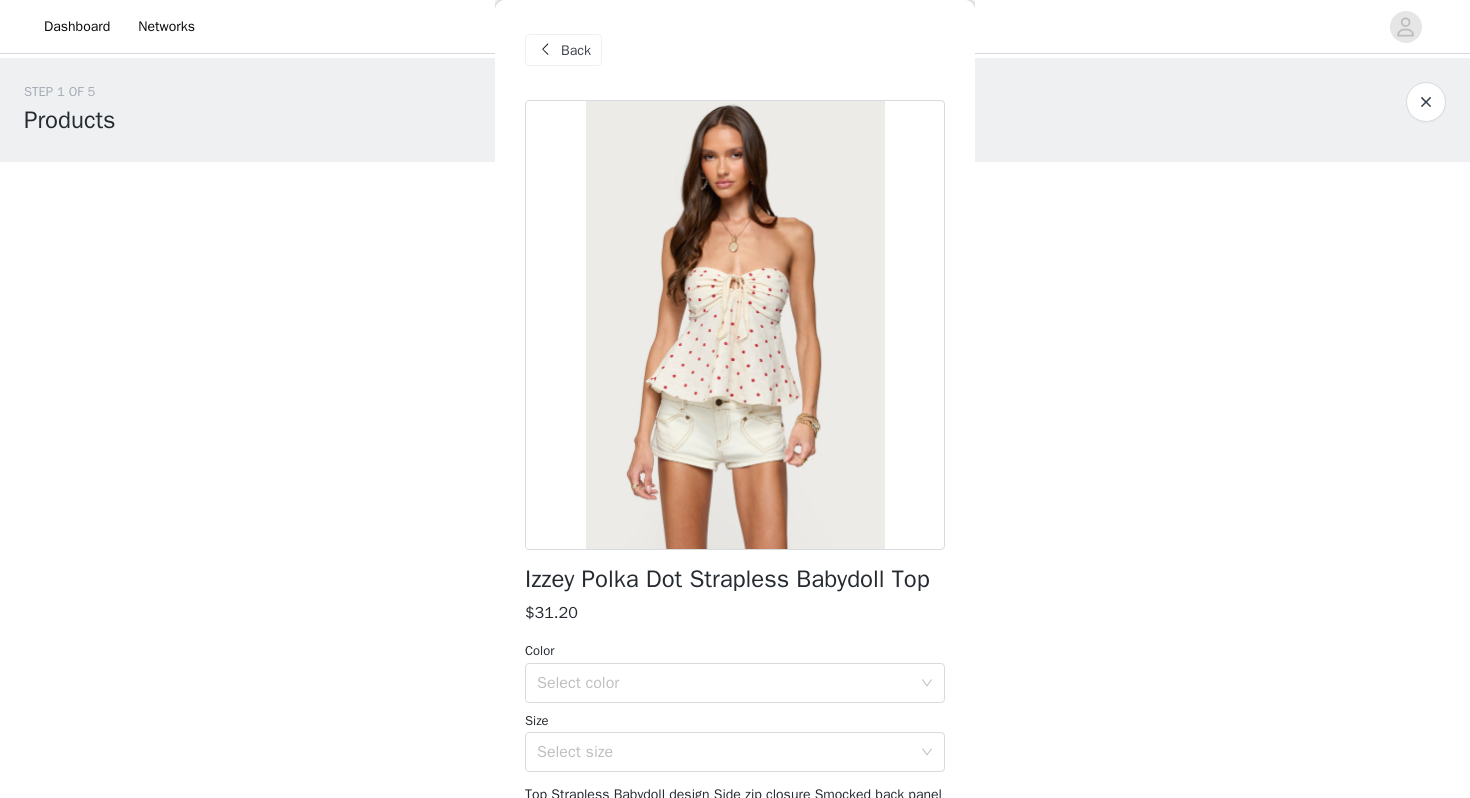 scroll, scrollTop: 153, scrollLeft: 0, axis: vertical 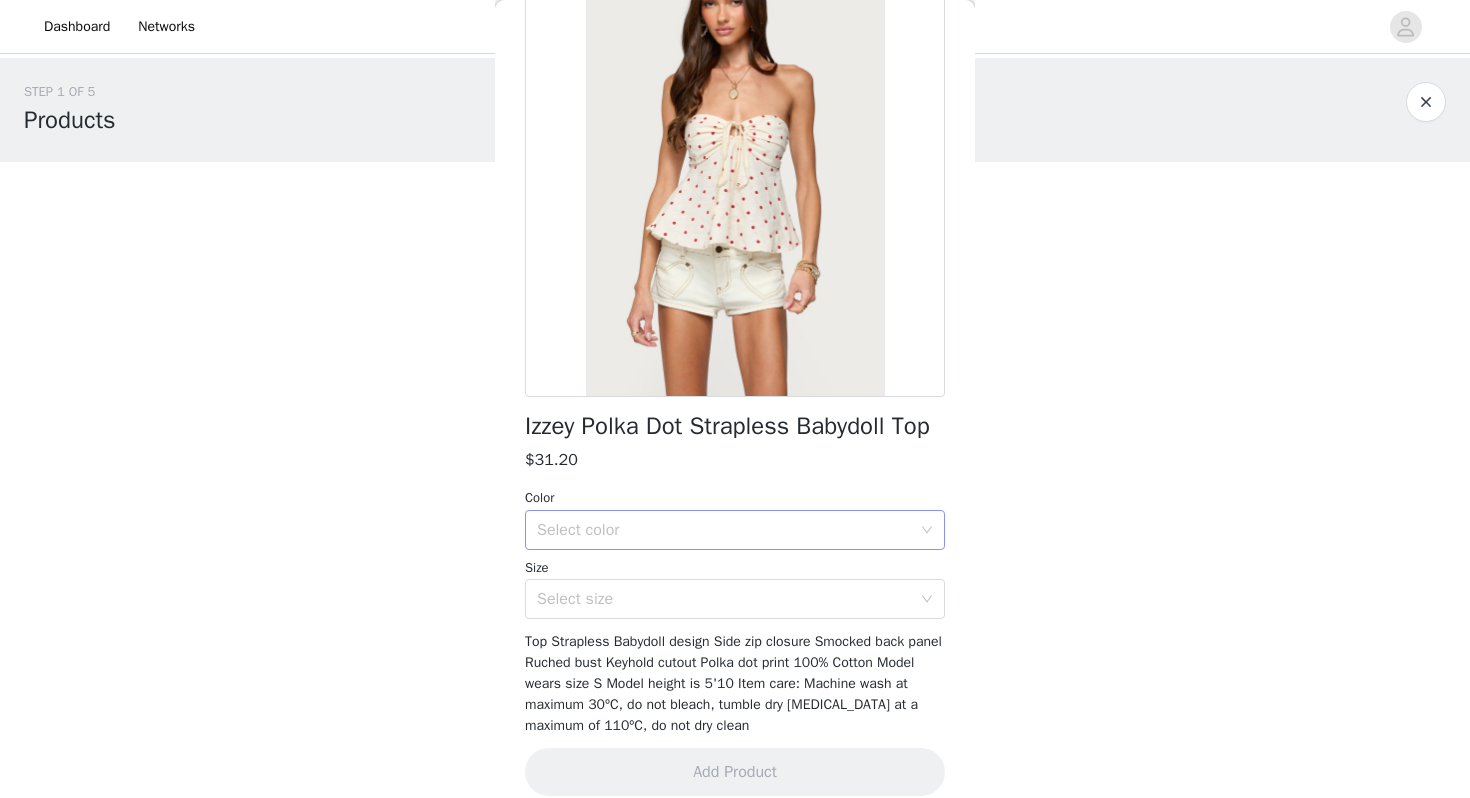 click on "Select color" at bounding box center [724, 530] 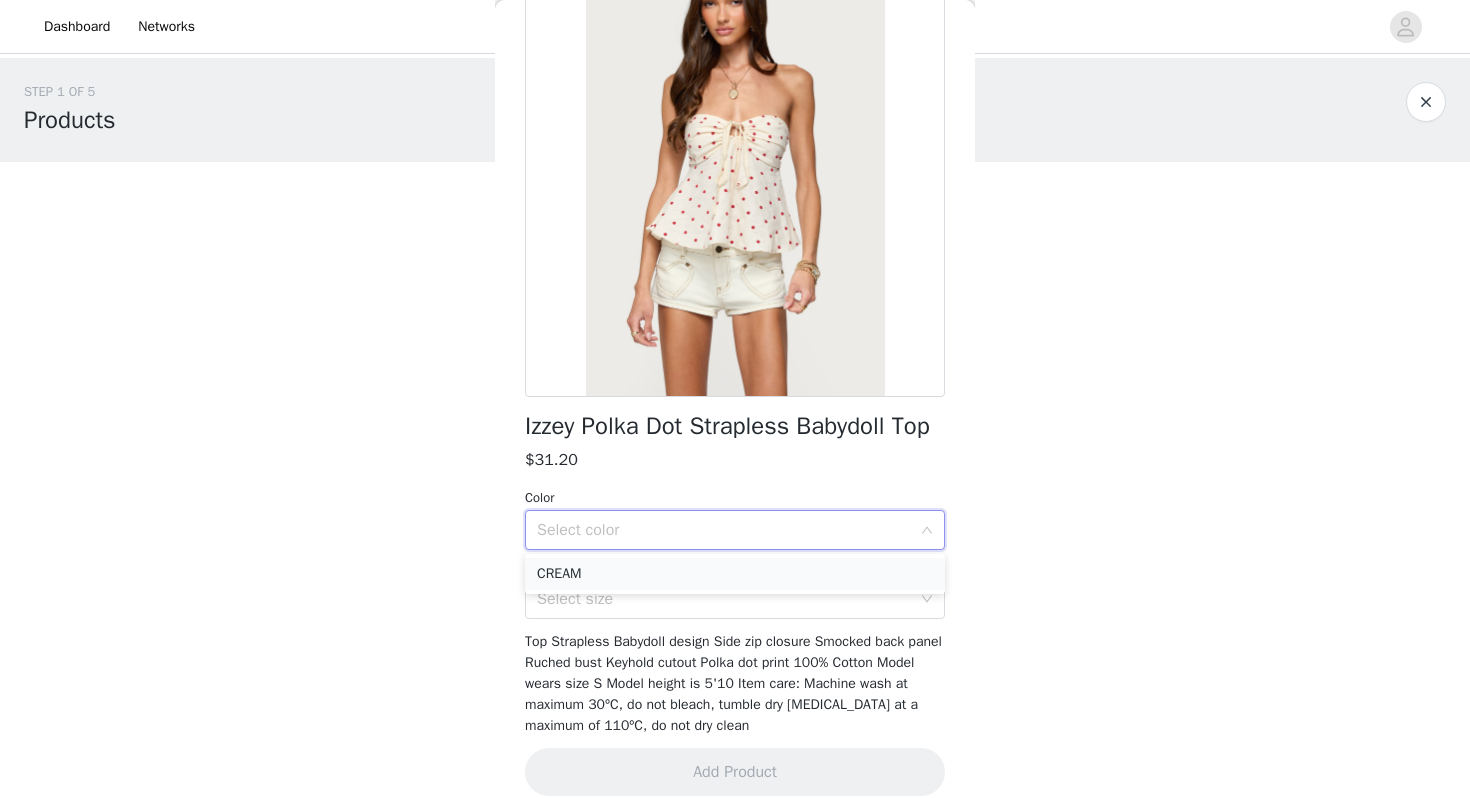 click on "CREAM" at bounding box center [735, 574] 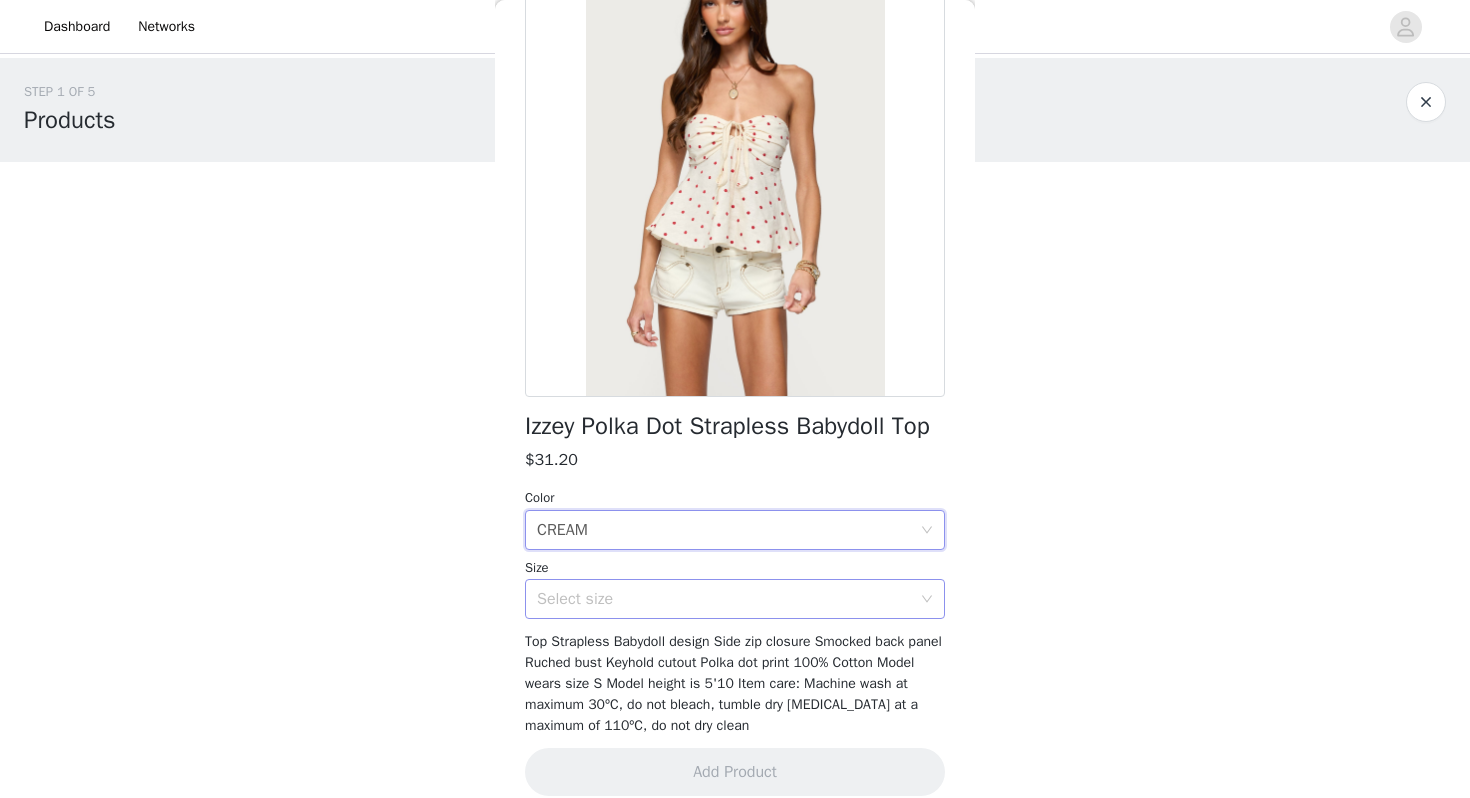 click on "Select size" at bounding box center [724, 599] 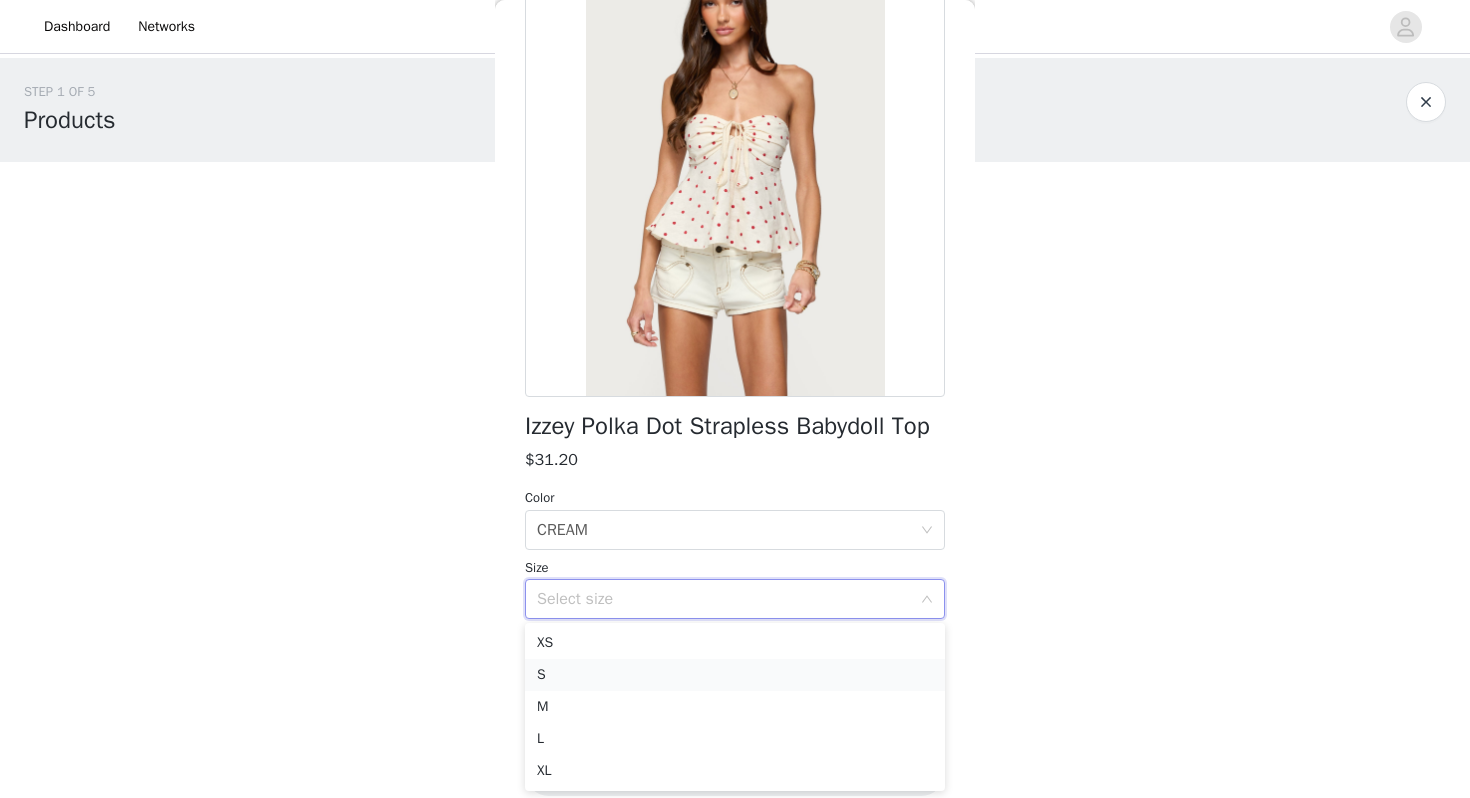 click on "S" at bounding box center (735, 675) 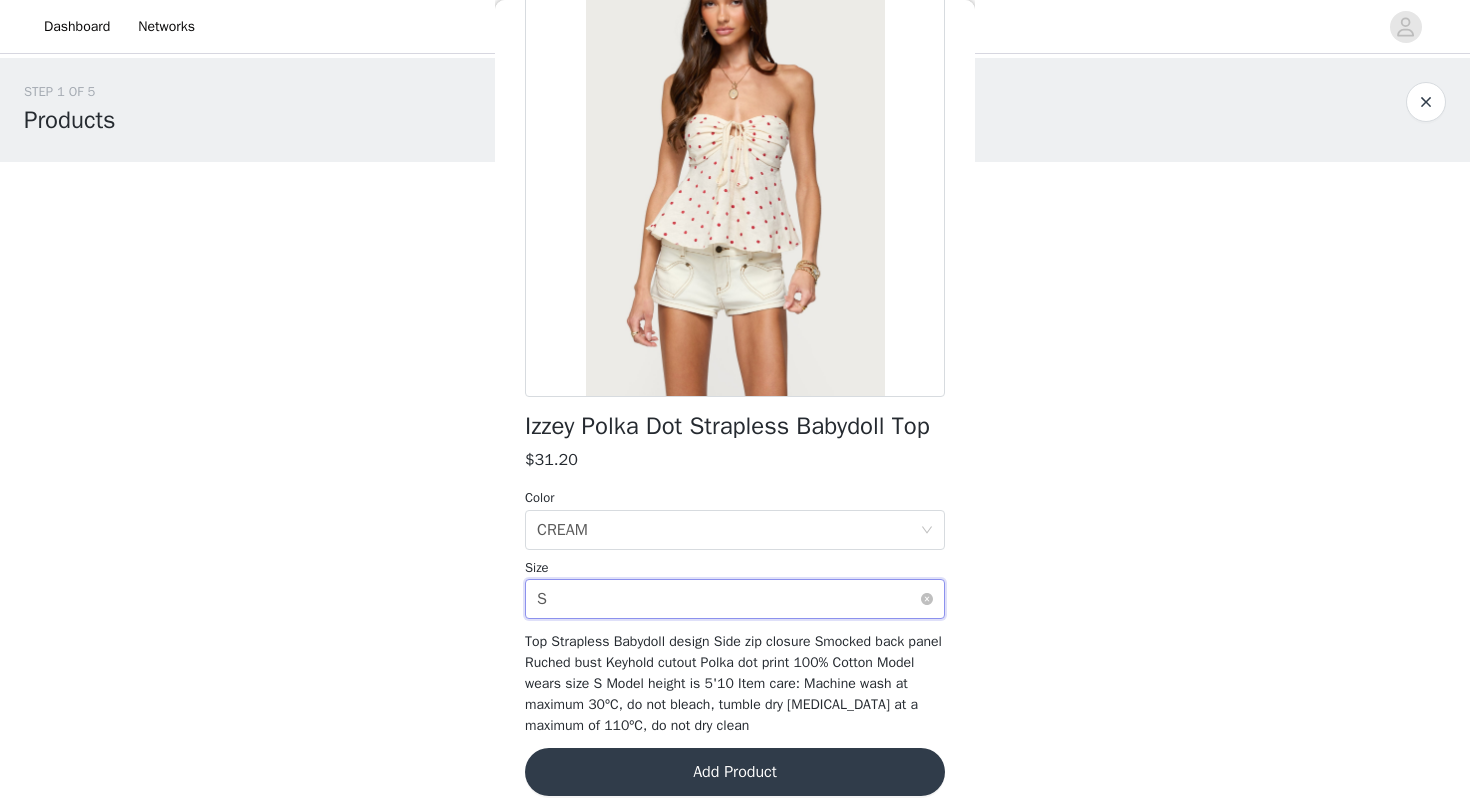 click on "Select size S" at bounding box center (728, 599) 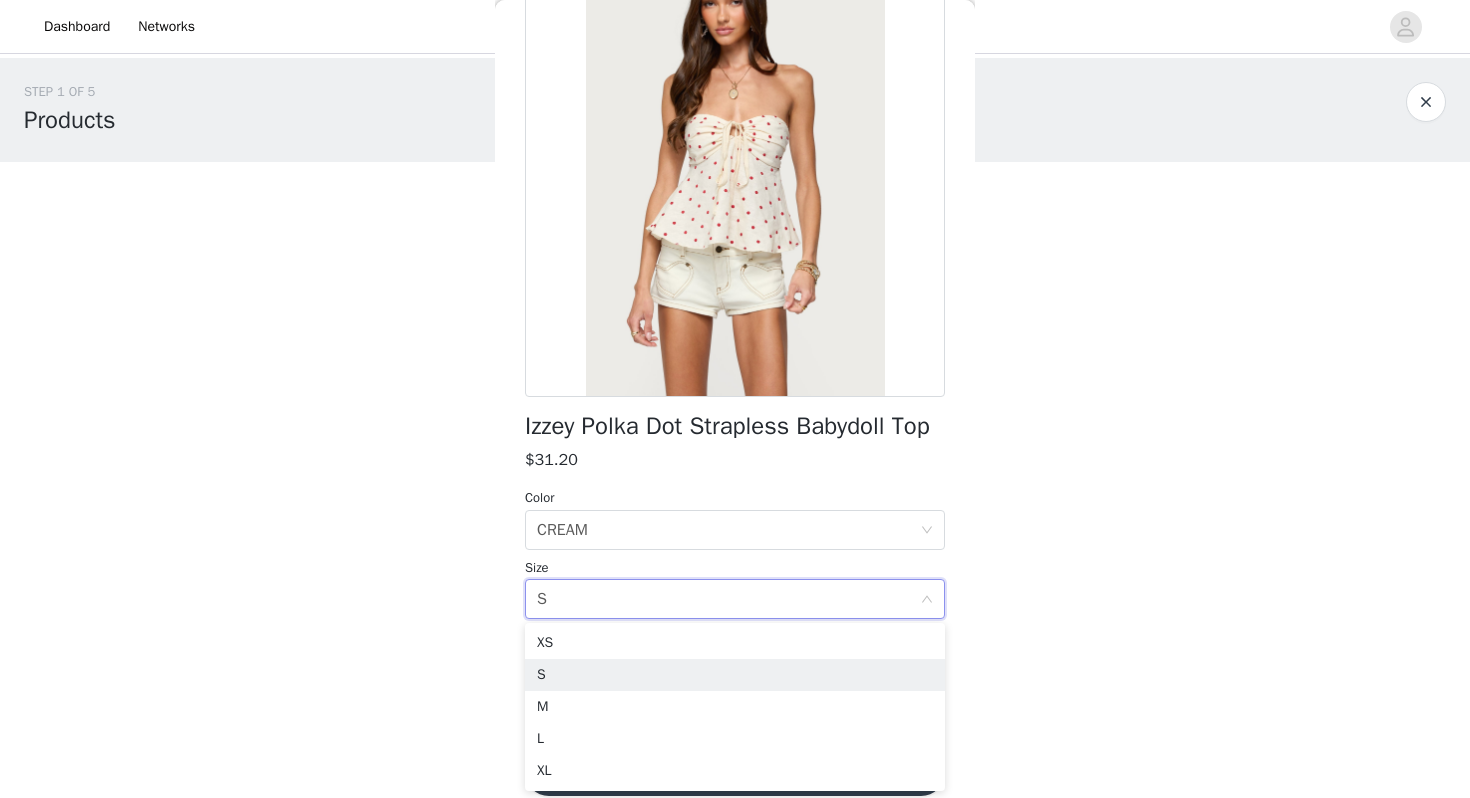 click on "Back     Izzey Polka Dot Strapless Babydoll Top       $31.20         Color   Select color CREAM Size   Select size S   Top Strapless Babydoll design Side zip closure Smocked back panel Ruched bust Keyhold cutout Polka dot print 100% Cotton Model wears size S Model height is 5'10 Item care: Machine wash at maximum 30ºC, do not bleach, tumble dry low, iron at a maximum of 110ºC, do not dry clean   Add Product" at bounding box center (735, 399) 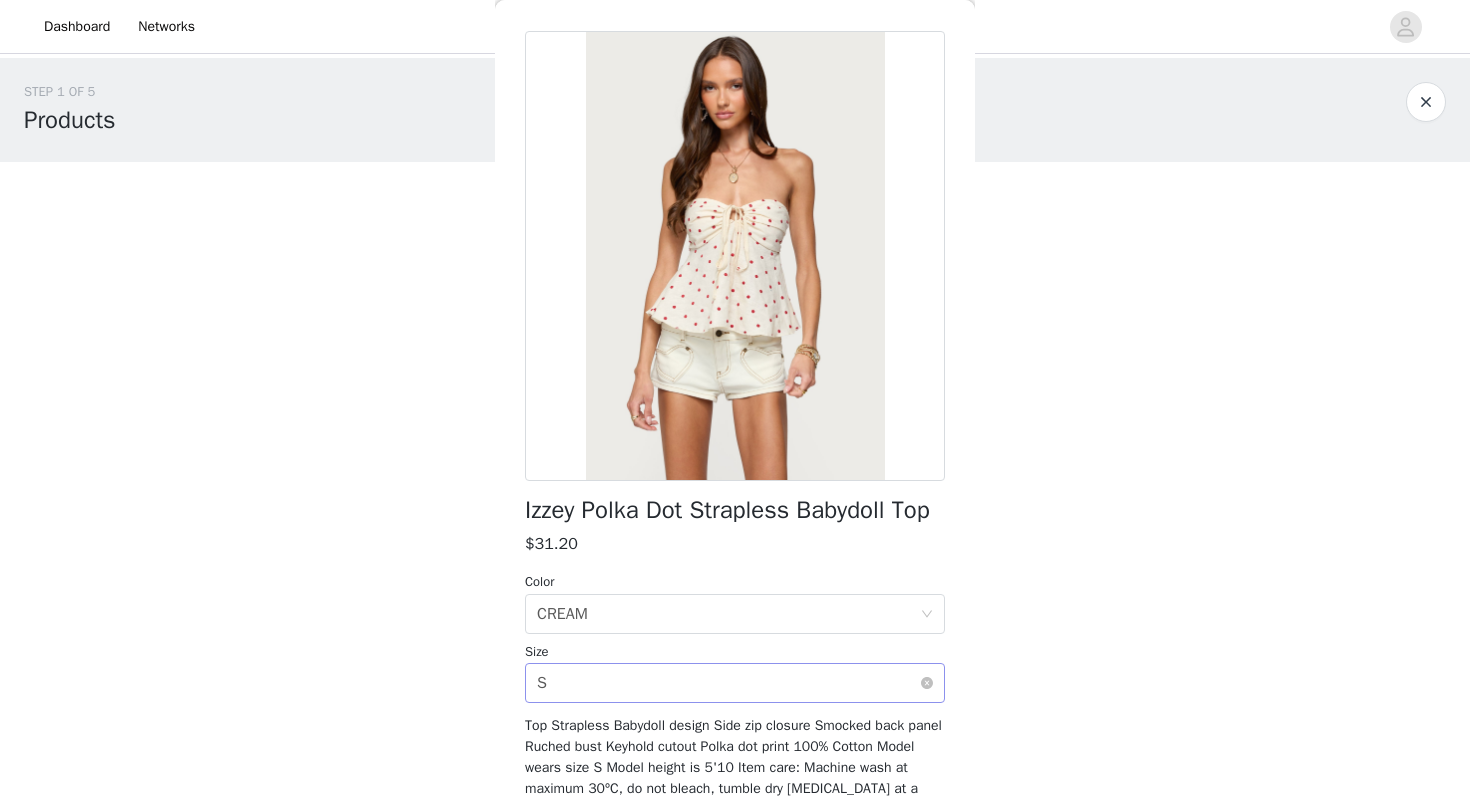scroll, scrollTop: 60, scrollLeft: 0, axis: vertical 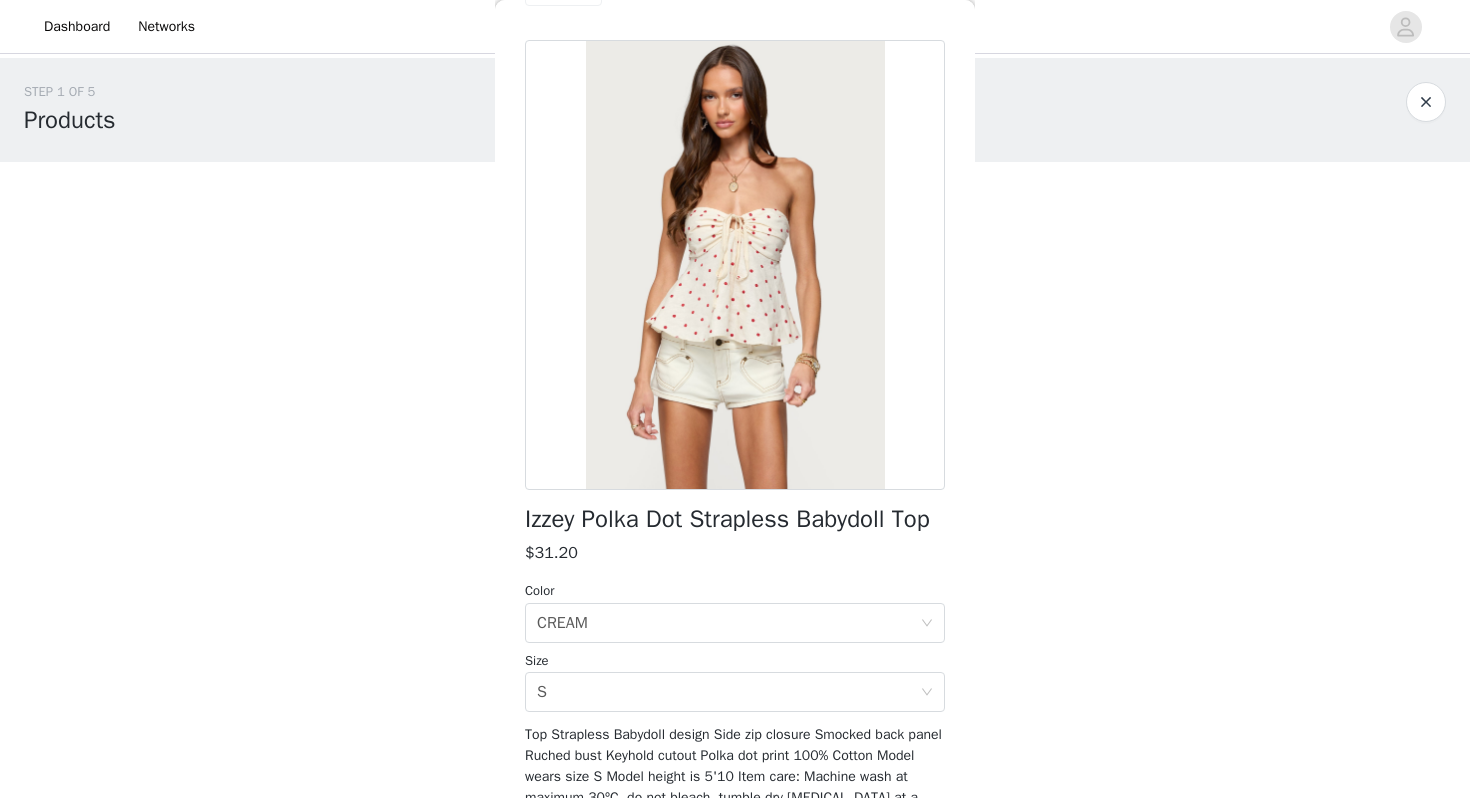 click on "Izzey Polka Dot Strapless Babydoll Top" at bounding box center (727, 519) 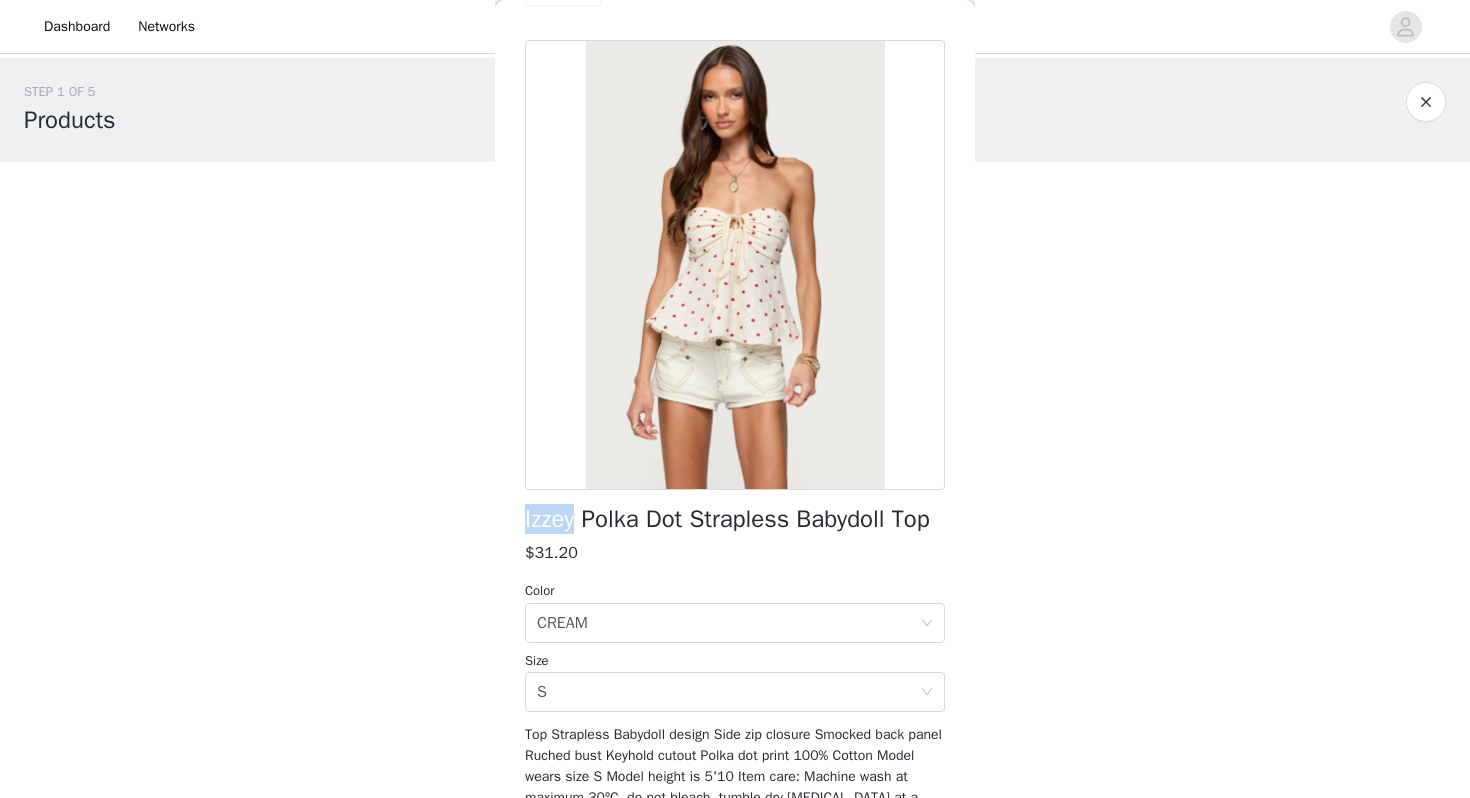 click on "Izzey Polka Dot Strapless Babydoll Top" at bounding box center [727, 519] 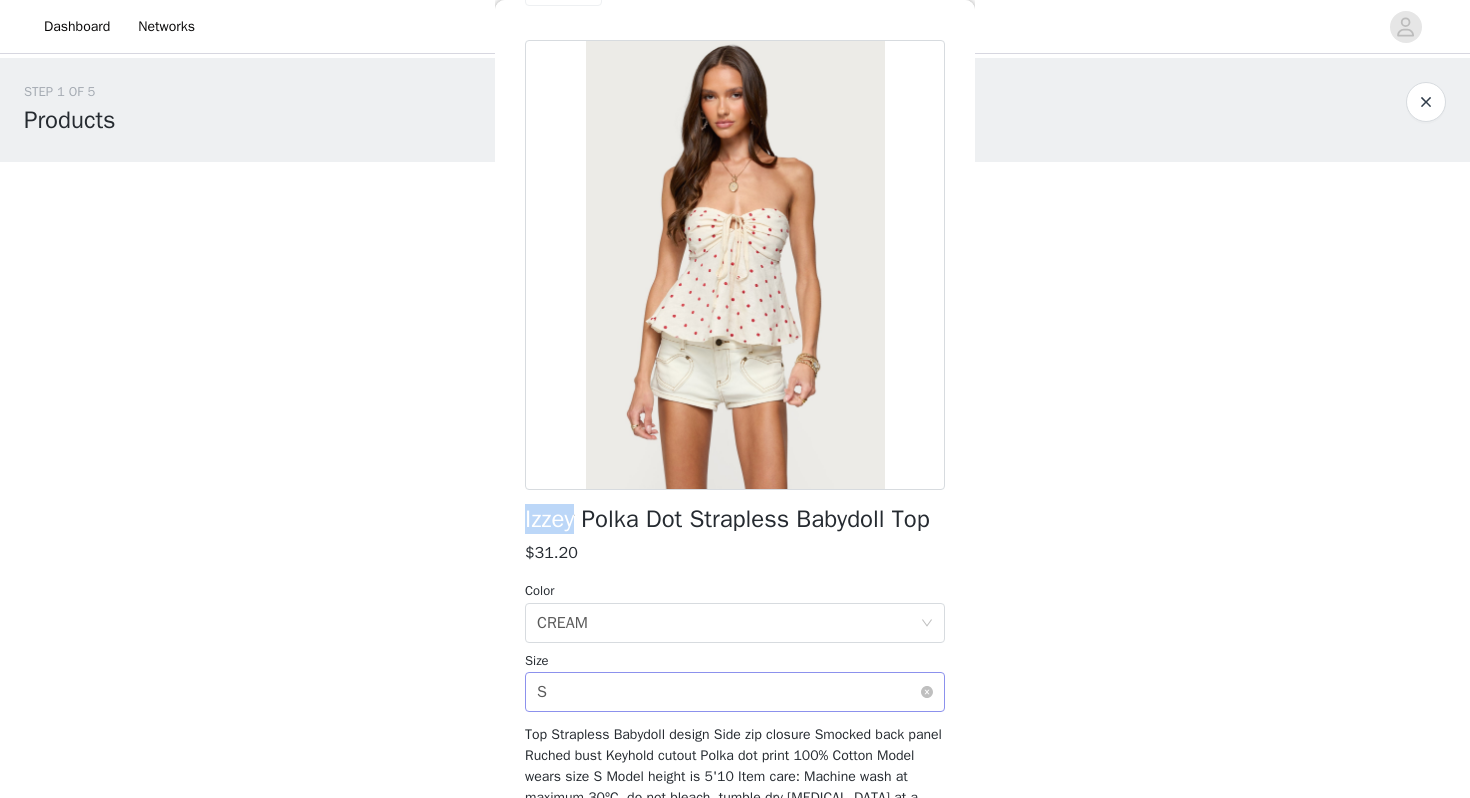 click on "Select size S" at bounding box center [728, 692] 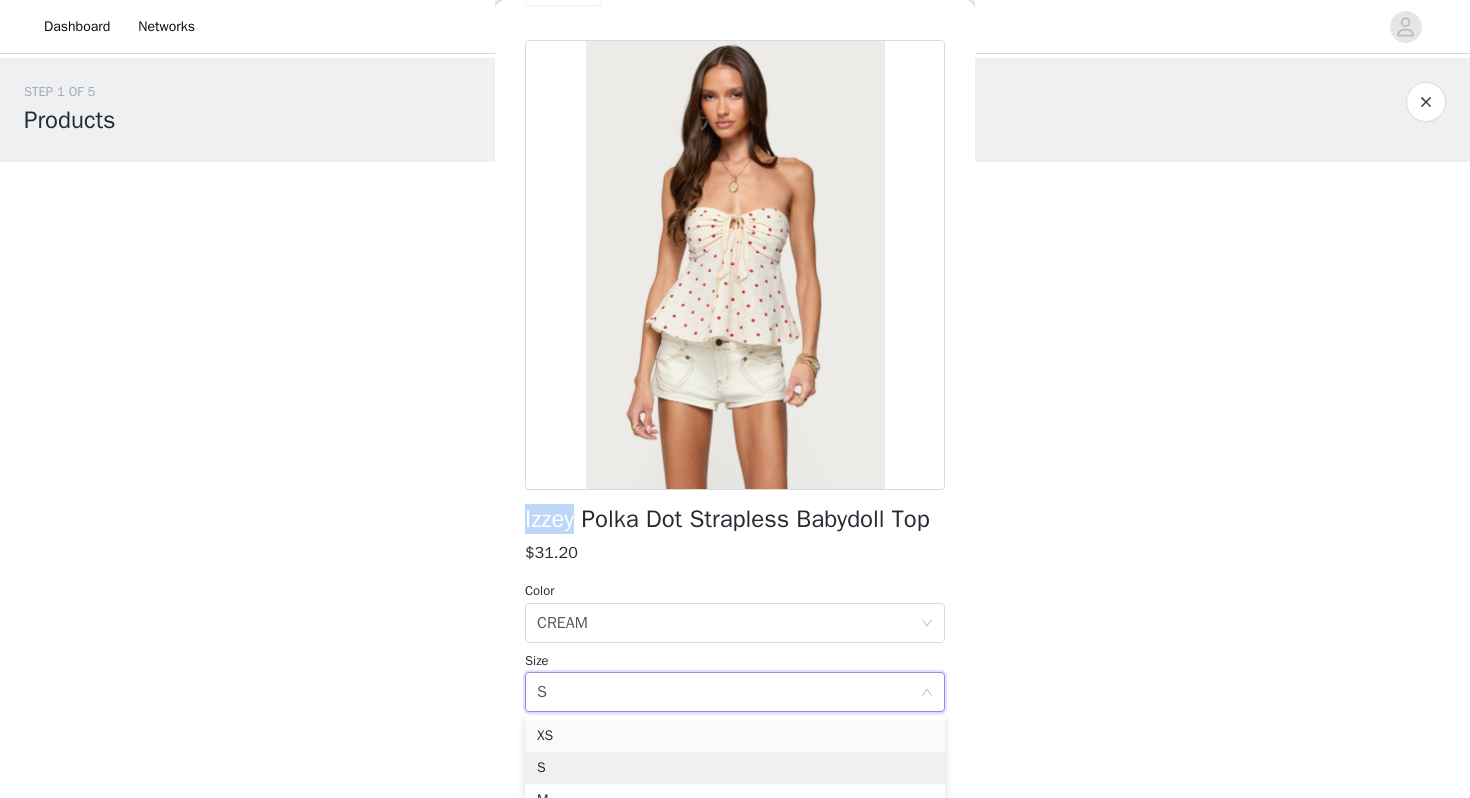 click on "XS" at bounding box center (735, 736) 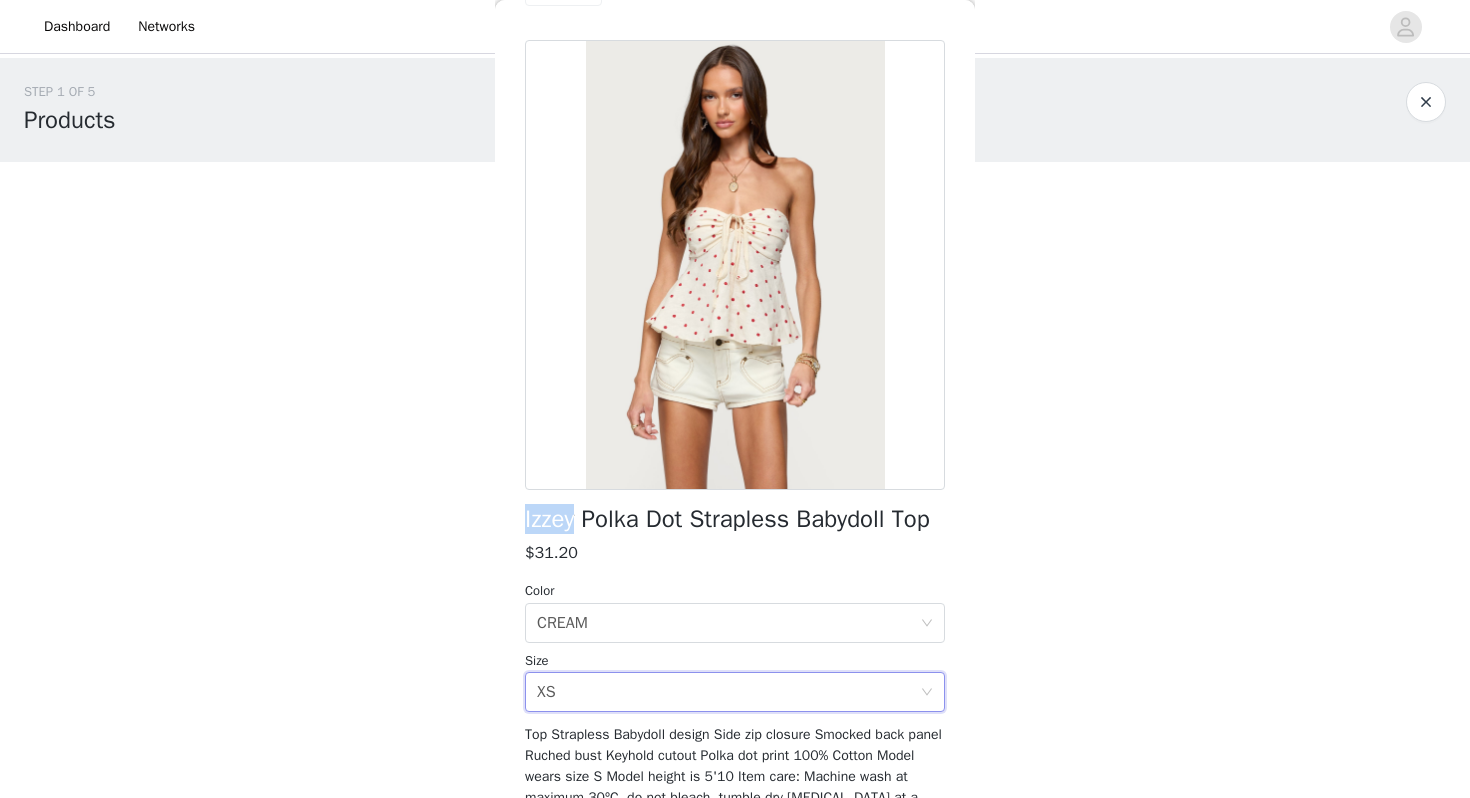 scroll, scrollTop: 112, scrollLeft: 0, axis: vertical 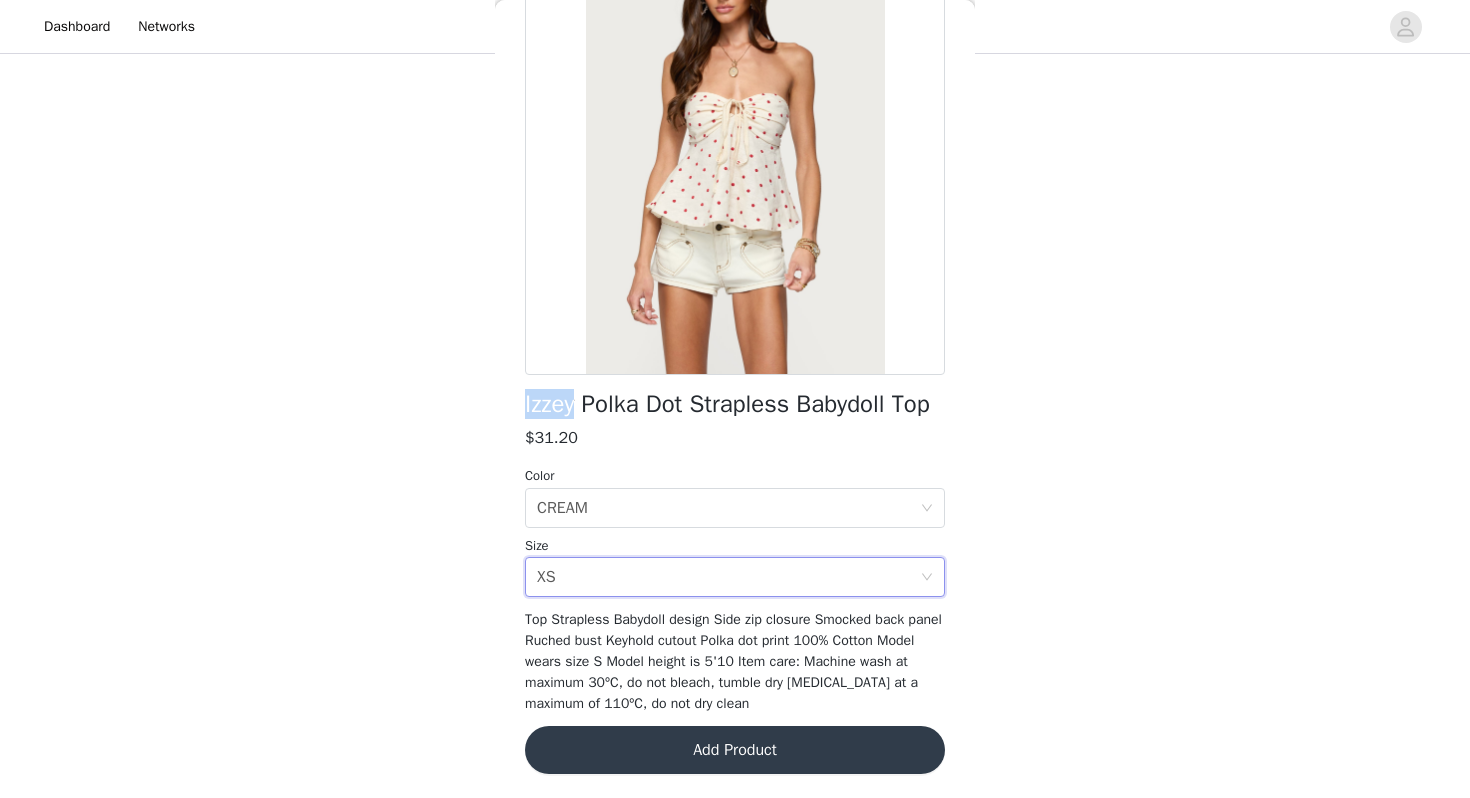 click on "Add Product" at bounding box center [735, 750] 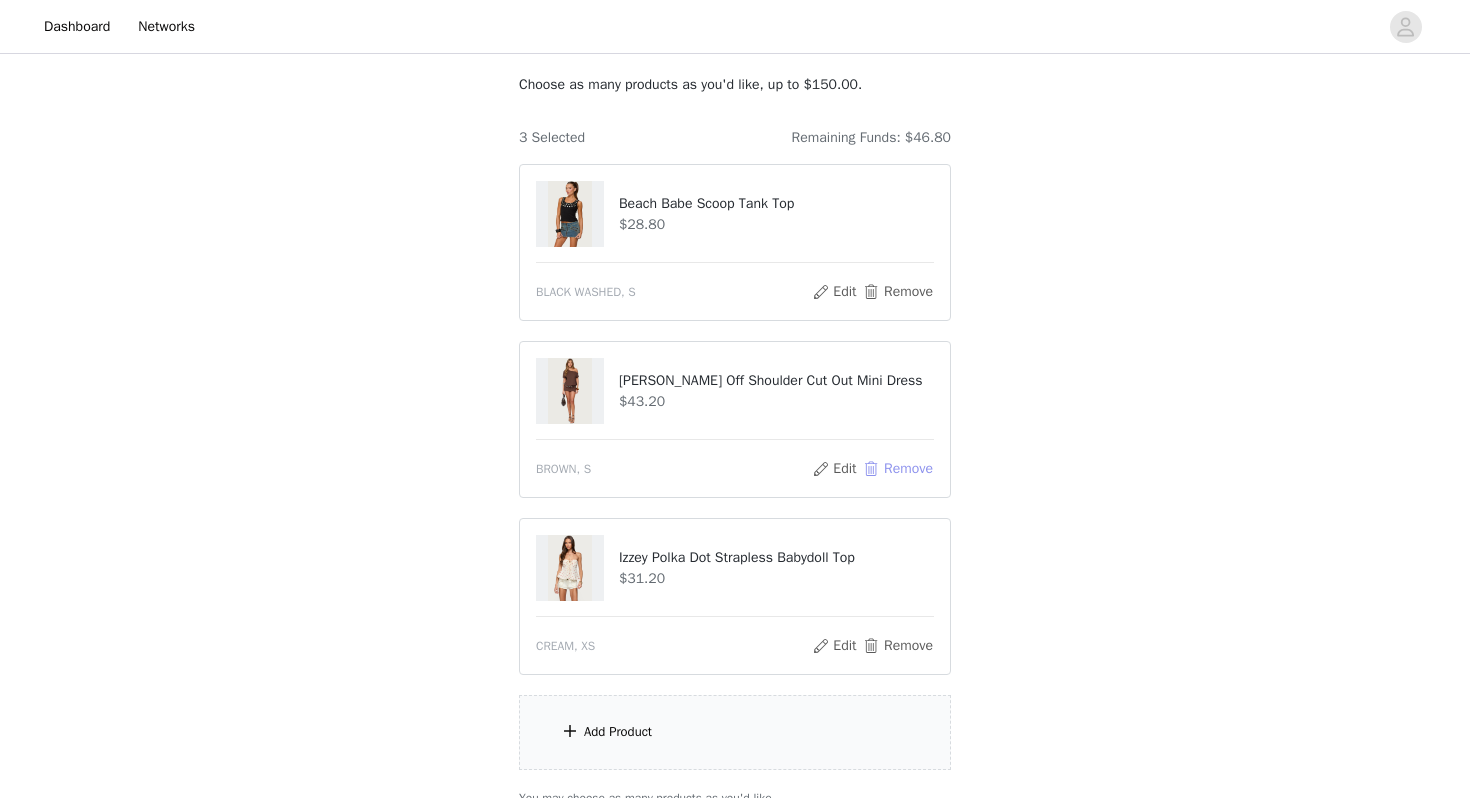 click on "Remove" at bounding box center (898, 469) 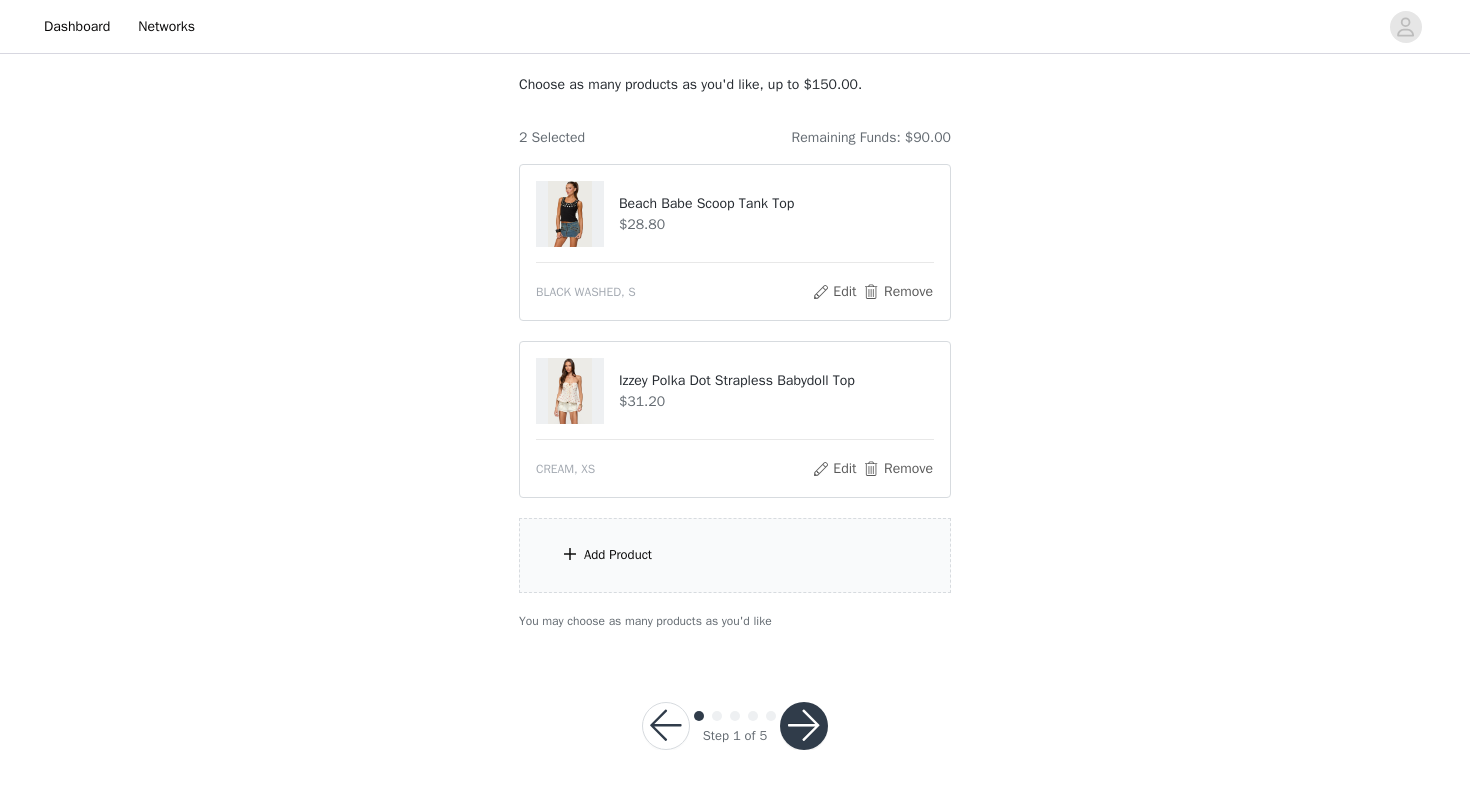 click on "Add Product" at bounding box center (735, 555) 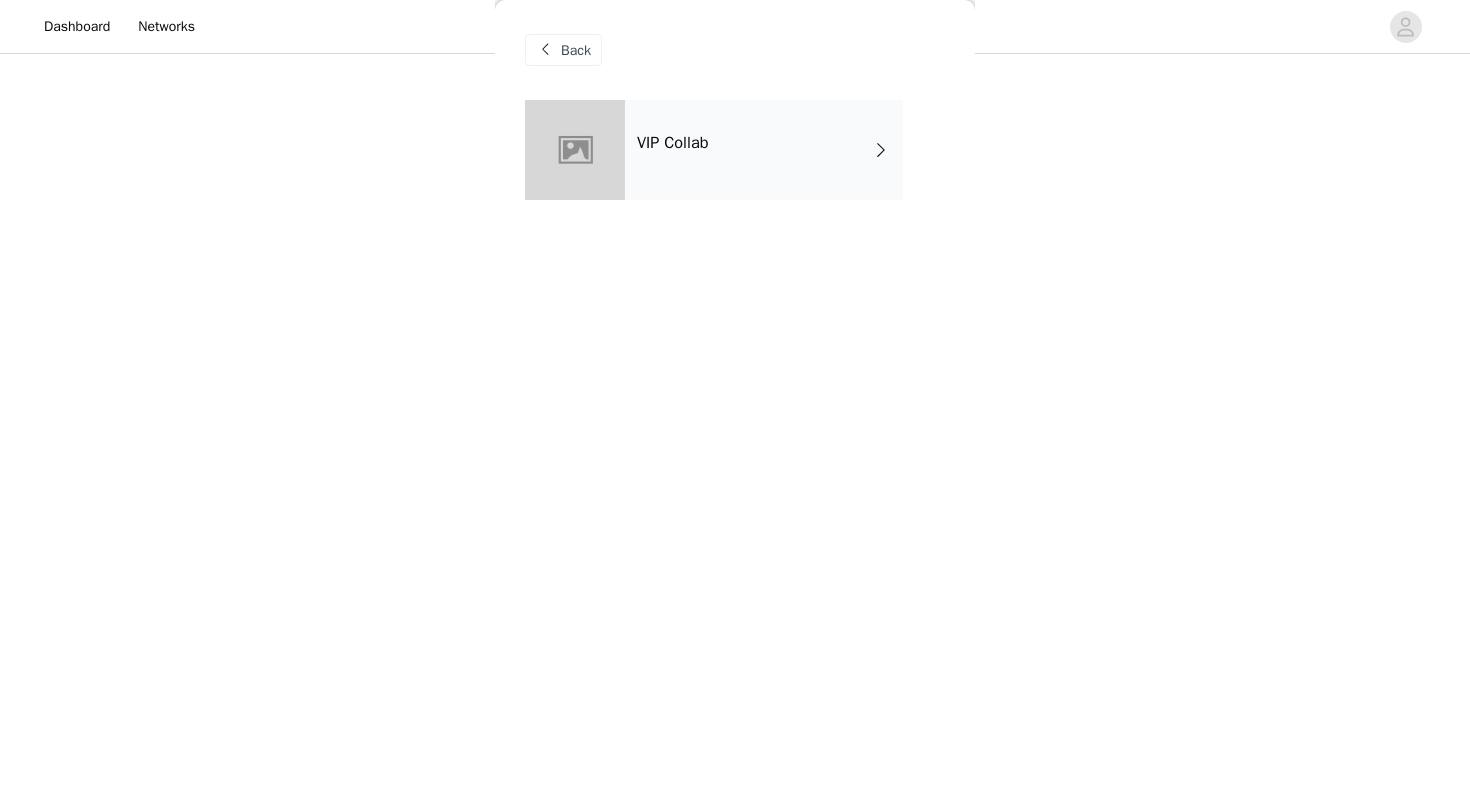 click on "VIP Collab" at bounding box center (764, 150) 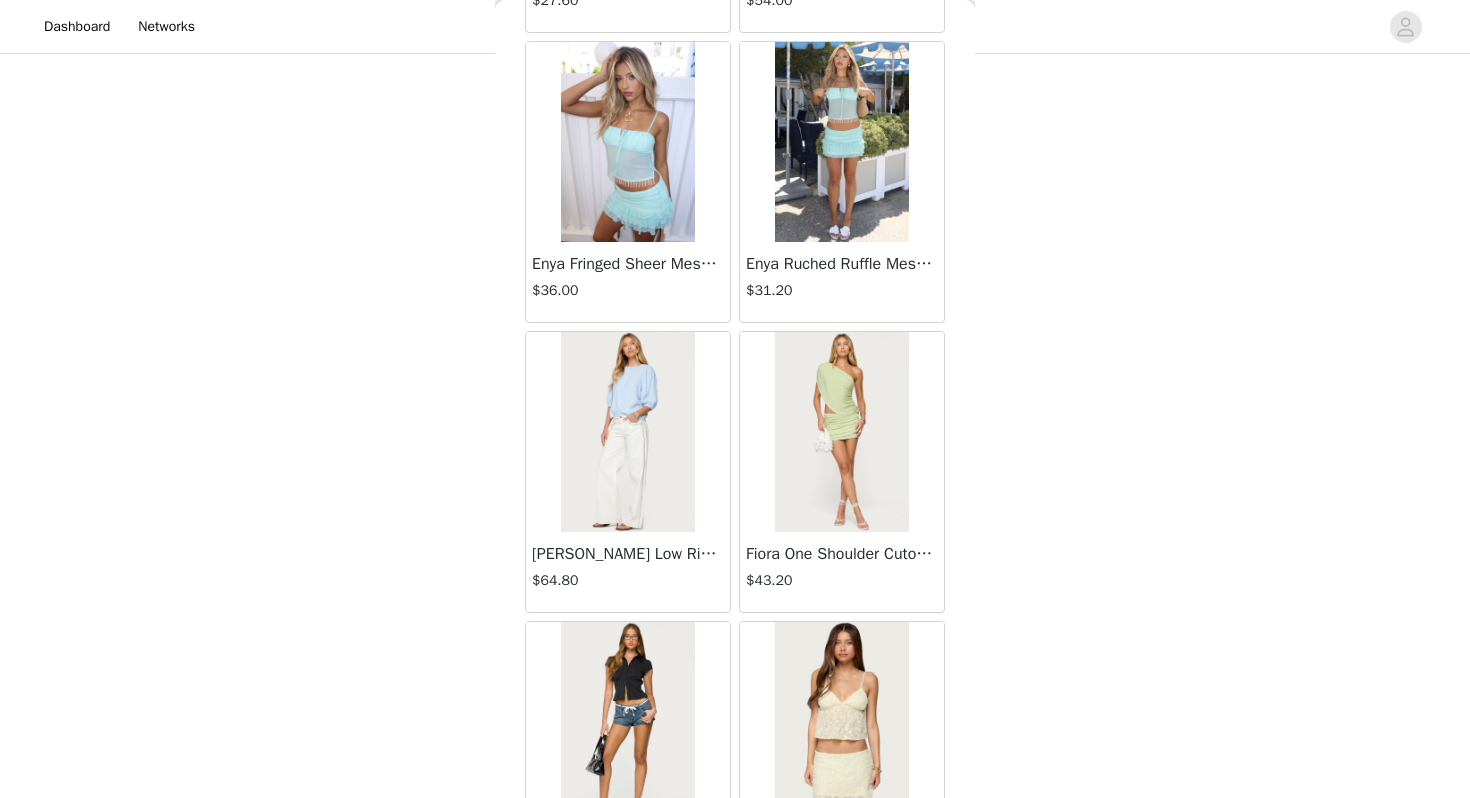 scroll, scrollTop: 2262, scrollLeft: 0, axis: vertical 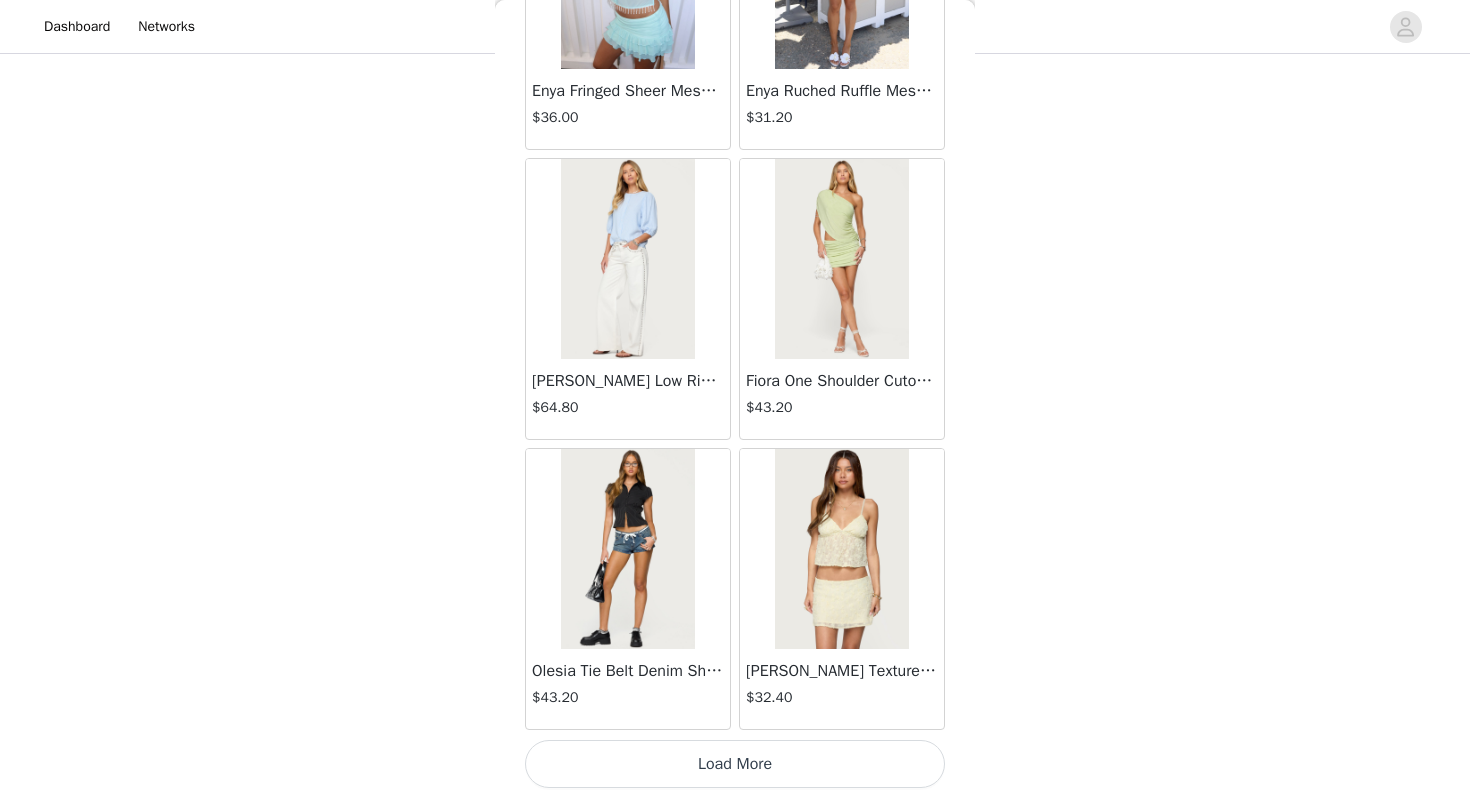 click on "Load More" at bounding box center [735, 764] 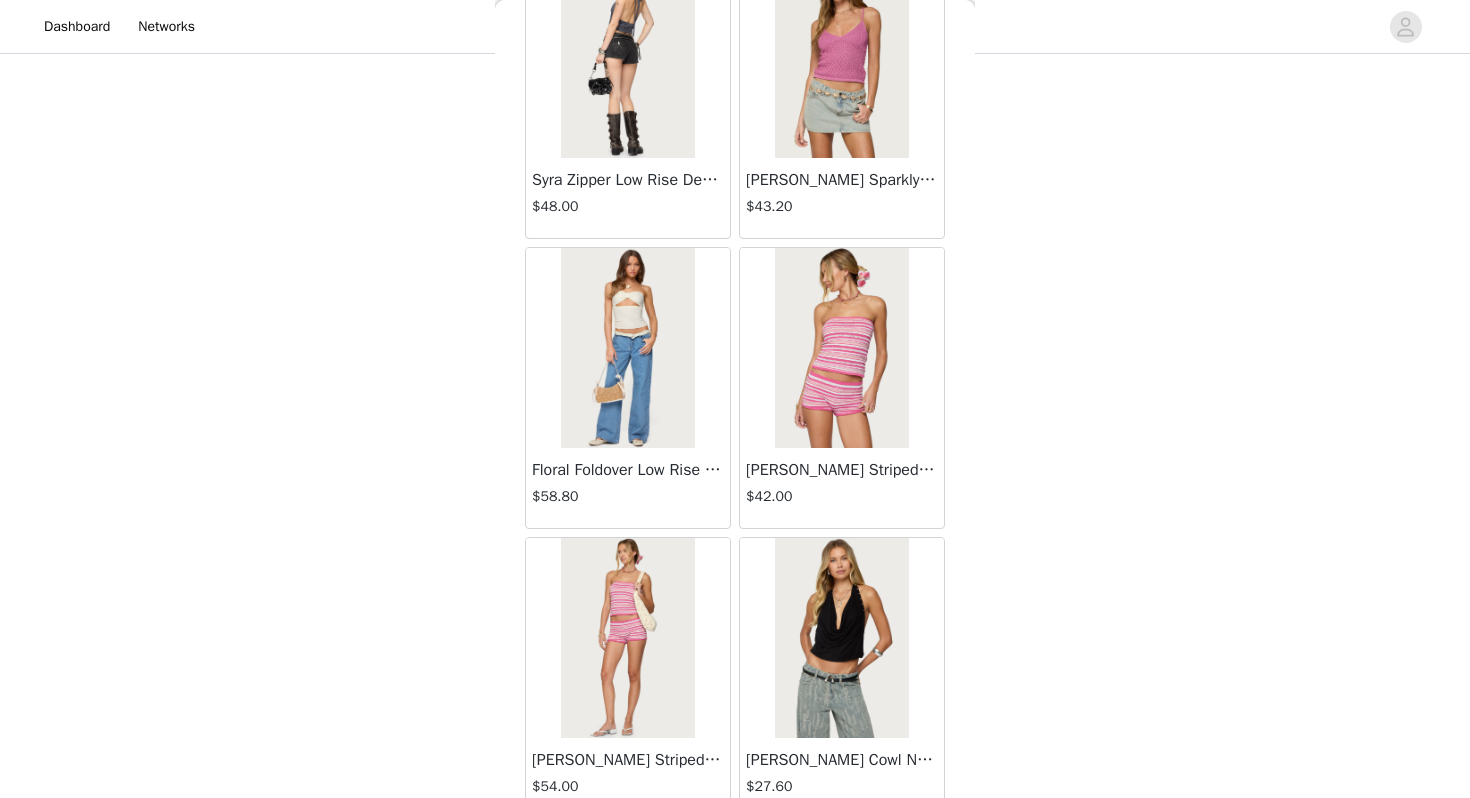 scroll, scrollTop: 5162, scrollLeft: 0, axis: vertical 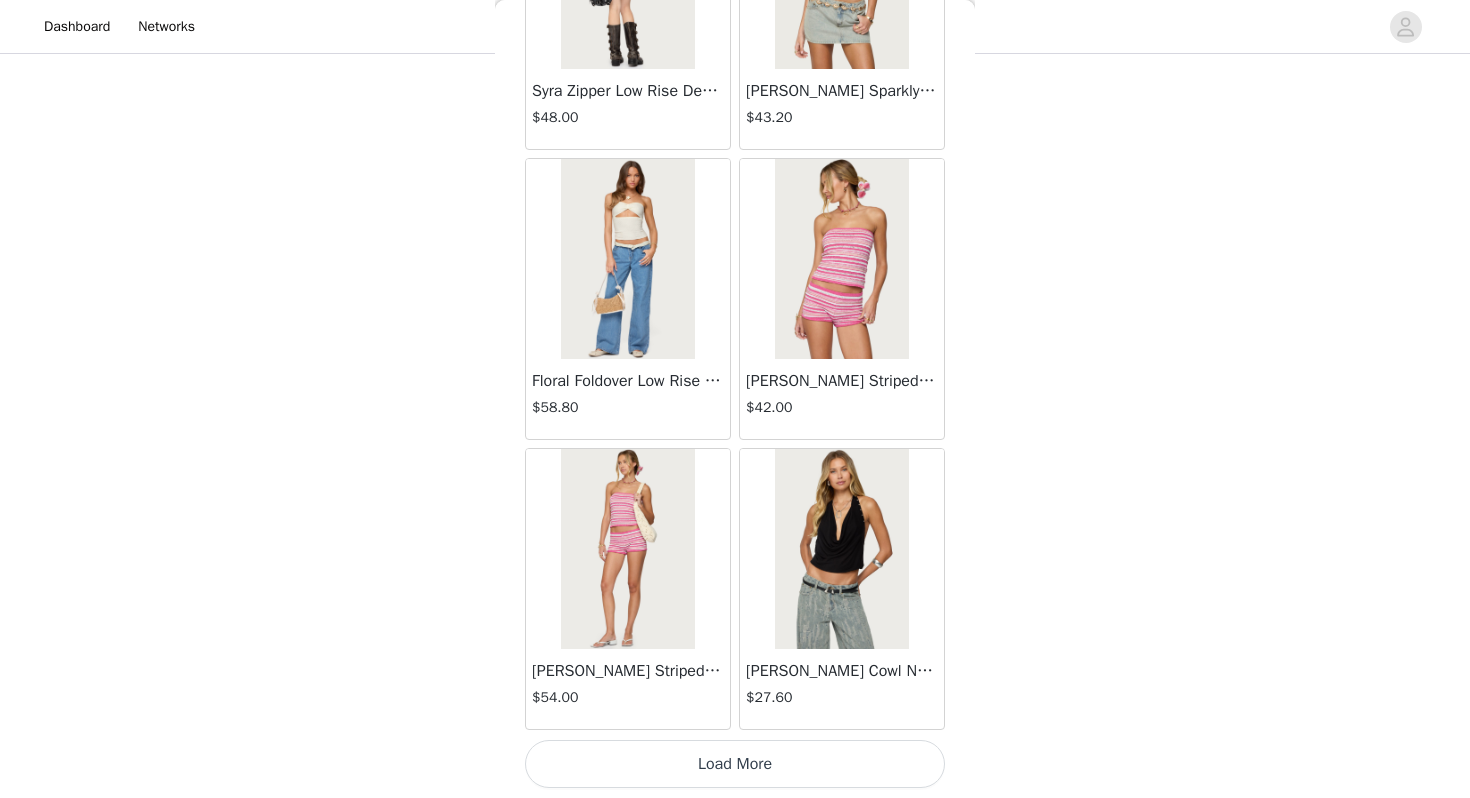 click on "Load More" at bounding box center [735, 764] 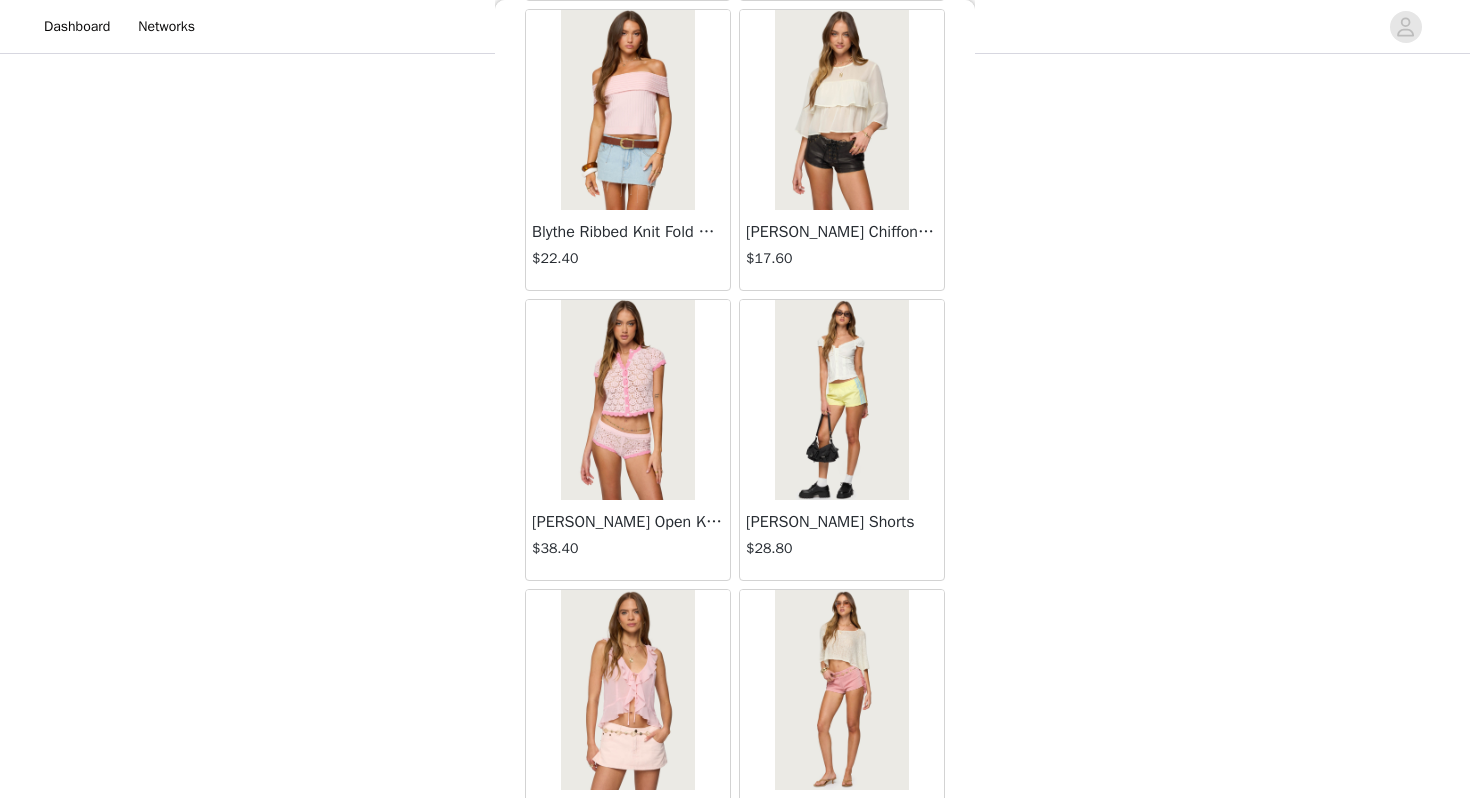 scroll, scrollTop: 8062, scrollLeft: 0, axis: vertical 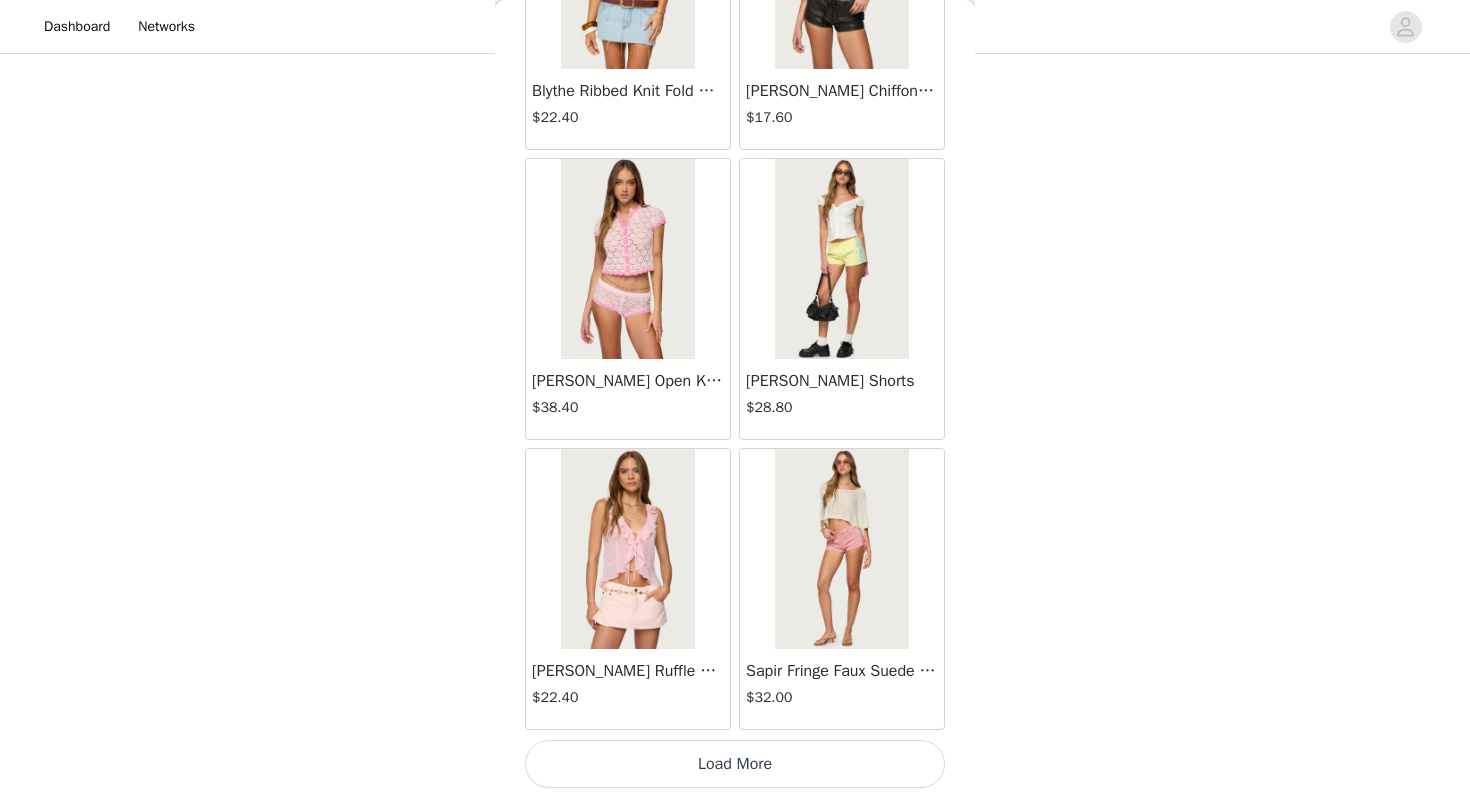 click on "Load More" at bounding box center [735, 764] 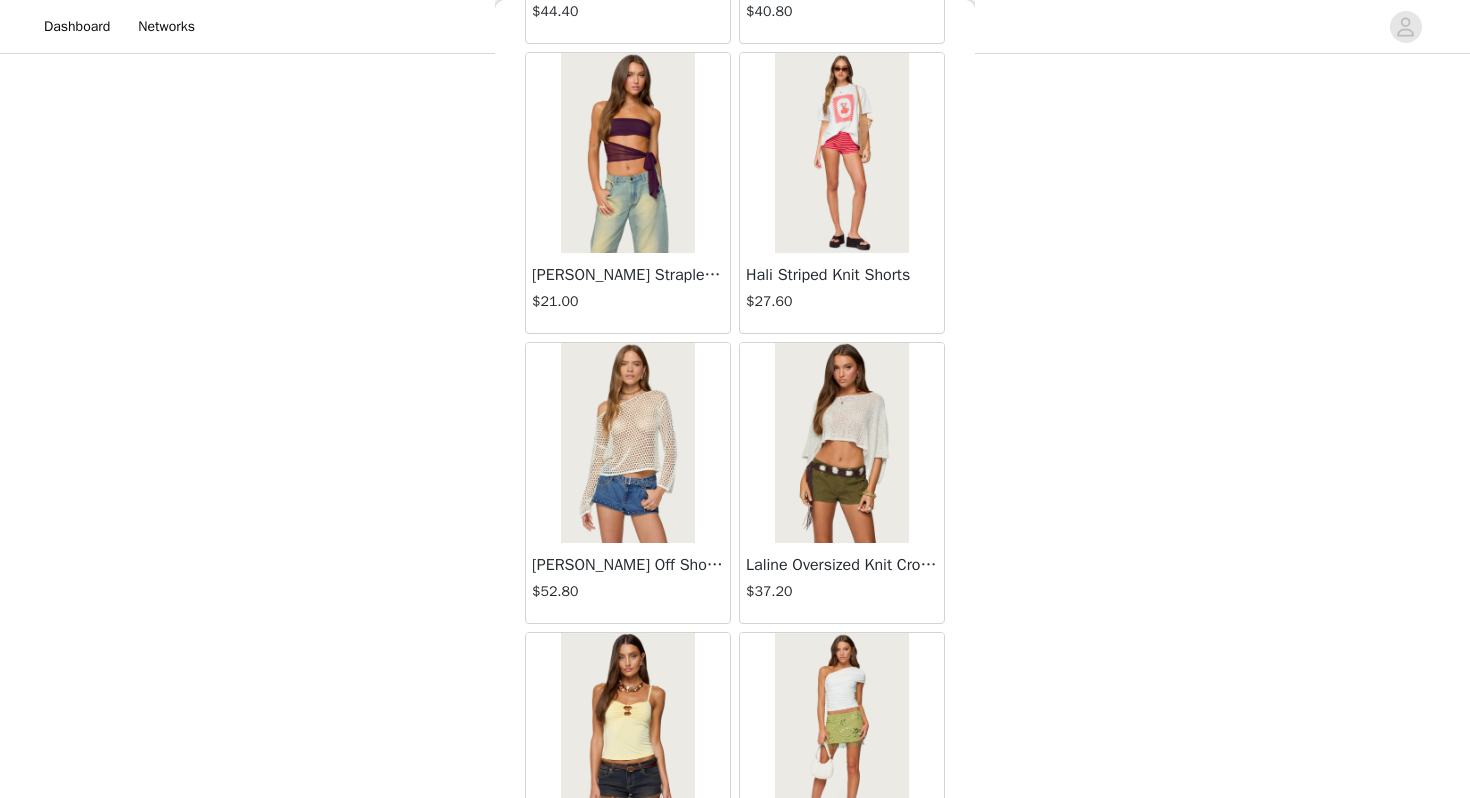 scroll, scrollTop: 10962, scrollLeft: 0, axis: vertical 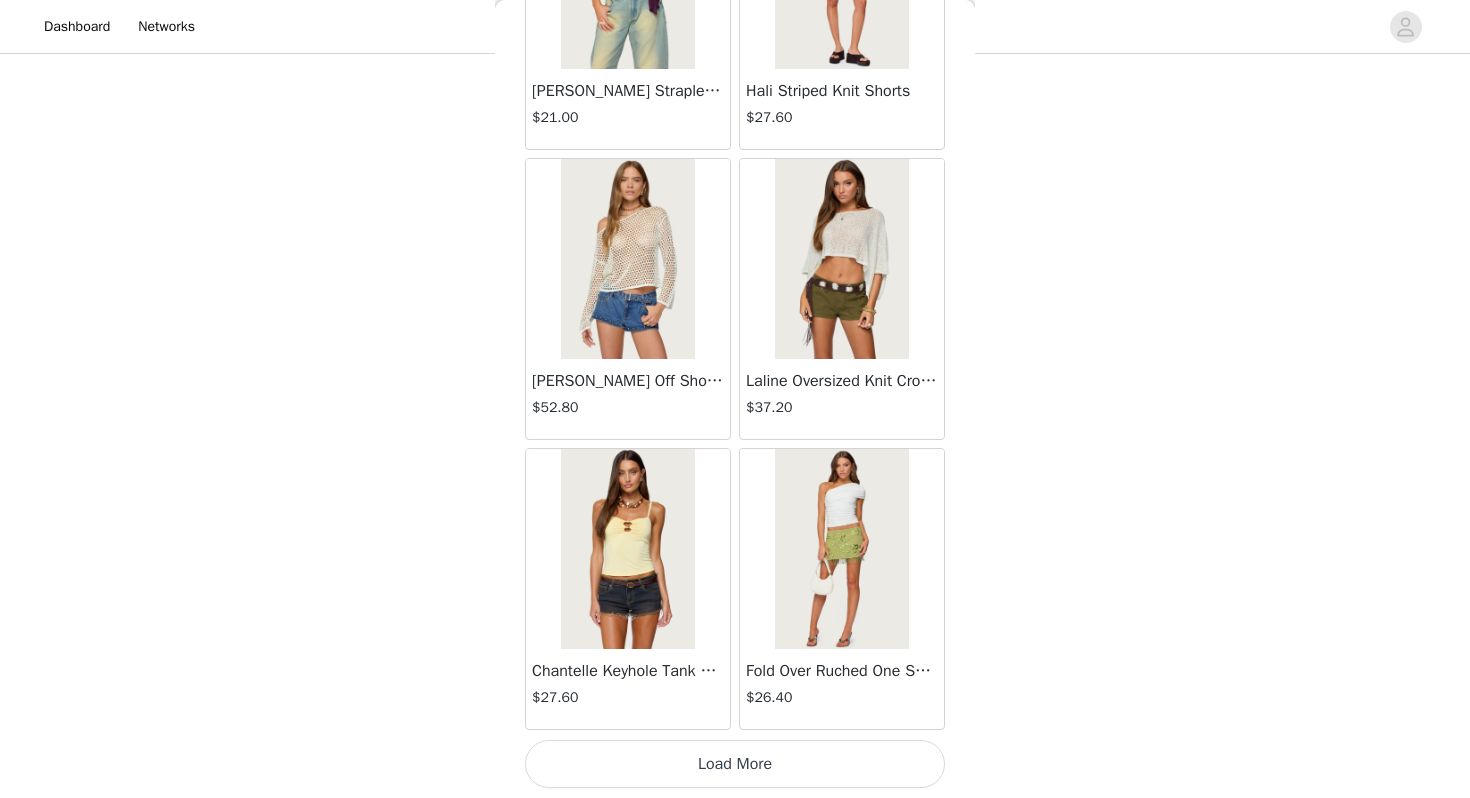 click on "Load More" at bounding box center [735, 764] 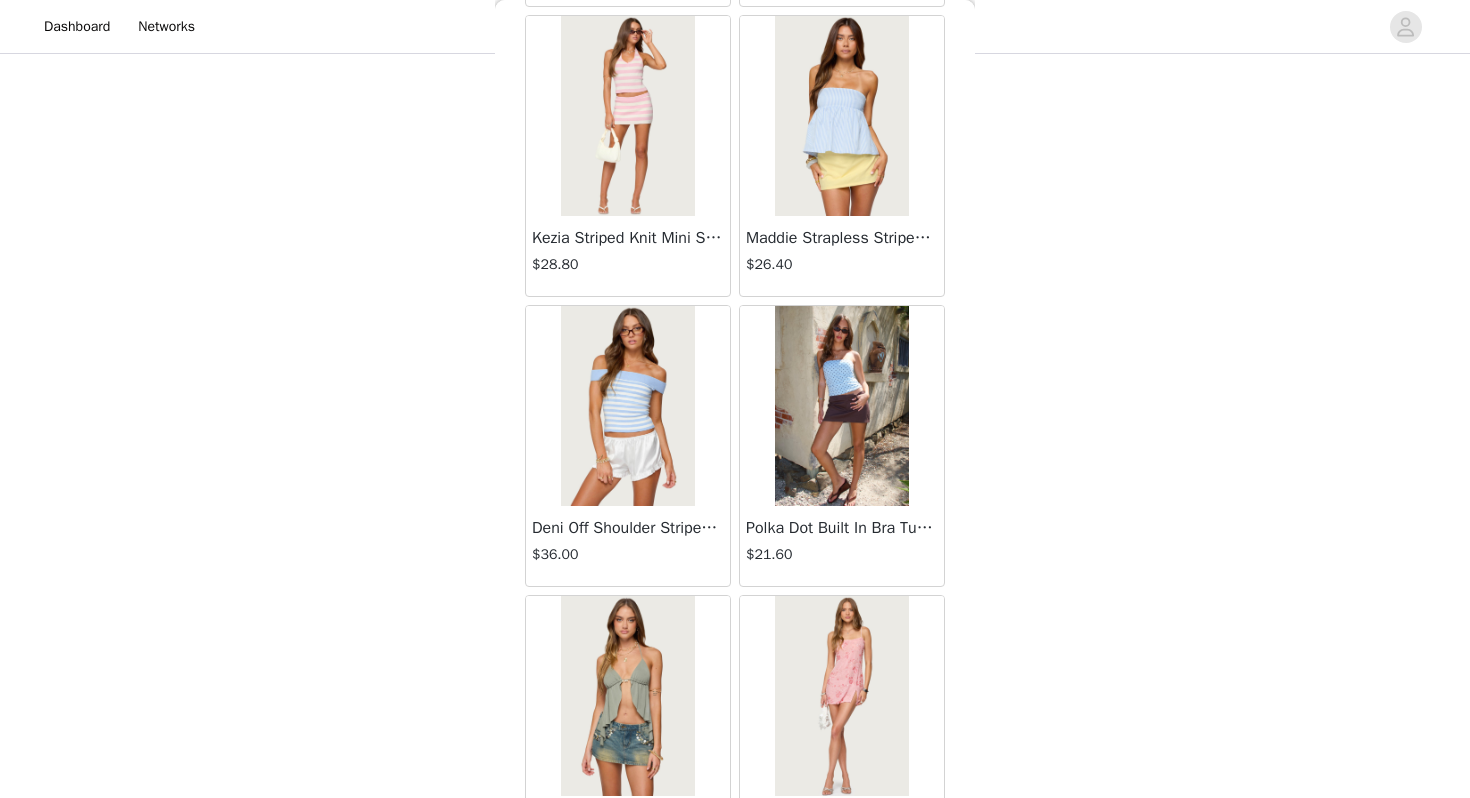 scroll, scrollTop: 13133, scrollLeft: 0, axis: vertical 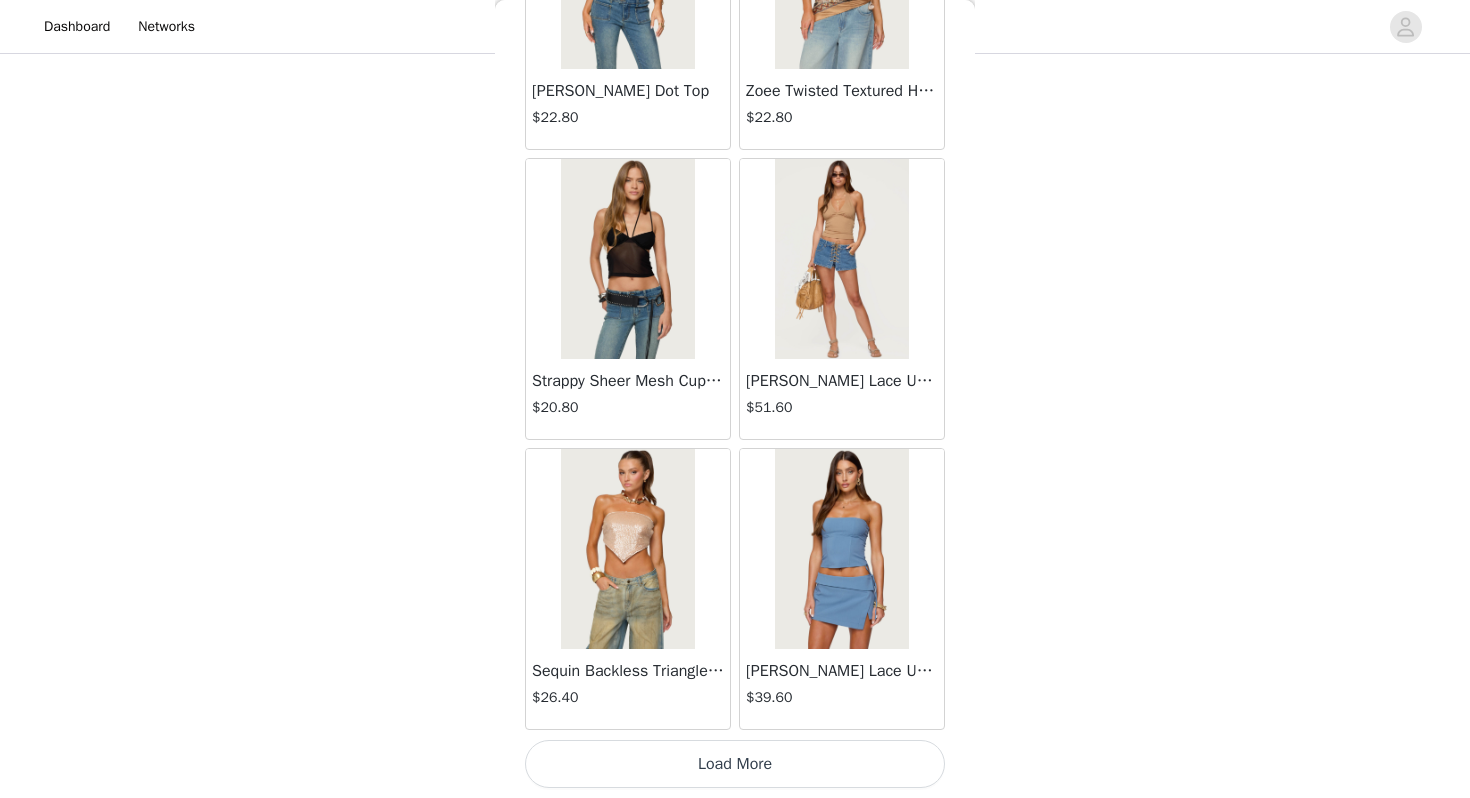 click on "Load More" at bounding box center (735, 764) 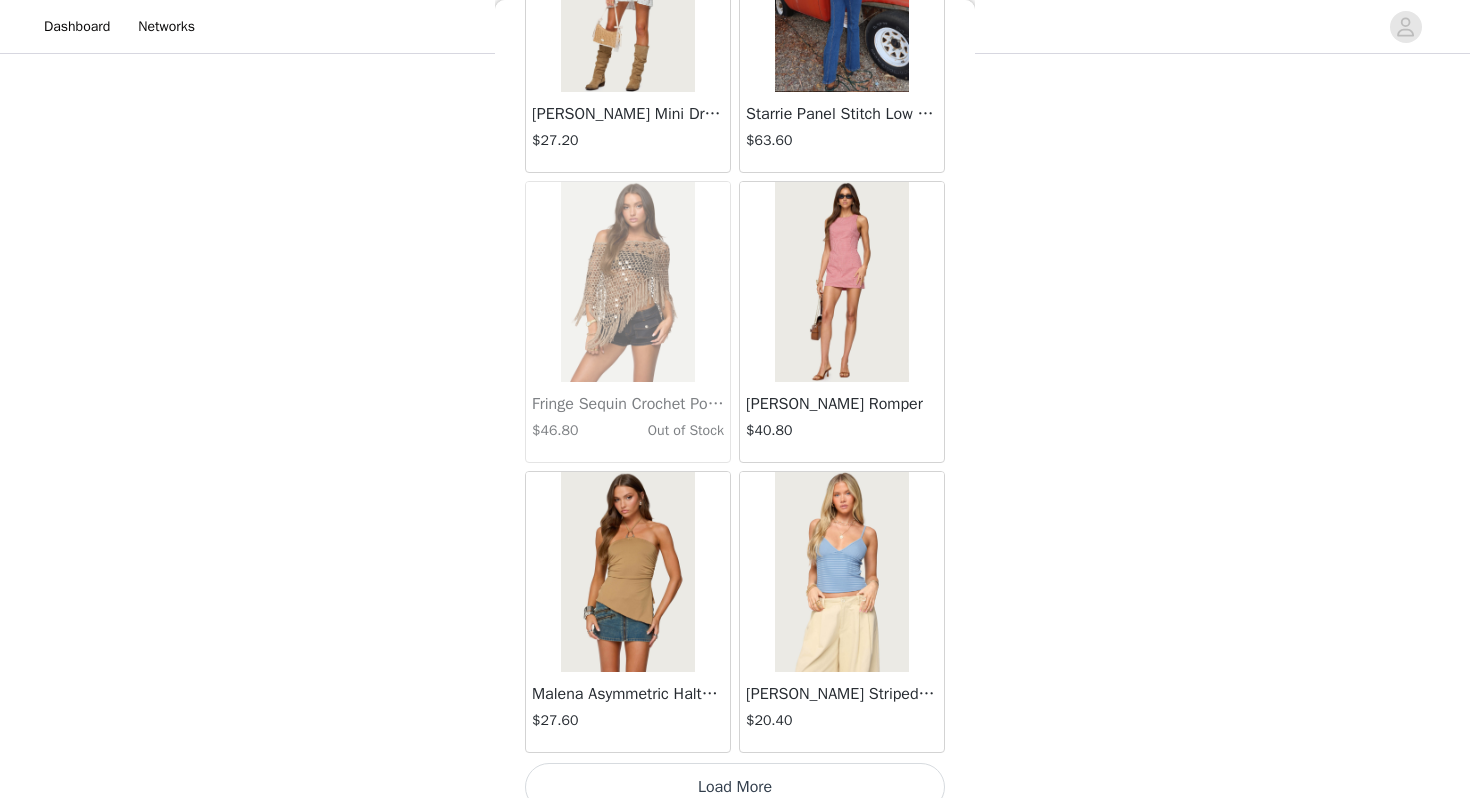 scroll, scrollTop: 16762, scrollLeft: 0, axis: vertical 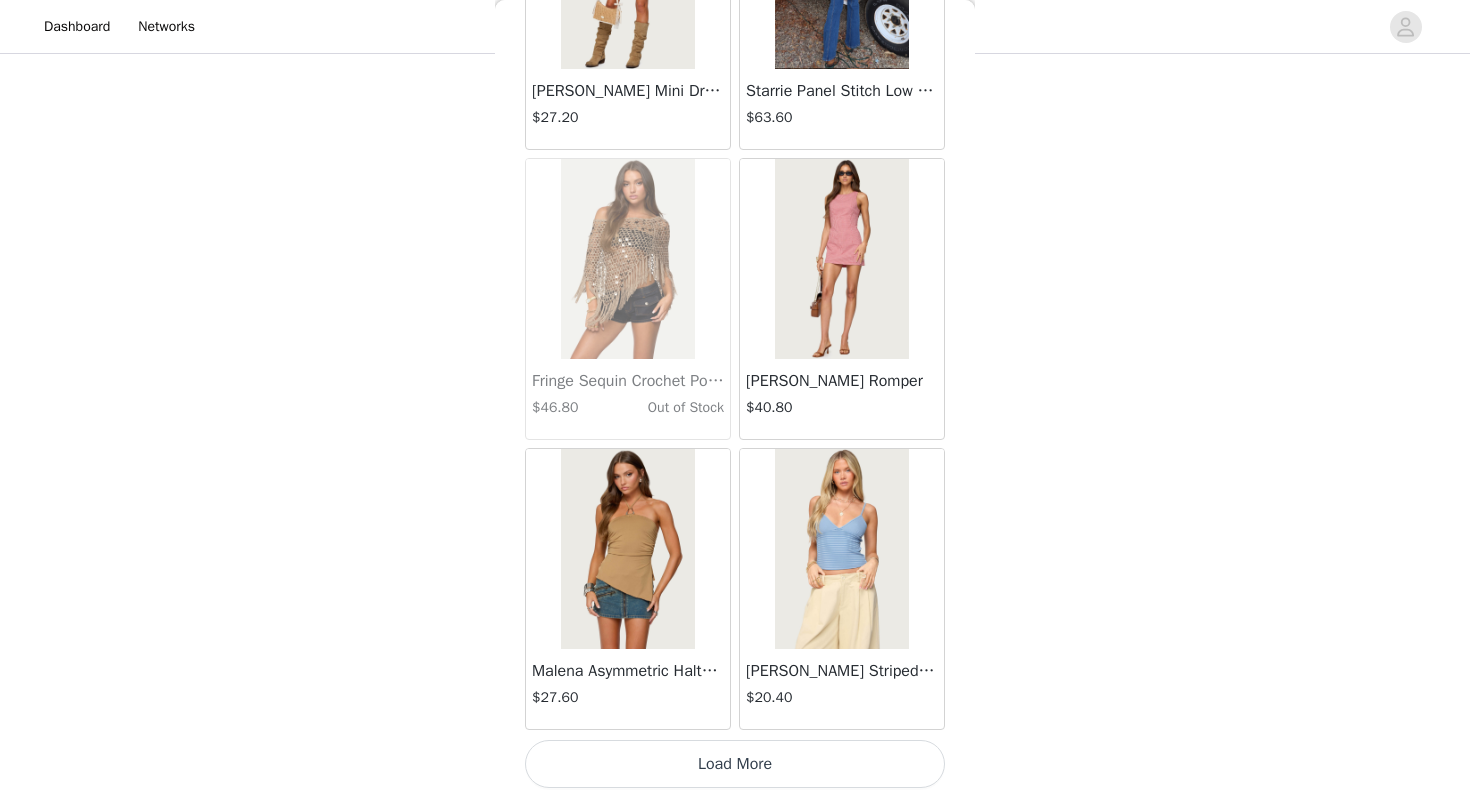 click on "Malena Asymmetric Halter Top   $27.60" at bounding box center (628, 689) 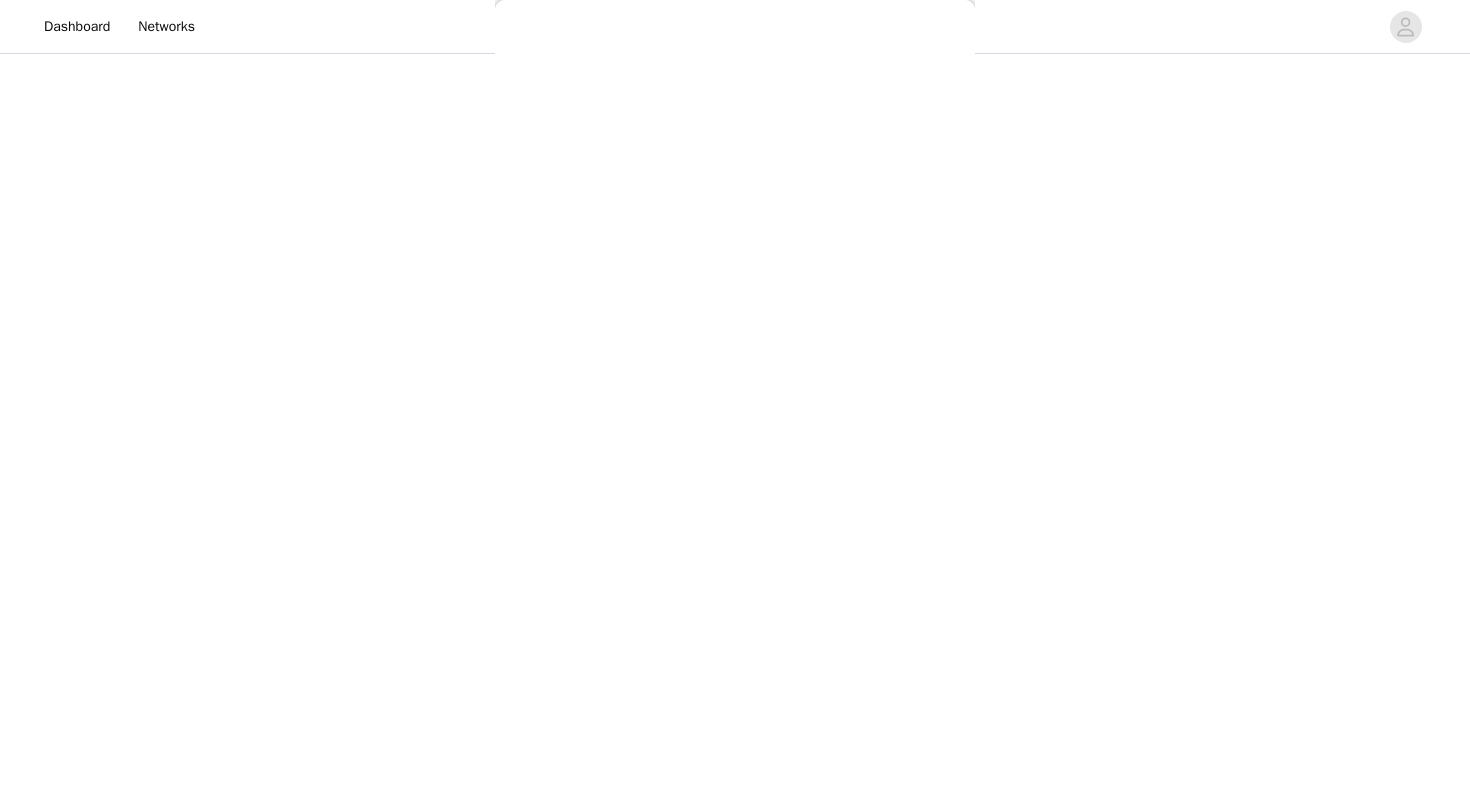 scroll, scrollTop: 0, scrollLeft: 0, axis: both 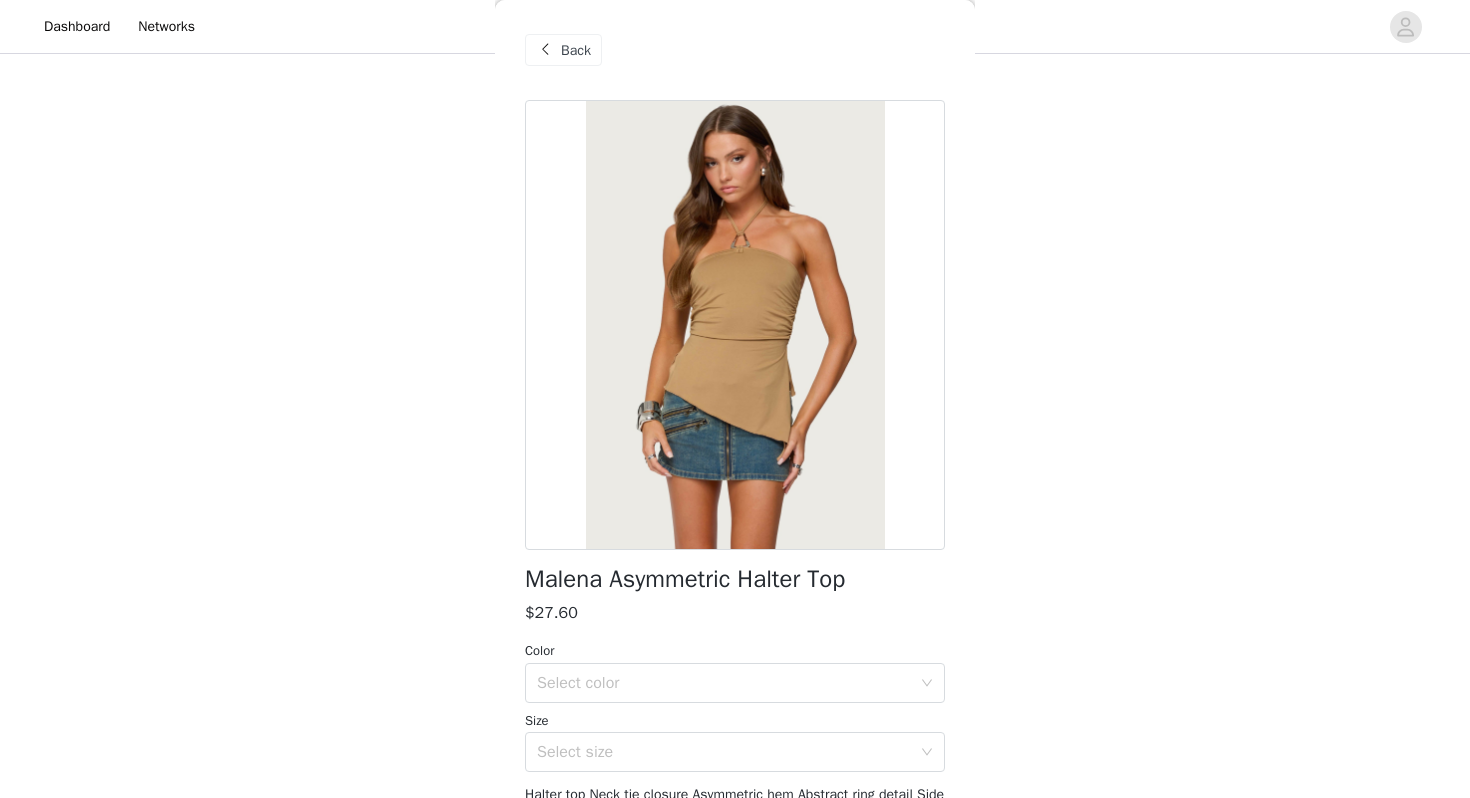 click on "Back" at bounding box center [576, 50] 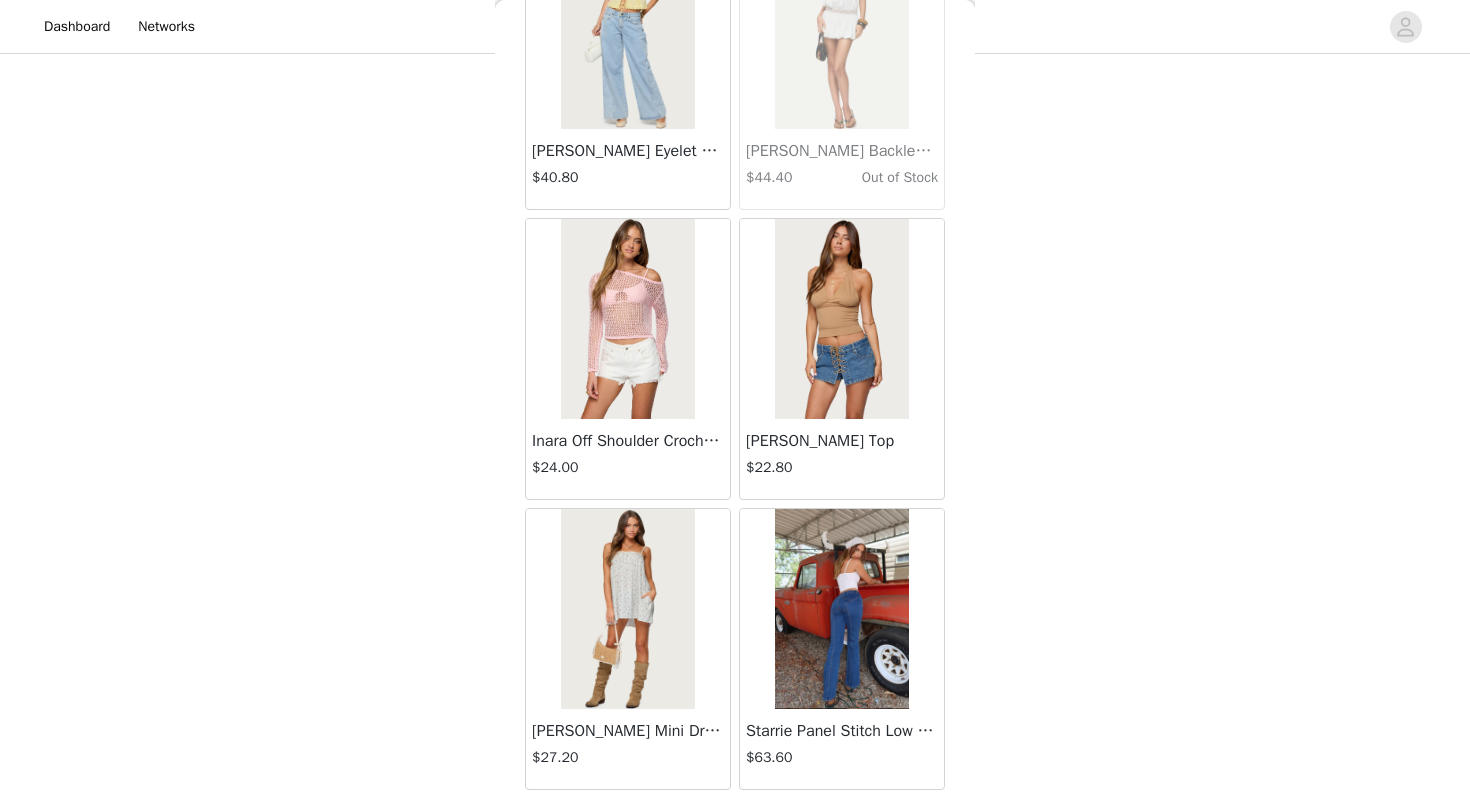 scroll, scrollTop: 16762, scrollLeft: 0, axis: vertical 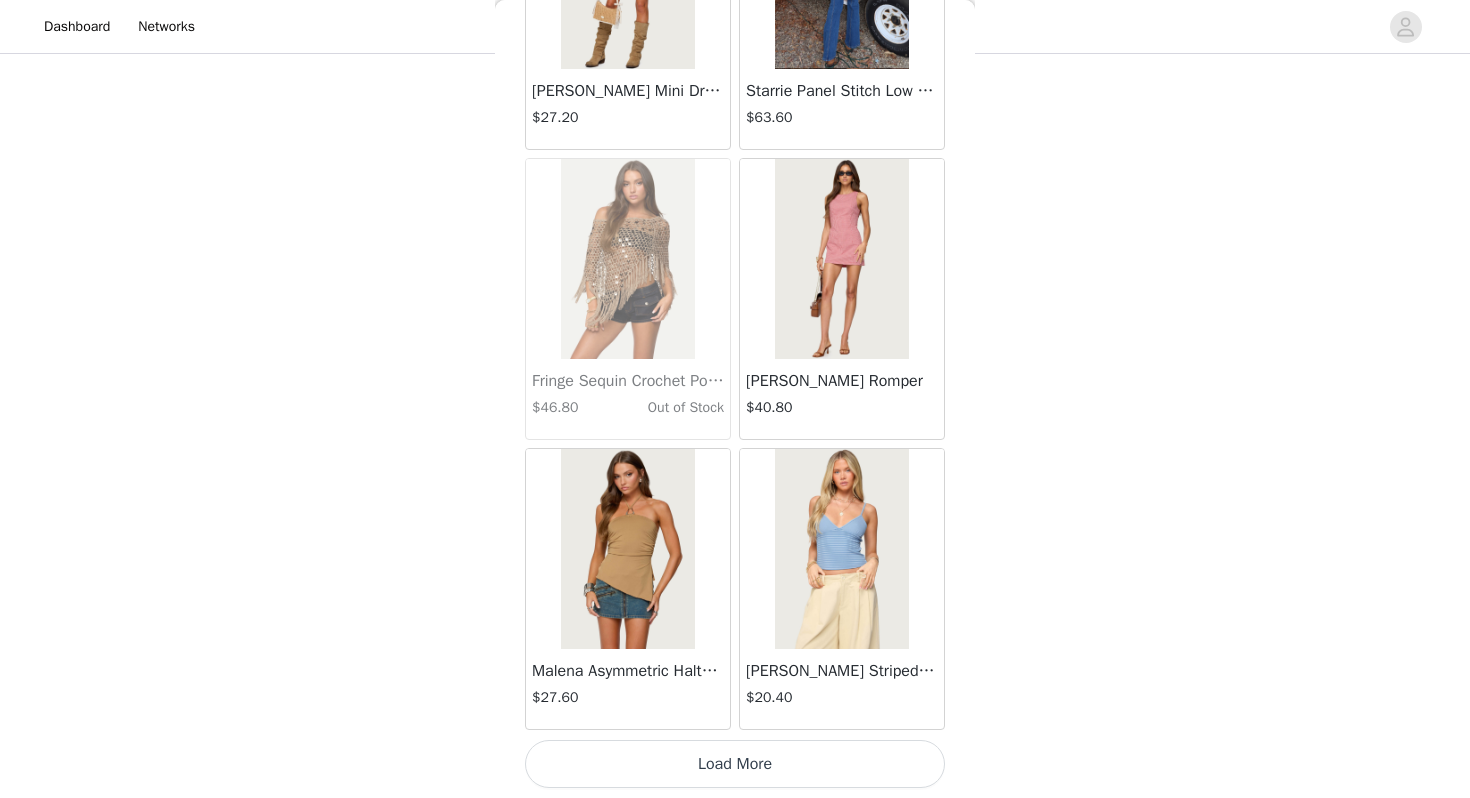 click on "Load More" at bounding box center [735, 764] 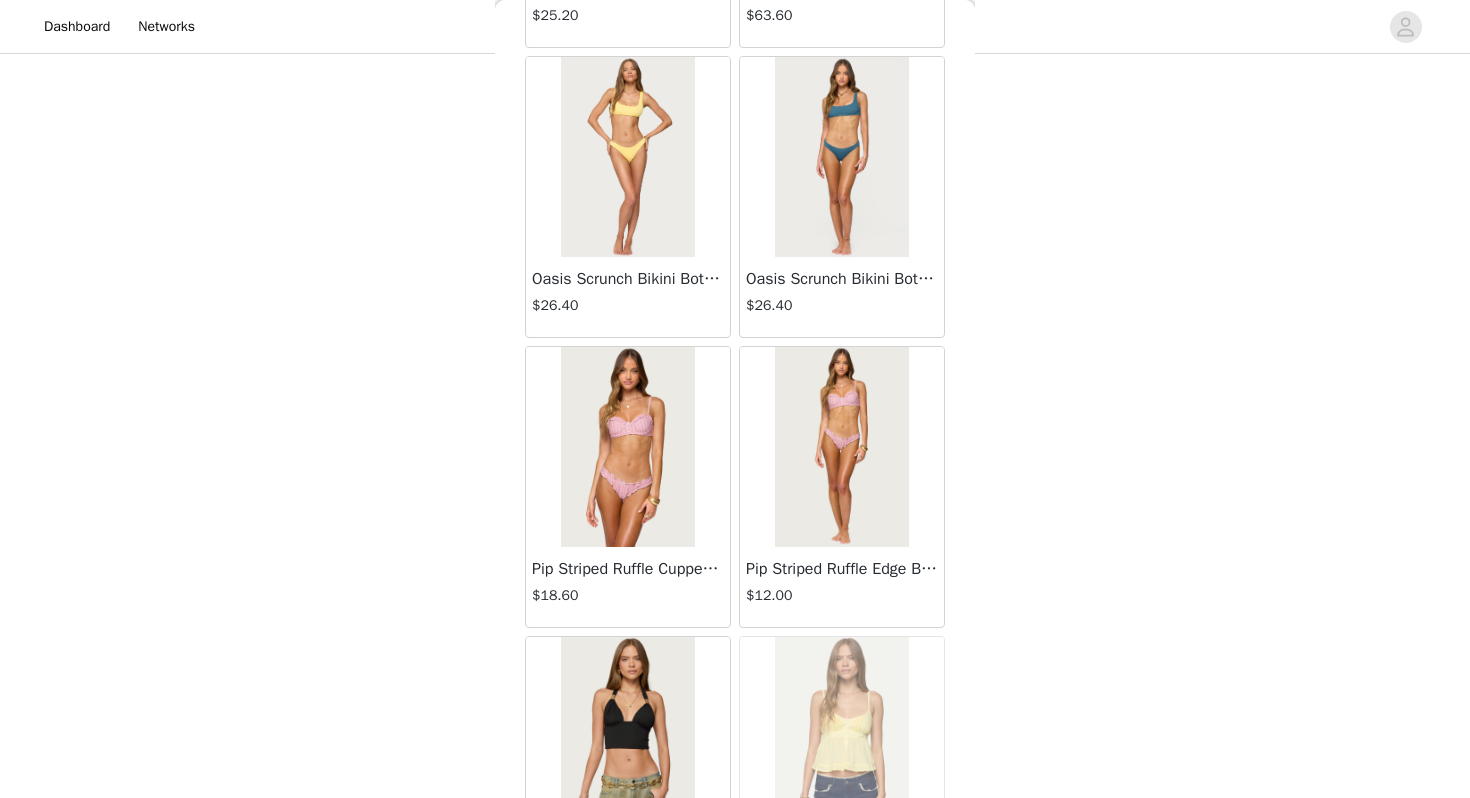 scroll, scrollTop: 19662, scrollLeft: 0, axis: vertical 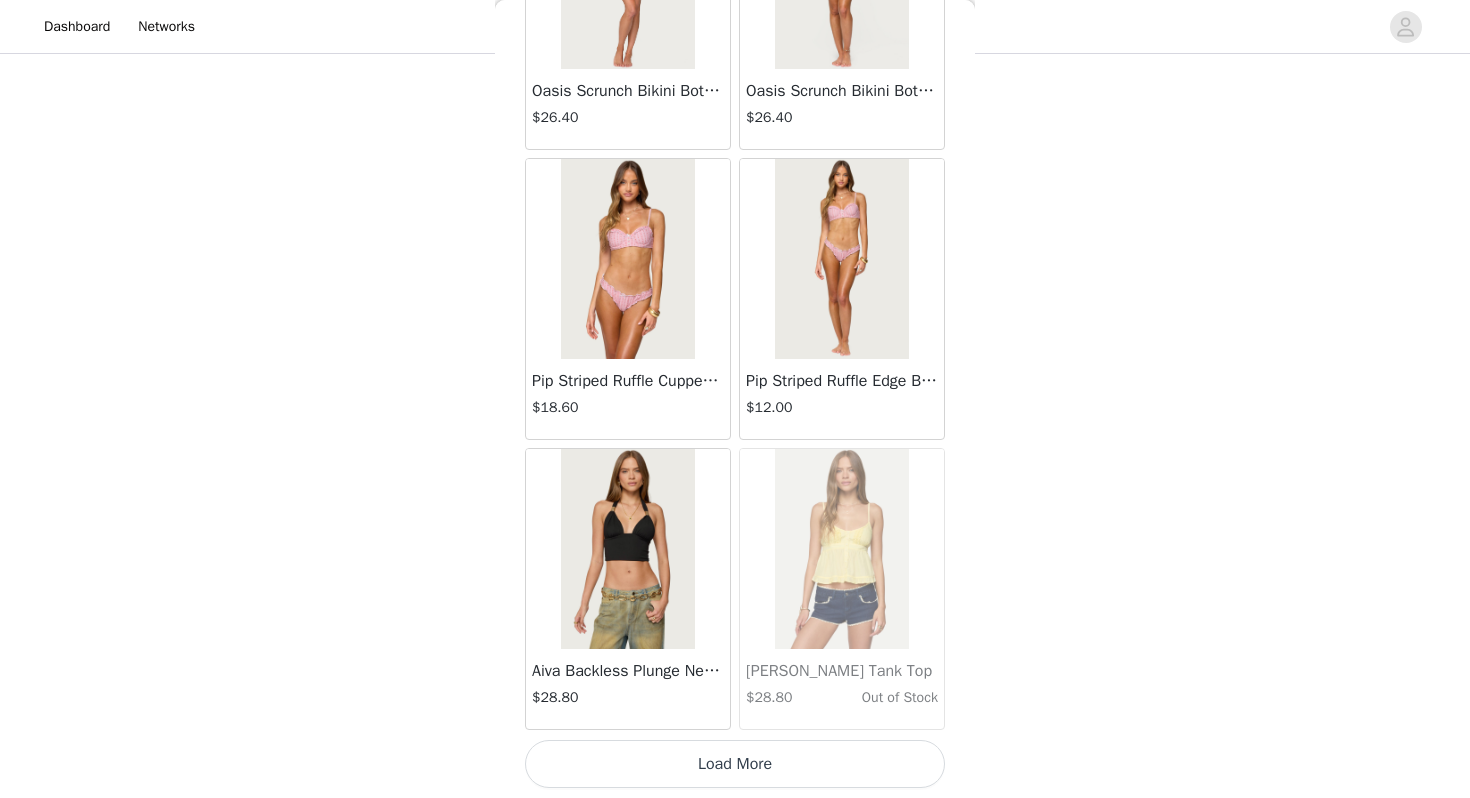 click on "Load More" at bounding box center (735, 764) 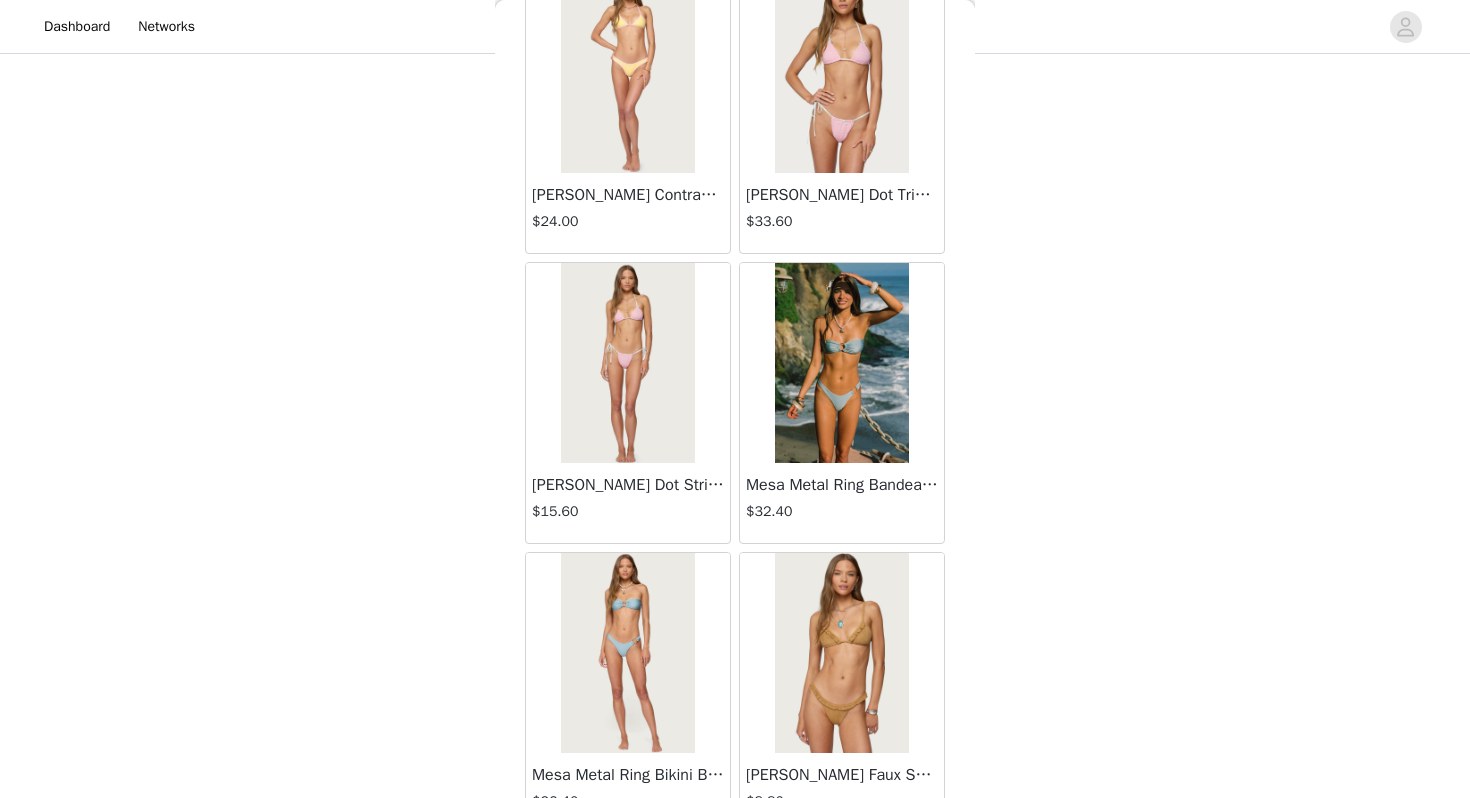 scroll, scrollTop: 22562, scrollLeft: 0, axis: vertical 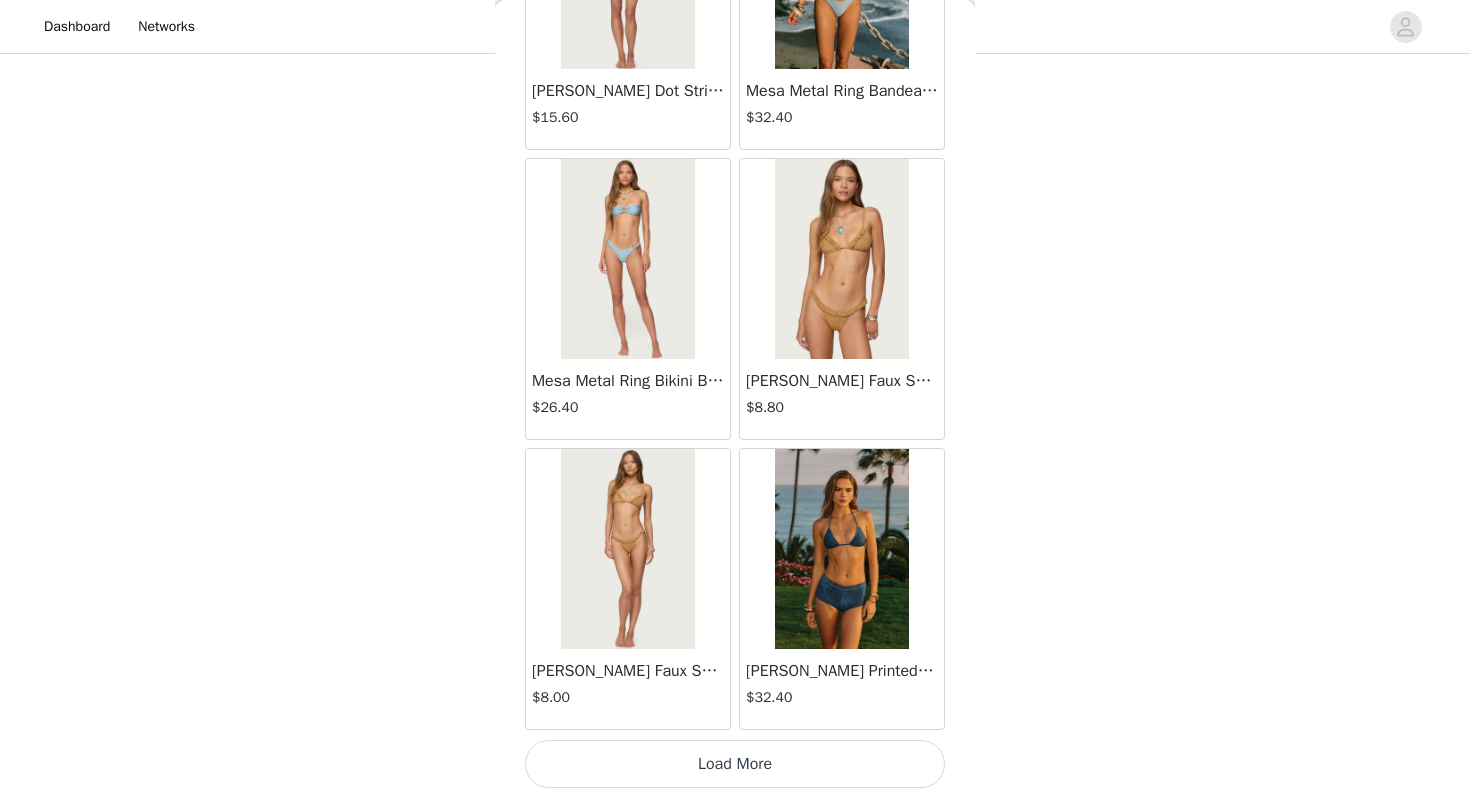 click on "Load More" at bounding box center [735, 764] 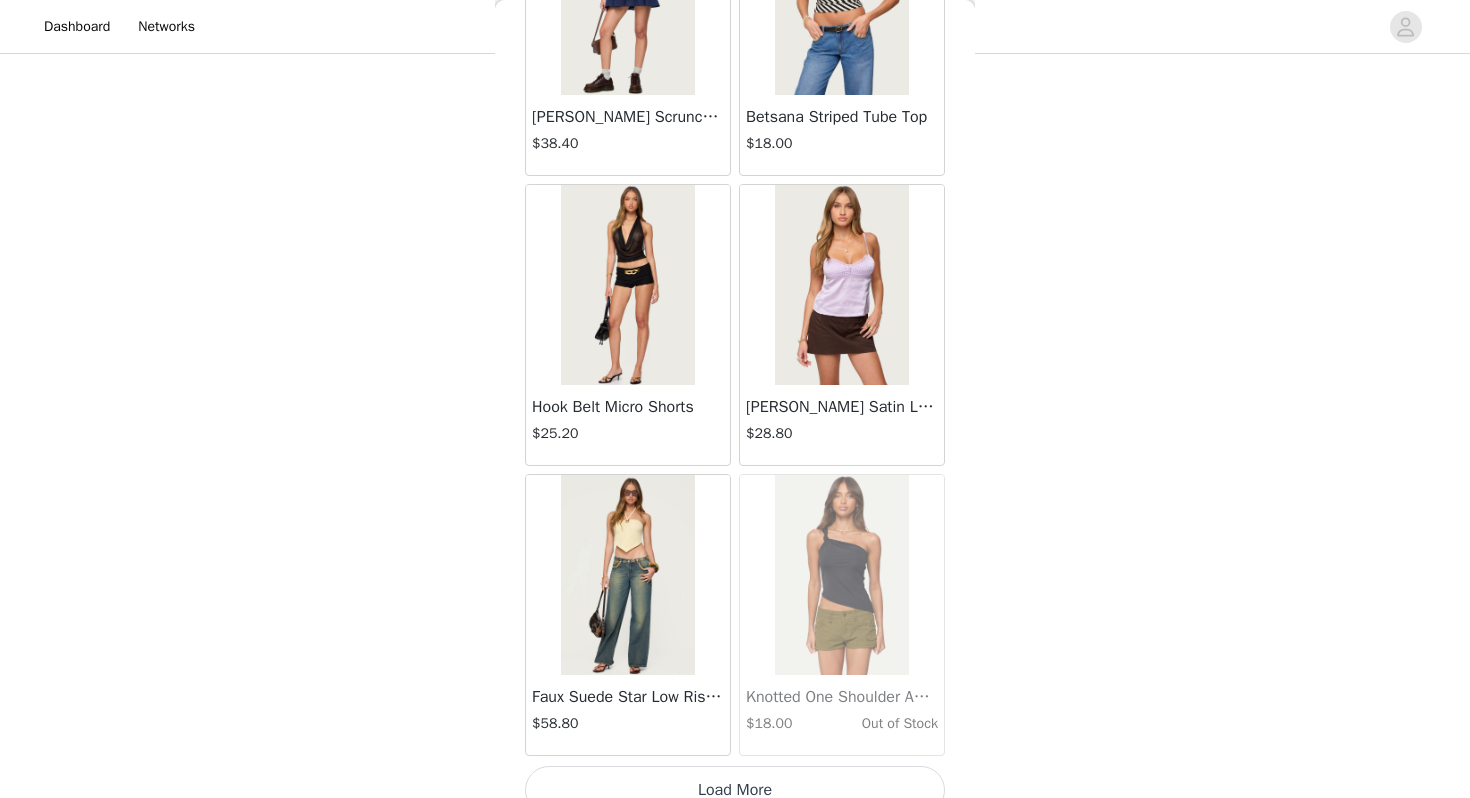 scroll, scrollTop: 25462, scrollLeft: 0, axis: vertical 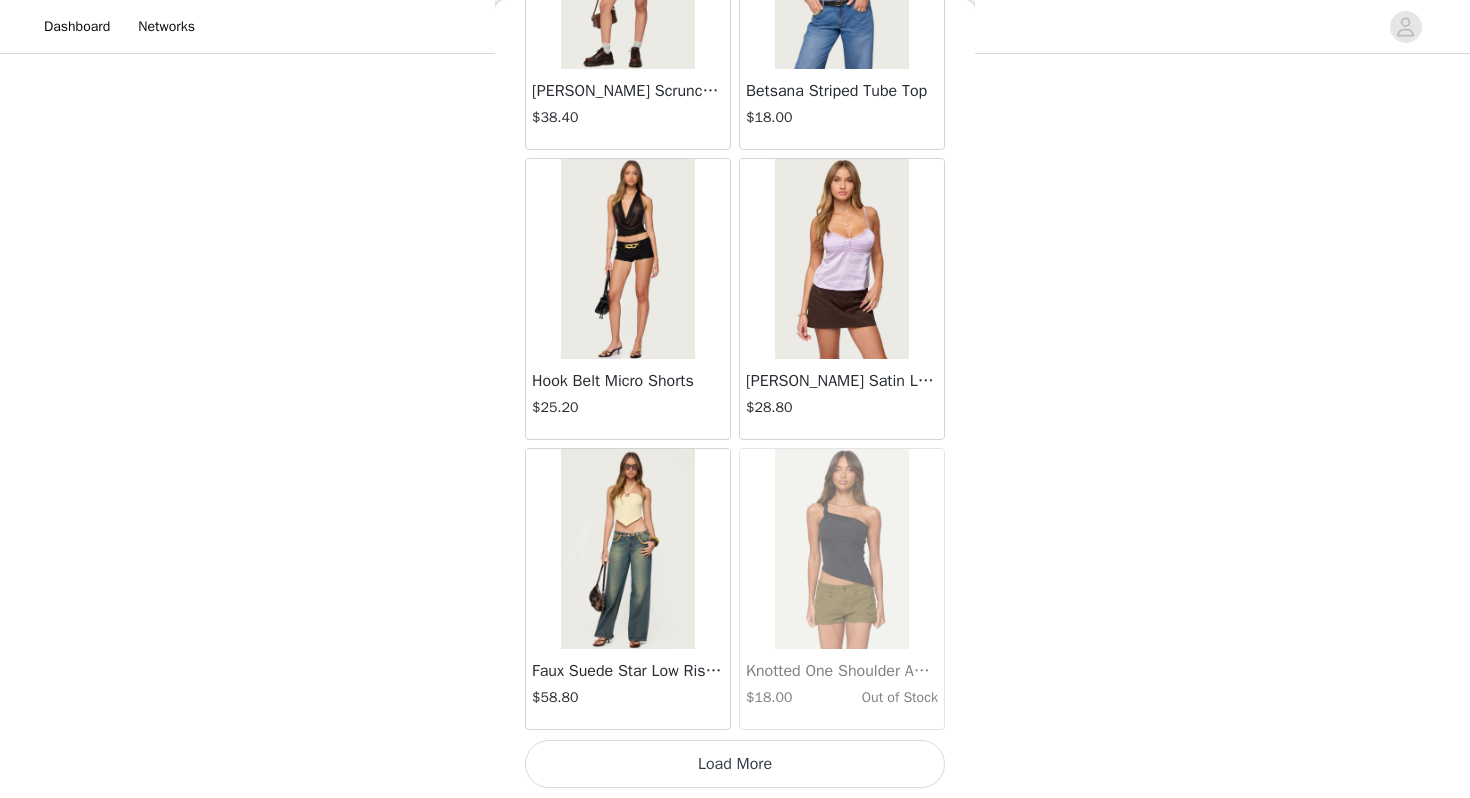 click on "Load More" at bounding box center [735, 764] 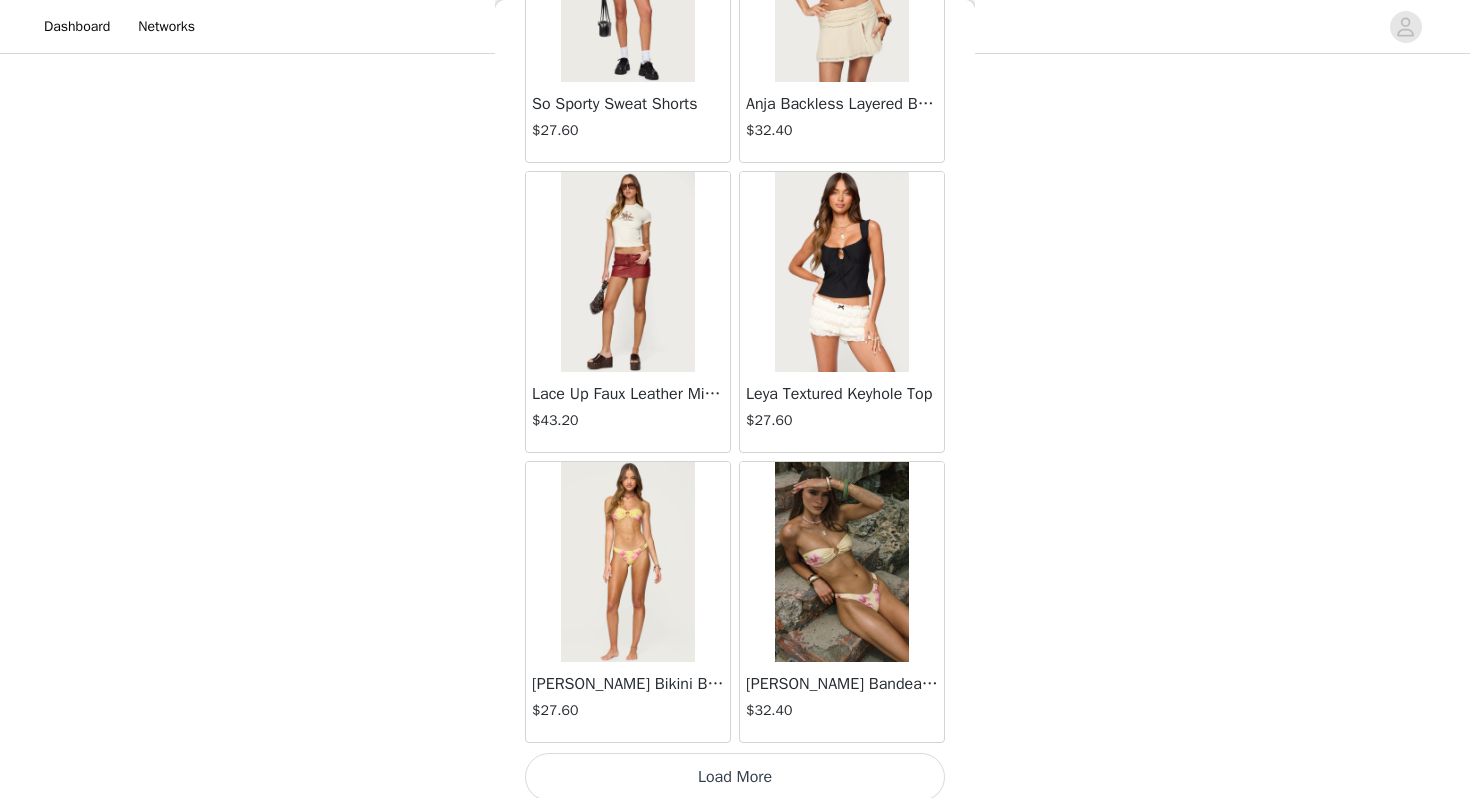 scroll, scrollTop: 28362, scrollLeft: 0, axis: vertical 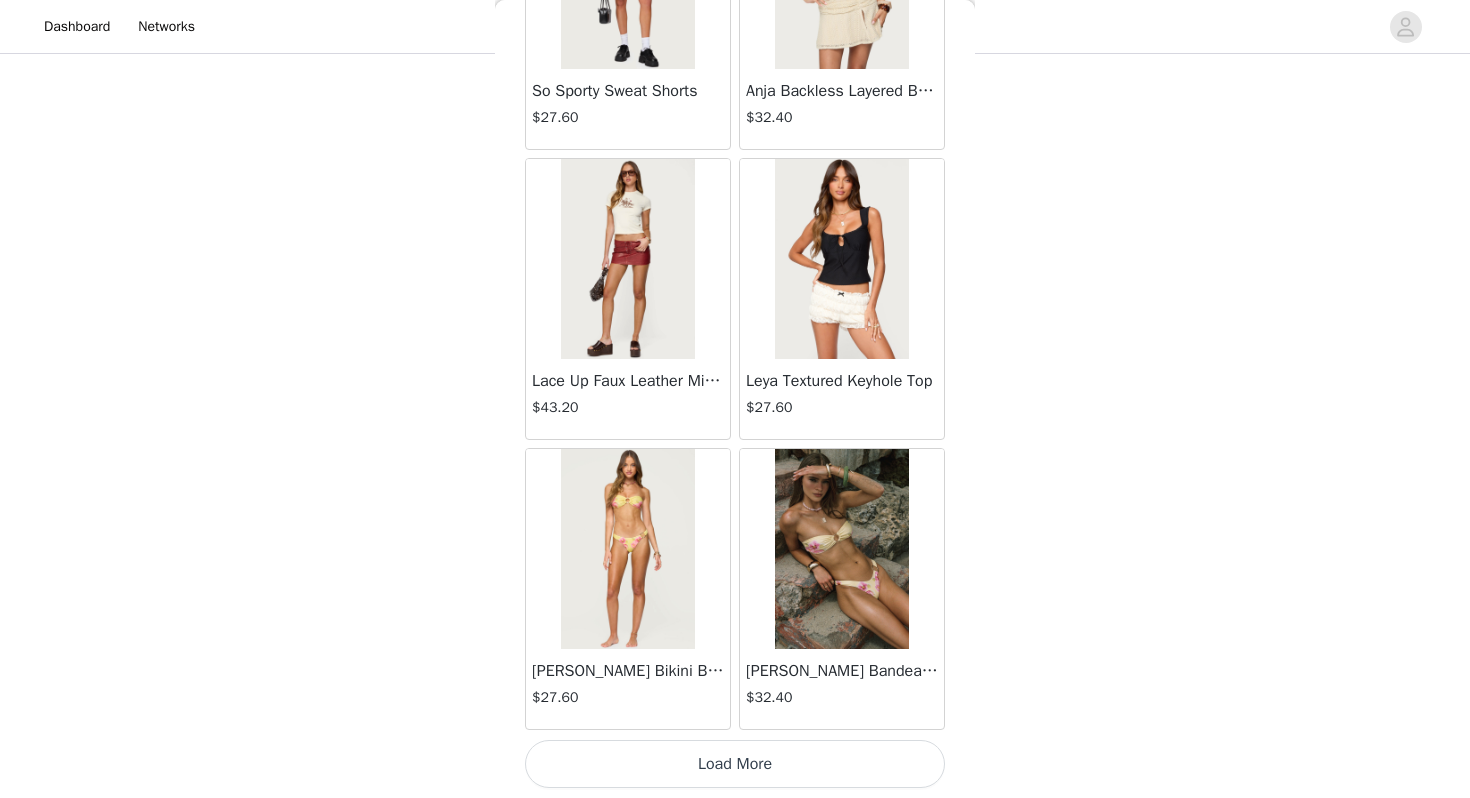 click on "Load More" at bounding box center [735, 764] 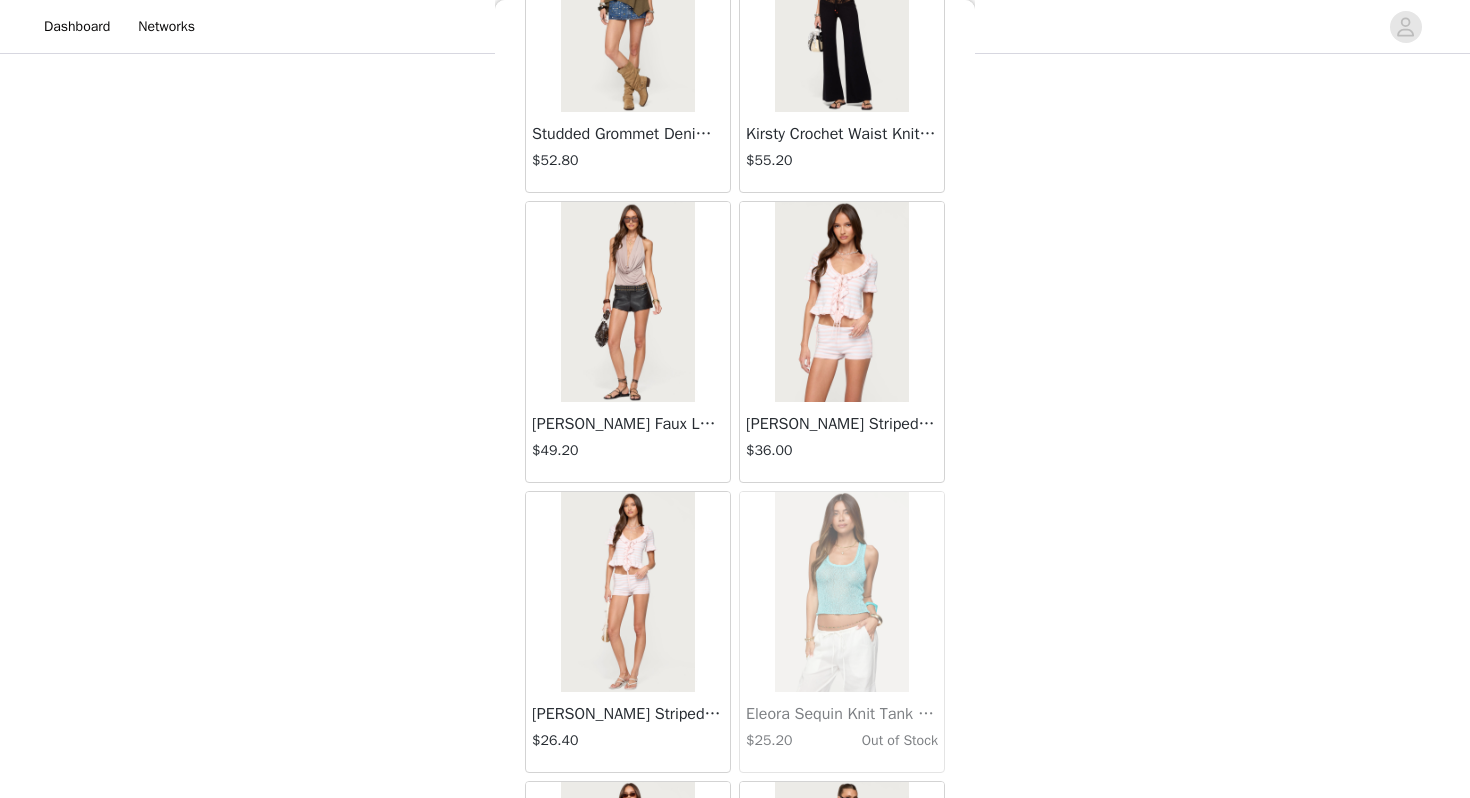 scroll, scrollTop: 30347, scrollLeft: 0, axis: vertical 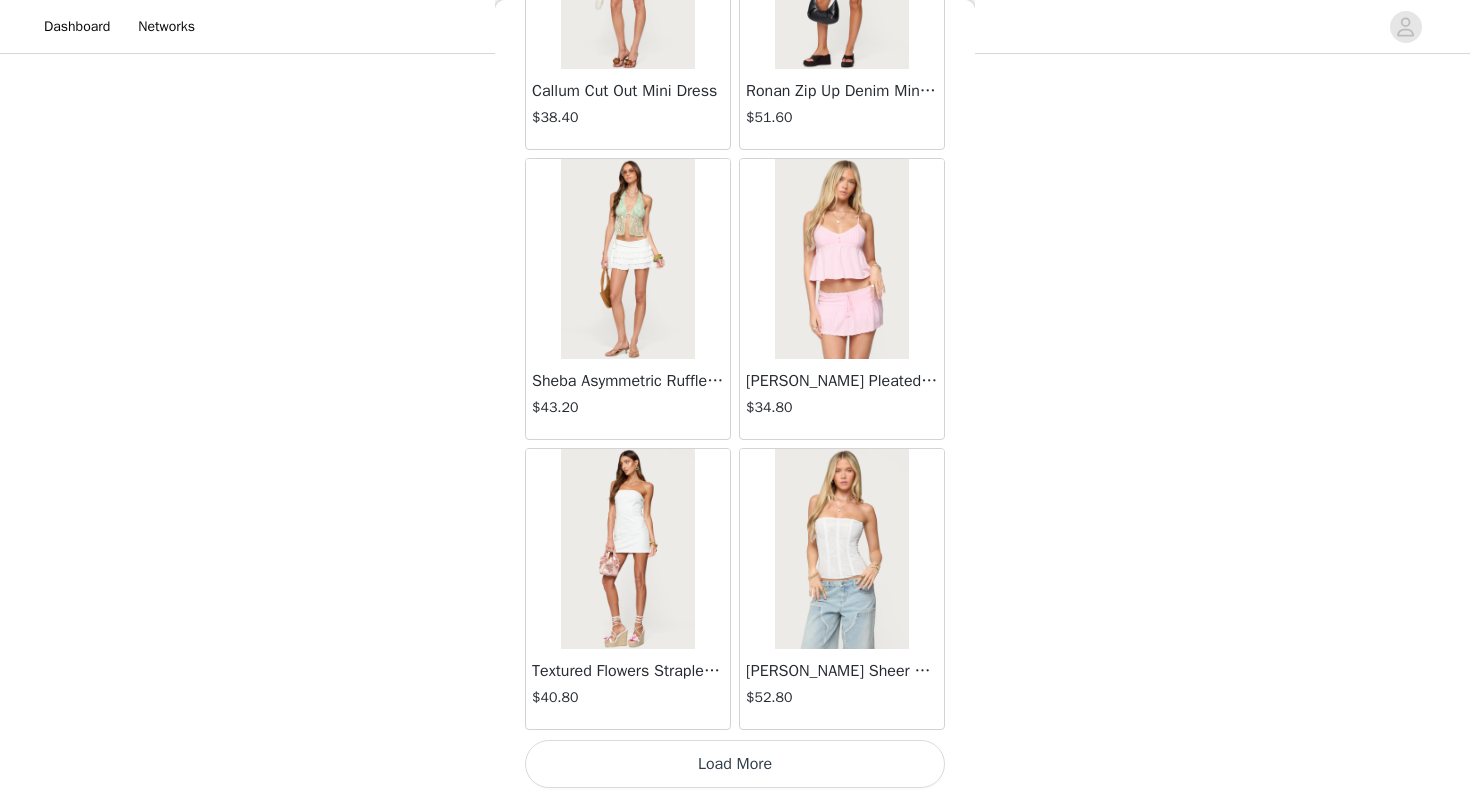 click on "Load More" at bounding box center (735, 764) 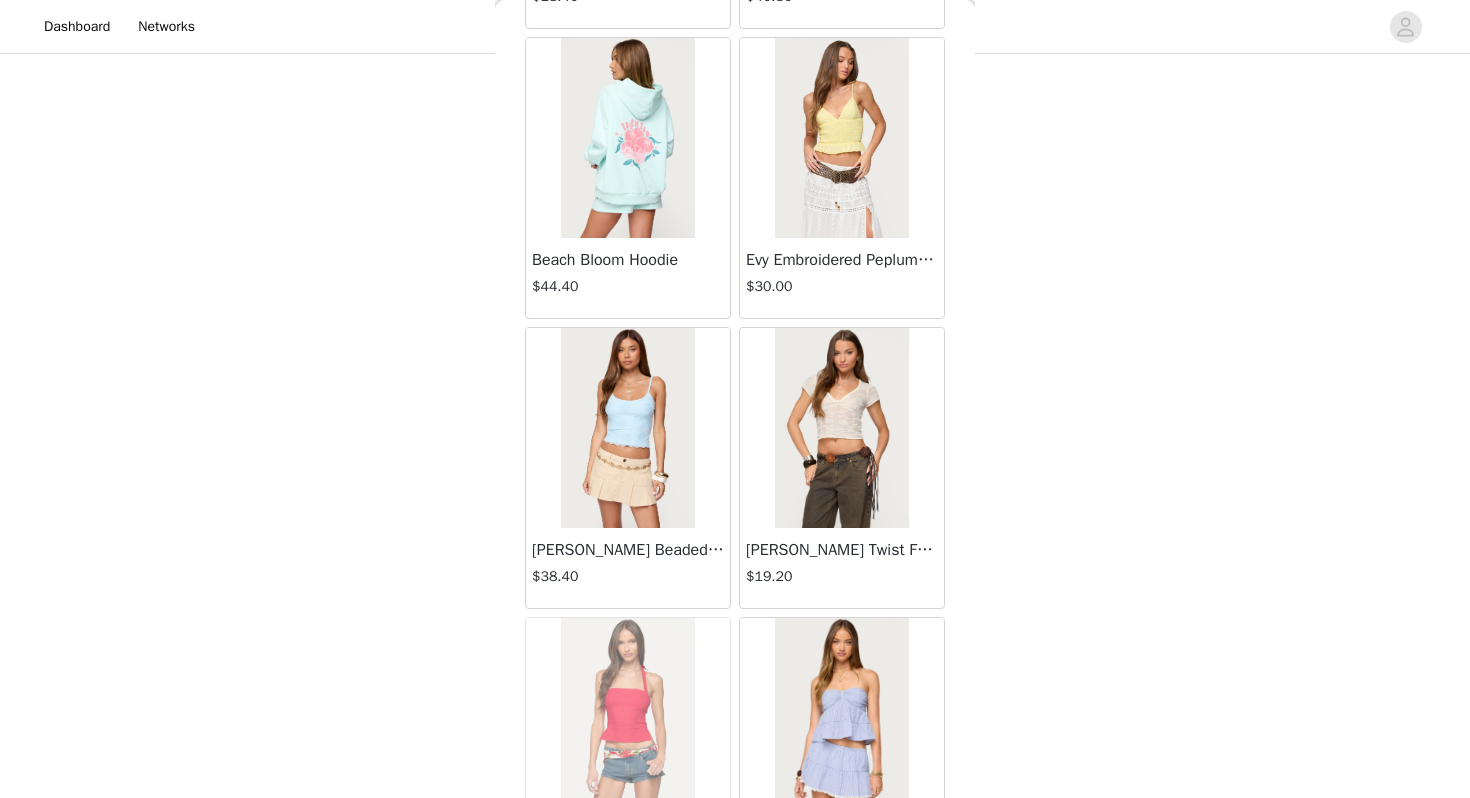 scroll, scrollTop: 34122, scrollLeft: 0, axis: vertical 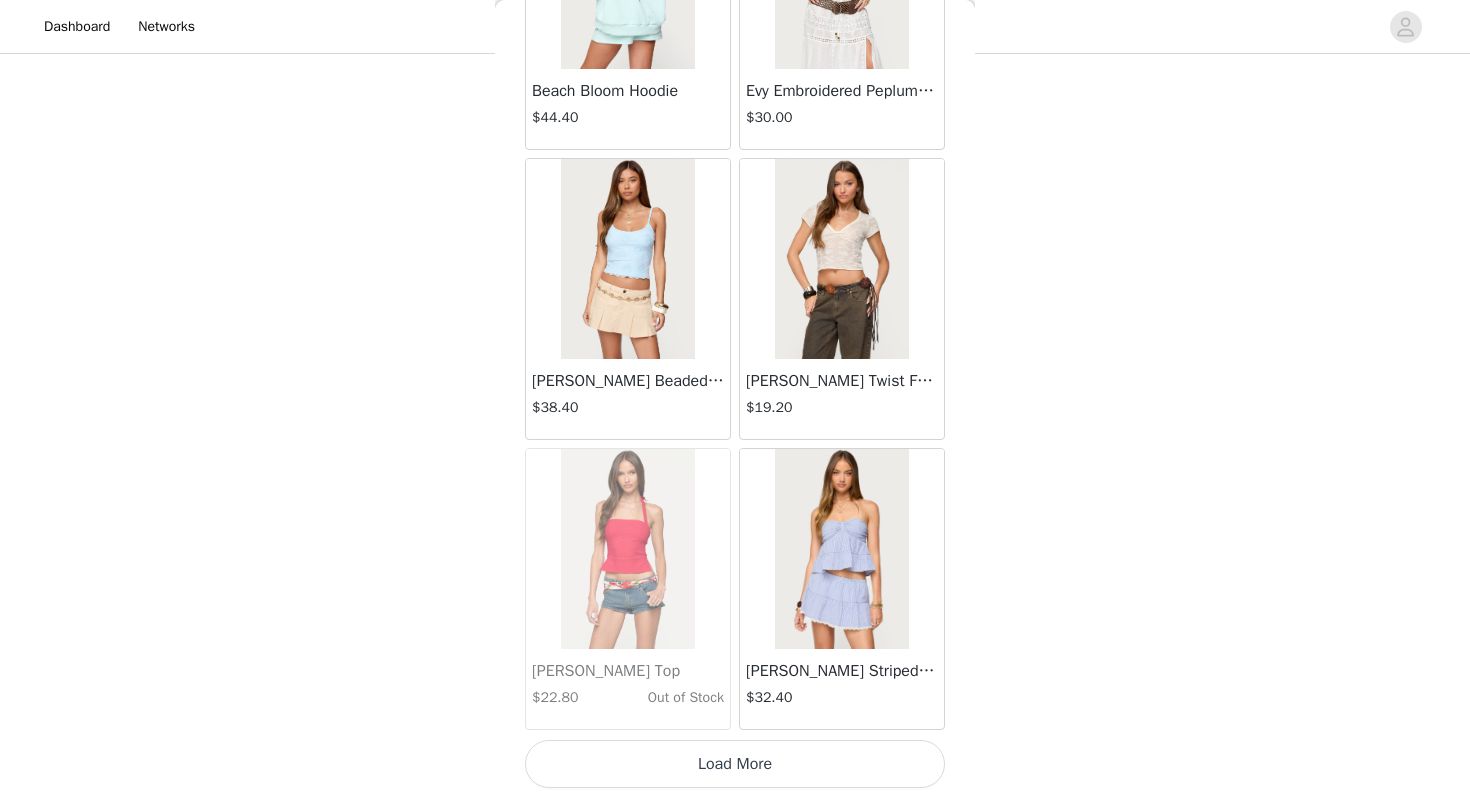 click on "Load More" at bounding box center (735, 764) 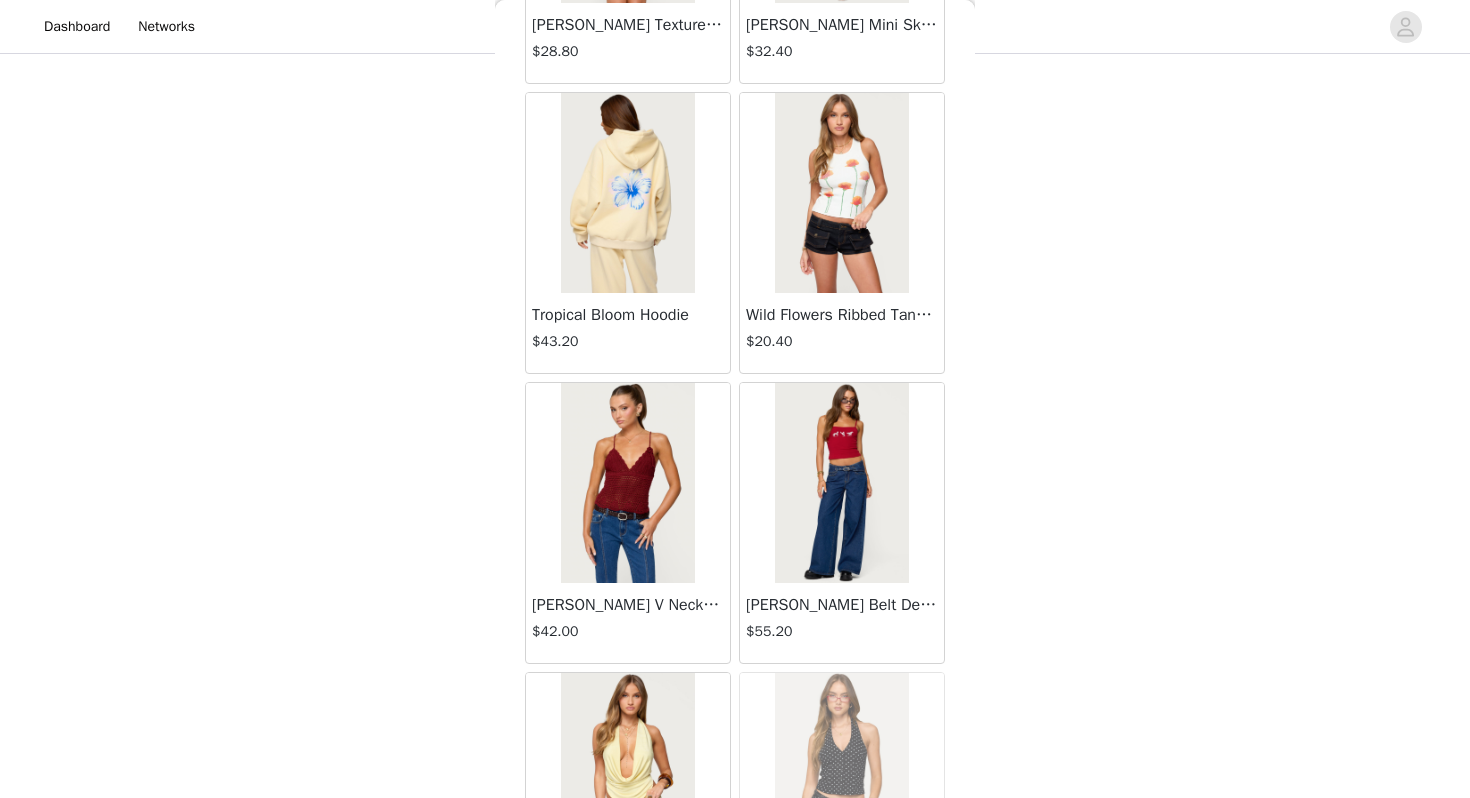 scroll, scrollTop: 35482, scrollLeft: 0, axis: vertical 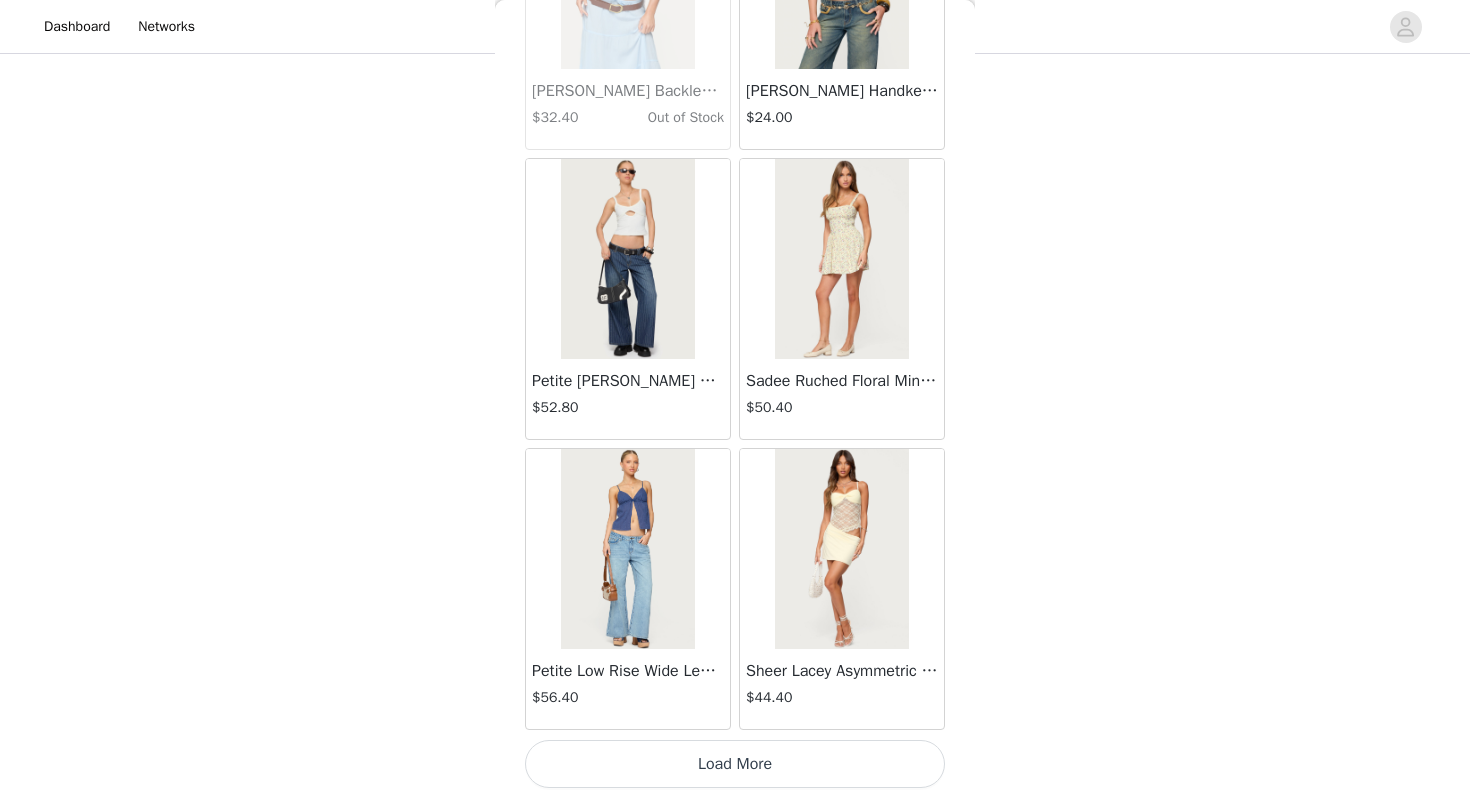 click on "Load More" at bounding box center [735, 764] 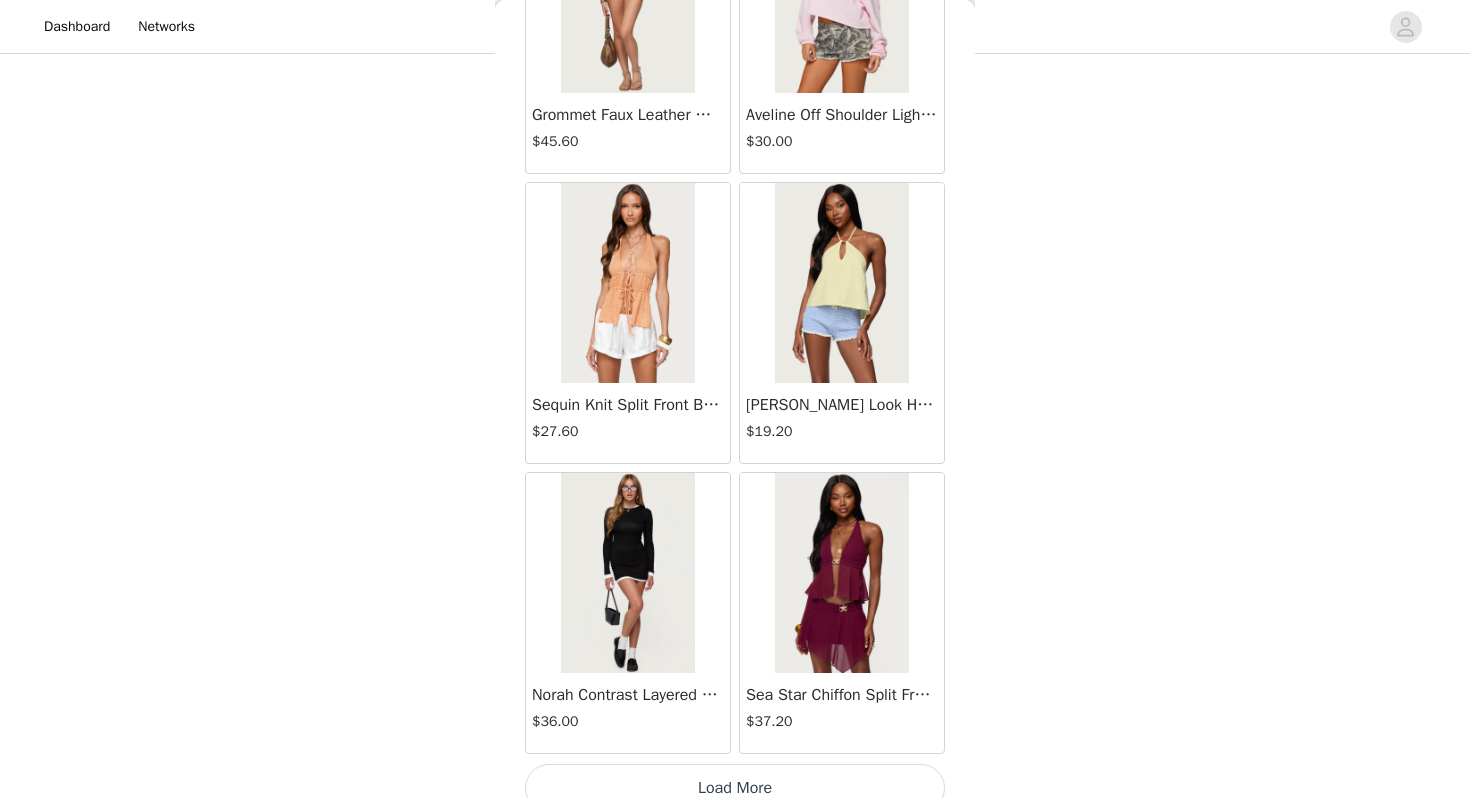 scroll, scrollTop: 39962, scrollLeft: 0, axis: vertical 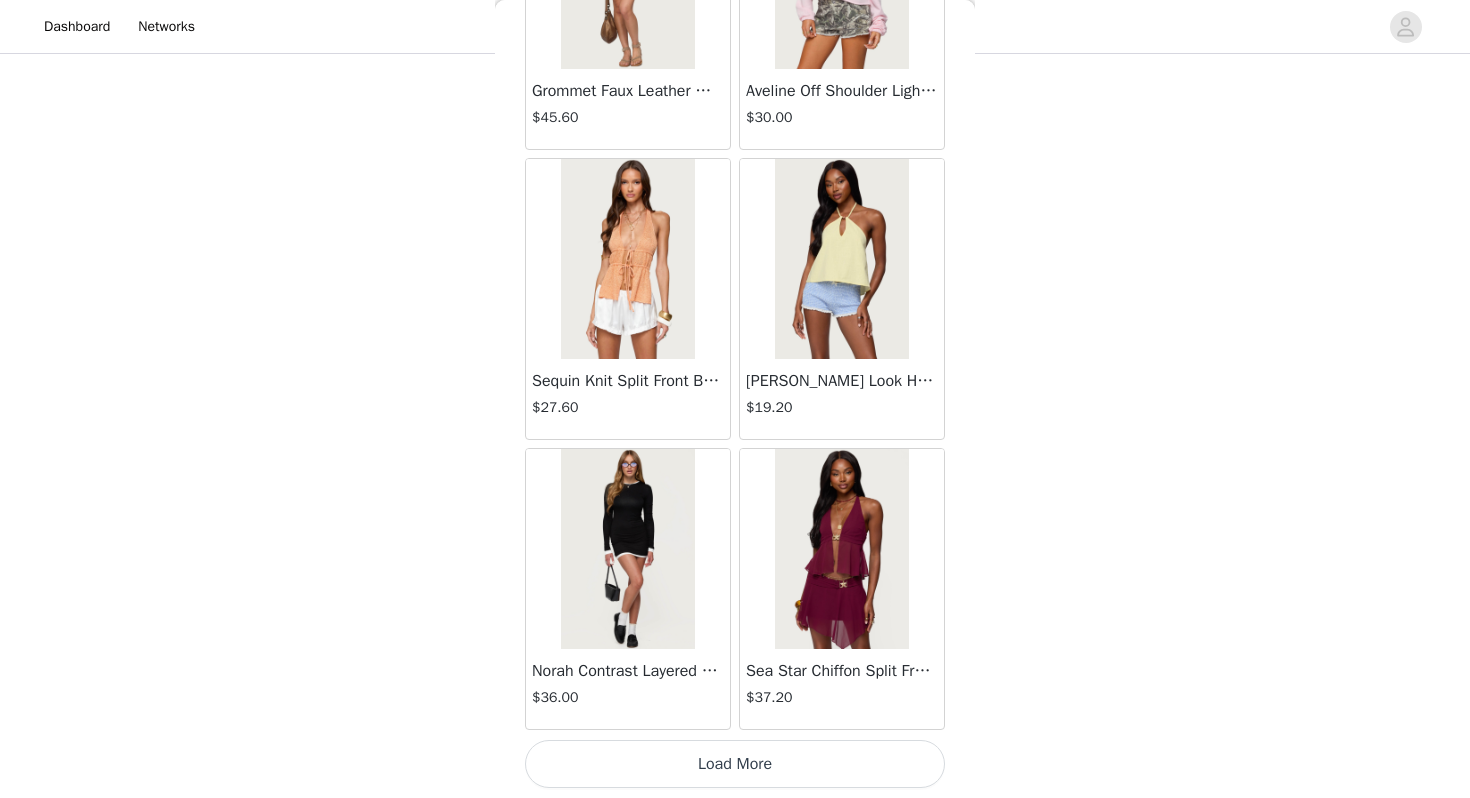 click on "Load More" at bounding box center (735, 764) 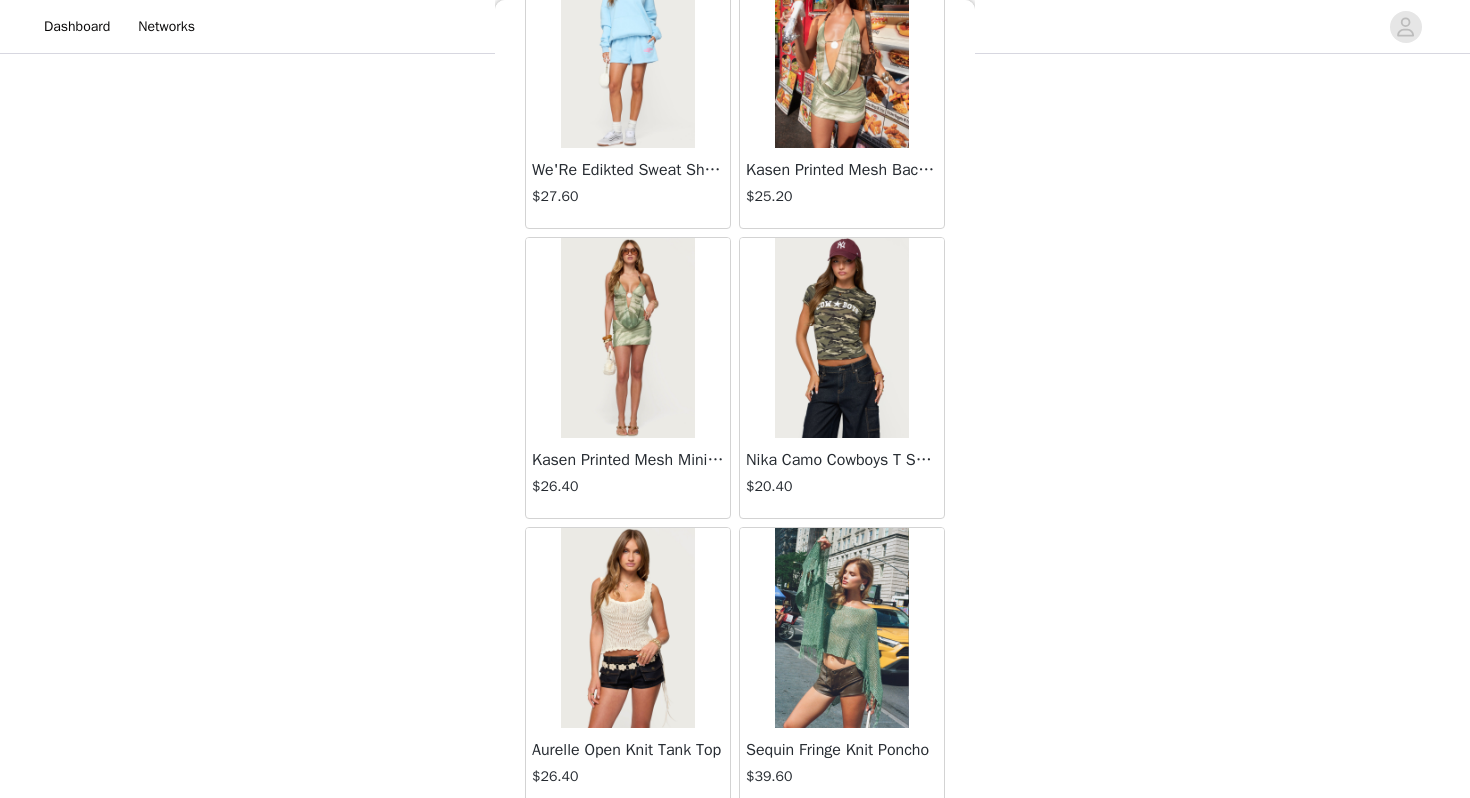 scroll, scrollTop: 41091, scrollLeft: 0, axis: vertical 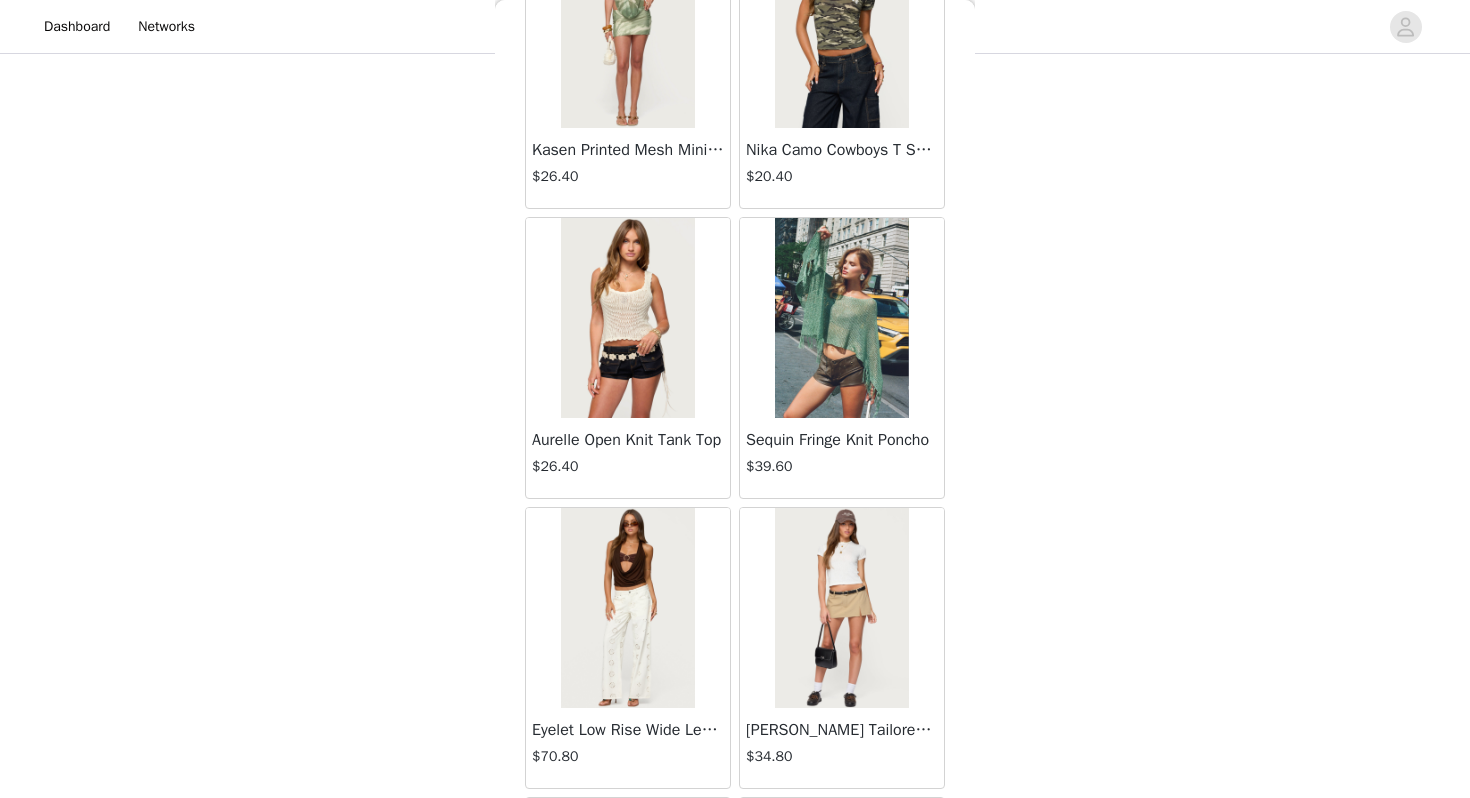 click at bounding box center (627, 318) 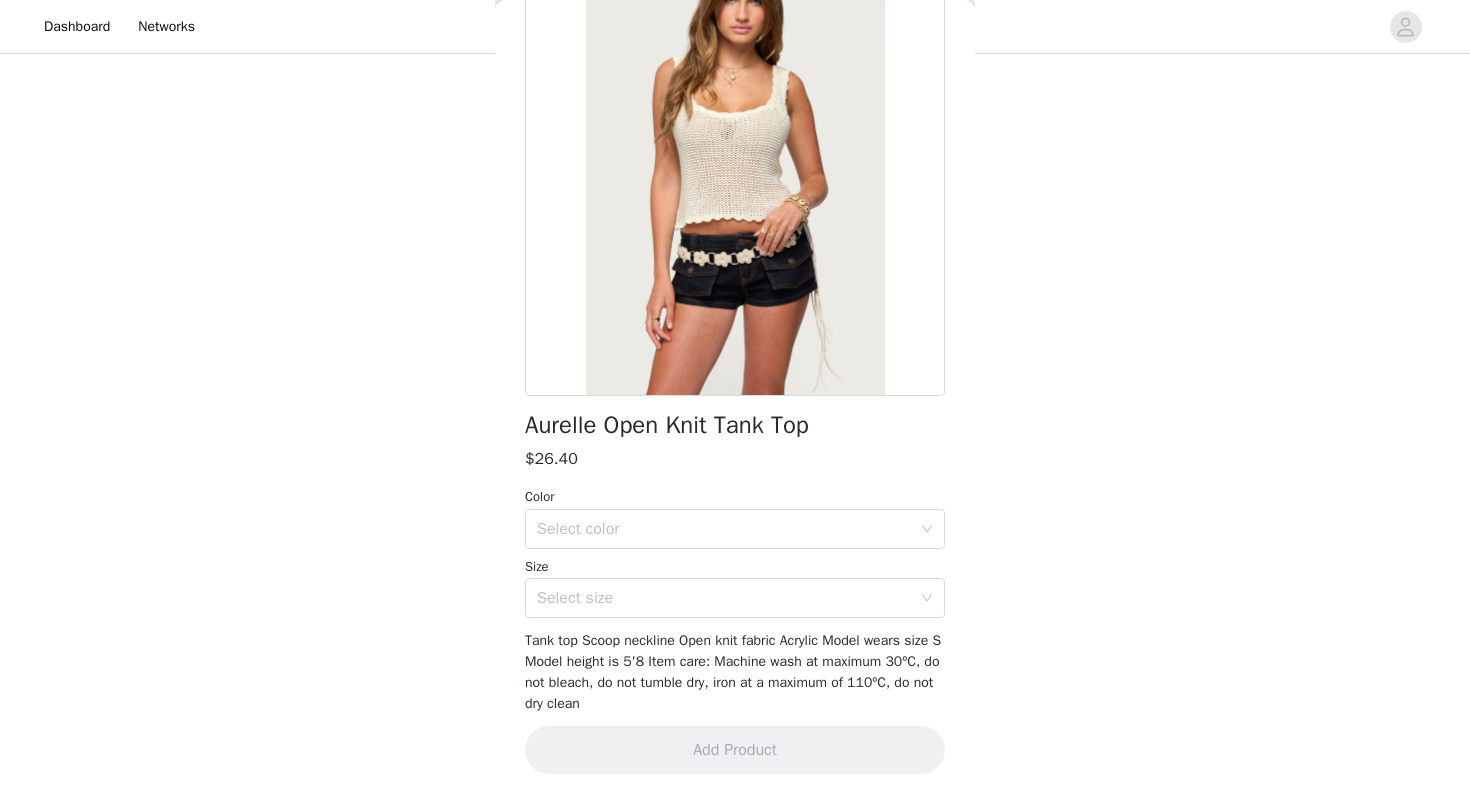scroll, scrollTop: 154, scrollLeft: 0, axis: vertical 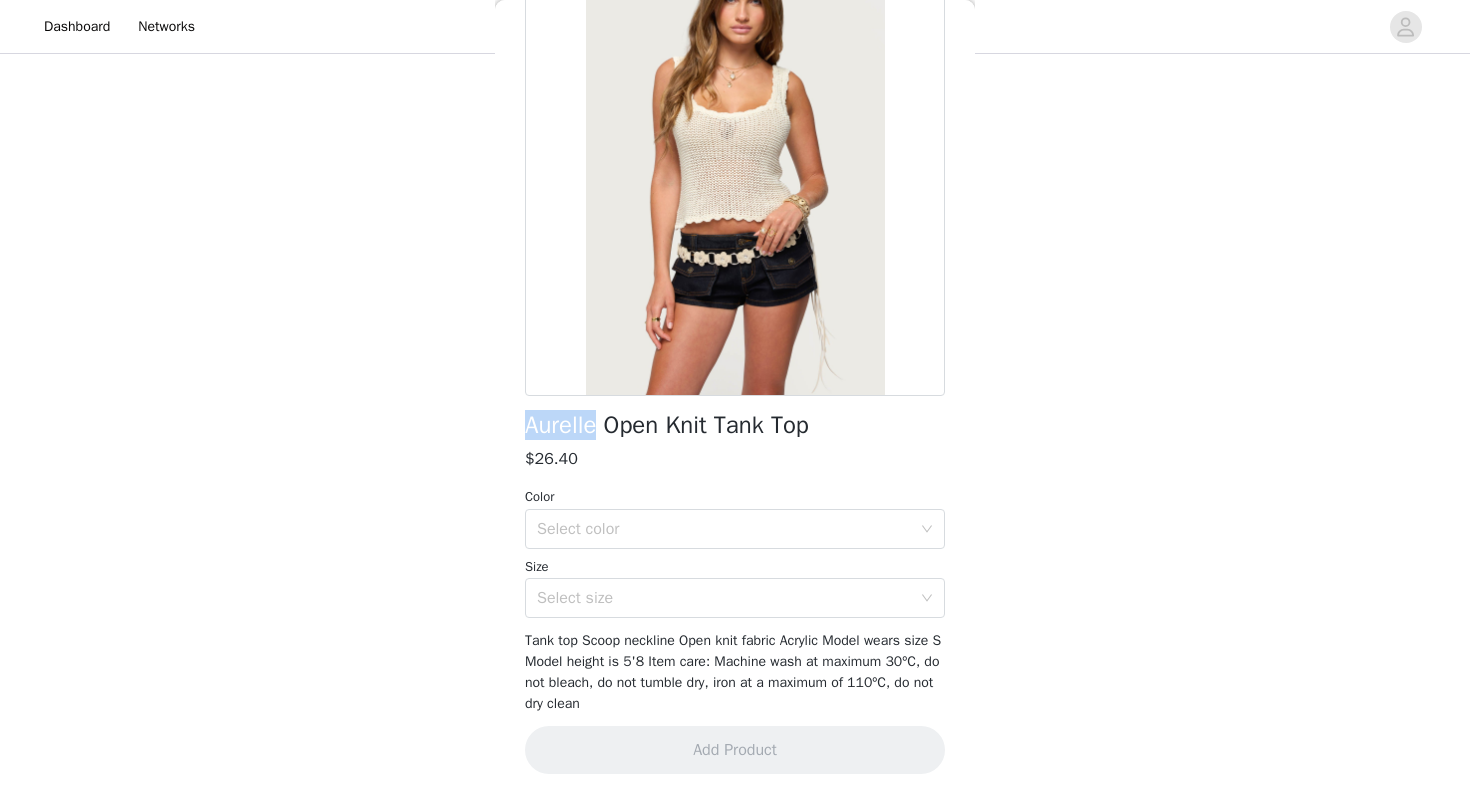 click on "Aurelle Open Knit Tank Top" at bounding box center (667, 425) 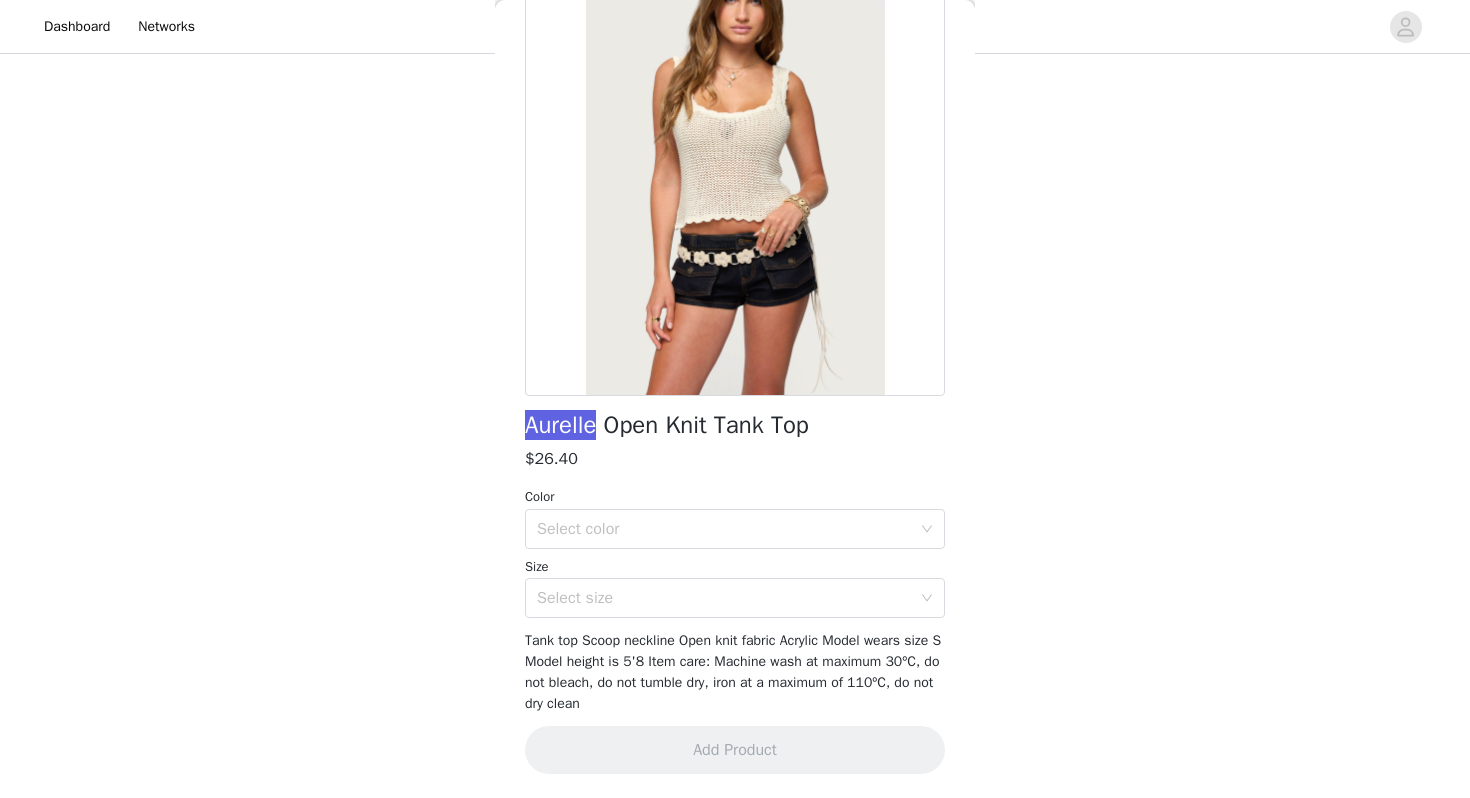 scroll, scrollTop: 109, scrollLeft: 0, axis: vertical 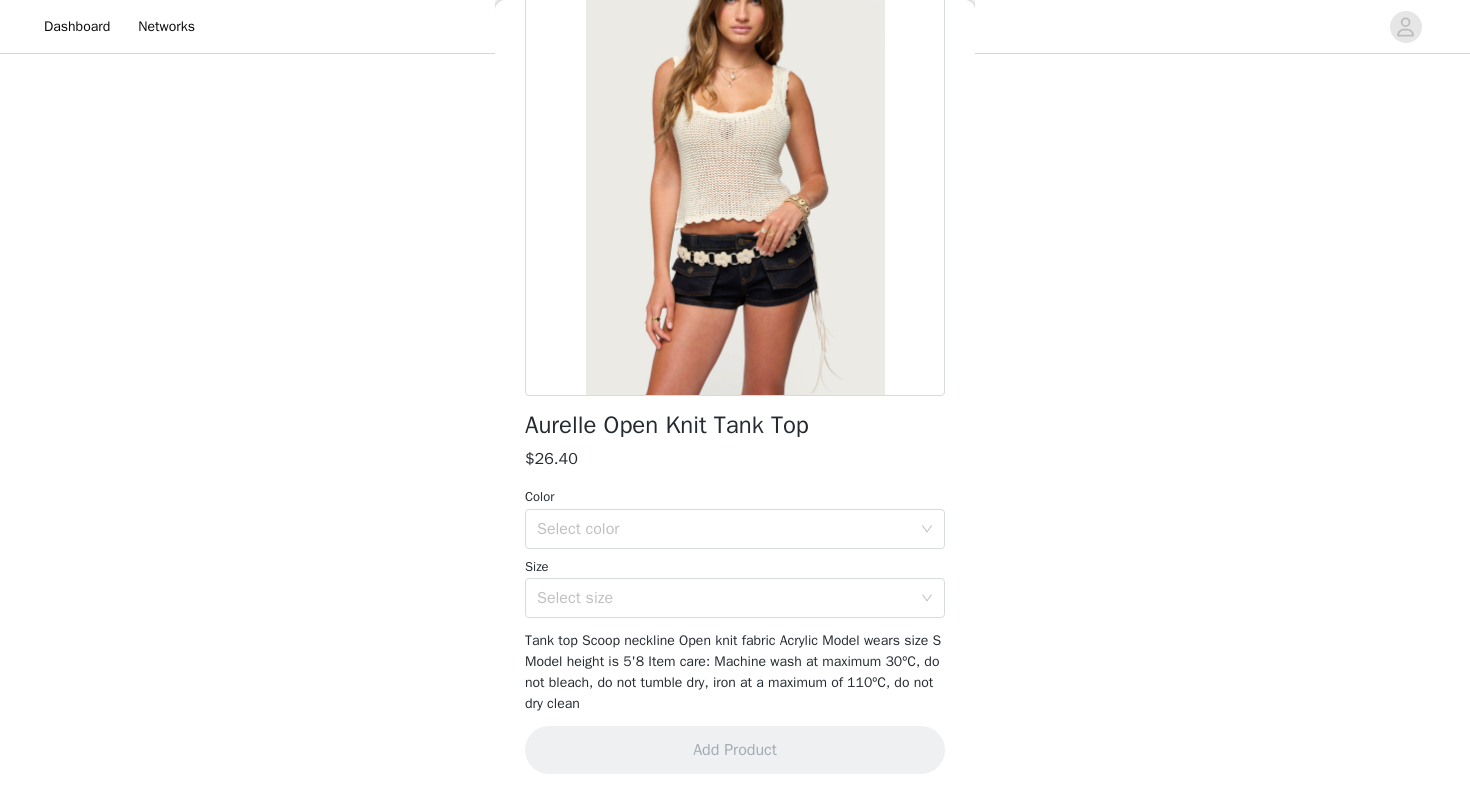 click on "STEP 1 OF 5
Products
Choose as many products as you'd like, up to $150.00.       2 Selected   Remaining Funds: $90.00         Beach Babe Scoop Tank Top     $28.80       BLACK WASHED, S       Edit   Remove     Izzey Polka Dot Strapless Babydoll Top     $31.20       CREAM, XS       Edit   Remove     Add Product     You may choose as many products as you'd like     Back     Aurelle Open Knit Tank Top       $26.40         Color   Select color Size   Select size   Tank top Scoop neckline Open knit fabric Acrylic Model wears size S Model height is 5'8 Item care: Machine wash at maximum 30ºC, do not bleach, do not tumble dry, iron at a maximum of 110ºC, do not dry clean   Add Product" at bounding box center [735, 303] 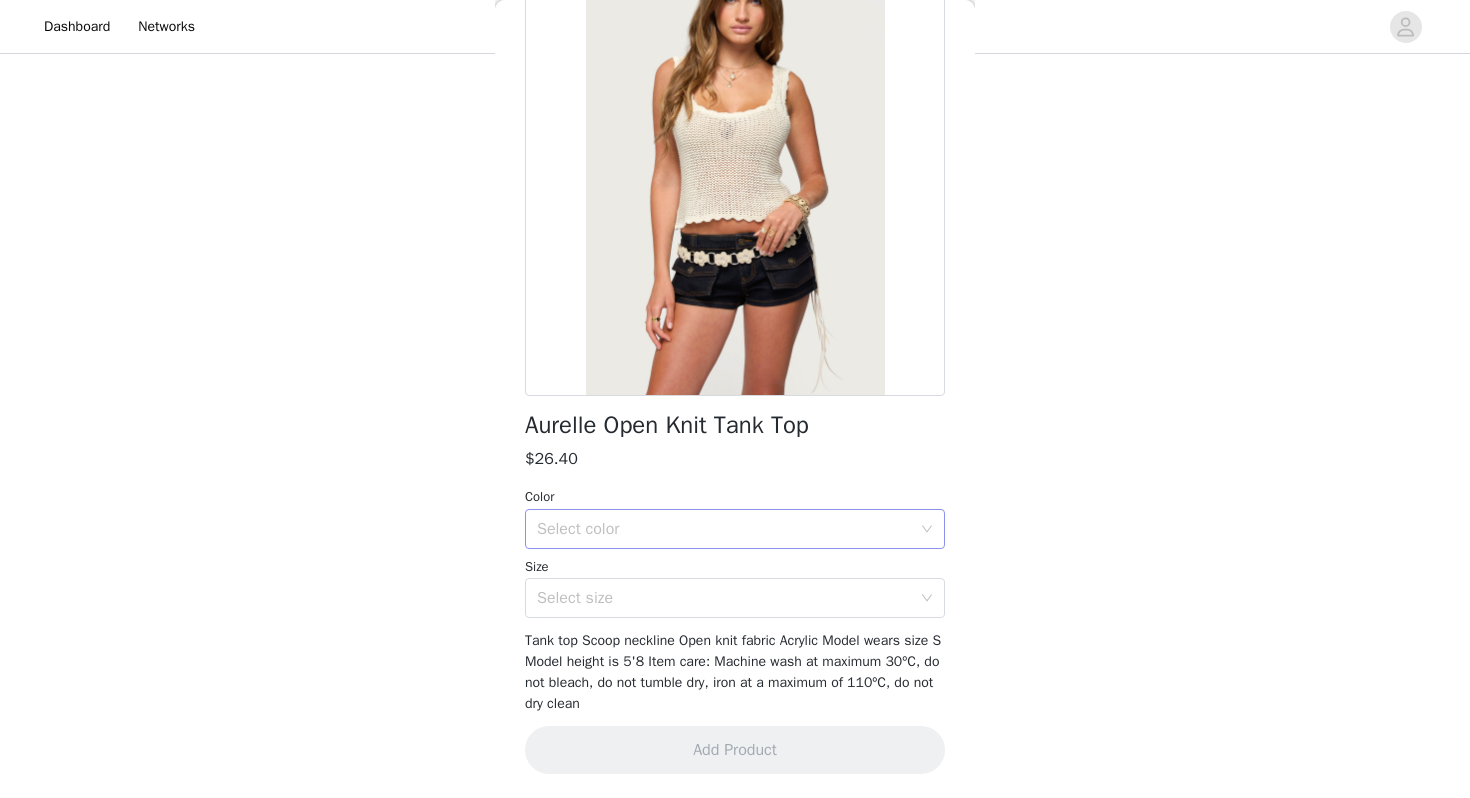 click on "Select color" at bounding box center (724, 529) 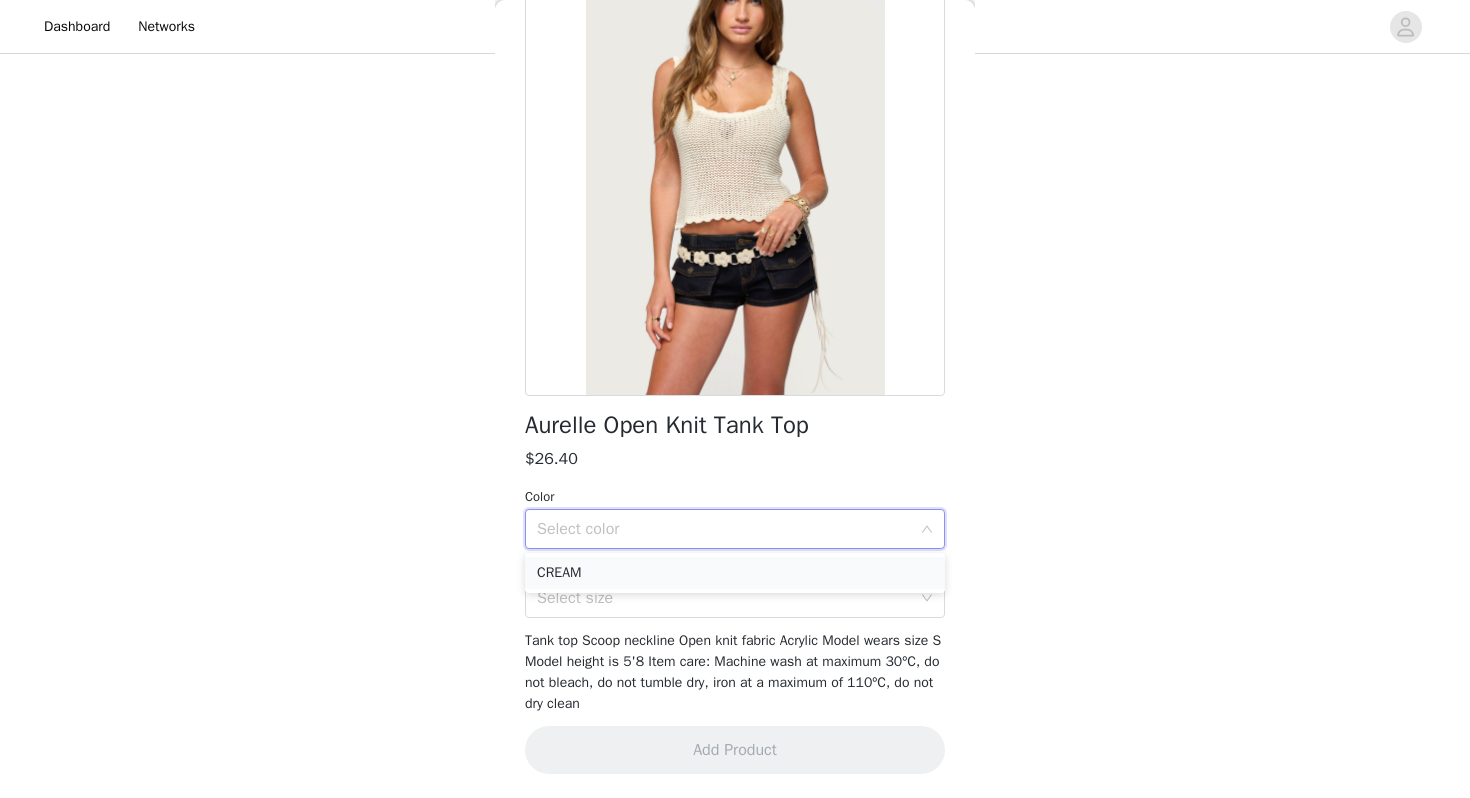 click on "CREAM" at bounding box center (735, 573) 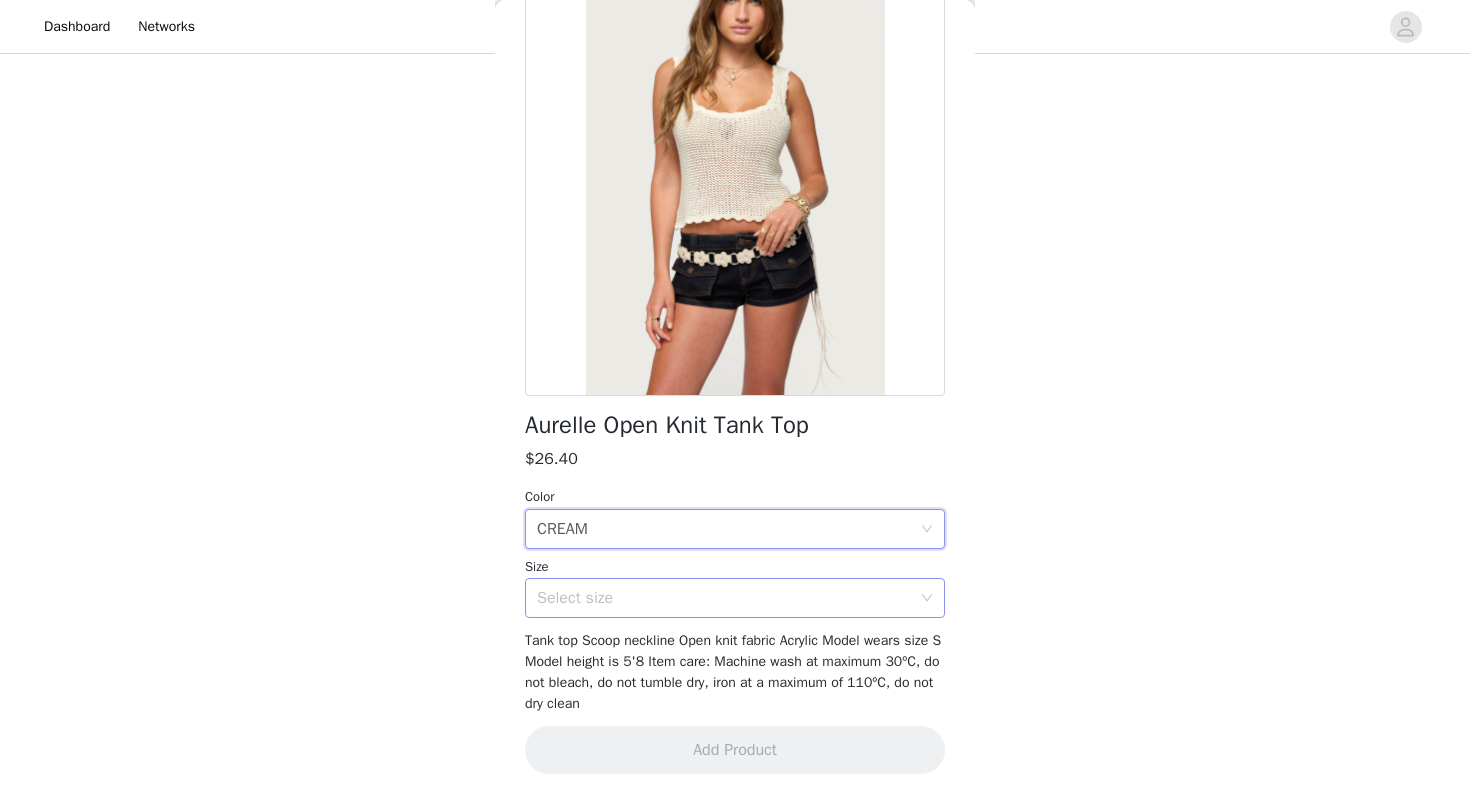 click on "Select size" at bounding box center (724, 598) 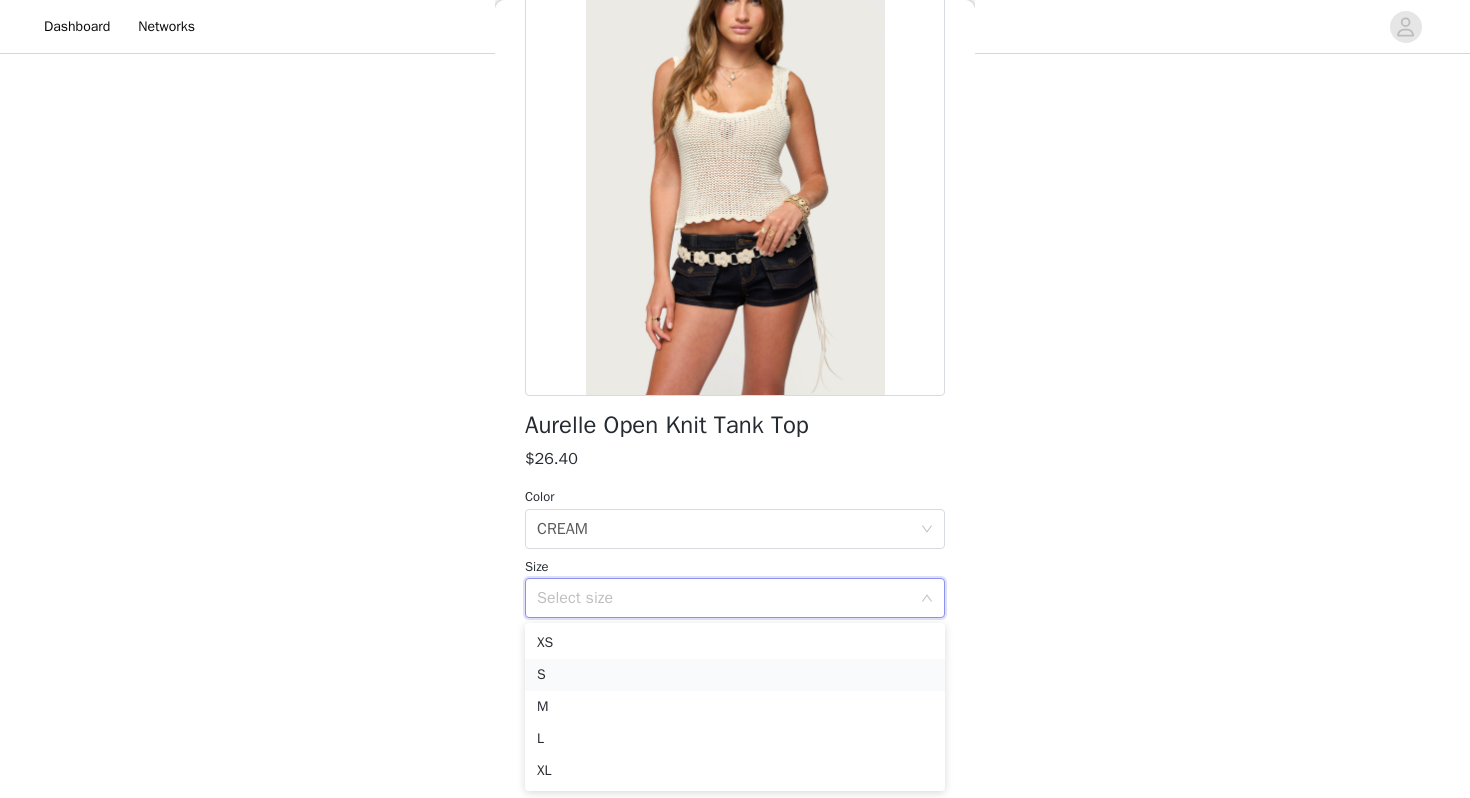 click on "S" at bounding box center (735, 675) 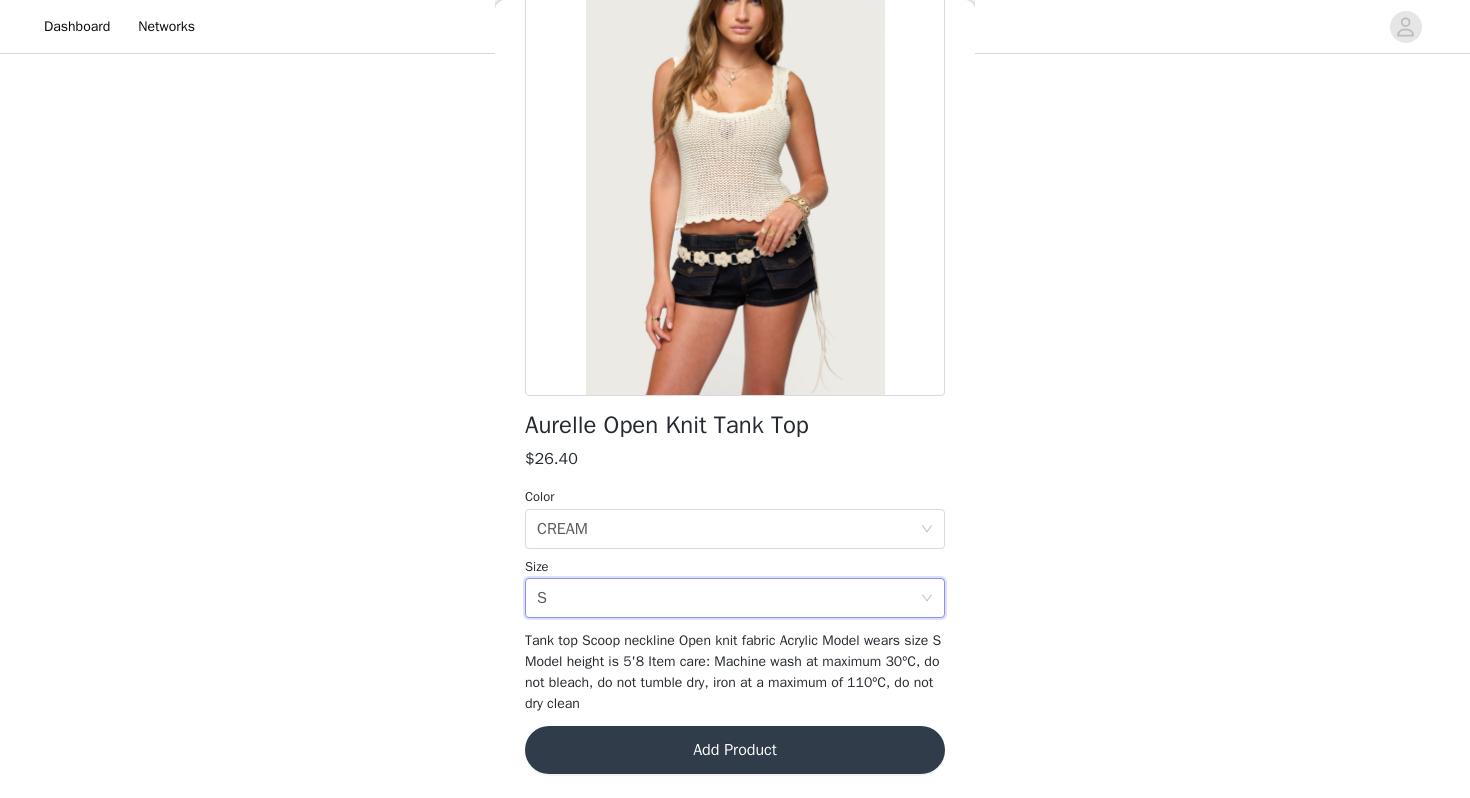 click on "Add Product" at bounding box center (735, 750) 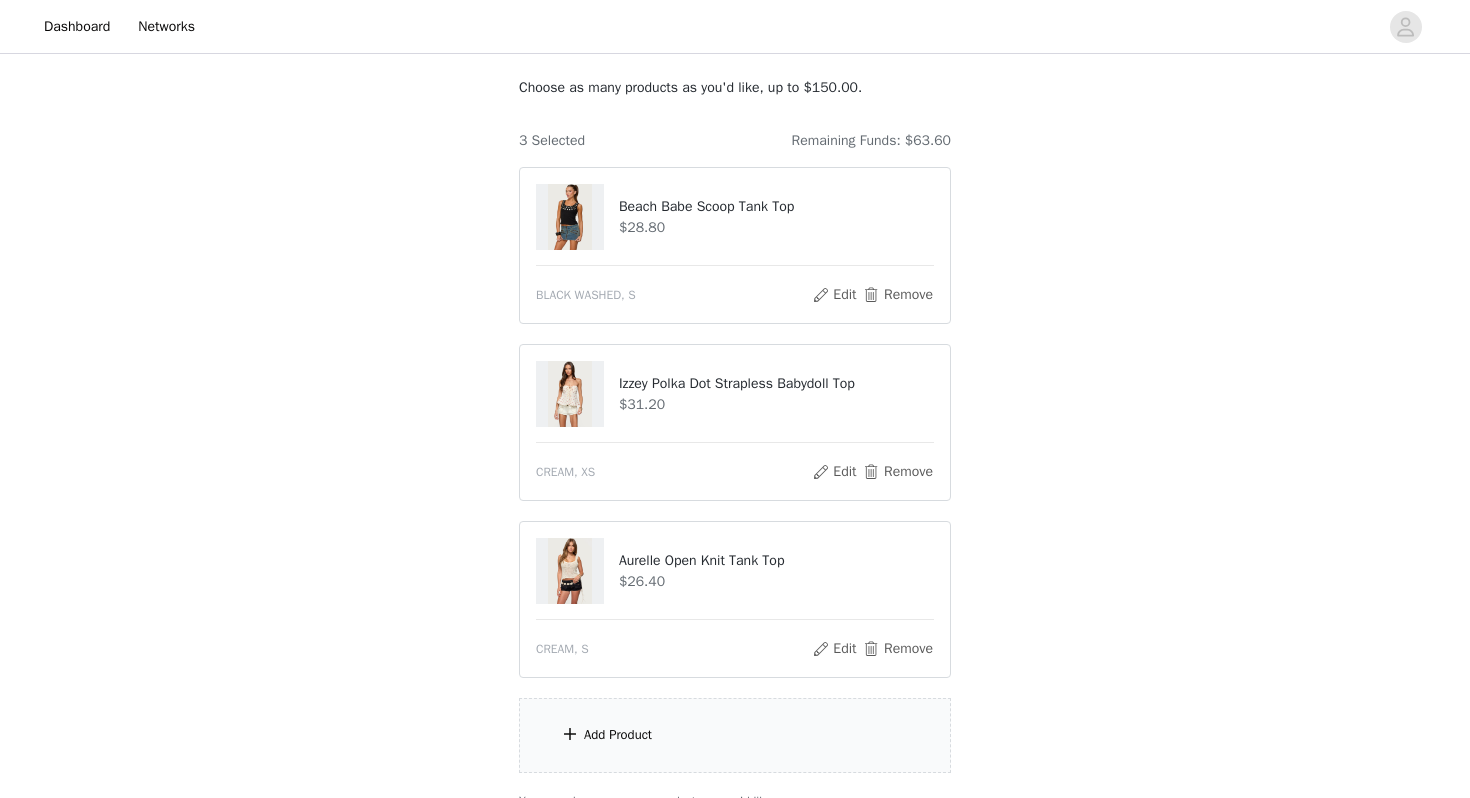 click on "Add Product" at bounding box center (735, 735) 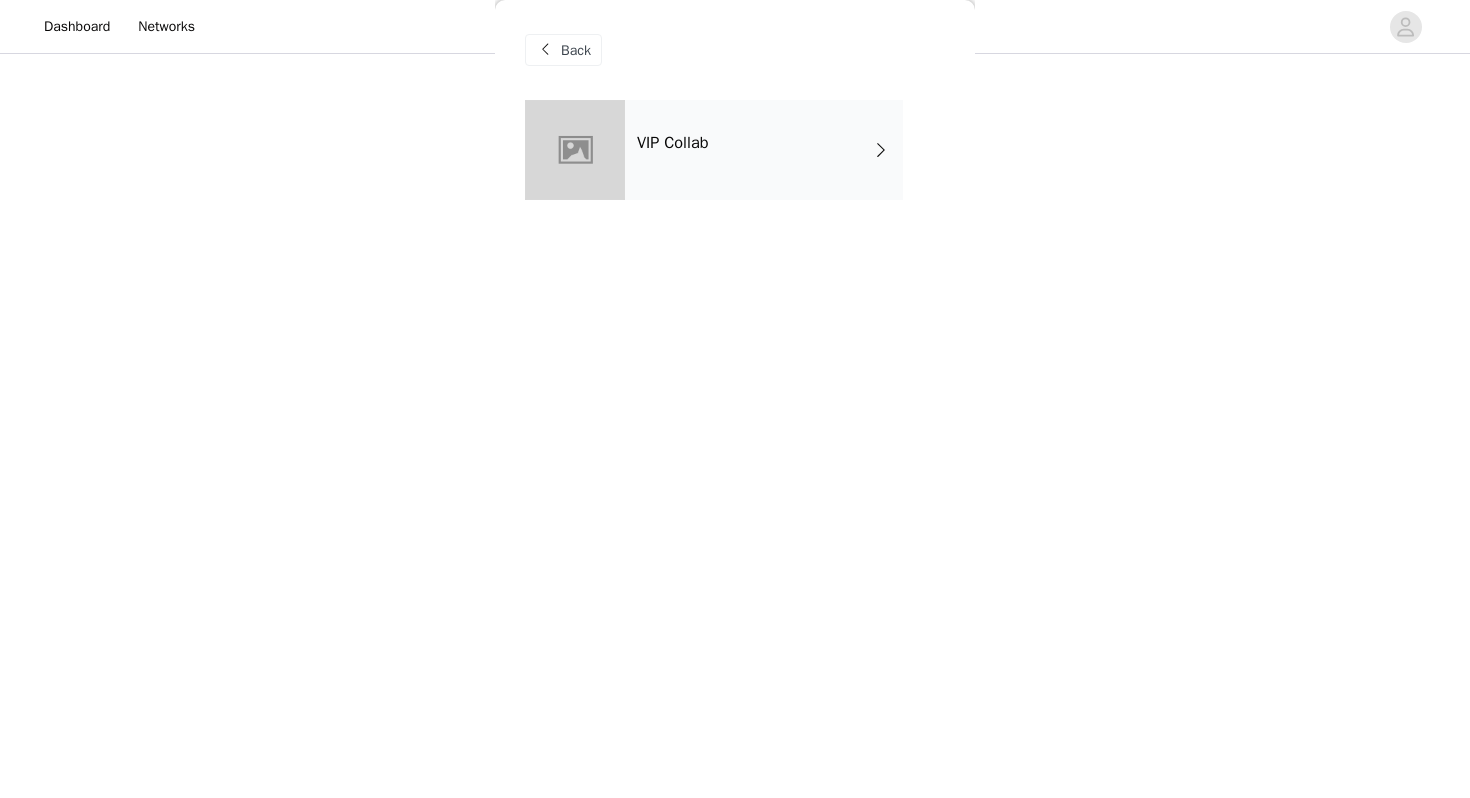click on "VIP Collab" at bounding box center (764, 150) 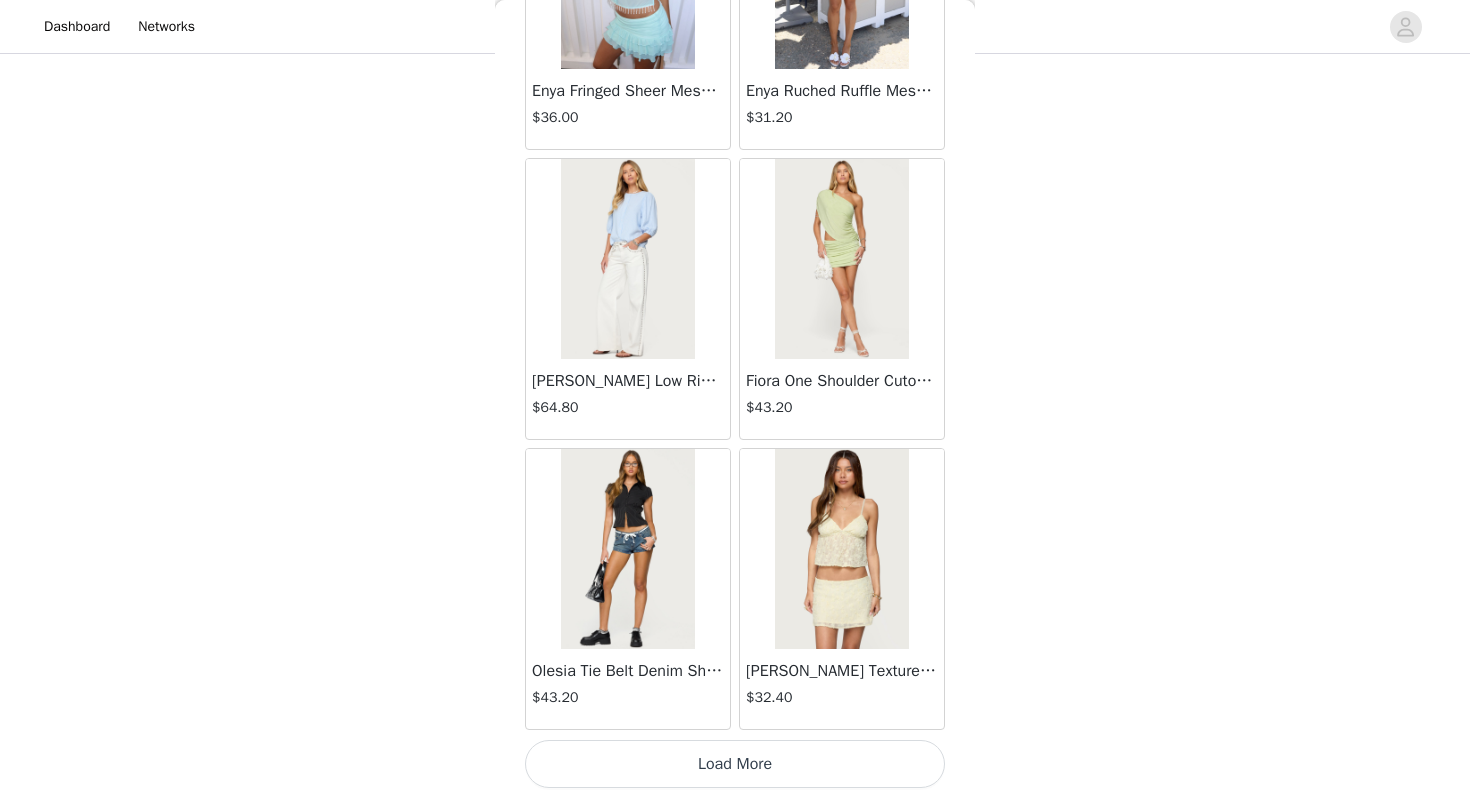 click on "Load More" at bounding box center [735, 764] 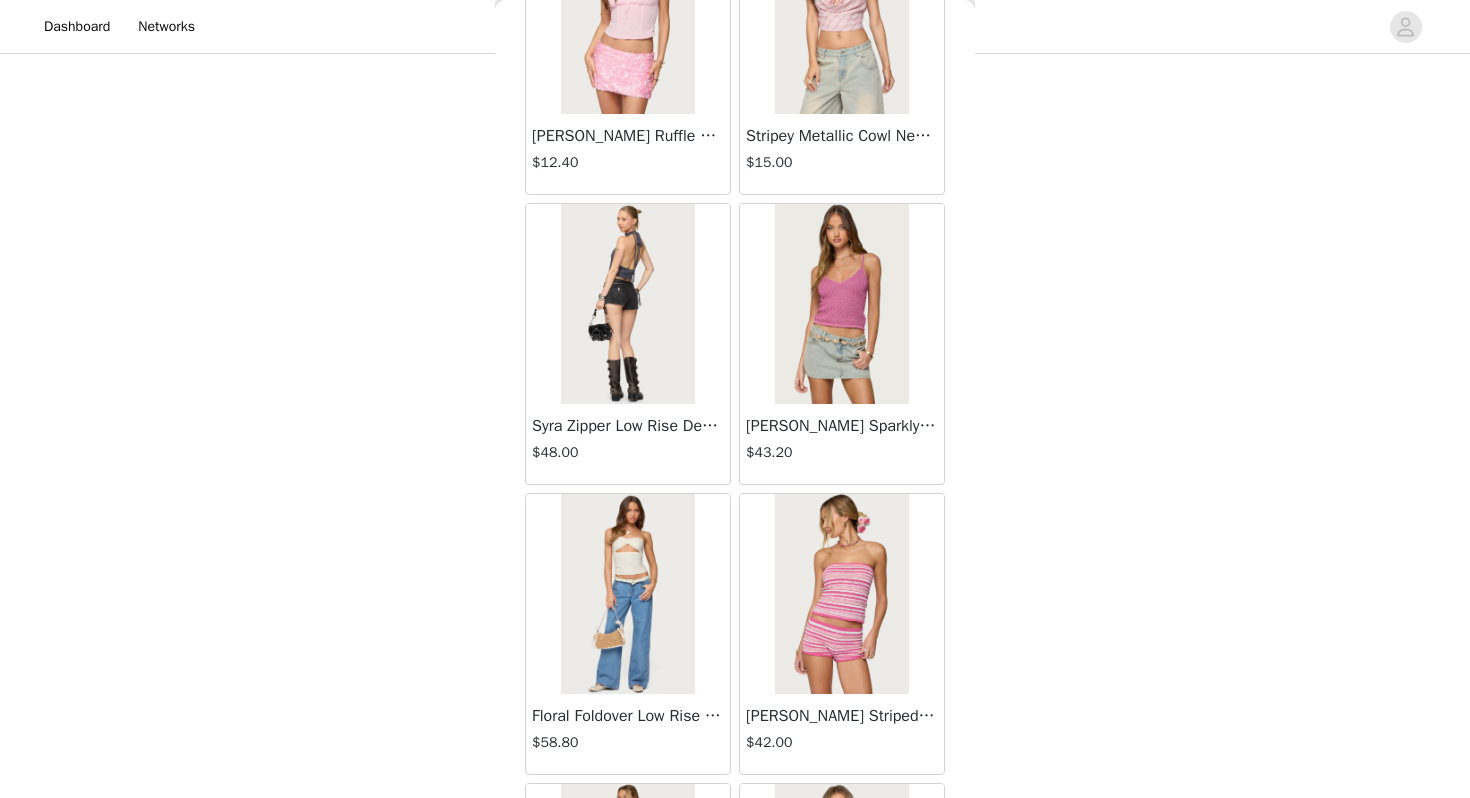 scroll, scrollTop: 5162, scrollLeft: 0, axis: vertical 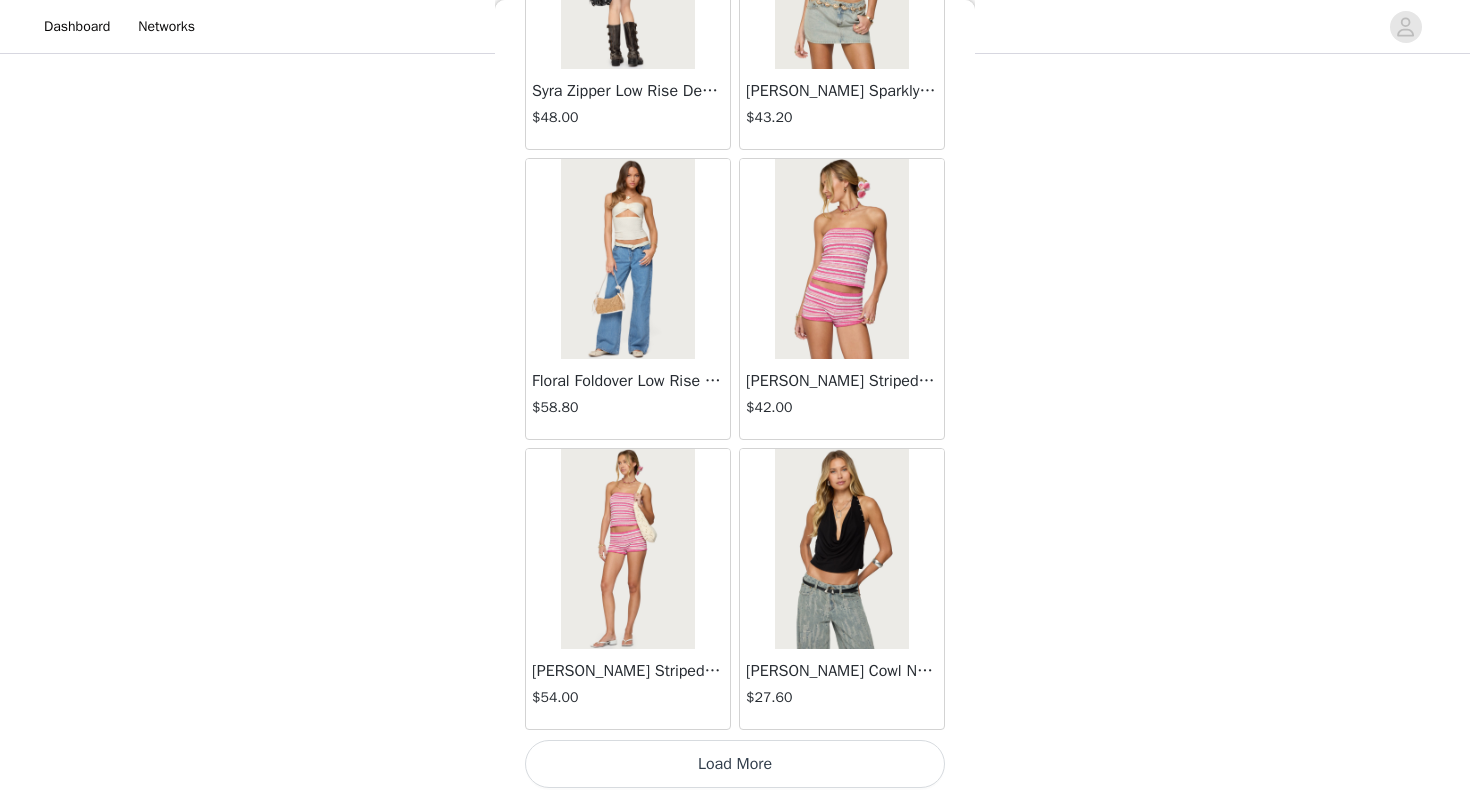 click on "Load More" at bounding box center (735, 764) 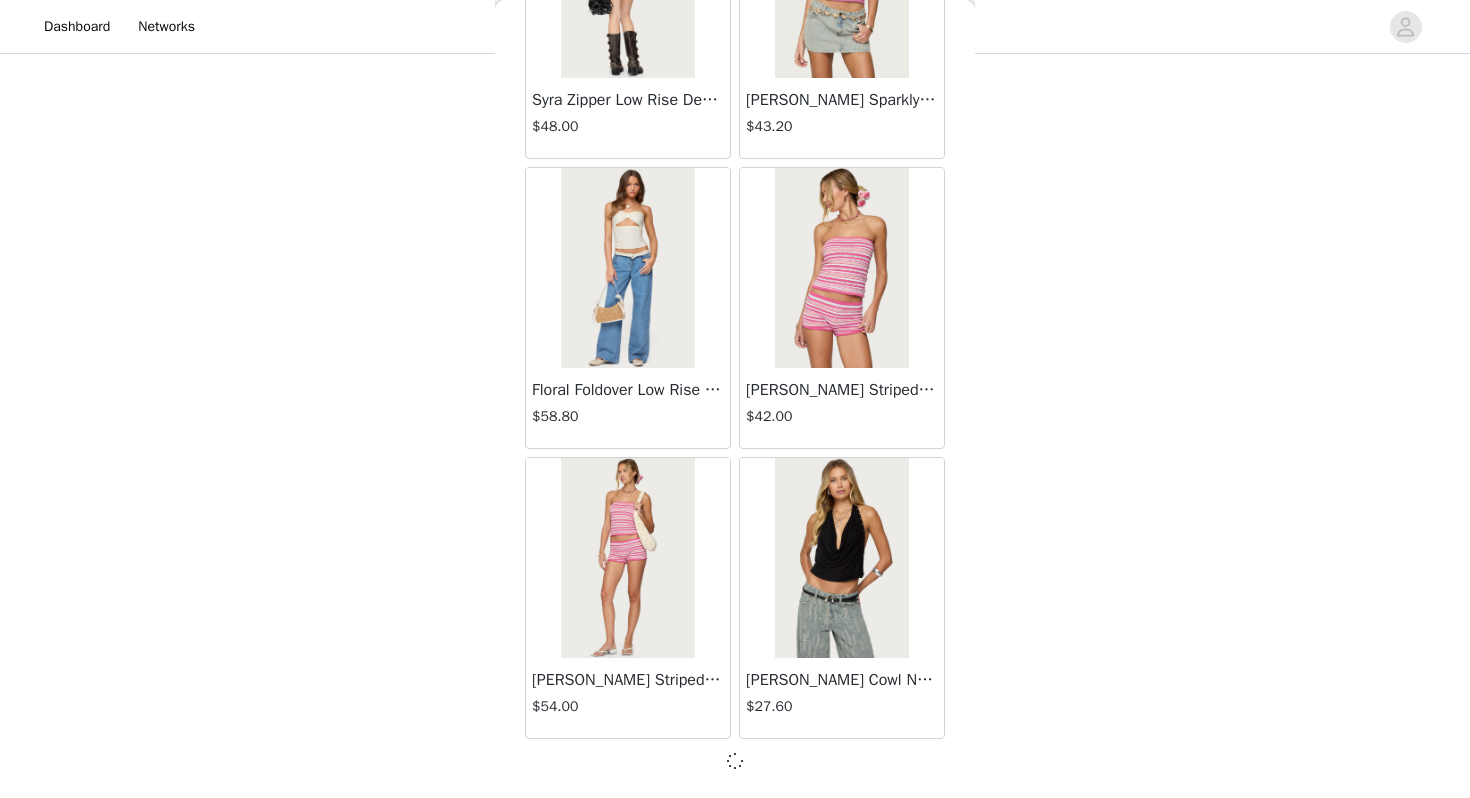 scroll, scrollTop: 5153, scrollLeft: 0, axis: vertical 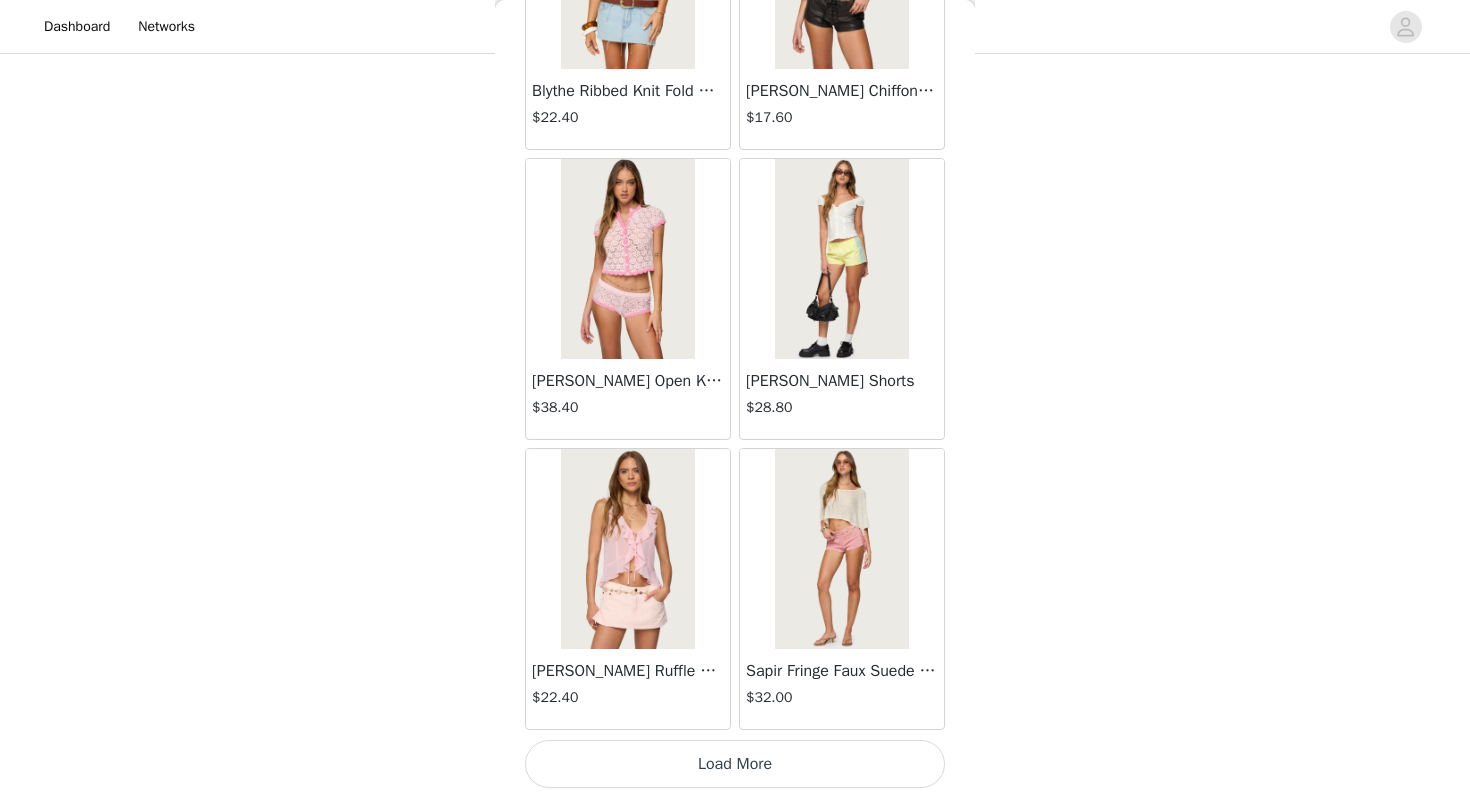 click on "Load More" at bounding box center [735, 764] 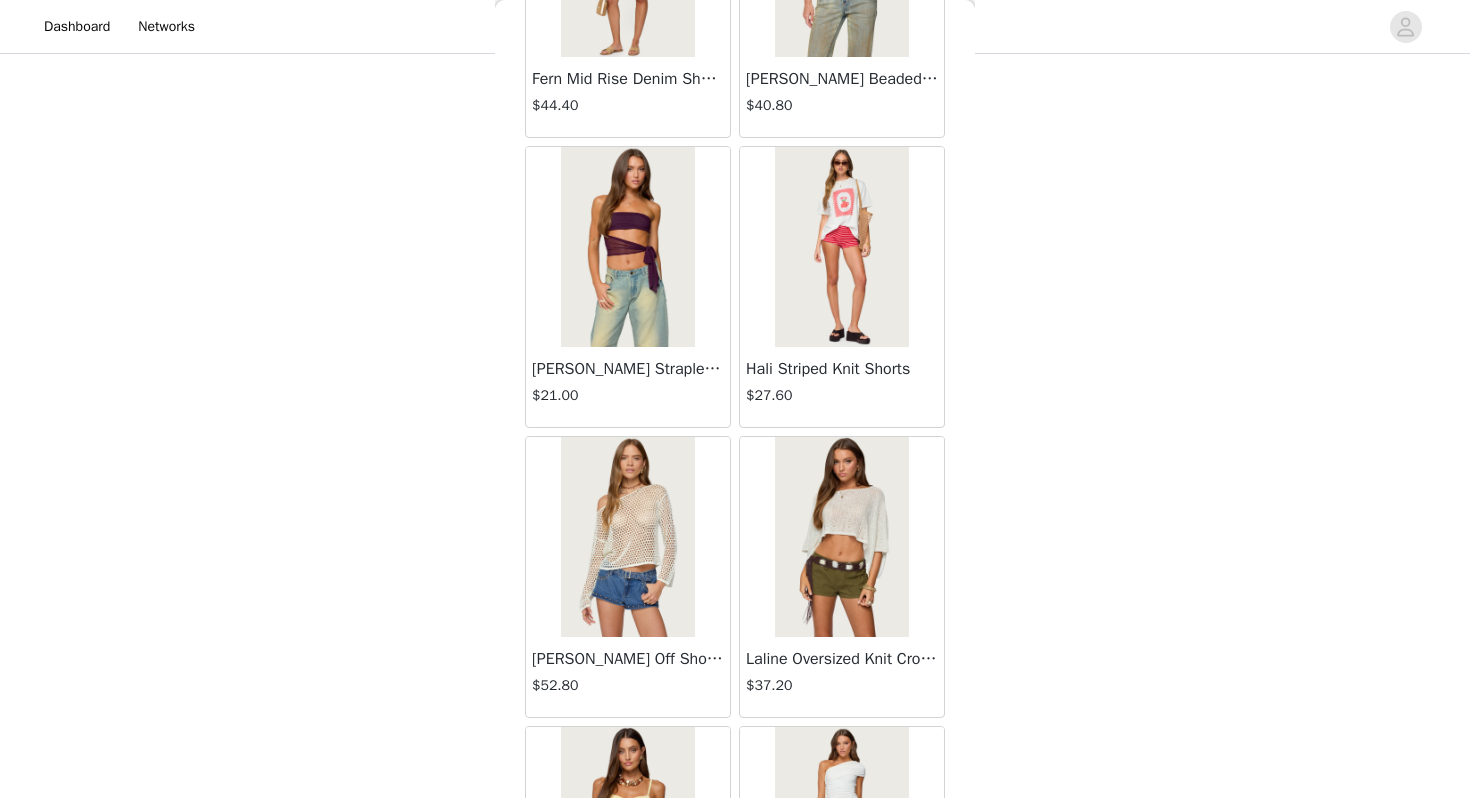 scroll, scrollTop: 10962, scrollLeft: 0, axis: vertical 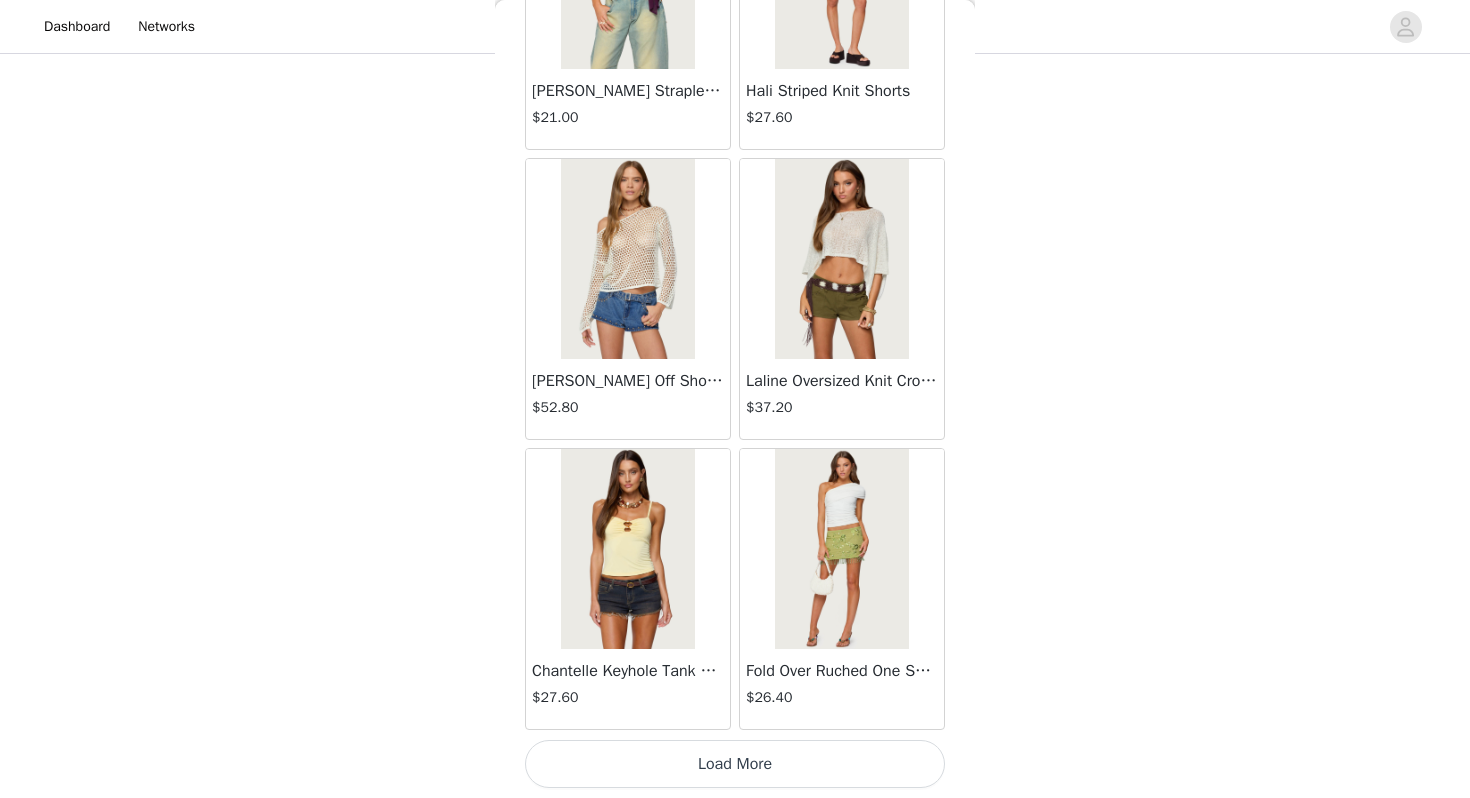 click on "Frayed Pleated Denim Mini Skort   $16.00       Klay Linen Look Pleated Mini Skort   $14.40       Contrast Lace Asymmetric Off Shoulder Top   $14.40       Reeve Split Front Sheer Mesh Top   $28.80       Zigzag Stripe Shorts   $22.80       Astra Beaded Sheer Strapless Top   $39.60       Beaded Floral Embroidered Tank Top   $38.40       San Diego Oversized T Shirt   $26.40       Talula Eyelet Babydoll Top   $17.60       Talula Eyelet Shorts   $16.80       Polka Dot Tailored Button Up Shirt   $37.20       Tiger Flower Off Shoulder Top   $25.20       Tiger Flower Mini Skort   $27.60       Delphine Off Shoulder Chiffon Romper   $54.00       Enya Fringed Sheer Mesh Top   $36.00       Enya Ruched Ruffle Mesh Mini Skirt   $31.20       Quincy Studded Low Rise Jeans   $64.80       Fiora One Shoulder Cutout Mini Dress   $43.20       Olesia Tie Belt Denim Shorts   $43.20       Leora Textured Floral Babydoll Top   $32.40       Pia Sequin Floral Backless Top   $36.00       Leora Textured Floral Mini Skirt   $33.60" at bounding box center (735, -5034) 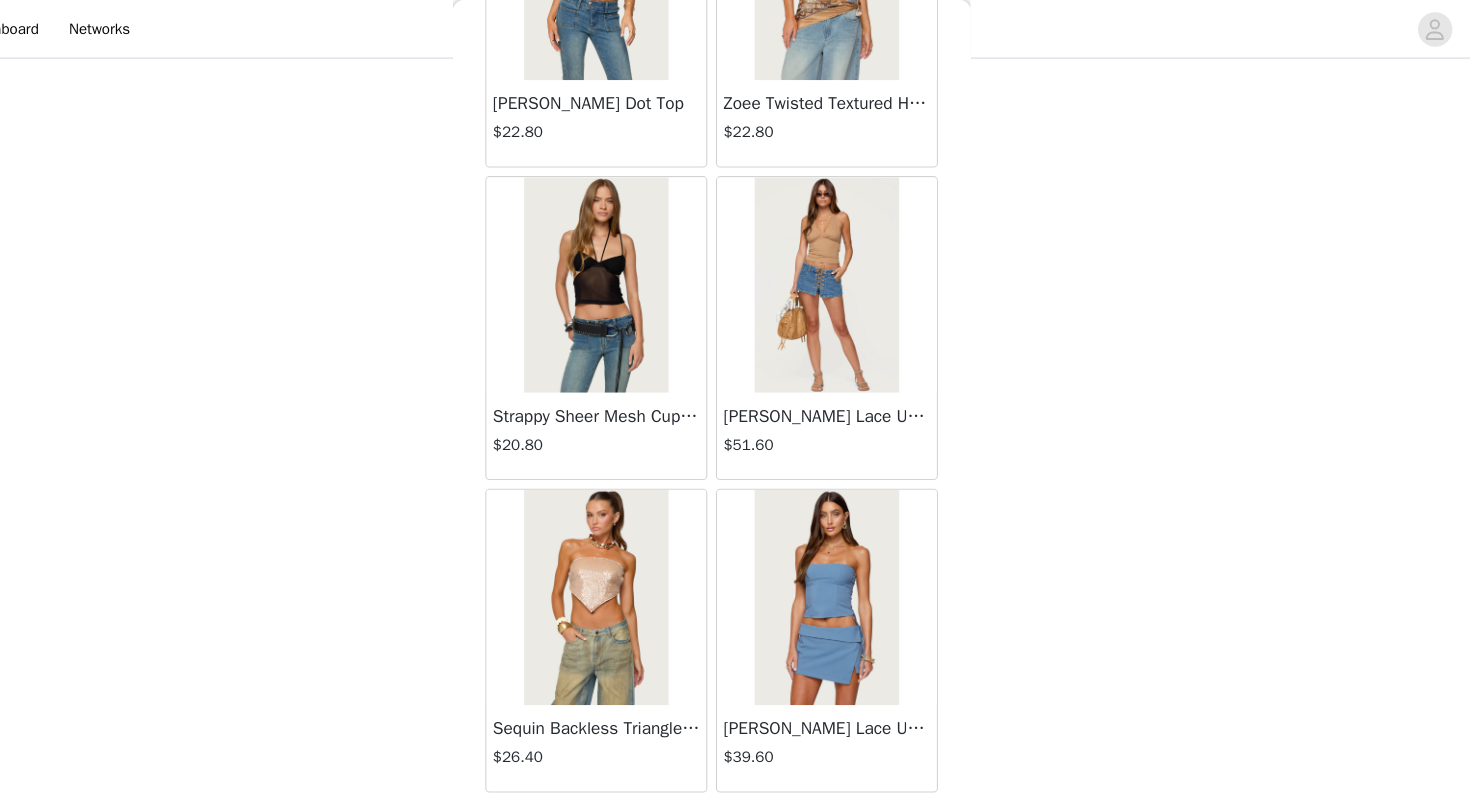 scroll, scrollTop: 13862, scrollLeft: 0, axis: vertical 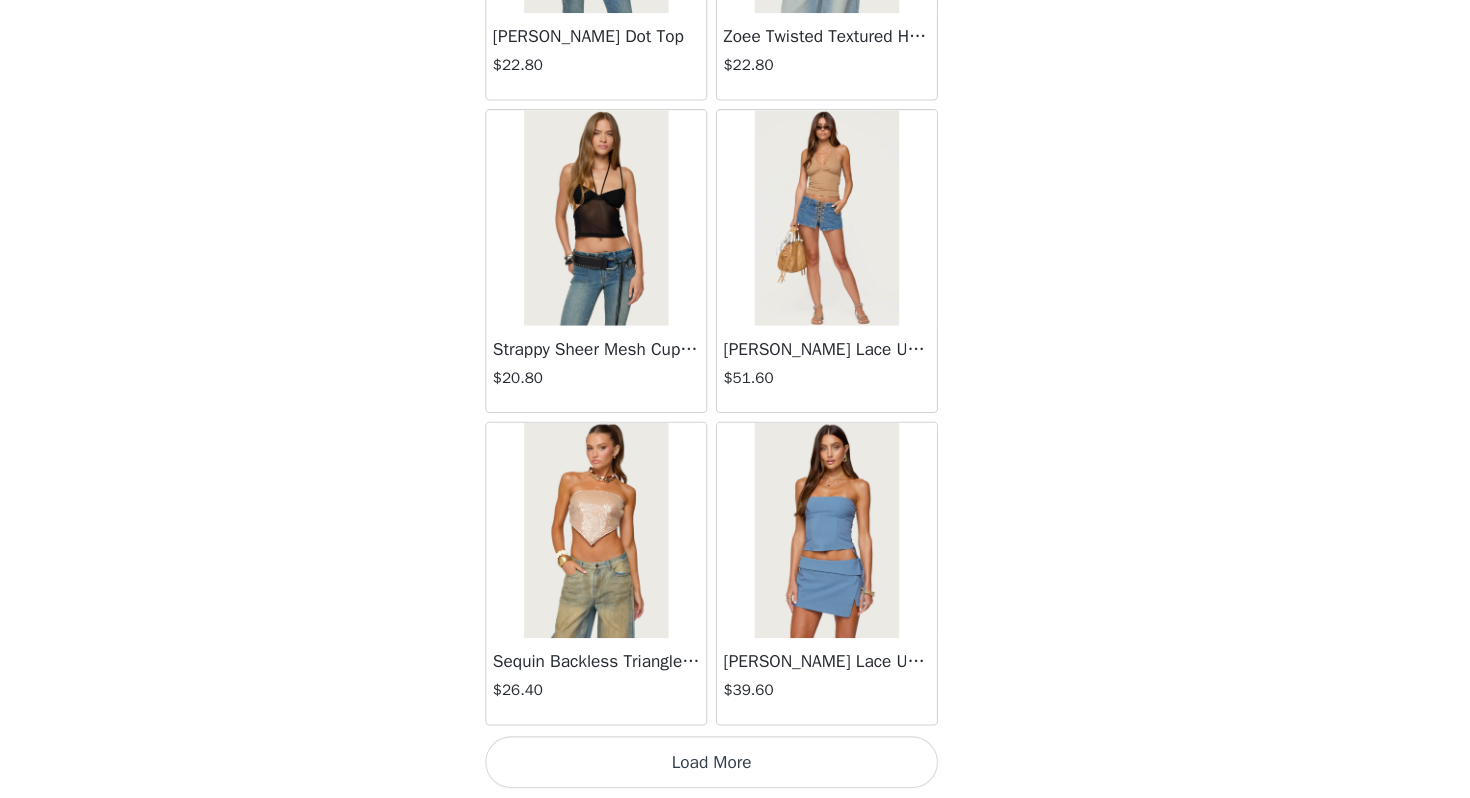 click on "Load More" at bounding box center (735, 764) 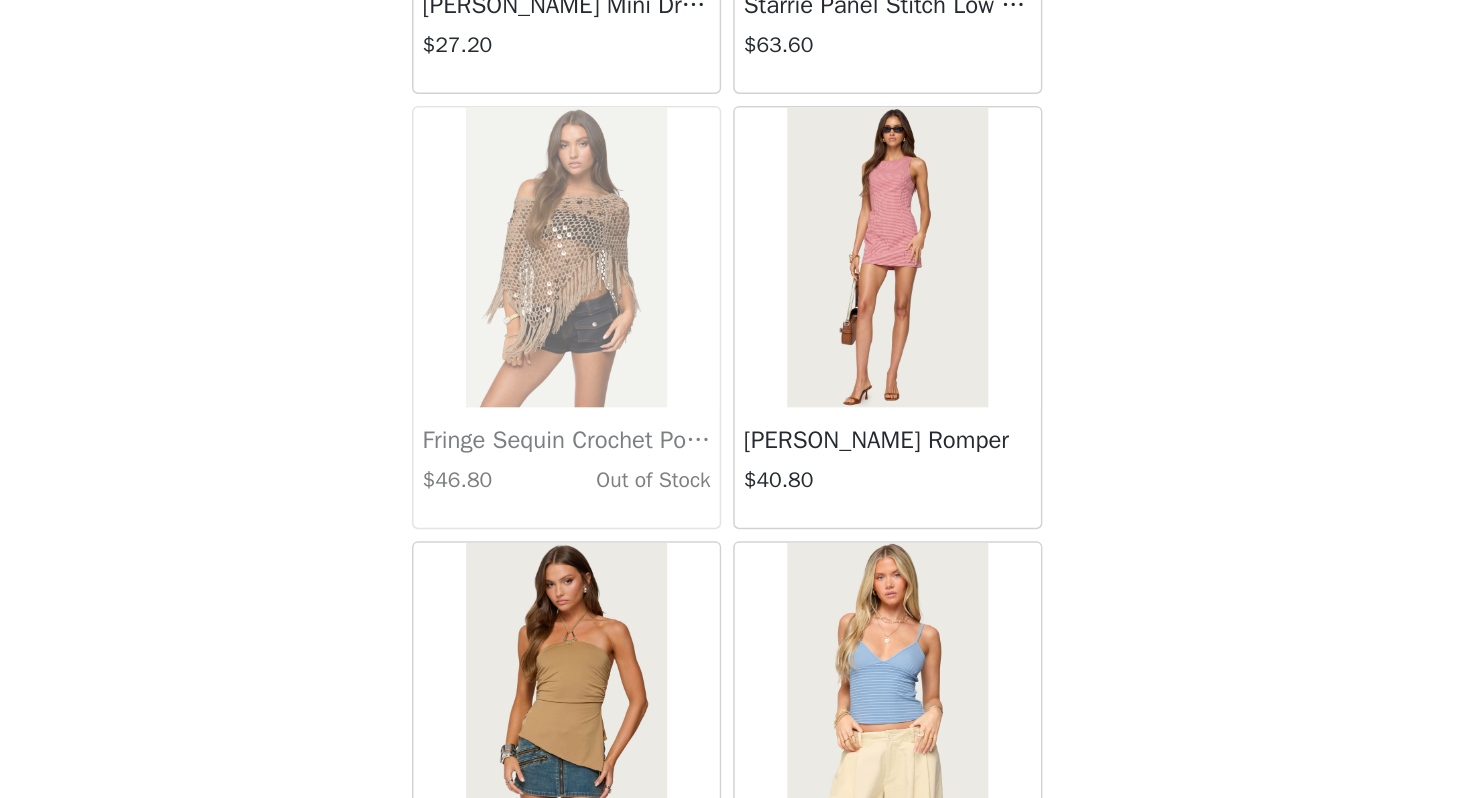 scroll, scrollTop: 16648, scrollLeft: 0, axis: vertical 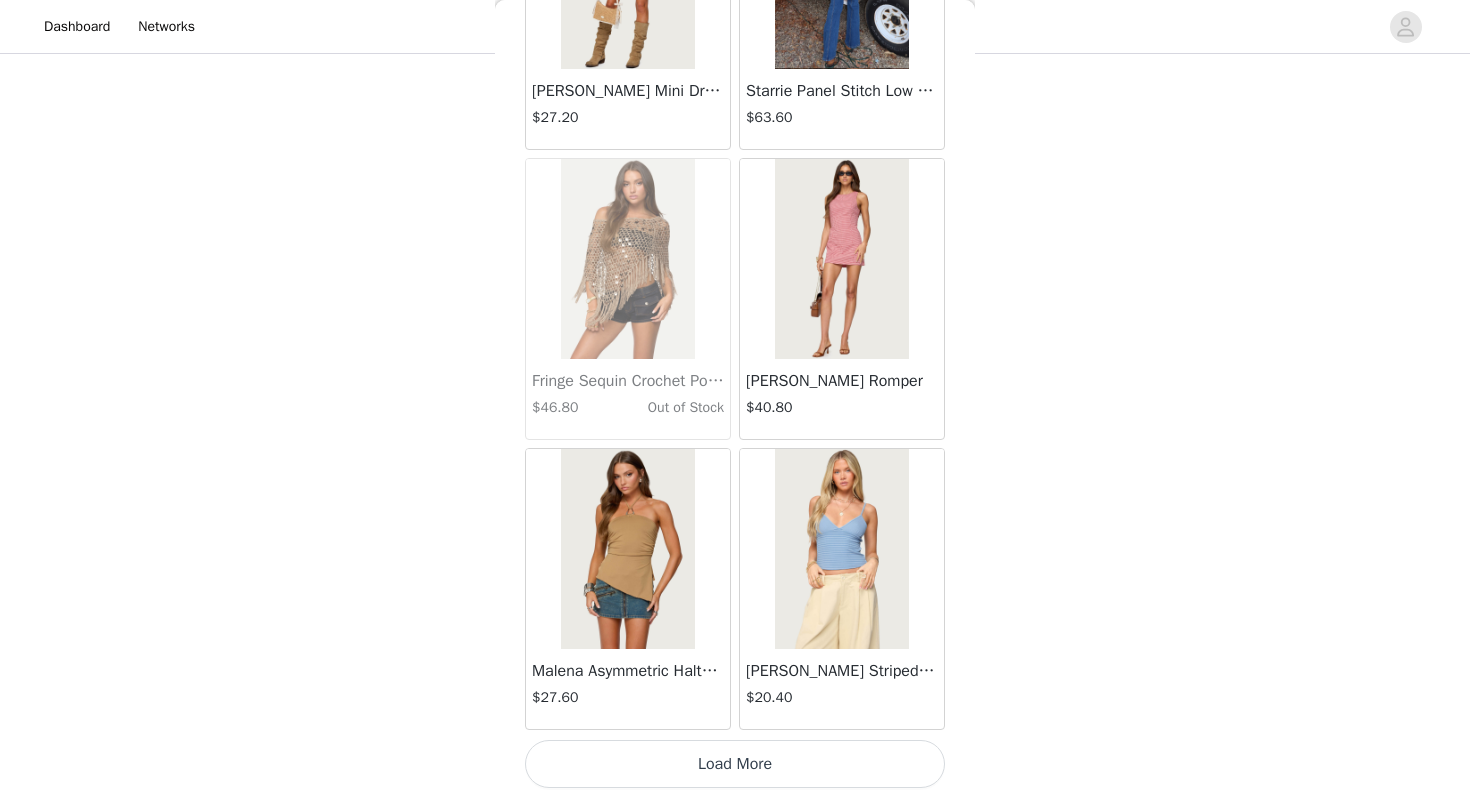 click on "Load More" at bounding box center (735, 764) 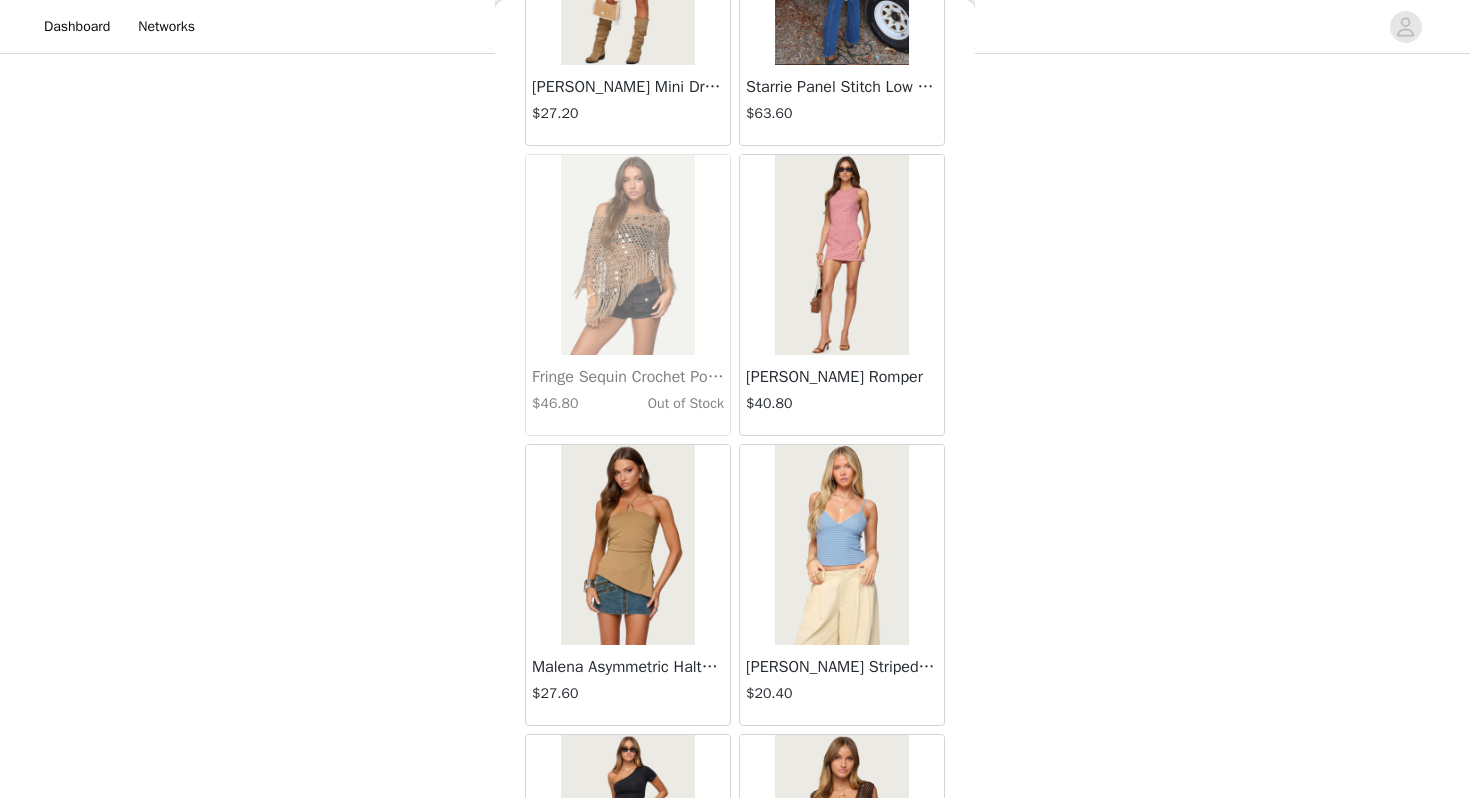 scroll, scrollTop: 16771, scrollLeft: 0, axis: vertical 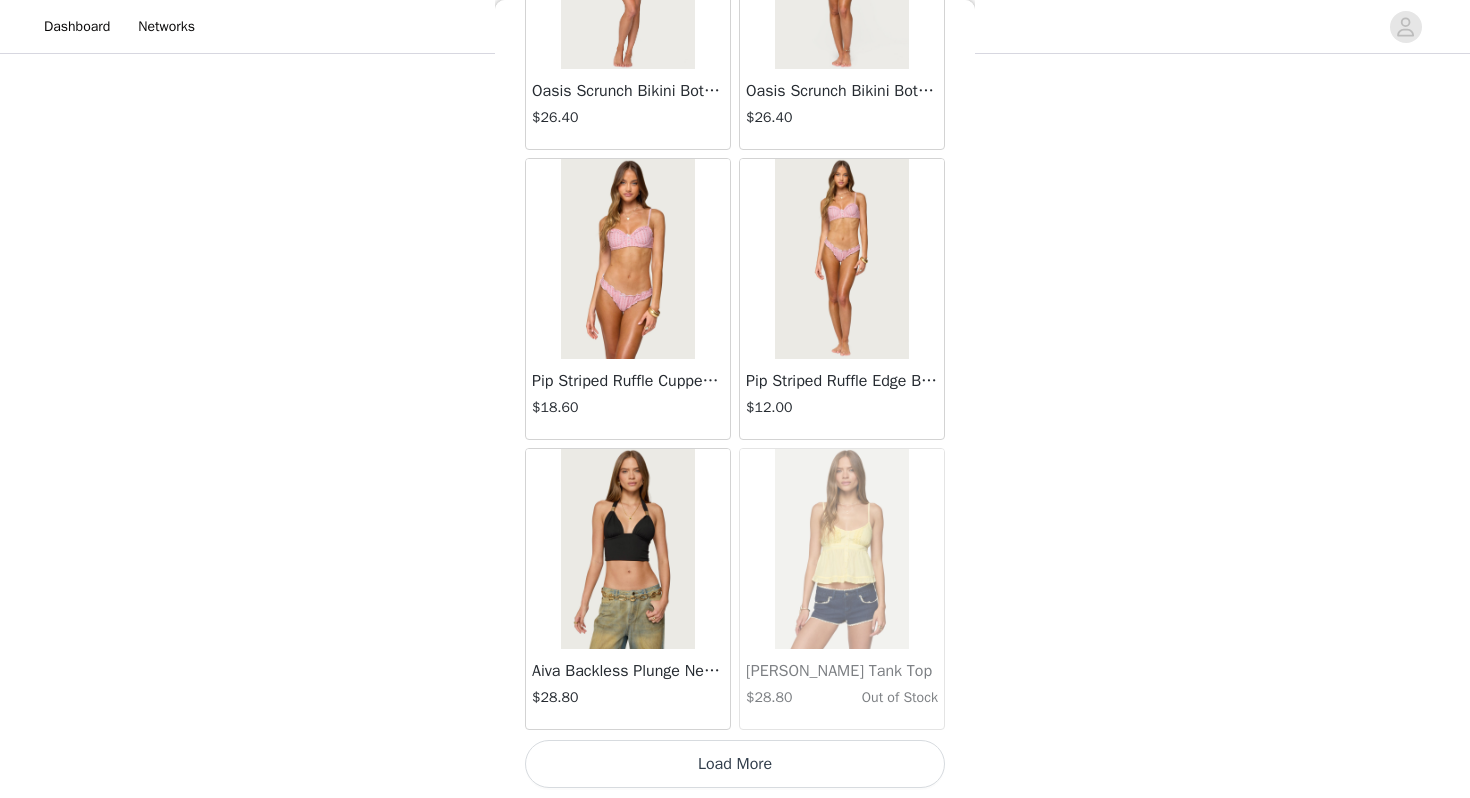 click on "Load More" at bounding box center (735, 764) 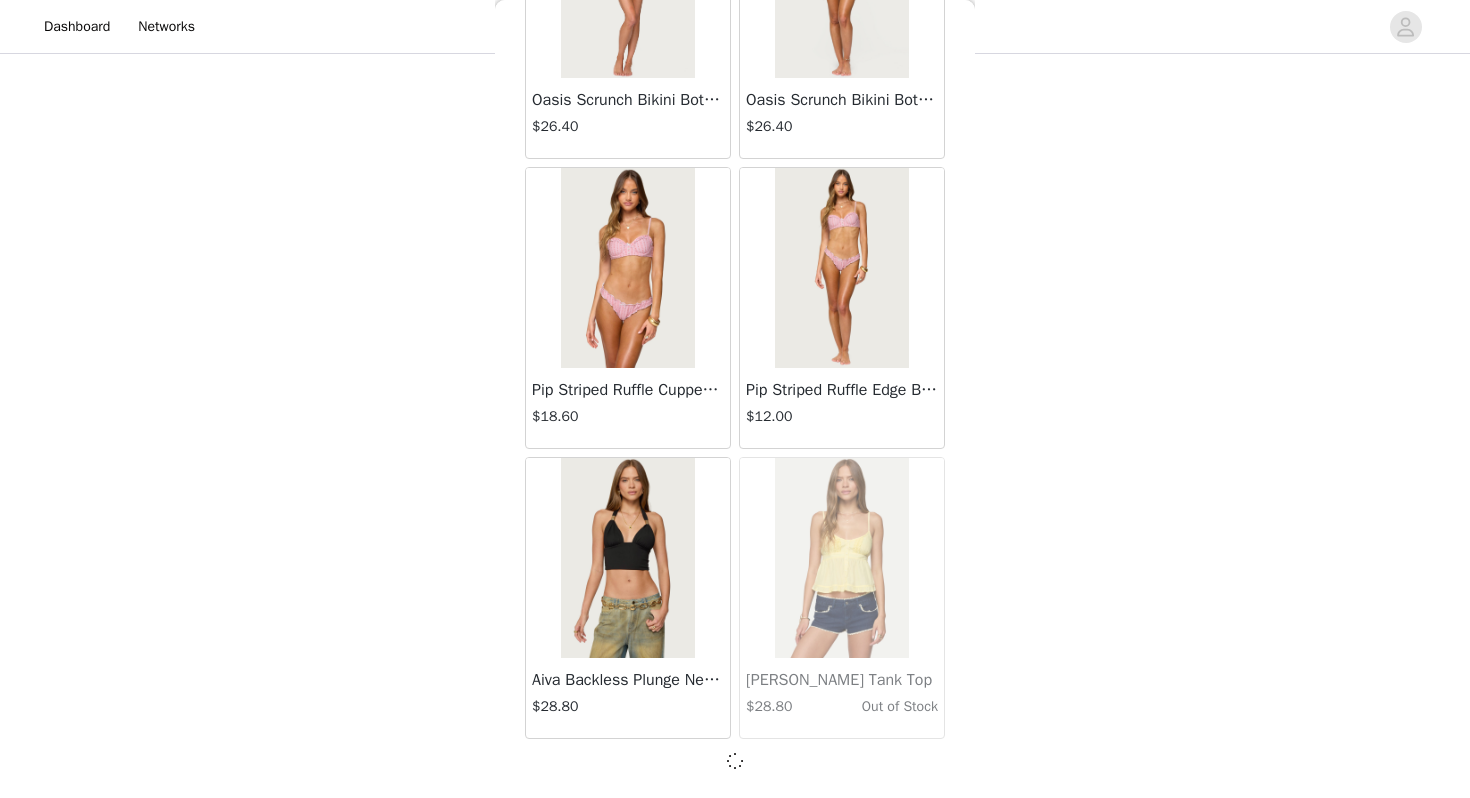 scroll, scrollTop: 289, scrollLeft: 0, axis: vertical 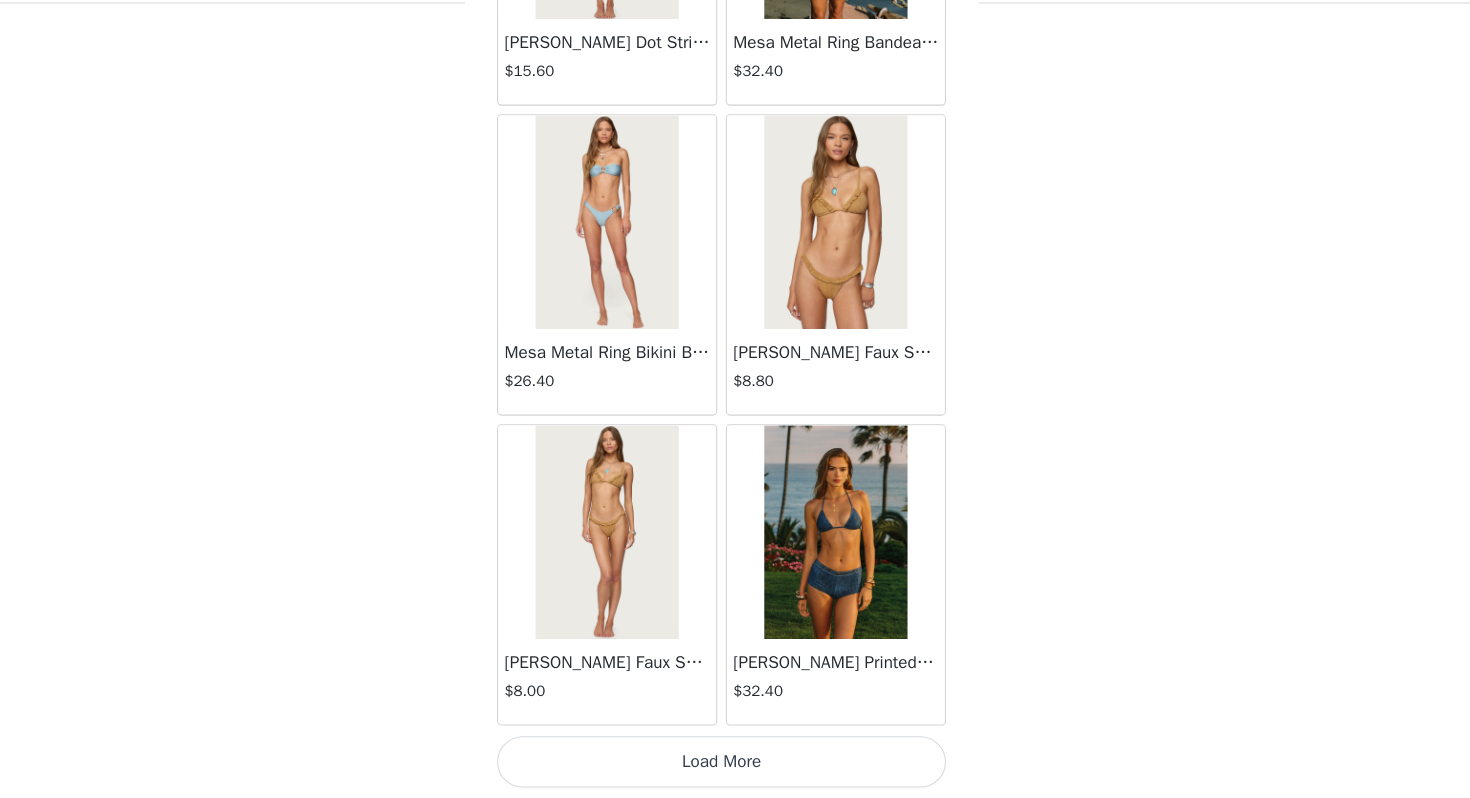 click on "Load More" at bounding box center (735, 764) 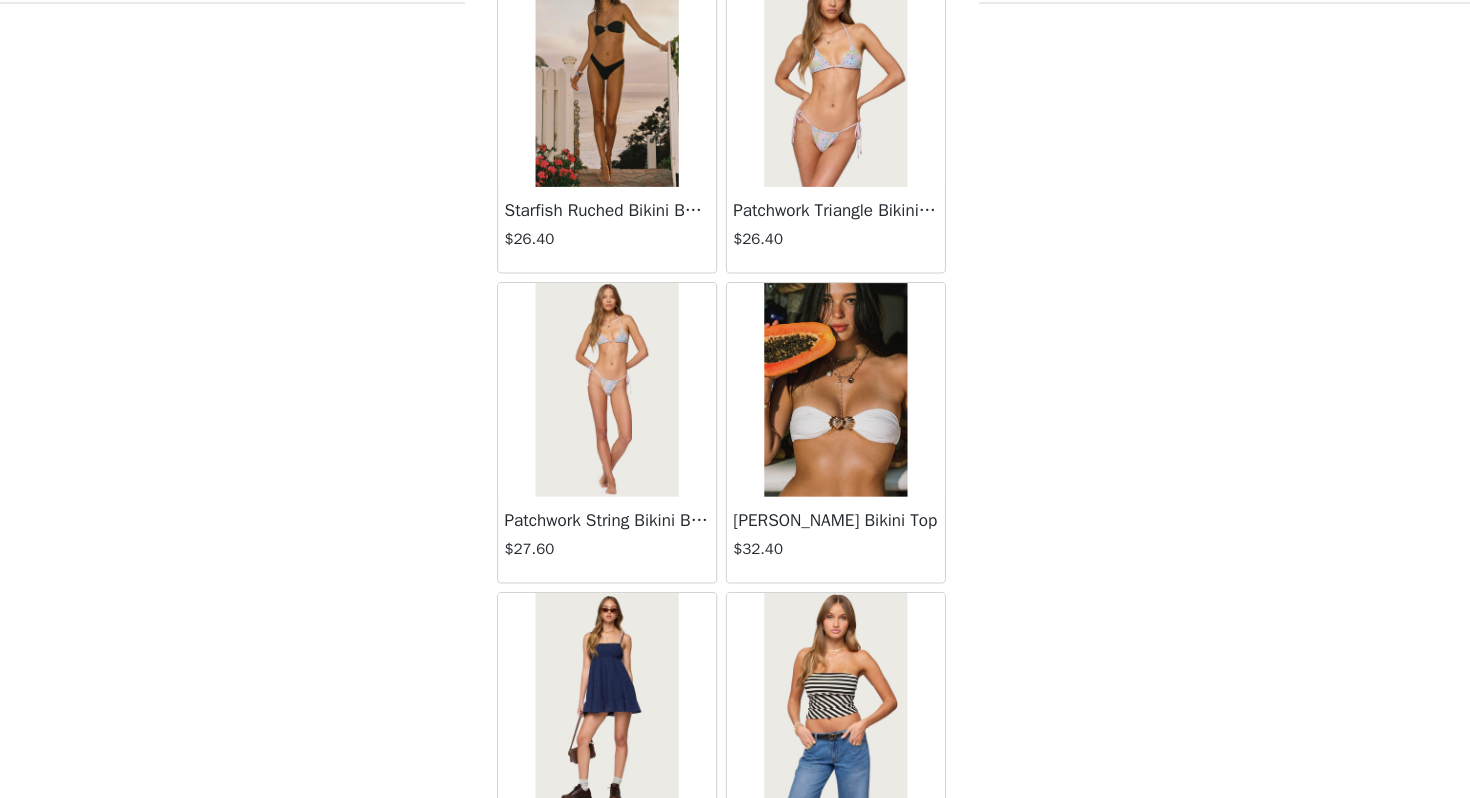 scroll, scrollTop: 25462, scrollLeft: 0, axis: vertical 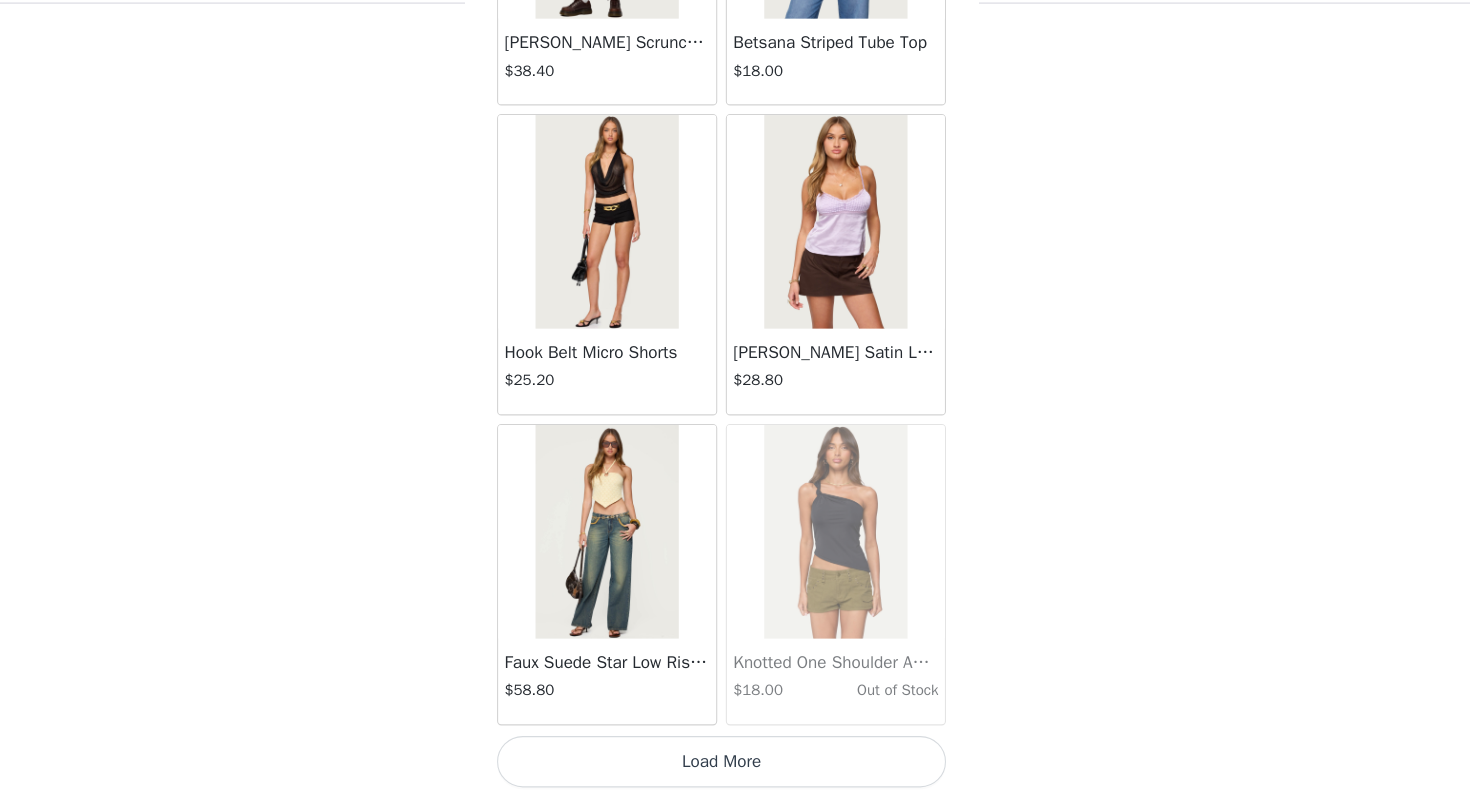 click on "Load More" at bounding box center [735, 764] 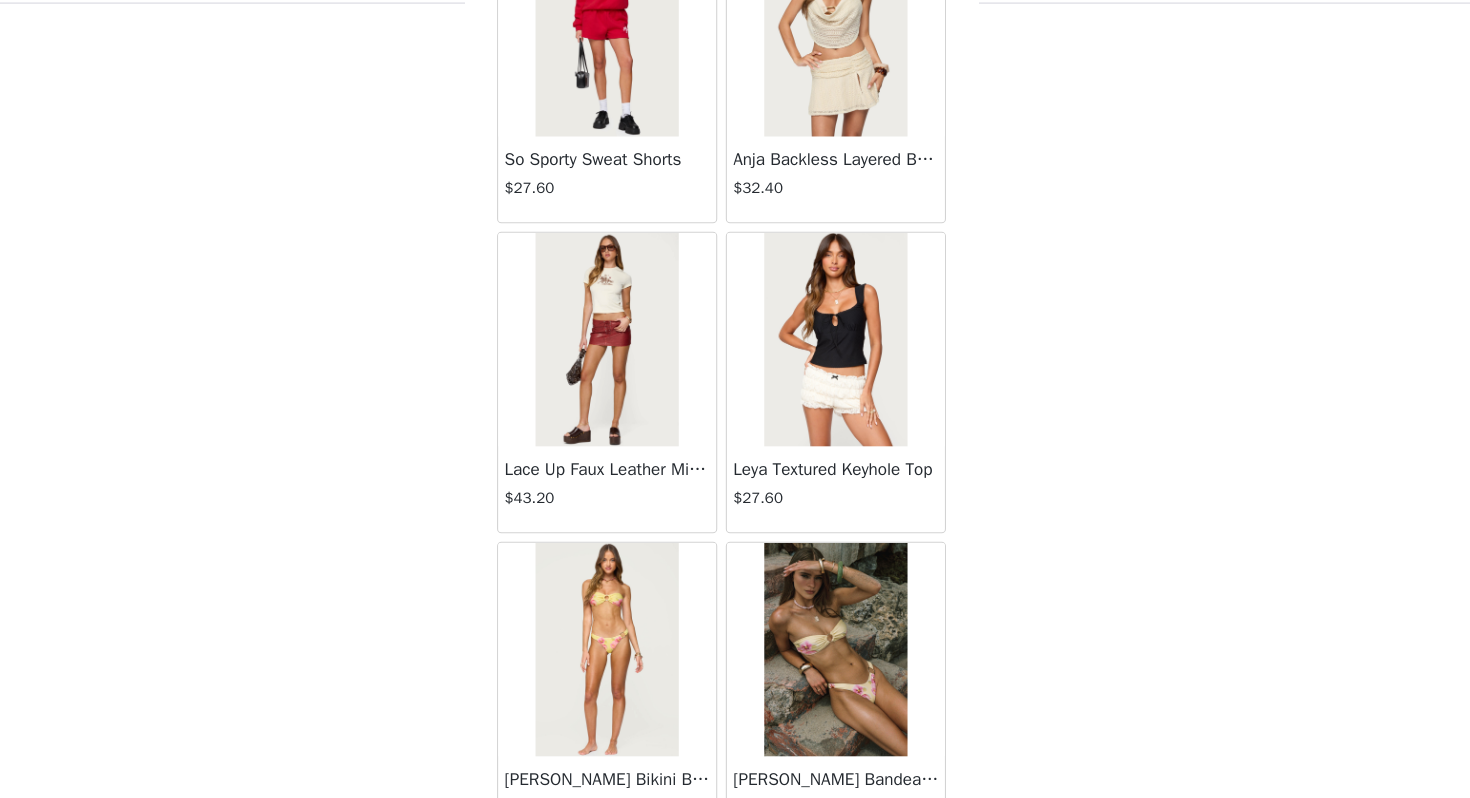 scroll, scrollTop: 28362, scrollLeft: 0, axis: vertical 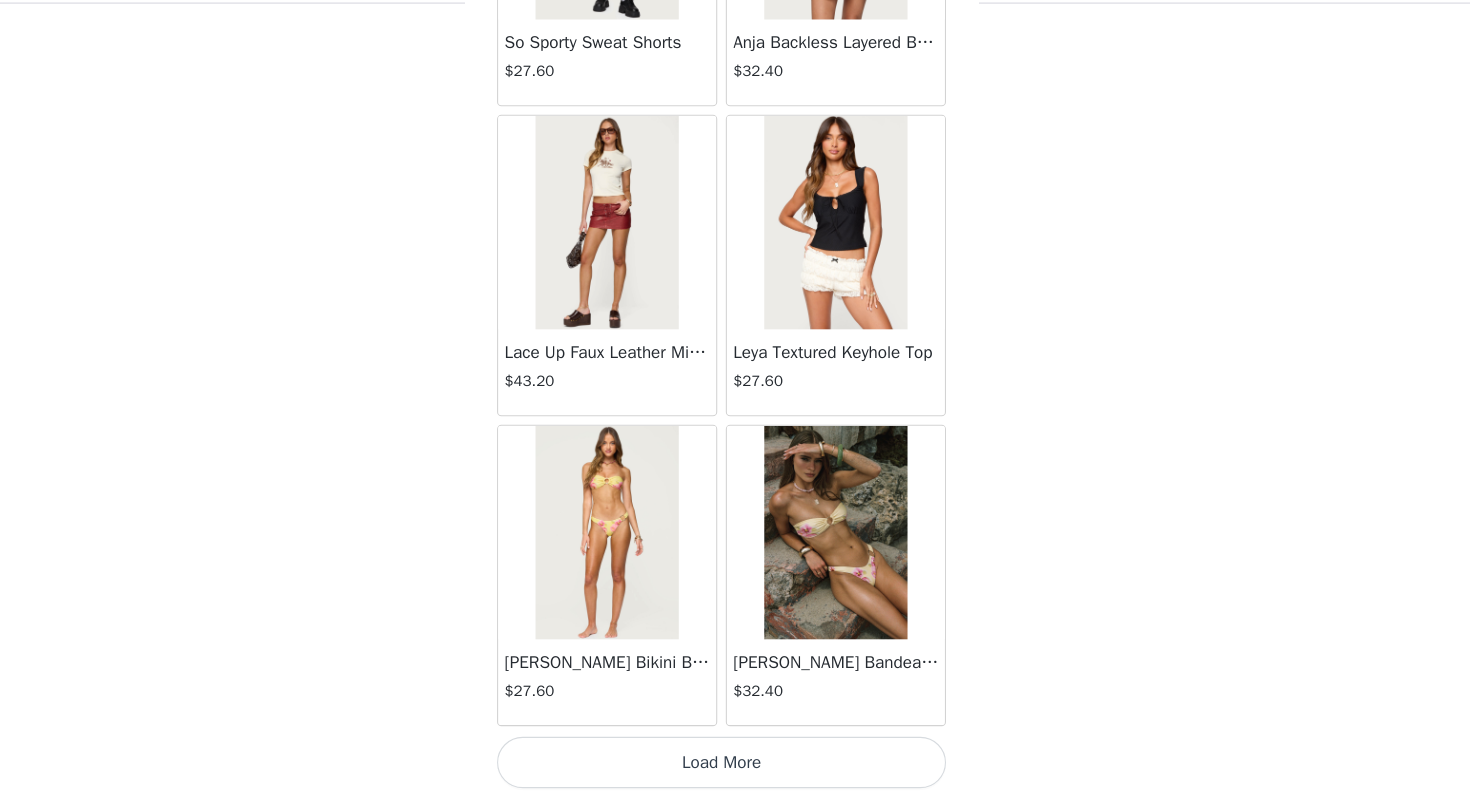 click on "Load More" at bounding box center (735, 764) 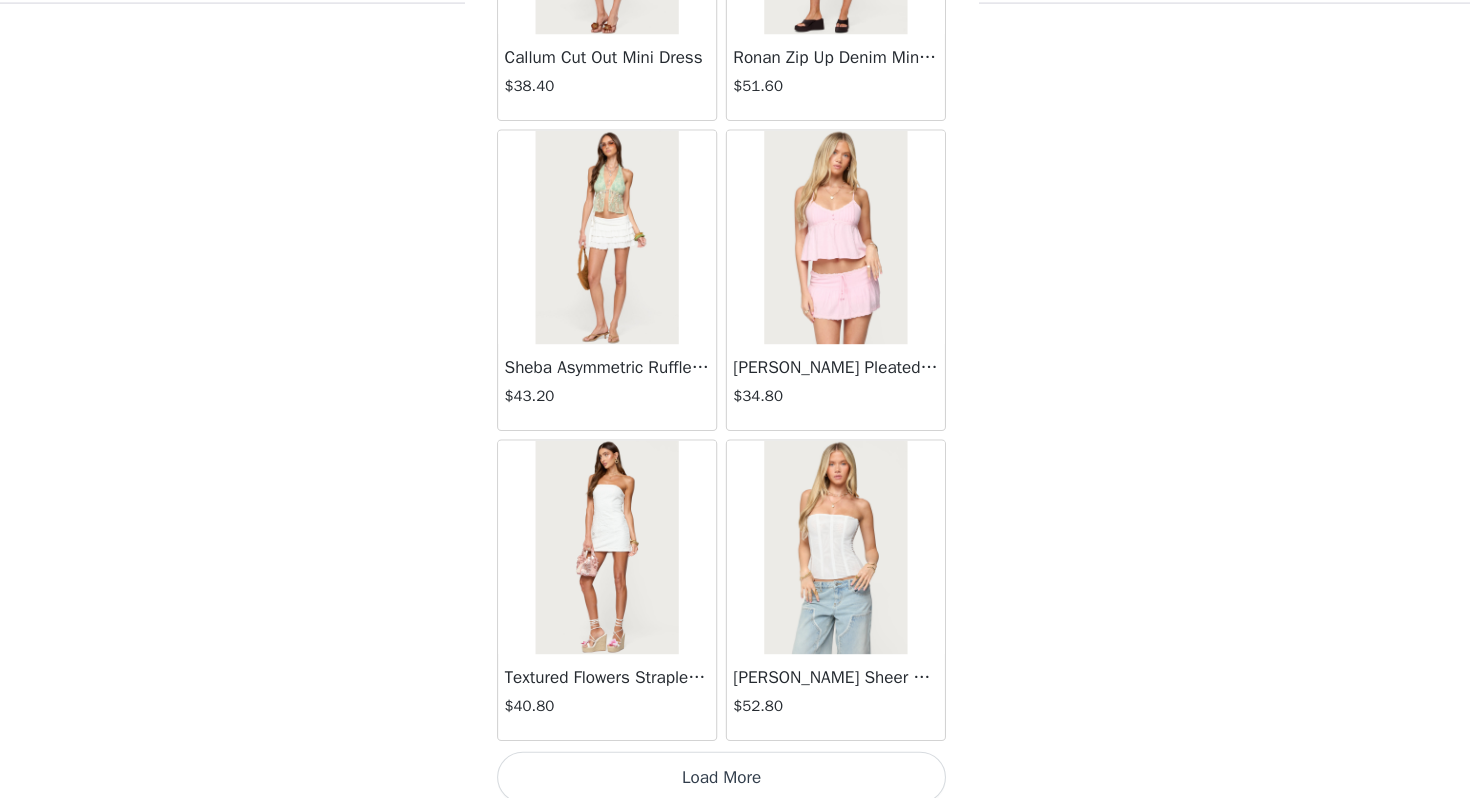 scroll, scrollTop: 31262, scrollLeft: 0, axis: vertical 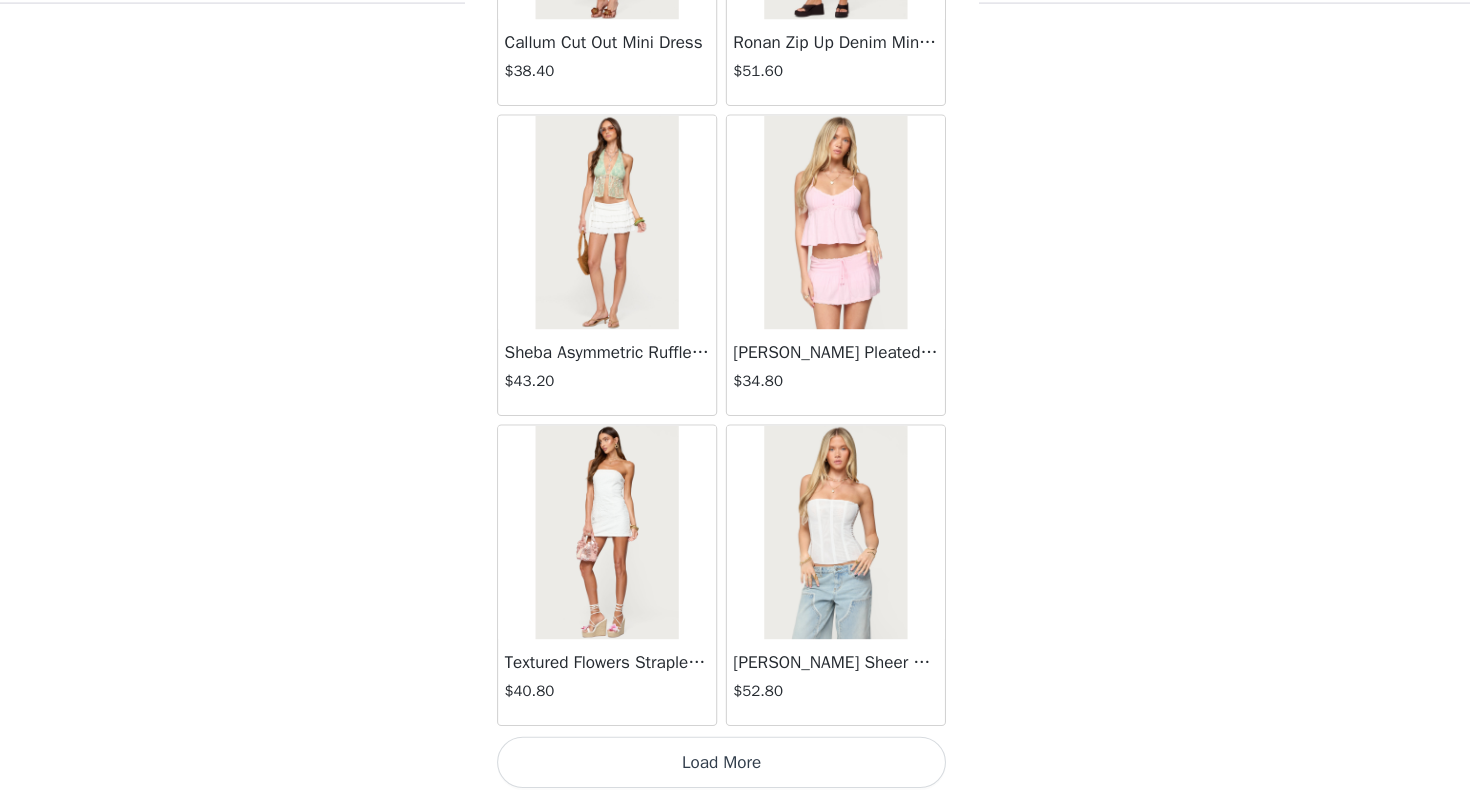 click on "Load More" at bounding box center (735, 764) 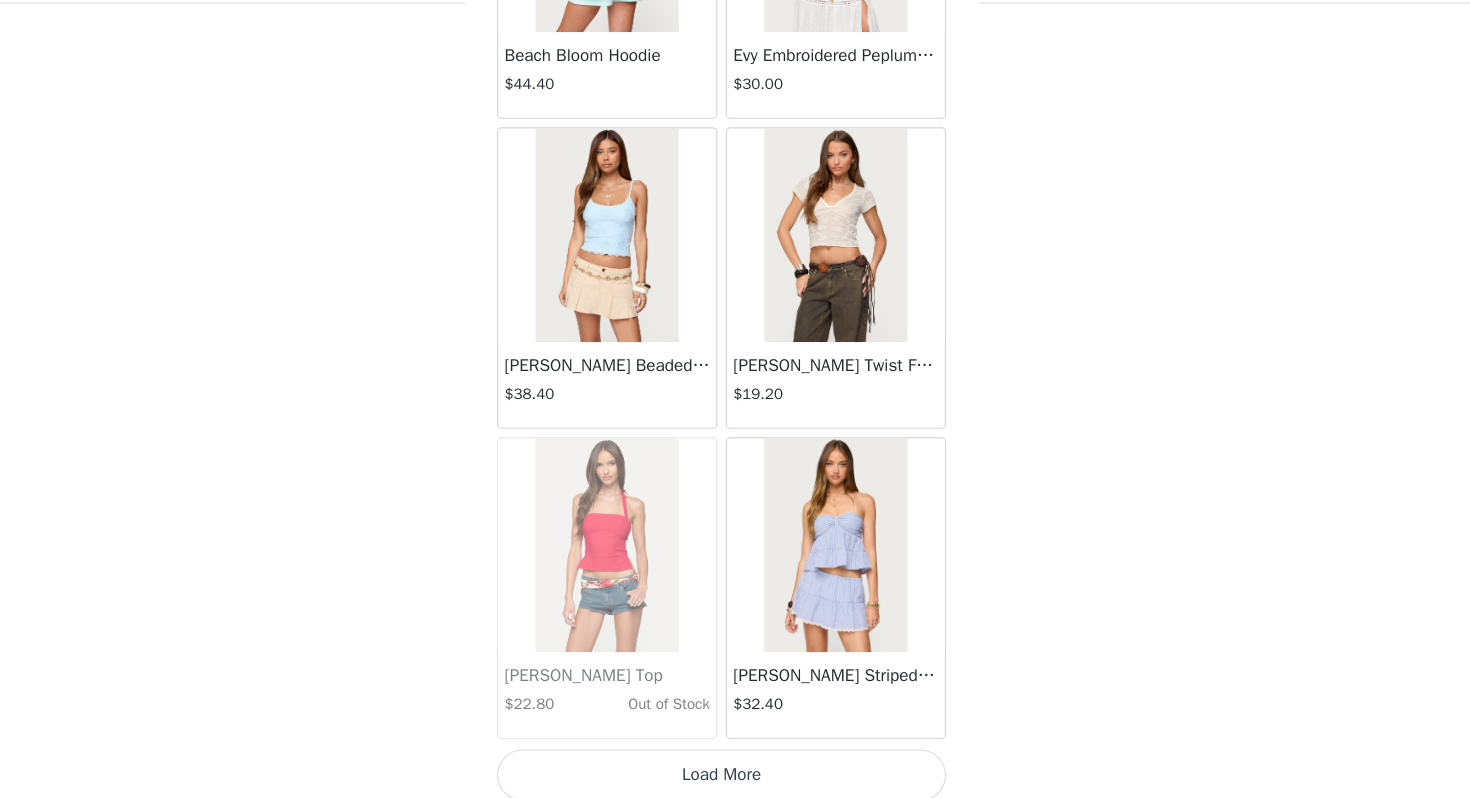 scroll, scrollTop: 34162, scrollLeft: 0, axis: vertical 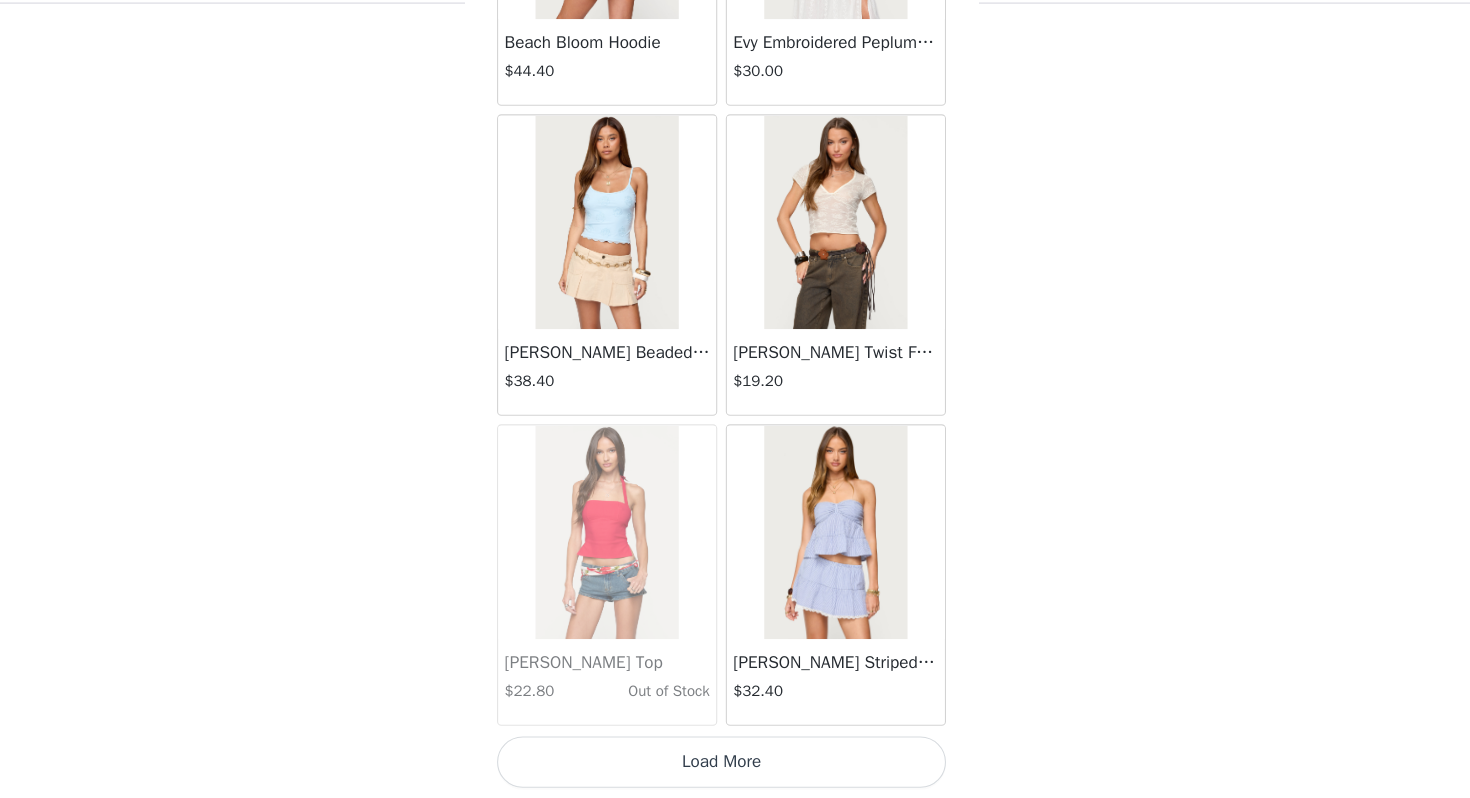 click on "Frayed Pleated Denim Mini Skort   $16.00       Klay Linen Look Pleated Mini Skort   $14.40       Contrast Lace Asymmetric Off Shoulder Top   $14.40       Reeve Split Front Sheer Mesh Top   $28.80       Zigzag Stripe Shorts   $22.80       Astra Beaded Sheer Strapless Top   $39.60       Beaded Floral Embroidered Tank Top   $38.40       San Diego Oversized T Shirt   $26.40       Talula Eyelet Babydoll Top   $17.60       Talula Eyelet Shorts   $16.80       Polka Dot Tailored Button Up Shirt   $37.20       Tiger Flower Off Shoulder Top   $25.20       Tiger Flower Mini Skort   $27.60       Delphine Off Shoulder Chiffon Romper   $54.00       Enya Fringed Sheer Mesh Top   $36.00       Enya Ruched Ruffle Mesh Mini Skirt   $31.20       Quincy Studded Low Rise Jeans   $64.80       Fiora One Shoulder Cutout Mini Dress   $43.20       Olesia Tie Belt Denim Shorts   $43.20       Leora Textured Floral Babydoll Top   $32.40       Pia Sequin Floral Backless Top   $36.00       Leora Textured Floral Mini Skirt   $33.60" at bounding box center (735, -16634) 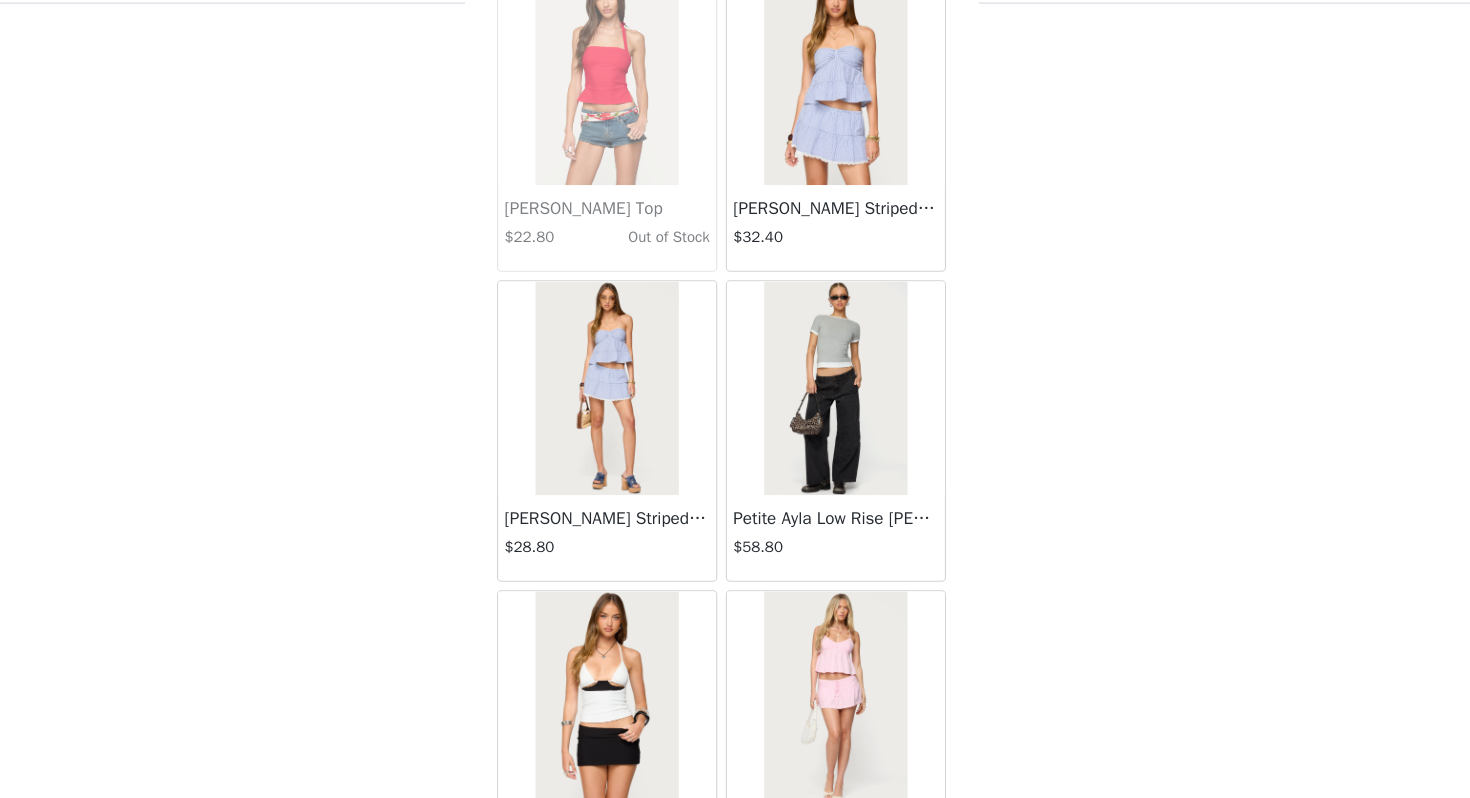 scroll, scrollTop: 34623, scrollLeft: 0, axis: vertical 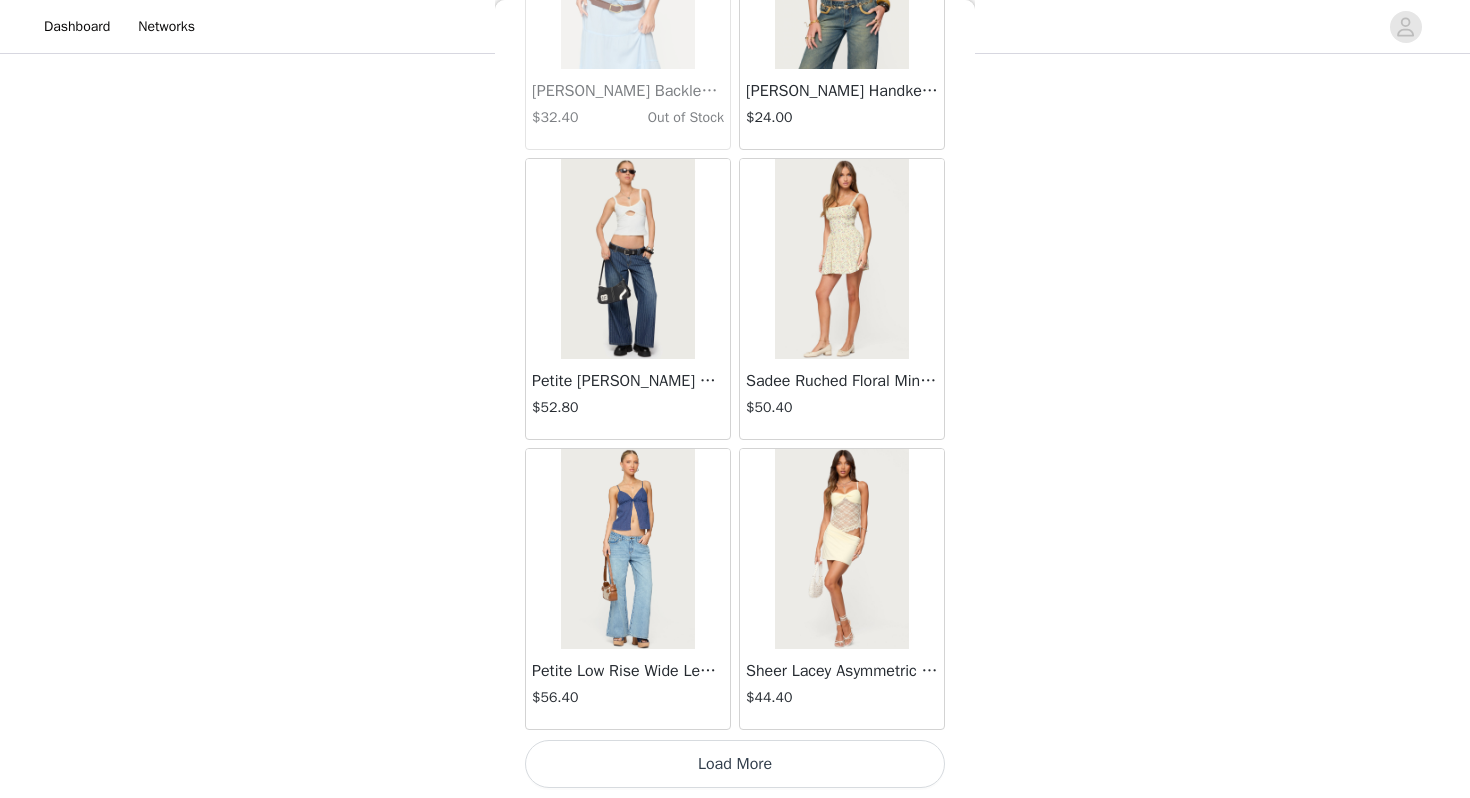 click on "Load More" at bounding box center (735, 764) 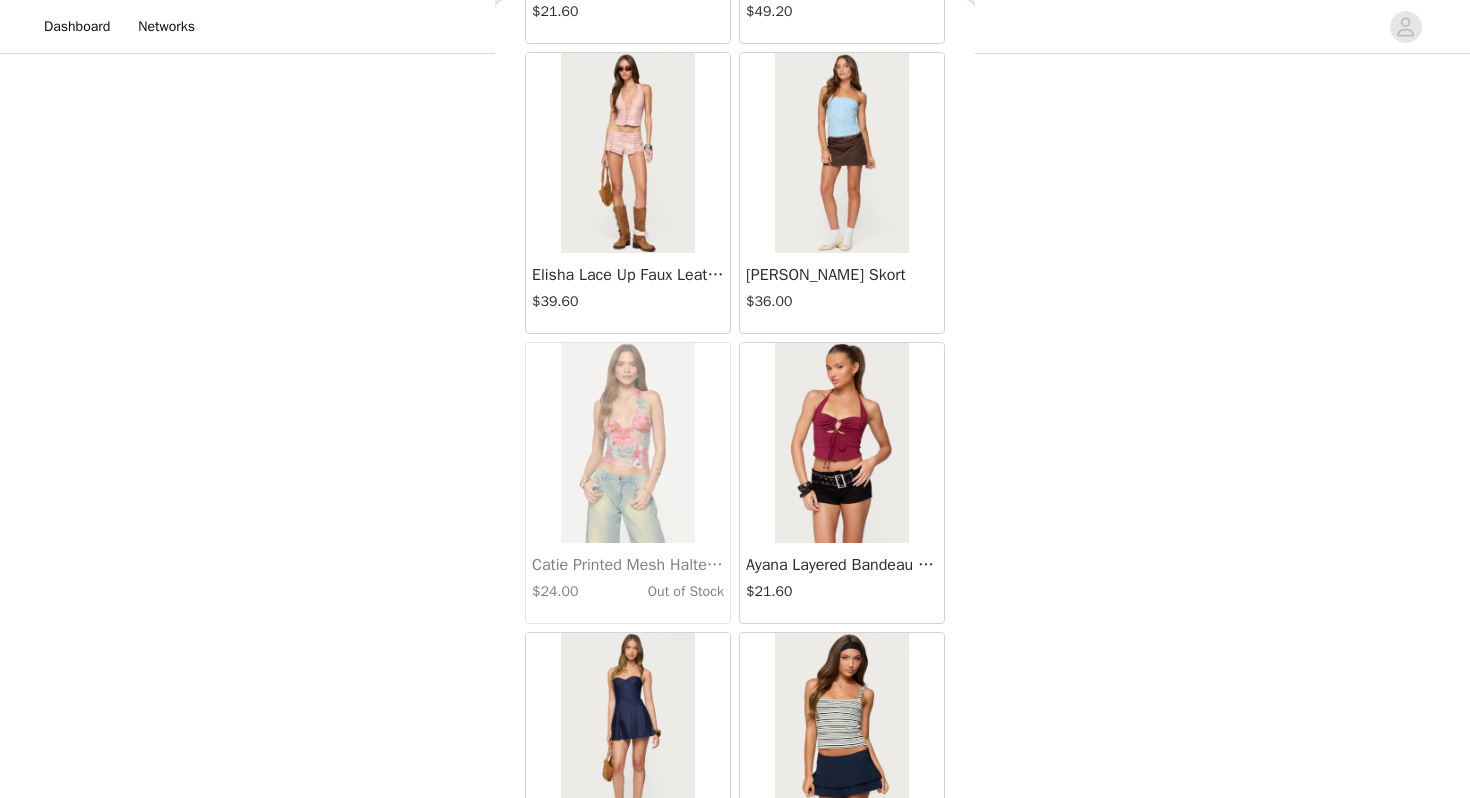 scroll, scrollTop: 38617, scrollLeft: 0, axis: vertical 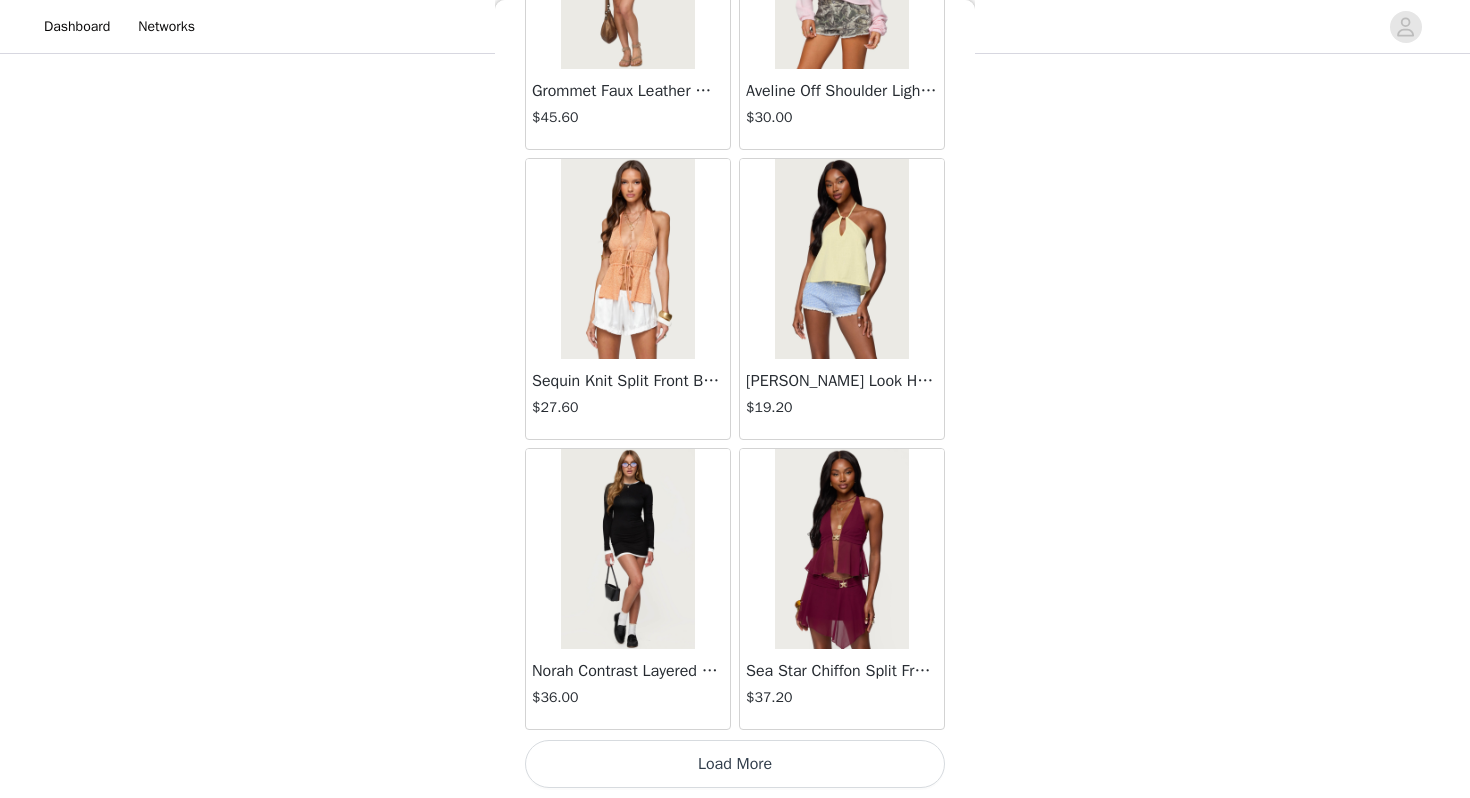 click on "Load More" at bounding box center (735, 764) 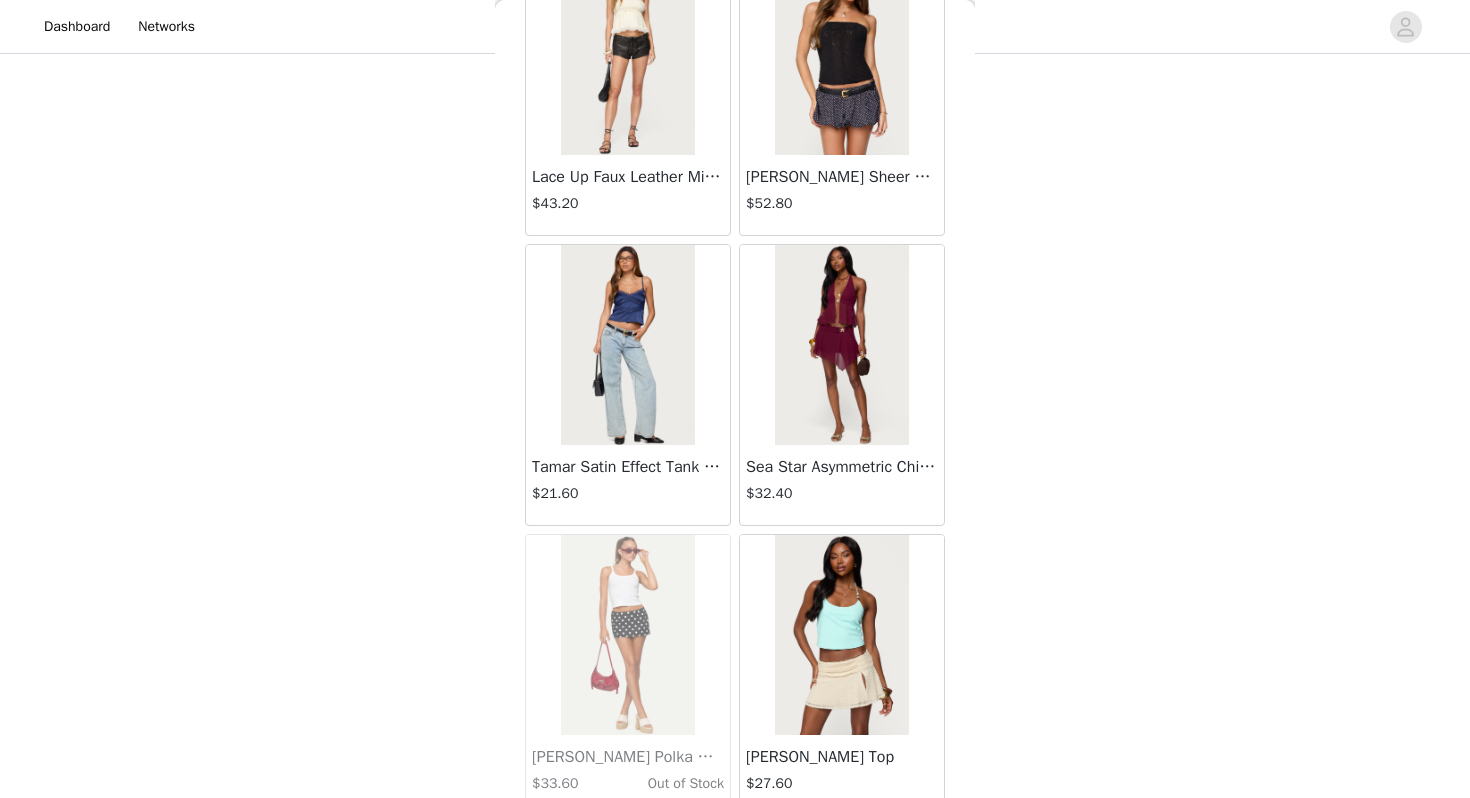 scroll, scrollTop: 42862, scrollLeft: 0, axis: vertical 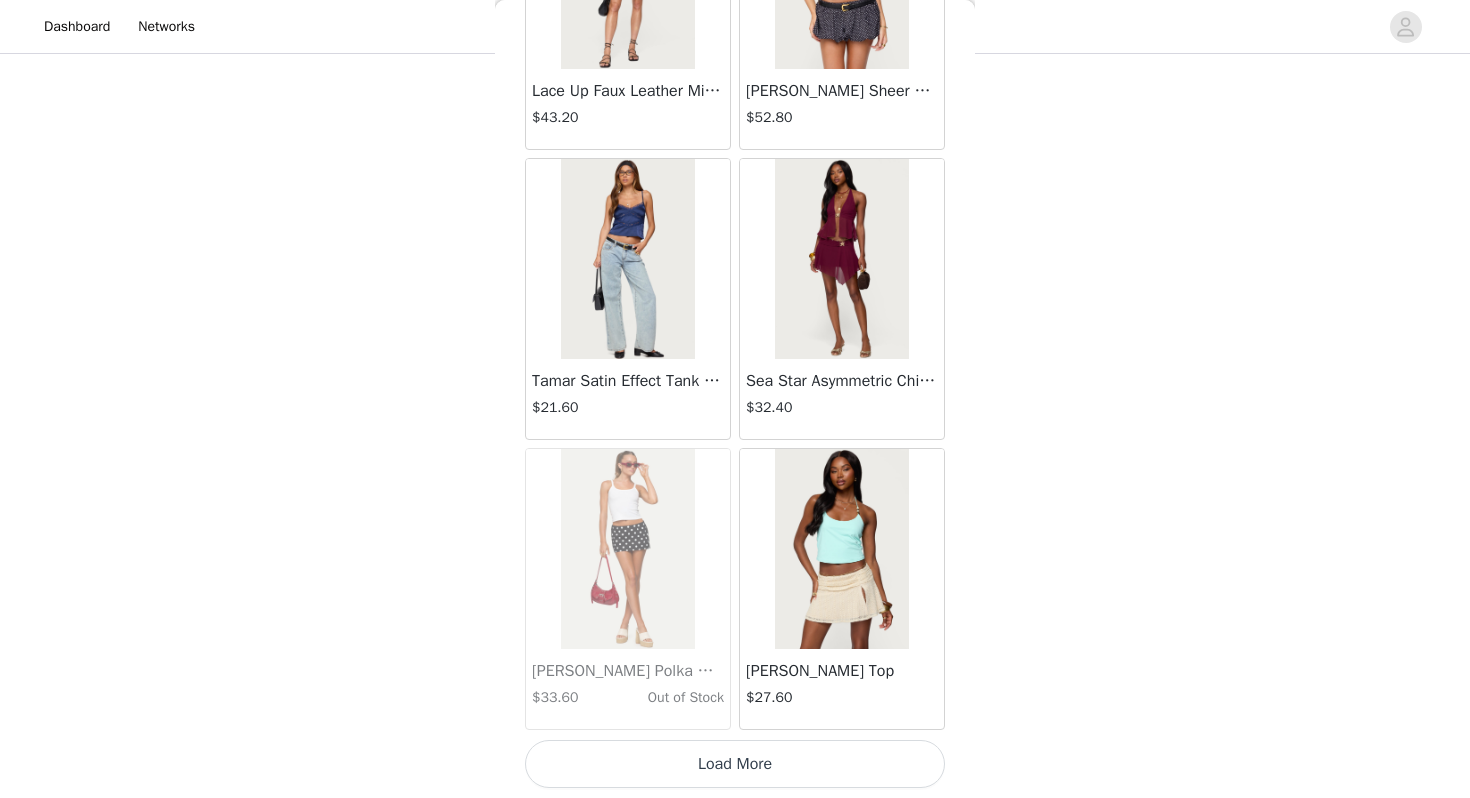 click on "Load More" at bounding box center (735, 764) 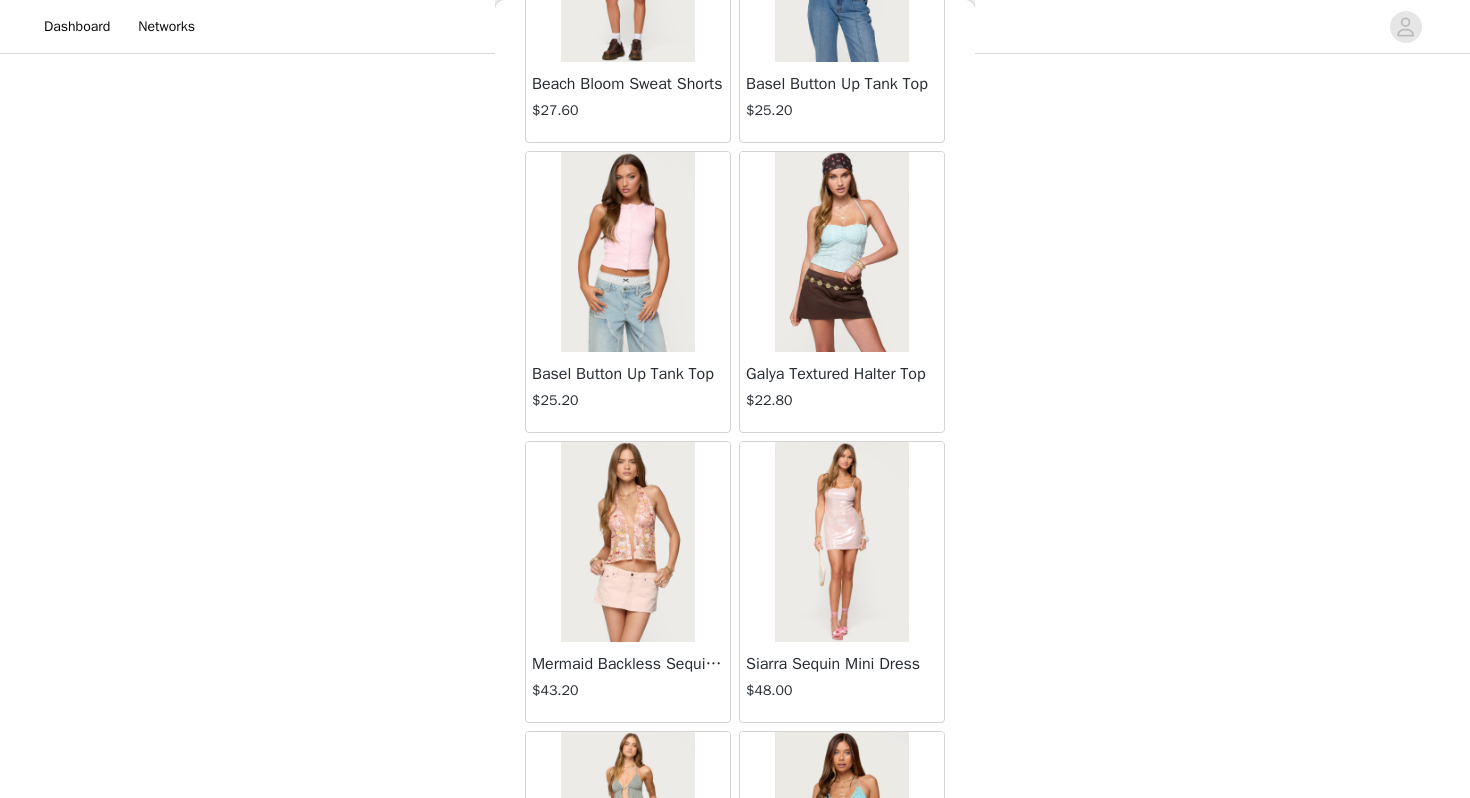 scroll, scrollTop: 45762, scrollLeft: 0, axis: vertical 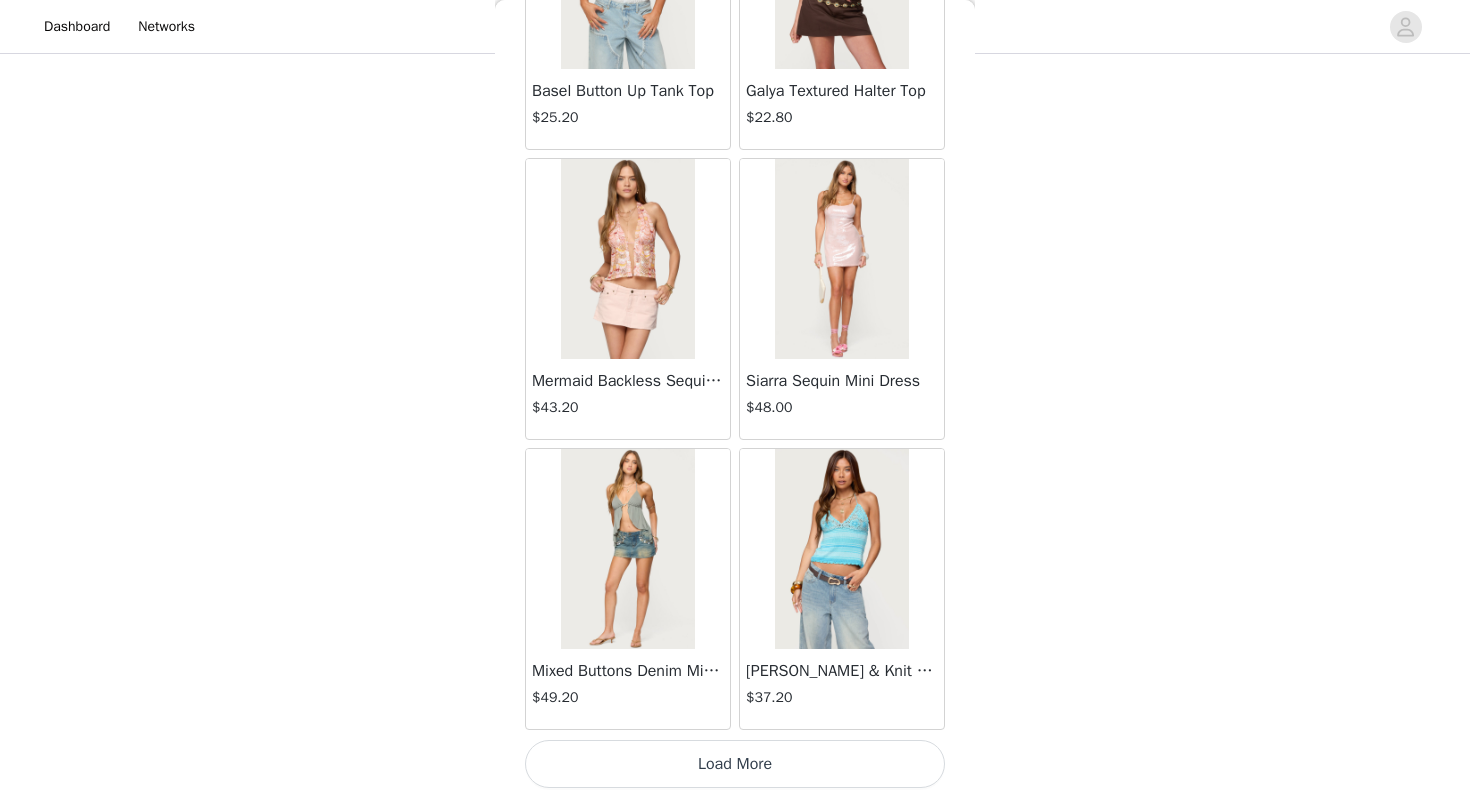 click on "Load More" at bounding box center [735, 764] 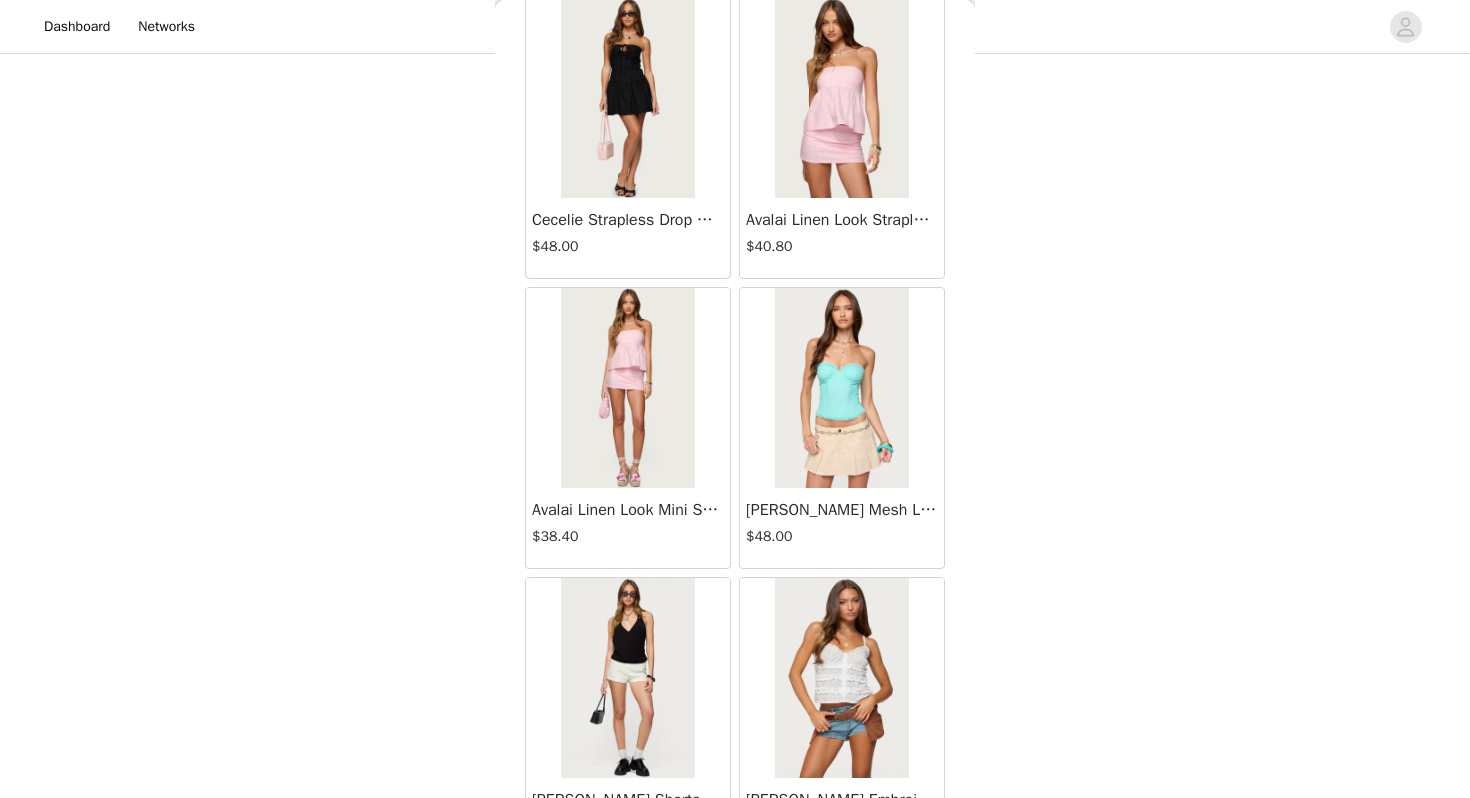 scroll, scrollTop: 48662, scrollLeft: 0, axis: vertical 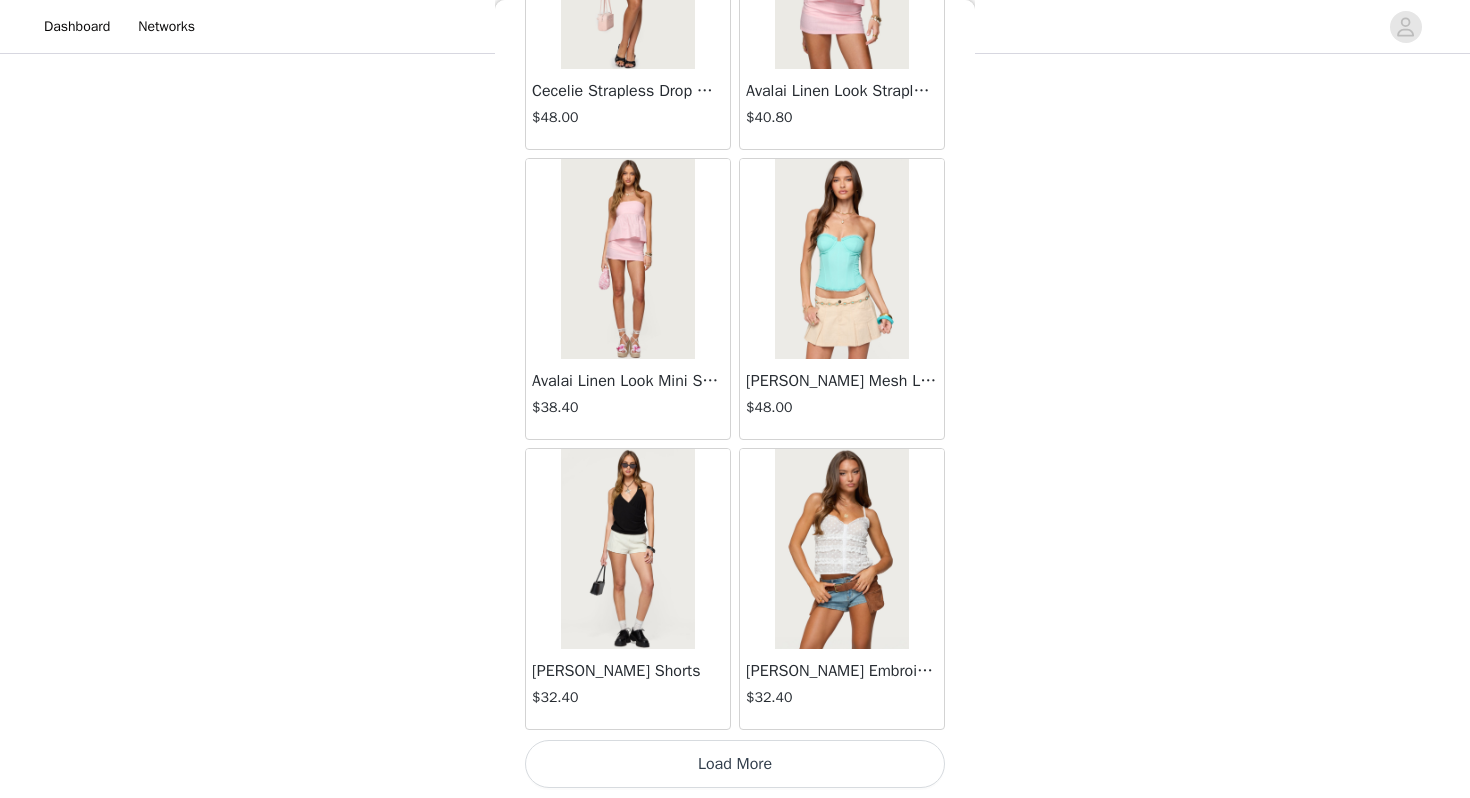 click on "Load More" at bounding box center [735, 764] 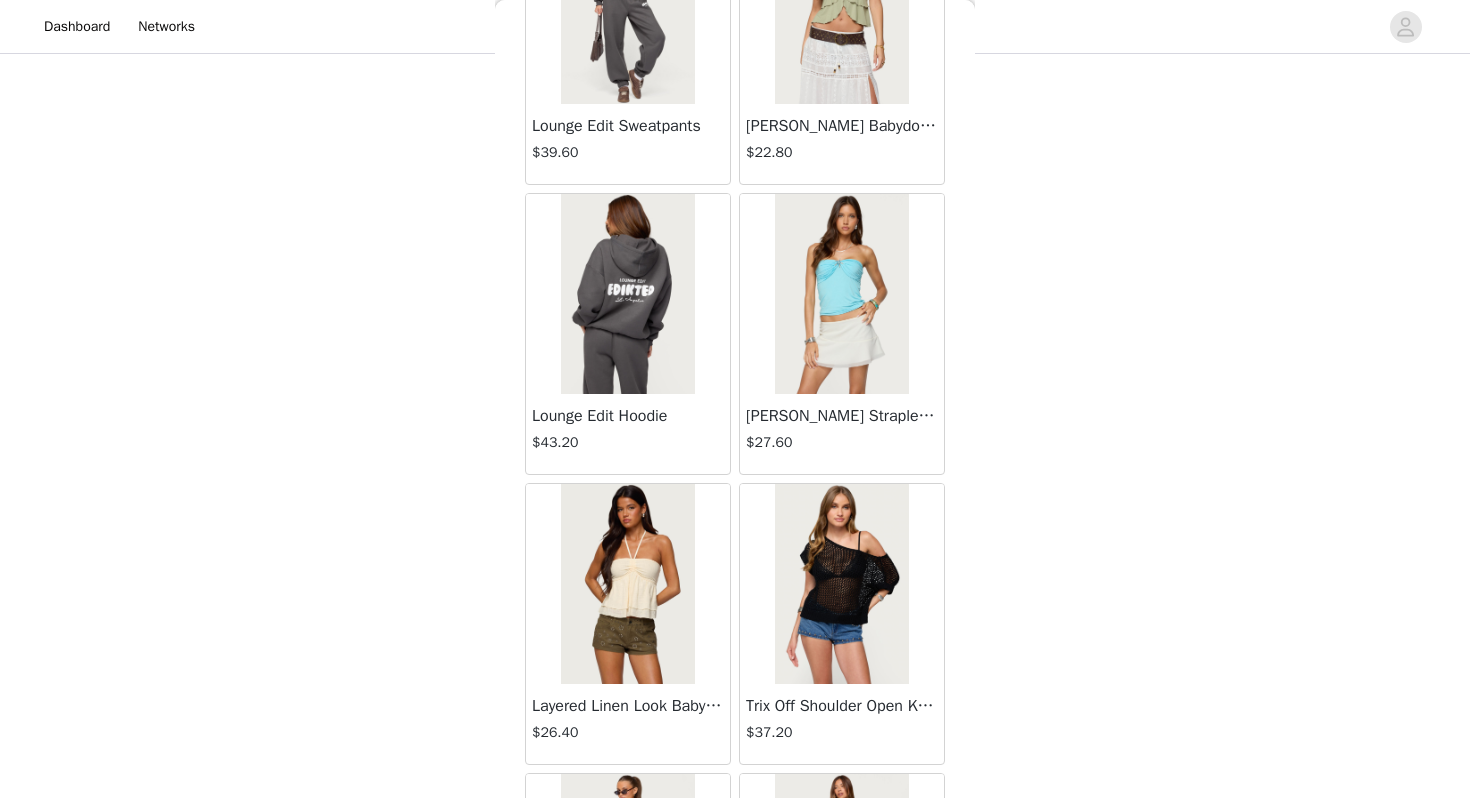 scroll, scrollTop: 51562, scrollLeft: 0, axis: vertical 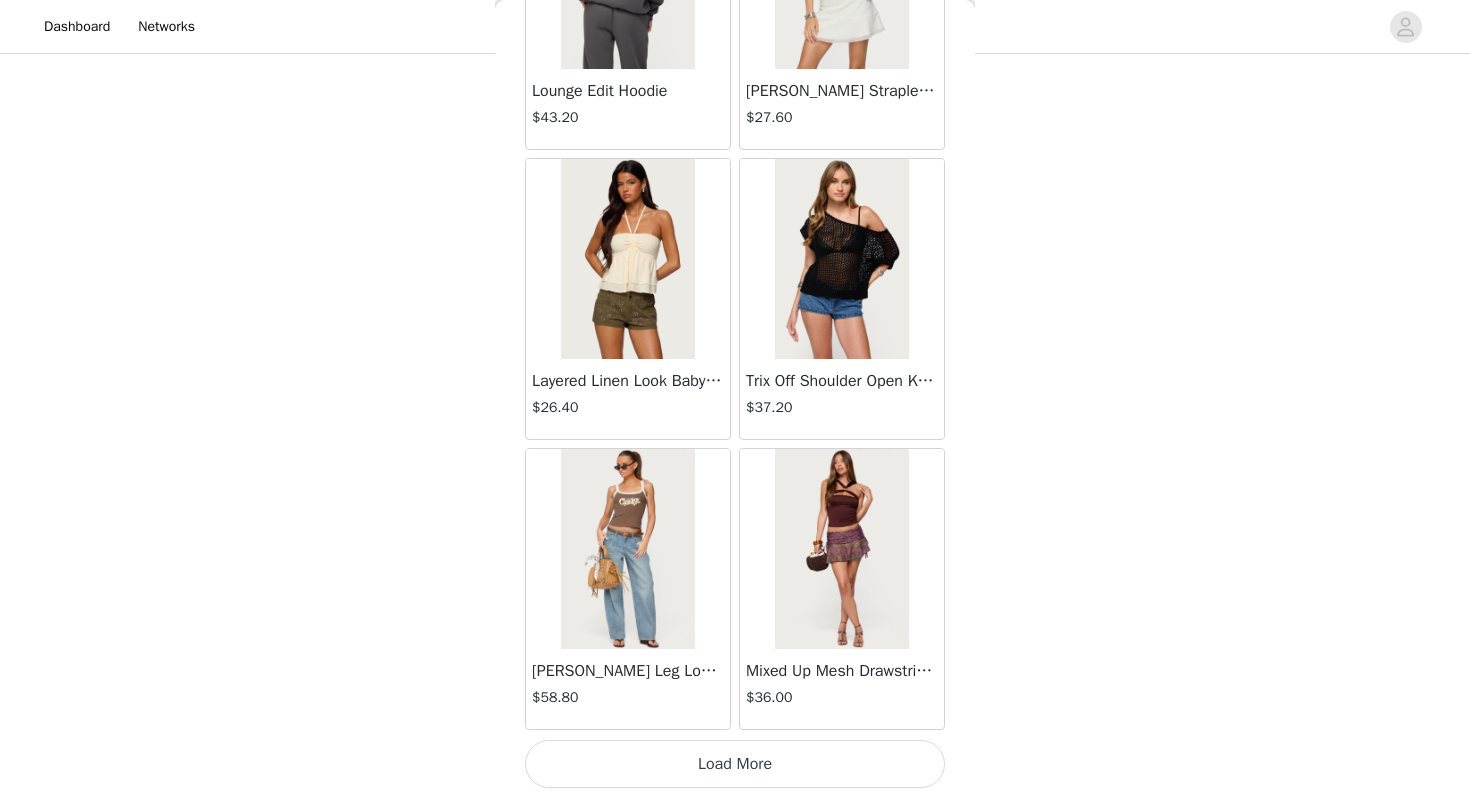 click on "Load More" at bounding box center [735, 764] 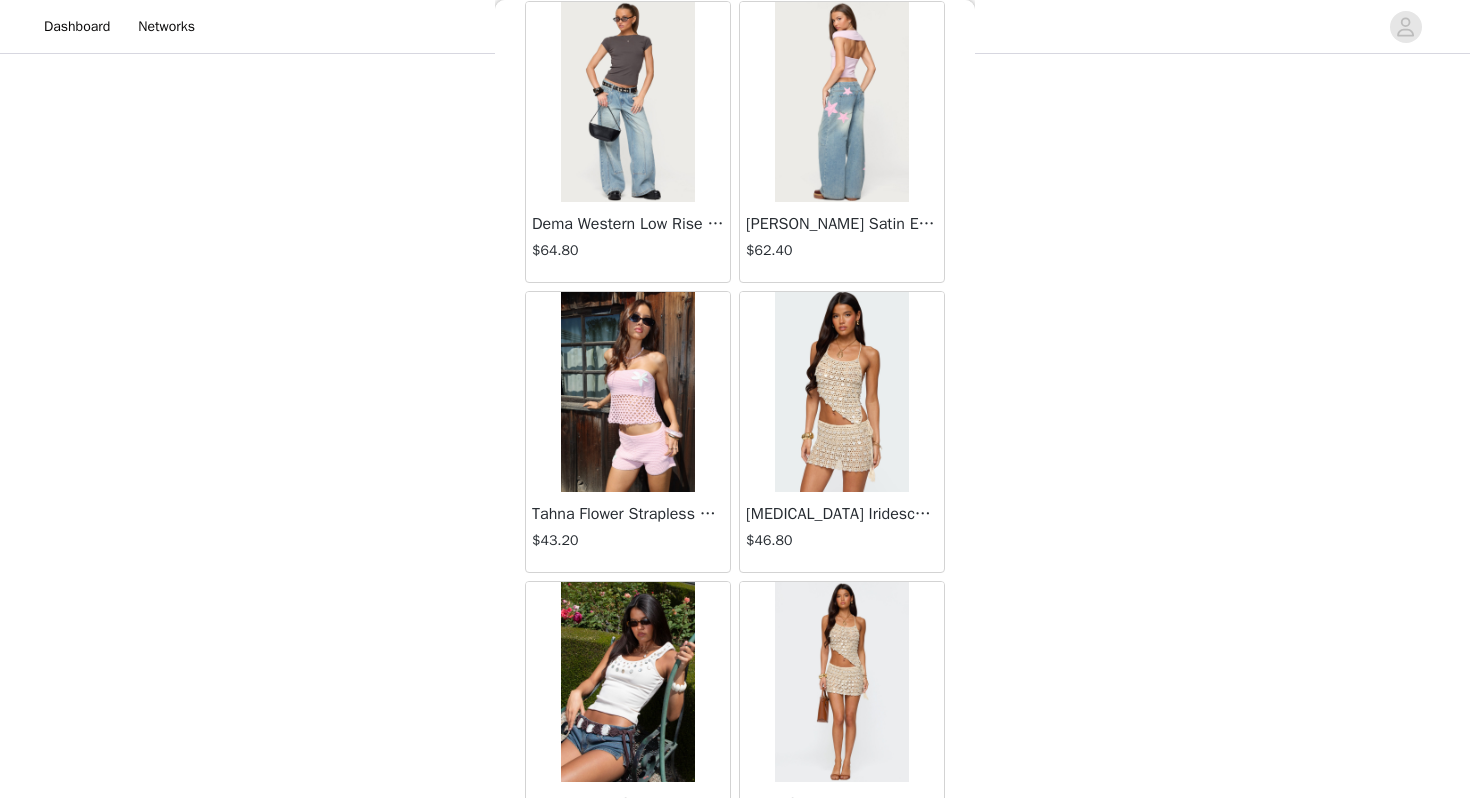 scroll, scrollTop: 52408, scrollLeft: 0, axis: vertical 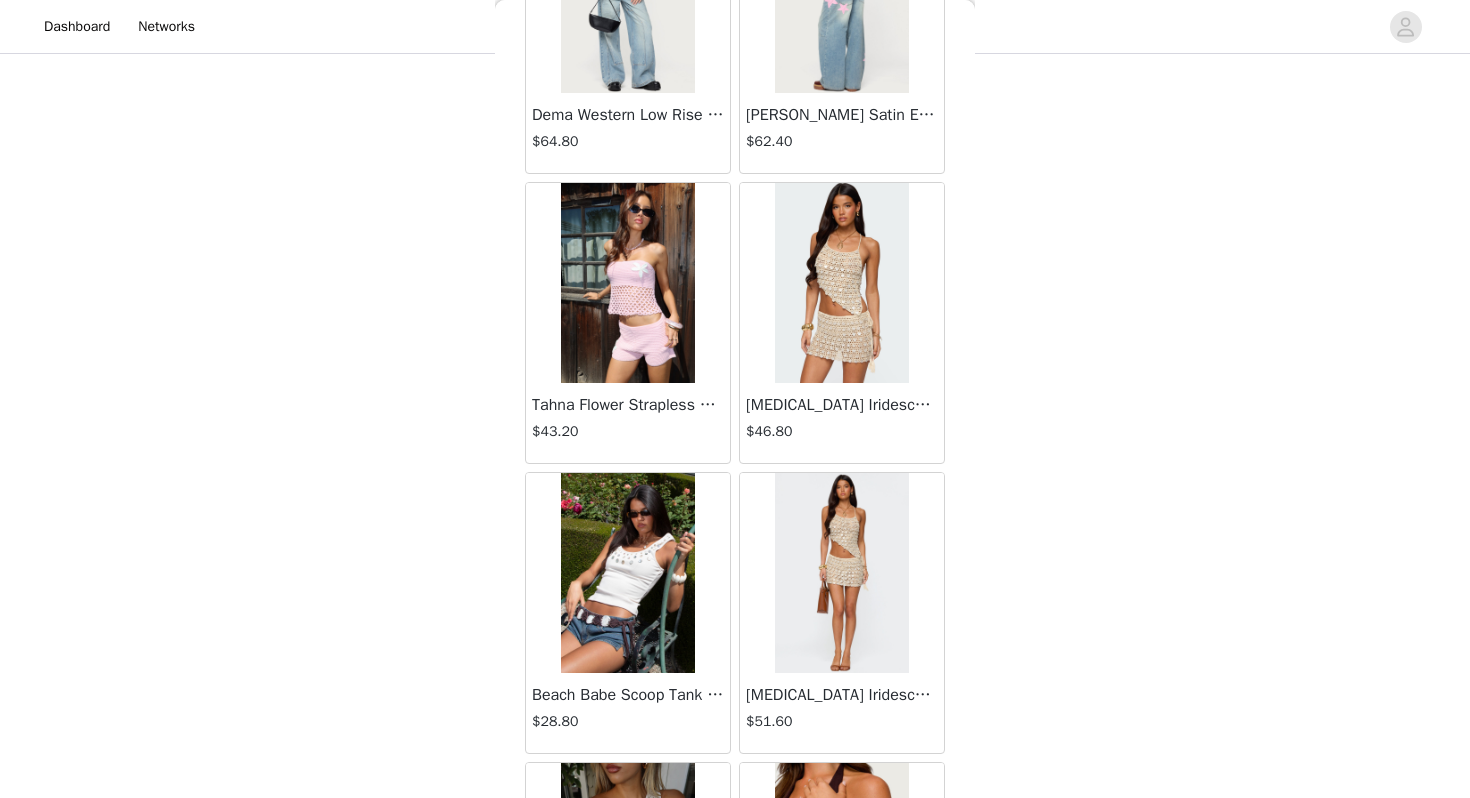 click at bounding box center (841, 283) 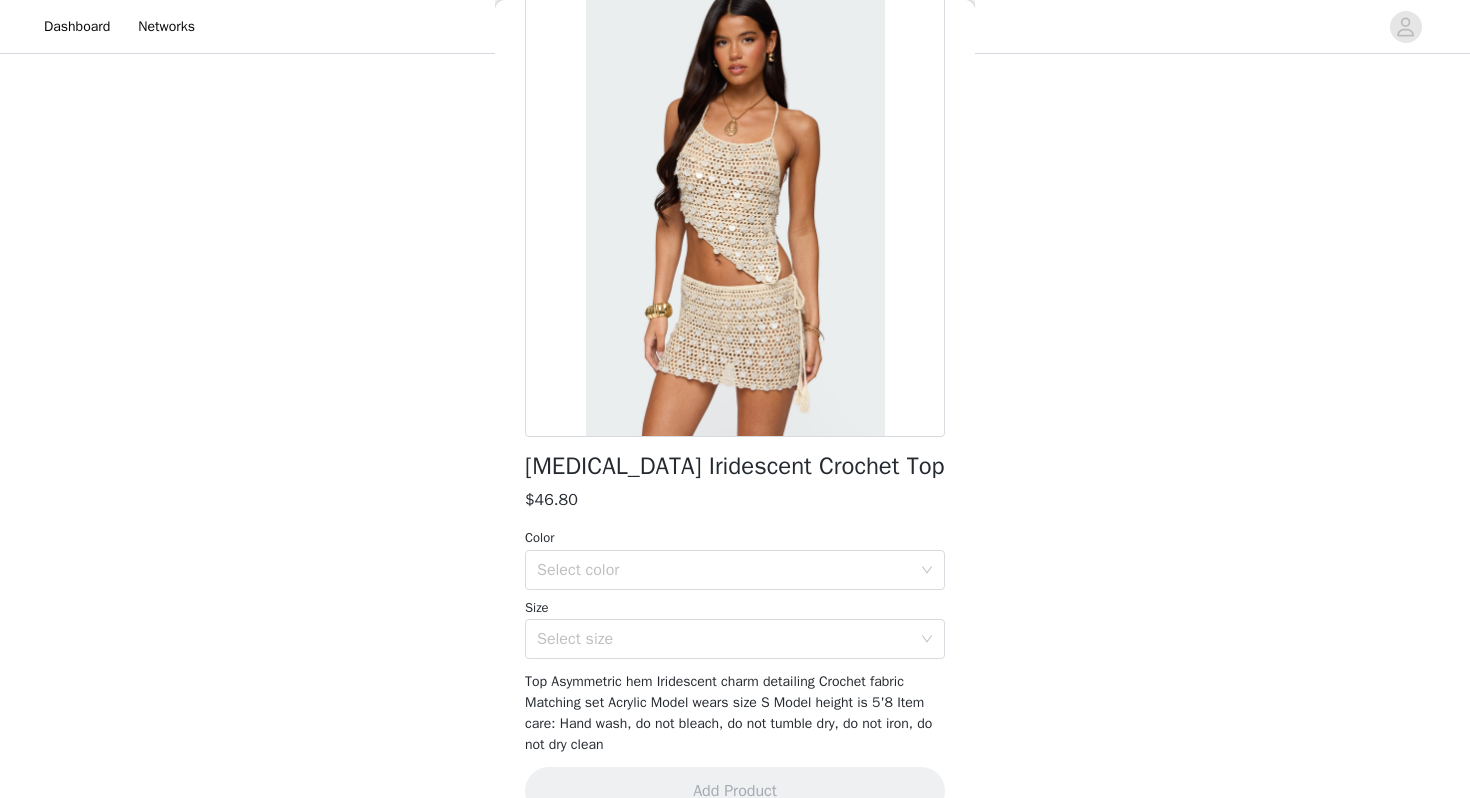 scroll, scrollTop: 154, scrollLeft: 0, axis: vertical 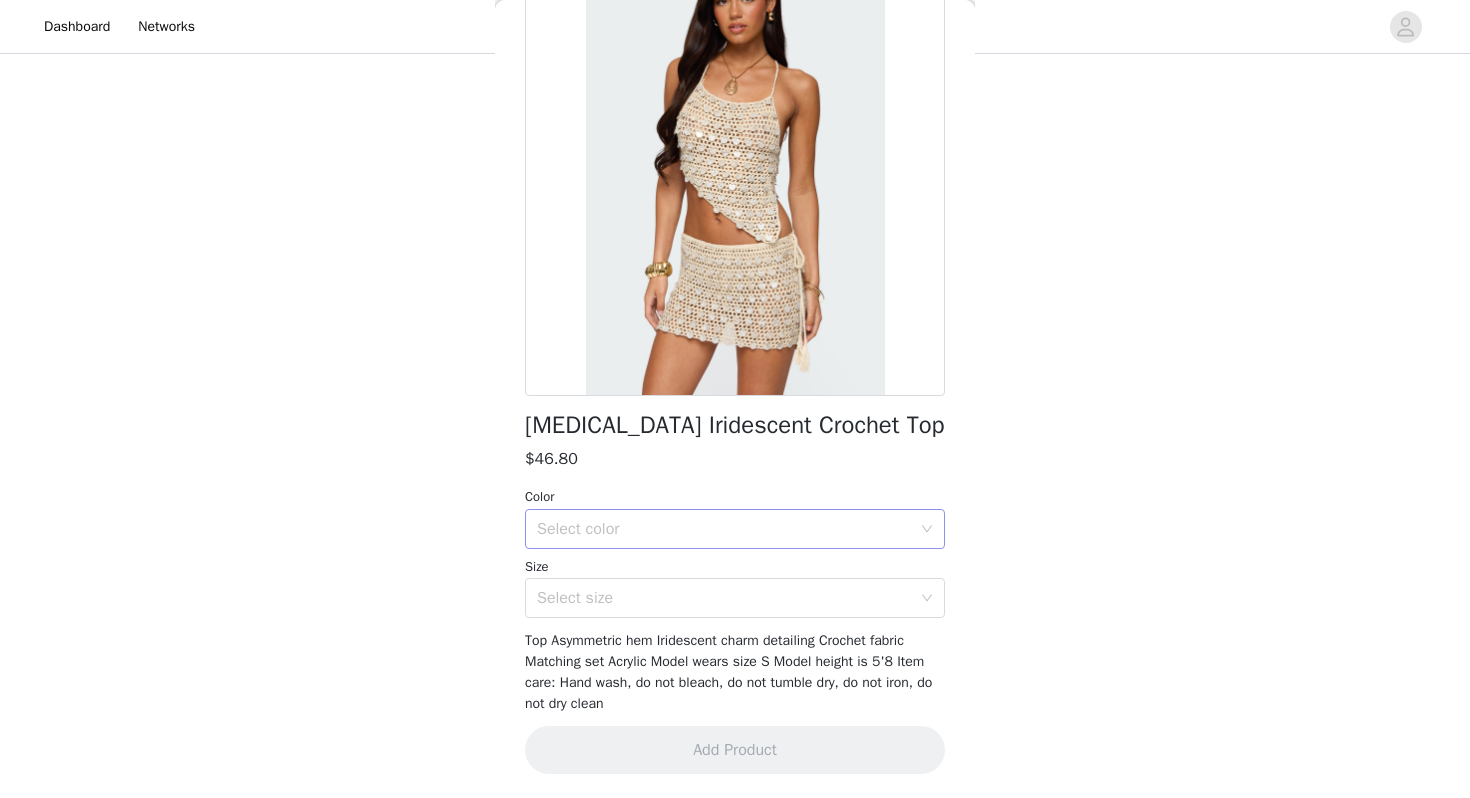 click on "Select color" at bounding box center [724, 529] 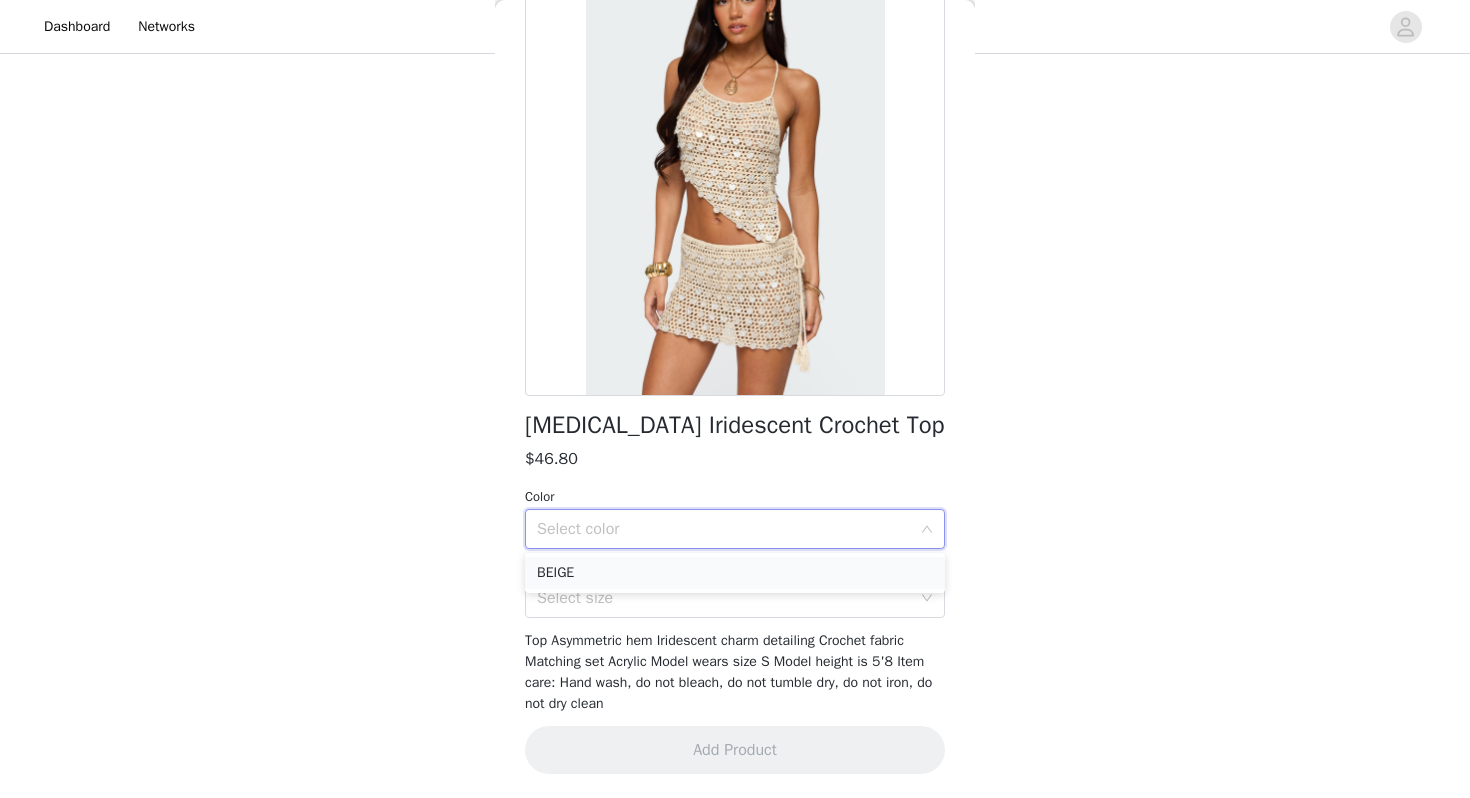 click on "BEIGE" at bounding box center [735, 573] 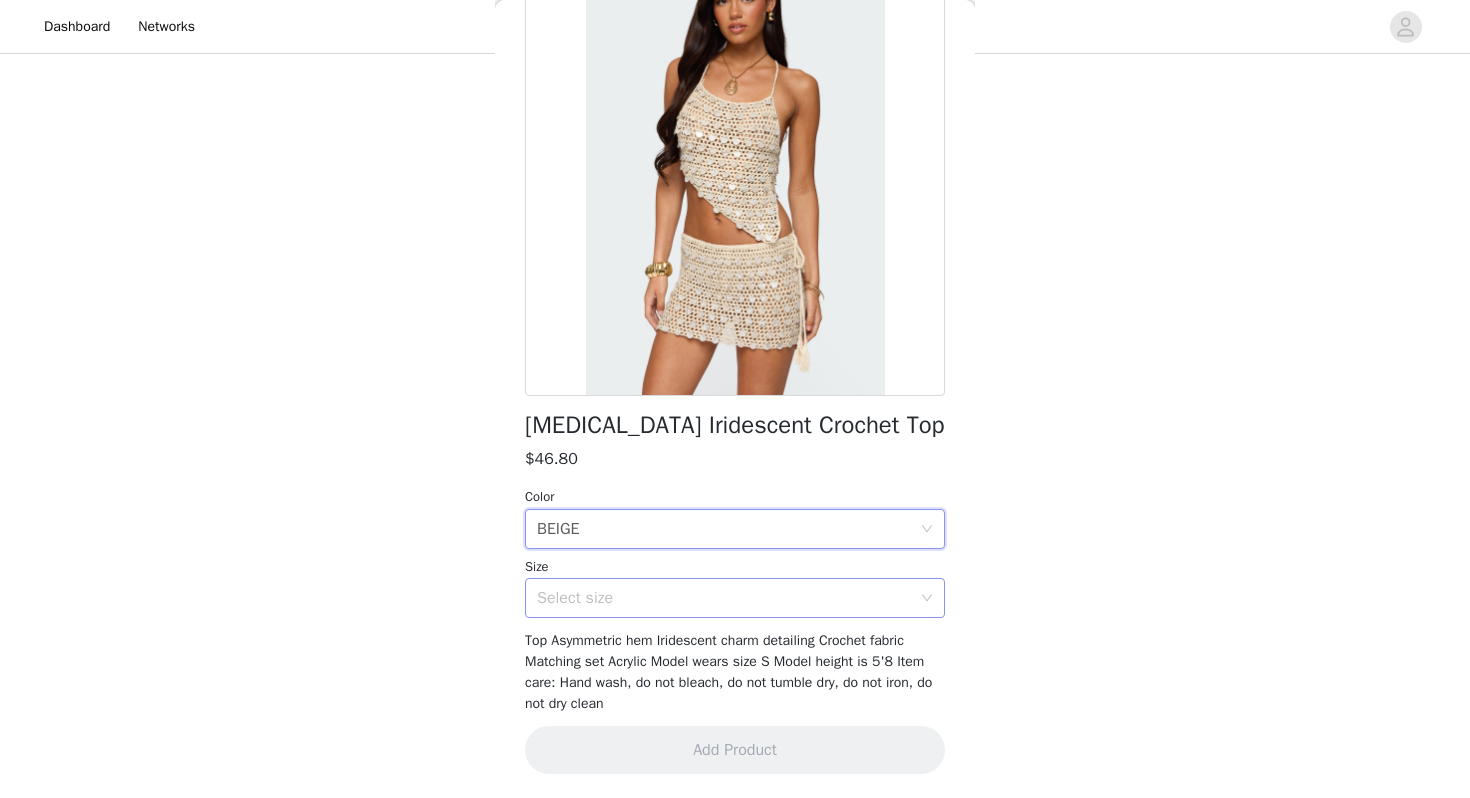 click on "Select size" at bounding box center (724, 598) 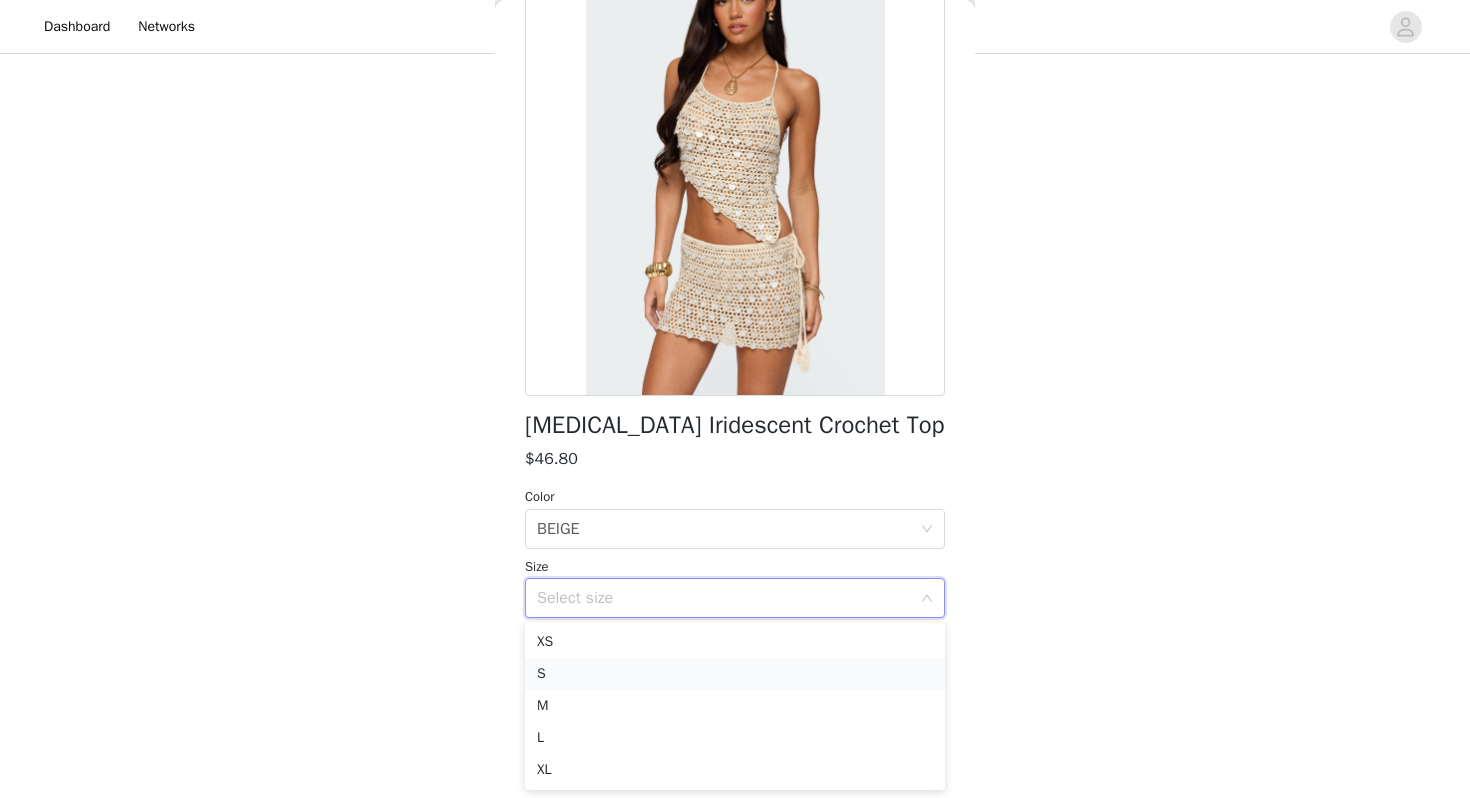 click on "S" at bounding box center (735, 674) 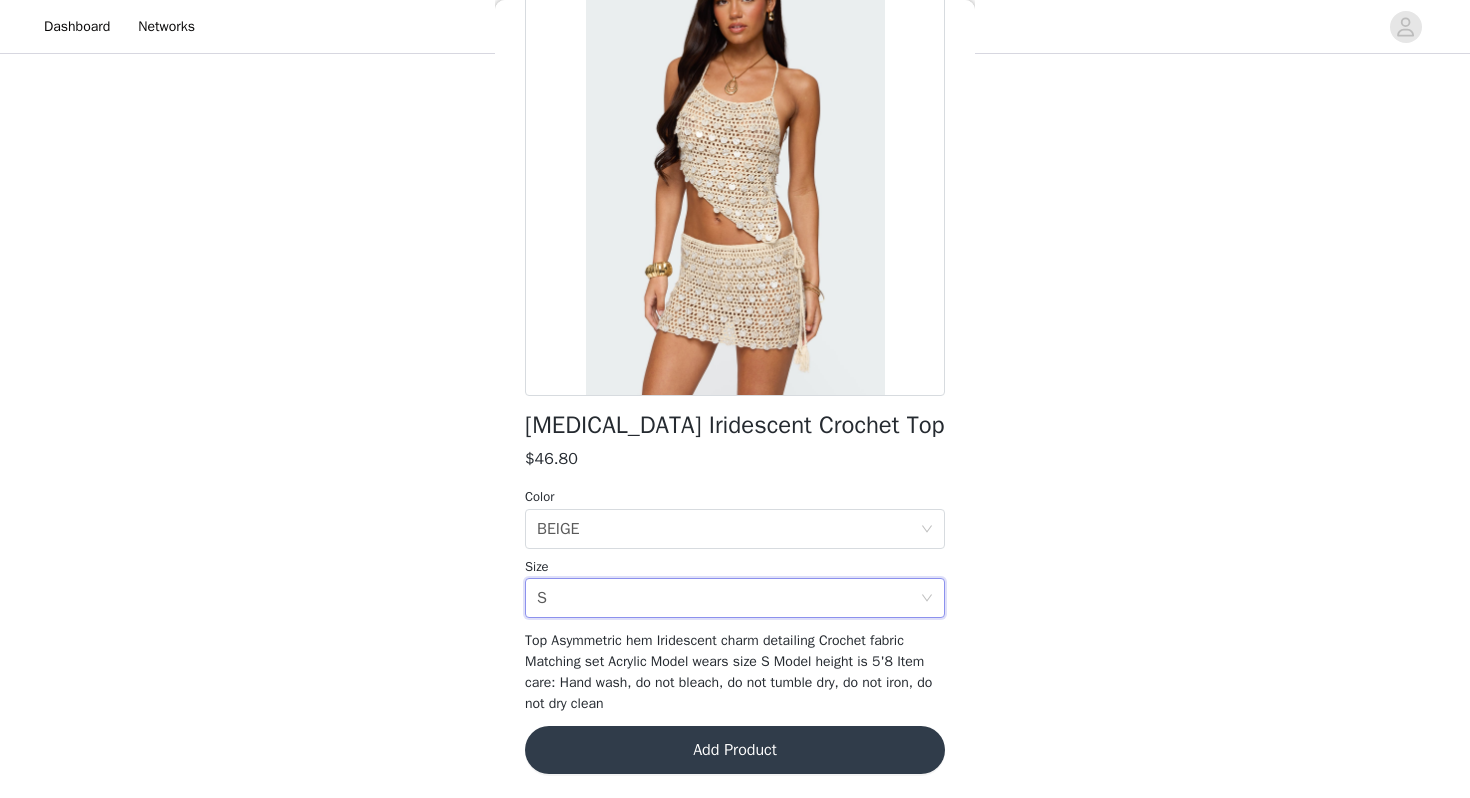 click on "Add Product" at bounding box center [735, 750] 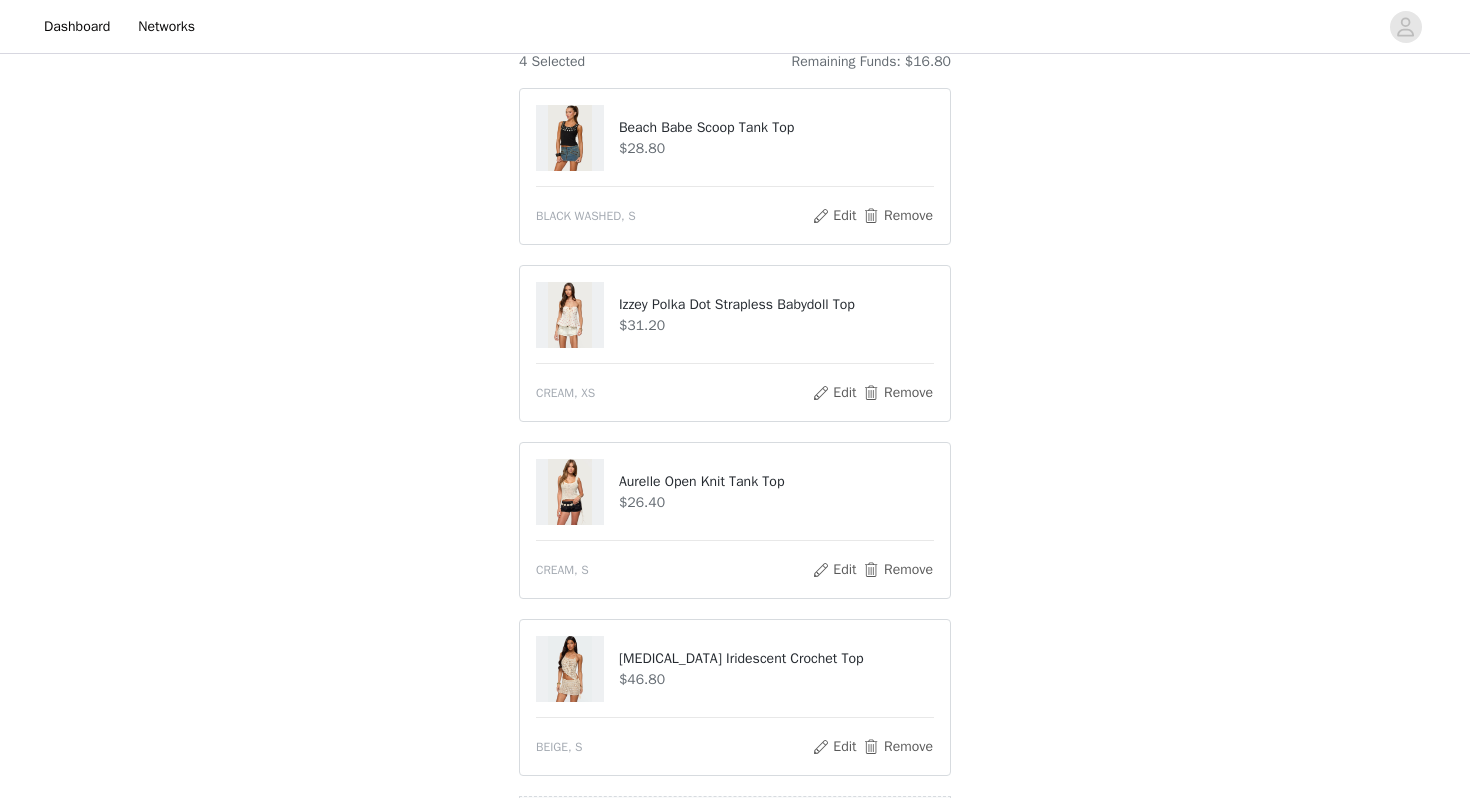 scroll, scrollTop: 218, scrollLeft: 0, axis: vertical 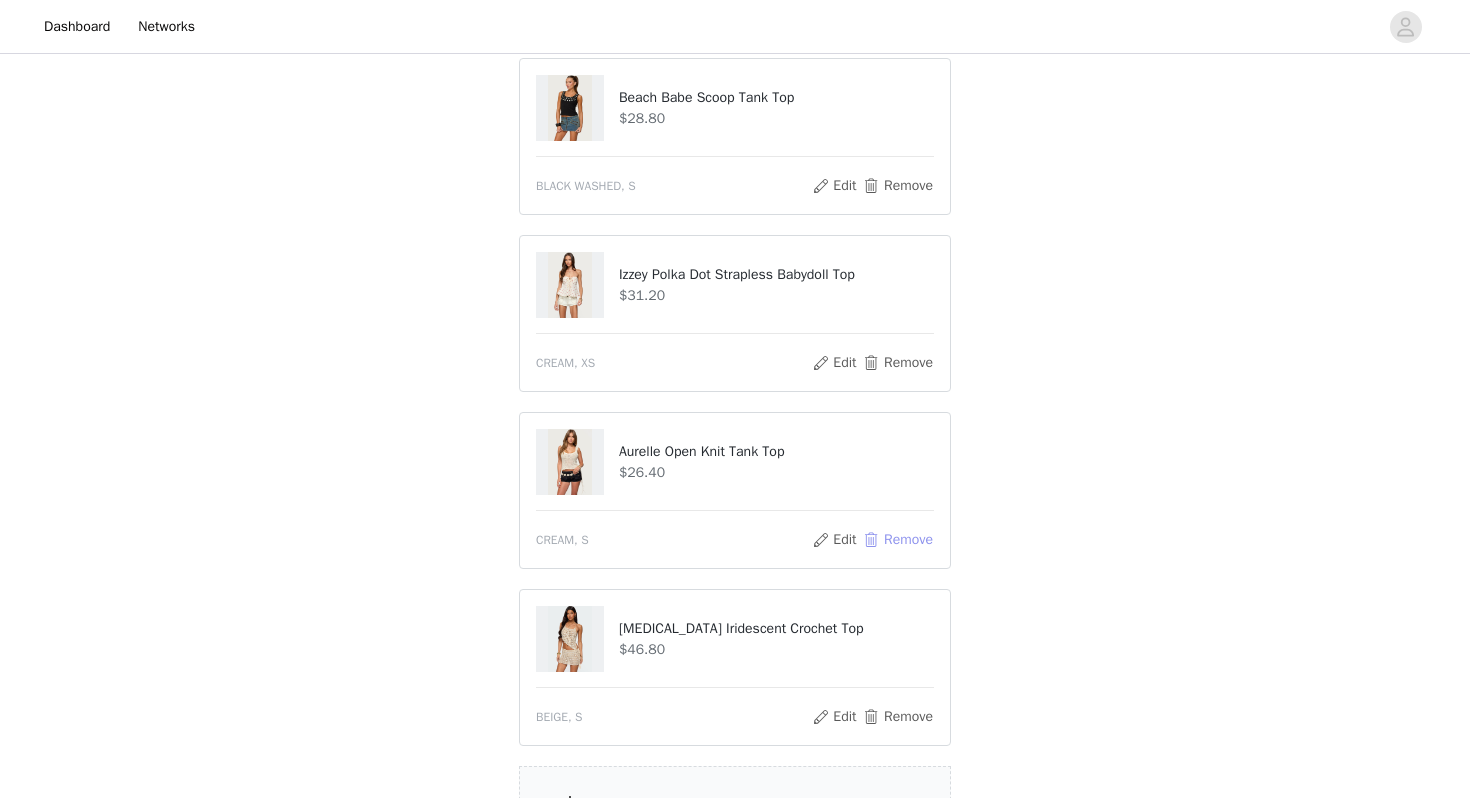 click on "Remove" at bounding box center [898, 540] 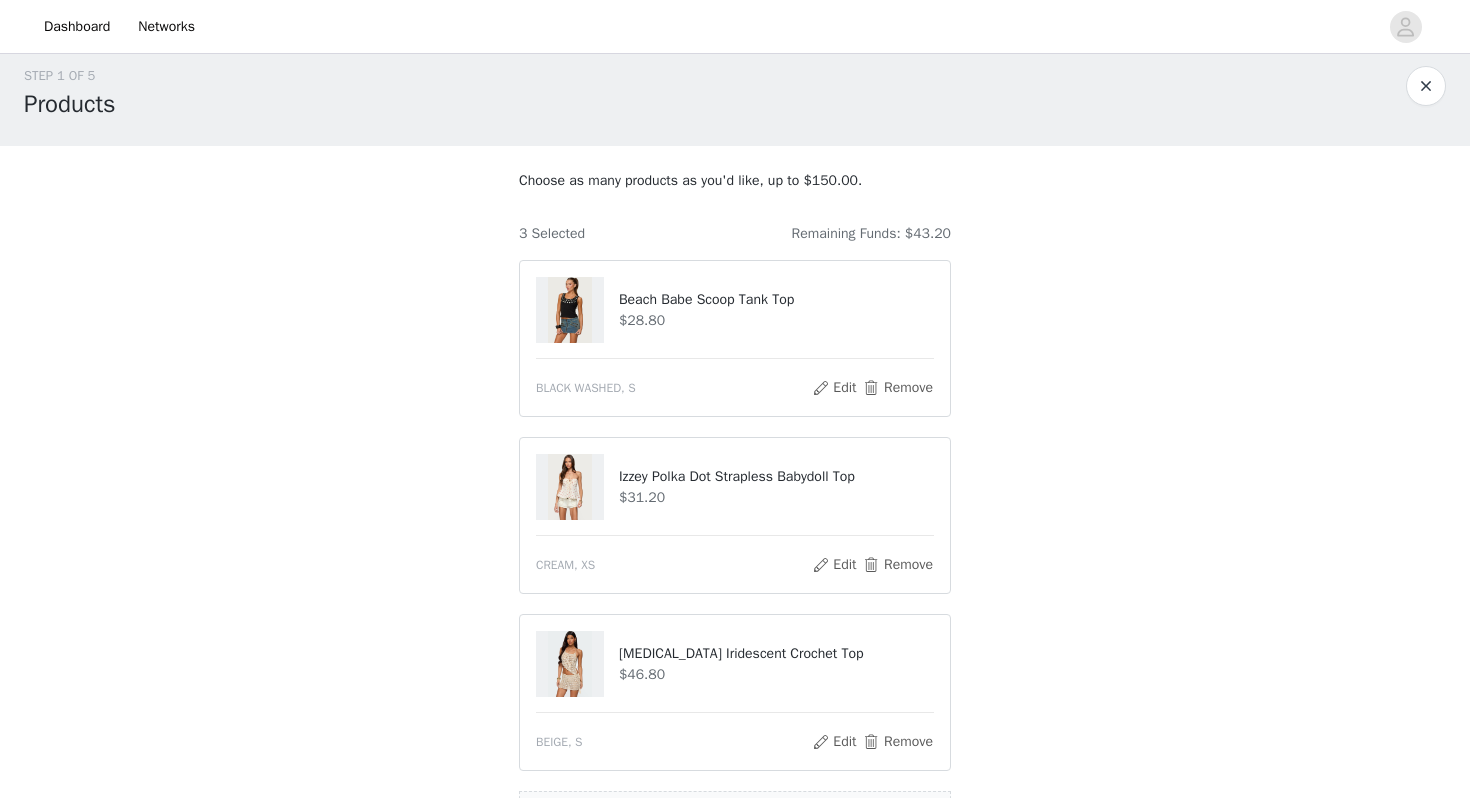 scroll, scrollTop: 289, scrollLeft: 0, axis: vertical 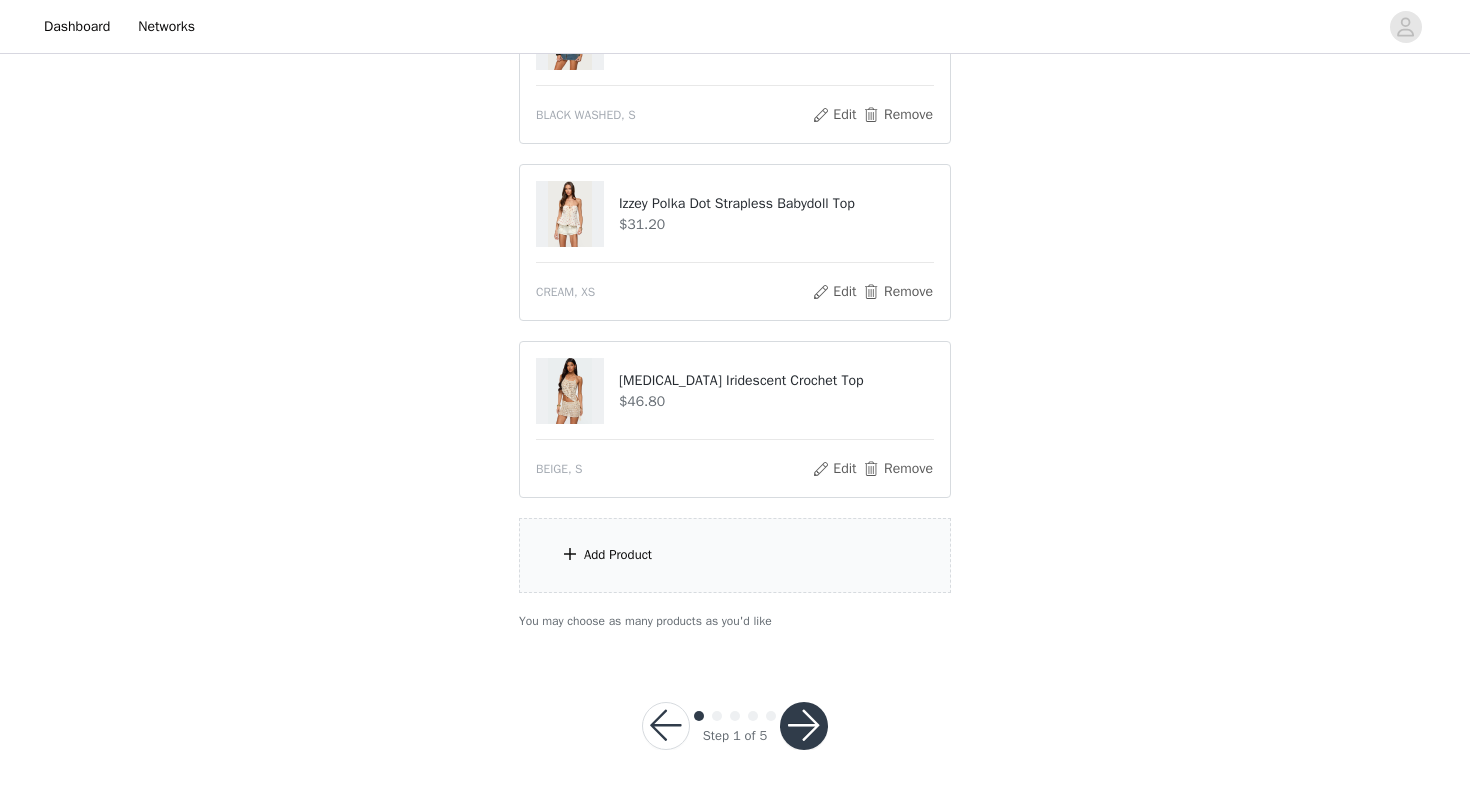 click on "Add Product" at bounding box center (735, 555) 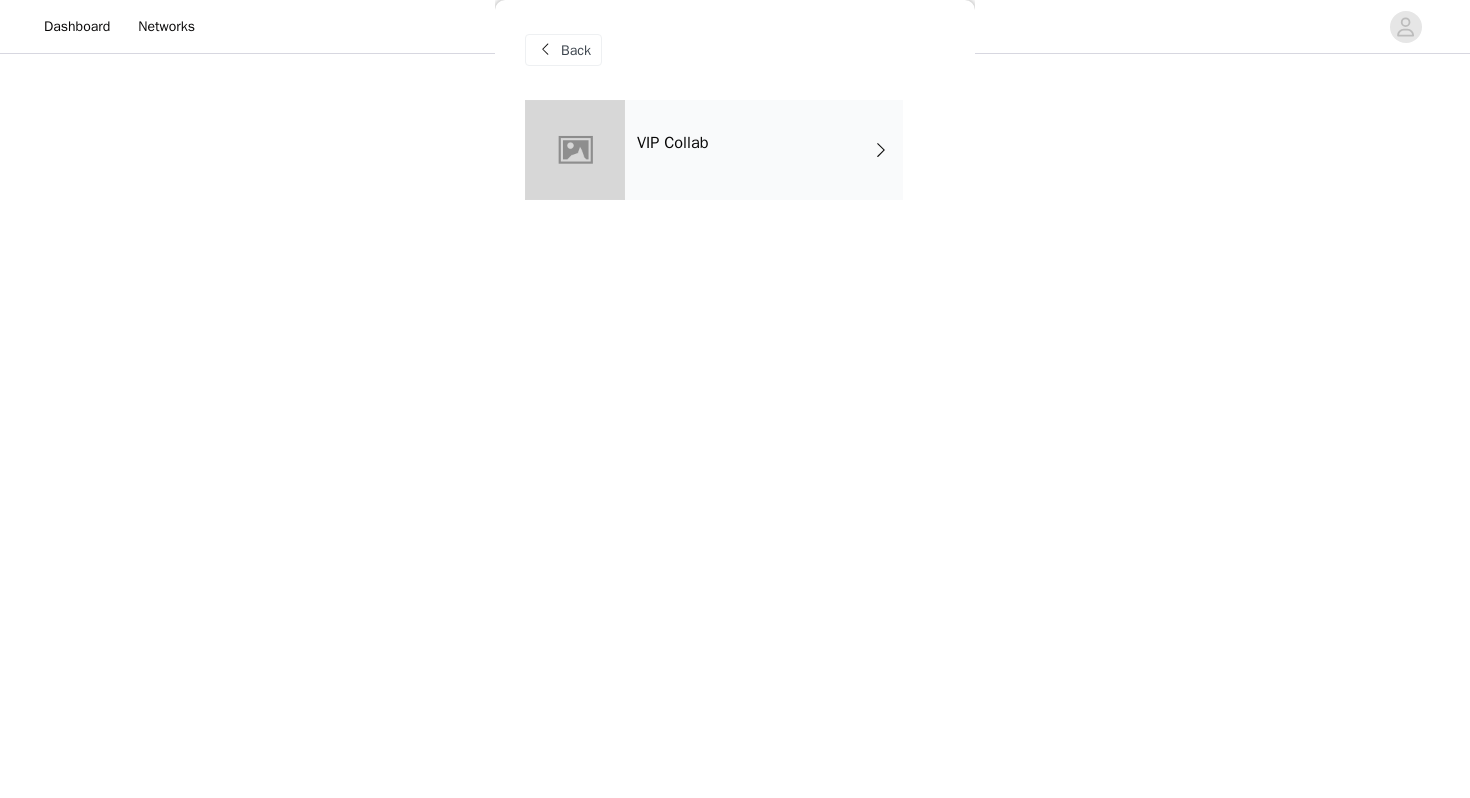 click on "VIP Collab" at bounding box center (764, 150) 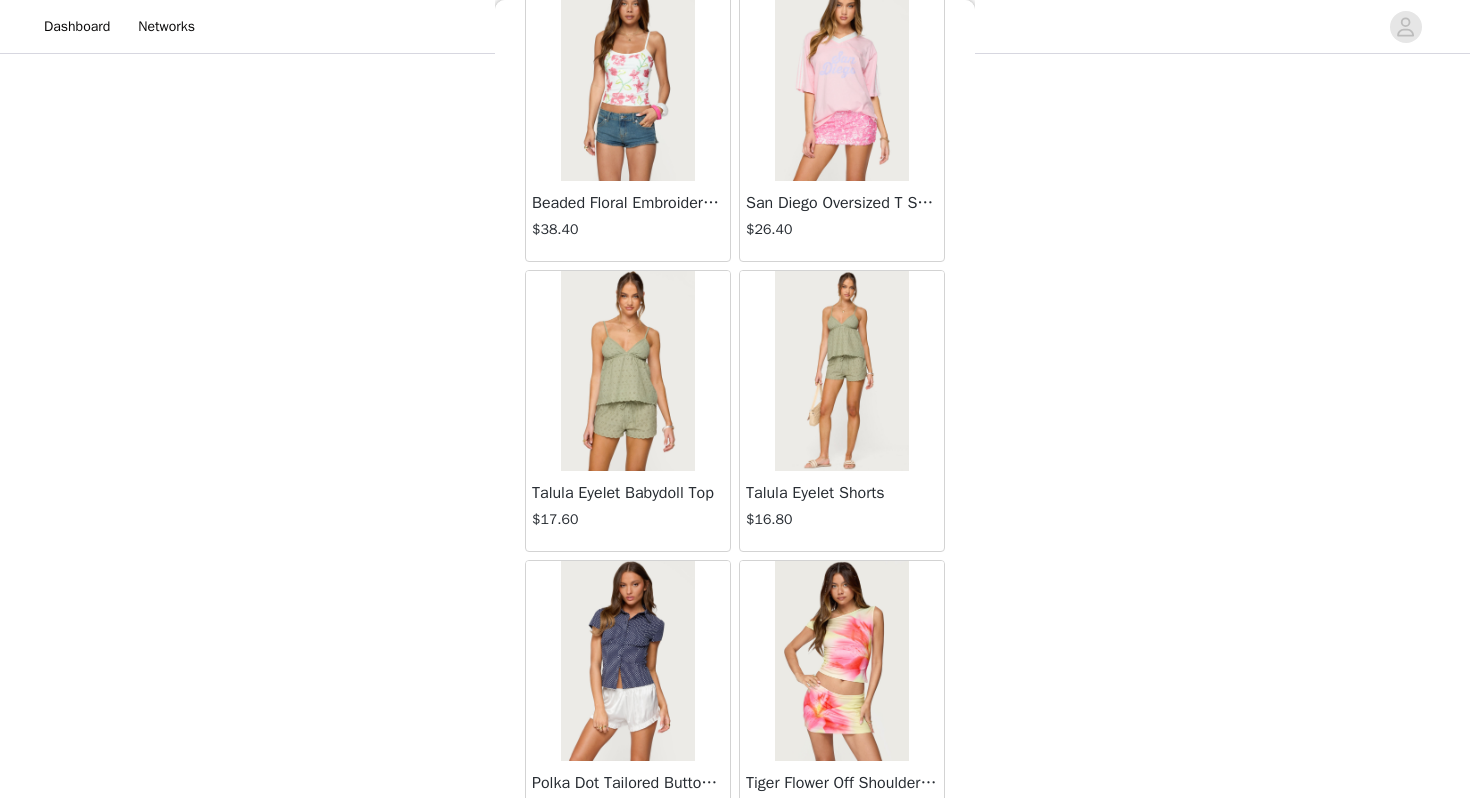 scroll, scrollTop: 2262, scrollLeft: 0, axis: vertical 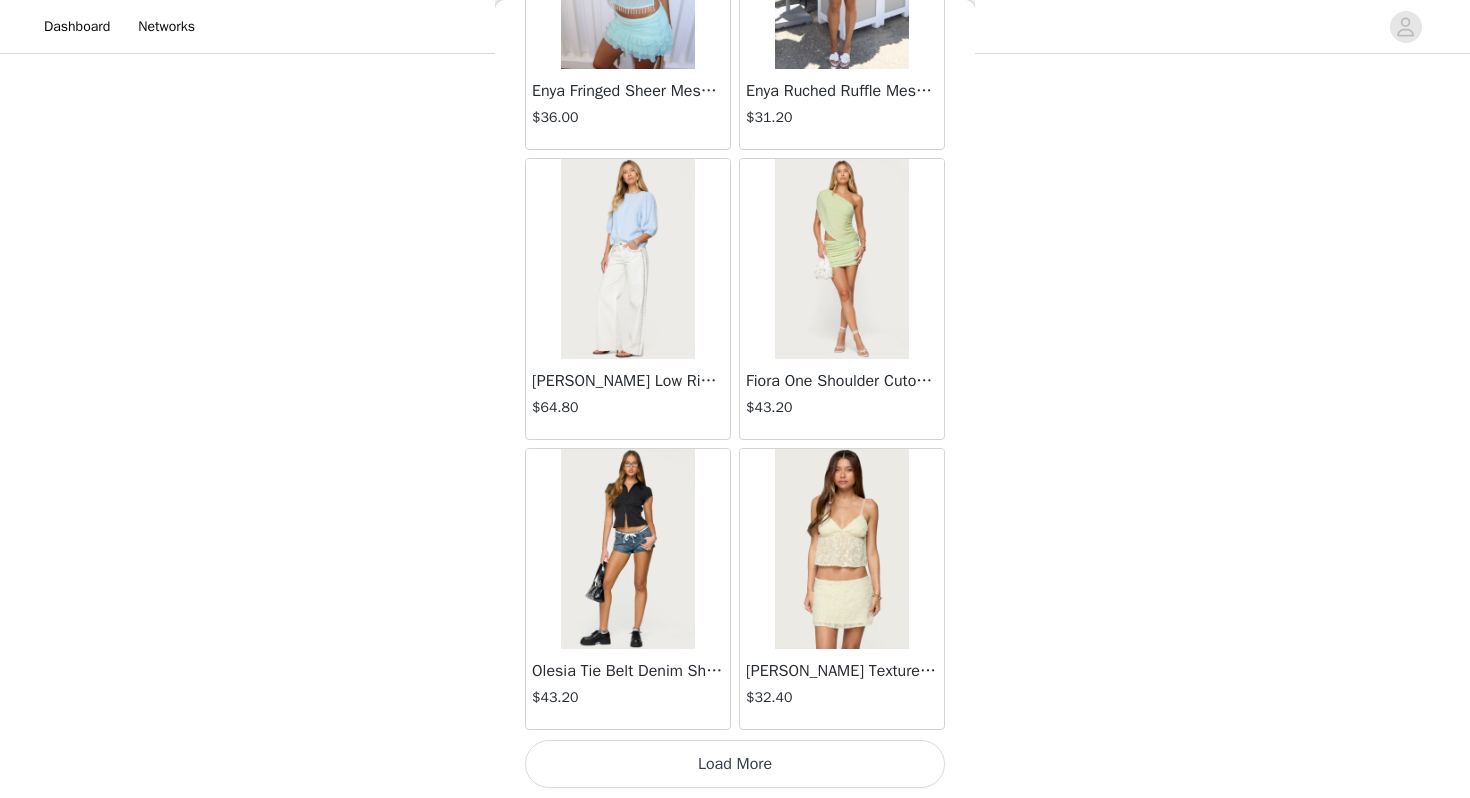 click on "Load More" at bounding box center (735, 764) 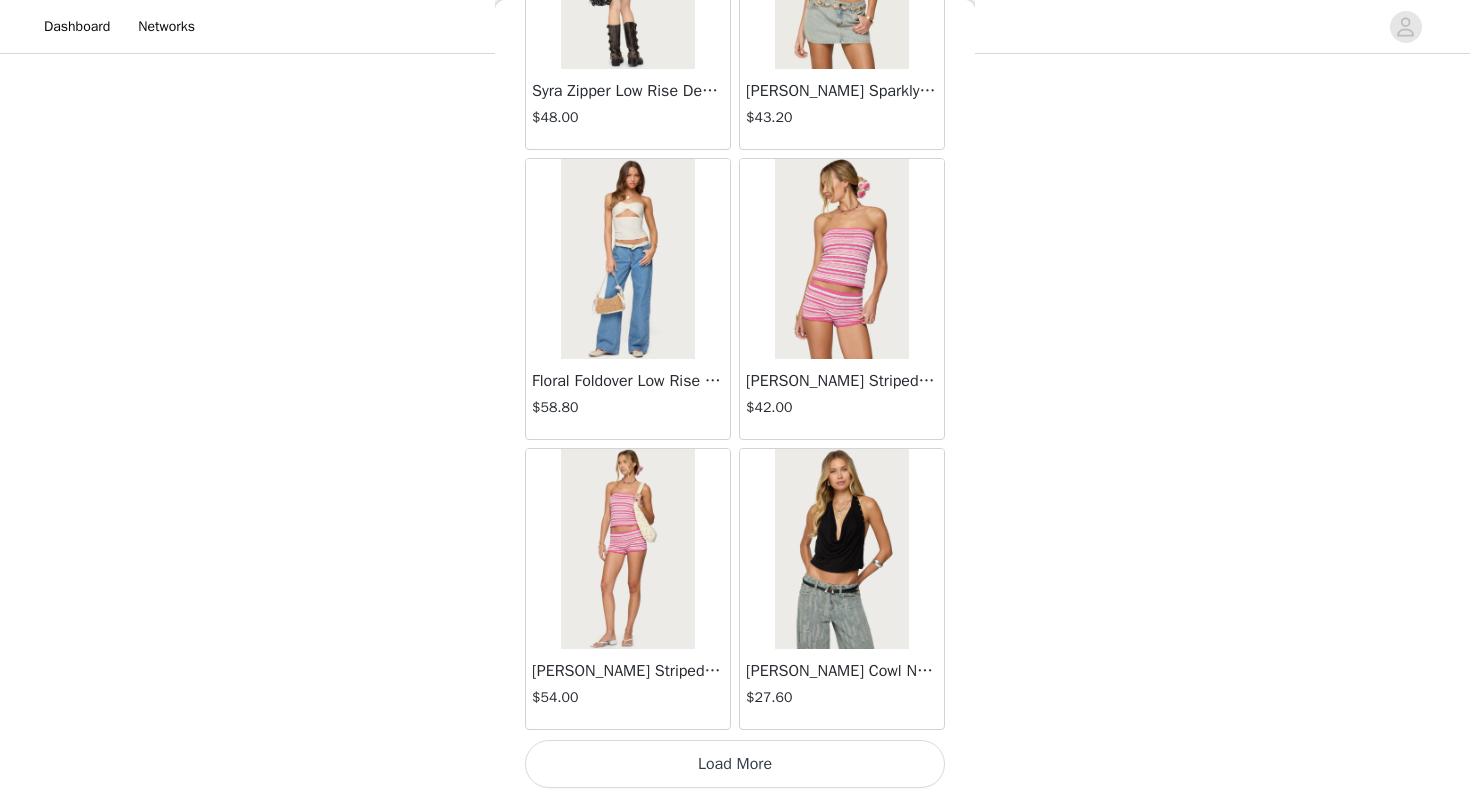 click on "Load More" at bounding box center (735, 764) 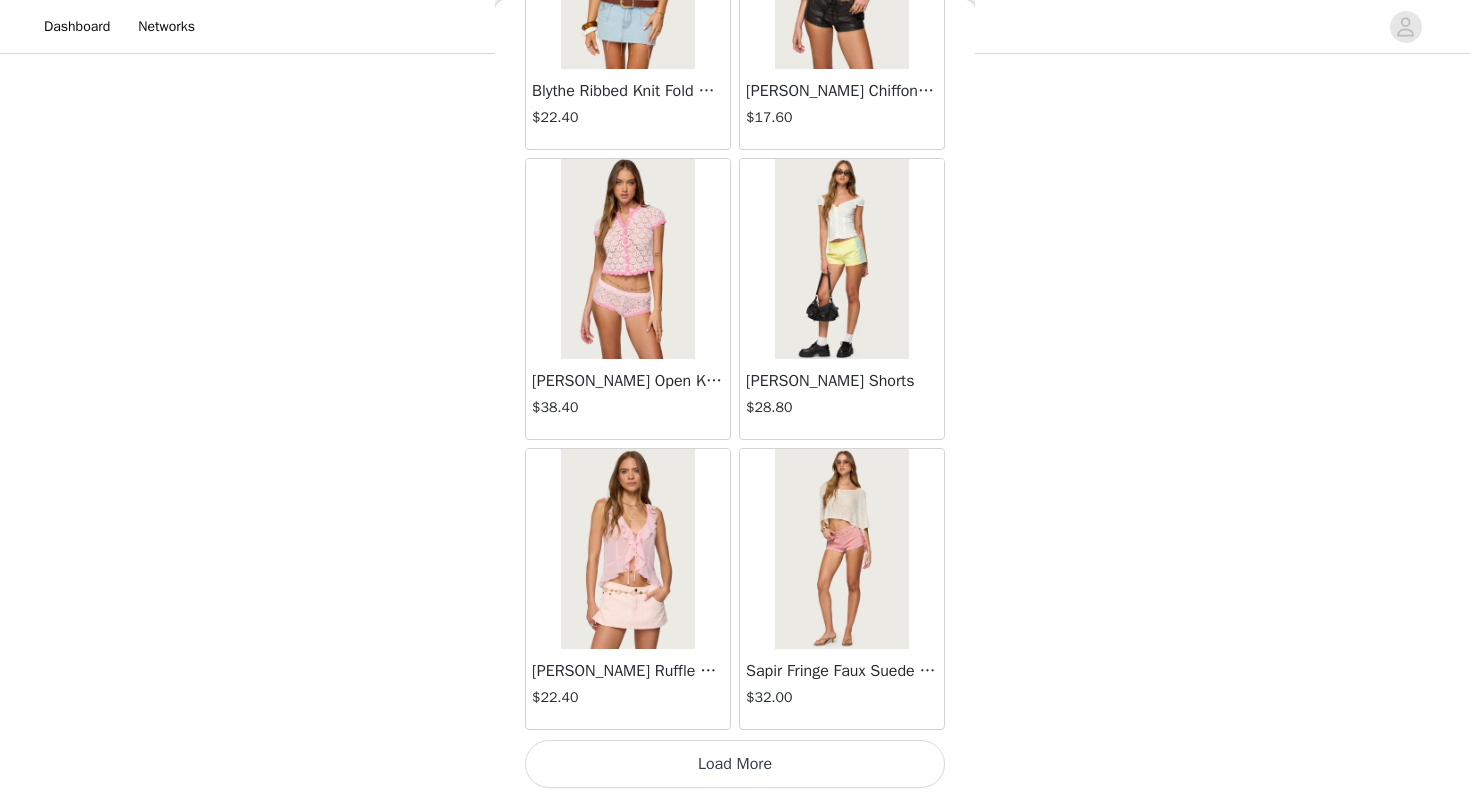 click on "Load More" at bounding box center [735, 764] 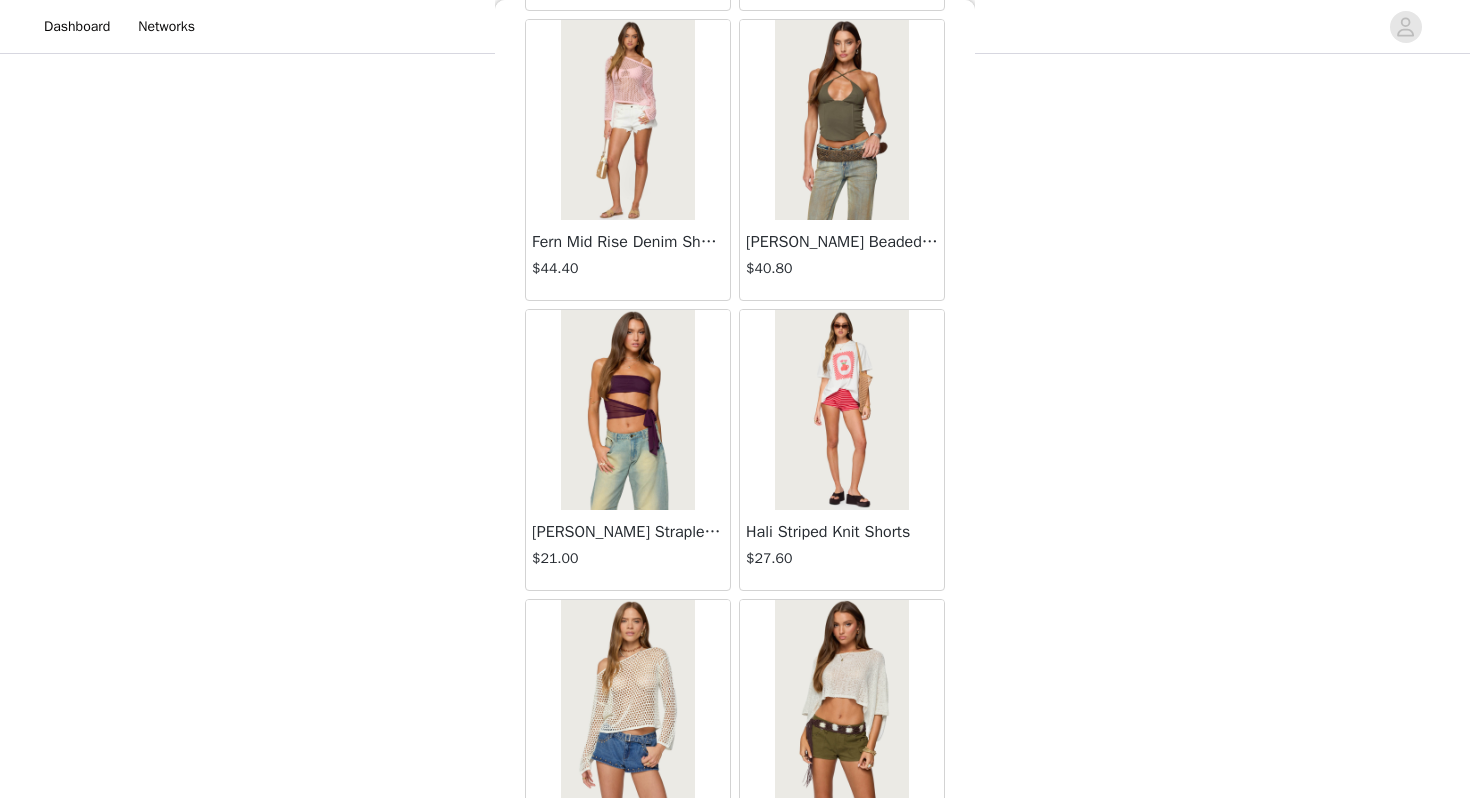 scroll, scrollTop: 10962, scrollLeft: 0, axis: vertical 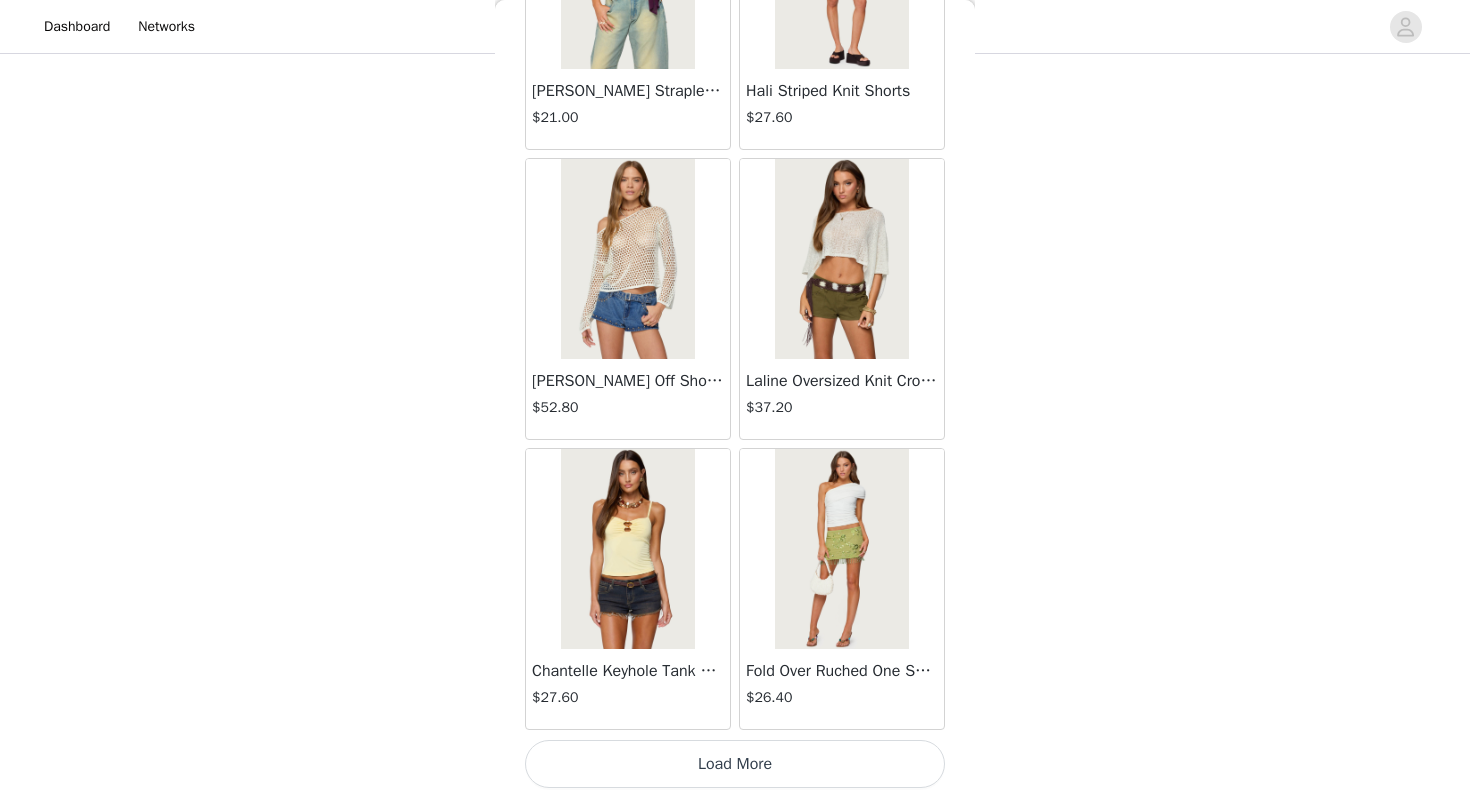 click on "Load More" at bounding box center (735, 764) 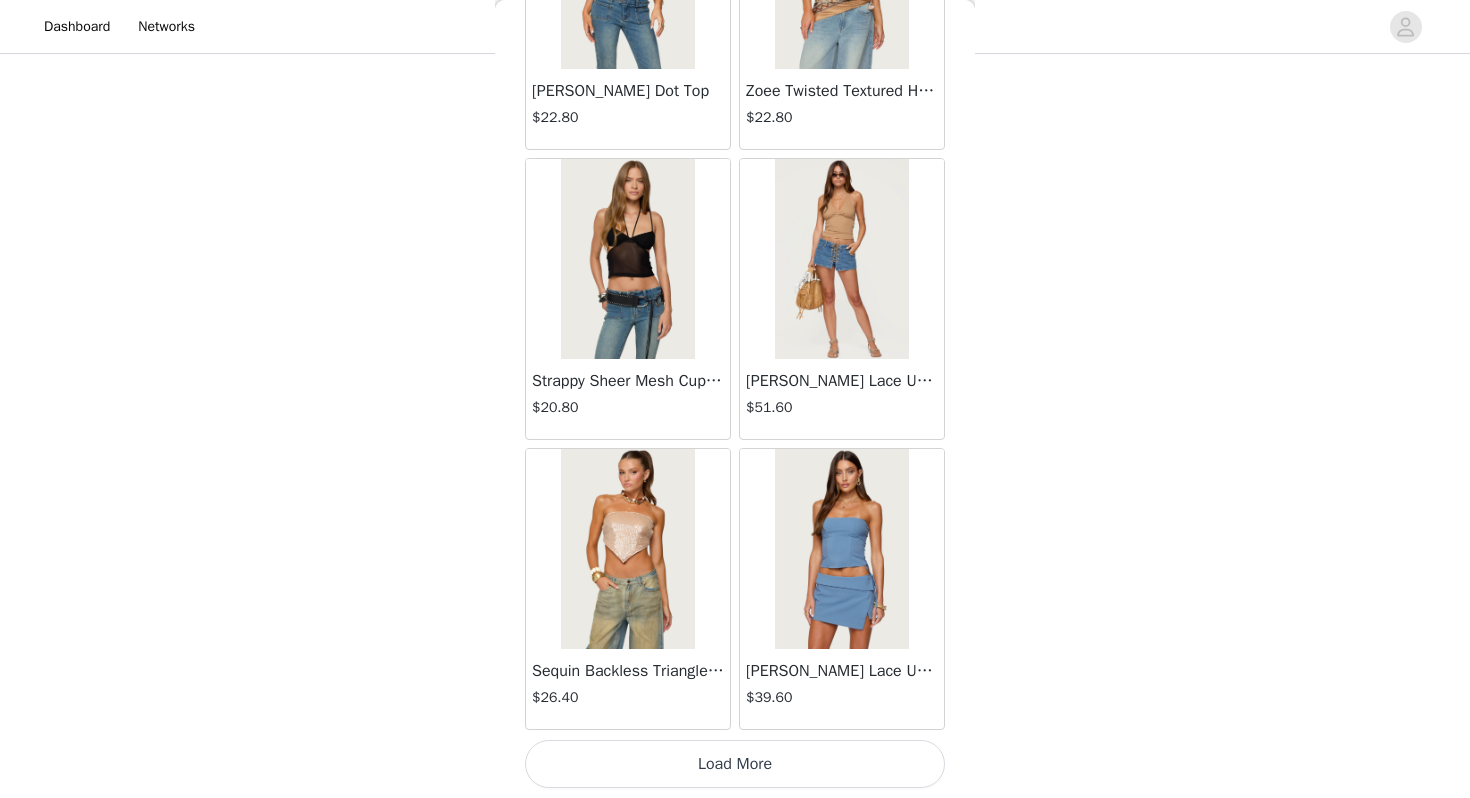 click on "Load More" at bounding box center (735, 764) 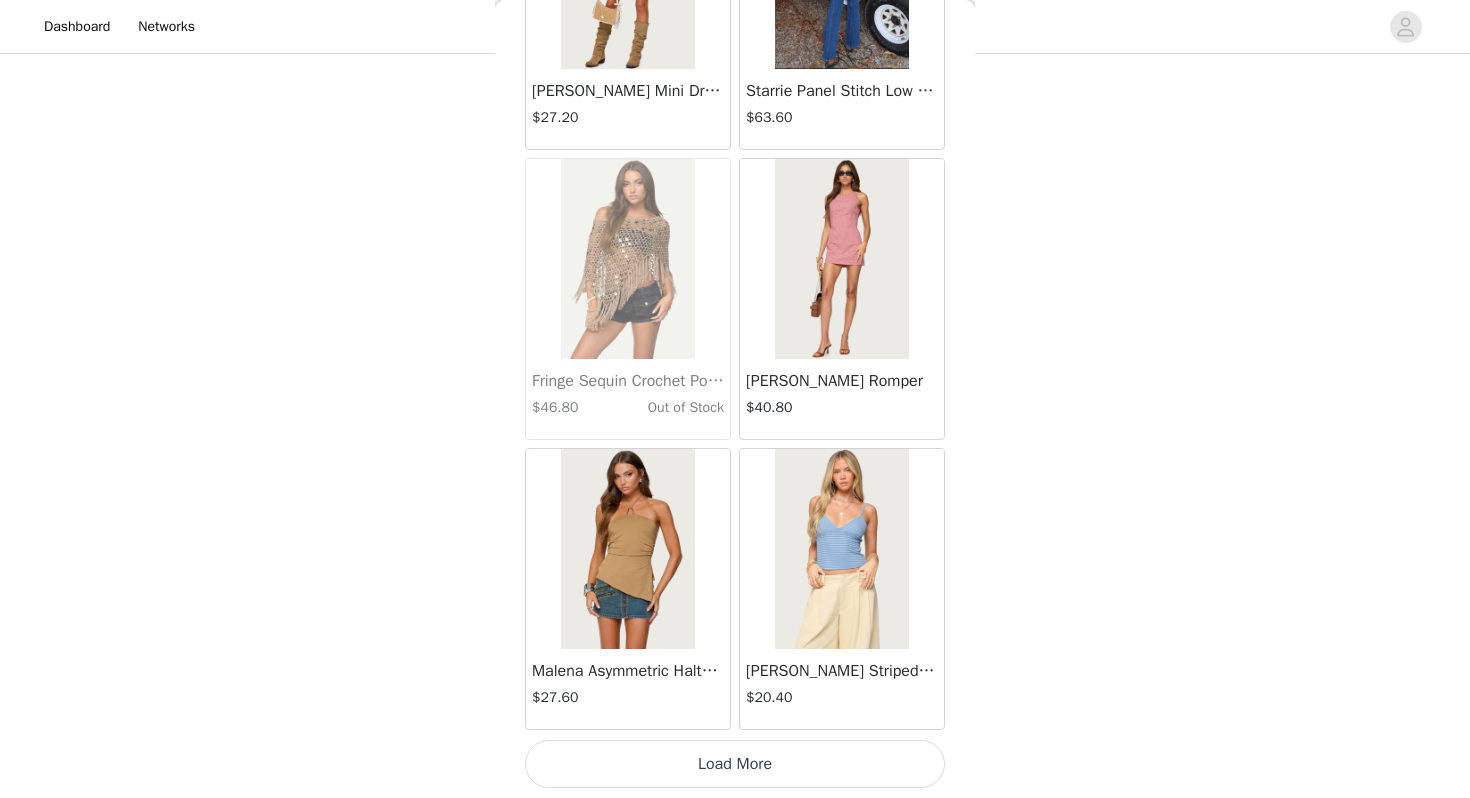 click on "Load More" at bounding box center [735, 764] 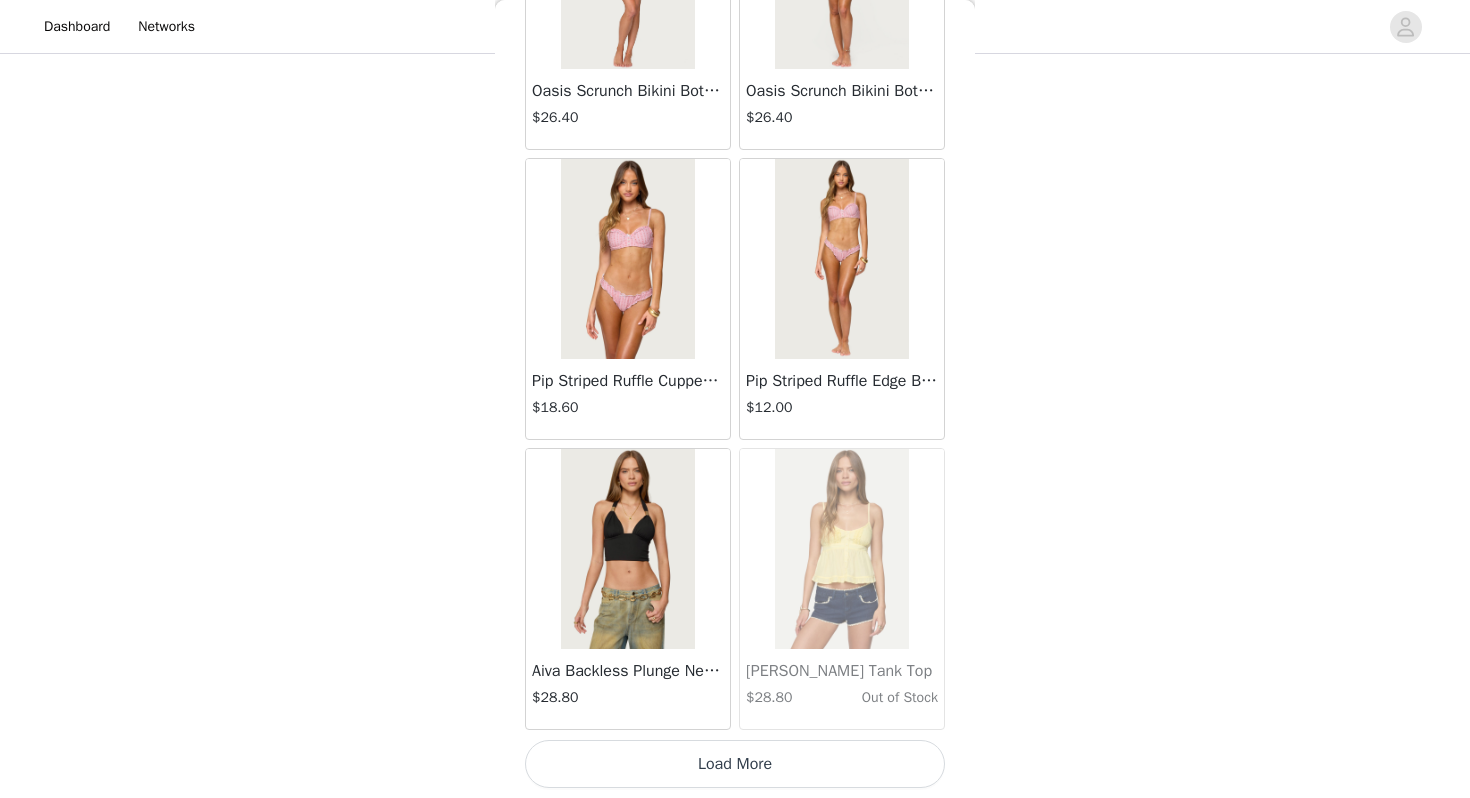 click on "Load More" at bounding box center (735, 764) 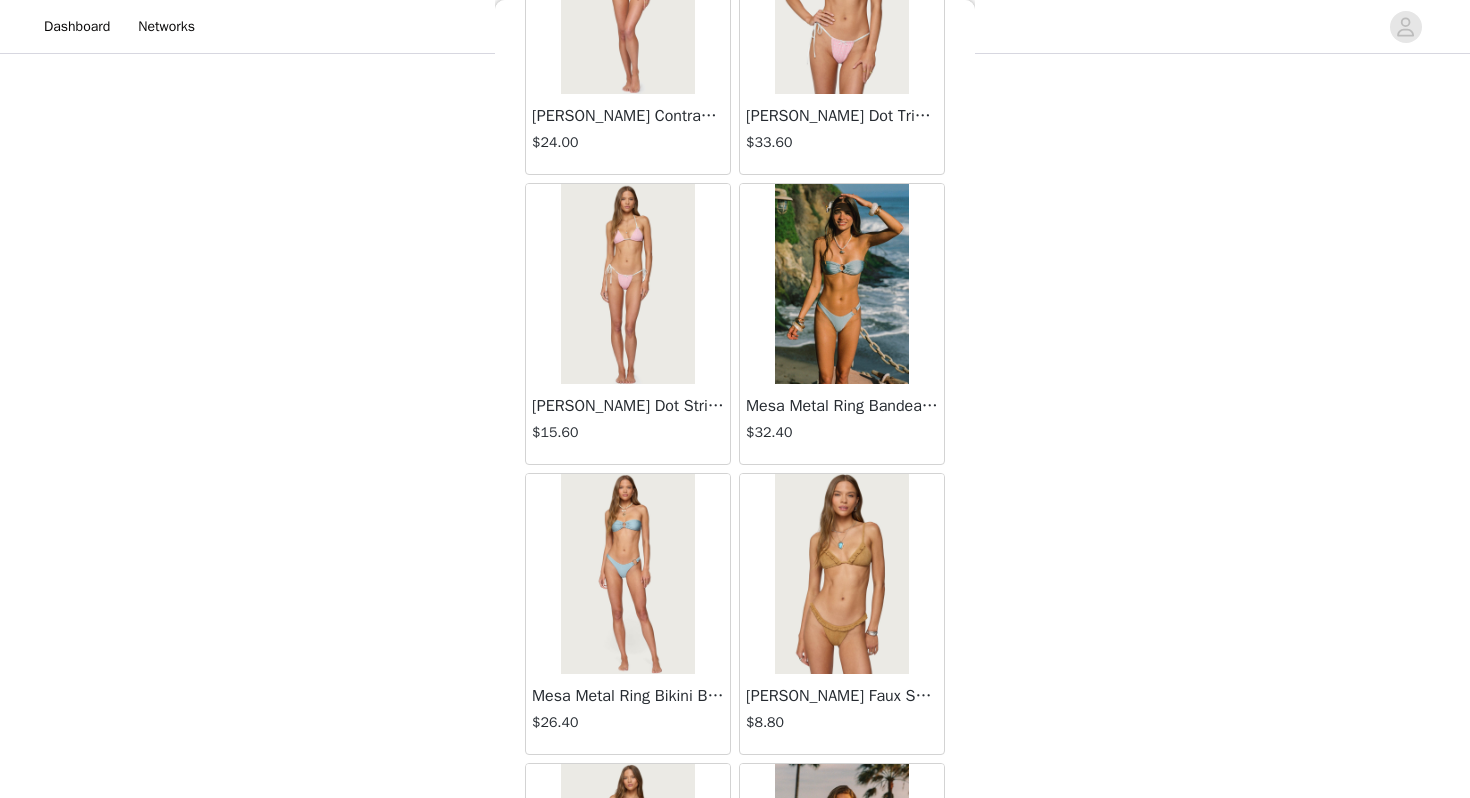 scroll, scrollTop: 22562, scrollLeft: 0, axis: vertical 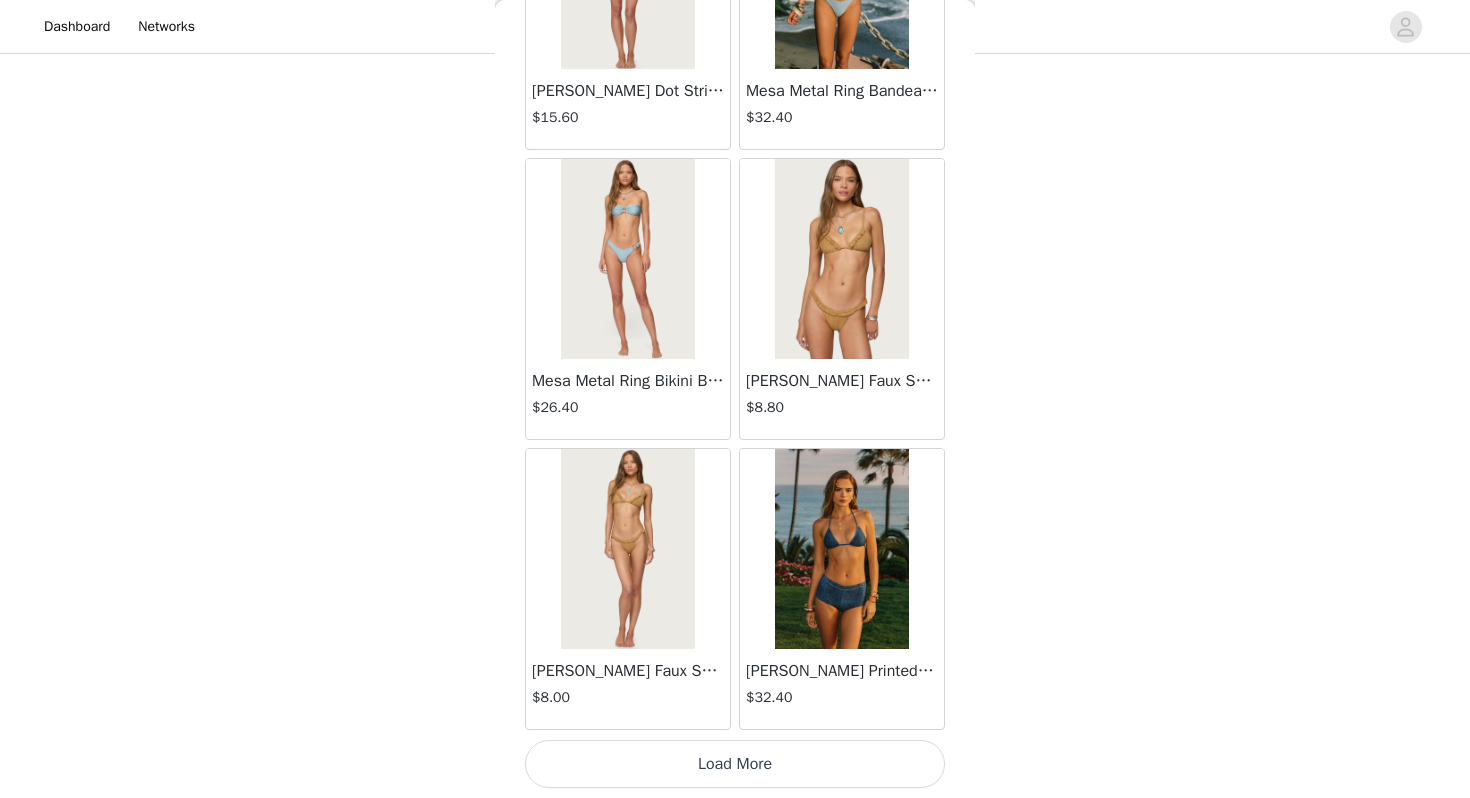 click on "Dashboard Networks
STEP 1 OF 5
Products
Choose as many products as you'd like, up to $150.00.       3 Selected   Remaining Funds: $43.20         Beach Babe Scoop Tank Top     $28.80       BLACK WASHED, S       Edit   Remove     Izzey Polka Dot Strapless Babydoll Top     $31.20       CREAM, XS       Edit   Remove     Alora Iridescent Crochet Top     $46.80       BEIGE, S       Edit   Remove     Add Product     You may choose as many products as you'd like     Back       Frayed Pleated Denim Mini Skort   $16.00       Klay Linen Look Pleated Mini Skort   $14.40       Contrast Lace Asymmetric Off Shoulder Top   $14.40       Reeve Split Front Sheer Mesh Top   $28.80       Zigzag Stripe Shorts   $22.80       Astra Beaded Sheer Strapless Top   $39.60       Beaded Floral Embroidered Tank Top   $38.40       San Diego Oversized T Shirt   $26.40       Talula Eyelet Babydoll Top   $17.60       Talula Eyelet Shorts" at bounding box center (735, 110) 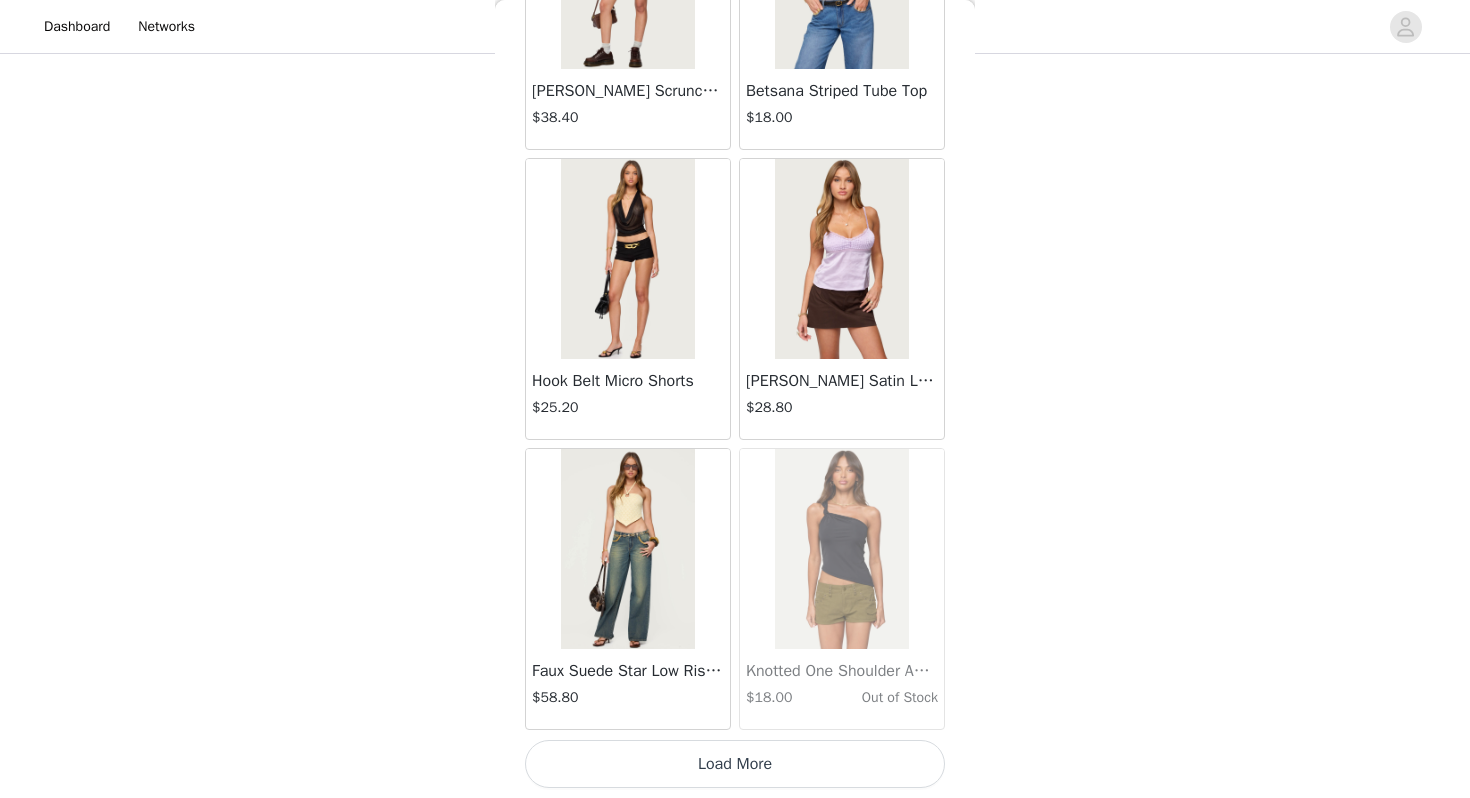 click on "Load More" at bounding box center [735, 764] 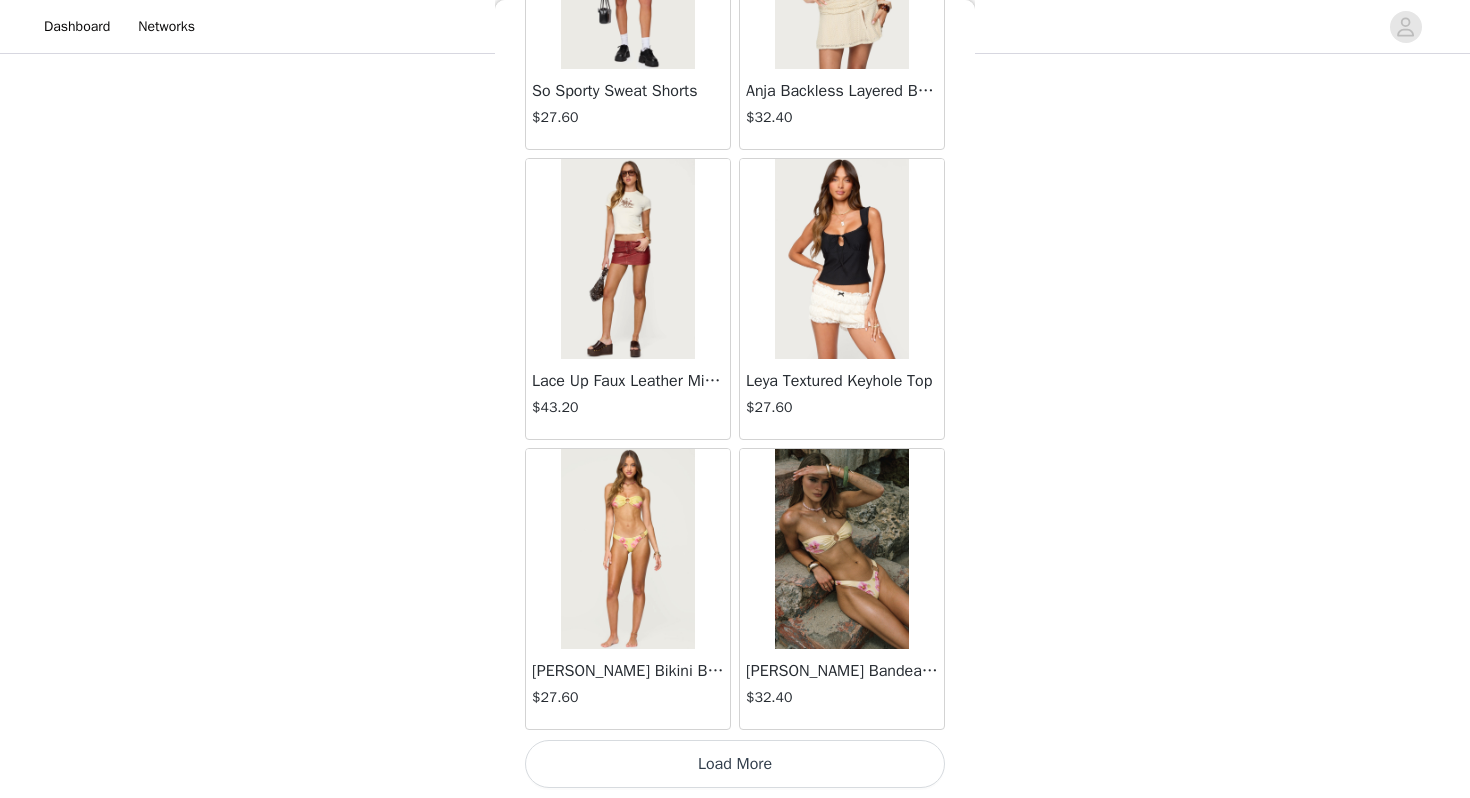 click on "Load More" at bounding box center [735, 764] 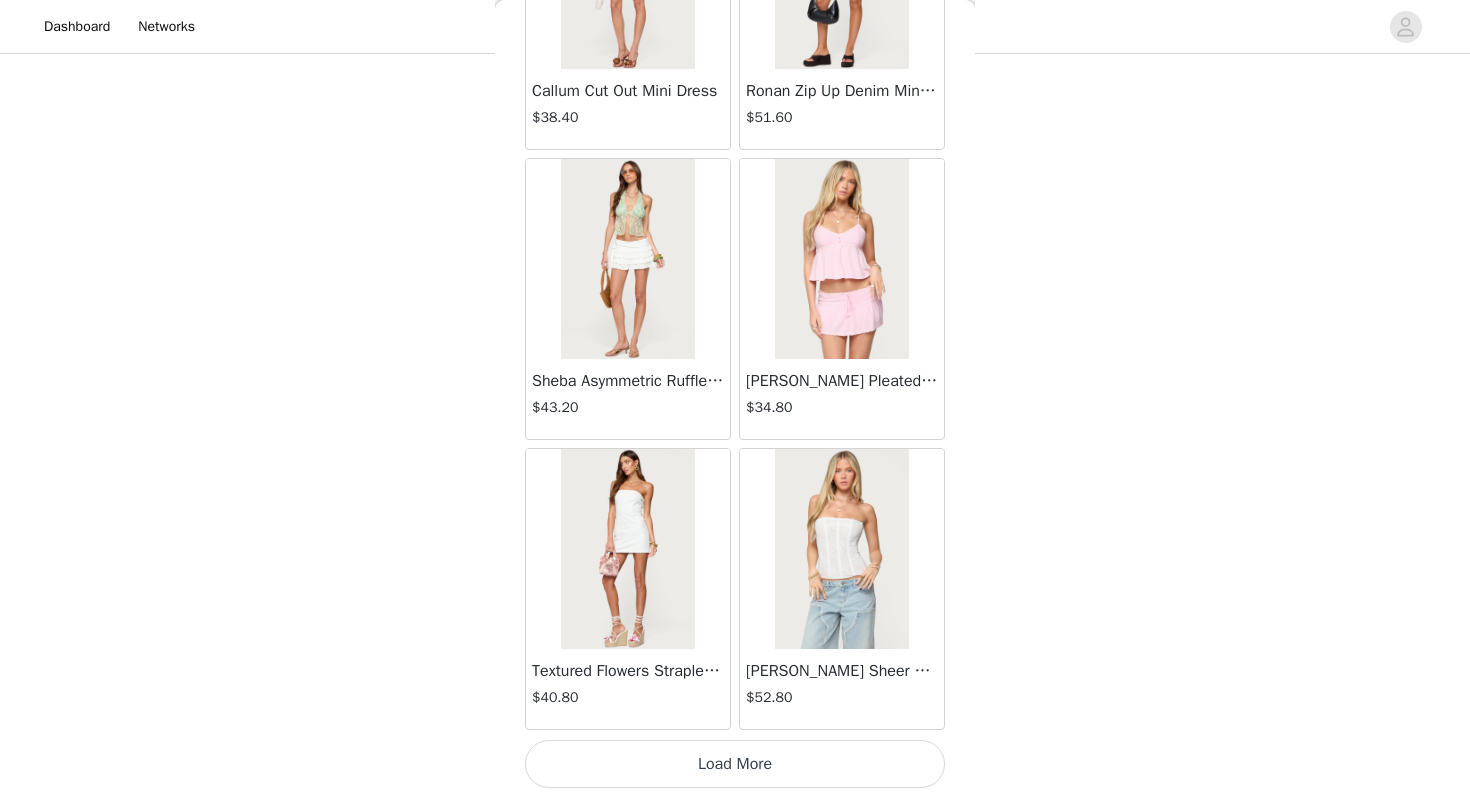 click on "Load More" at bounding box center (735, 764) 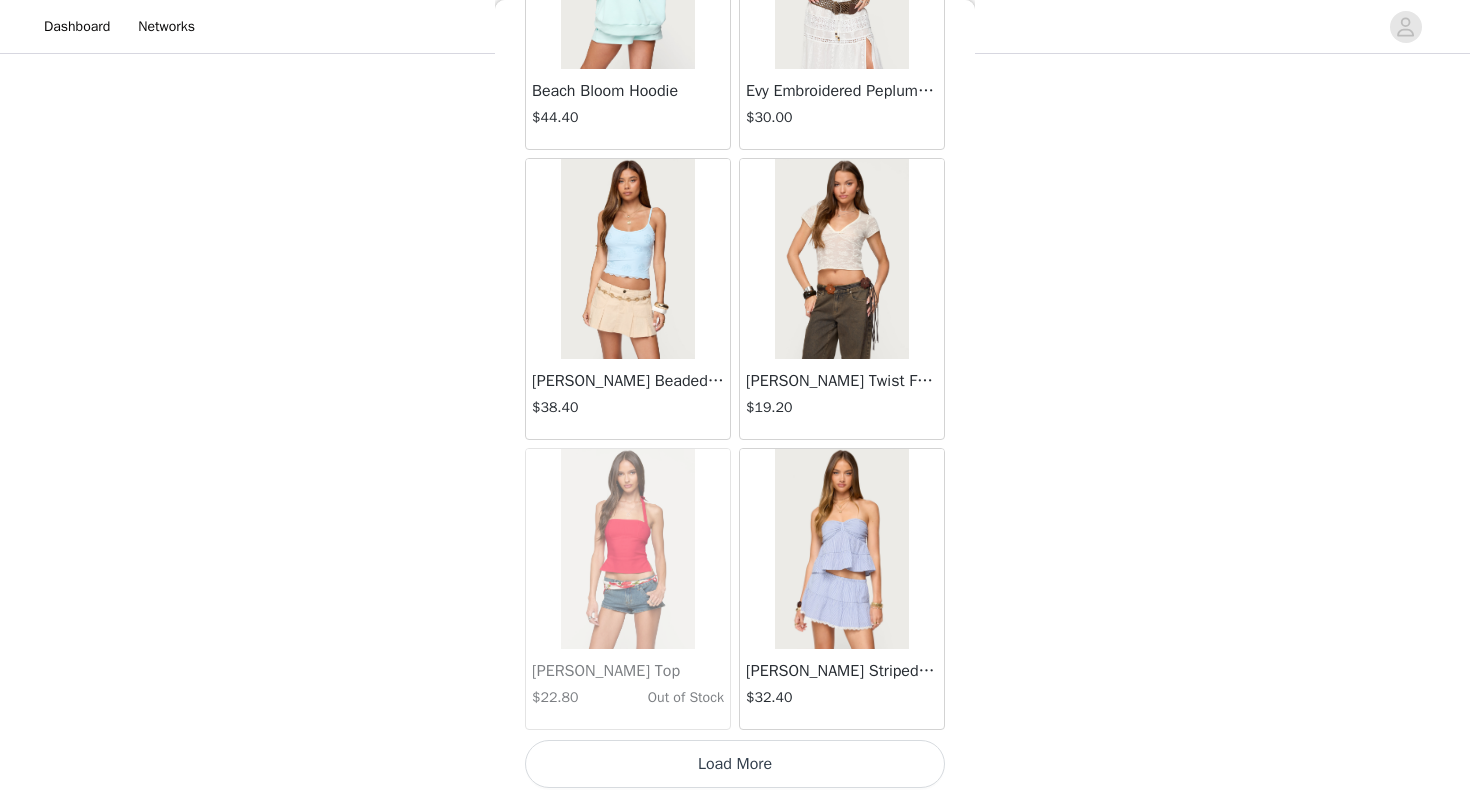 click on "Load More" at bounding box center (735, 764) 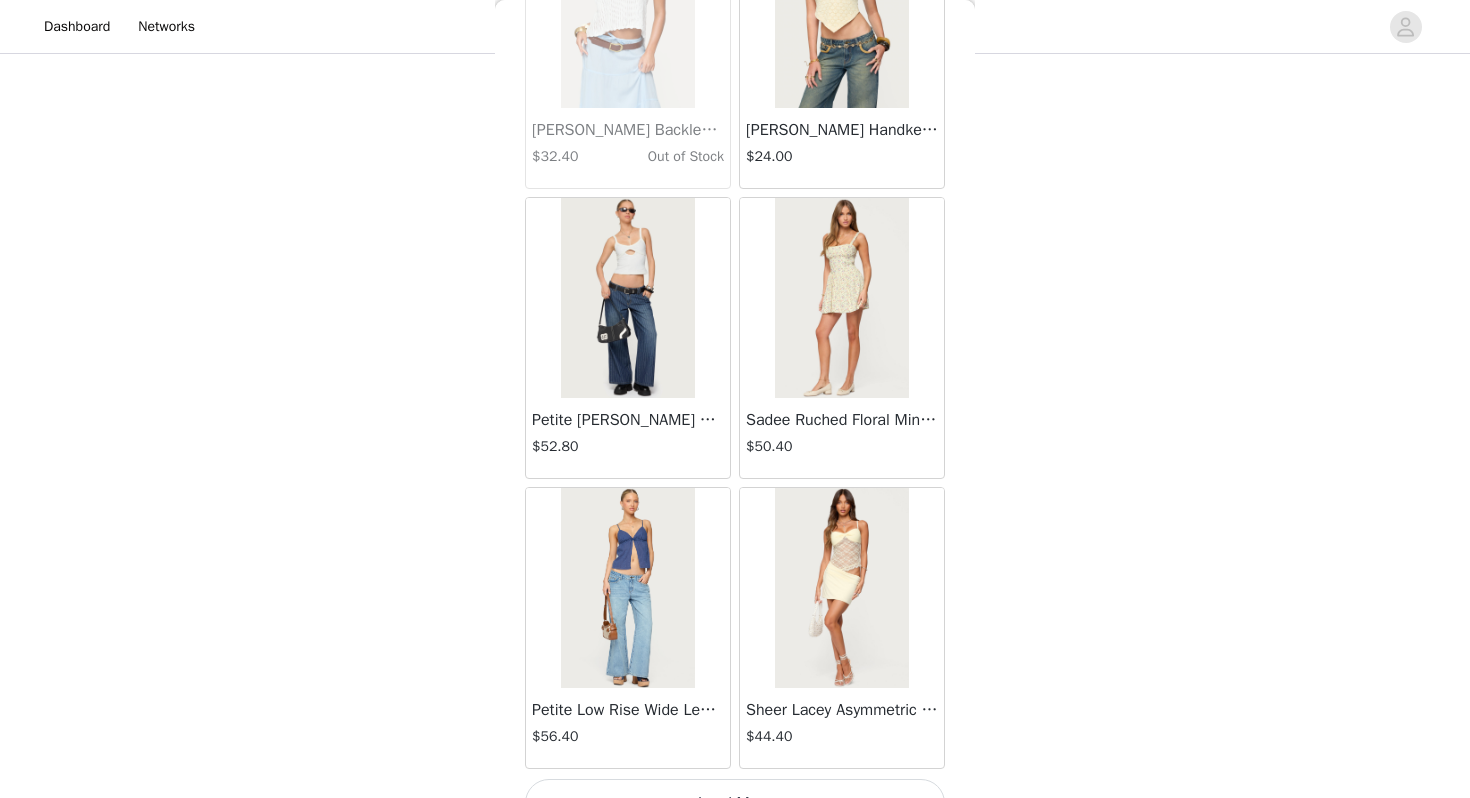 scroll, scrollTop: 37062, scrollLeft: 0, axis: vertical 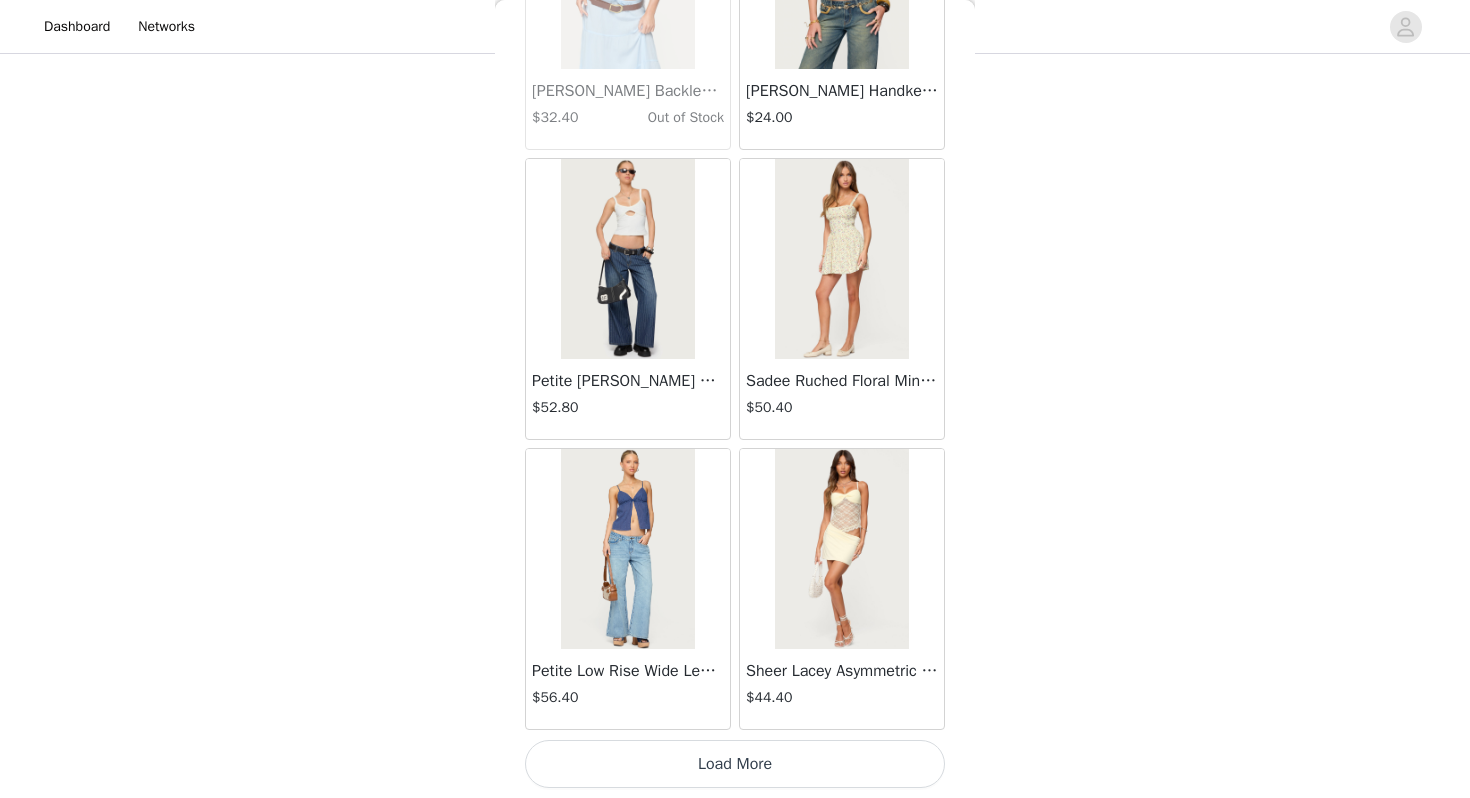 click on "Load More" at bounding box center [735, 764] 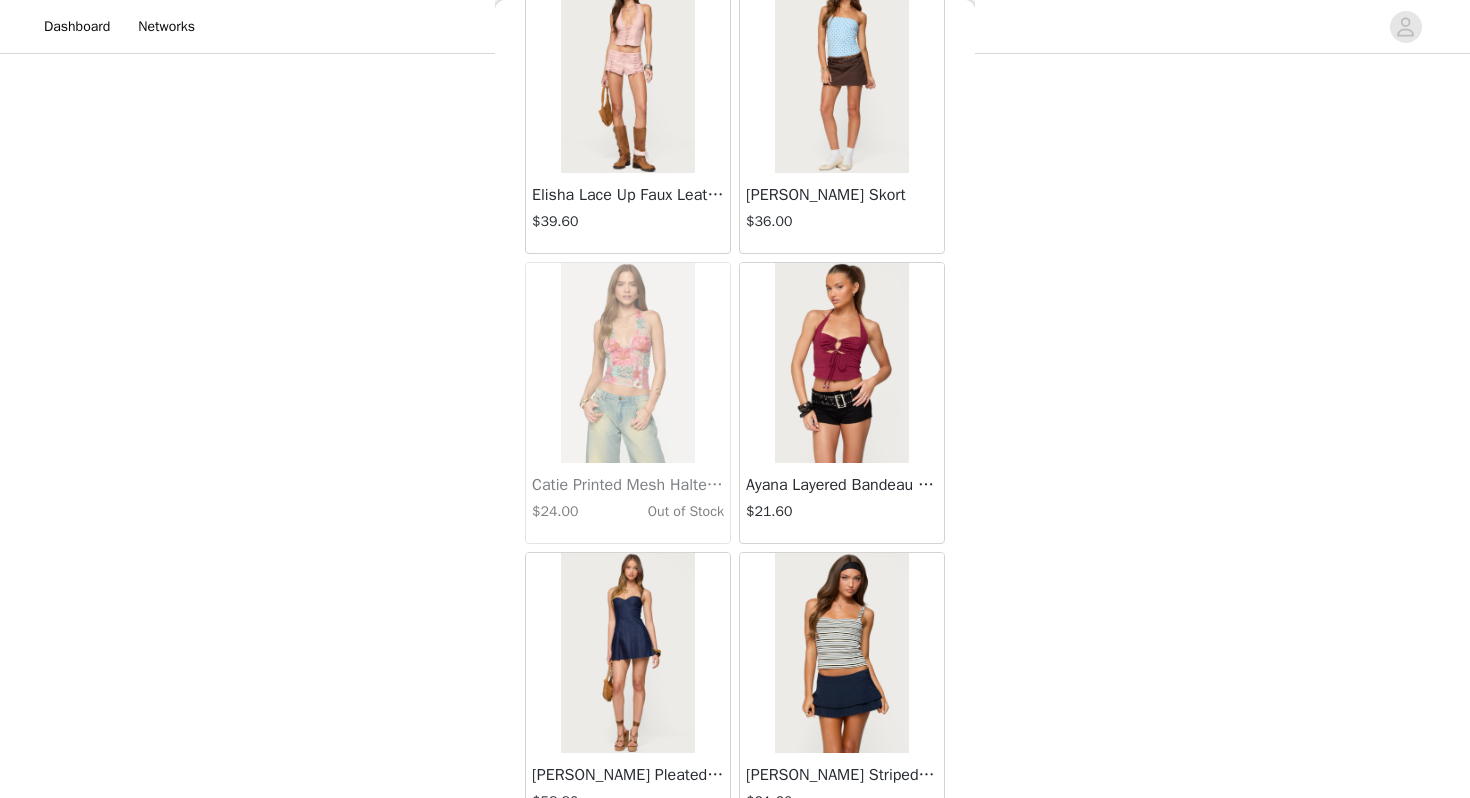 scroll, scrollTop: 39962, scrollLeft: 0, axis: vertical 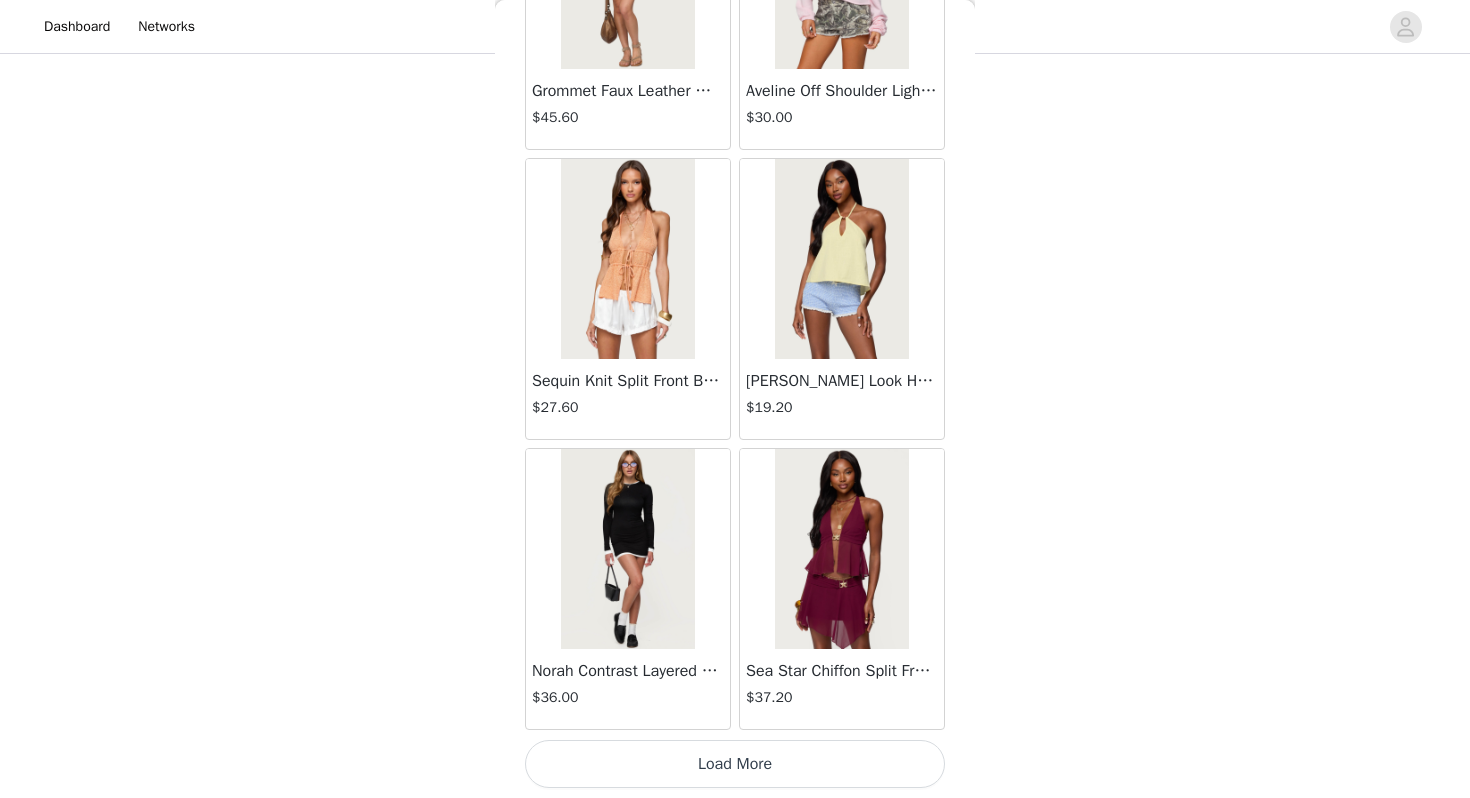 click on "Load More" at bounding box center [735, 764] 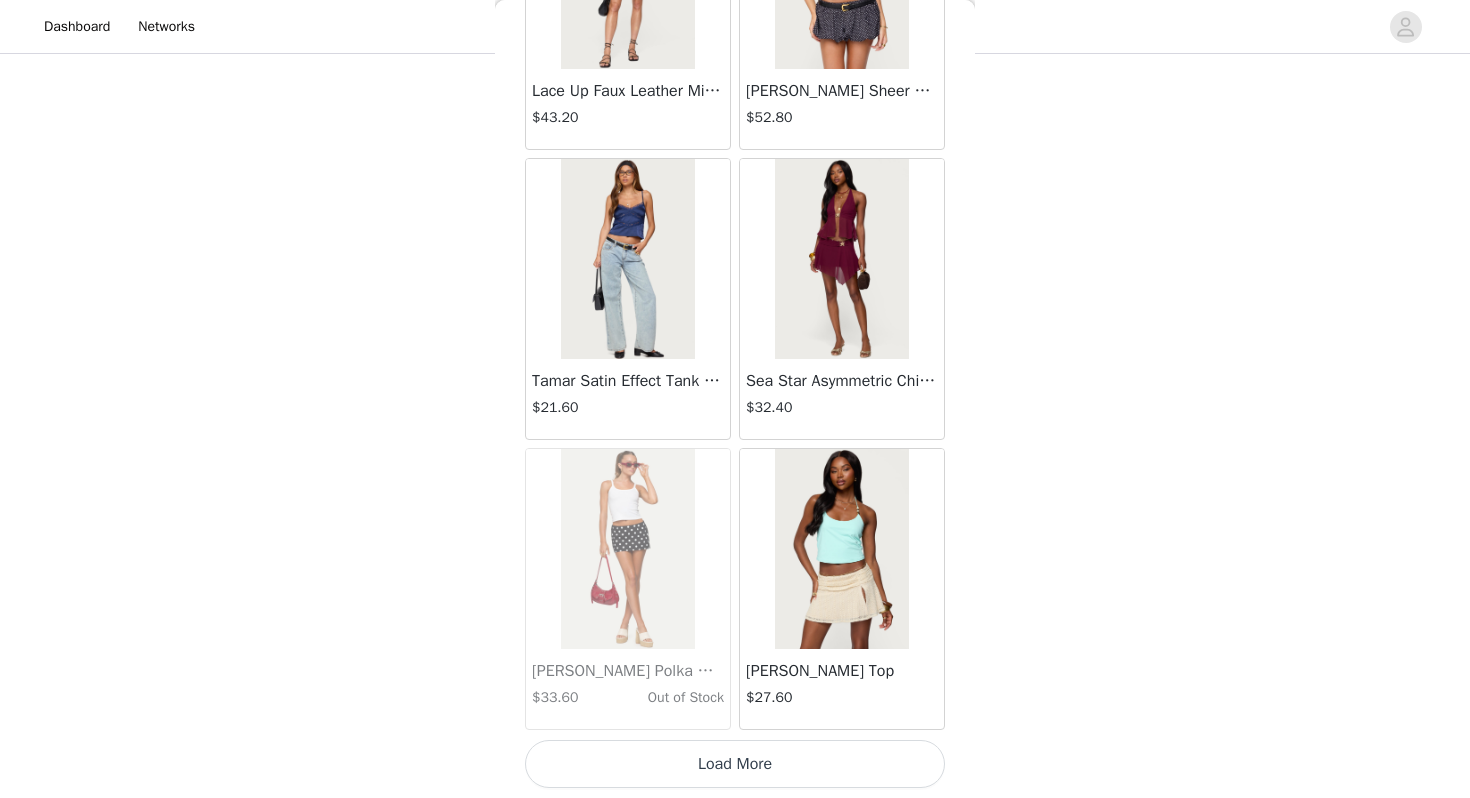 click on "Load More" at bounding box center [735, 764] 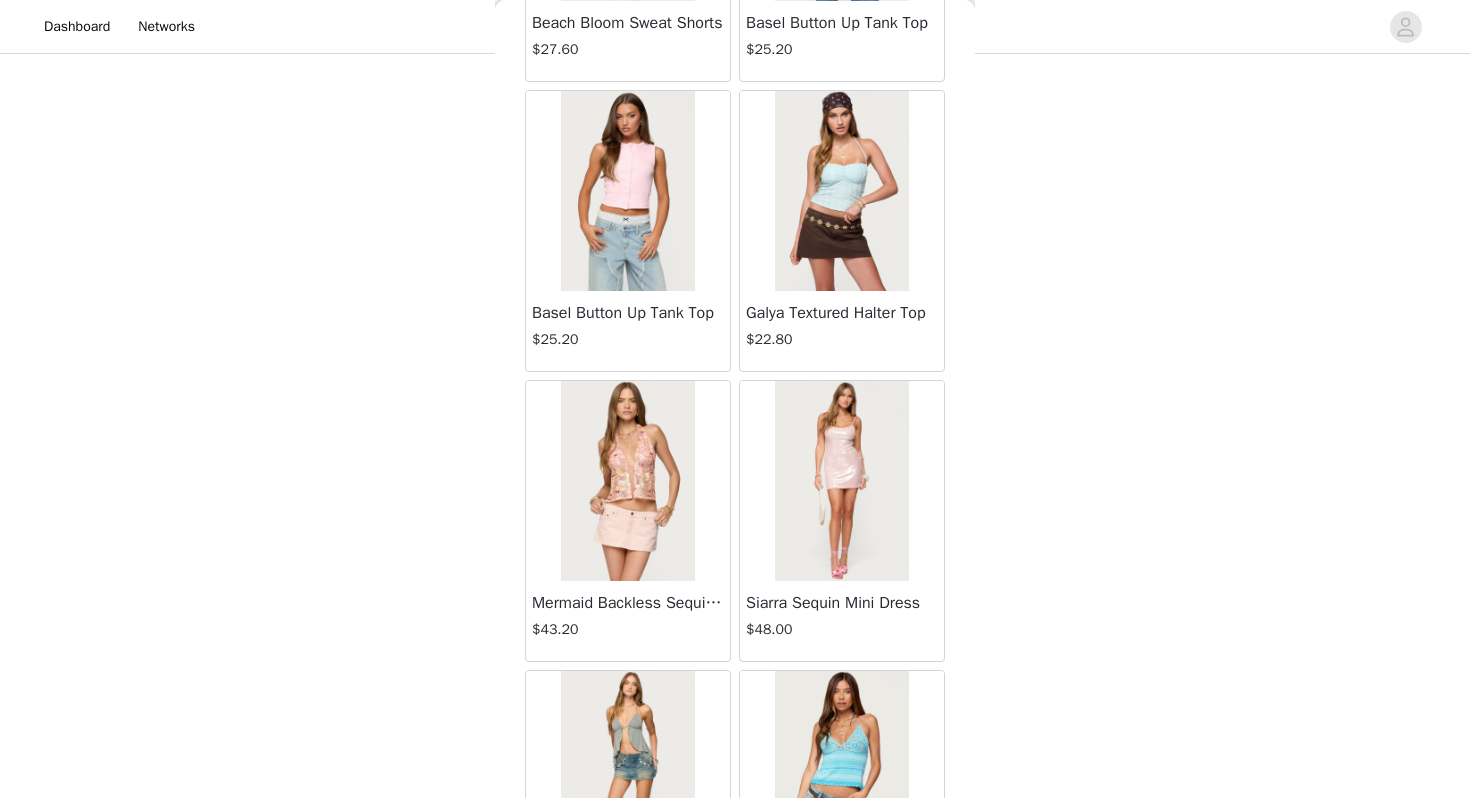 scroll, scrollTop: 45762, scrollLeft: 0, axis: vertical 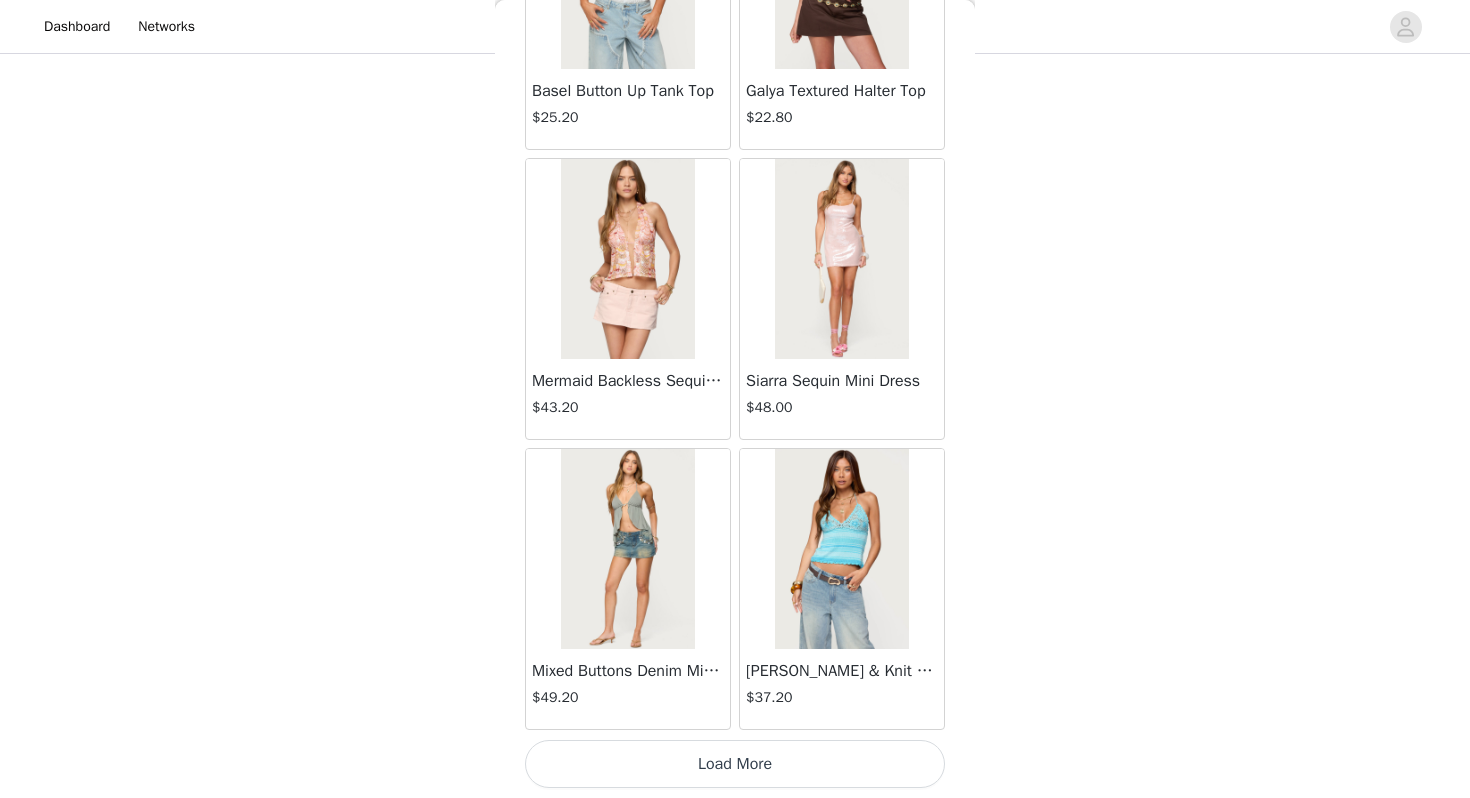 click on "Load More" at bounding box center [735, 764] 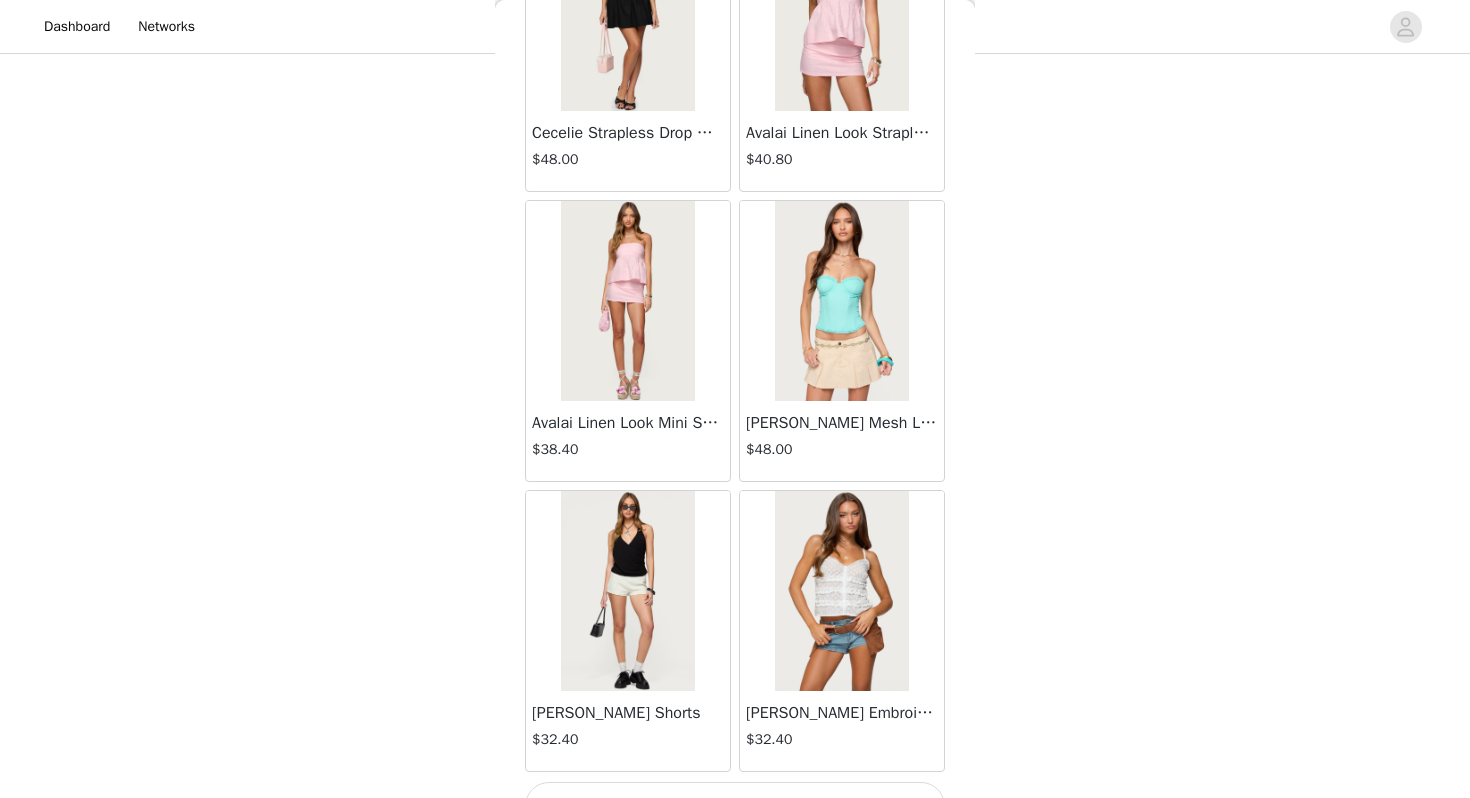 scroll, scrollTop: 48662, scrollLeft: 0, axis: vertical 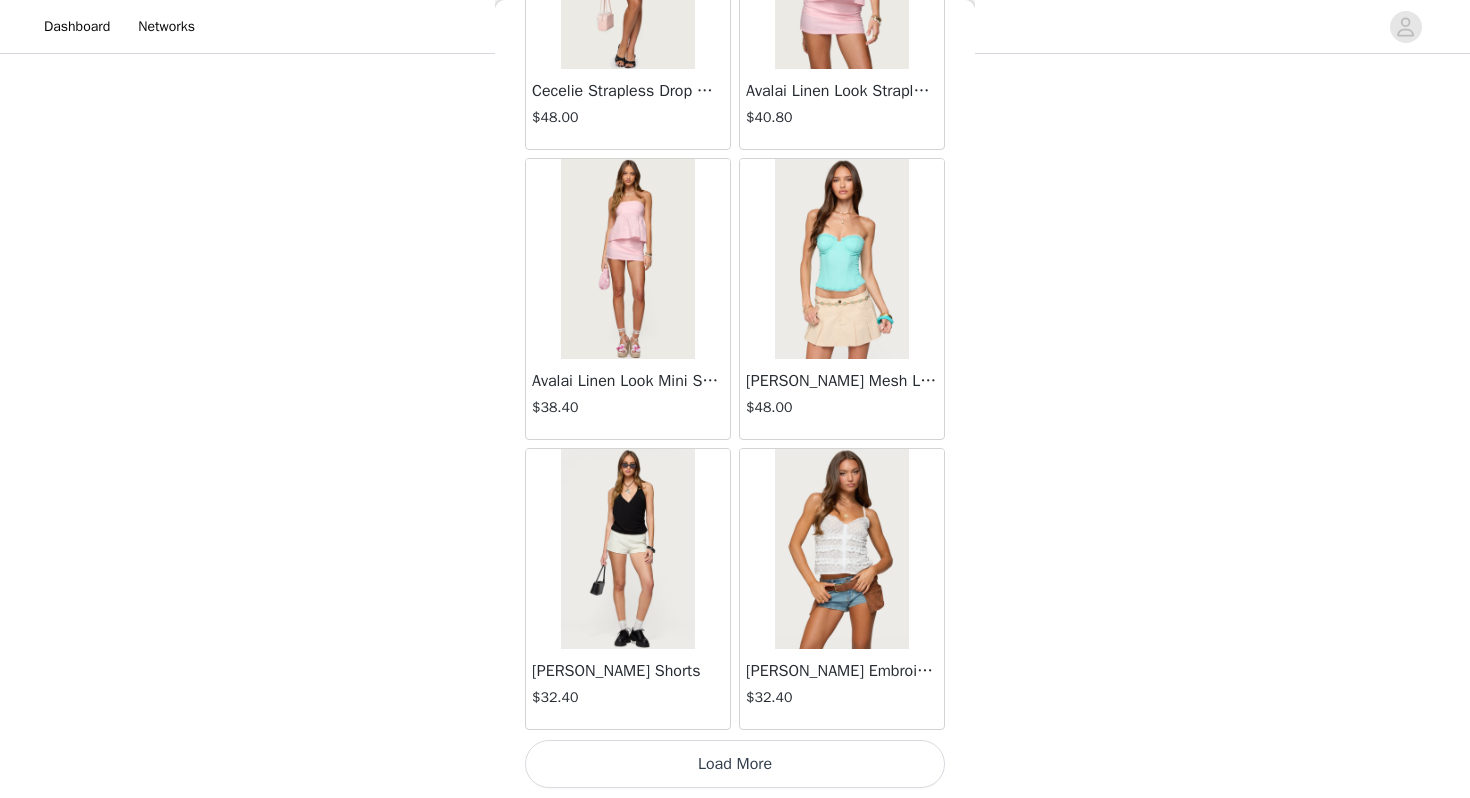 click on "Load More" at bounding box center (735, 764) 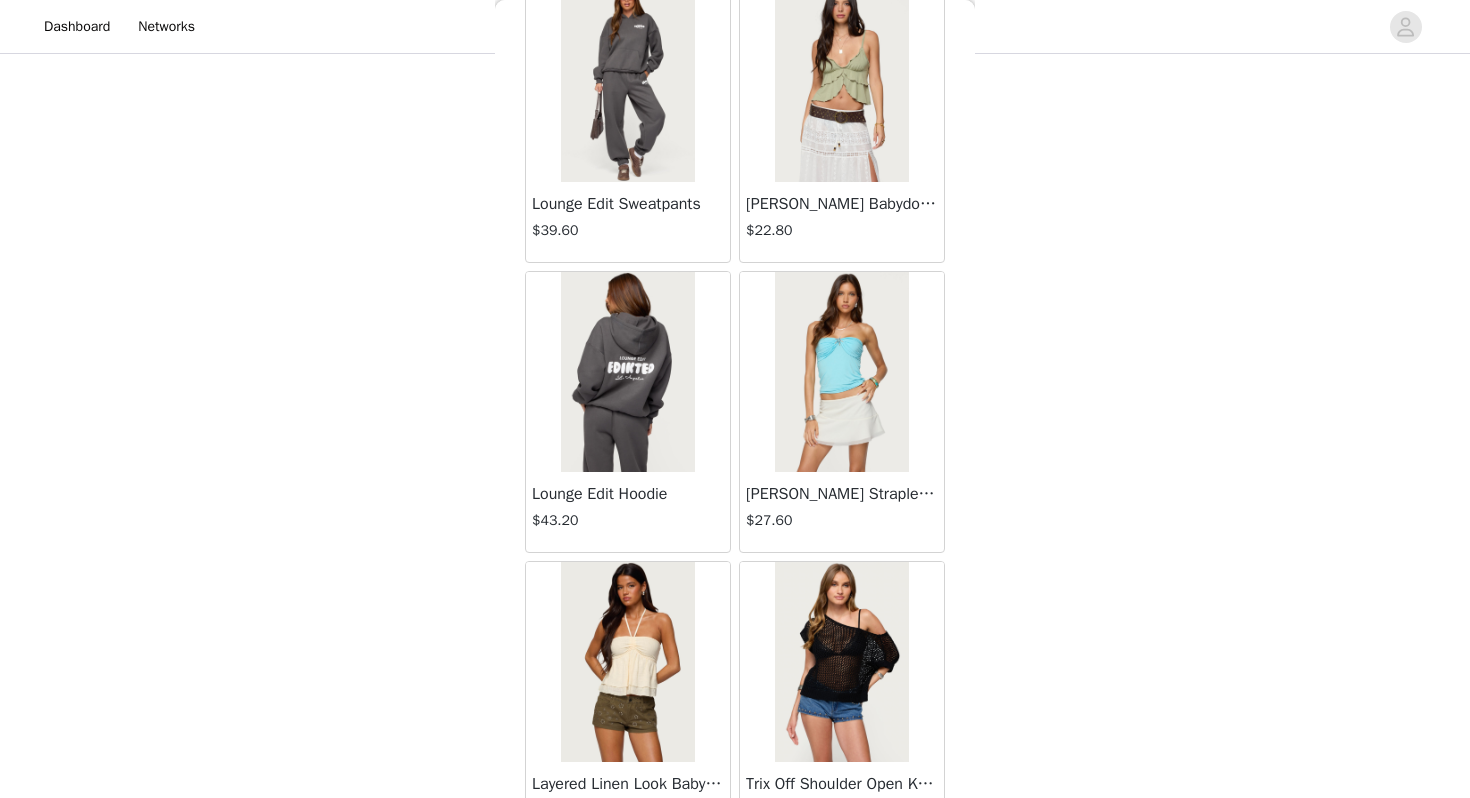 scroll, scrollTop: 51562, scrollLeft: 0, axis: vertical 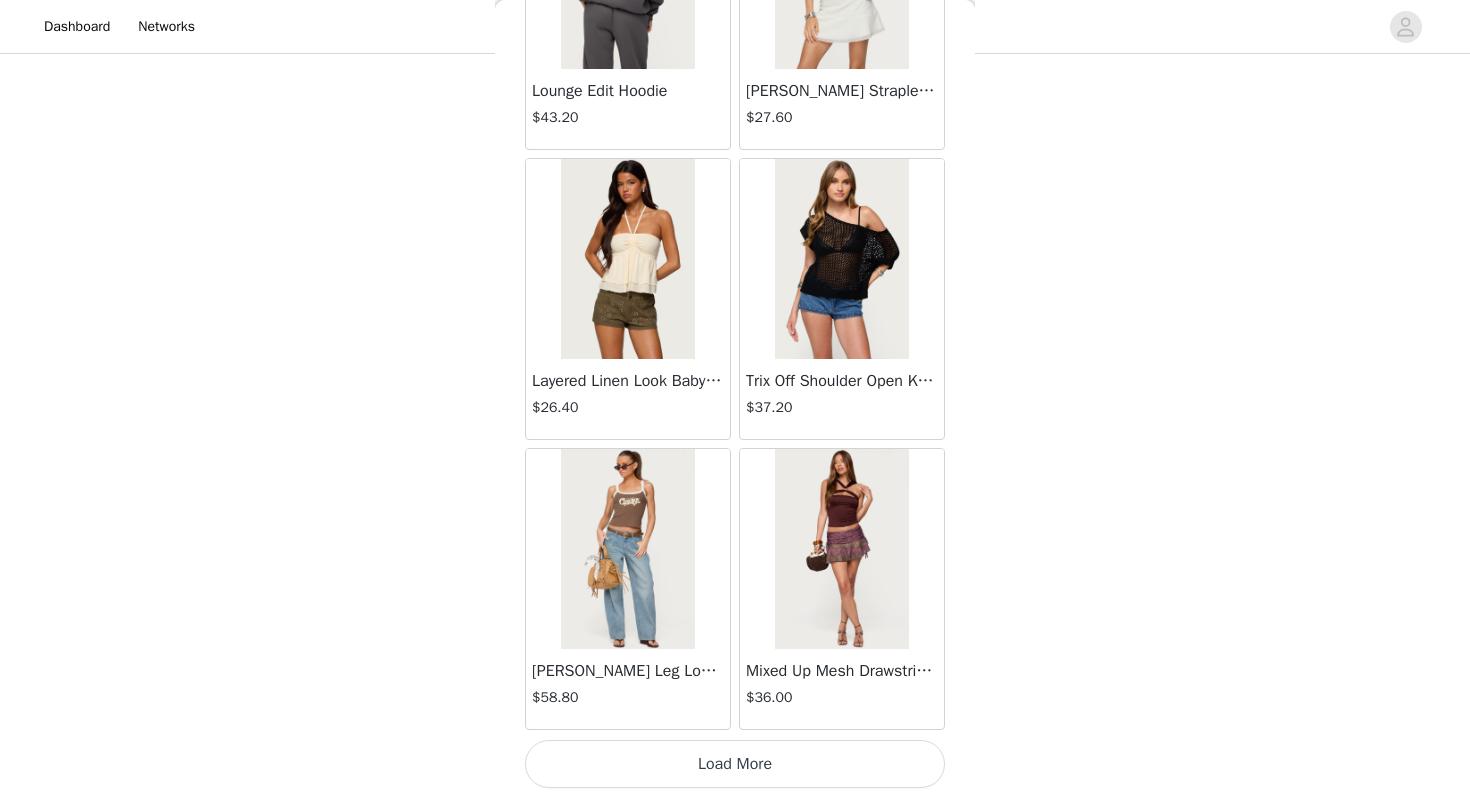 click on "Load More" at bounding box center [735, 764] 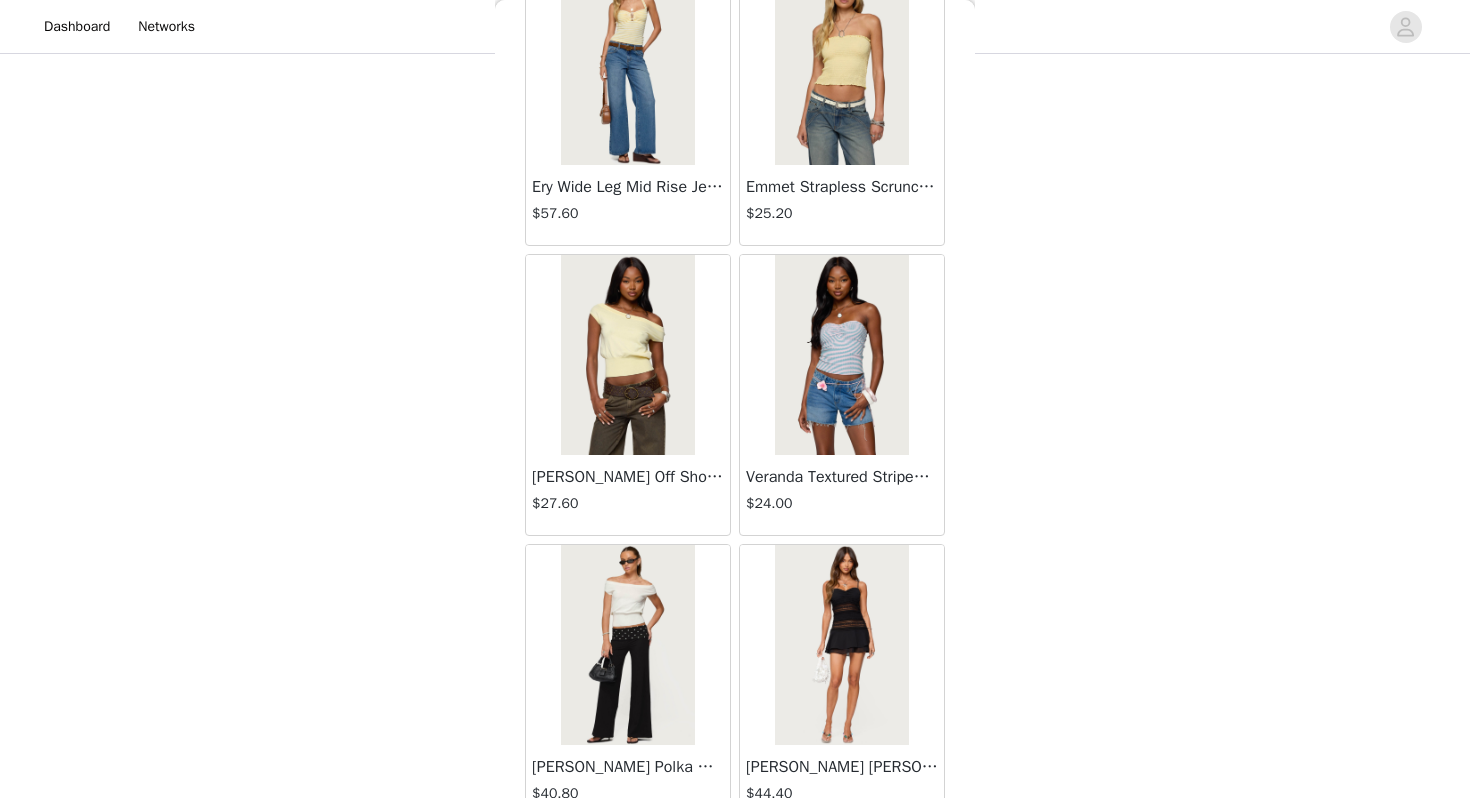 scroll, scrollTop: 54462, scrollLeft: 0, axis: vertical 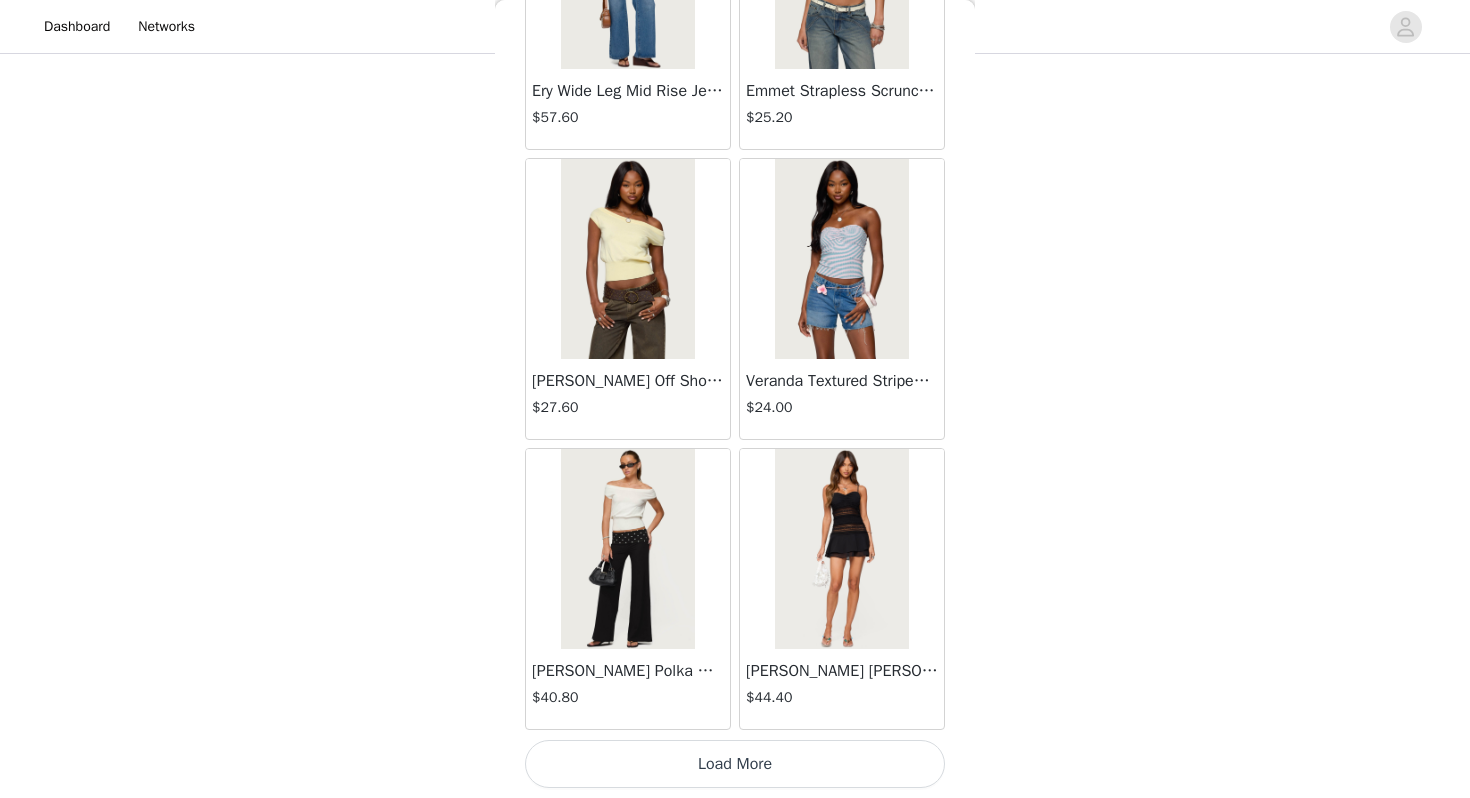 click on "Load More" at bounding box center (735, 764) 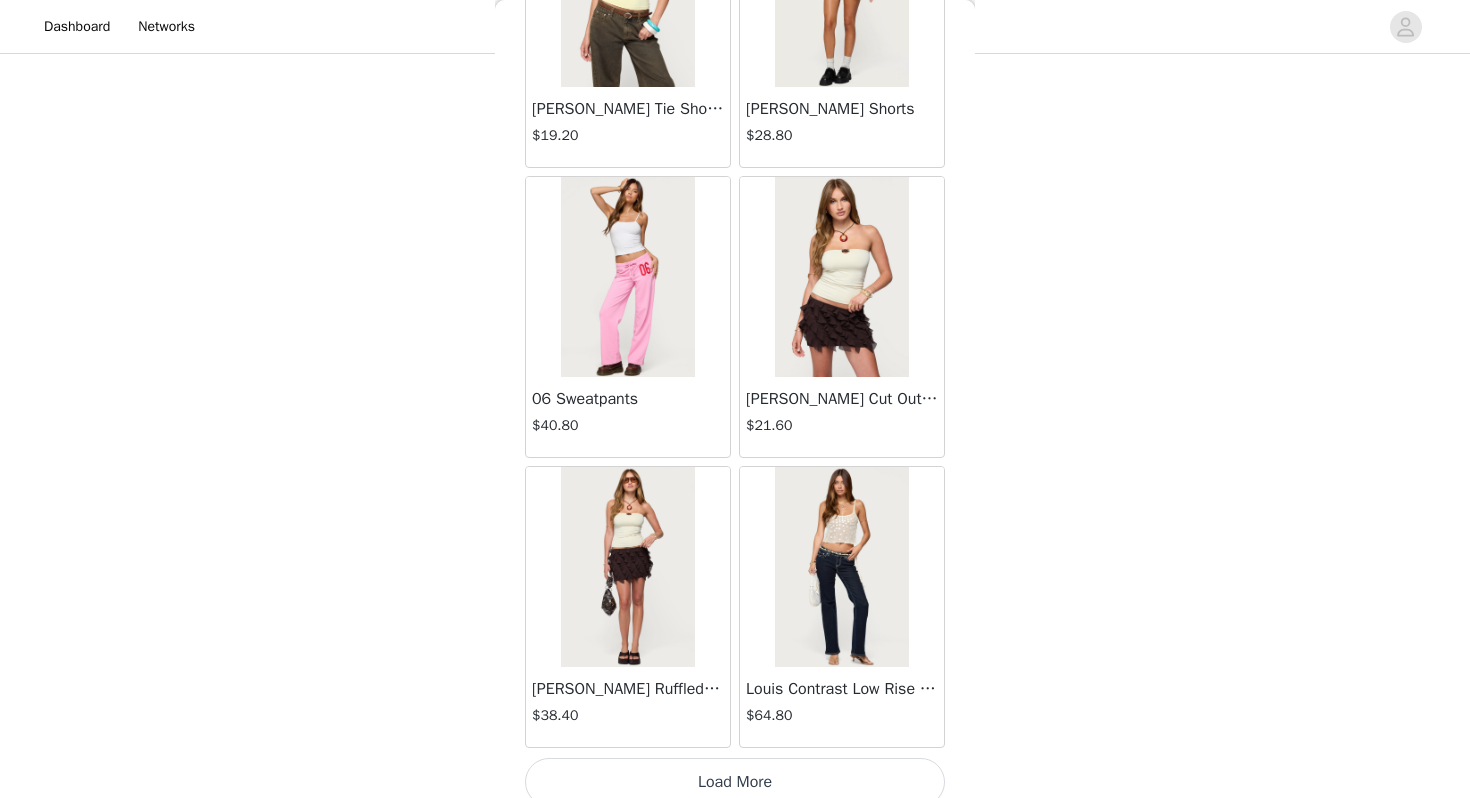 scroll, scrollTop: 57362, scrollLeft: 0, axis: vertical 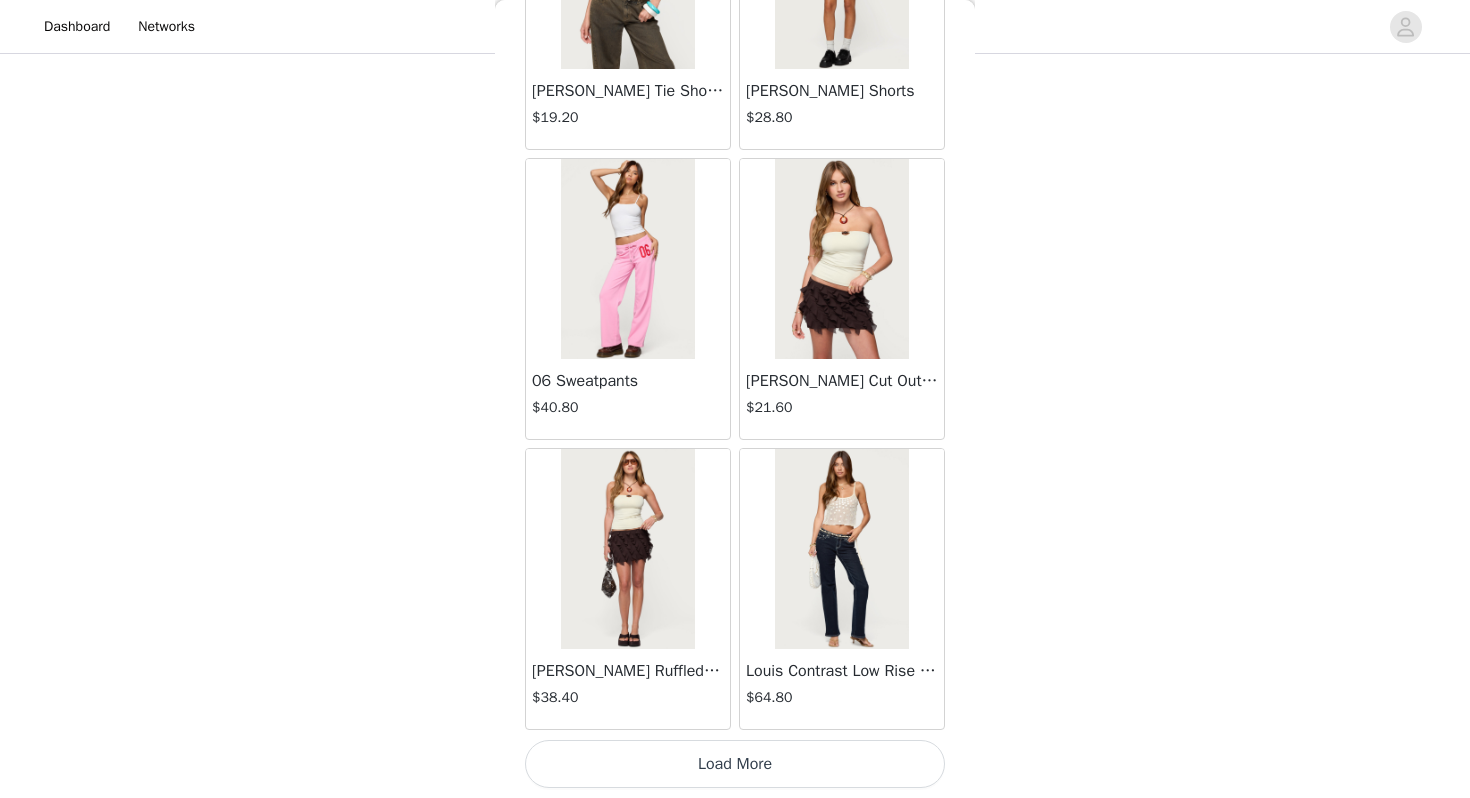 click on "Load More" at bounding box center [735, 764] 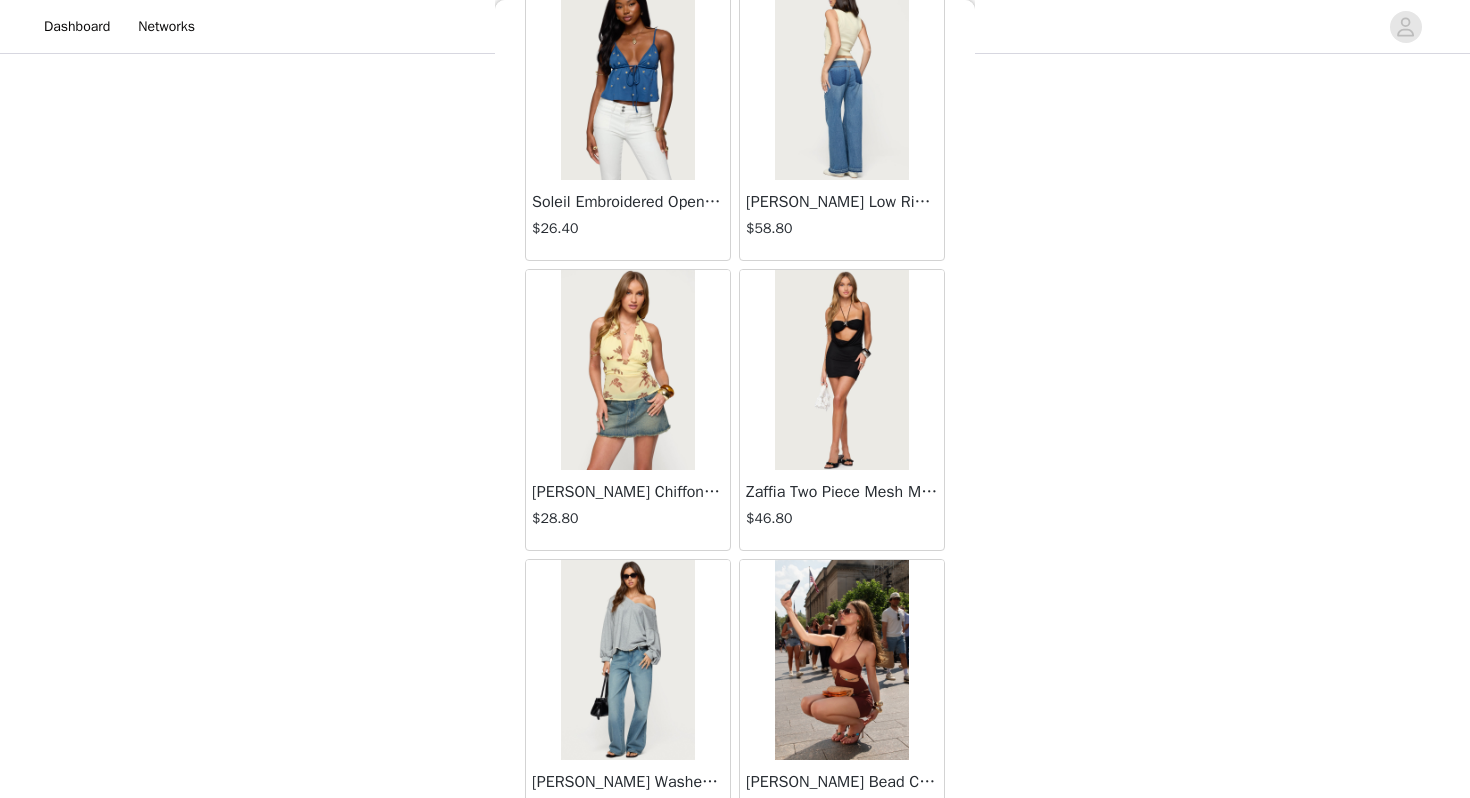 scroll, scrollTop: 60262, scrollLeft: 0, axis: vertical 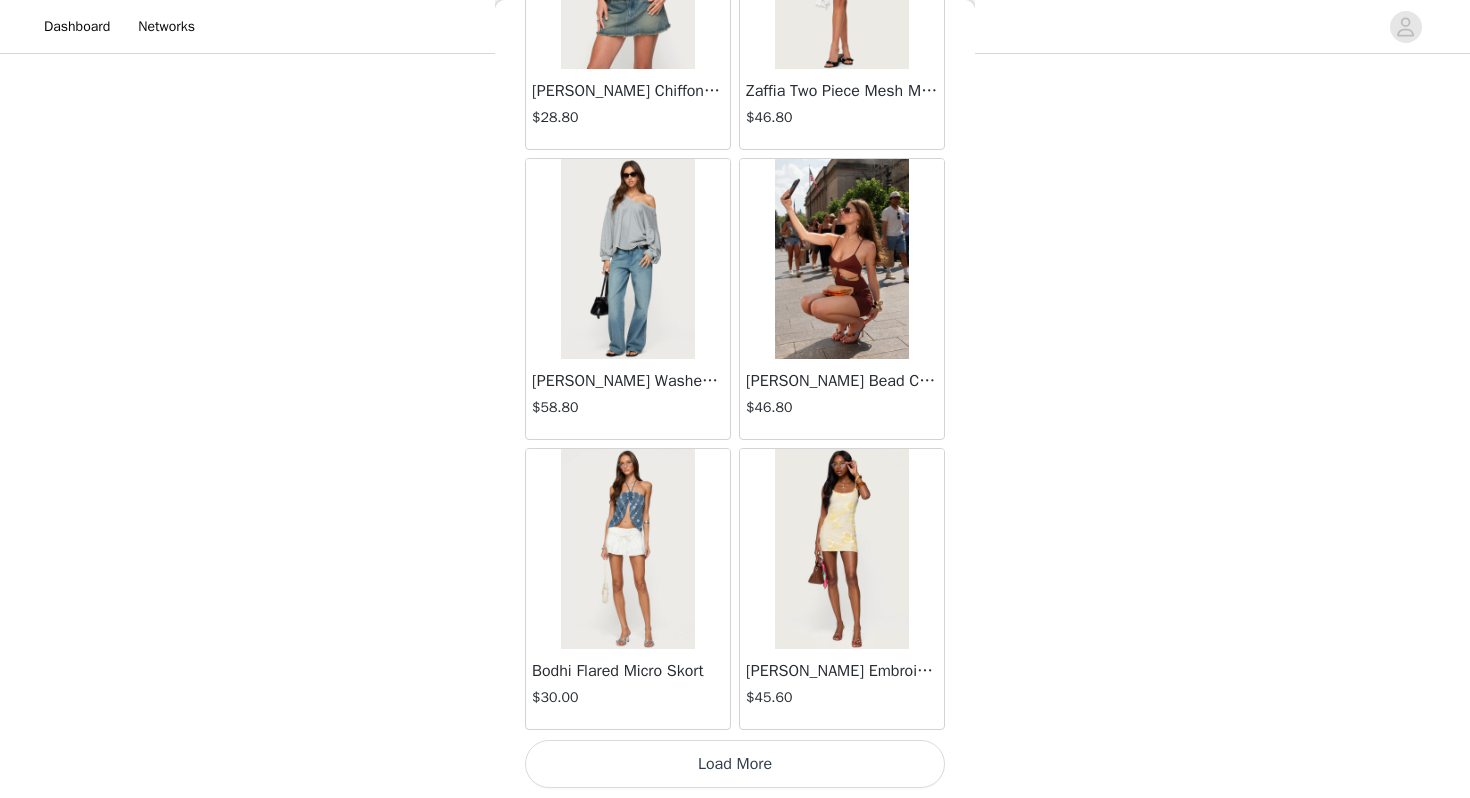click on "Load More" at bounding box center (735, 764) 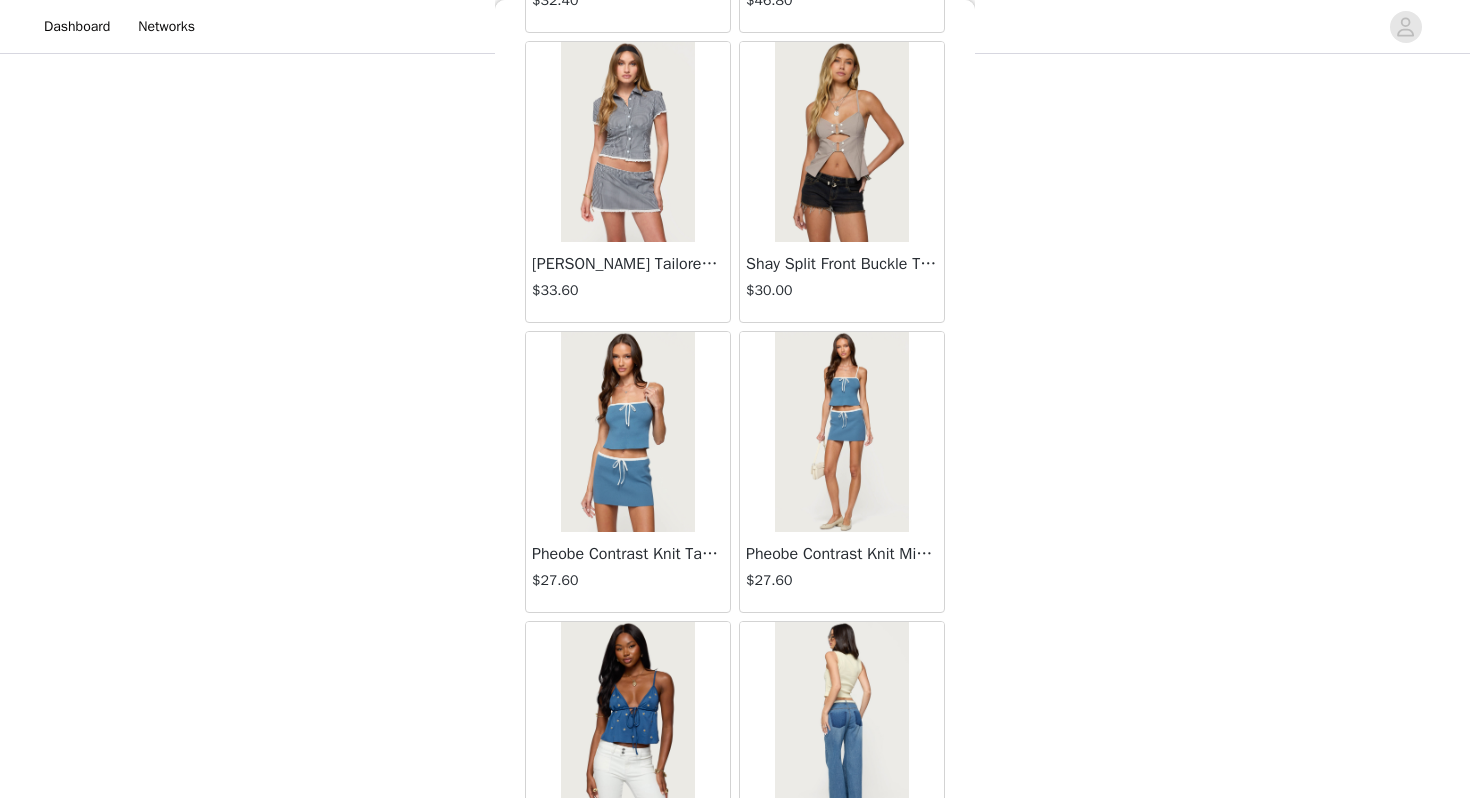 scroll, scrollTop: 59048, scrollLeft: 0, axis: vertical 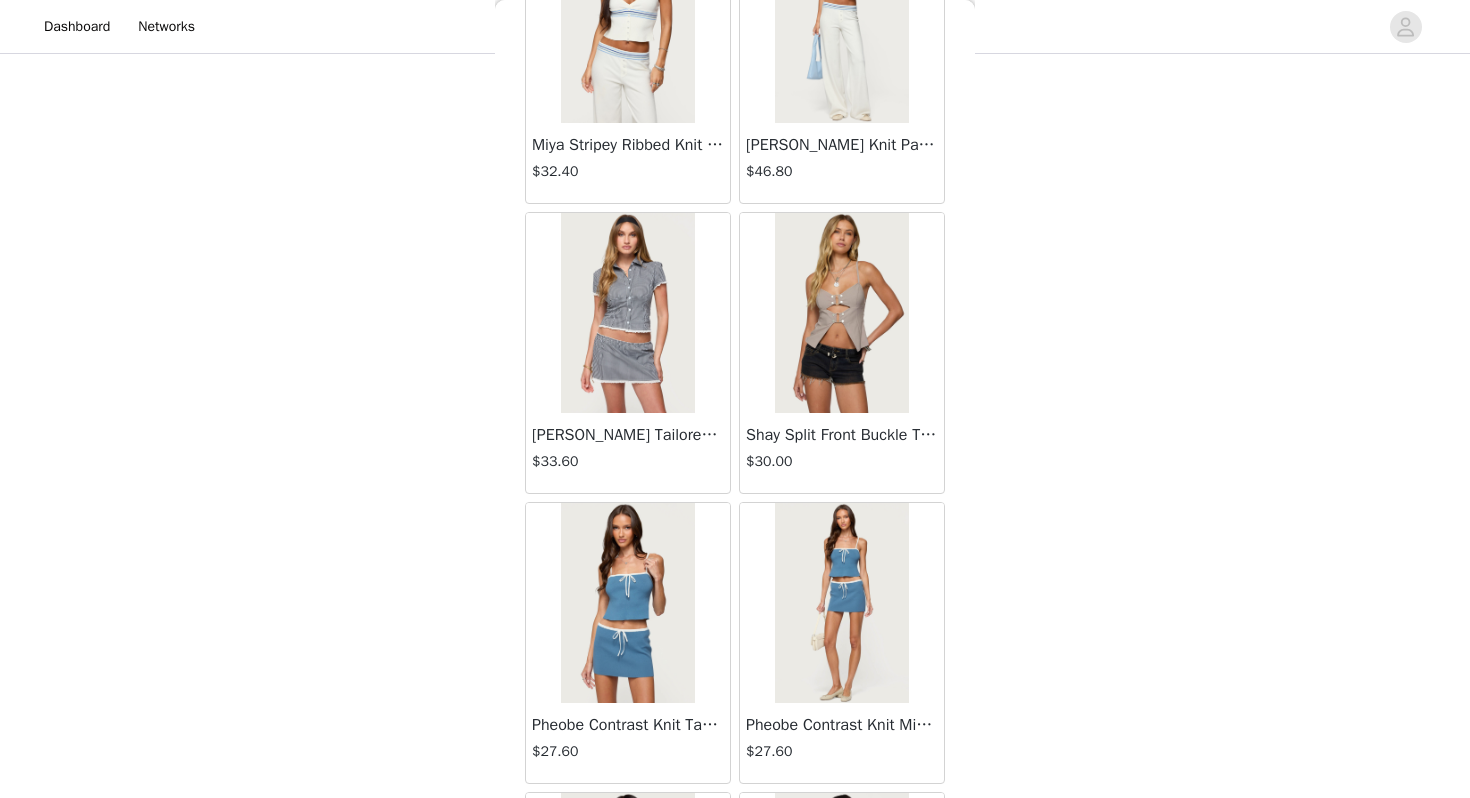 click on "Paige Gingham Tailored Button Up Shirt" at bounding box center [628, 435] 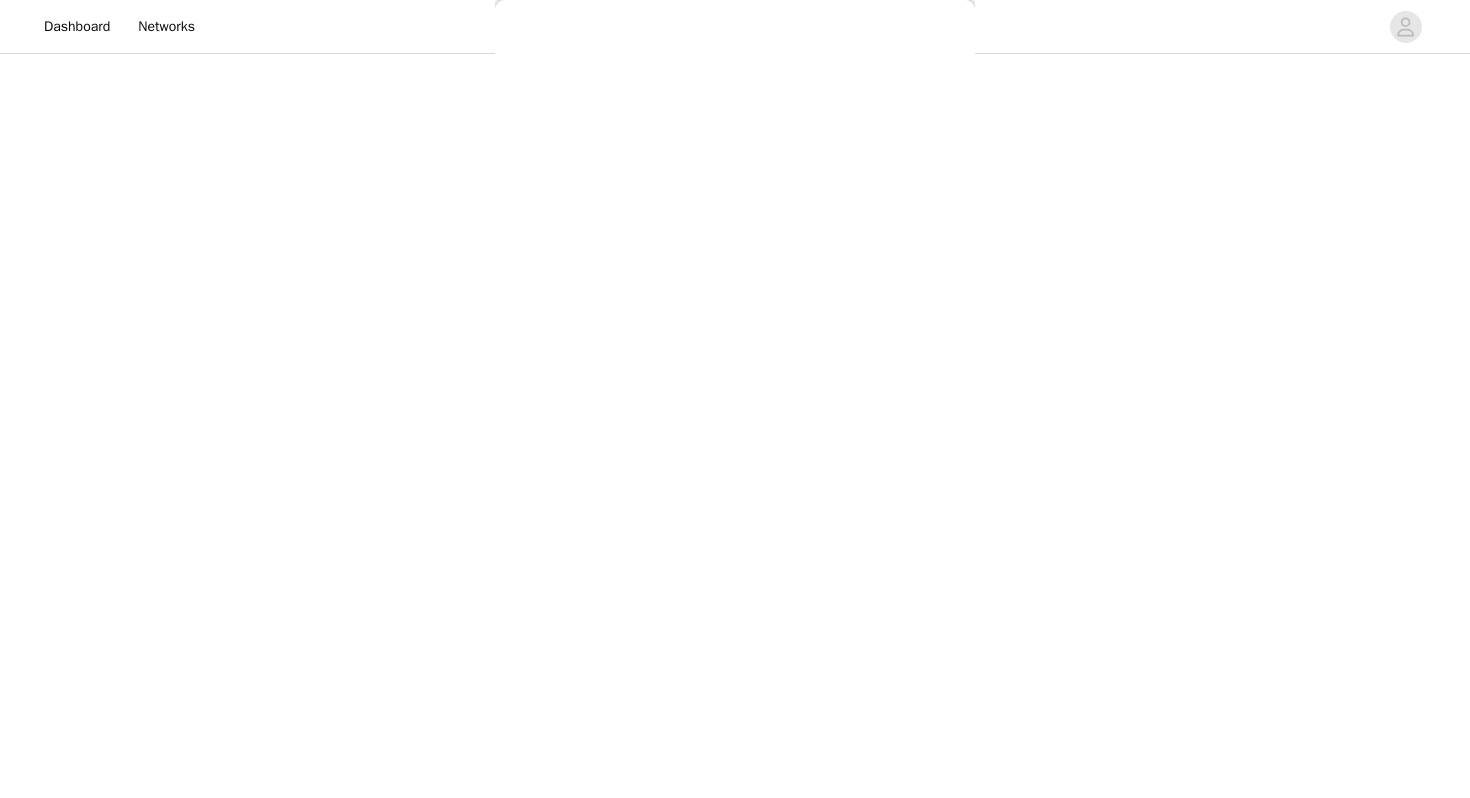 click on "Paige Gingham Tailored Button Up Shirt" at bounding box center [208, 435] 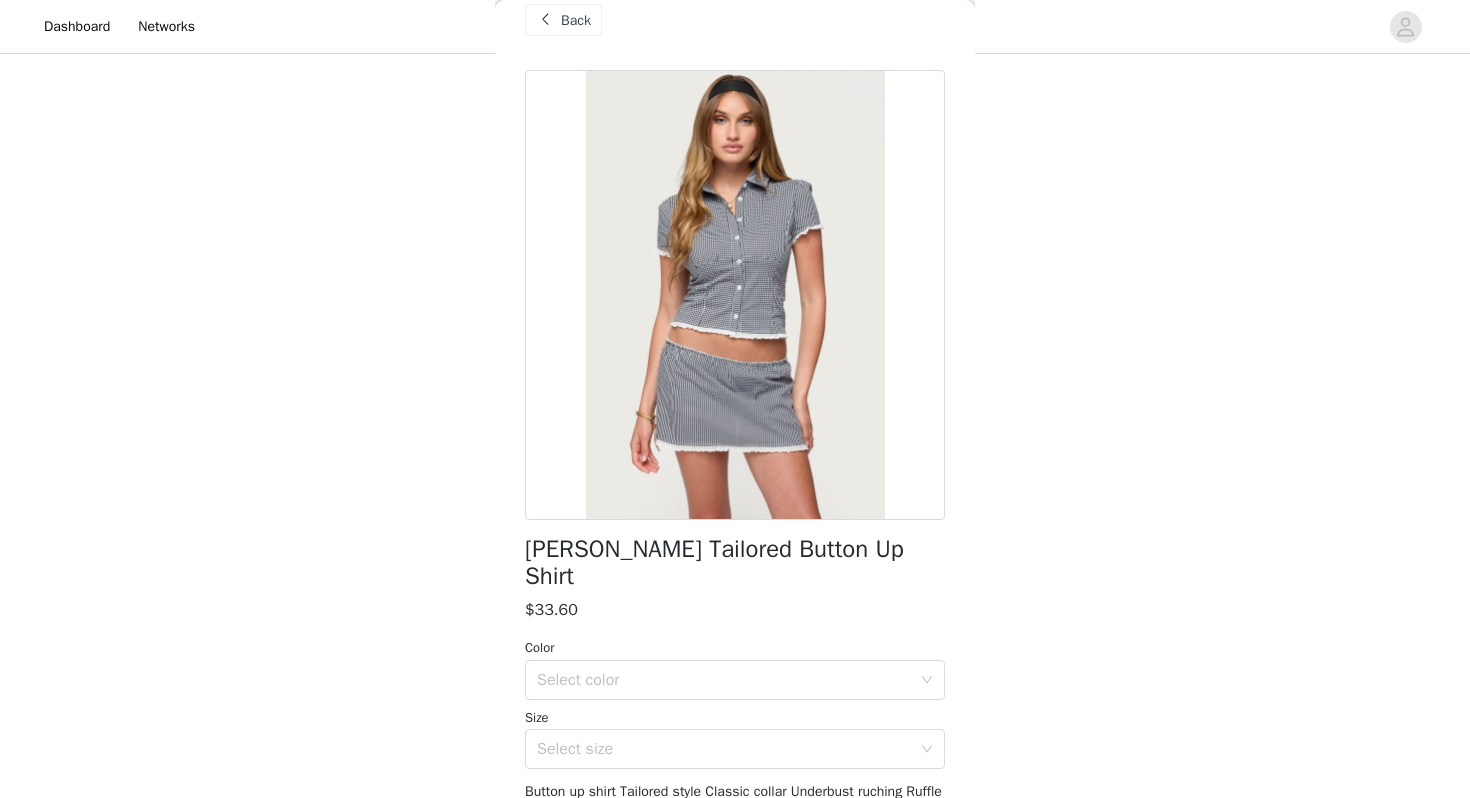 scroll, scrollTop: 0, scrollLeft: 0, axis: both 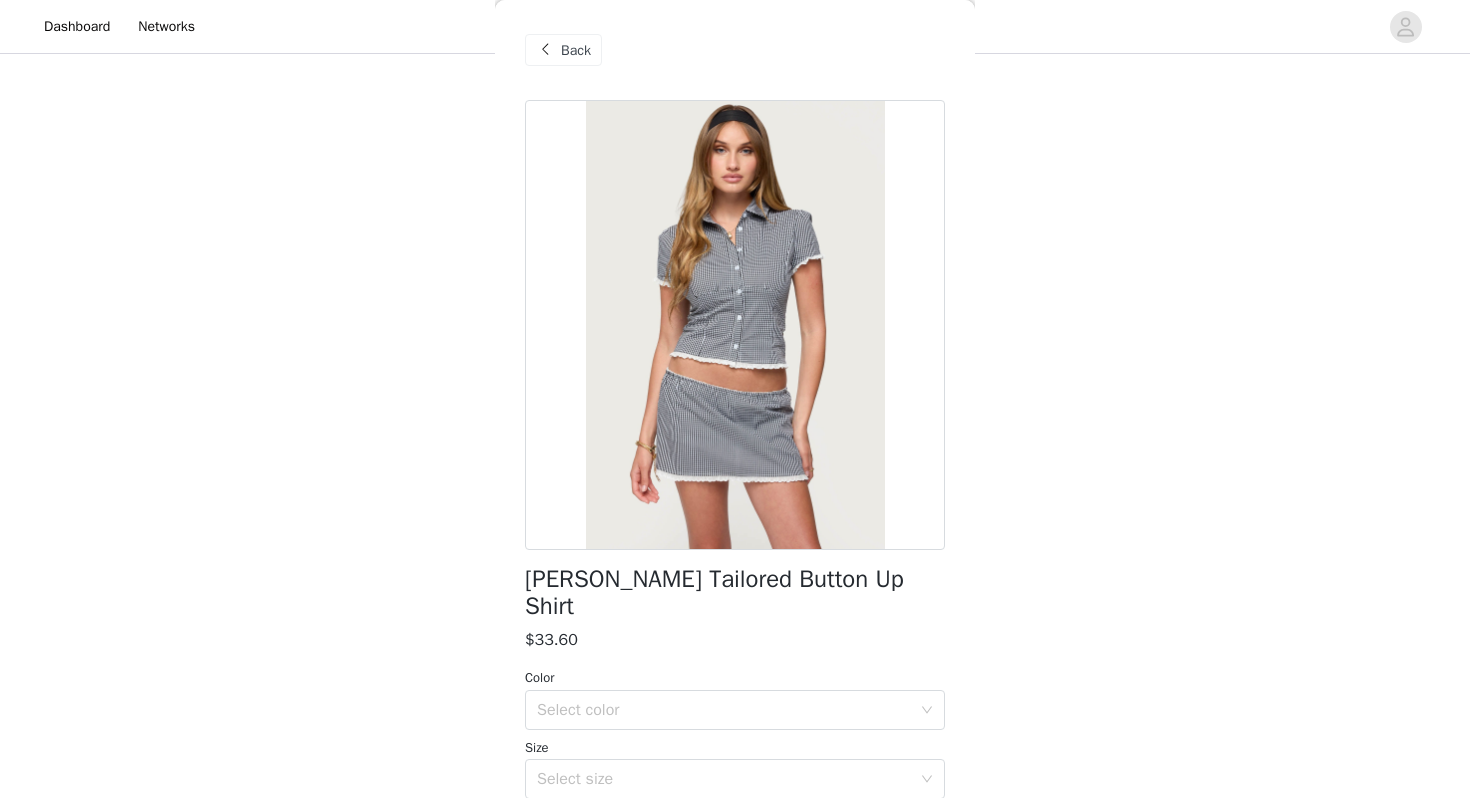 click at bounding box center [545, 50] 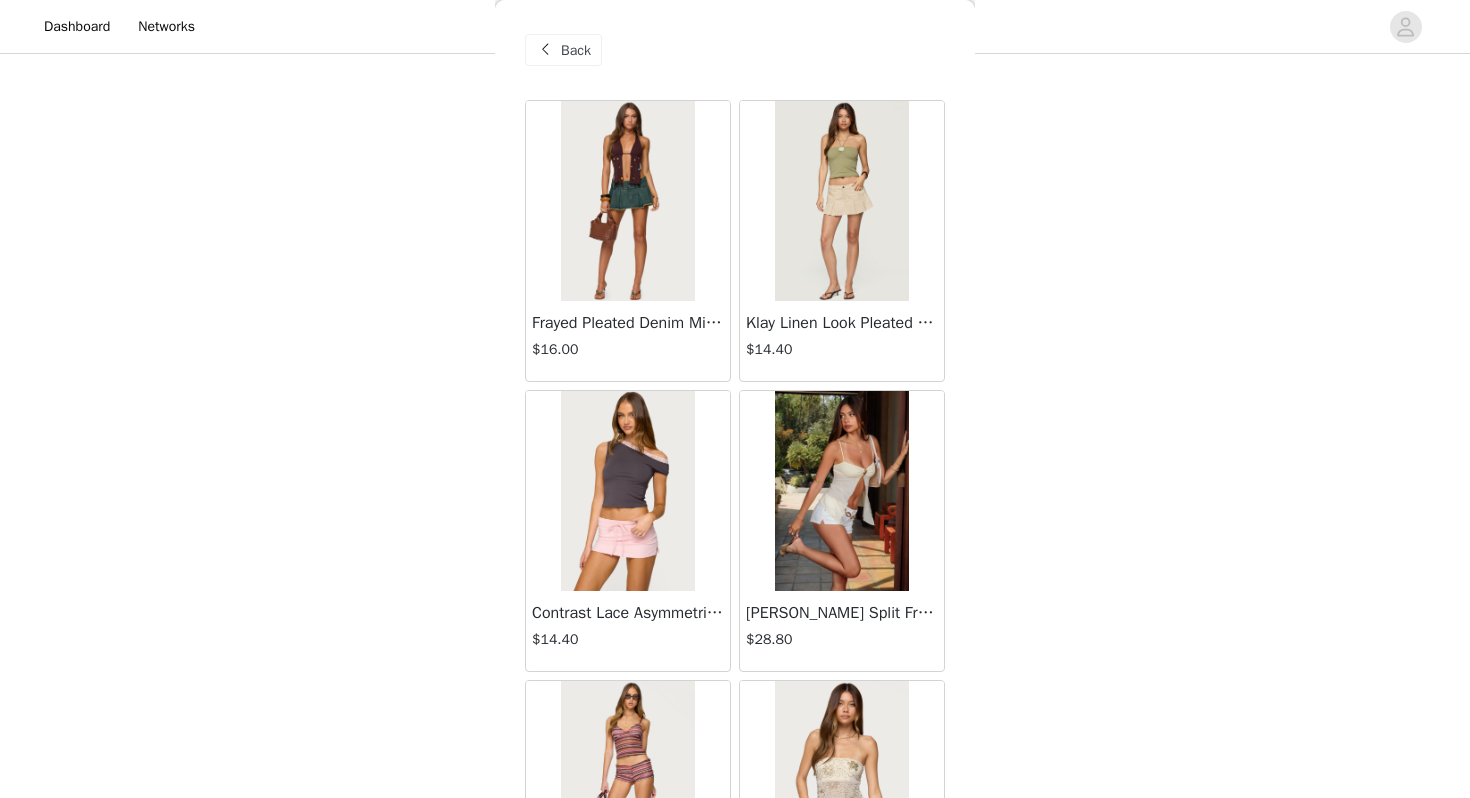 scroll, scrollTop: 190, scrollLeft: 0, axis: vertical 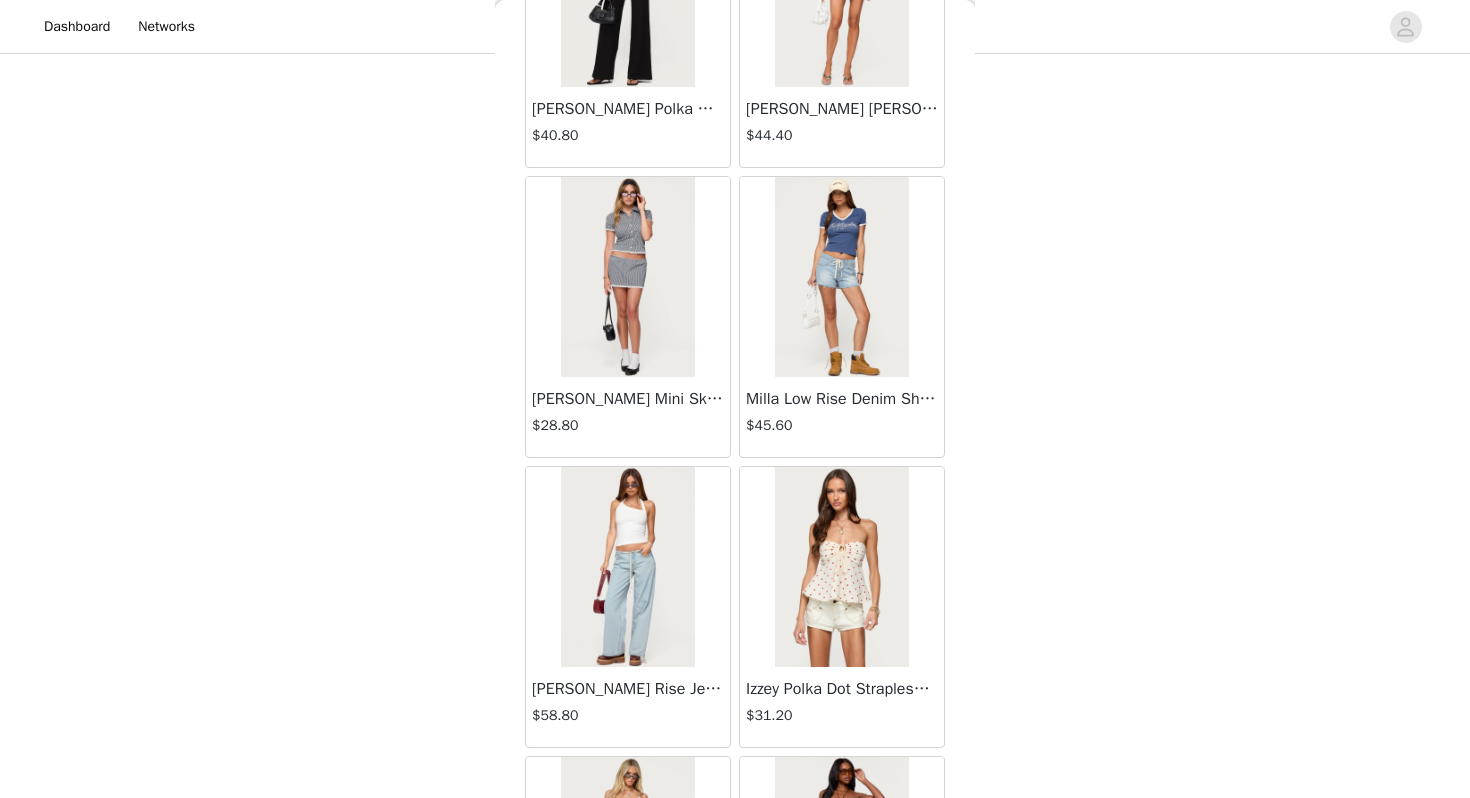 click at bounding box center (627, 277) 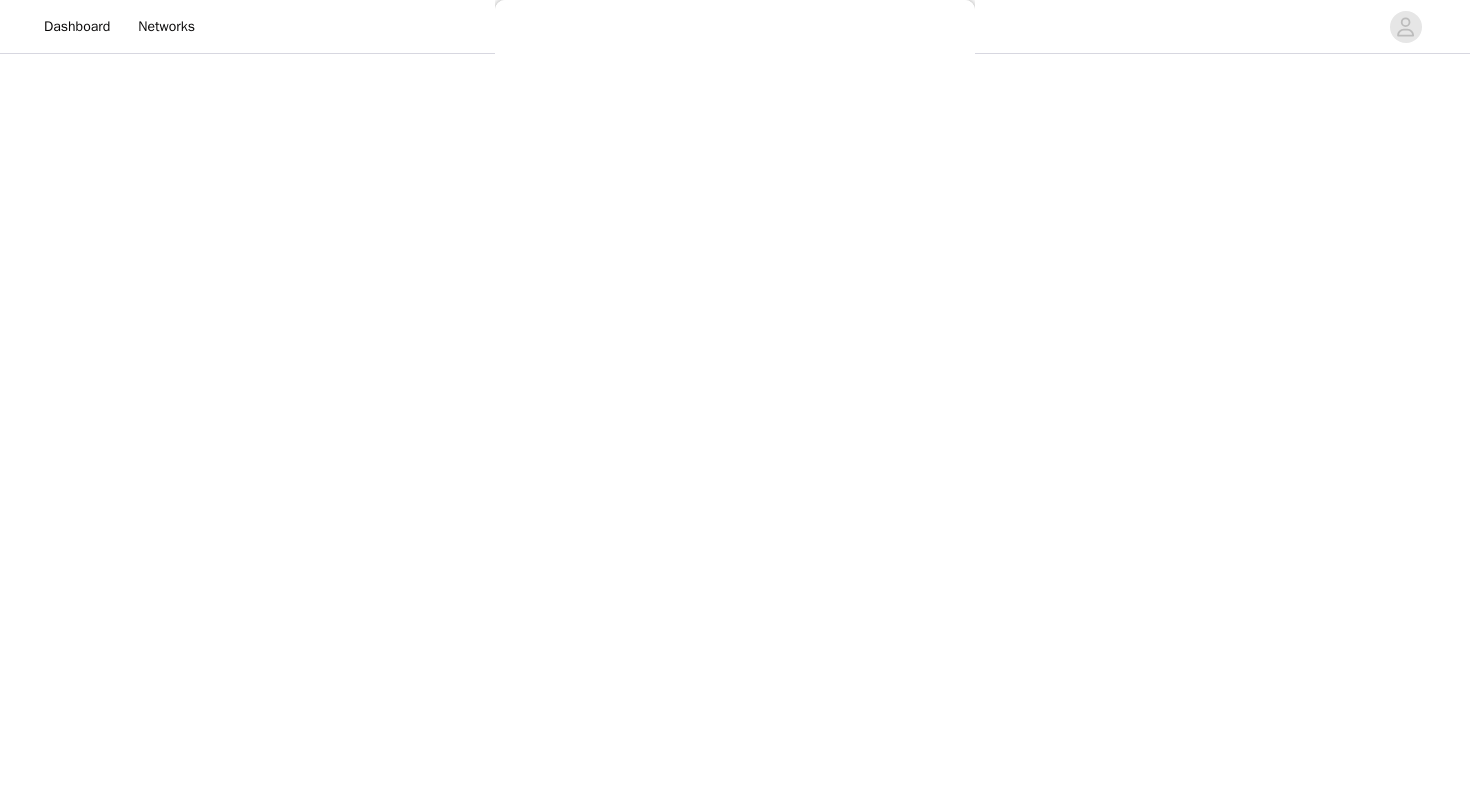 scroll, scrollTop: 0, scrollLeft: 0, axis: both 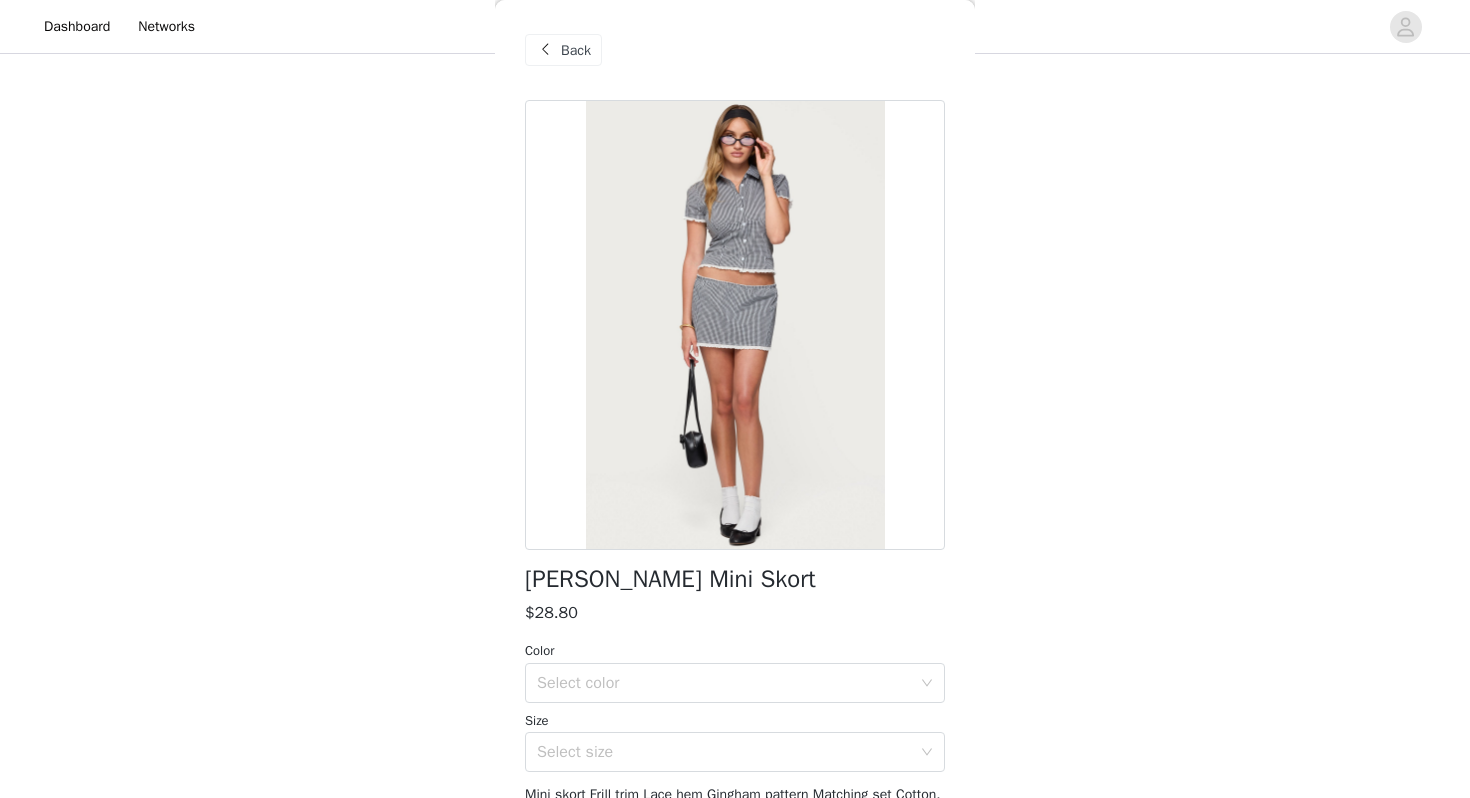 click on "Back" at bounding box center [563, 50] 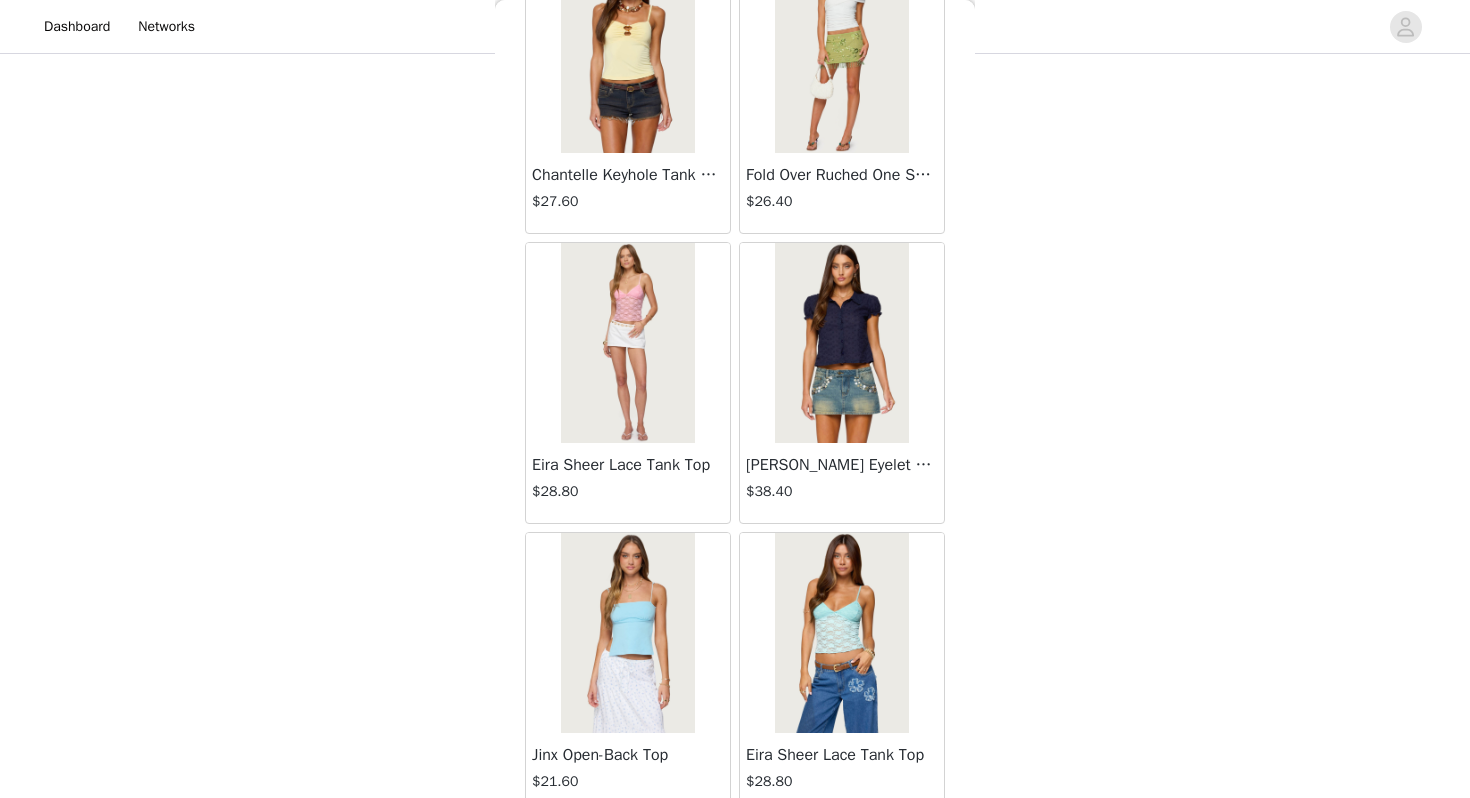 scroll, scrollTop: 11661, scrollLeft: 0, axis: vertical 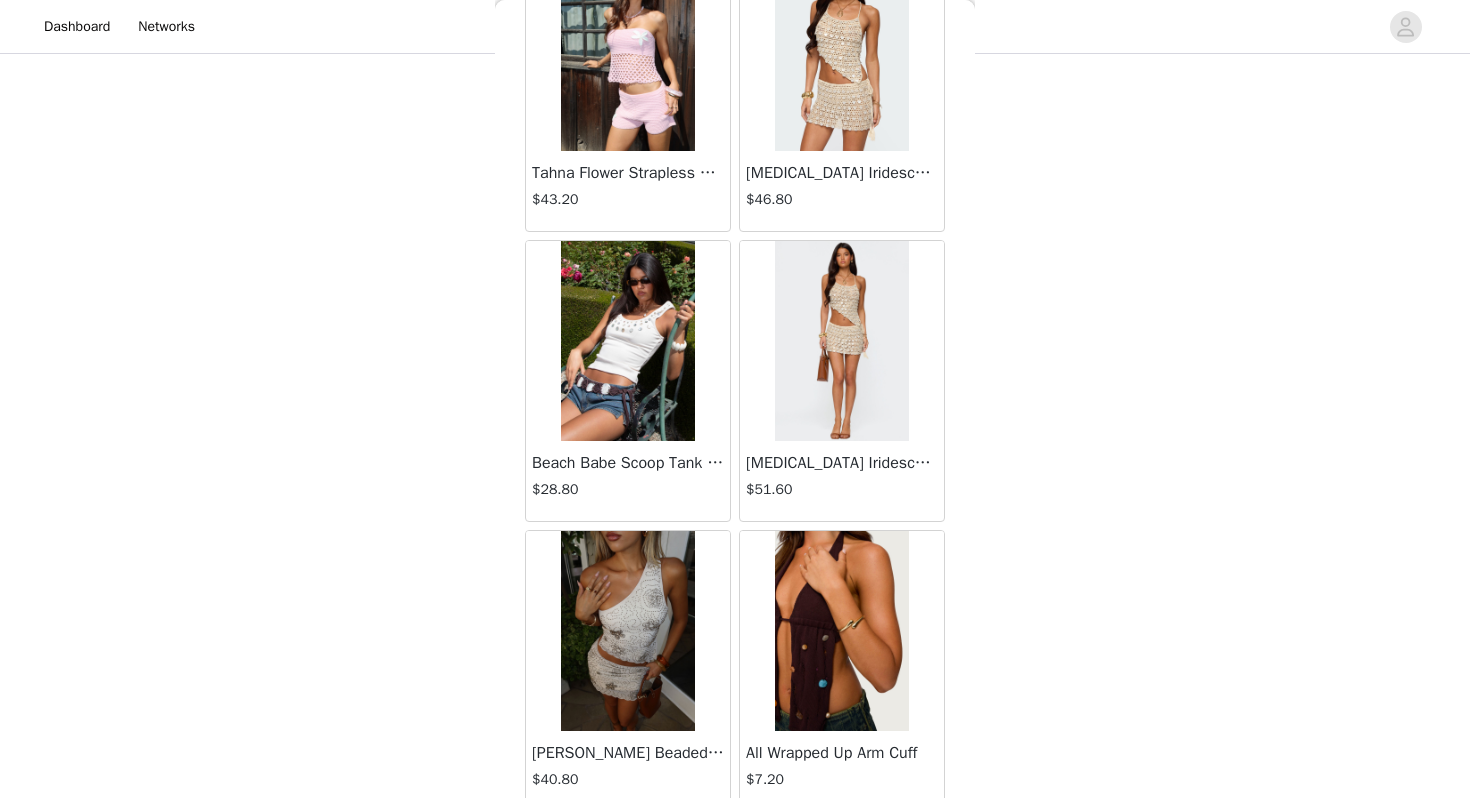 click at bounding box center [841, 341] 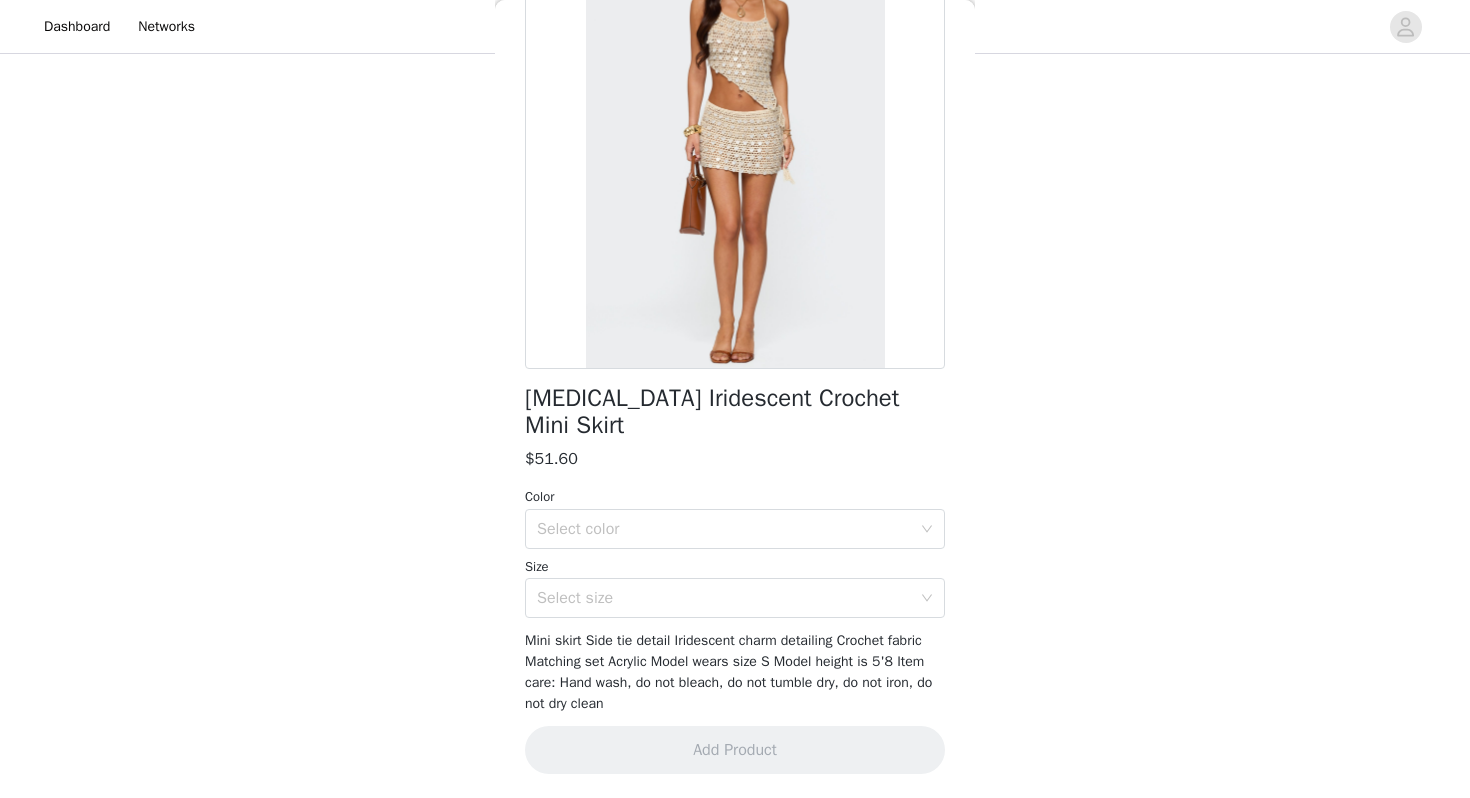 scroll, scrollTop: 154, scrollLeft: 0, axis: vertical 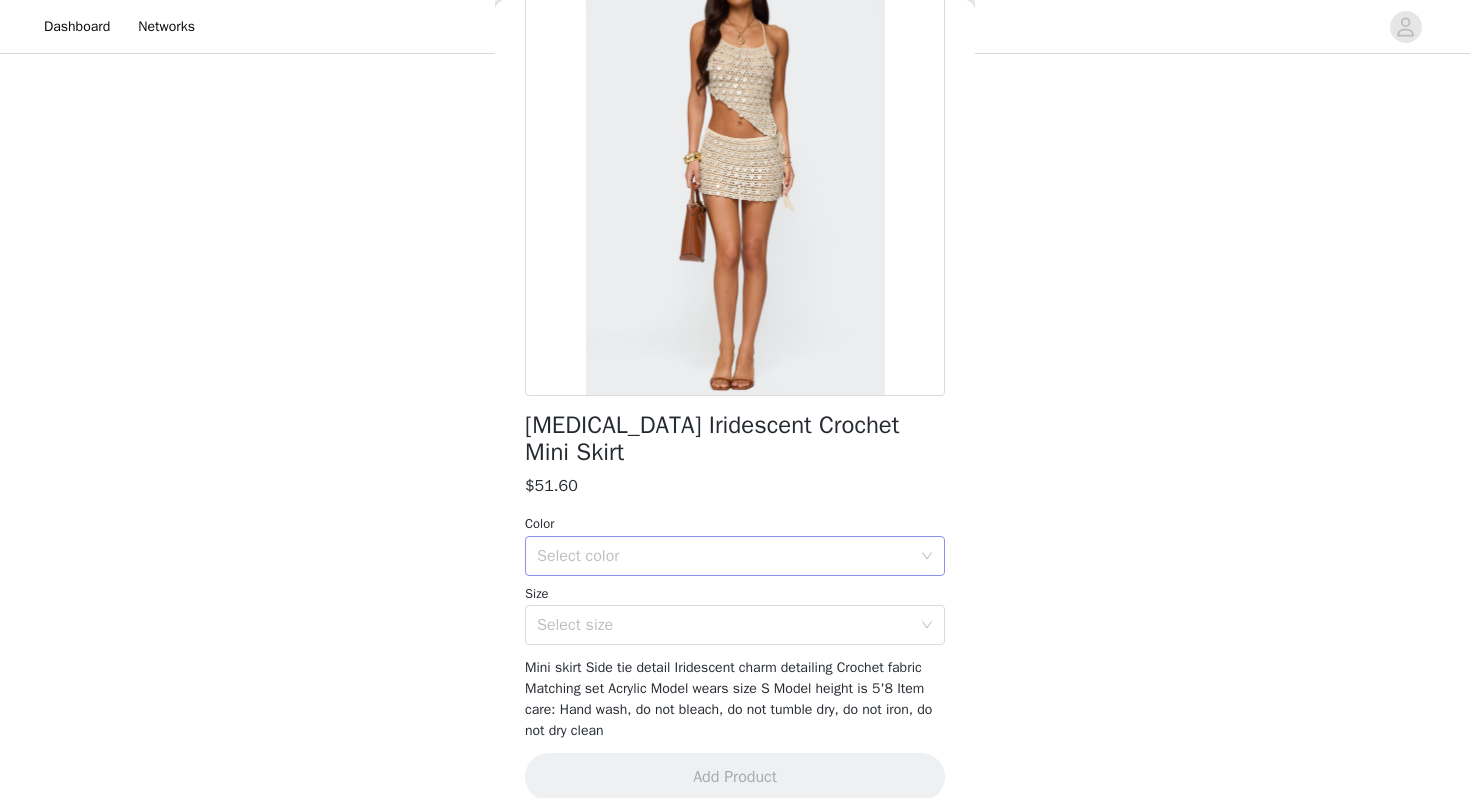 click on "Select color" at bounding box center (724, 556) 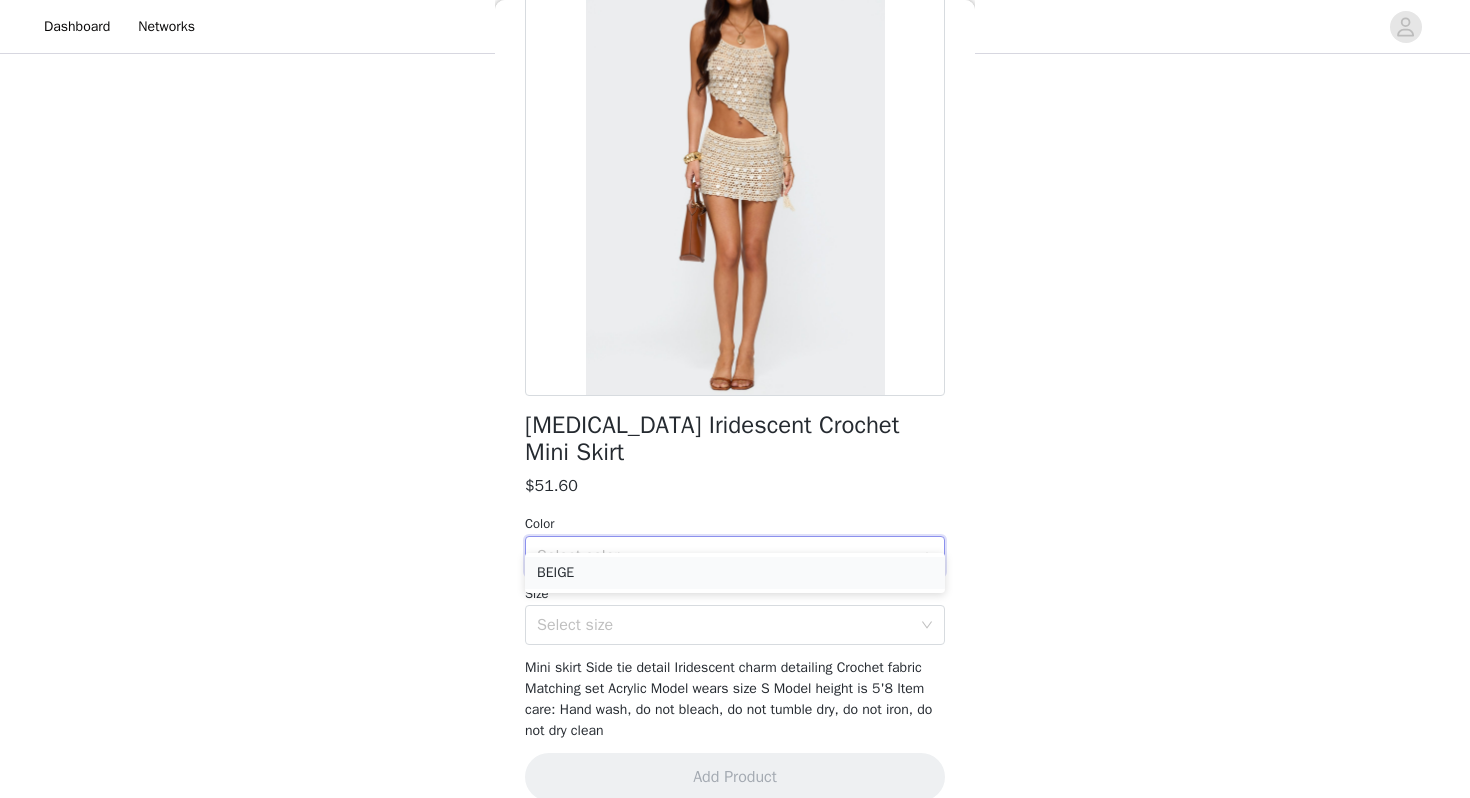 click on "BEIGE" at bounding box center (735, 573) 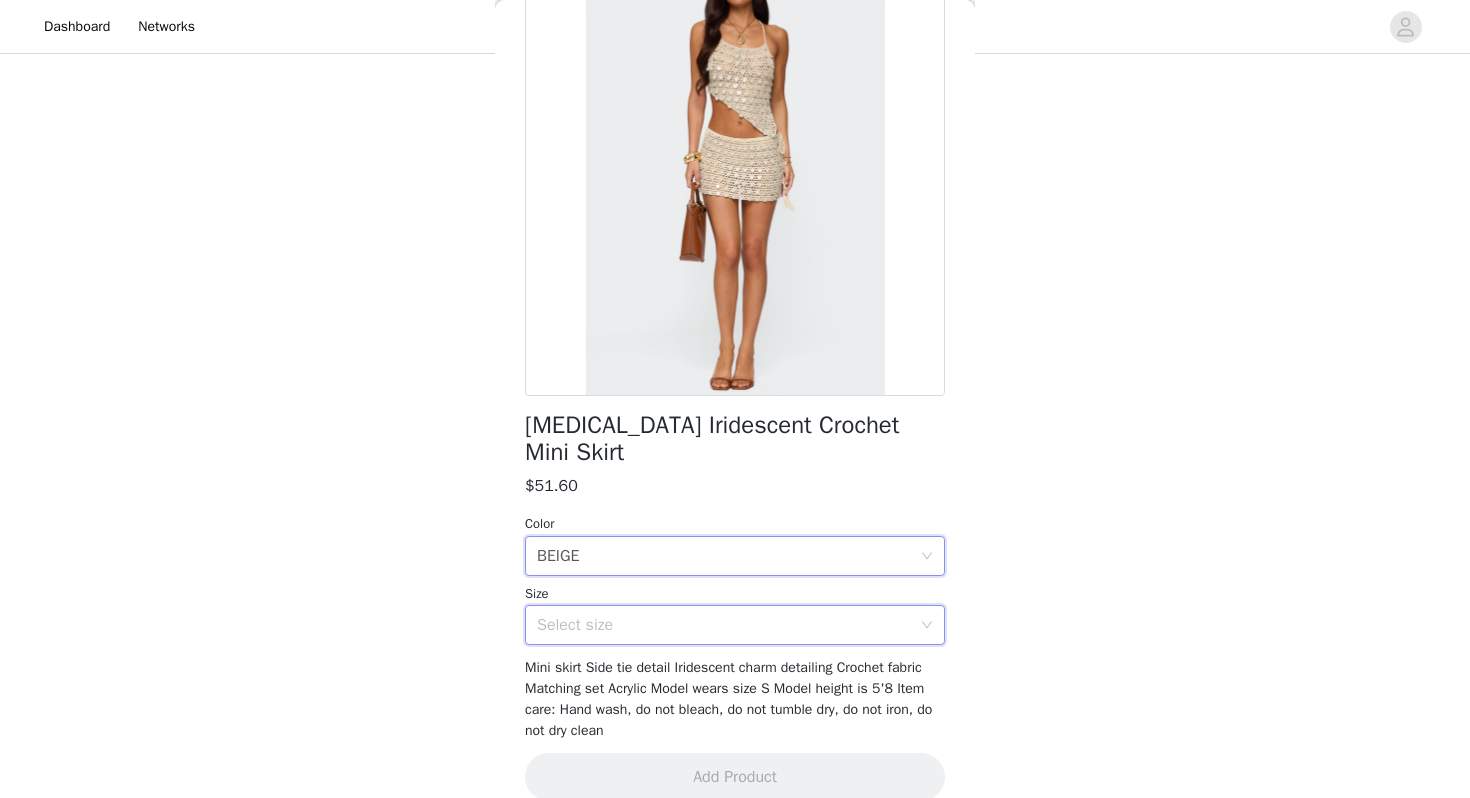 click on "Select size" at bounding box center (728, 625) 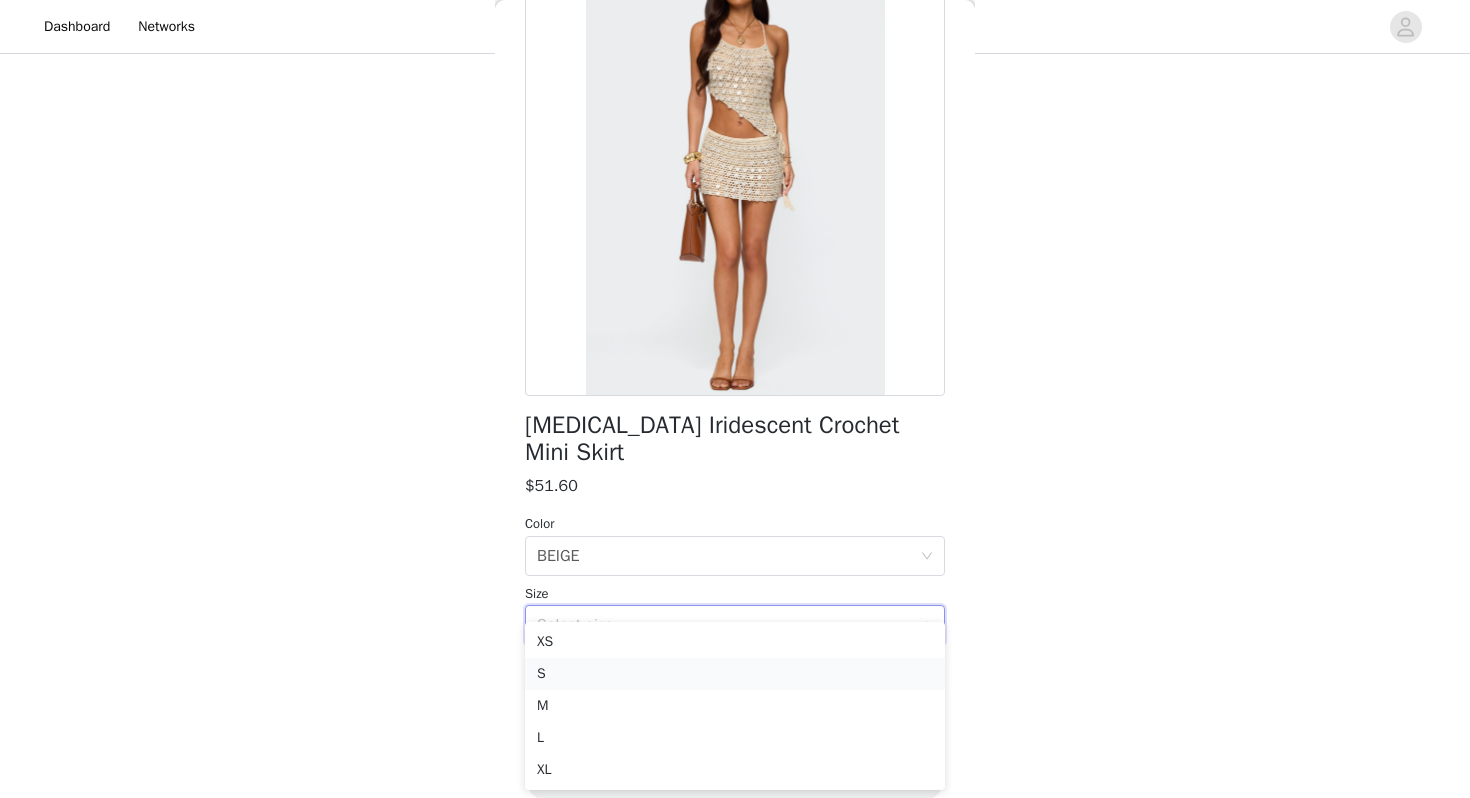 click on "S" at bounding box center [735, 674] 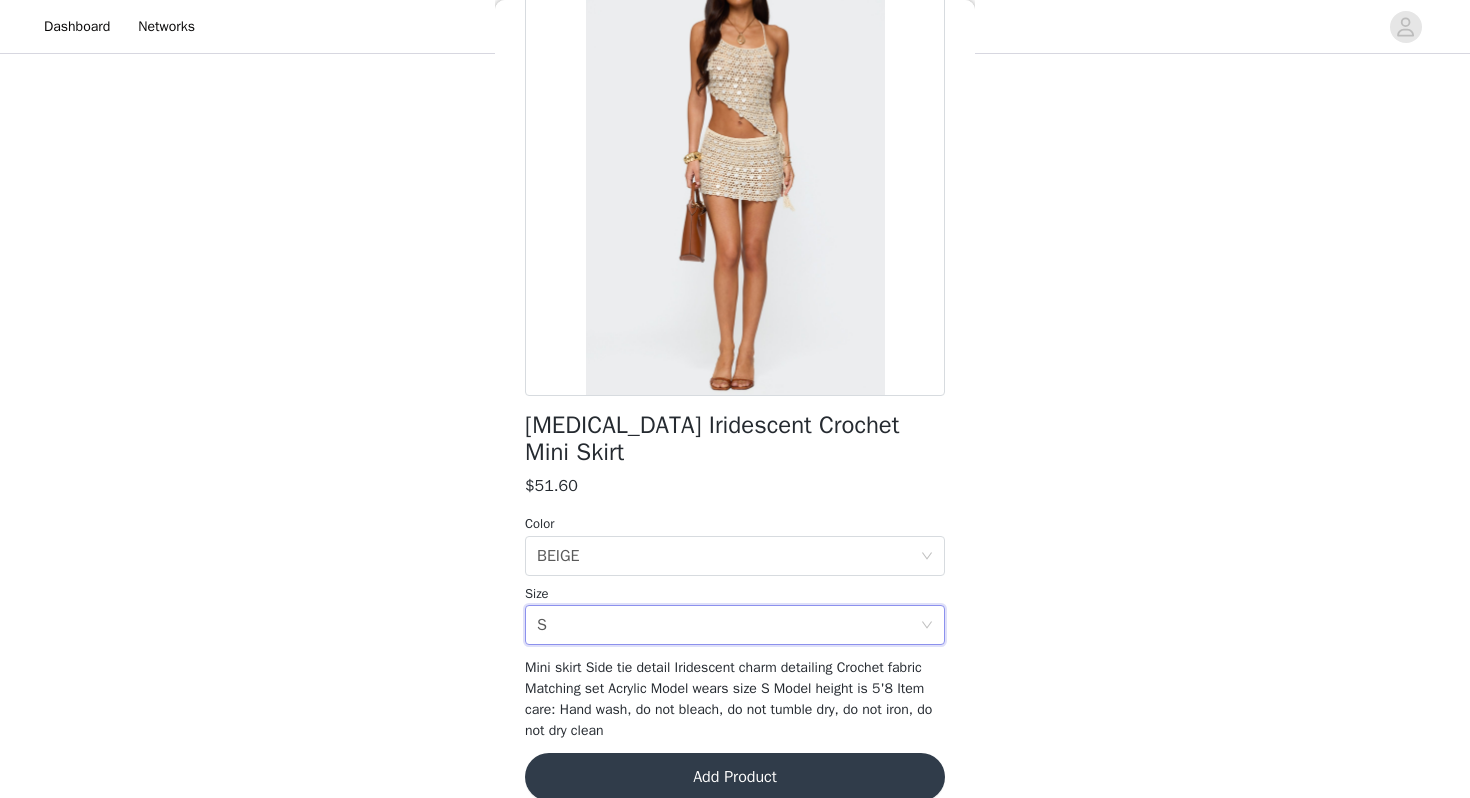 click on "Add Product" at bounding box center (735, 777) 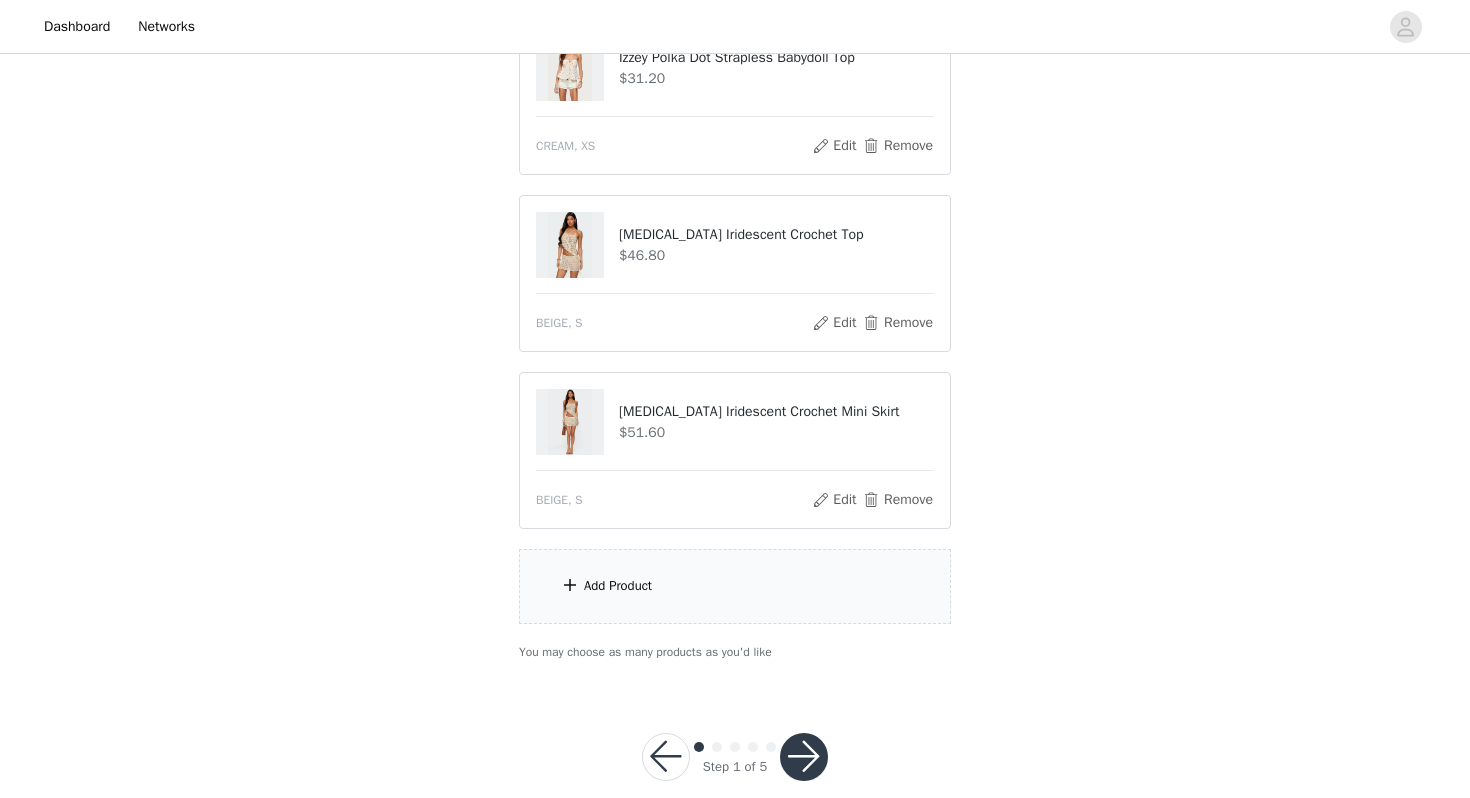scroll, scrollTop: 466, scrollLeft: 0, axis: vertical 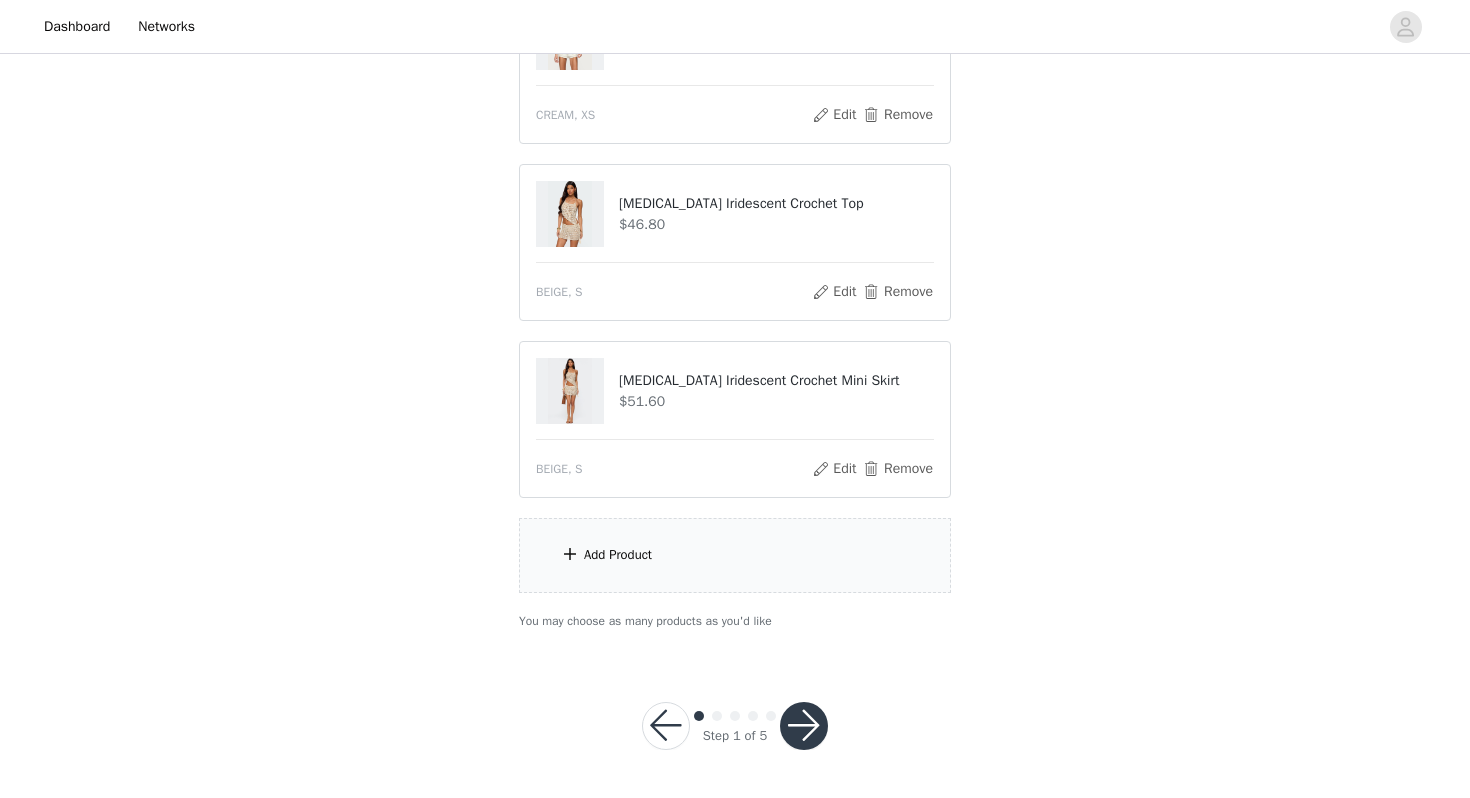 click on "Add Product" at bounding box center [735, 555] 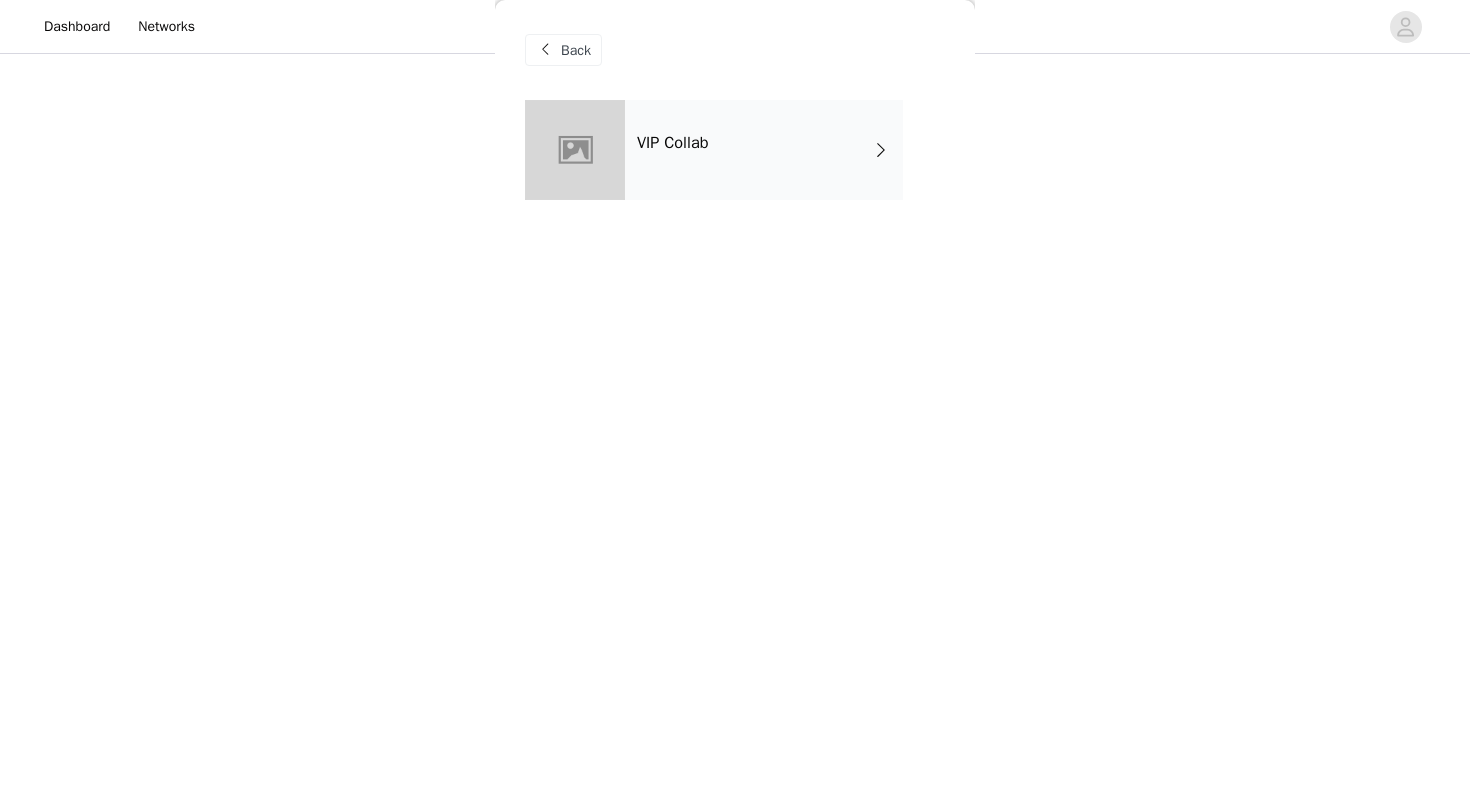 click on "VIP Collab" at bounding box center [764, 150] 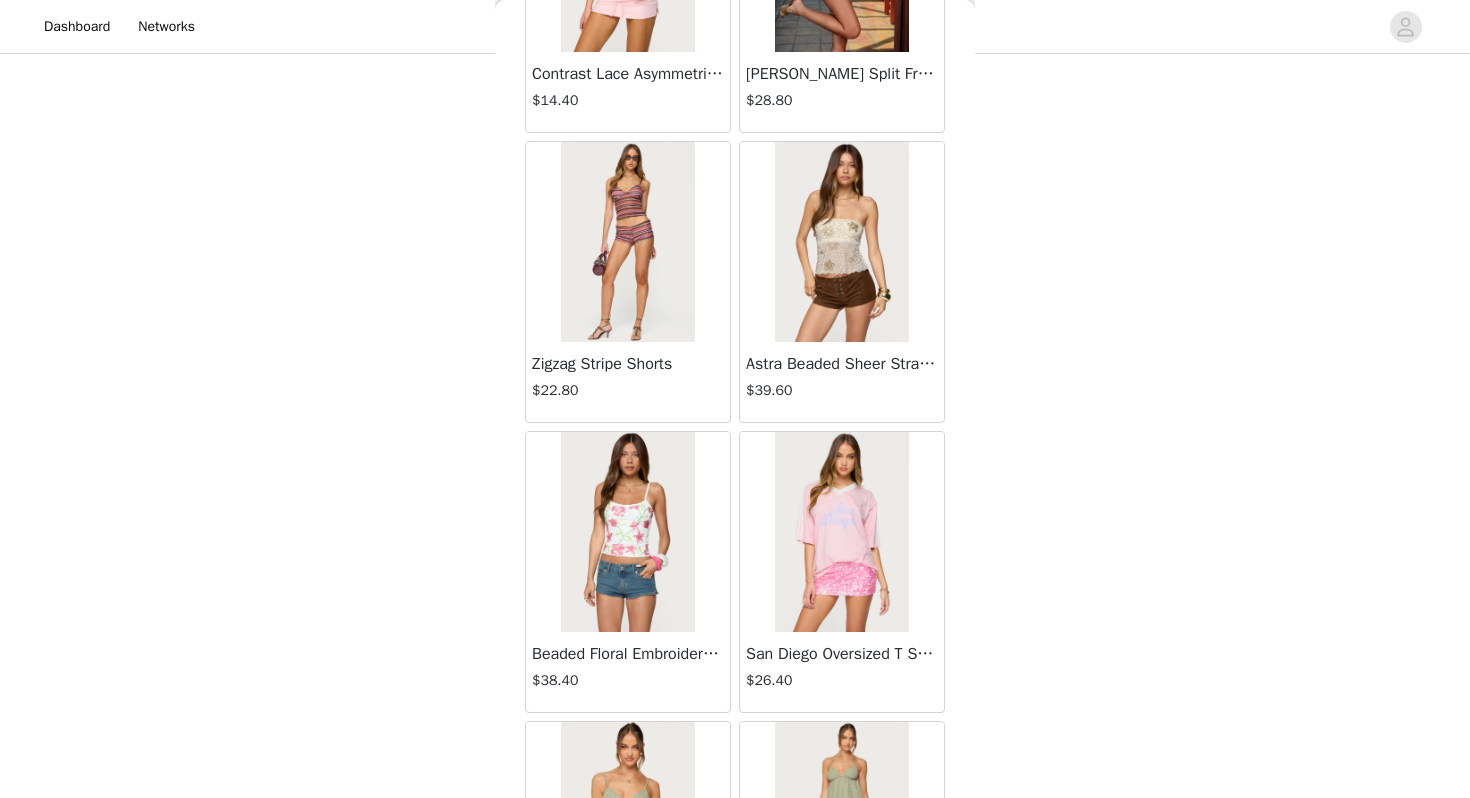 scroll, scrollTop: 553, scrollLeft: 0, axis: vertical 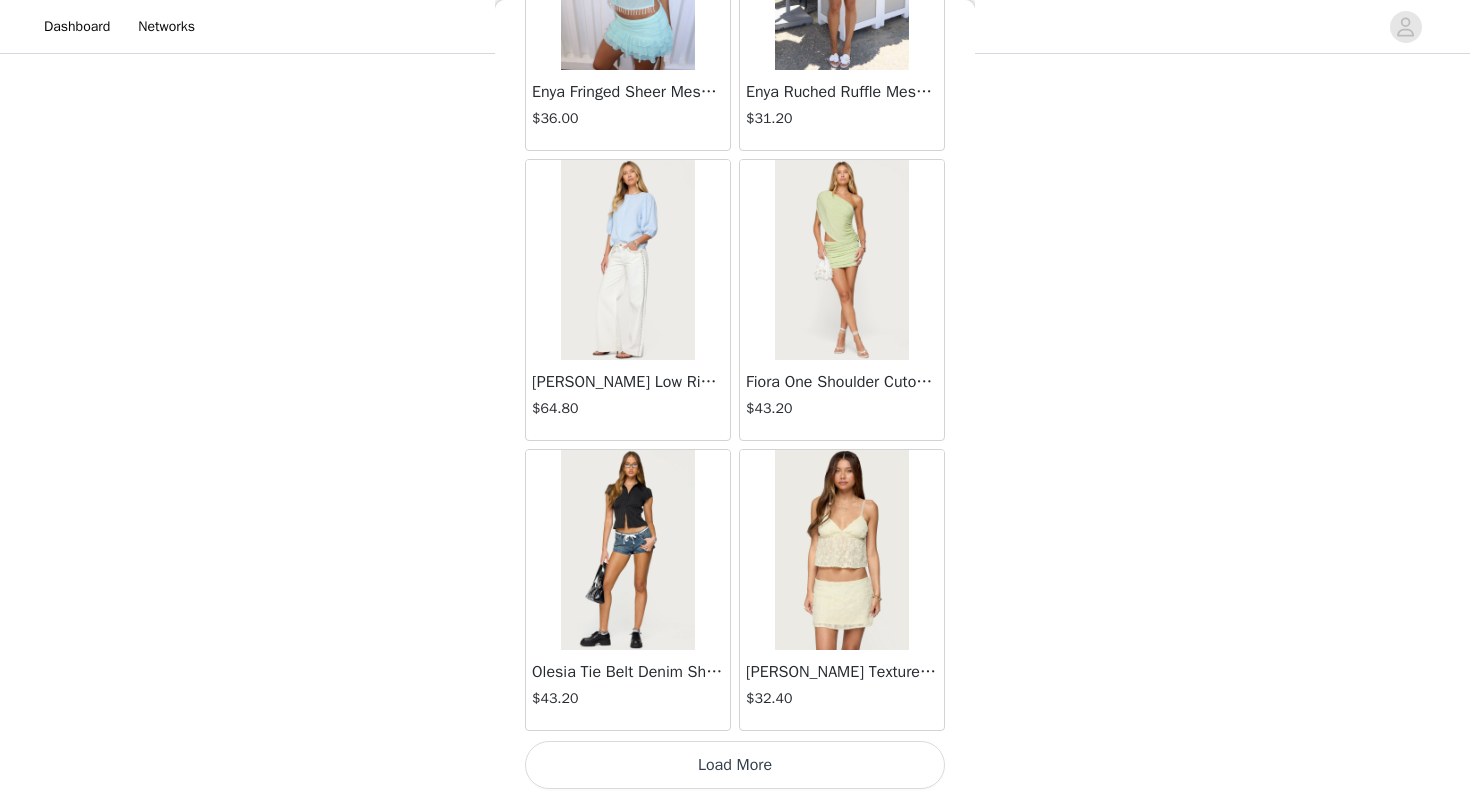 click on "Load More" at bounding box center [735, 765] 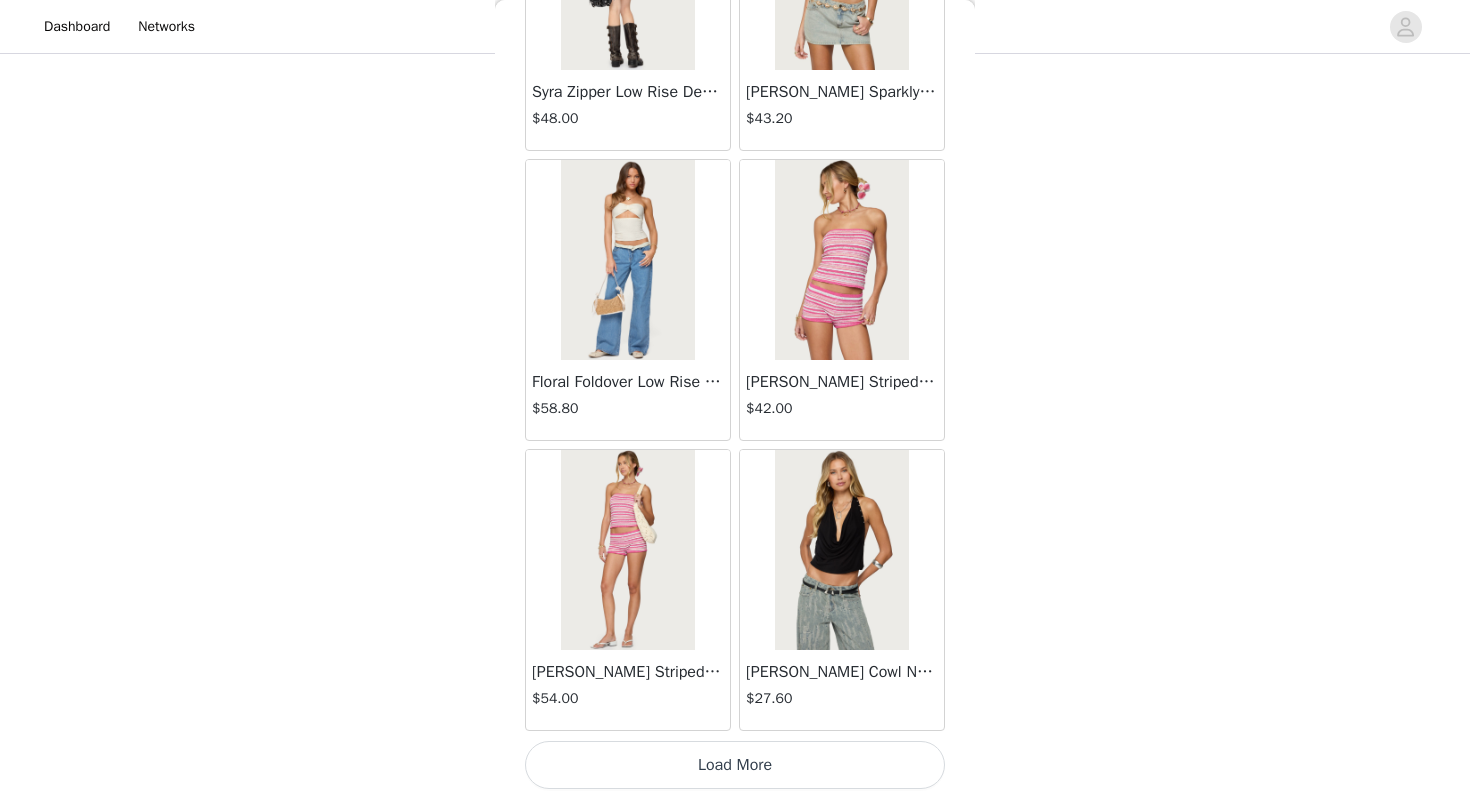 scroll, scrollTop: 5162, scrollLeft: 0, axis: vertical 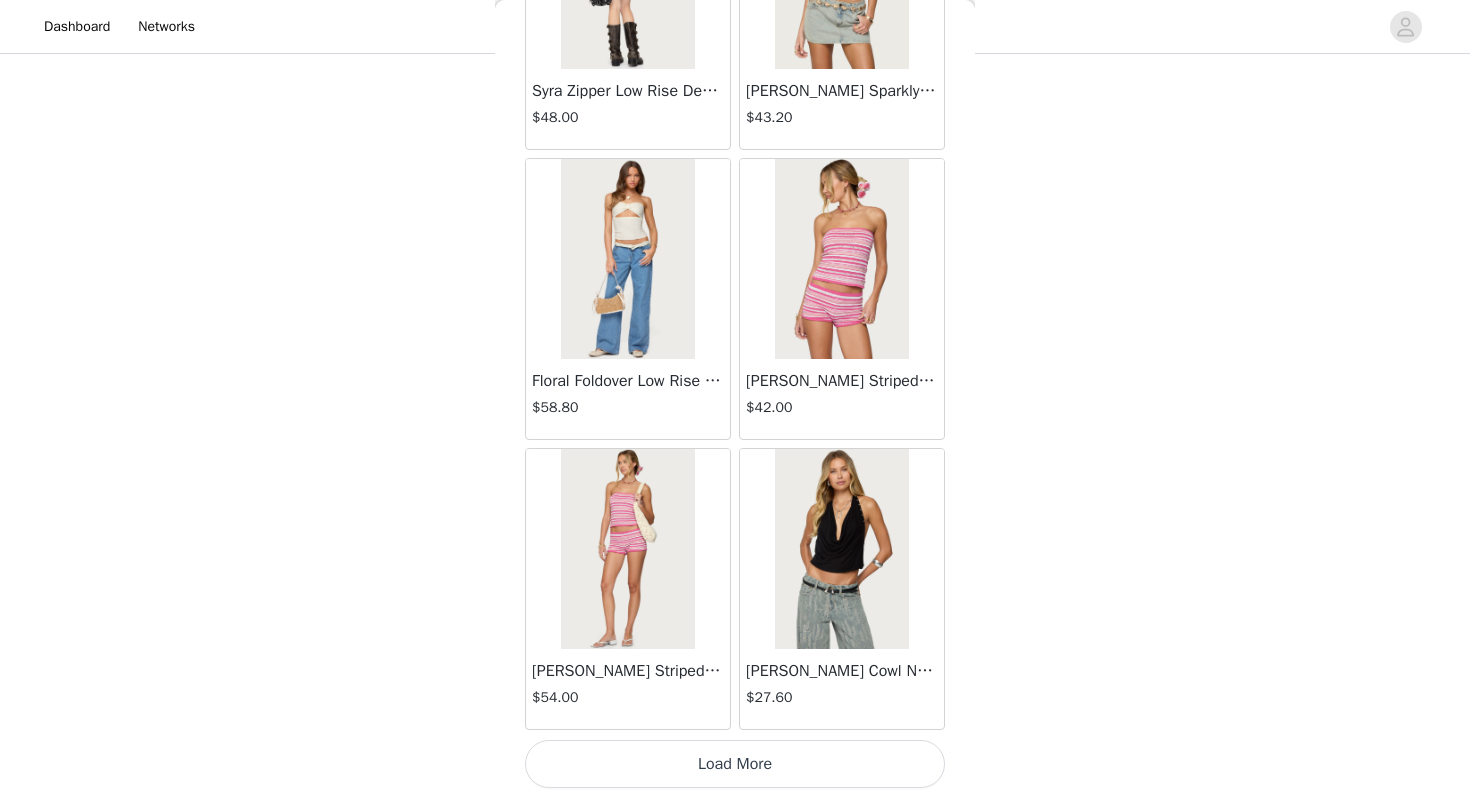 click on "Load More" at bounding box center [735, 764] 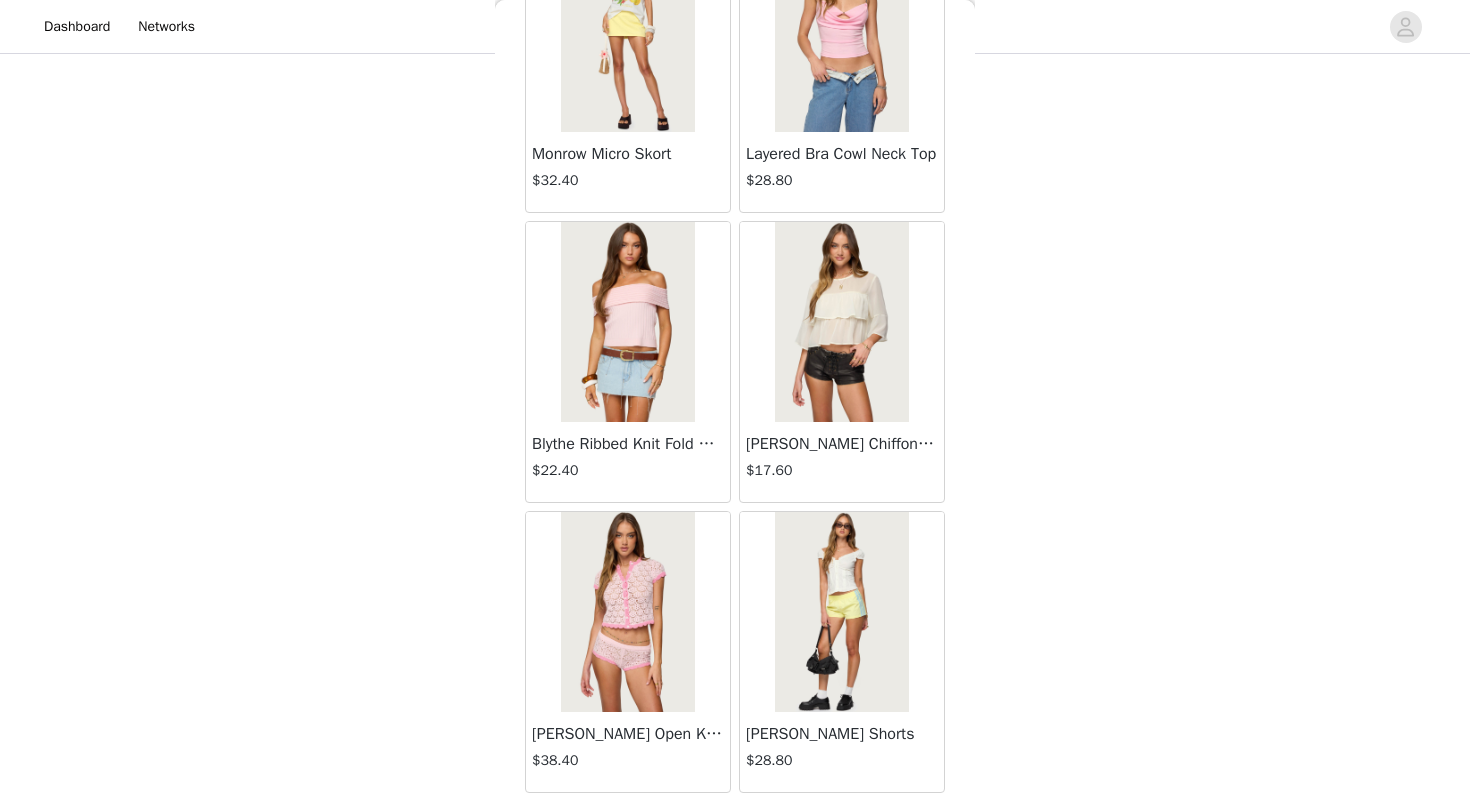 scroll, scrollTop: 8062, scrollLeft: 0, axis: vertical 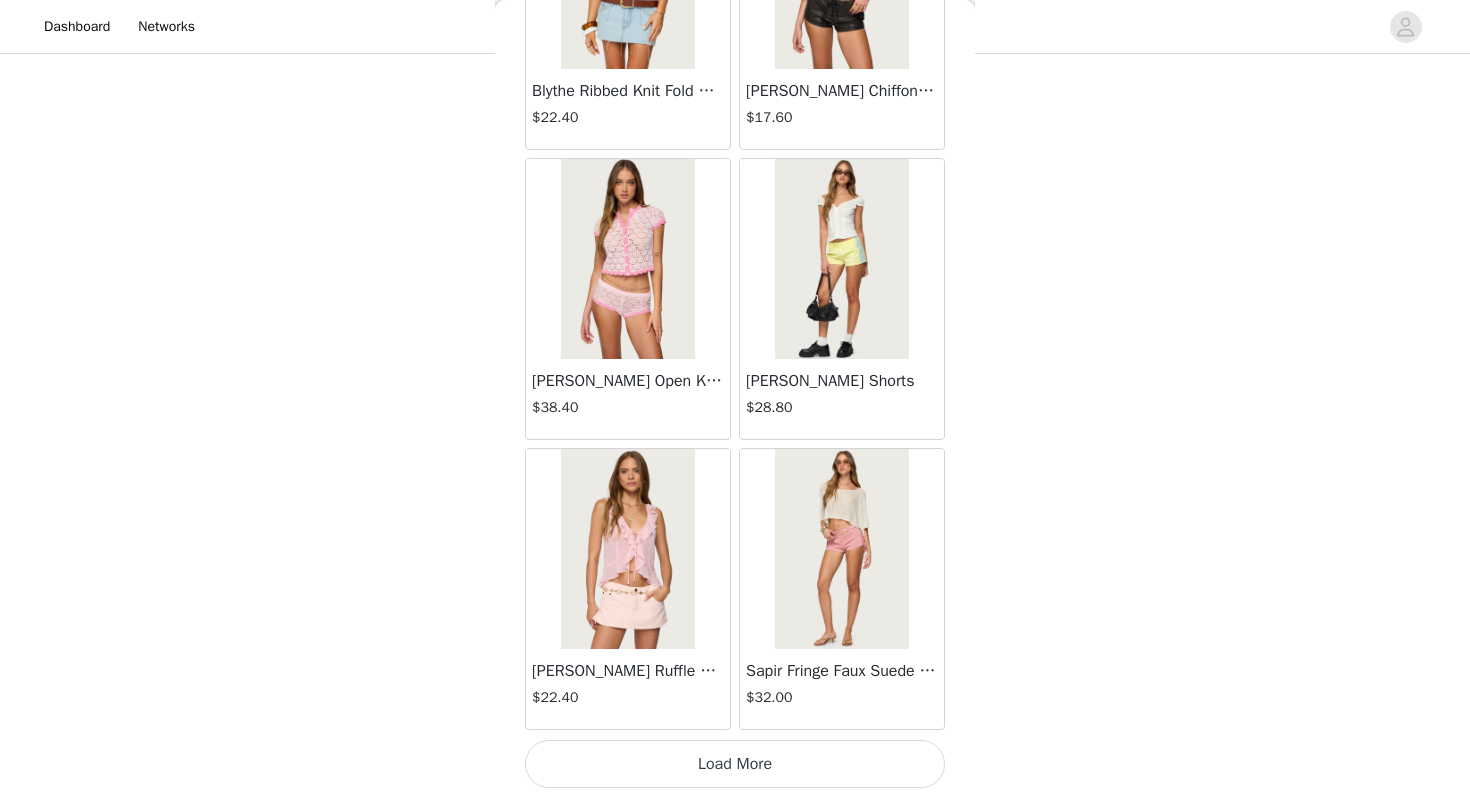 click on "Load More" at bounding box center [735, 764] 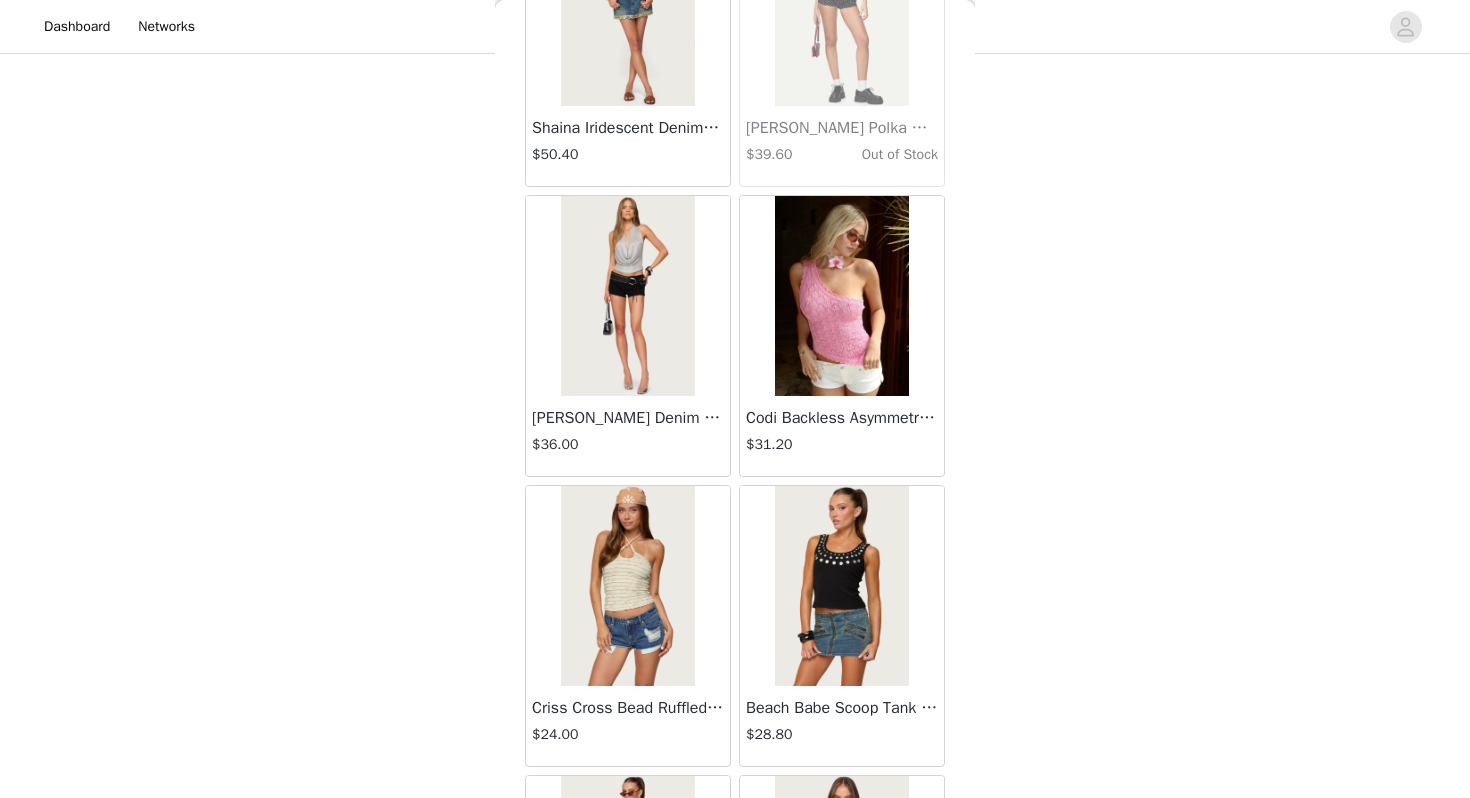 scroll, scrollTop: 9157, scrollLeft: 0, axis: vertical 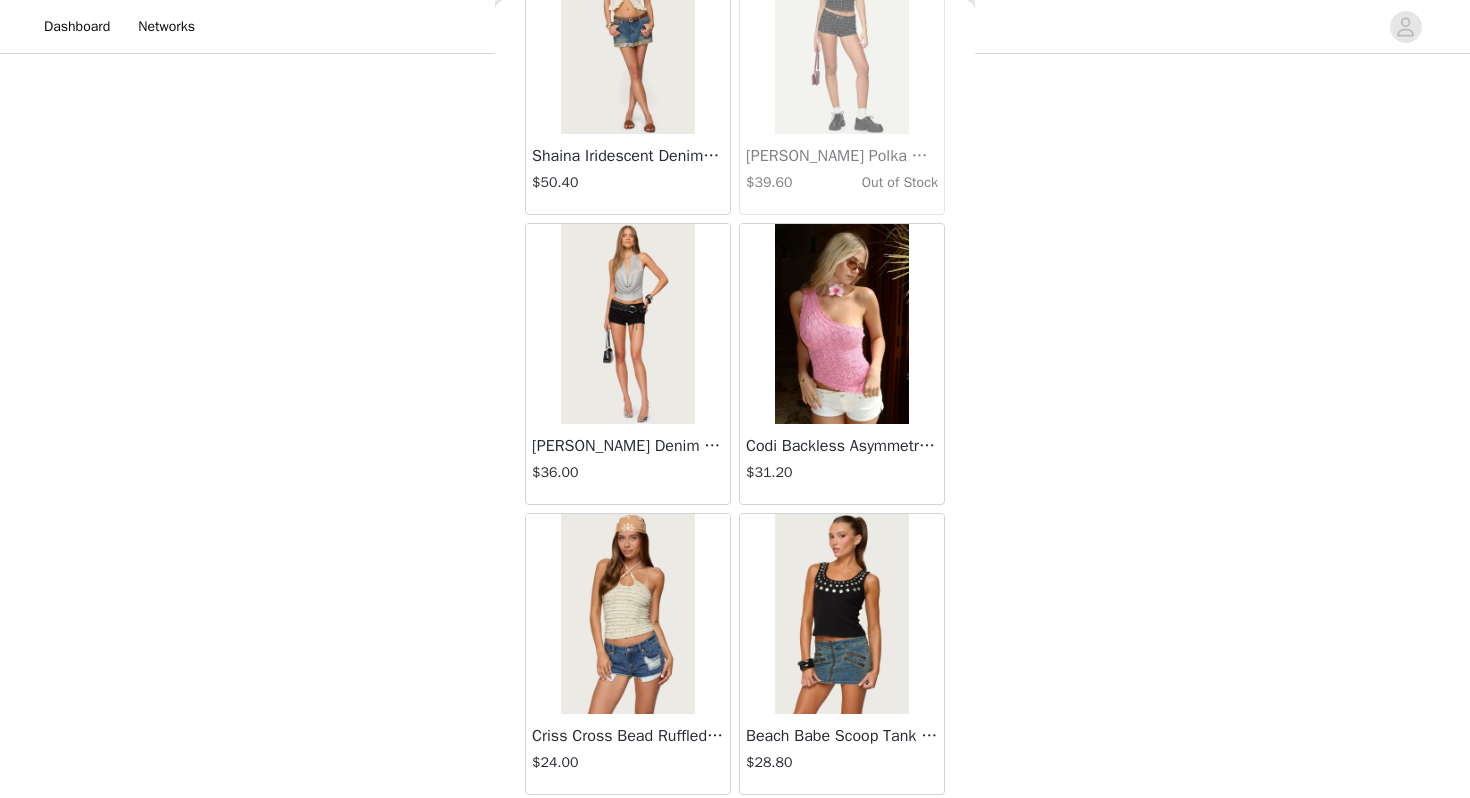 click at bounding box center (627, 324) 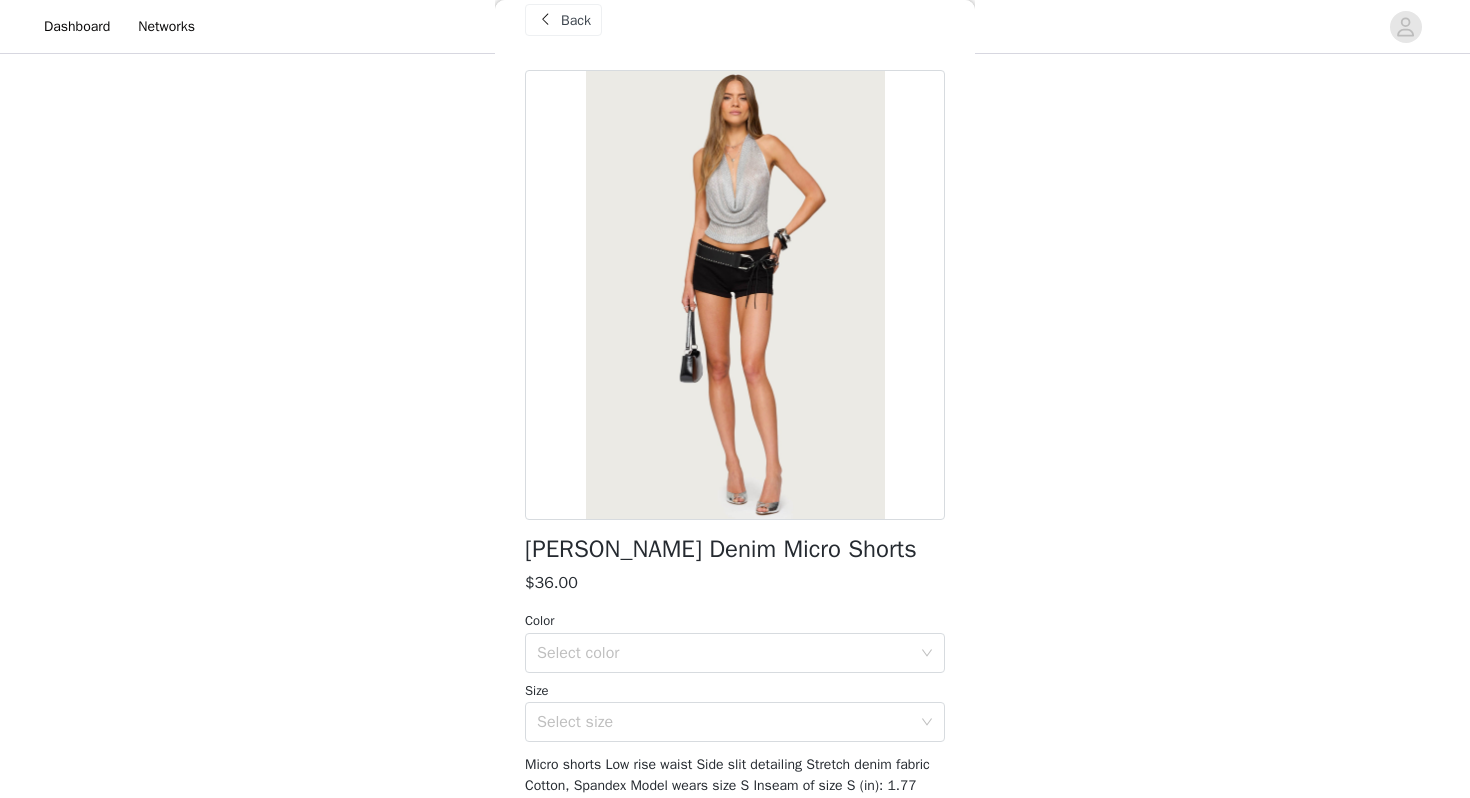 scroll, scrollTop: 33, scrollLeft: 0, axis: vertical 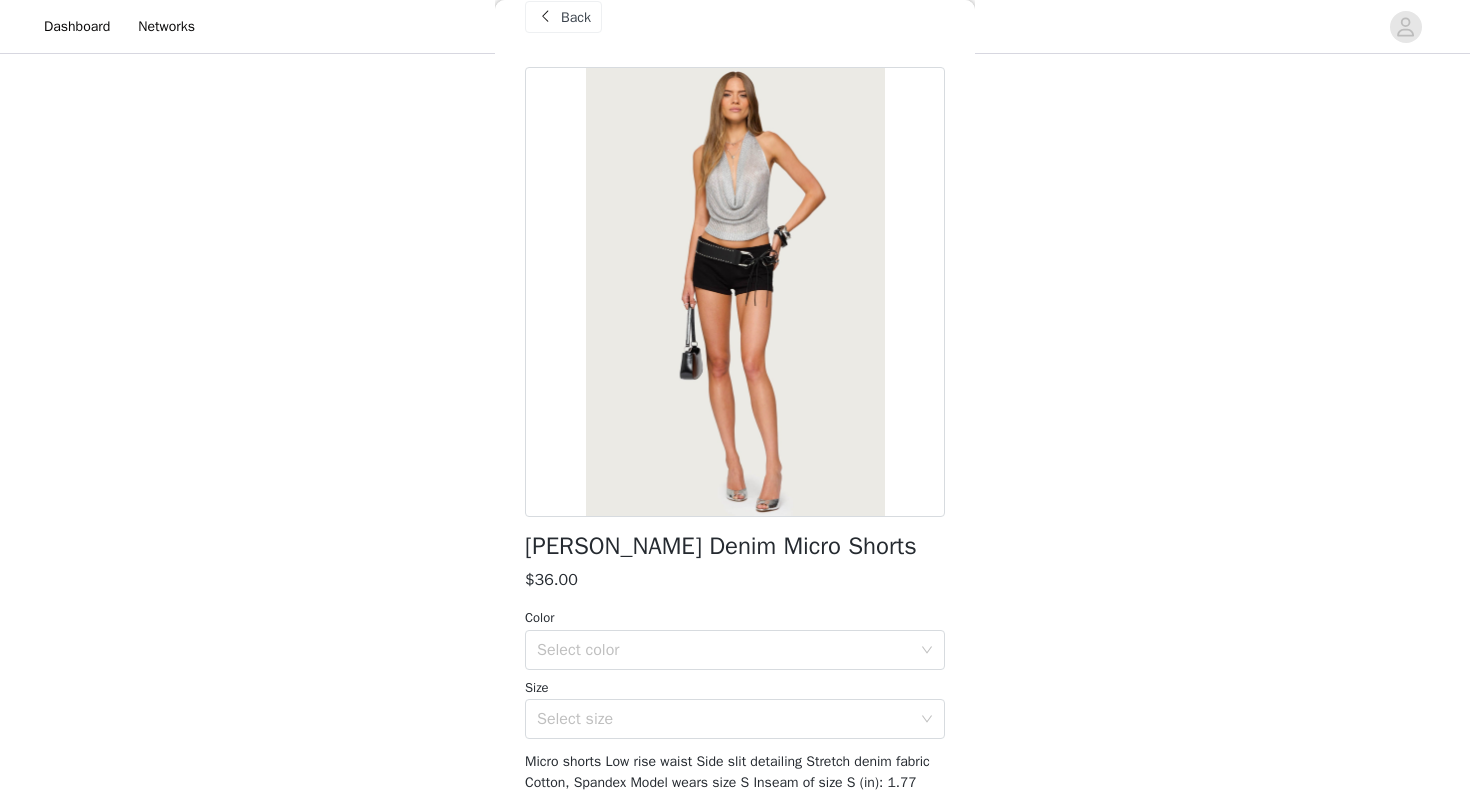 click on "Dinah Denim Micro Shorts" at bounding box center (721, 546) 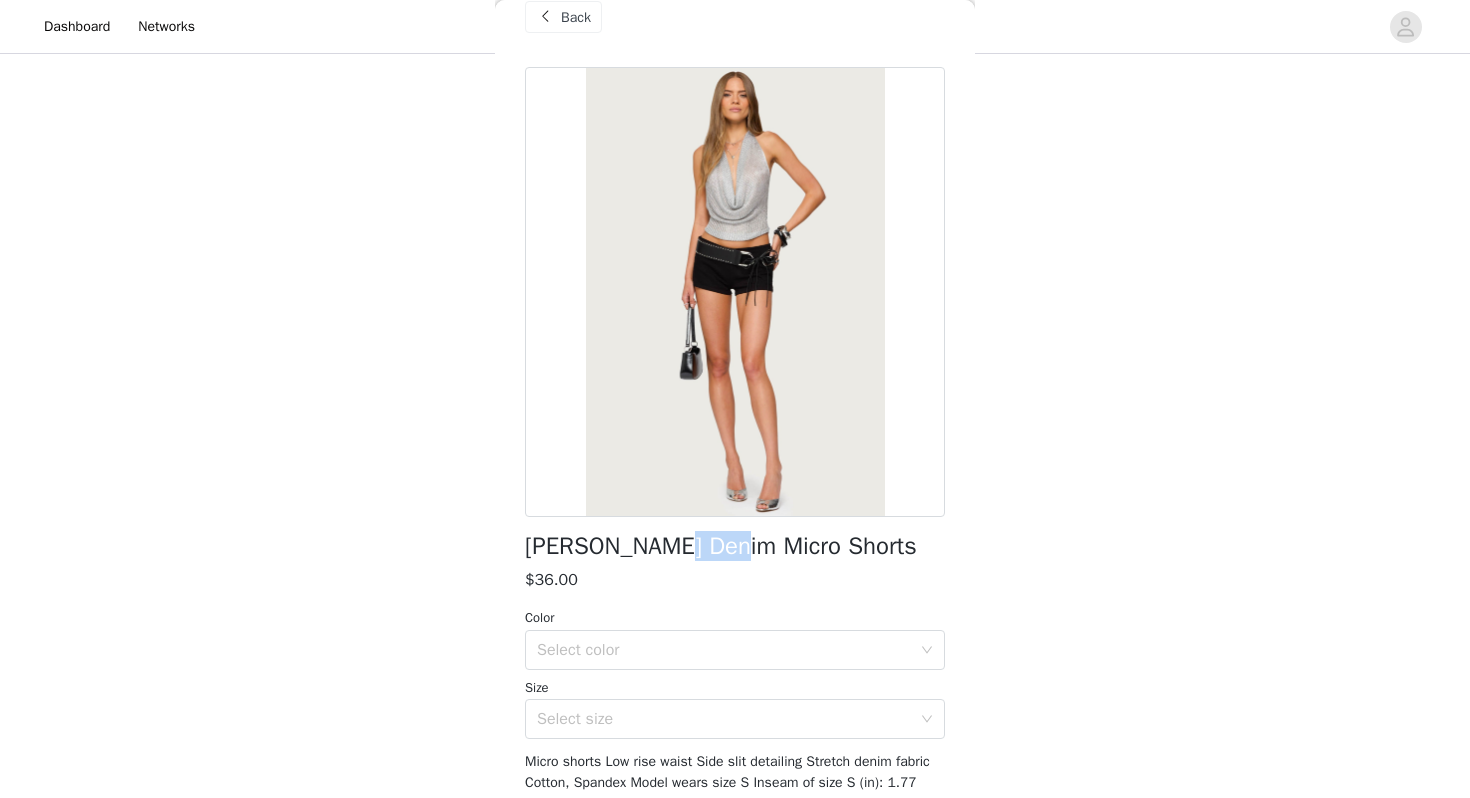 click on "Dinah Denim Micro Shorts" at bounding box center [721, 546] 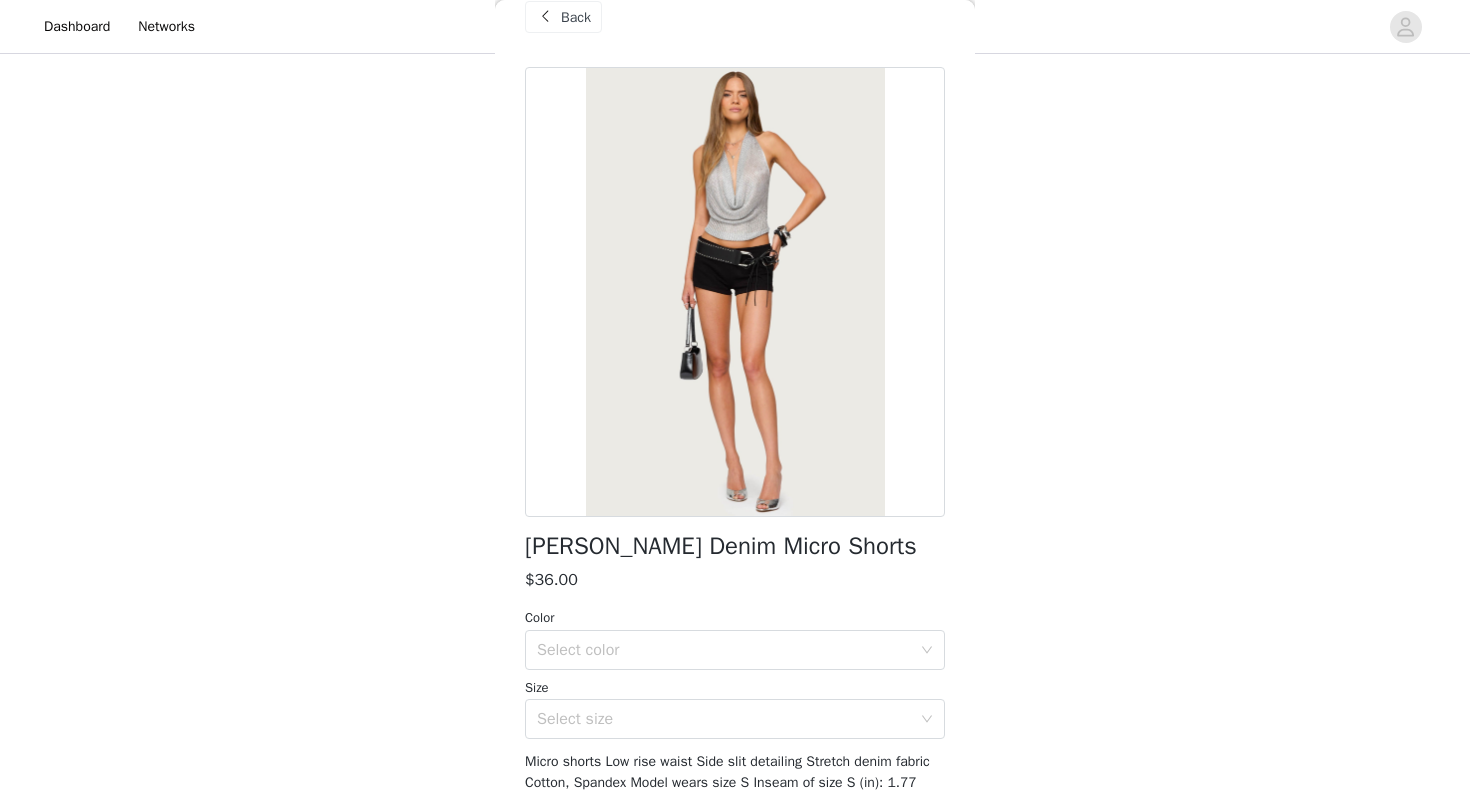 click on "Dinah Denim Micro Shorts       $36.00         Color   Select color Size   Select size   Micro shorts Low rise waist Side slit detailing Stretch denim fabric Cotton, Spandex Model wears size S Inseam of size S (in): 1.77 Model height is 5'10 Item care: Machine wash at maximum 30ºC, wash with similar colors, do not bleach, do not tumble dry, iron at a maximum of 110ºC, do not dry clean   Add Product" at bounding box center (735, 503) 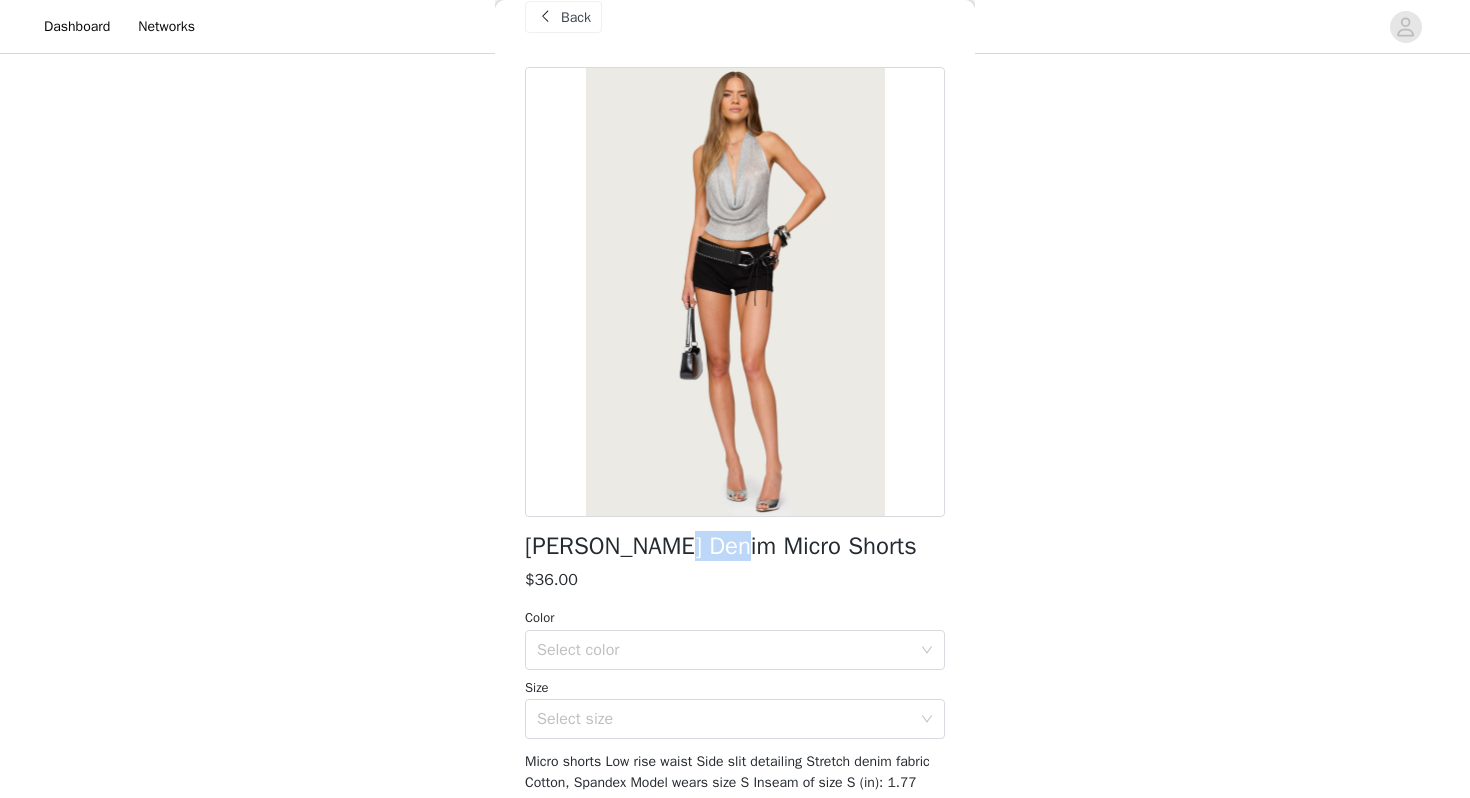 click on "Dinah Denim Micro Shorts" at bounding box center [721, 546] 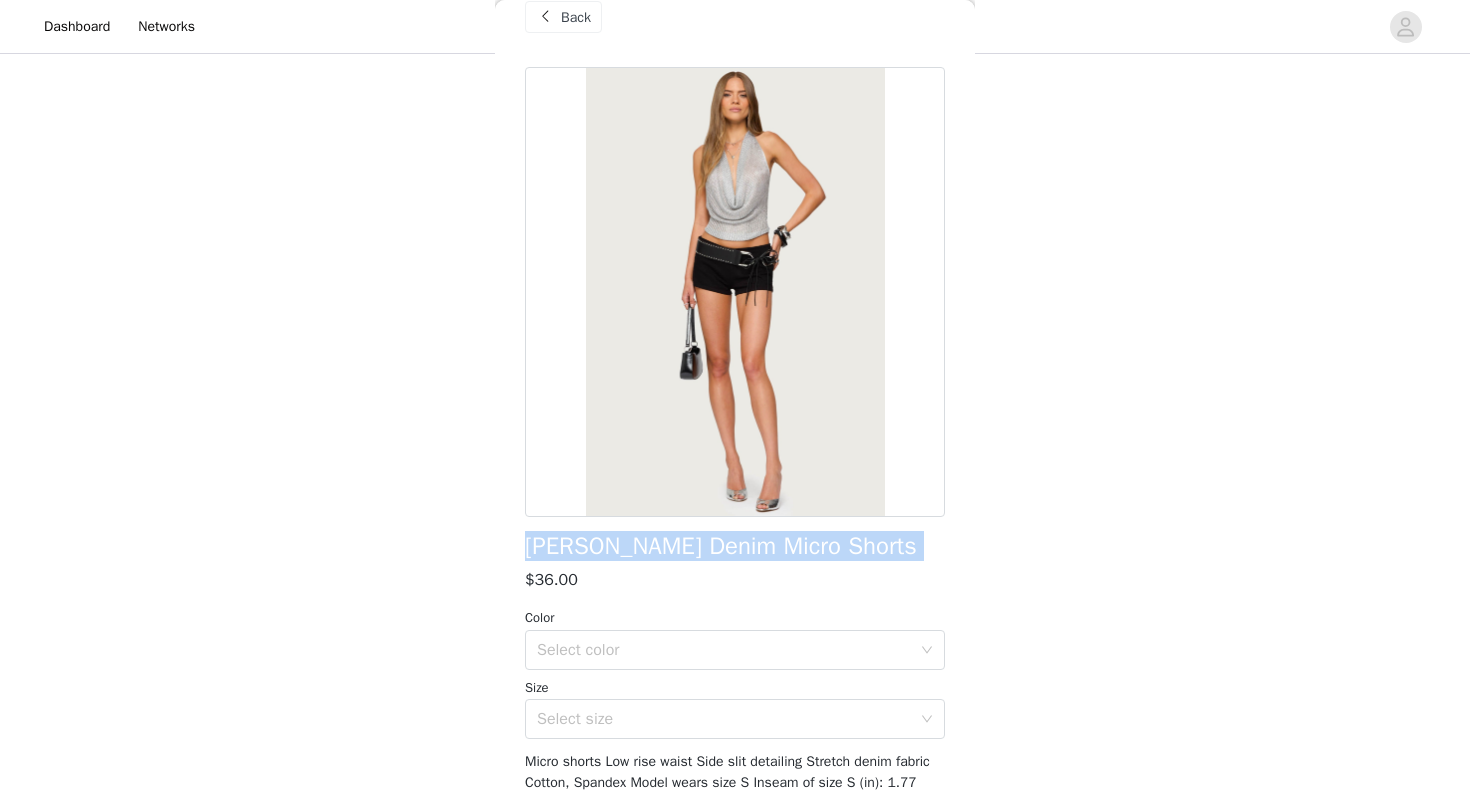 click on "Dinah Denim Micro Shorts" at bounding box center (721, 546) 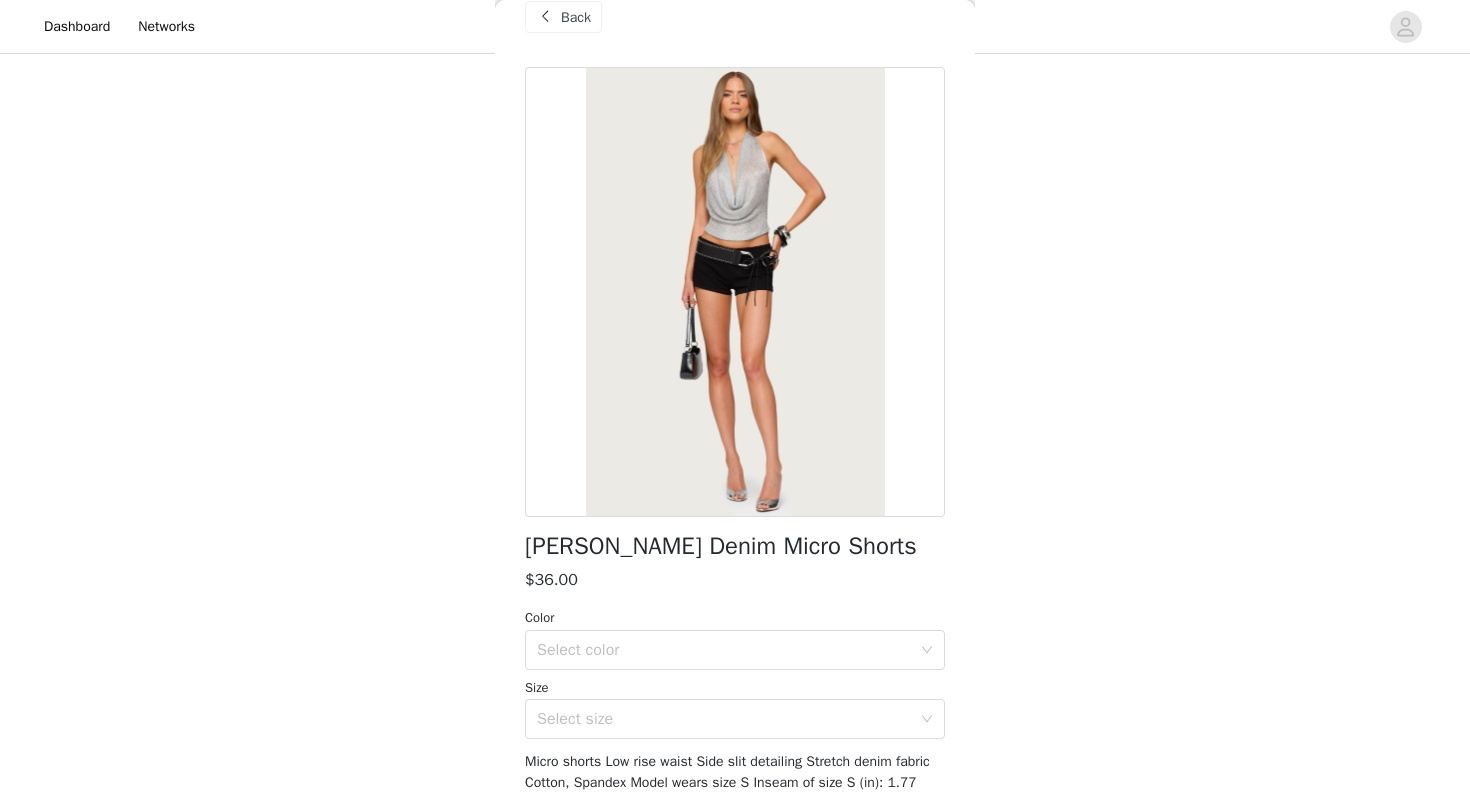 click at bounding box center (545, 17) 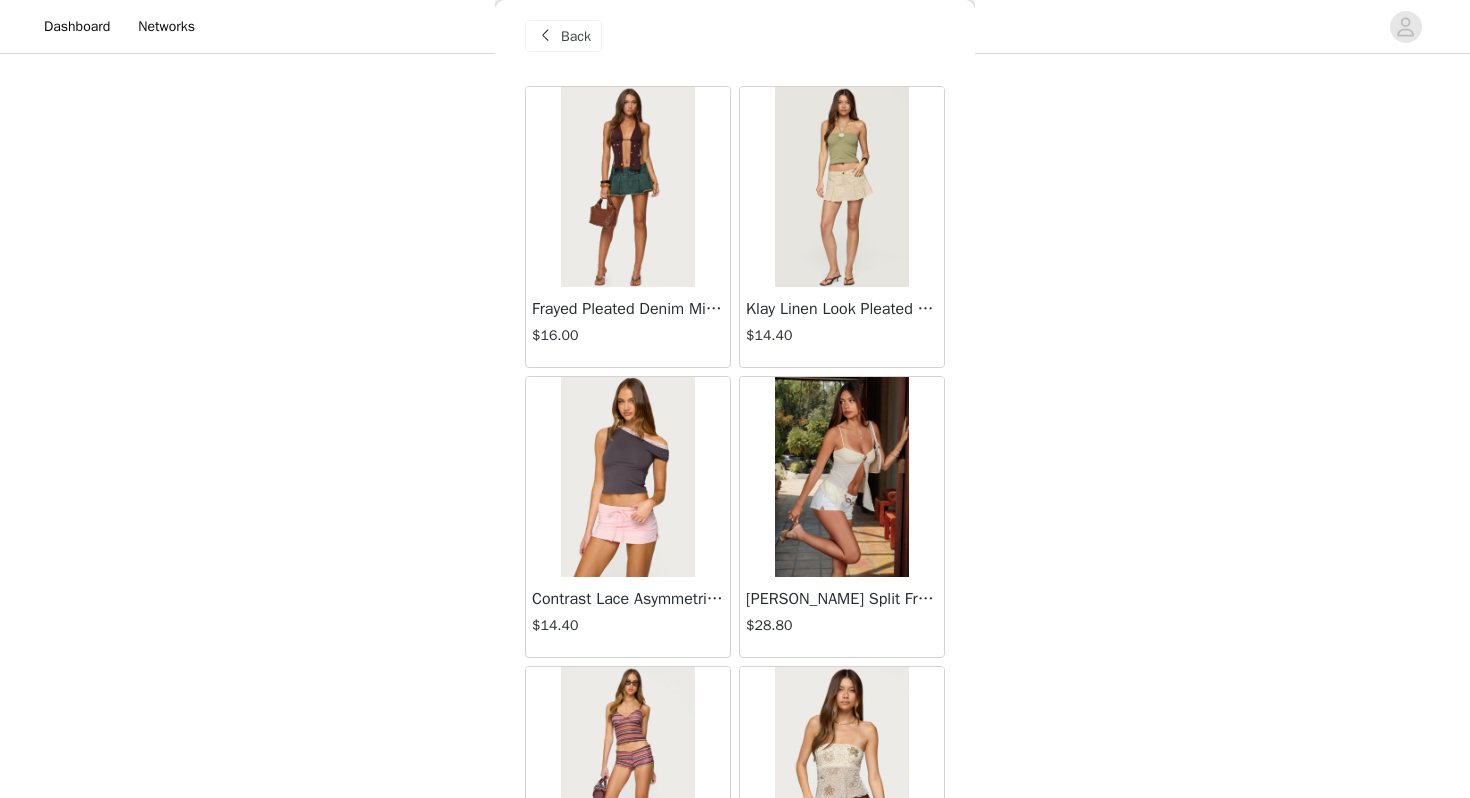 scroll, scrollTop: 9, scrollLeft: 0, axis: vertical 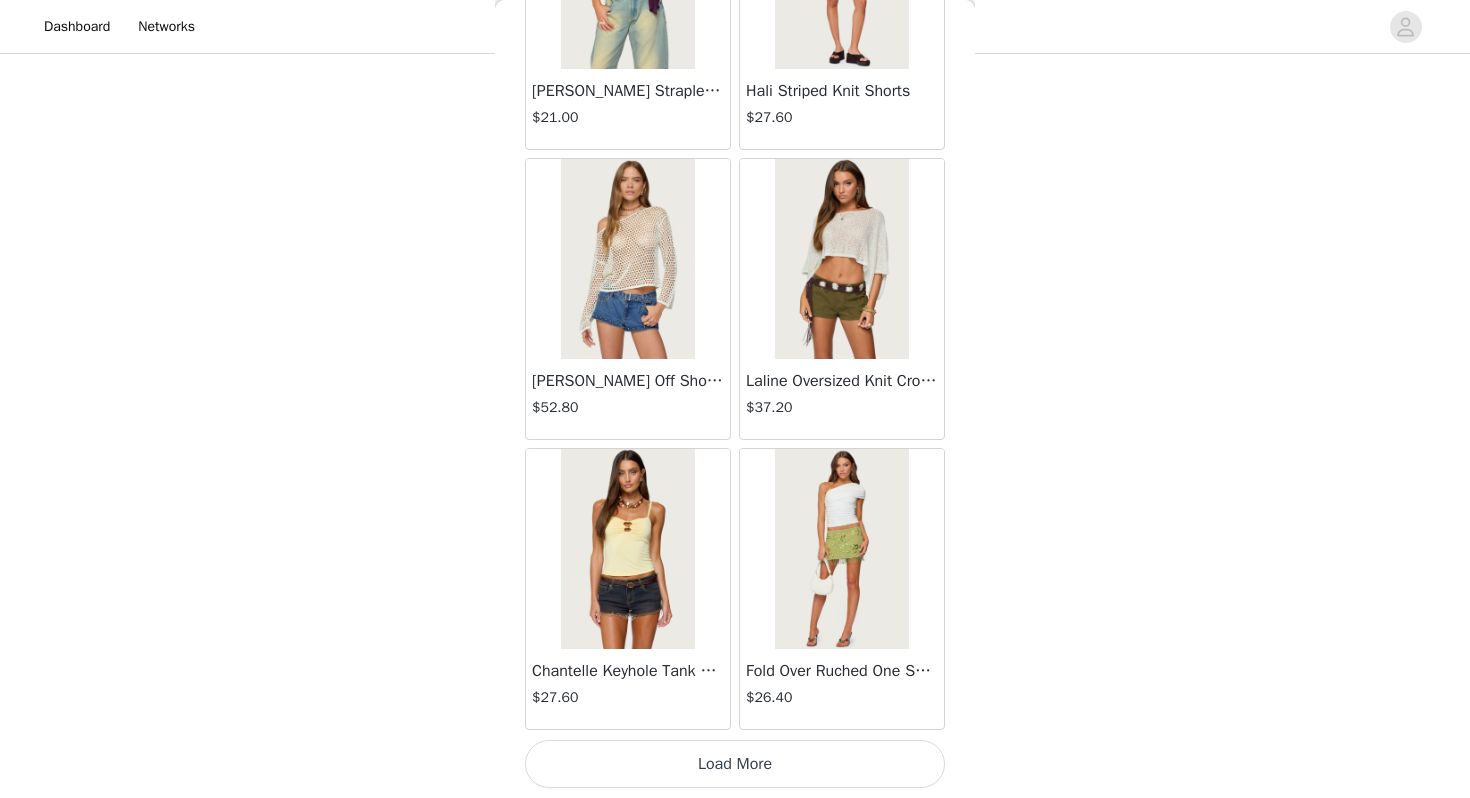 click on "Frayed Pleated Denim Mini Skort   $16.00       Klay Linen Look Pleated Mini Skort   $14.40       Contrast Lace Asymmetric Off Shoulder Top   $14.40       Reeve Split Front Sheer Mesh Top   $28.80       Zigzag Stripe Shorts   $22.80       Astra Beaded Sheer Strapless Top   $39.60       Beaded Floral Embroidered Tank Top   $38.40       San Diego Oversized T Shirt   $26.40       Talula Eyelet Babydoll Top   $17.60       Talula Eyelet Shorts   $16.80       Polka Dot Tailored Button Up Shirt   $37.20       Tiger Flower Off Shoulder Top   $25.20       Tiger Flower Mini Skort   $27.60       Delphine Off Shoulder Chiffon Romper   $54.00       Enya Fringed Sheer Mesh Top   $36.00       Enya Ruched Ruffle Mesh Mini Skirt   $31.20       Quincy Studded Low Rise Jeans   $64.80       Fiora One Shoulder Cutout Mini Dress   $43.20       Olesia Tie Belt Denim Shorts   $43.20       Leora Textured Floral Babydoll Top   $32.40       Pia Sequin Floral Backless Top   $36.00       Leora Textured Floral Mini Skirt   $33.60" at bounding box center (735, -5034) 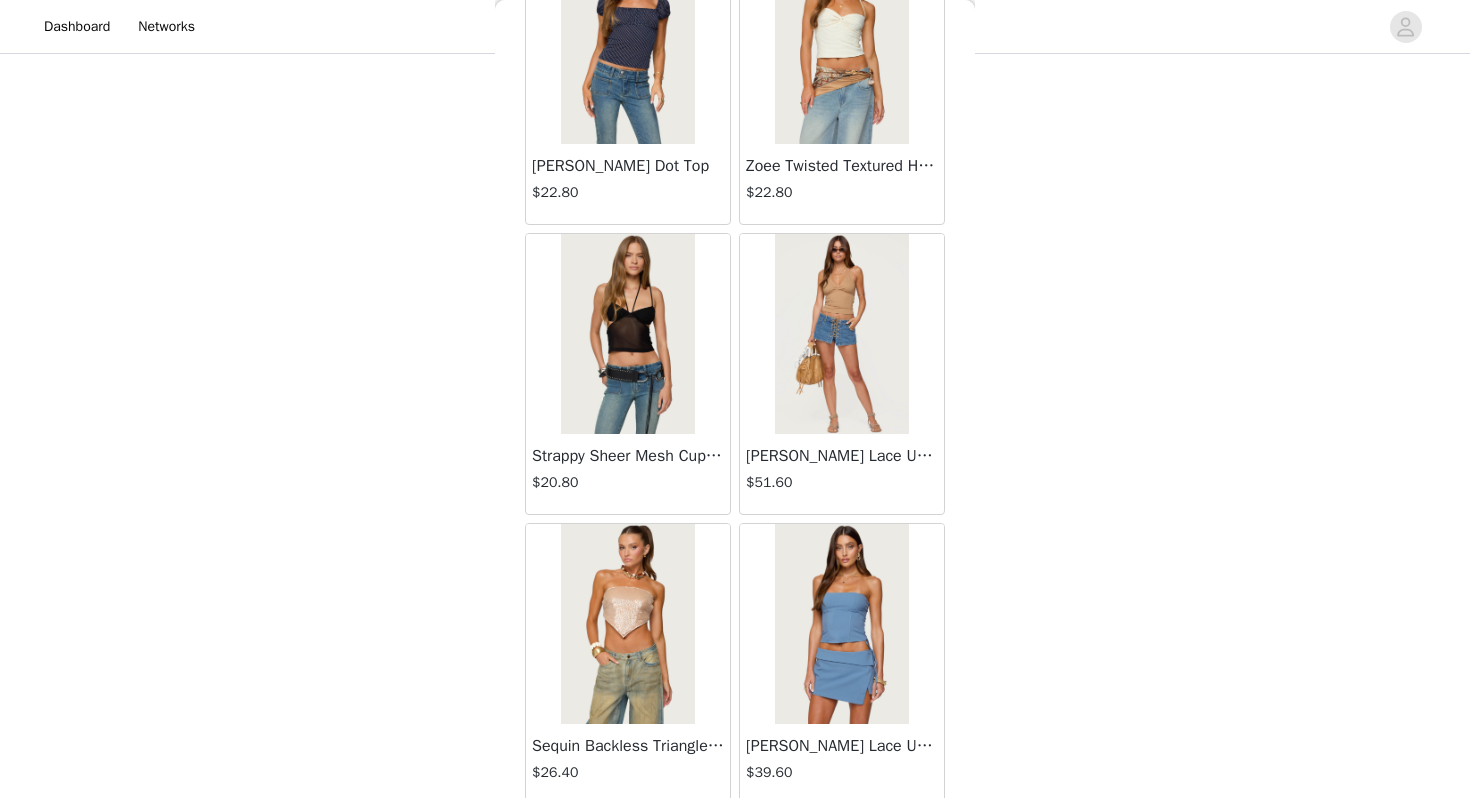 scroll, scrollTop: 13862, scrollLeft: 0, axis: vertical 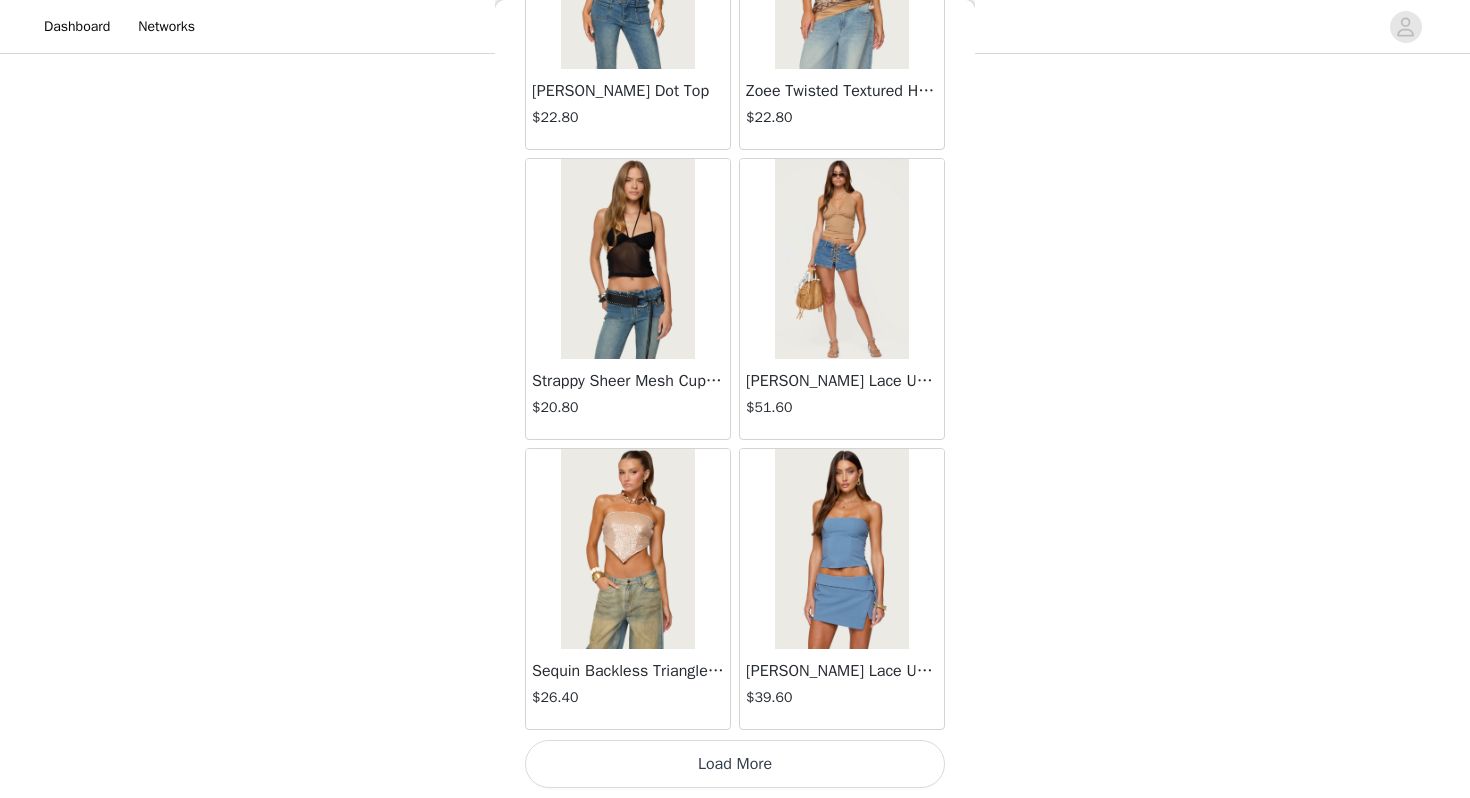 click on "Load More" at bounding box center (735, 764) 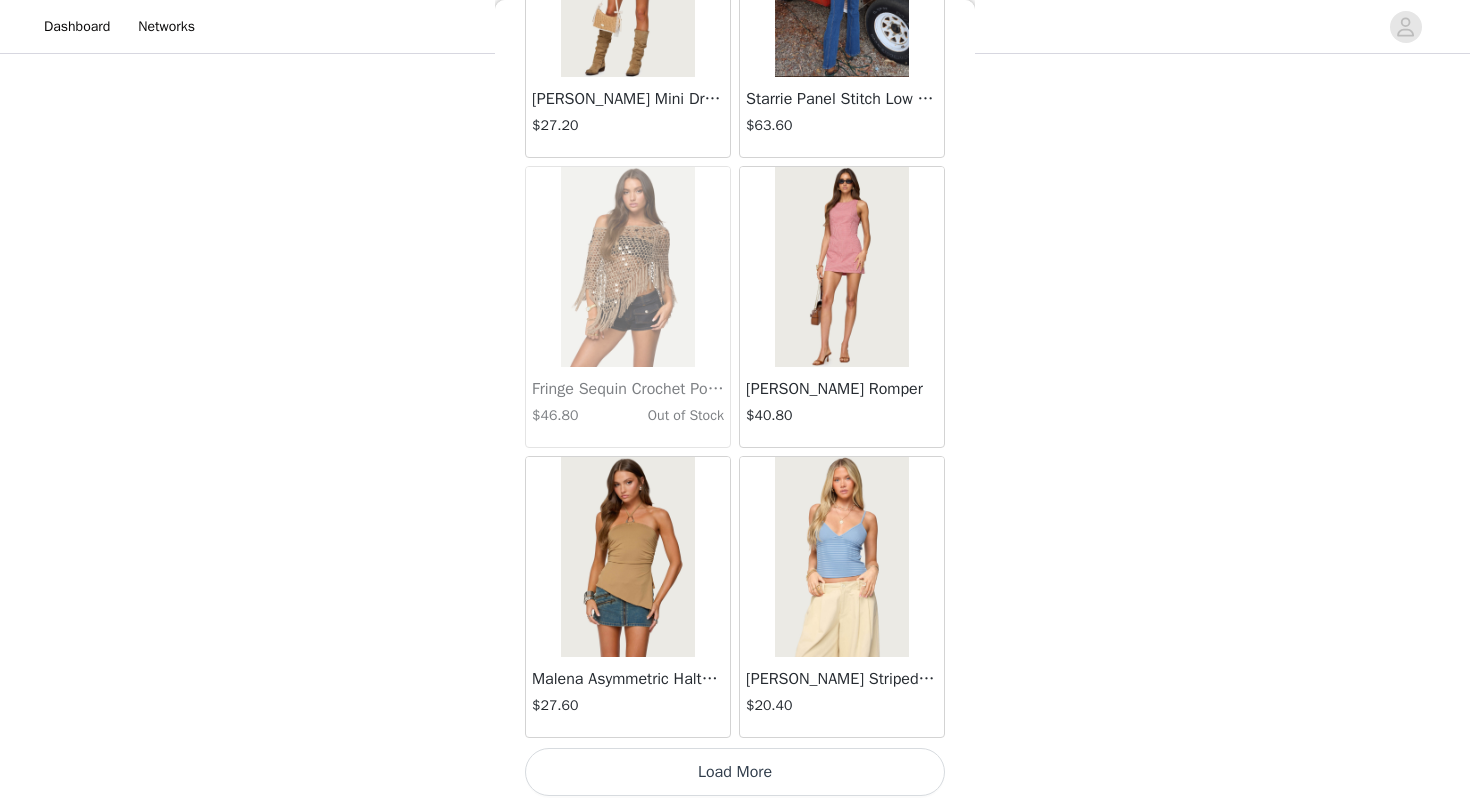 scroll, scrollTop: 16762, scrollLeft: 0, axis: vertical 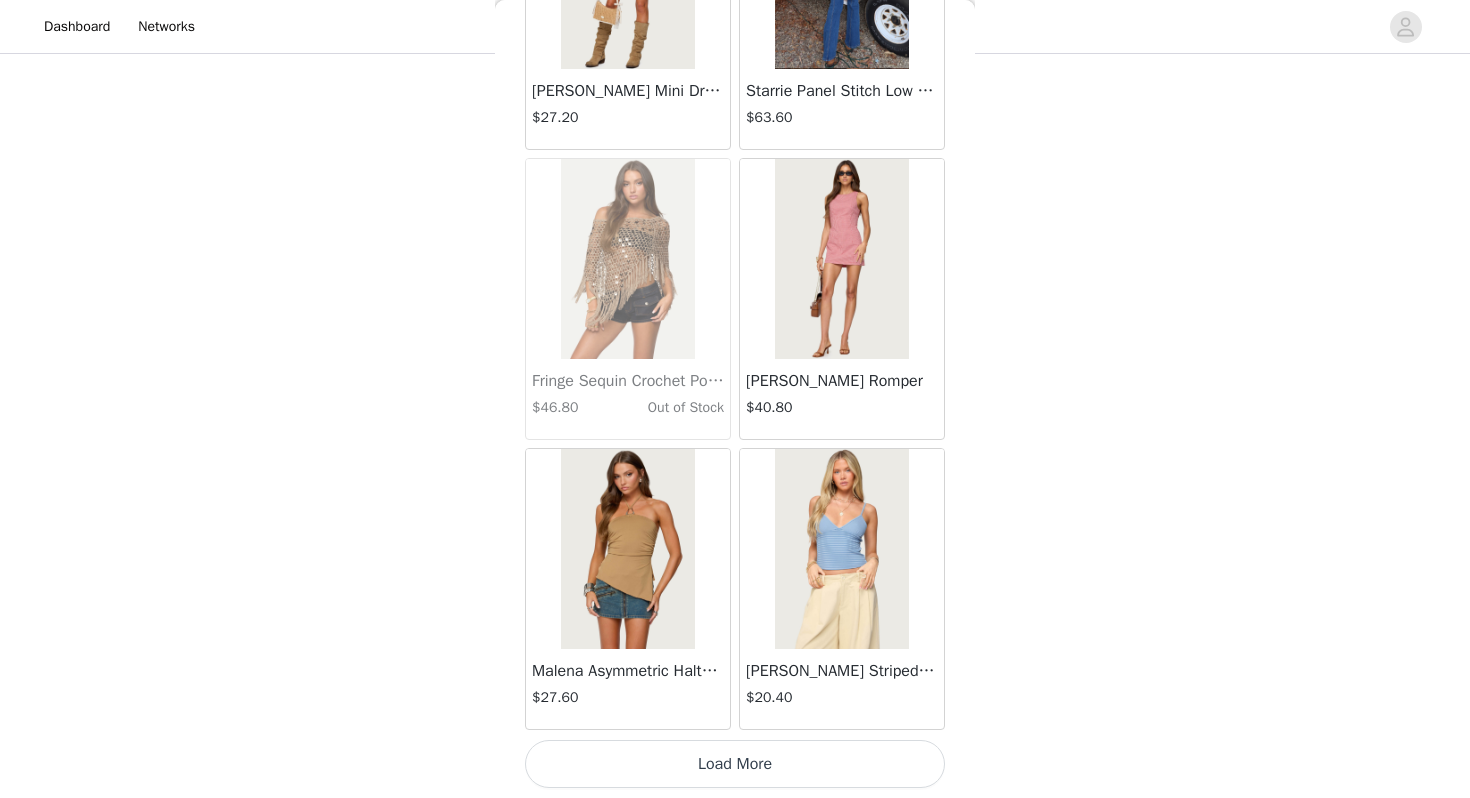click on "Load More" at bounding box center [735, 764] 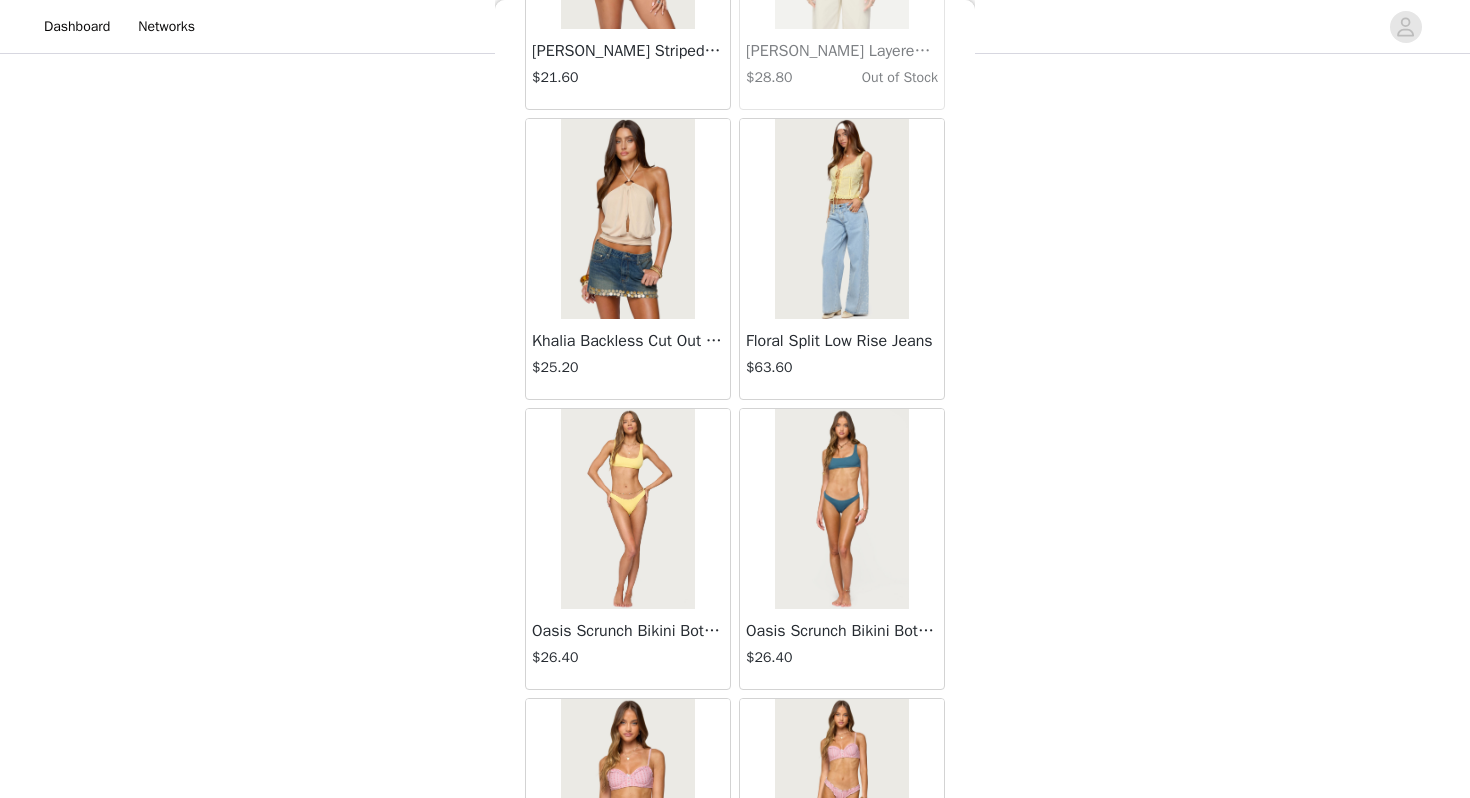 scroll, scrollTop: 19662, scrollLeft: 0, axis: vertical 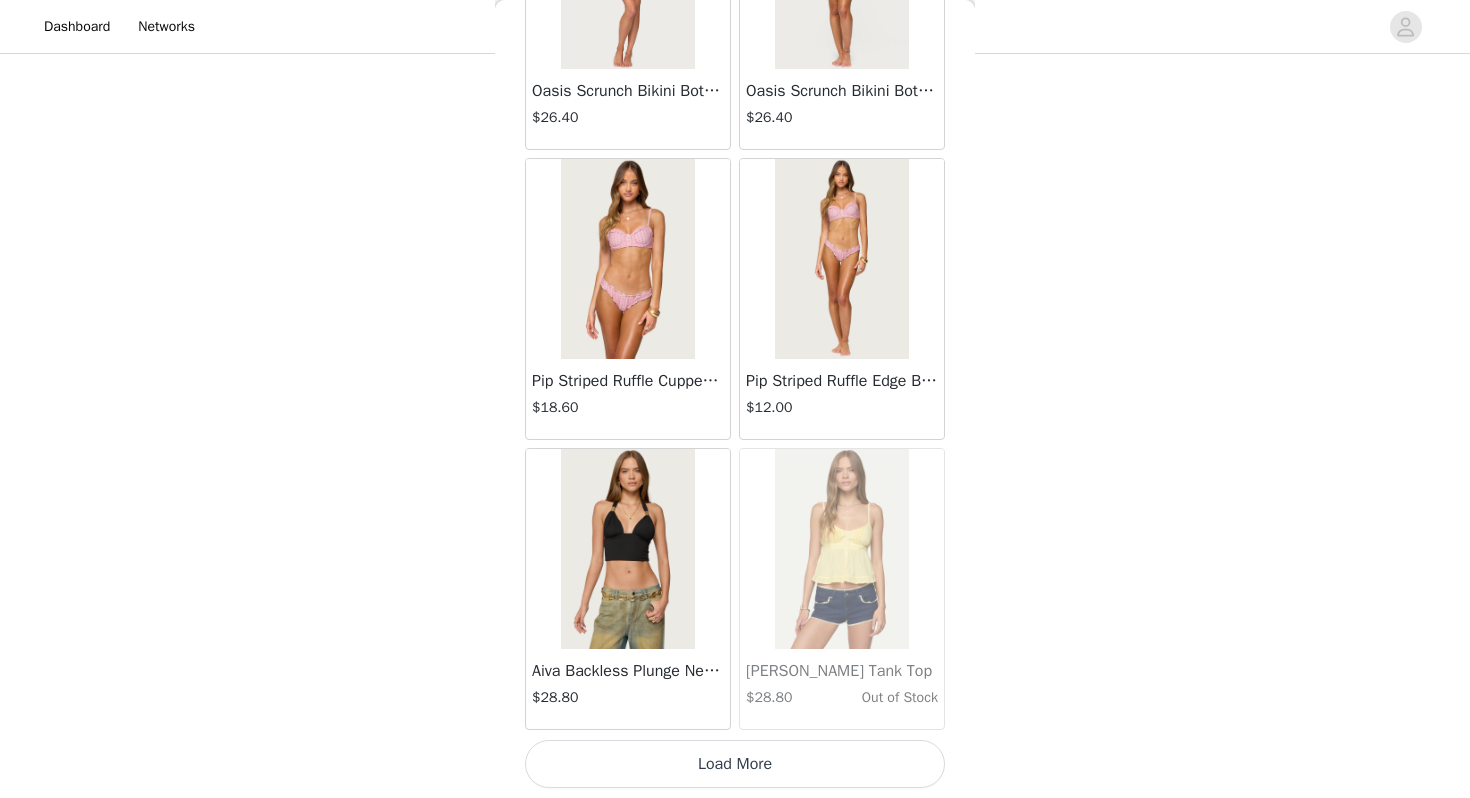 click on "Load More" at bounding box center [735, 764] 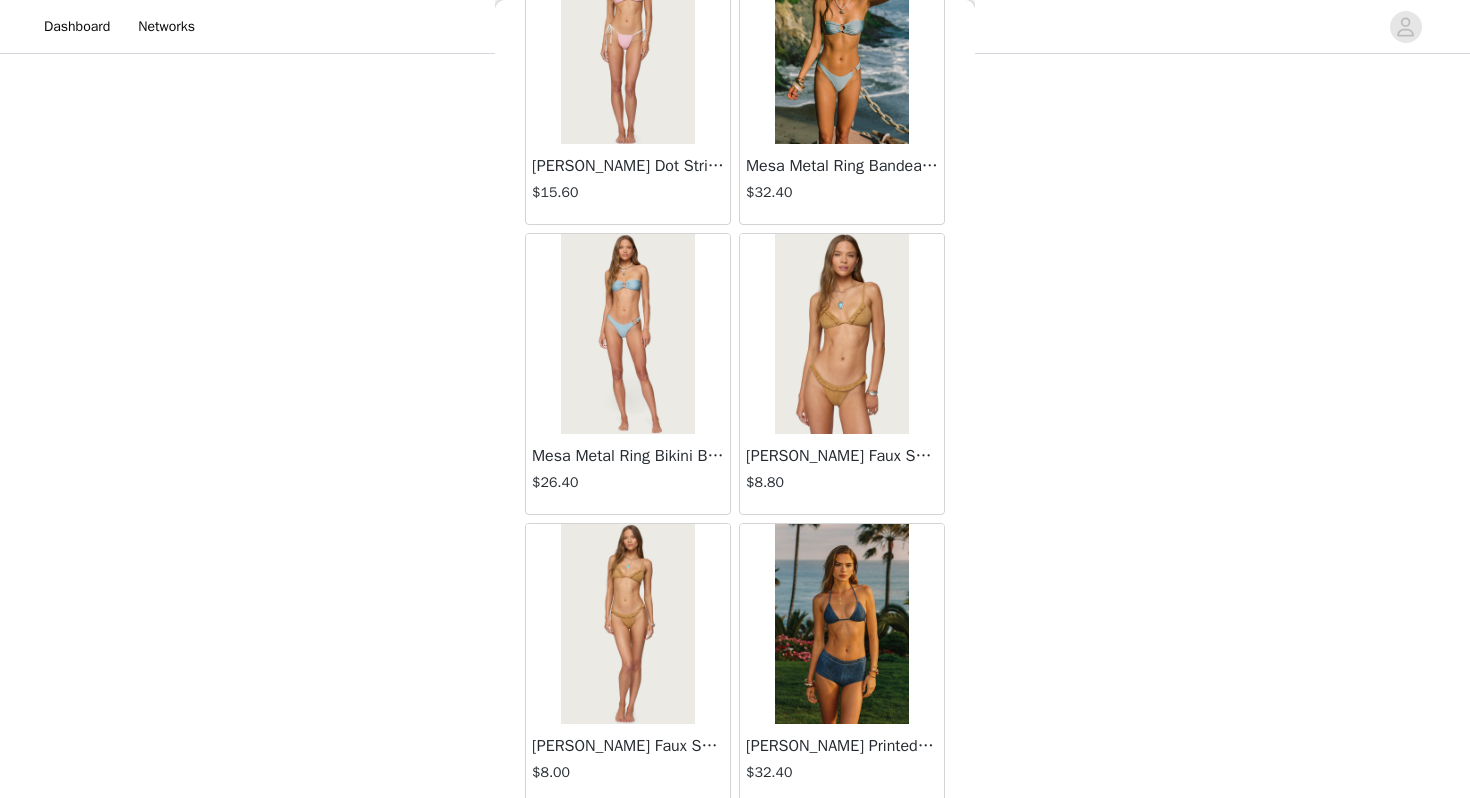 scroll, scrollTop: 22562, scrollLeft: 0, axis: vertical 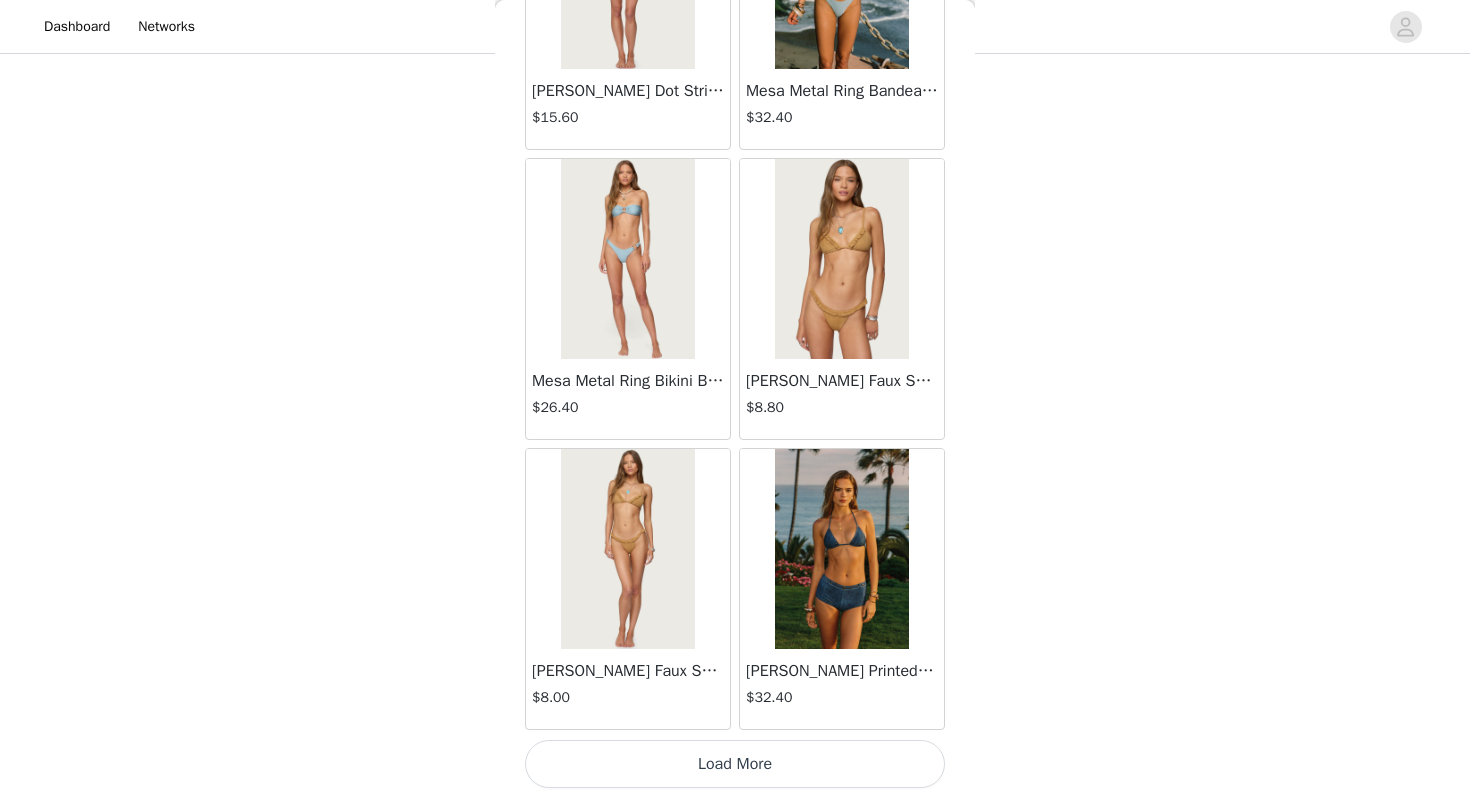 click on "Frayed Pleated Denim Mini Skort   $16.00       Klay Linen Look Pleated Mini Skort   $14.40       Contrast Lace Asymmetric Off Shoulder Top   $14.40       Reeve Split Front Sheer Mesh Top   $28.80       Zigzag Stripe Shorts   $22.80       Astra Beaded Sheer Strapless Top   $39.60       Beaded Floral Embroidered Tank Top   $38.40       San Diego Oversized T Shirt   $26.40       Talula Eyelet Babydoll Top   $17.60       Talula Eyelet Shorts   $16.80       Polka Dot Tailored Button Up Shirt   $37.20       Tiger Flower Off Shoulder Top   $25.20       Tiger Flower Mini Skort   $27.60       Delphine Off Shoulder Chiffon Romper   $54.00       Enya Fringed Sheer Mesh Top   $36.00       Enya Ruched Ruffle Mesh Mini Skirt   $31.20       Quincy Studded Low Rise Jeans   $64.80       Fiora One Shoulder Cutout Mini Dress   $43.20       Olesia Tie Belt Denim Shorts   $43.20       Leora Textured Floral Babydoll Top   $32.40       Pia Sequin Floral Backless Top   $36.00       Leora Textured Floral Mini Skirt   $33.60" at bounding box center (735, -10834) 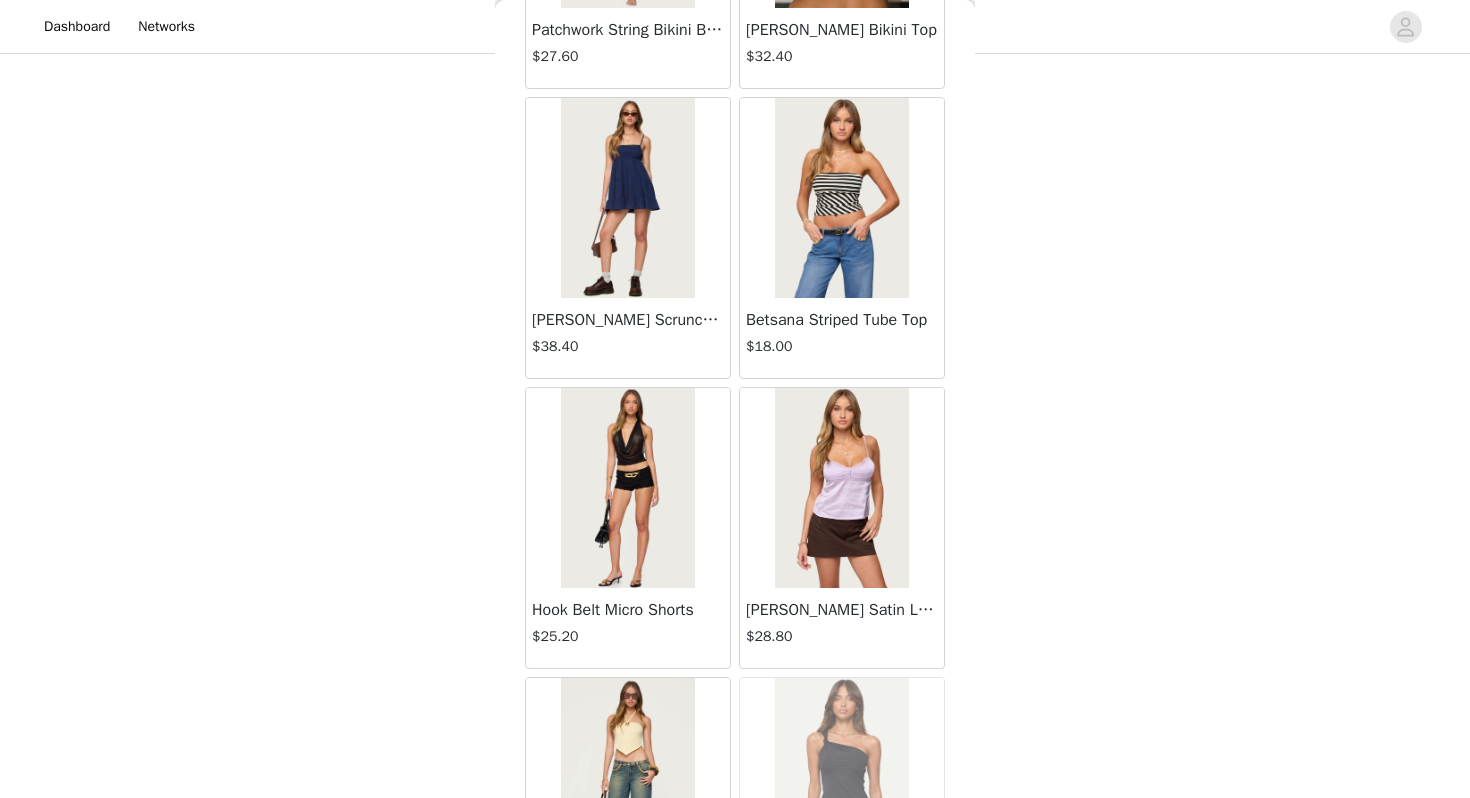 scroll, scrollTop: 25203, scrollLeft: 0, axis: vertical 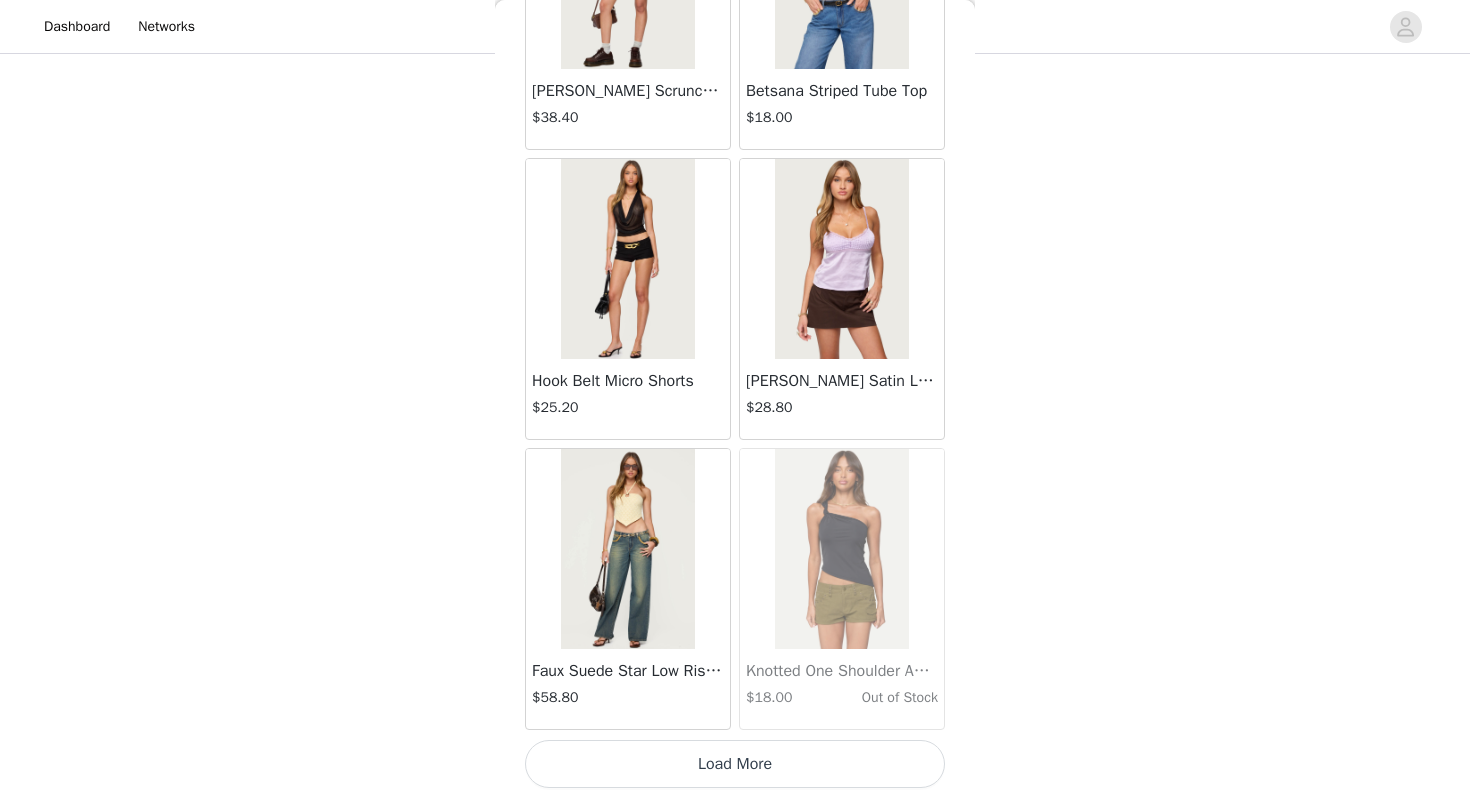 click on "Load More" at bounding box center [735, 764] 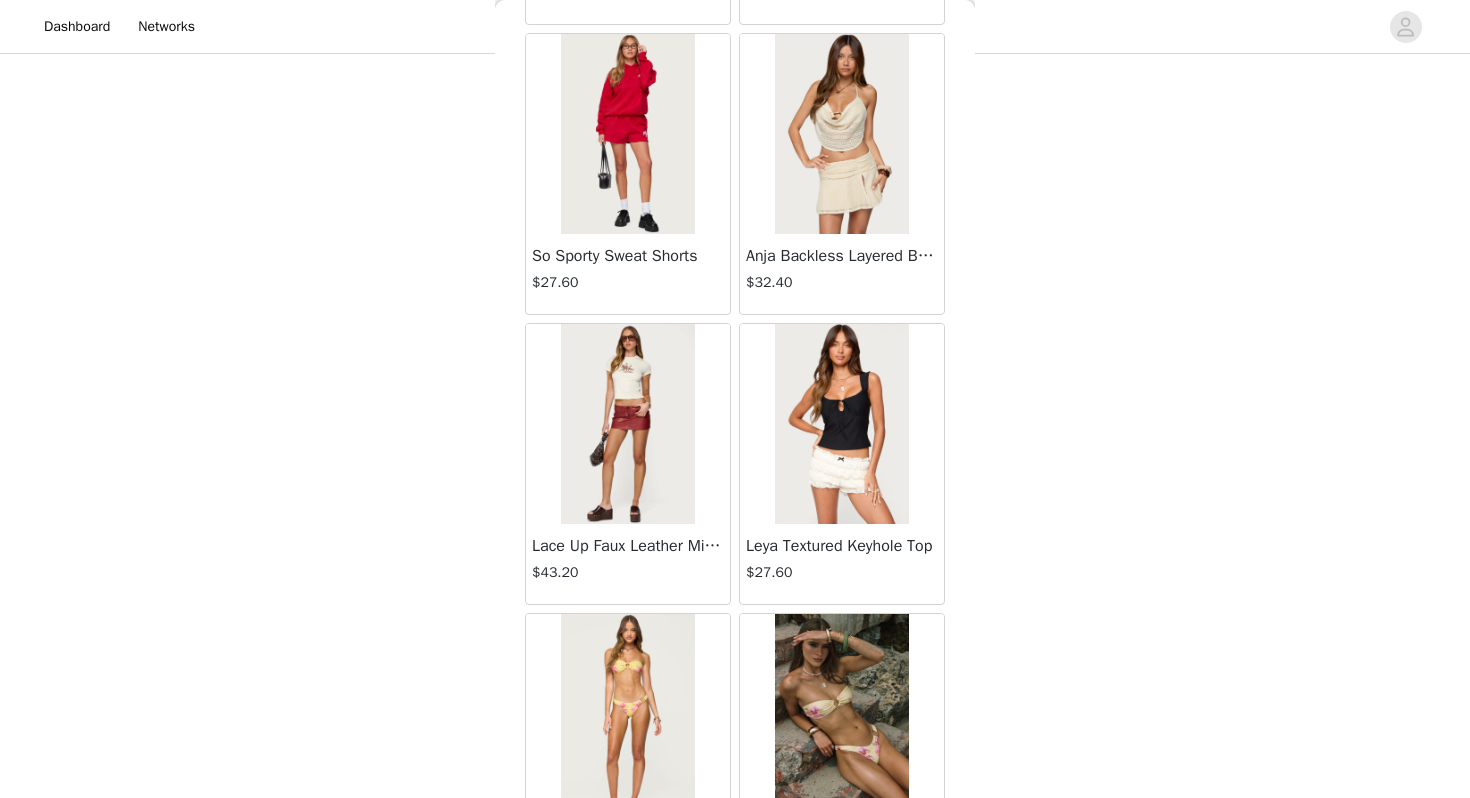 scroll, scrollTop: 28362, scrollLeft: 0, axis: vertical 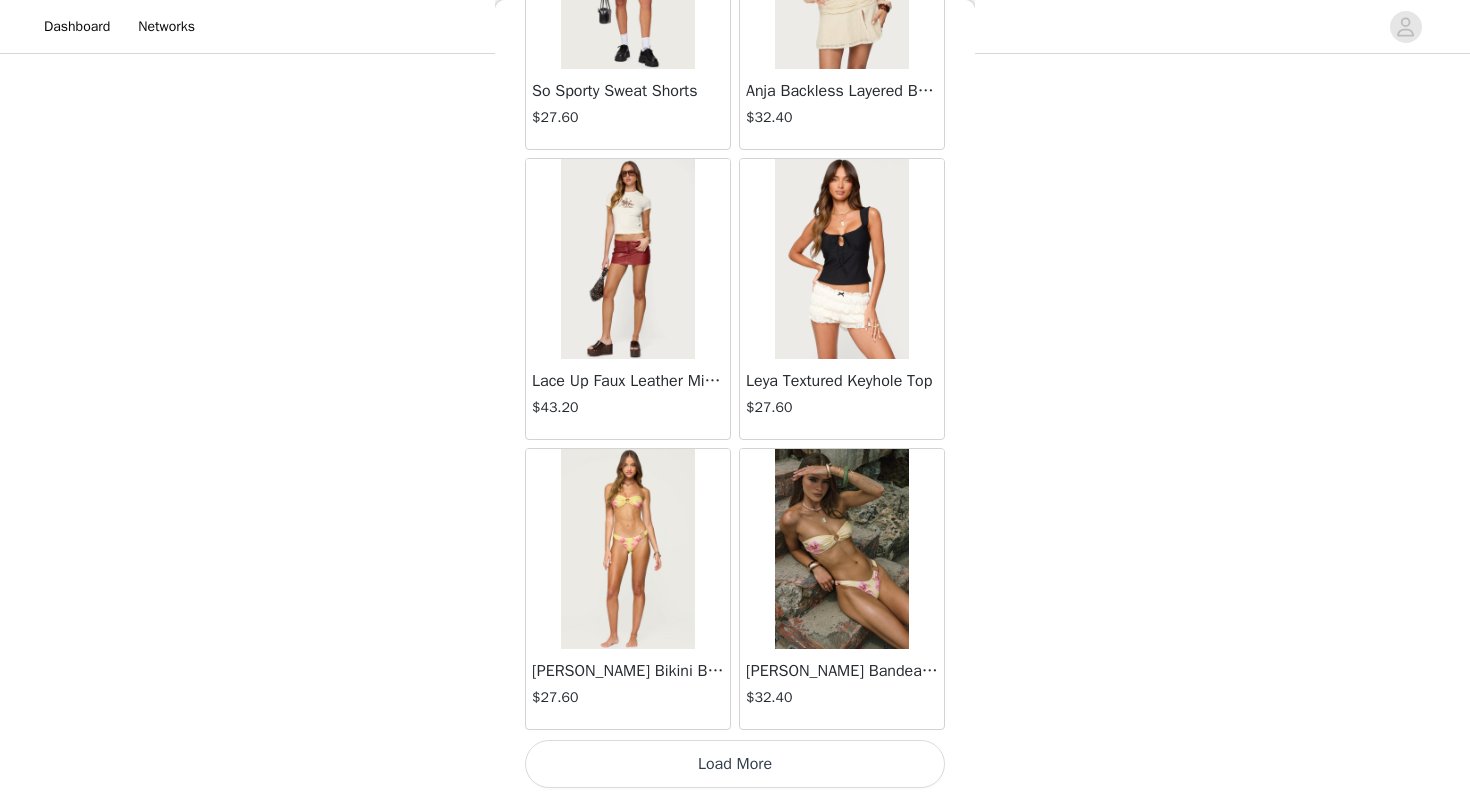 click on "Load More" at bounding box center [735, 764] 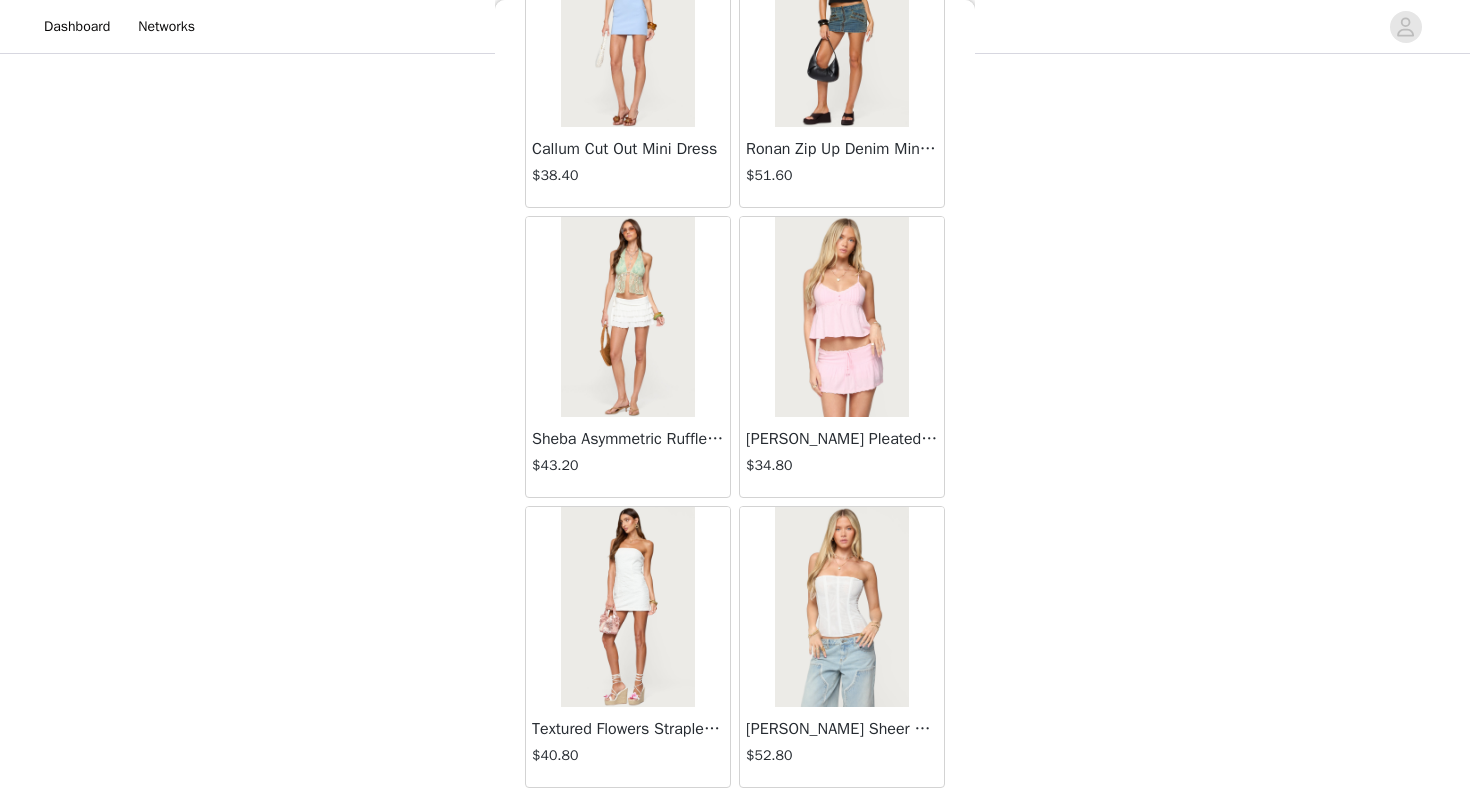scroll, scrollTop: 31262, scrollLeft: 0, axis: vertical 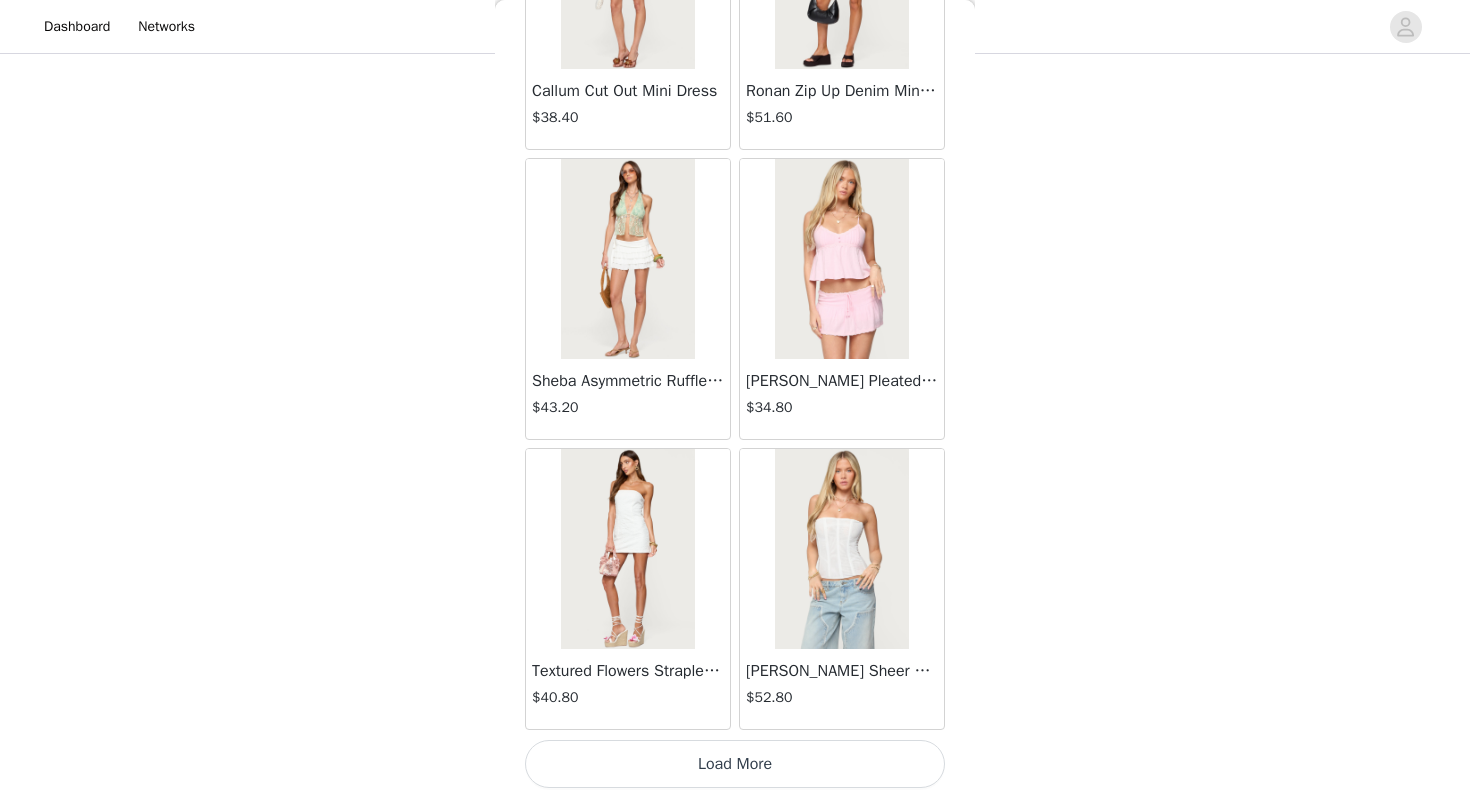click on "Load More" at bounding box center (735, 764) 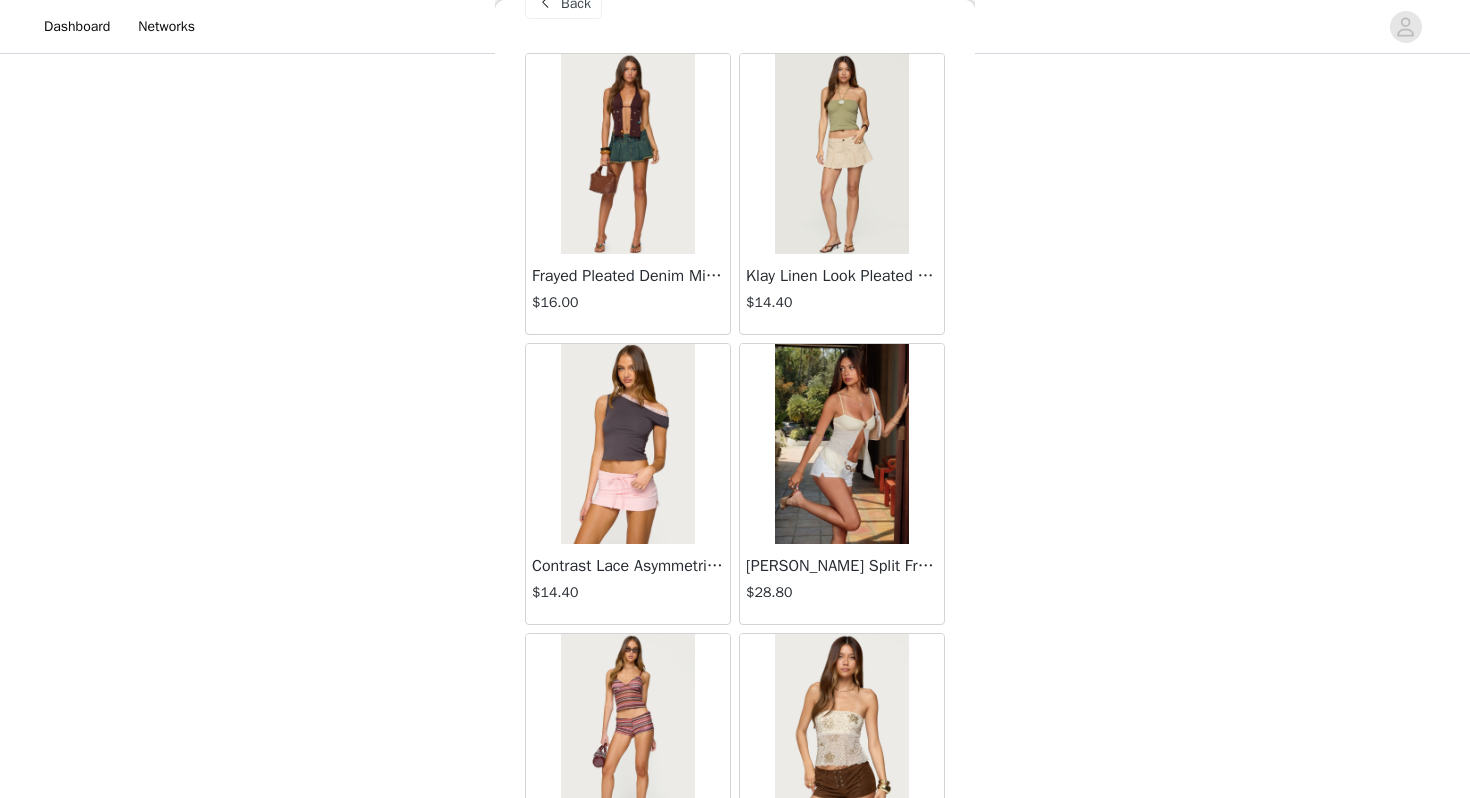 scroll, scrollTop: 0, scrollLeft: 0, axis: both 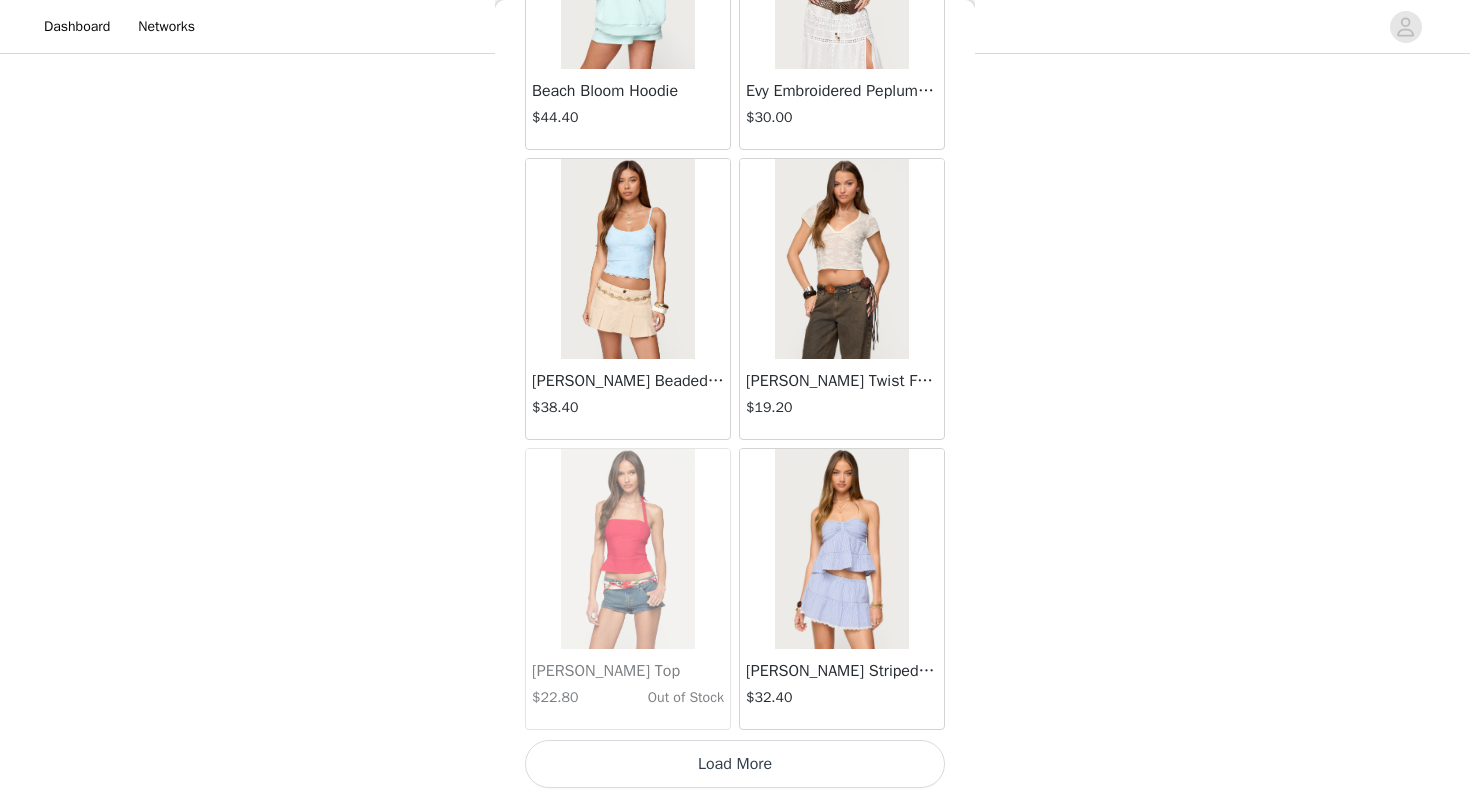 click on "Load More" at bounding box center [735, 764] 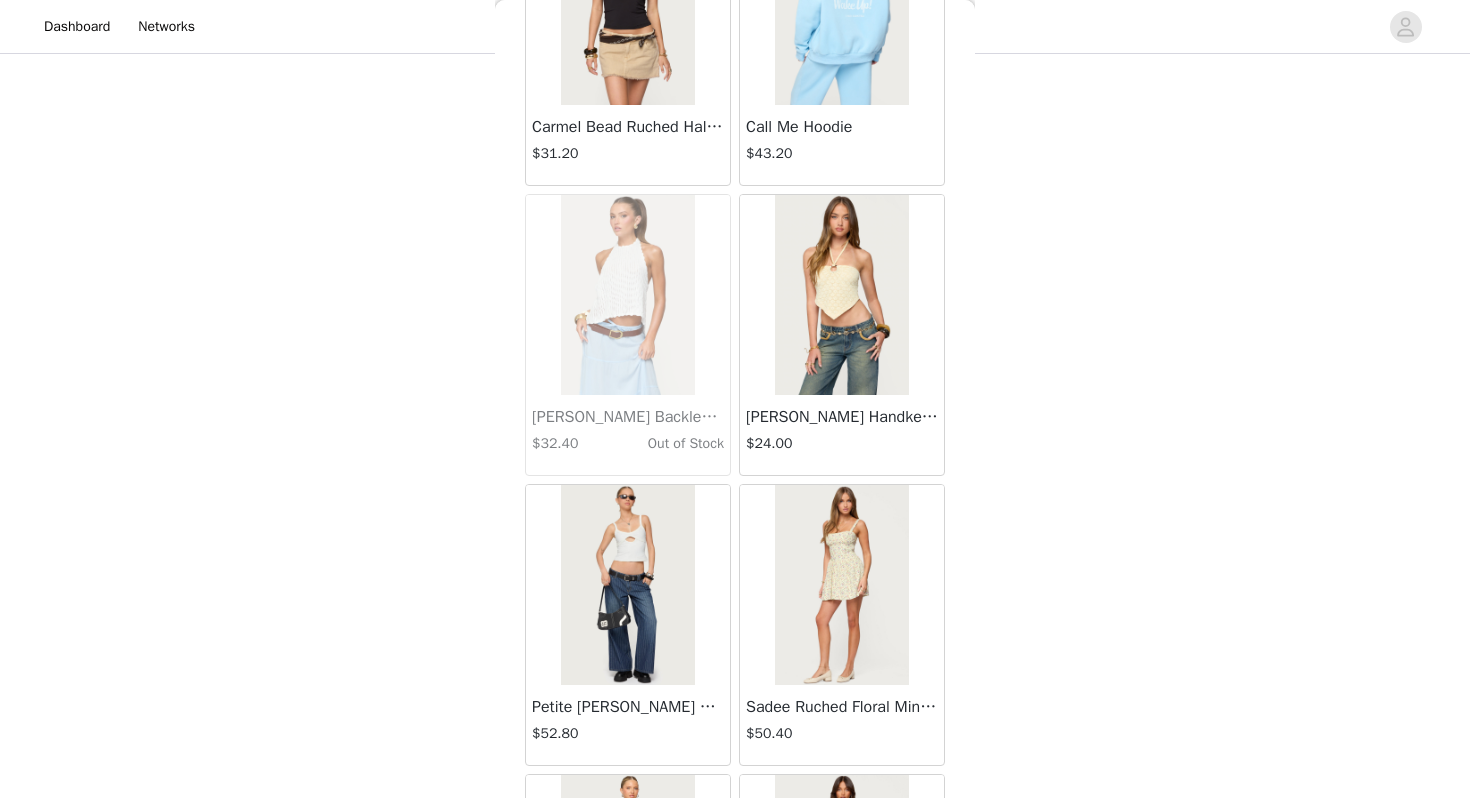 scroll, scrollTop: 37062, scrollLeft: 0, axis: vertical 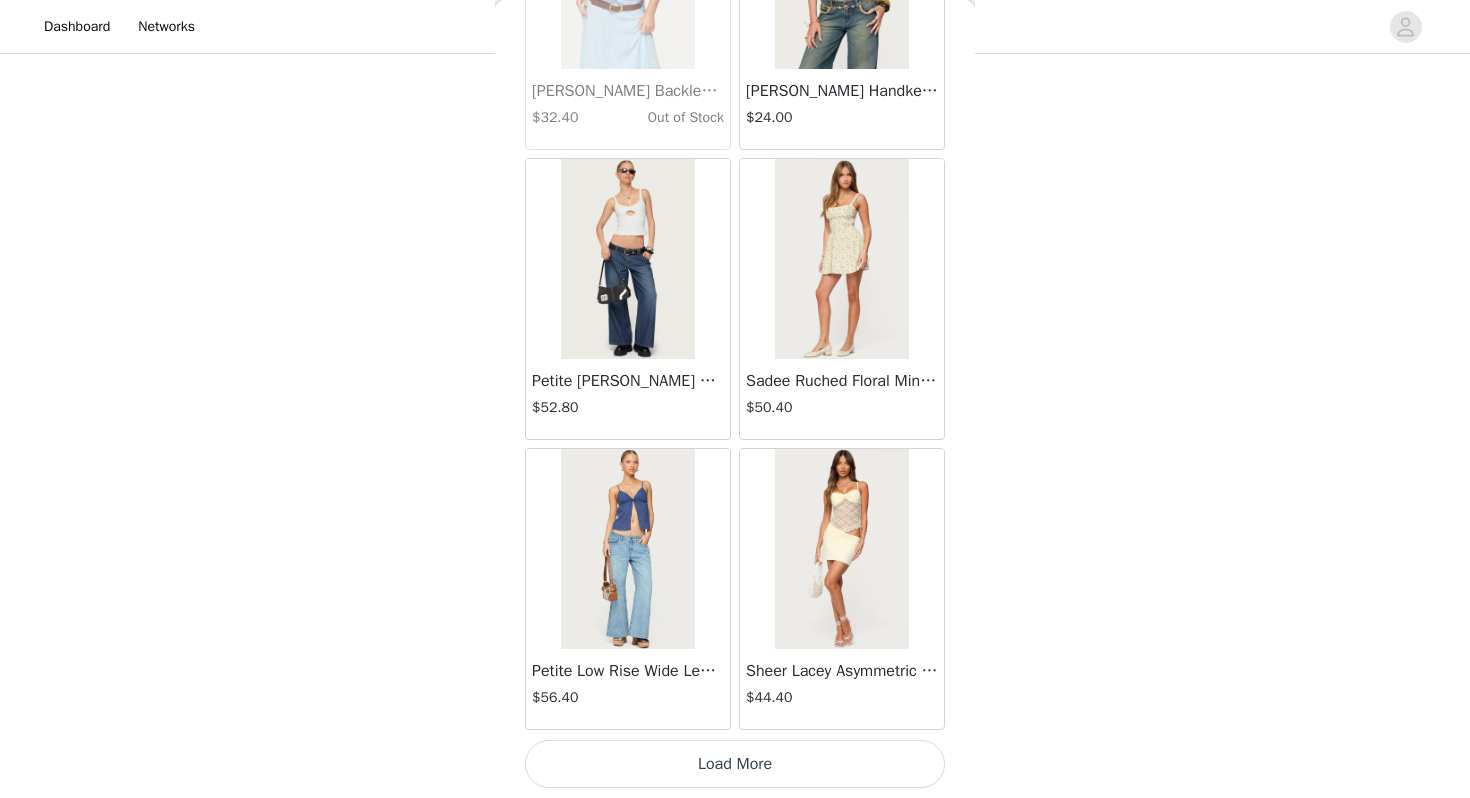 click on "Load More" at bounding box center [735, 764] 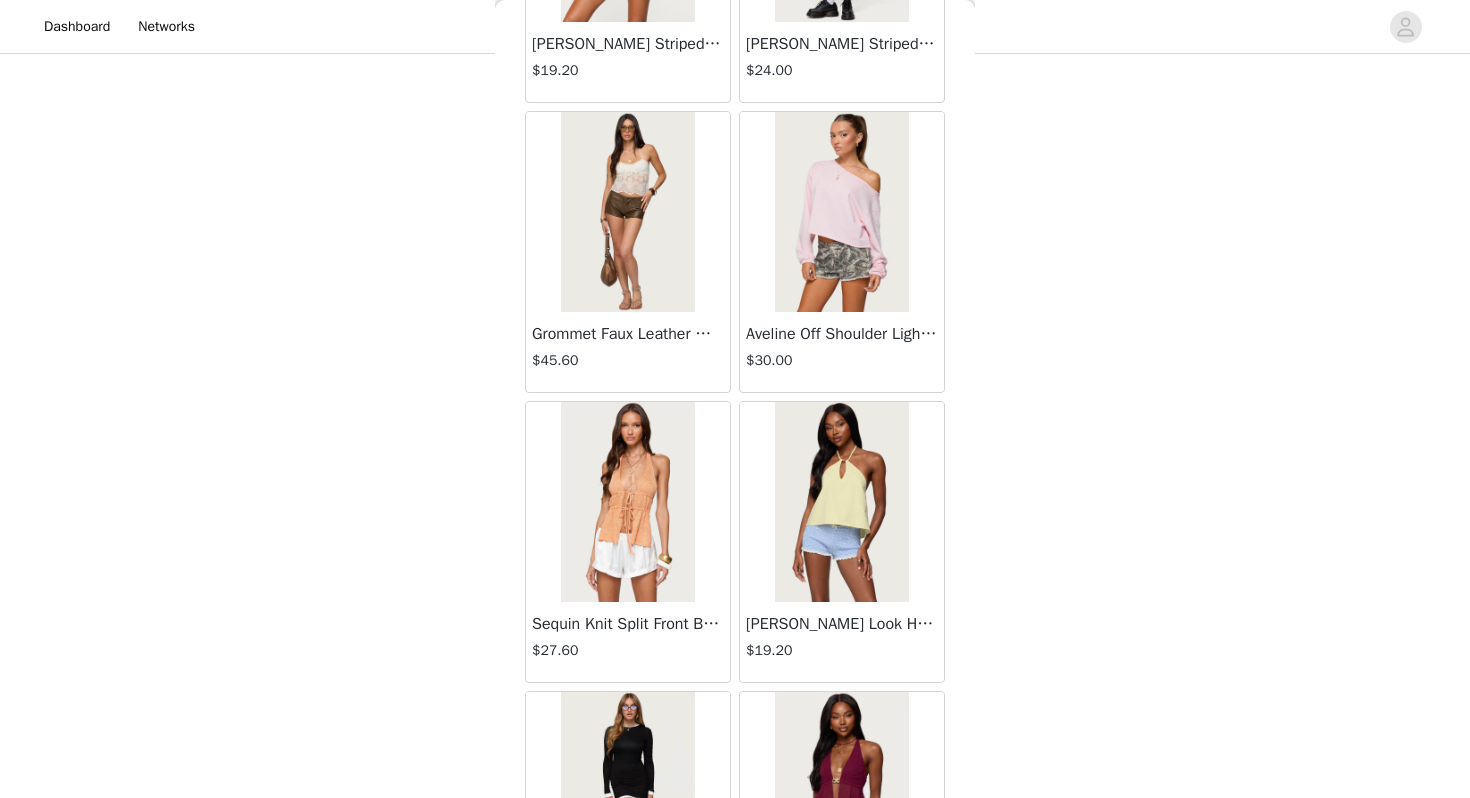 scroll, scrollTop: 39962, scrollLeft: 0, axis: vertical 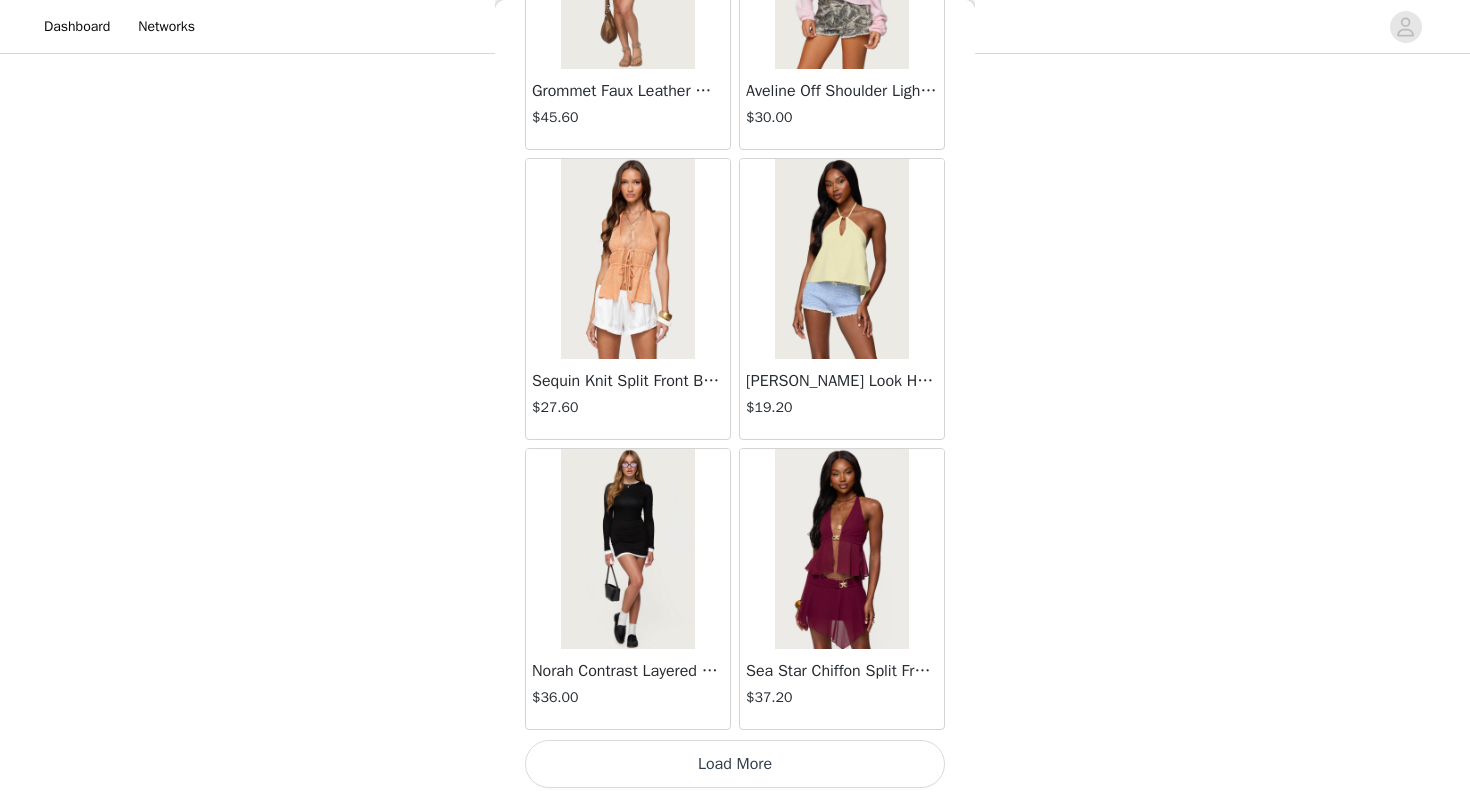 click on "Load More" at bounding box center [735, 764] 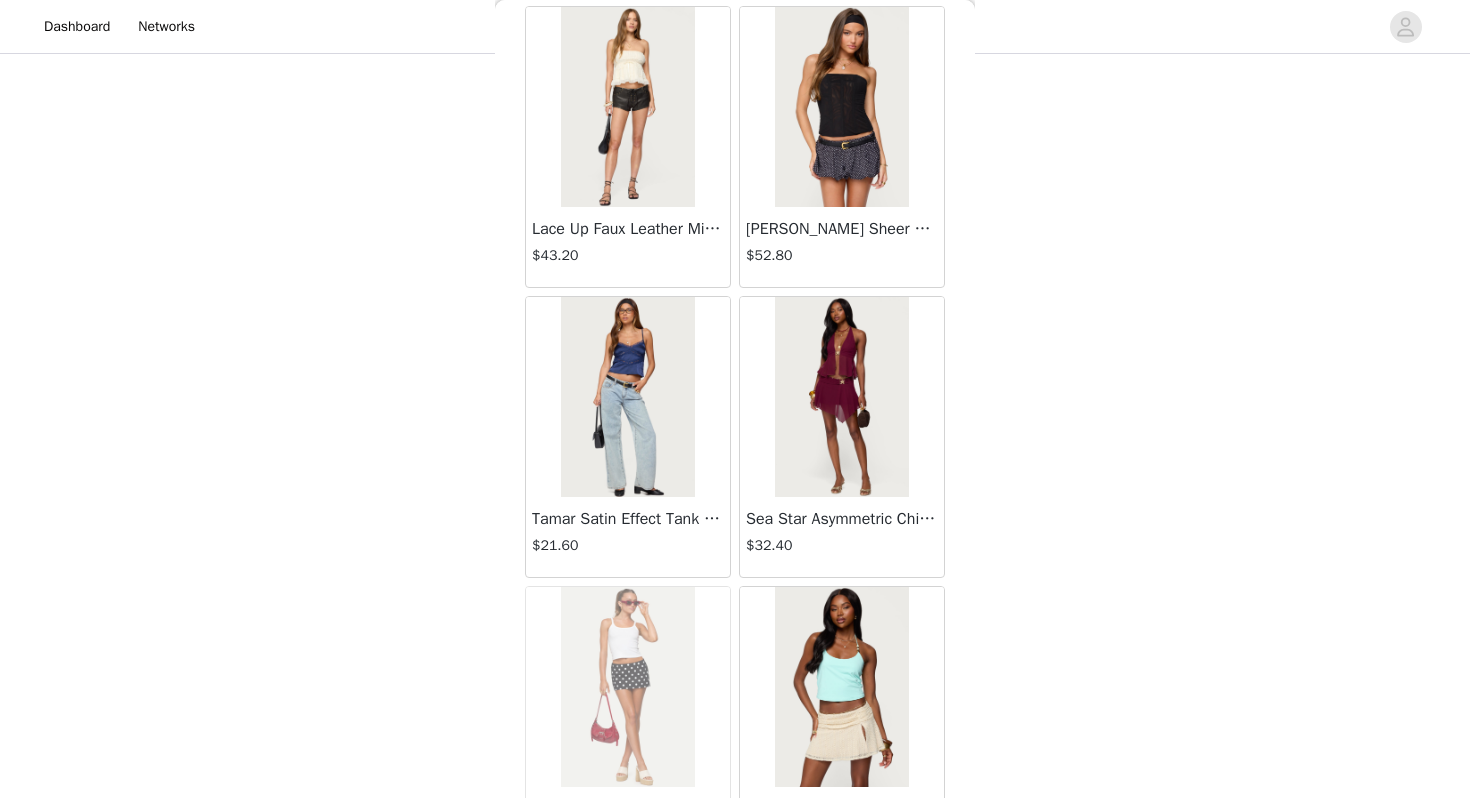 scroll, scrollTop: 42862, scrollLeft: 0, axis: vertical 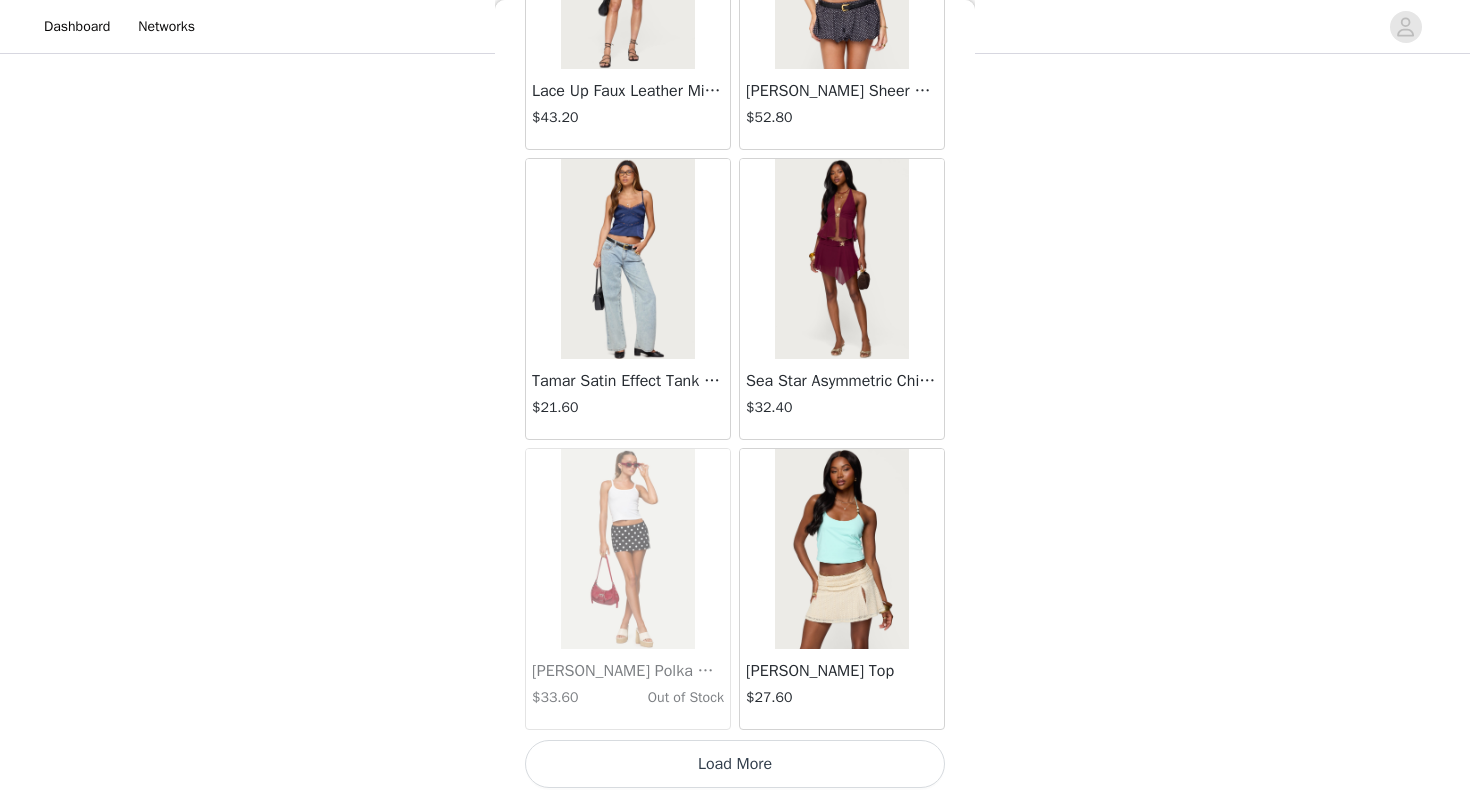 click on "Load More" at bounding box center (735, 764) 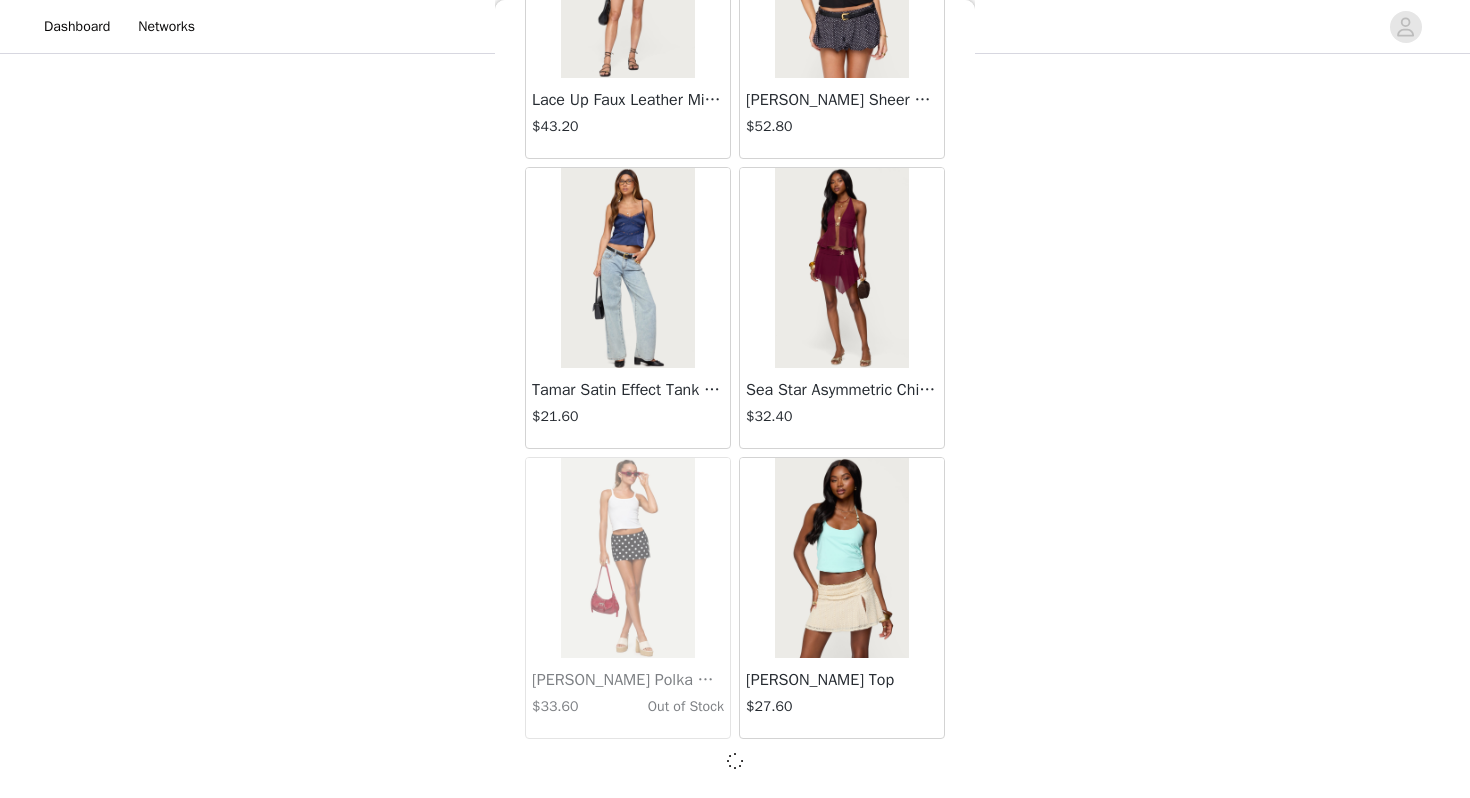 scroll, scrollTop: 42853, scrollLeft: 0, axis: vertical 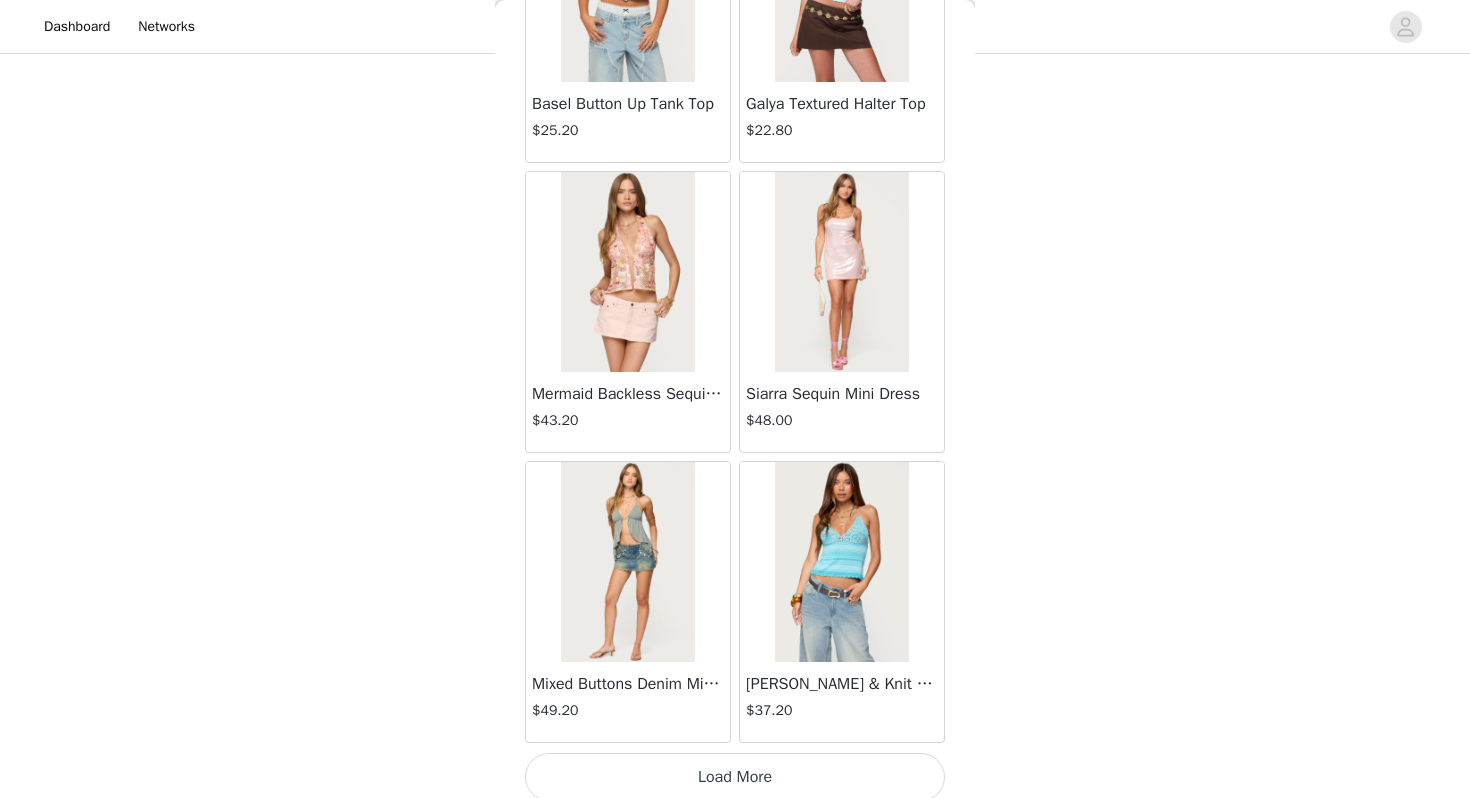 click on "Load More" at bounding box center (735, 777) 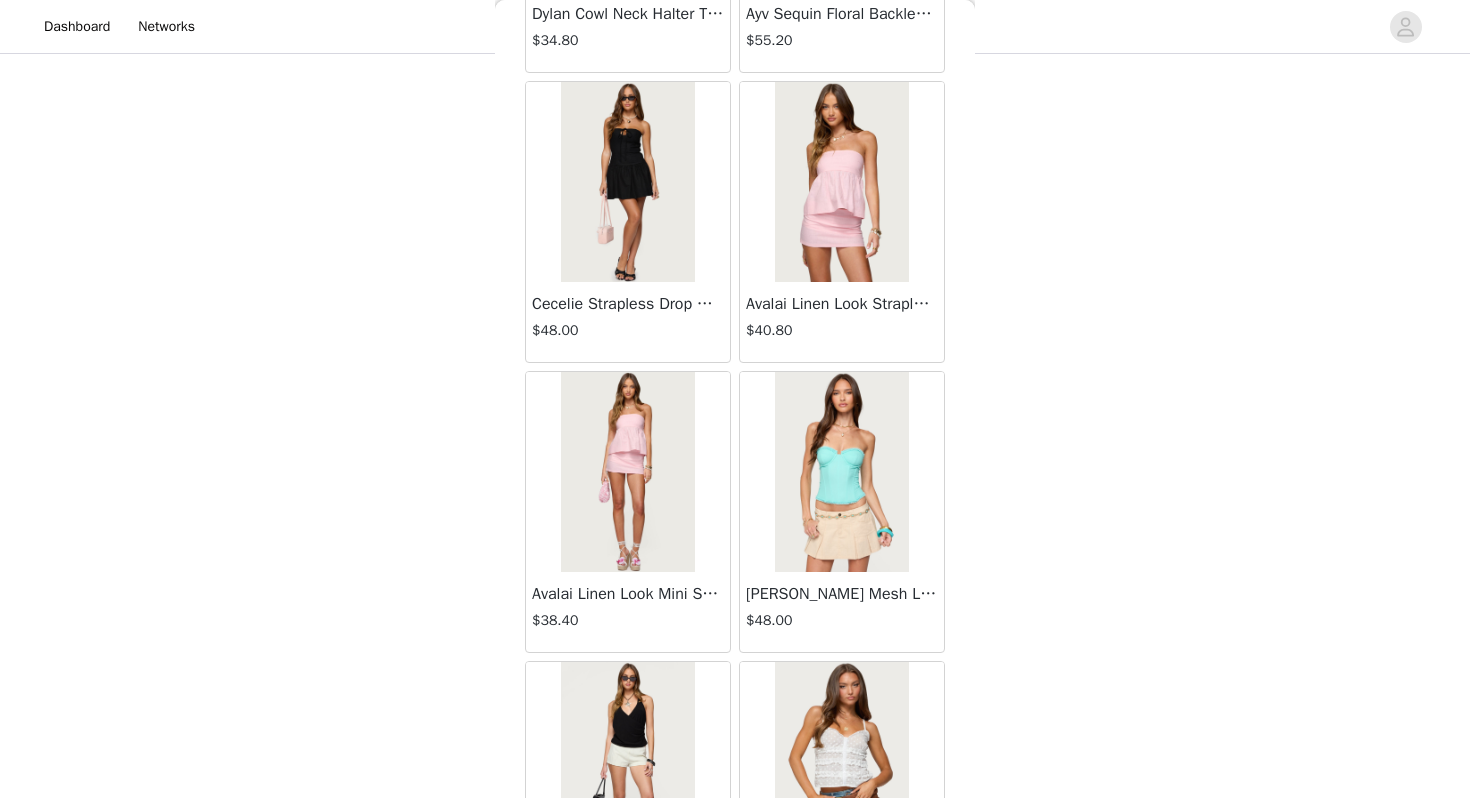 scroll, scrollTop: 48662, scrollLeft: 0, axis: vertical 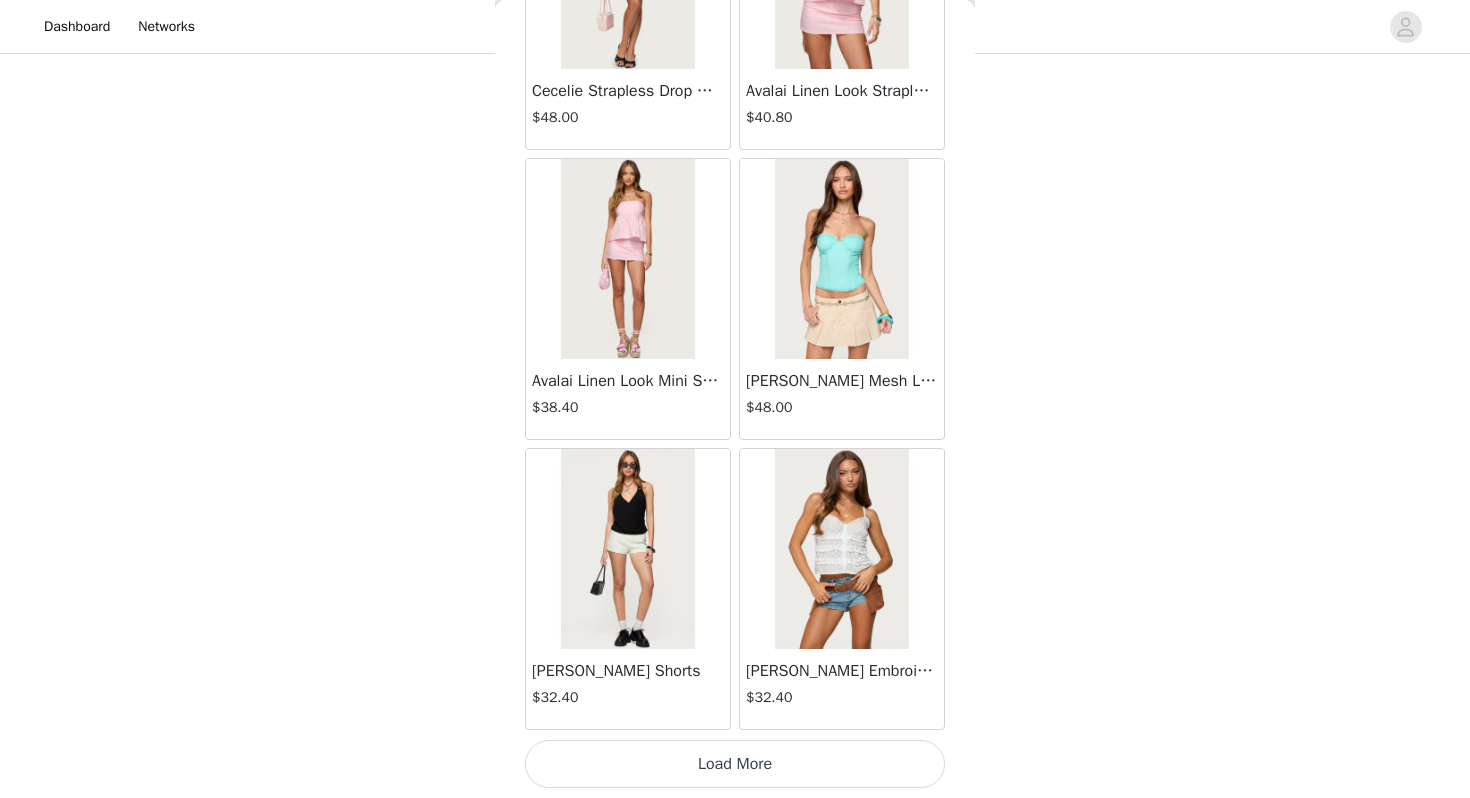 click on "Load More" at bounding box center (735, 764) 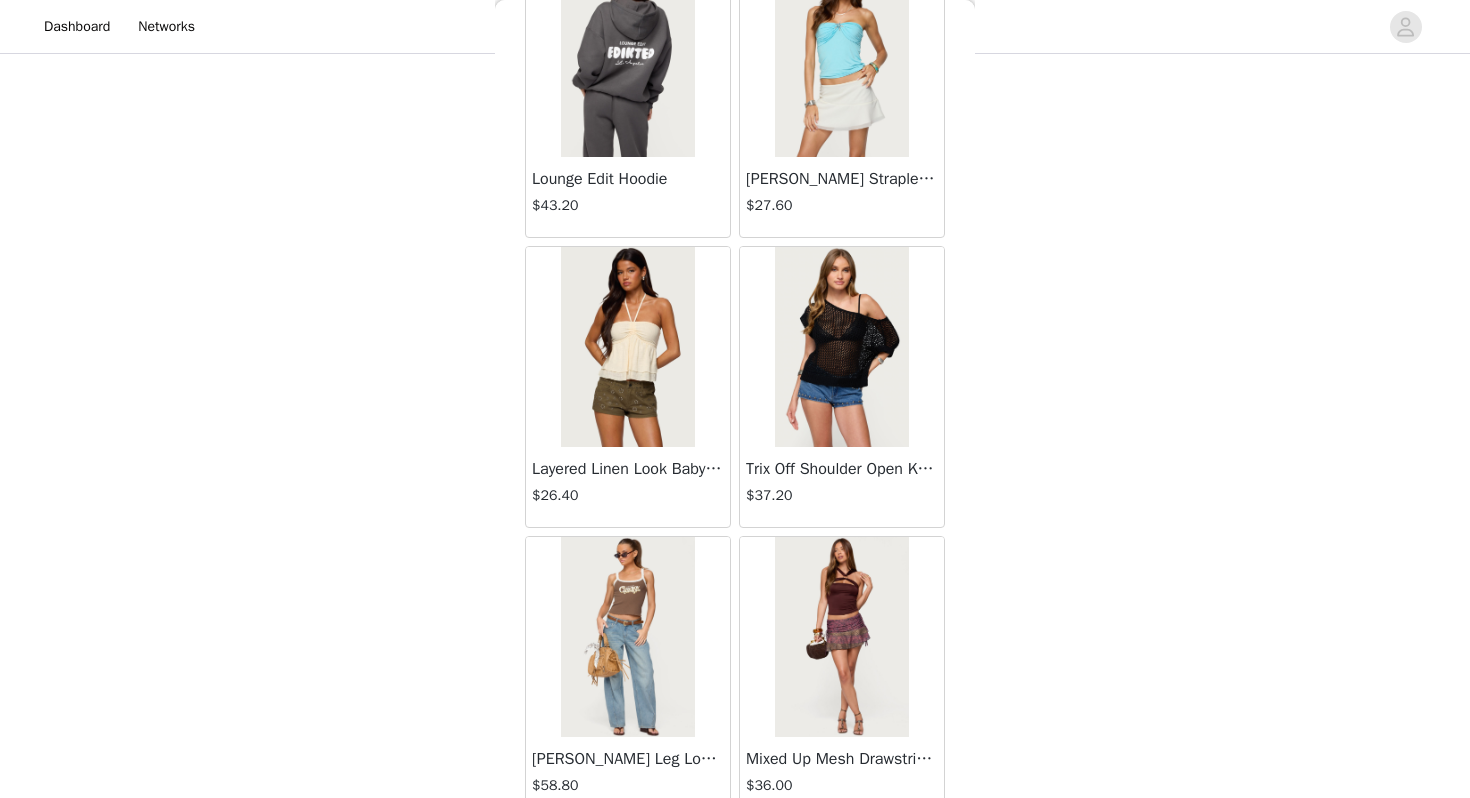 scroll, scrollTop: 51562, scrollLeft: 0, axis: vertical 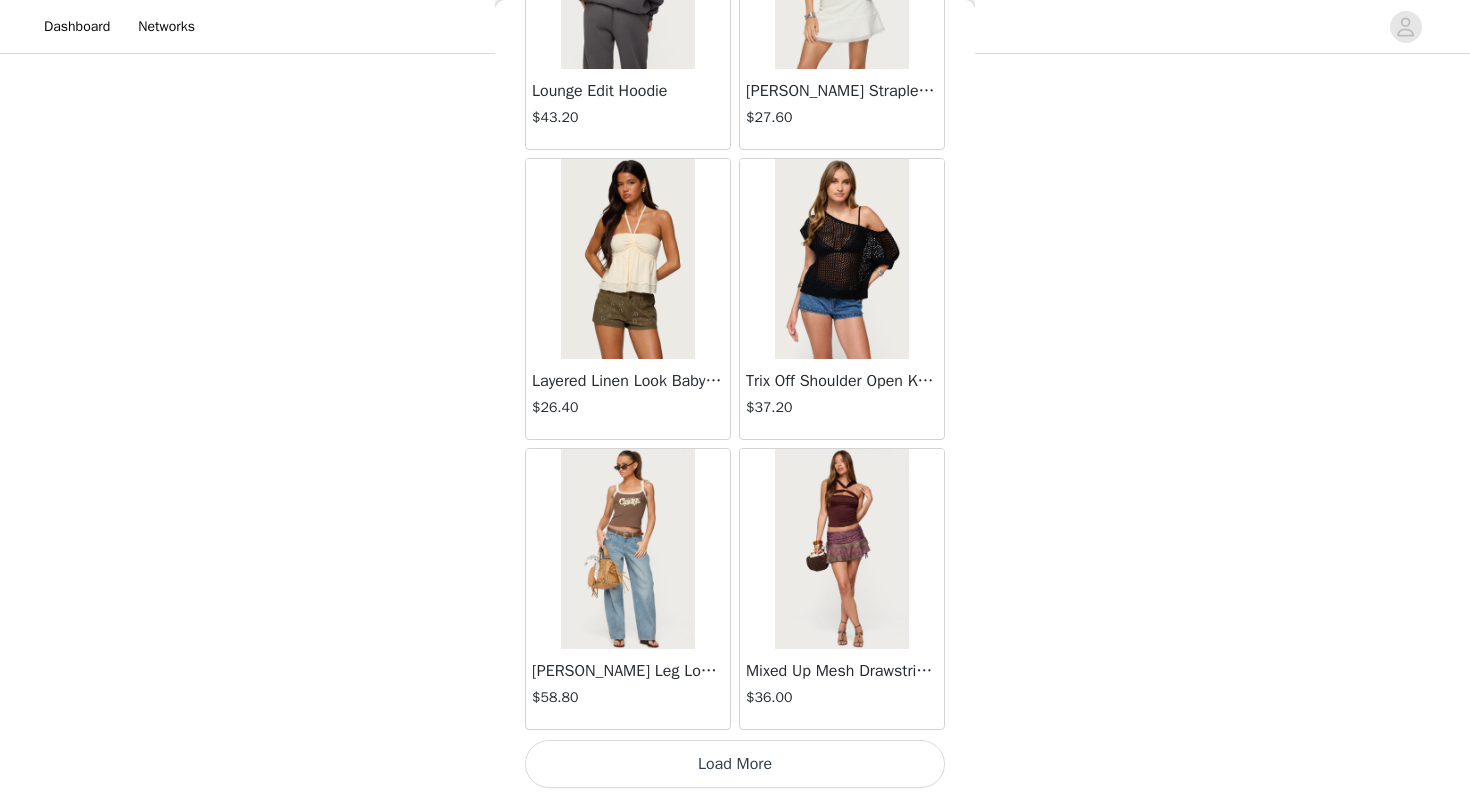 click on "Load More" at bounding box center [735, 764] 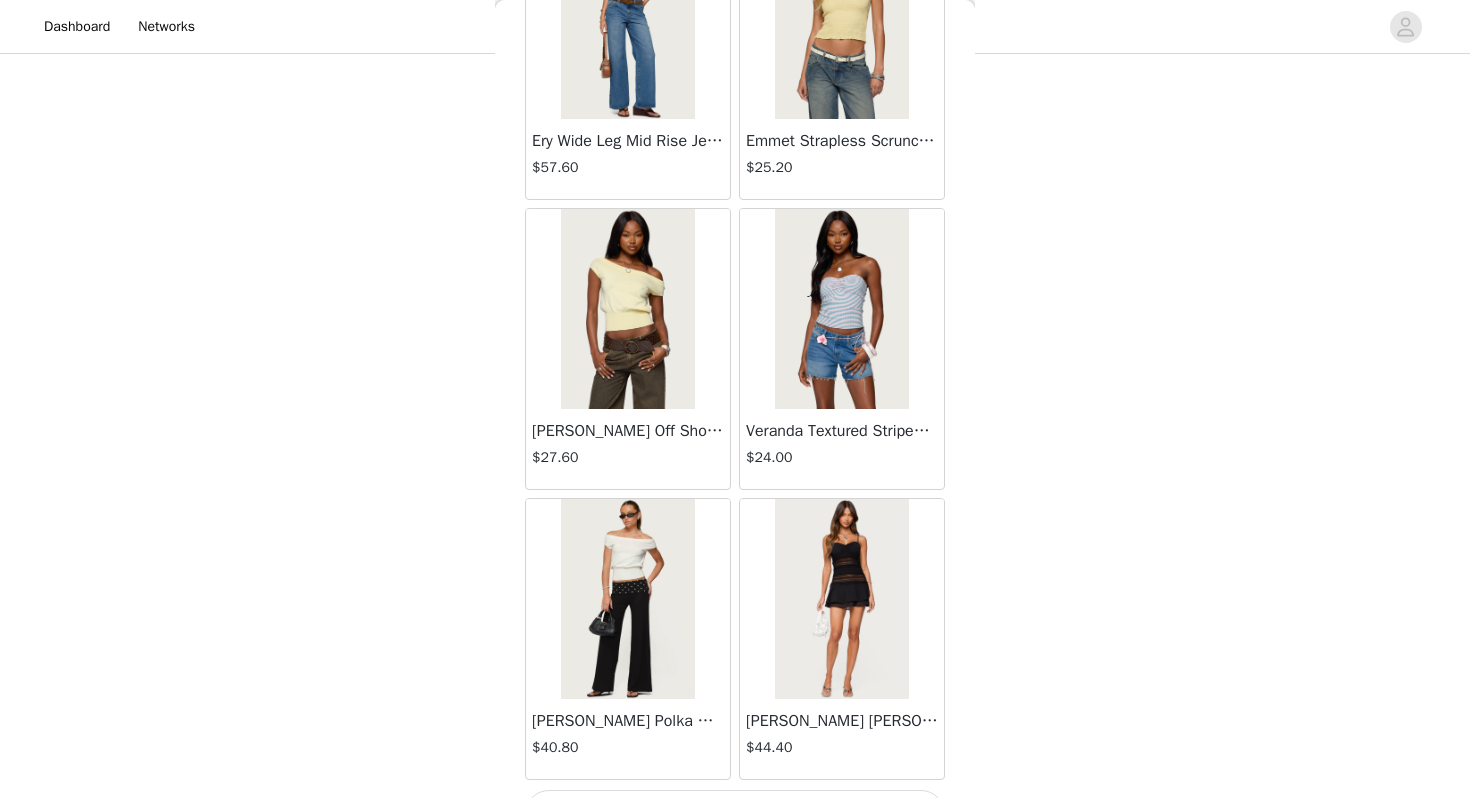 scroll, scrollTop: 54462, scrollLeft: 0, axis: vertical 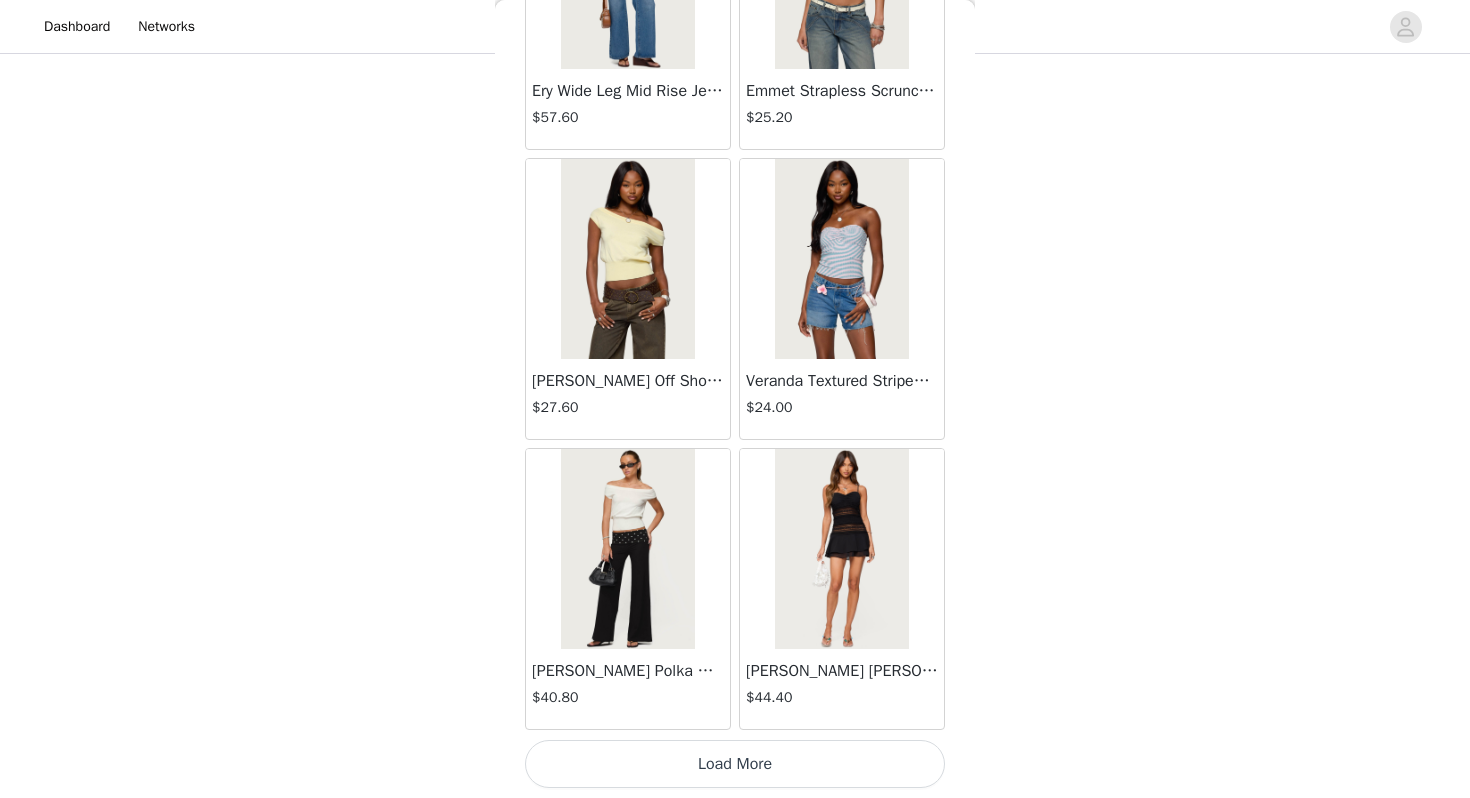 click on "Load More" at bounding box center (735, 764) 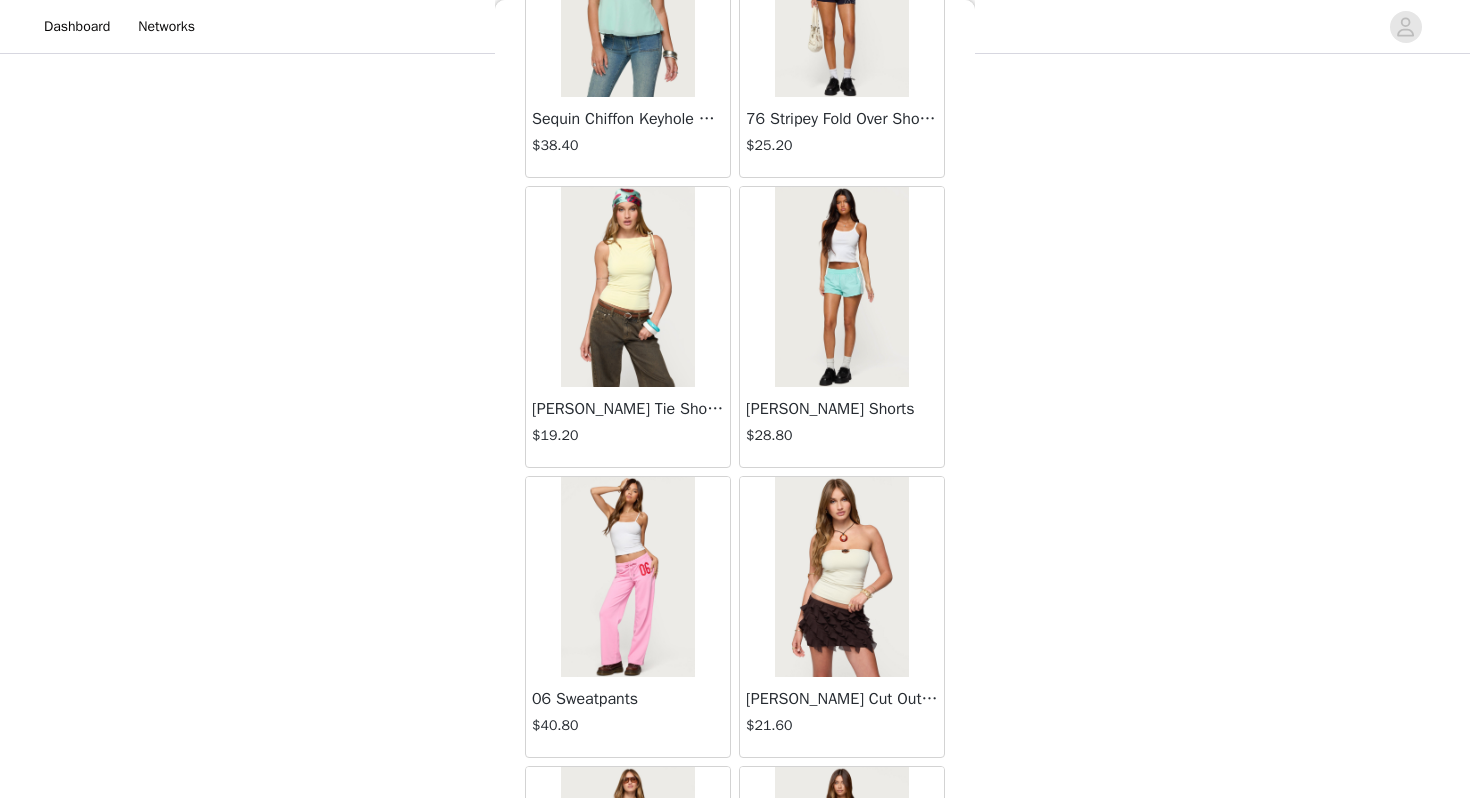 scroll, scrollTop: 57362, scrollLeft: 0, axis: vertical 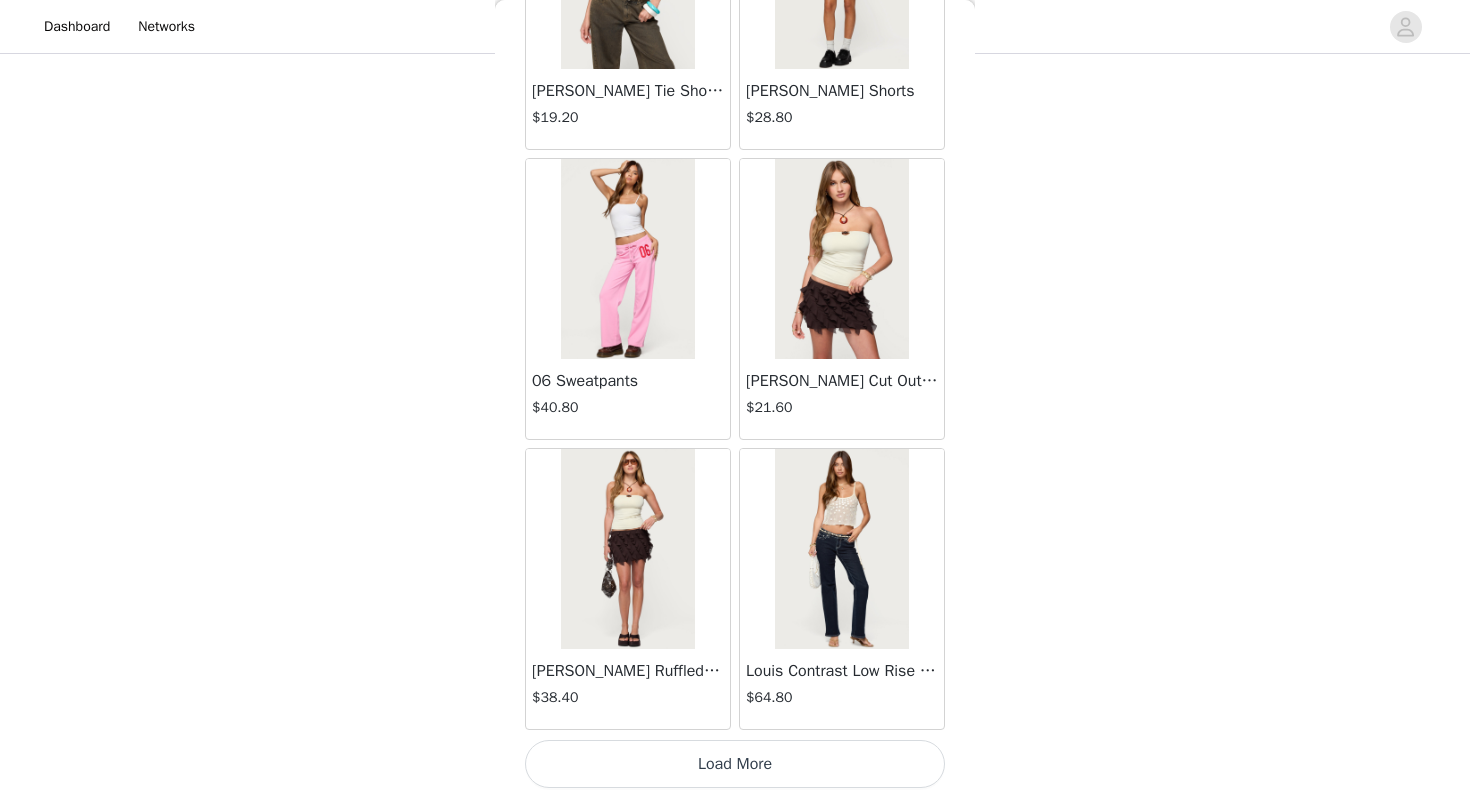 click on "Load More" at bounding box center (735, 764) 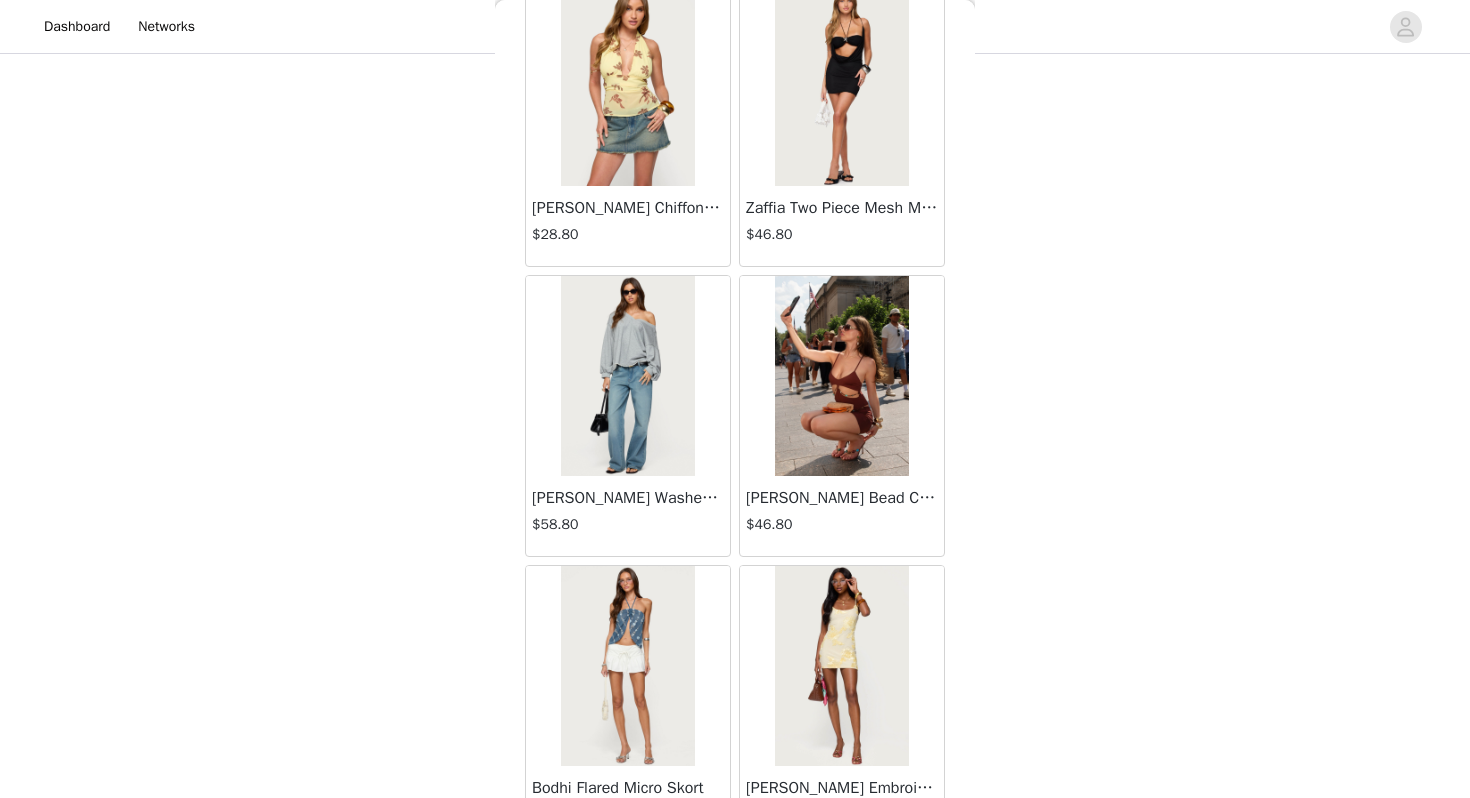 scroll, scrollTop: 60262, scrollLeft: 0, axis: vertical 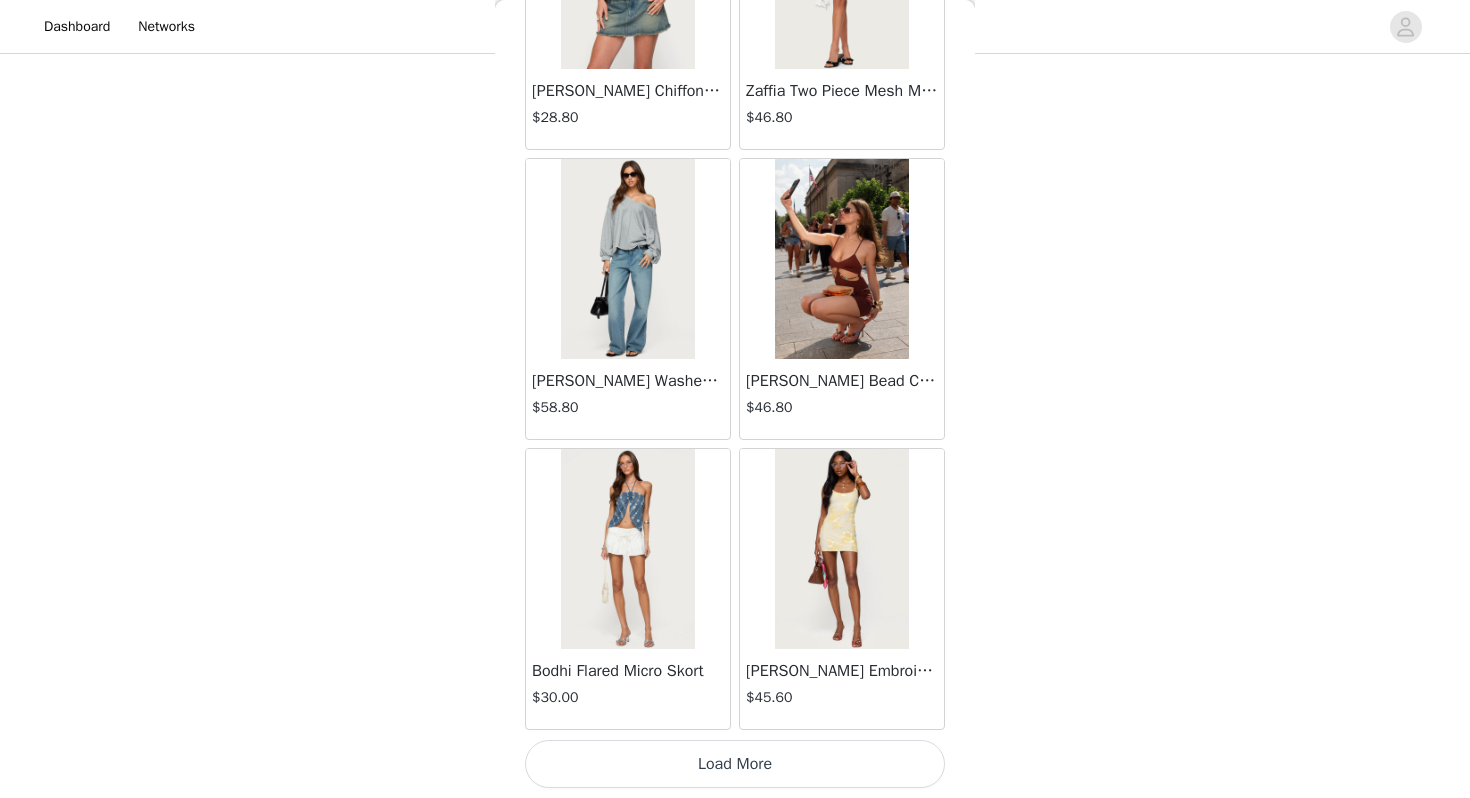 click on "Load More" at bounding box center (735, 764) 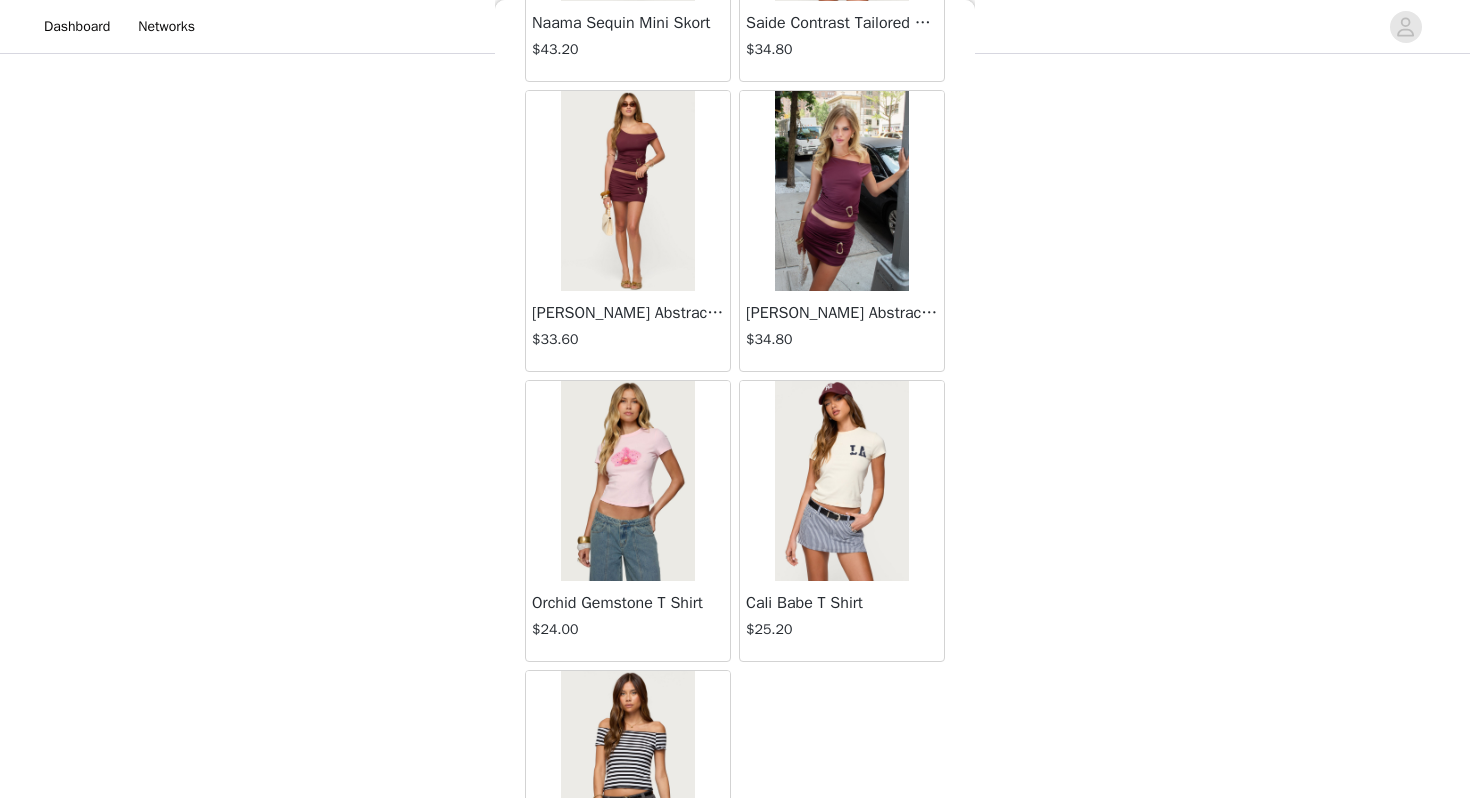 scroll, scrollTop: 61773, scrollLeft: 0, axis: vertical 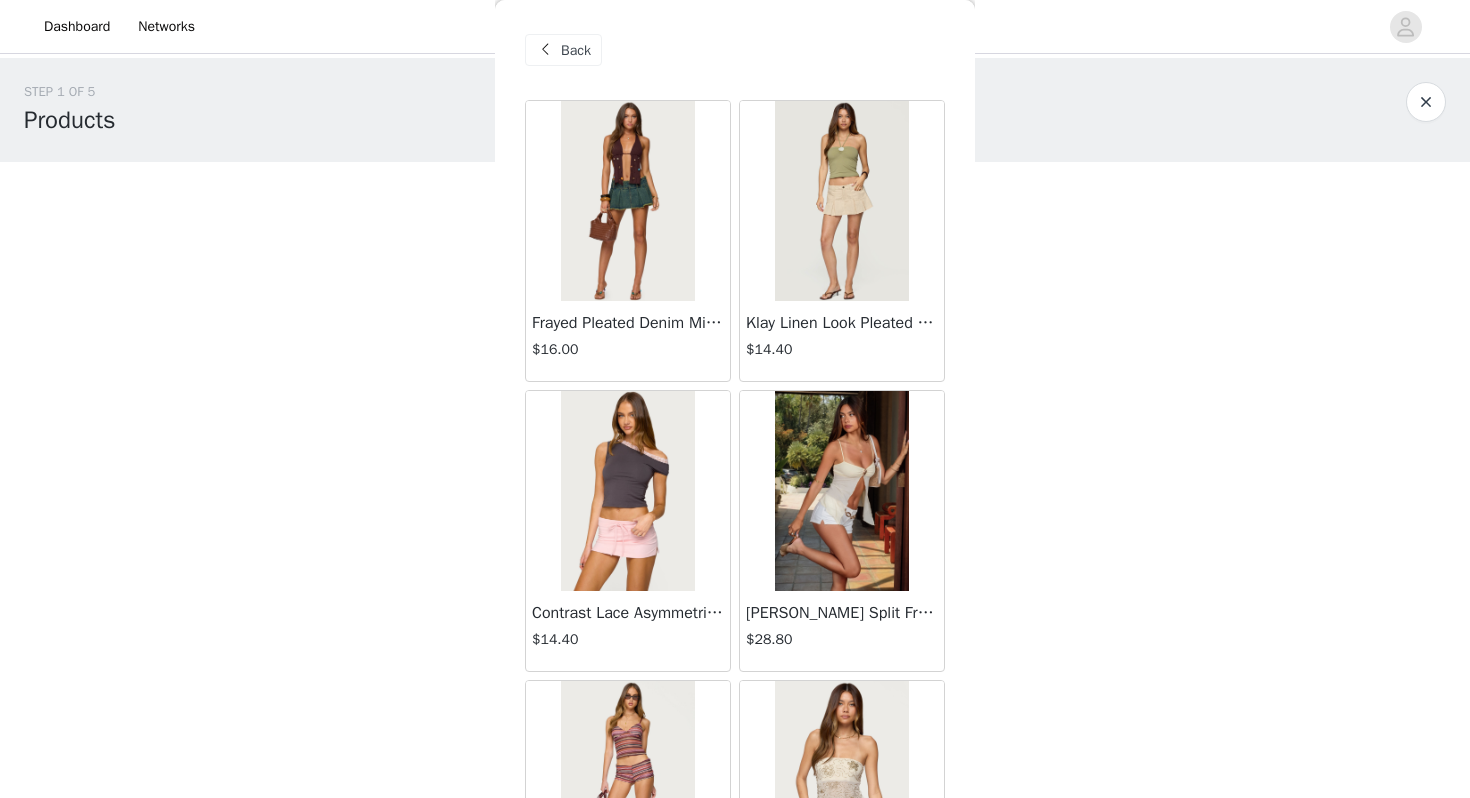 click on "Back" at bounding box center (576, 50) 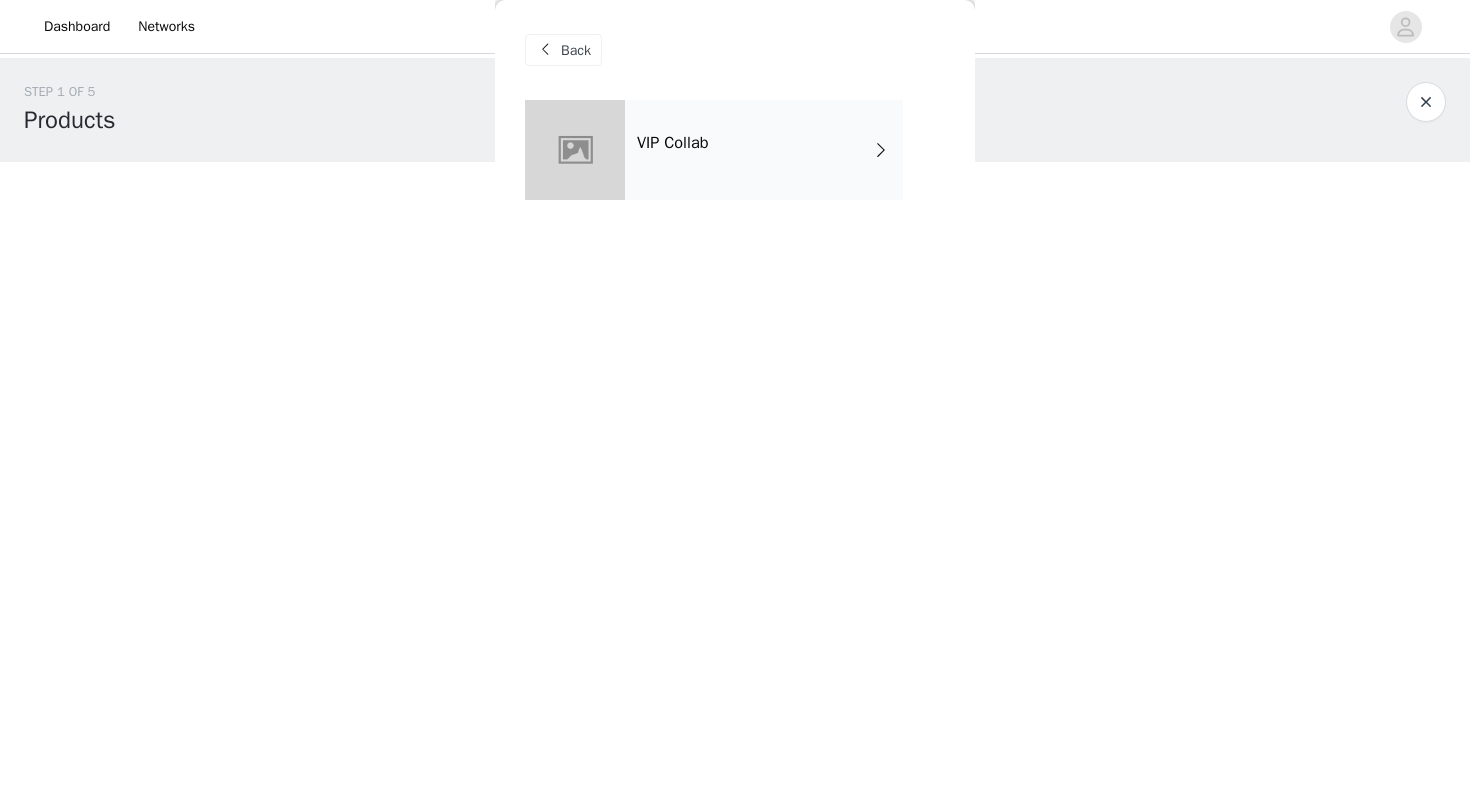click on "Back" at bounding box center [576, 50] 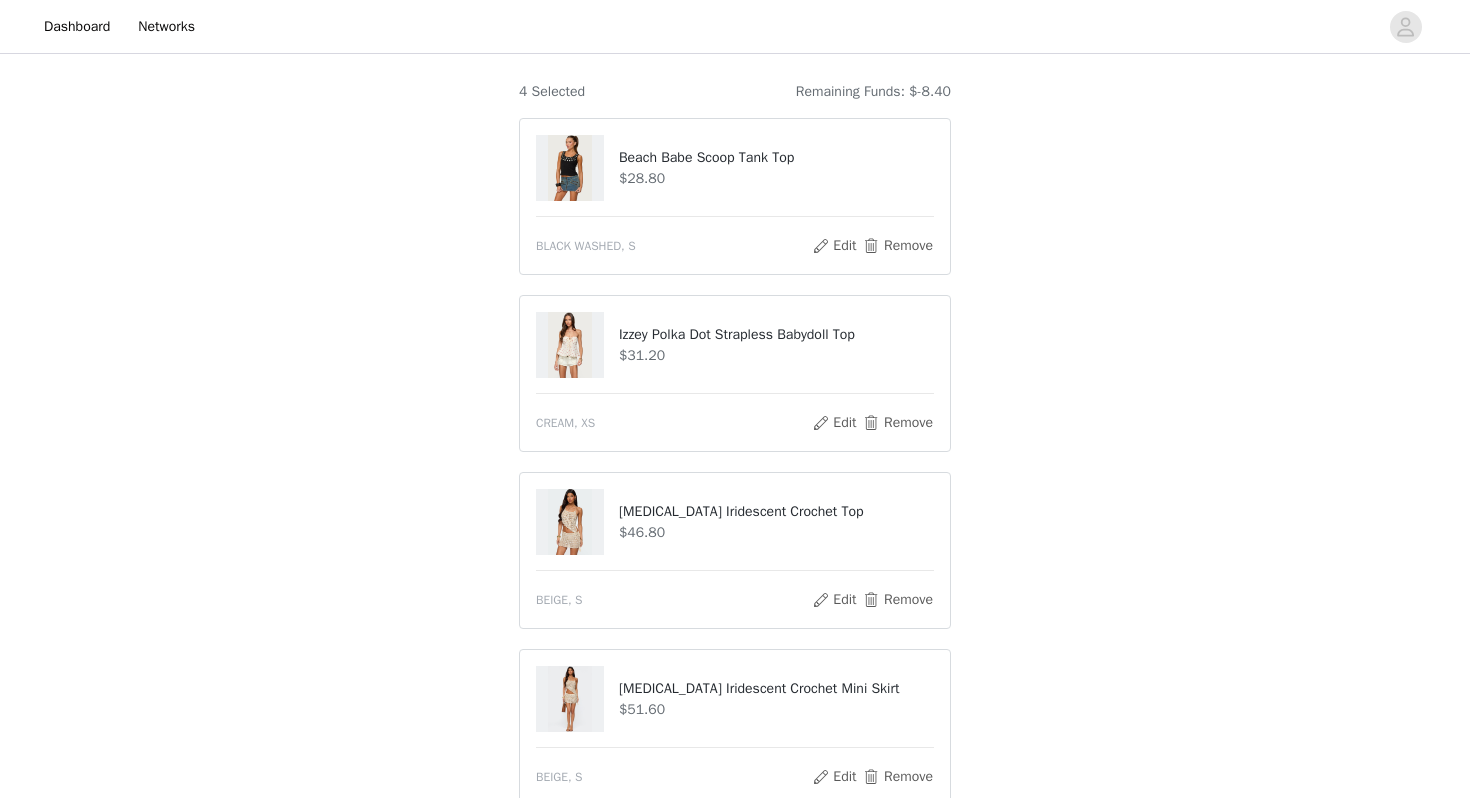 scroll, scrollTop: 466, scrollLeft: 0, axis: vertical 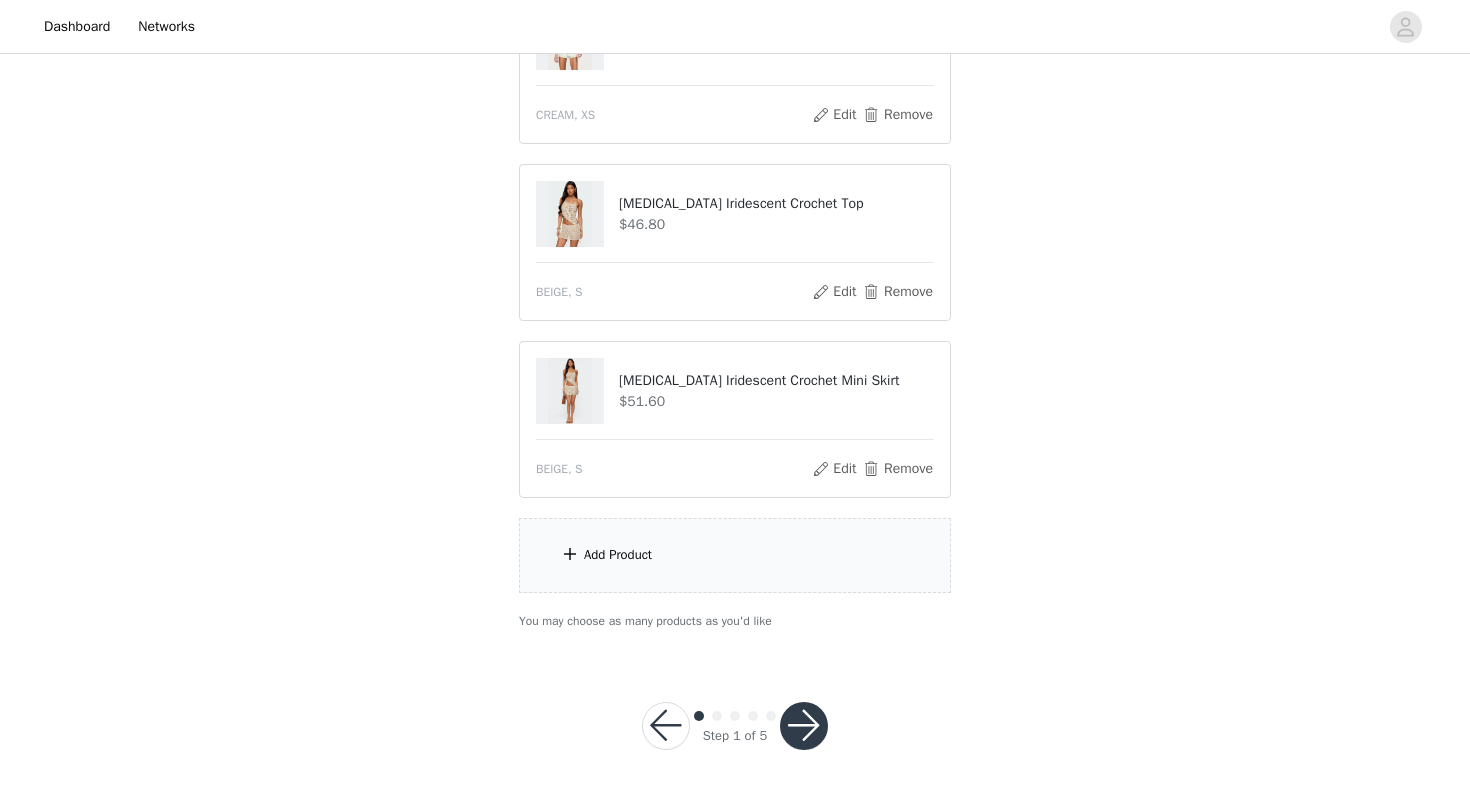 click at bounding box center [804, 726] 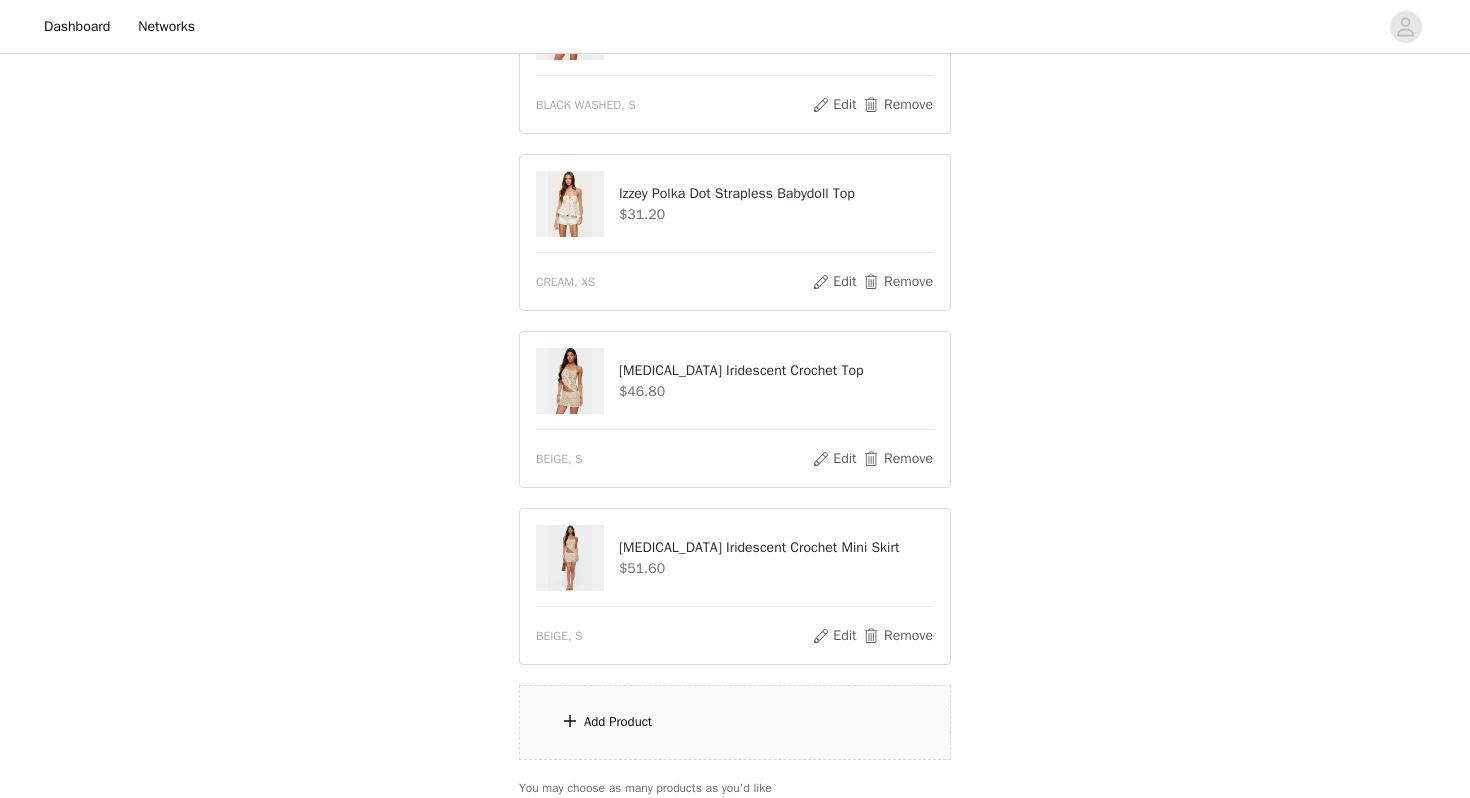 scroll, scrollTop: 386, scrollLeft: 0, axis: vertical 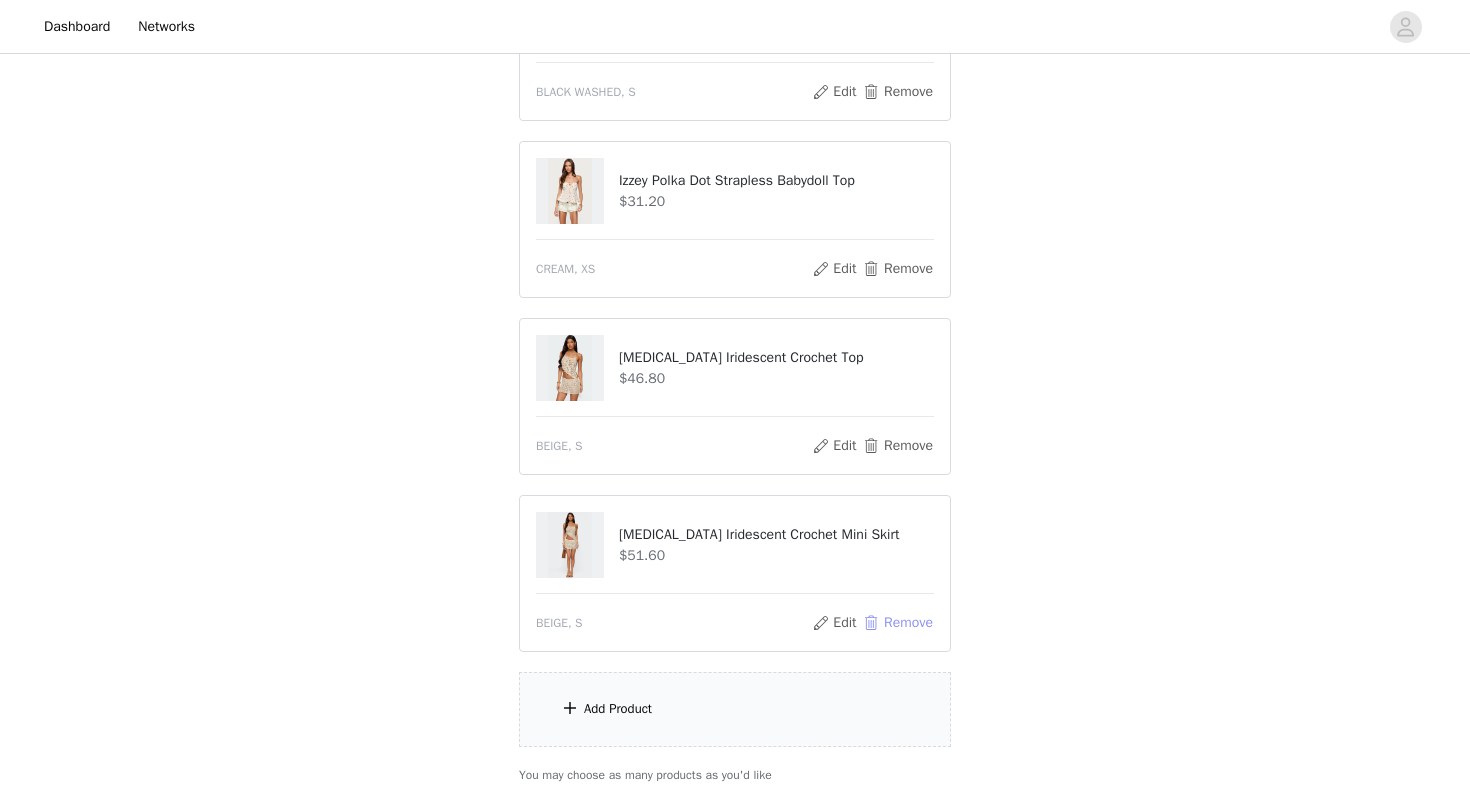 click on "Remove" at bounding box center (898, 623) 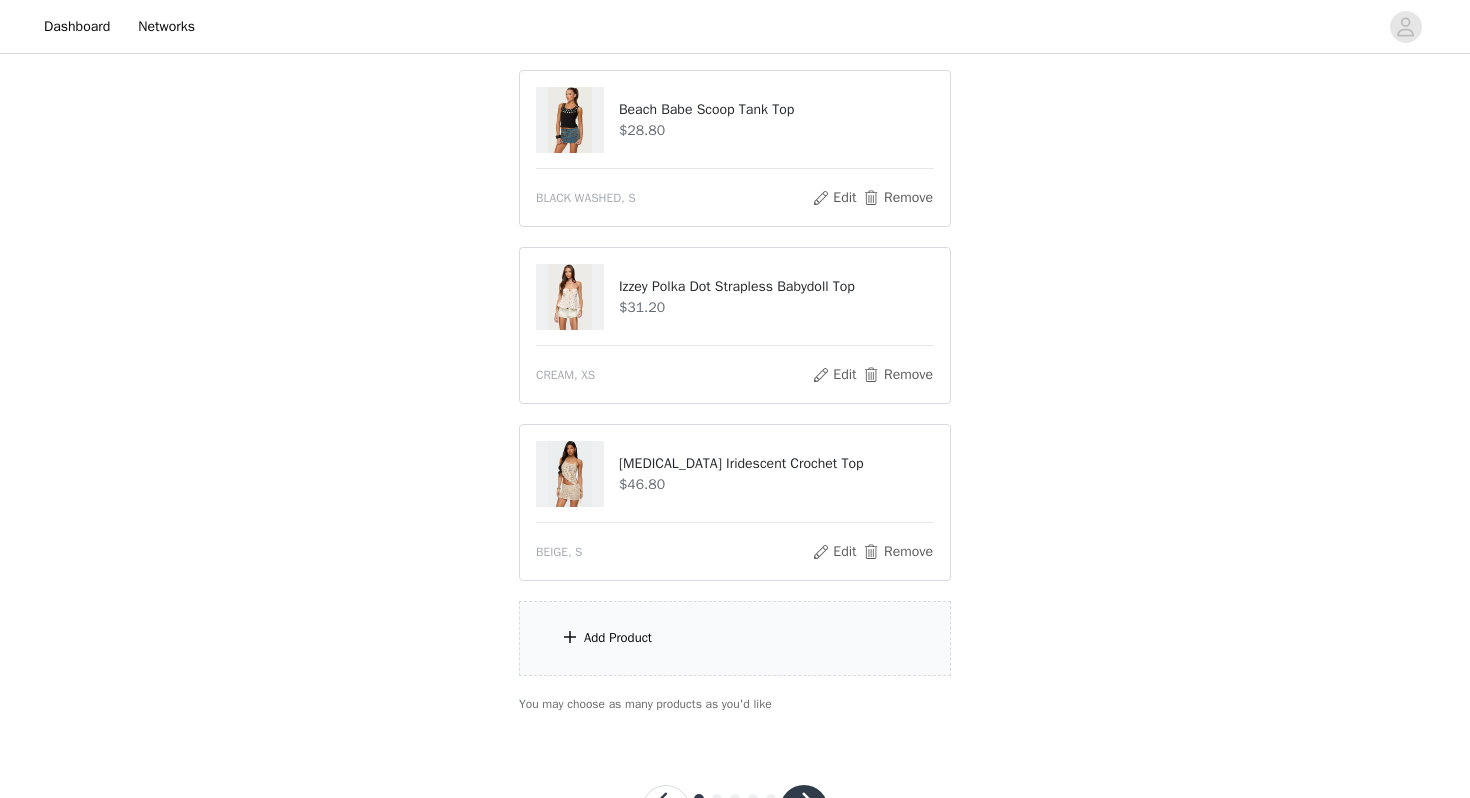 scroll, scrollTop: 363, scrollLeft: 0, axis: vertical 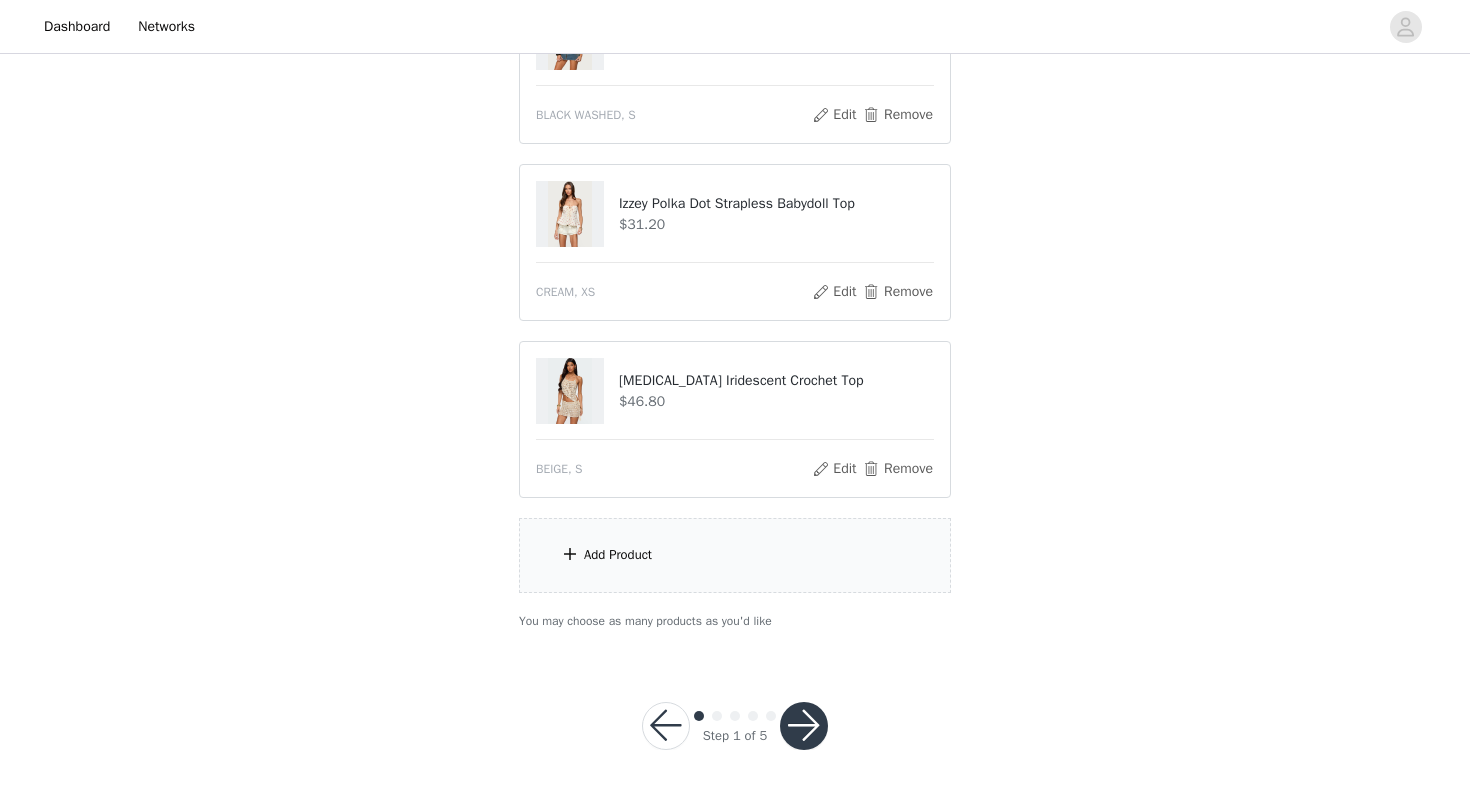 click on "Add Product" at bounding box center [735, 555] 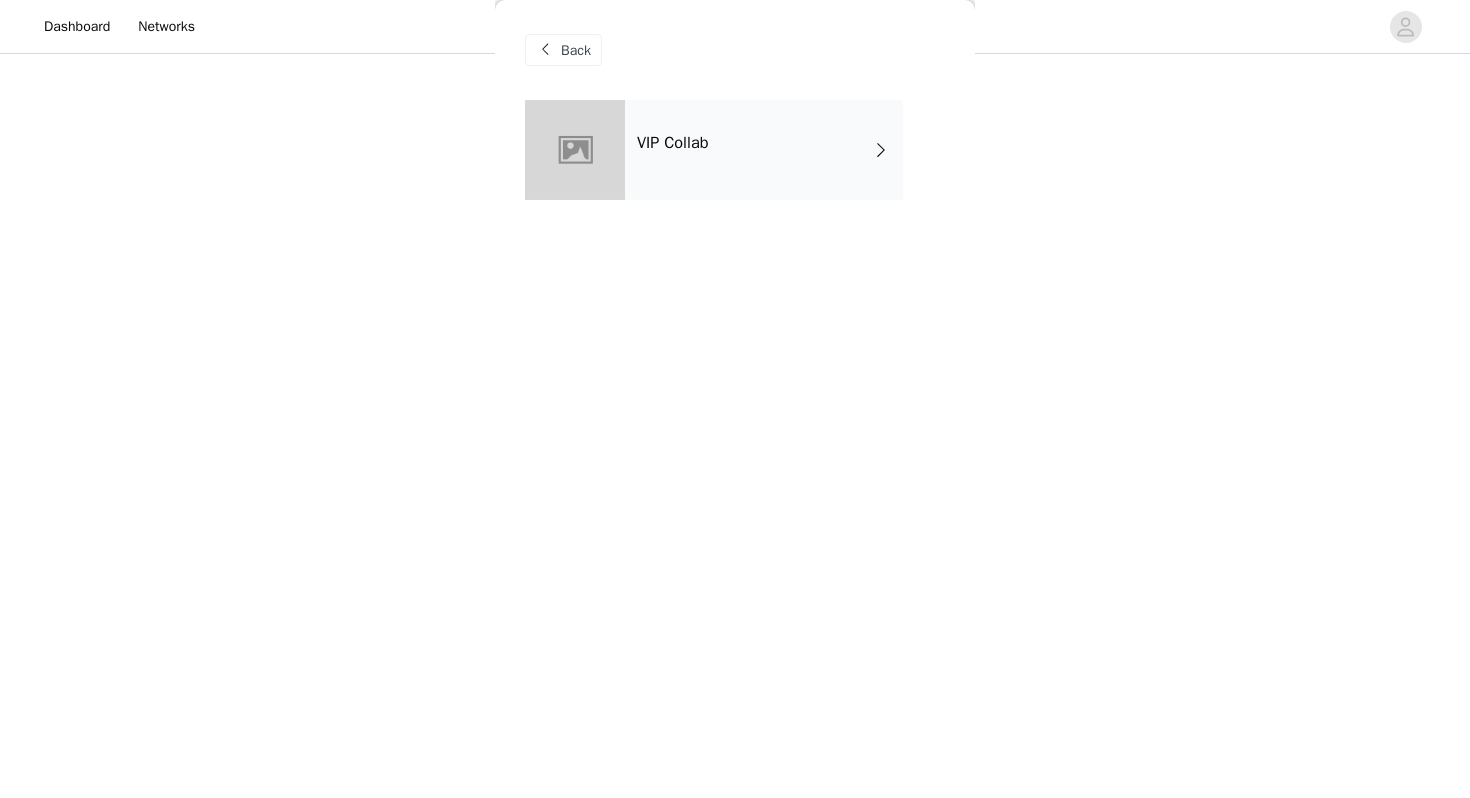 click on "VIP Collab" at bounding box center [764, 150] 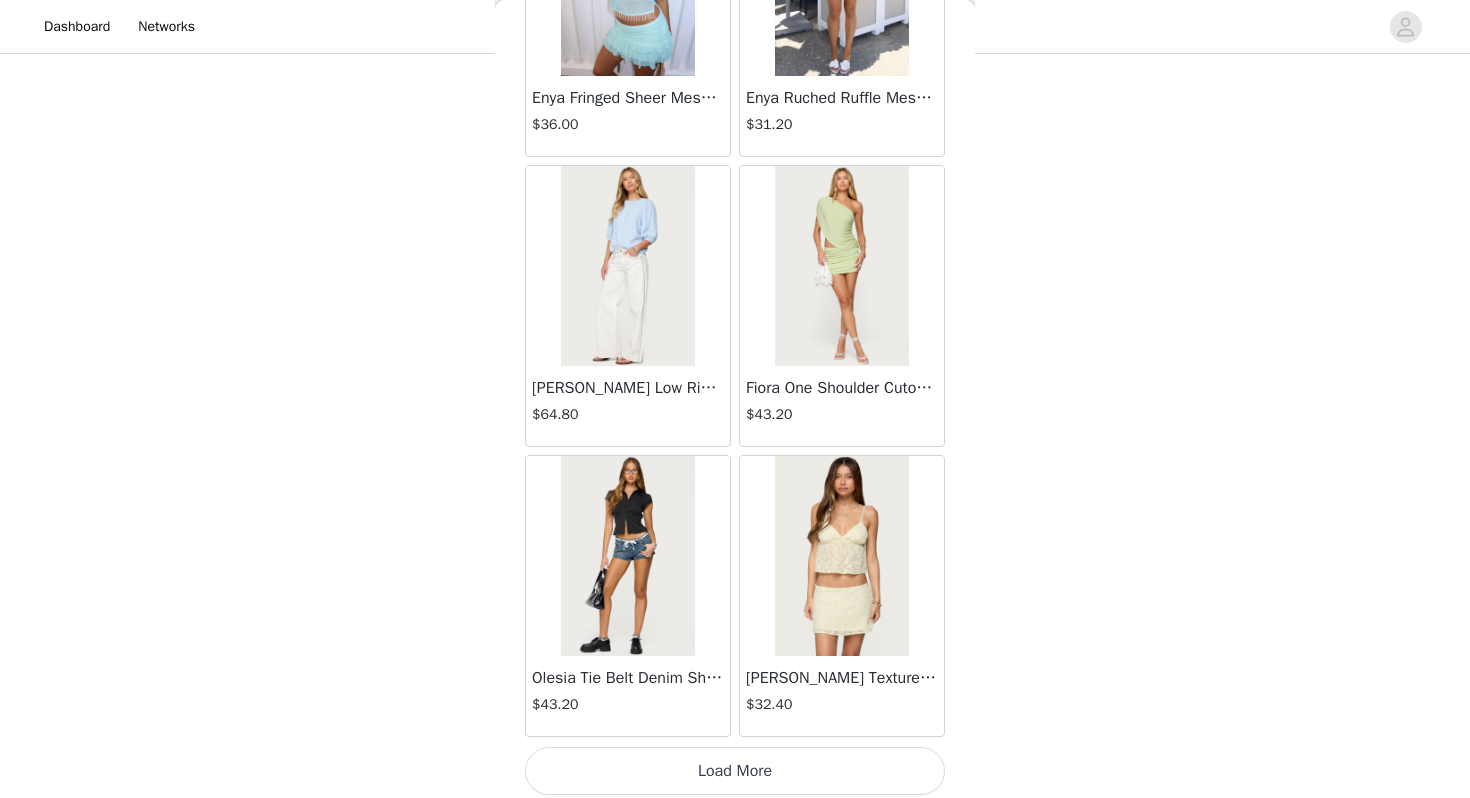 scroll, scrollTop: 2262, scrollLeft: 0, axis: vertical 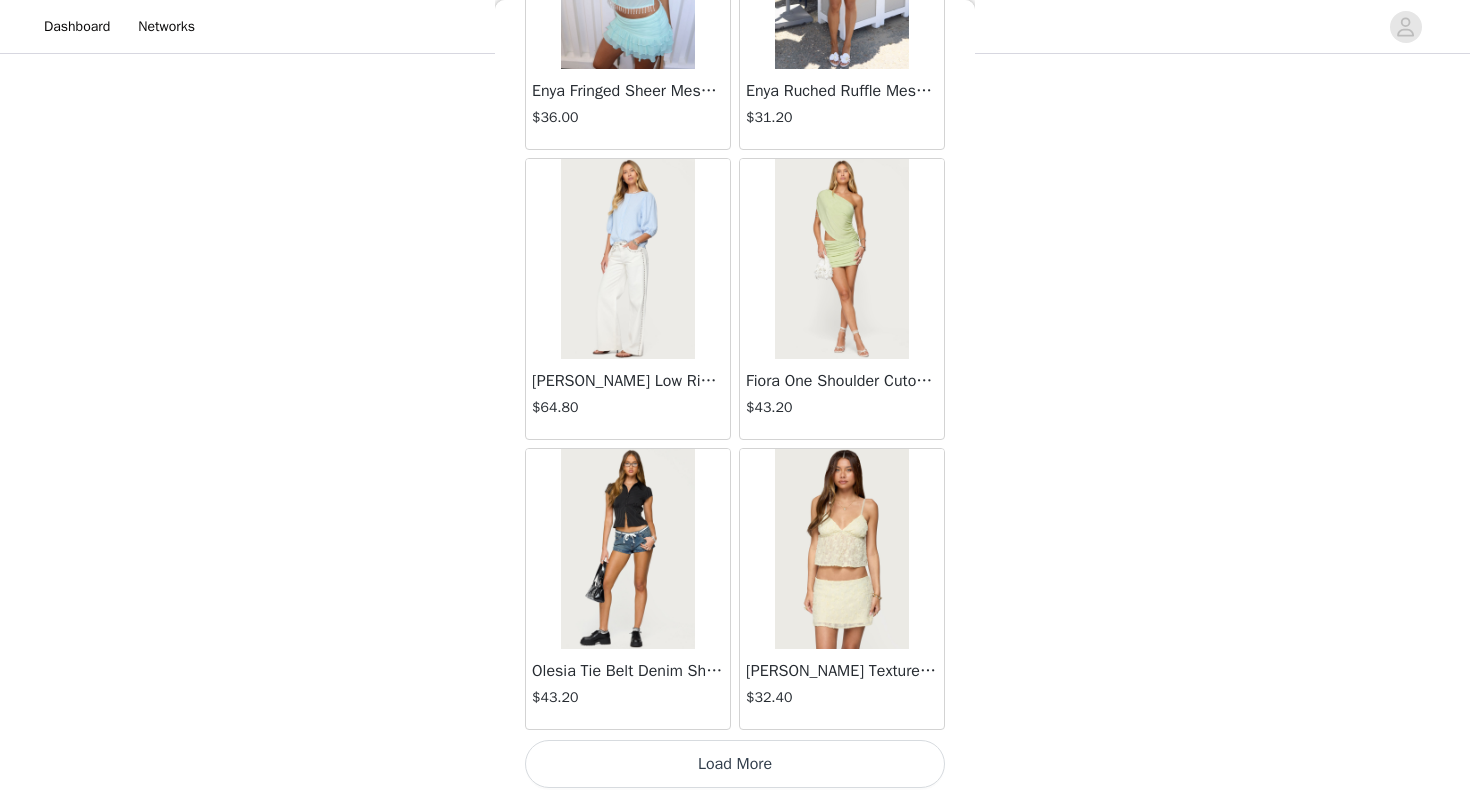 click on "Load More" at bounding box center [735, 764] 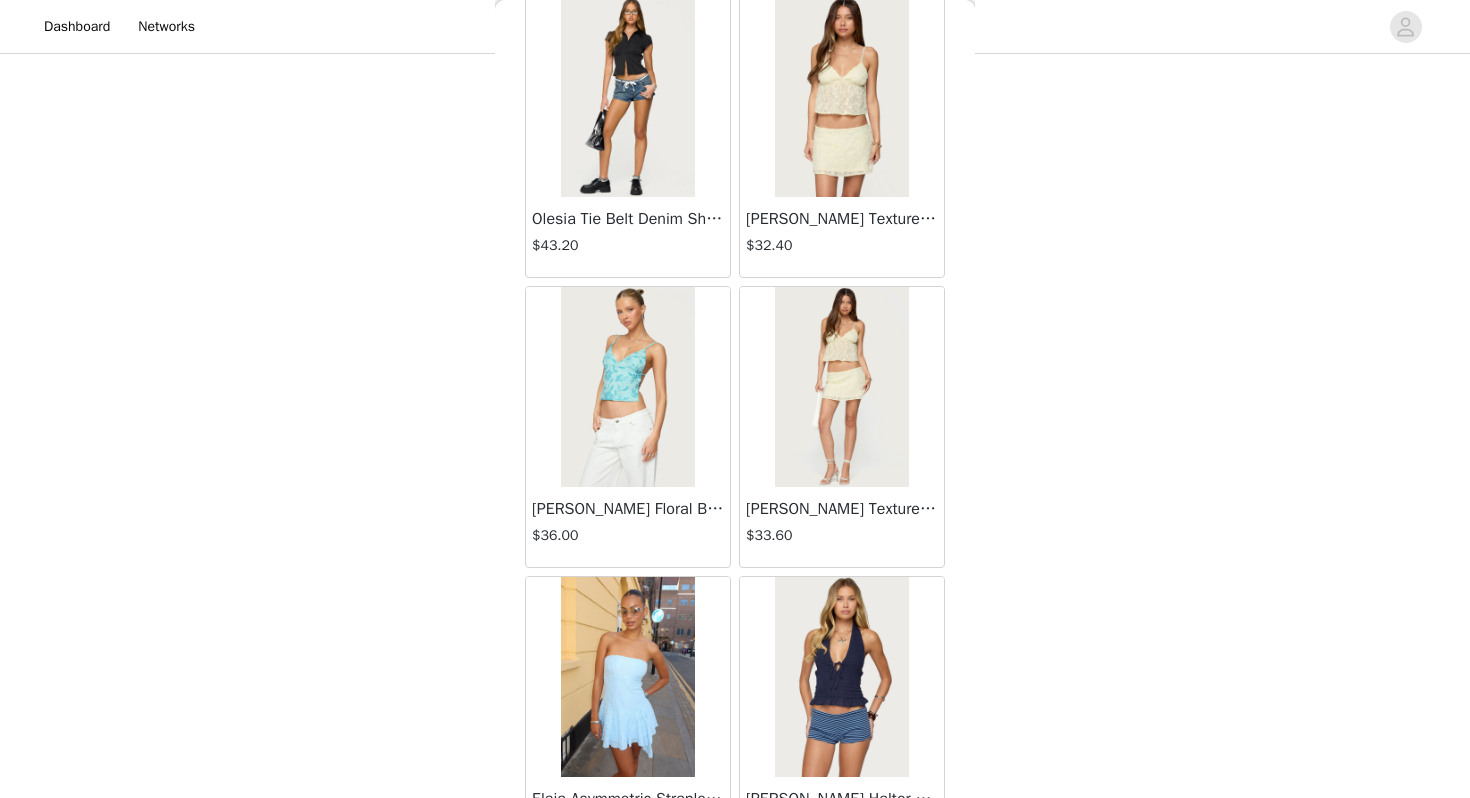 scroll, scrollTop: 2862, scrollLeft: 0, axis: vertical 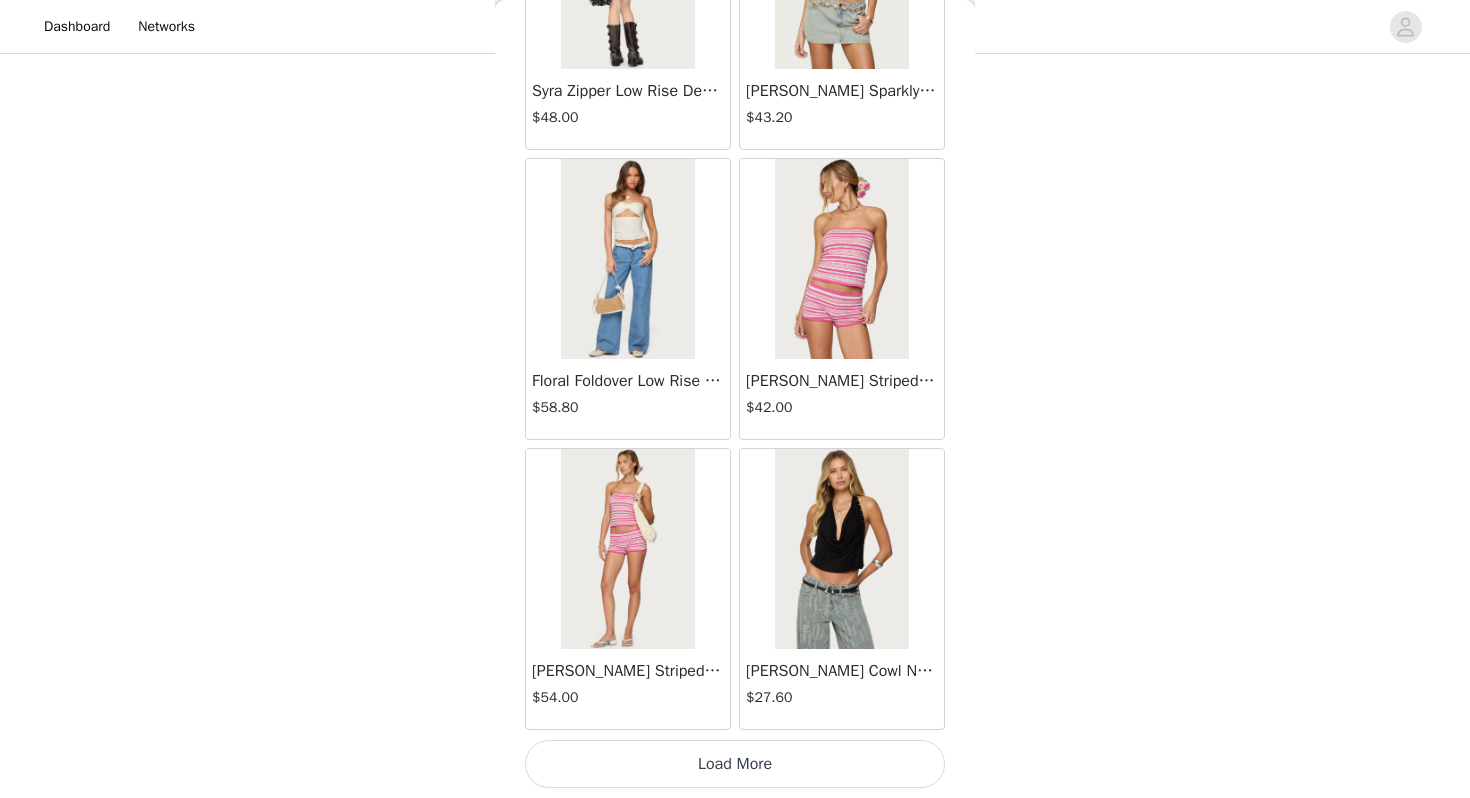 click on "Load More" at bounding box center [735, 764] 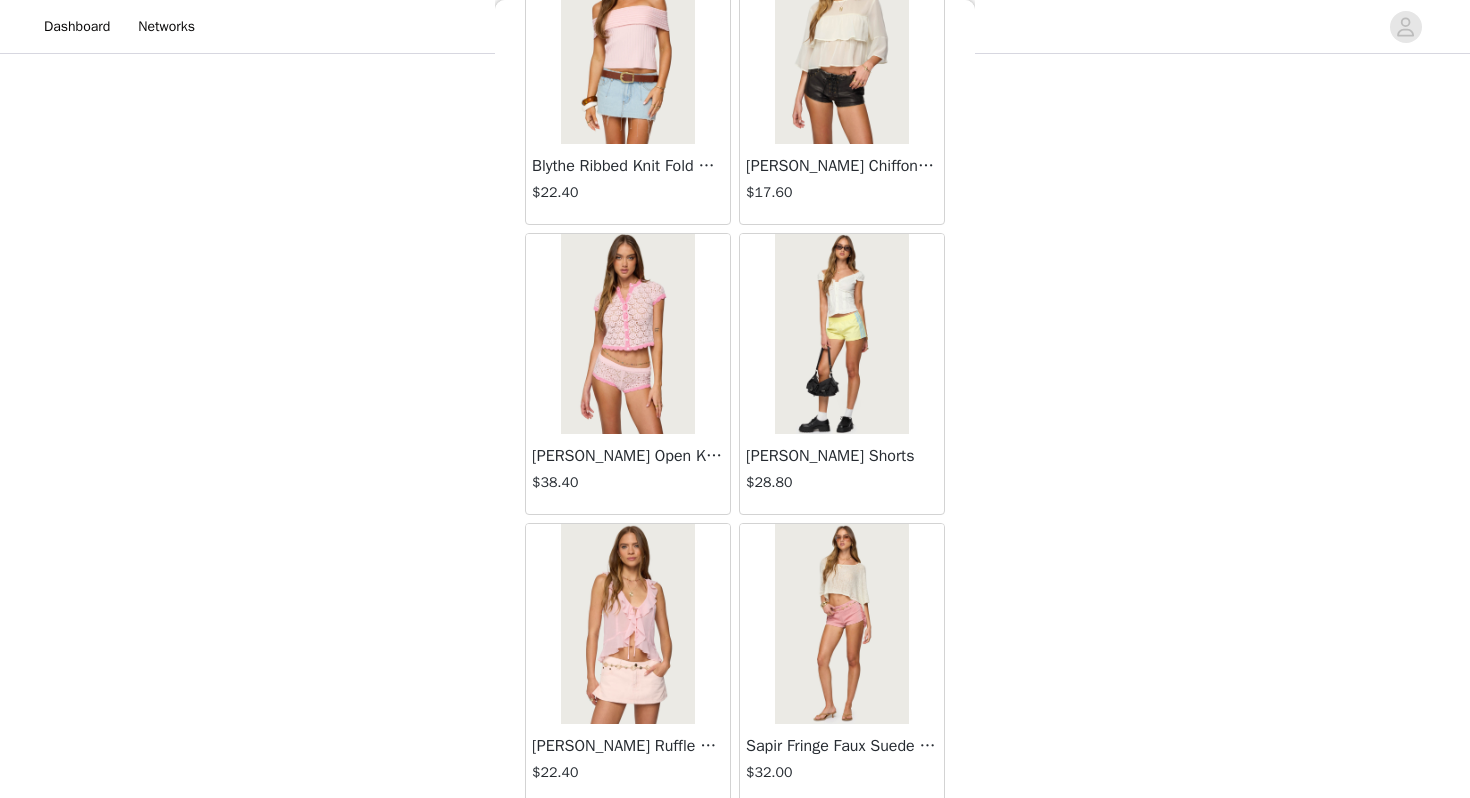 scroll, scrollTop: 8062, scrollLeft: 0, axis: vertical 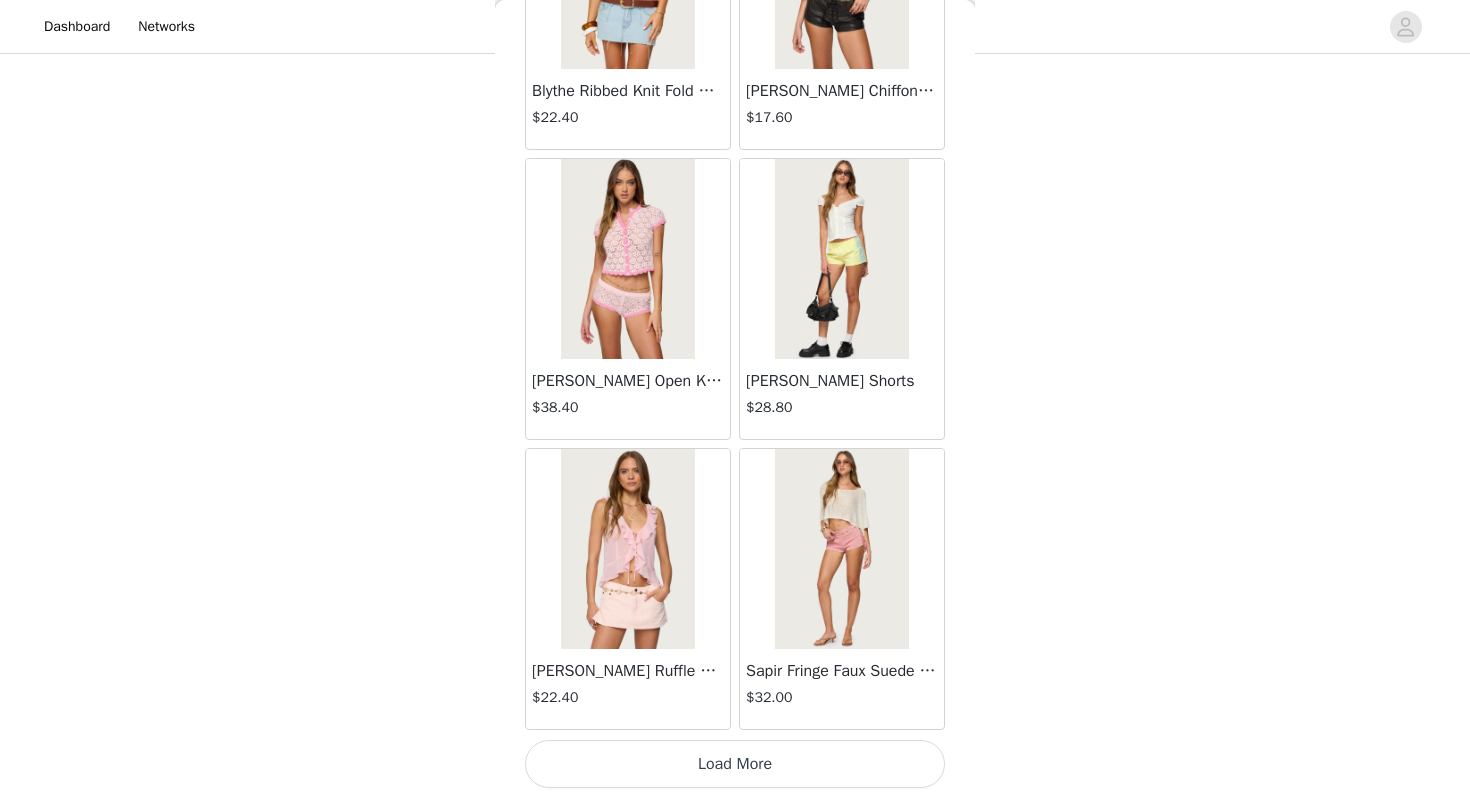 click on "Load More" at bounding box center [735, 764] 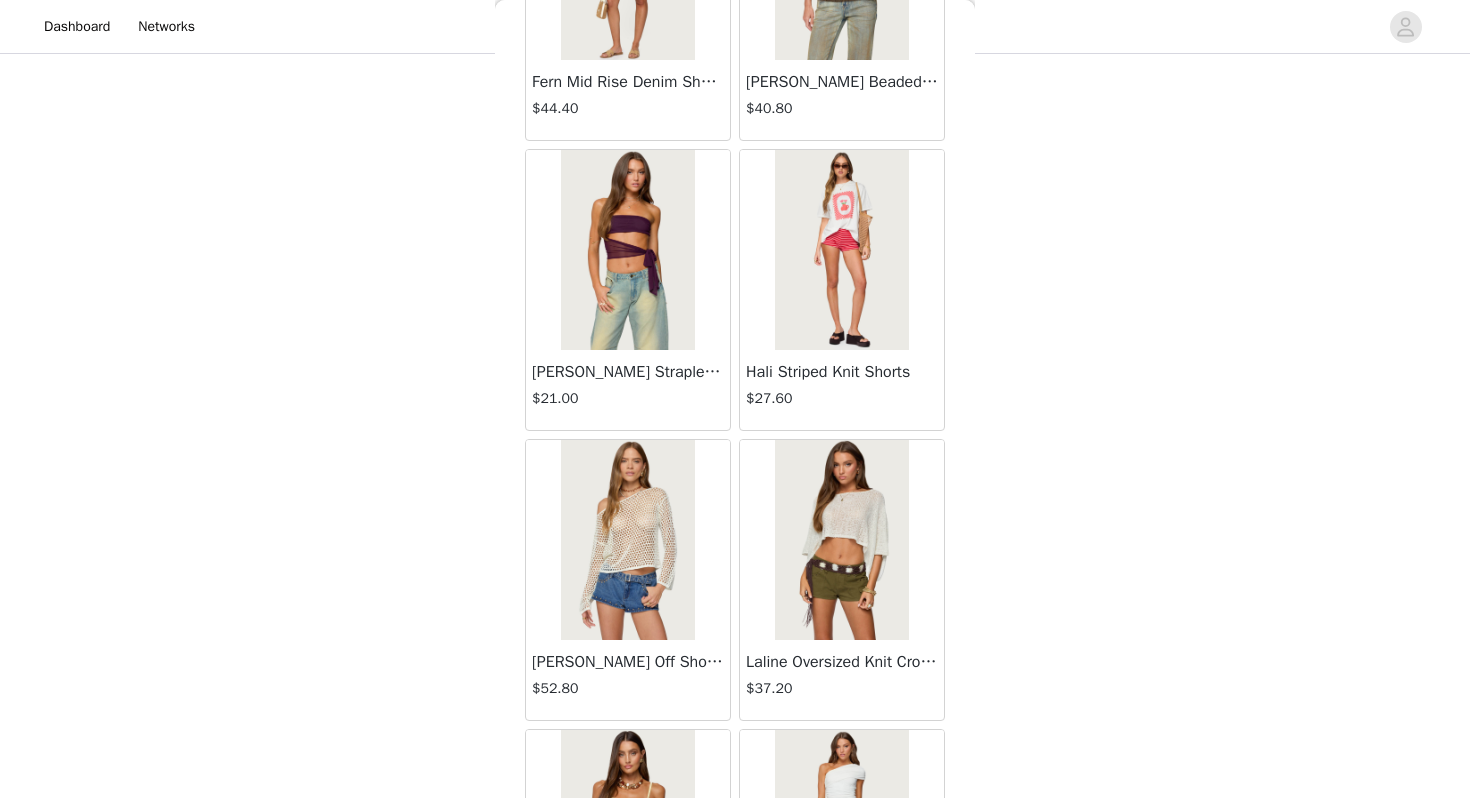 scroll, scrollTop: 10962, scrollLeft: 0, axis: vertical 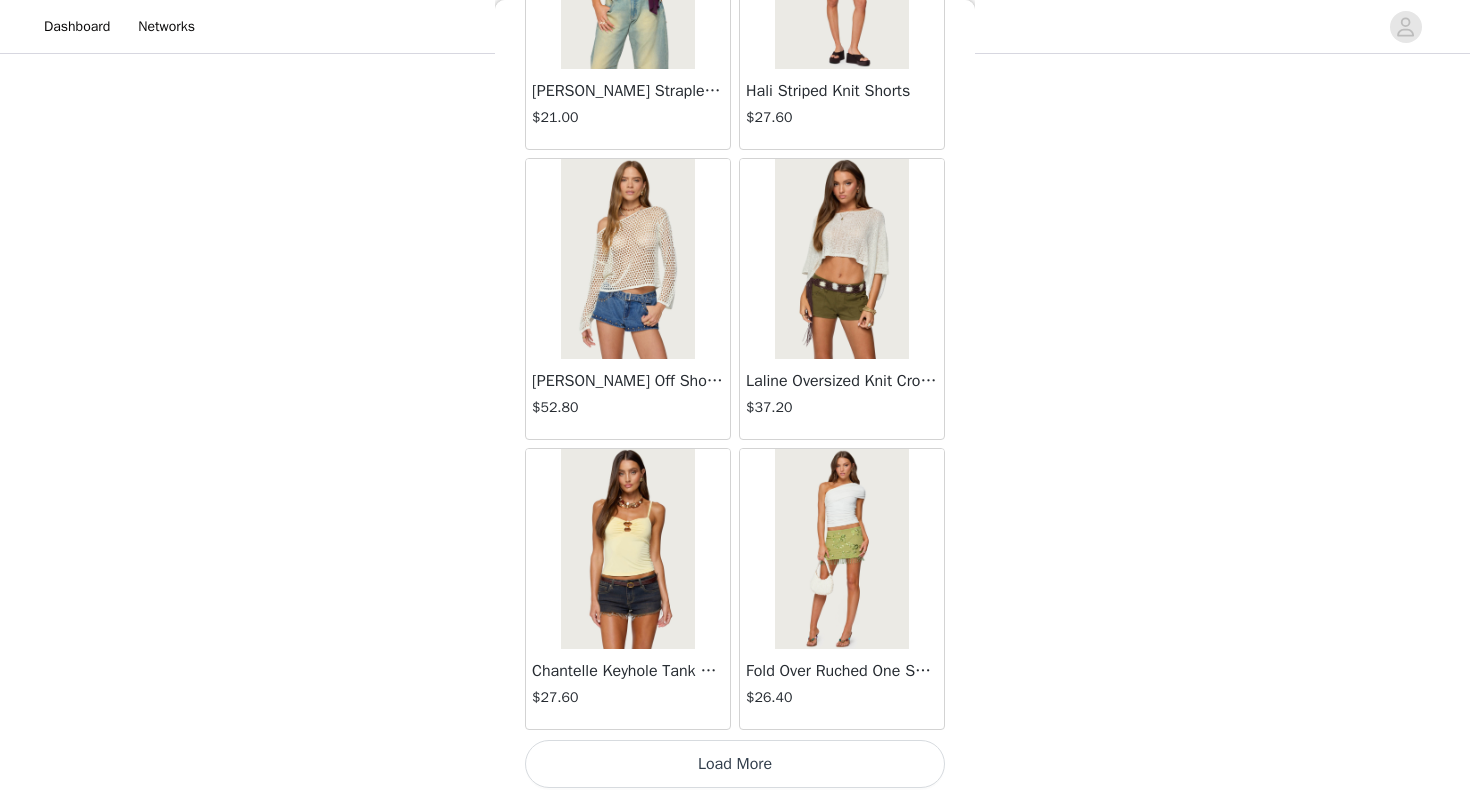 click on "Load More" at bounding box center [735, 764] 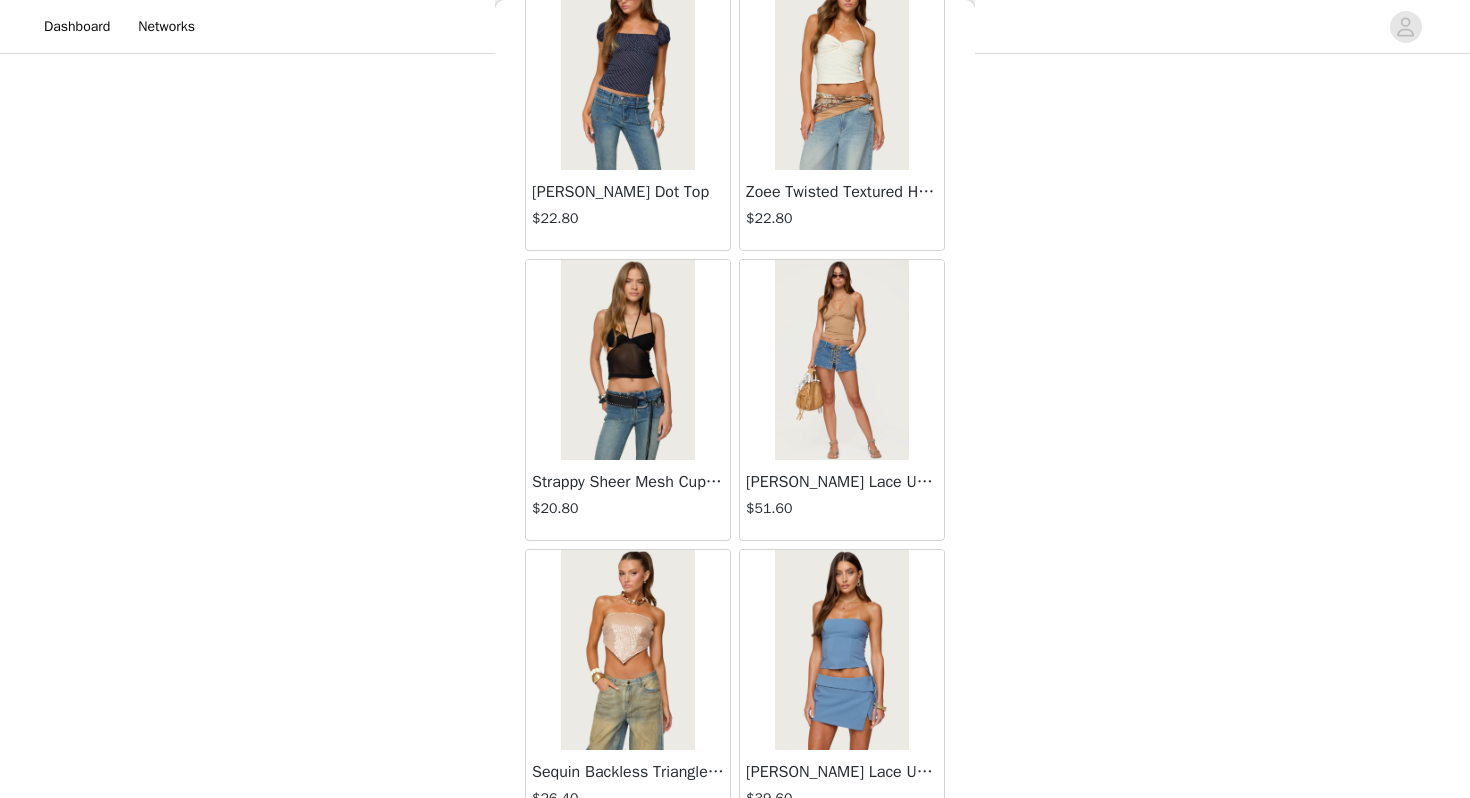 scroll, scrollTop: 13862, scrollLeft: 0, axis: vertical 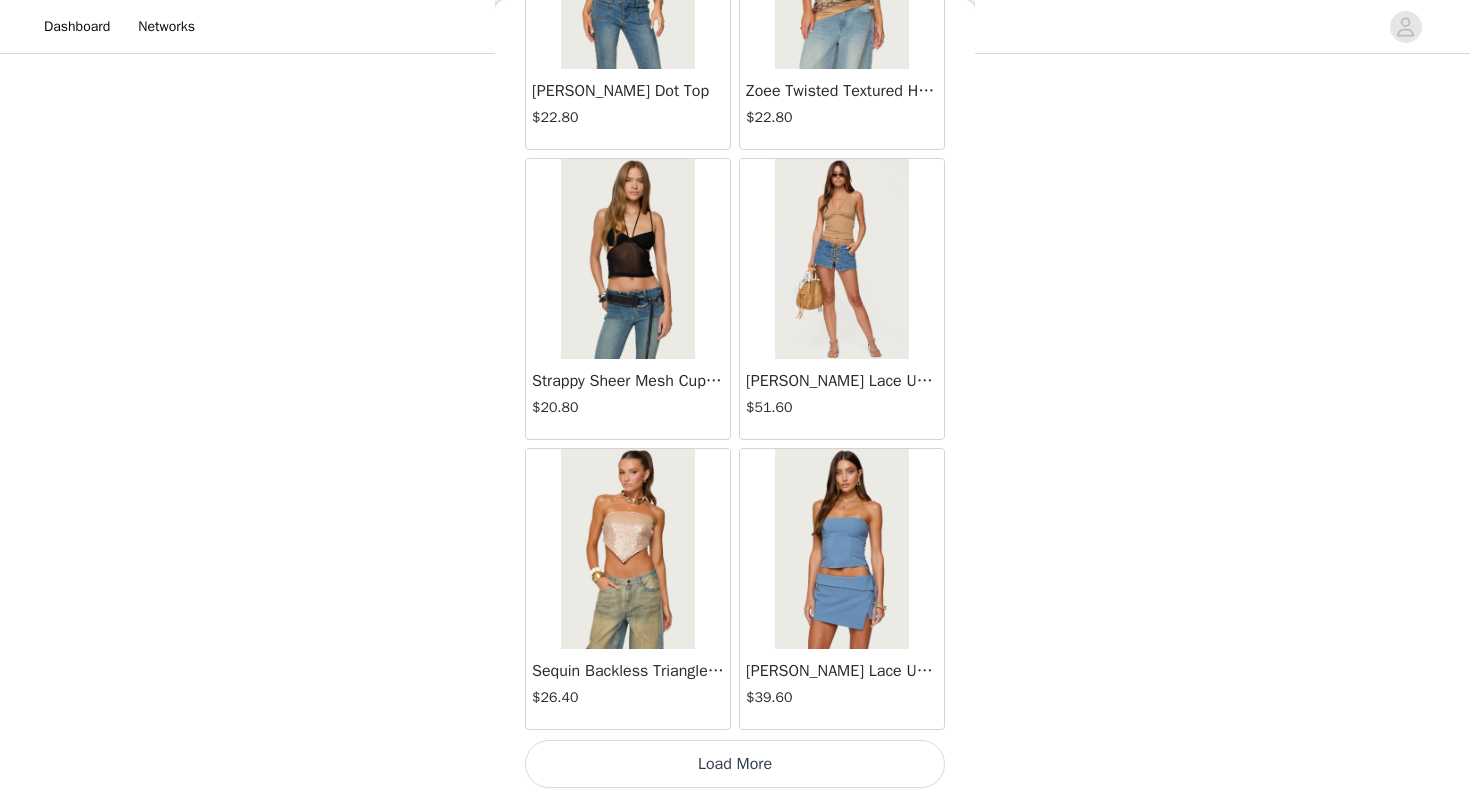 click on "Load More" at bounding box center [735, 764] 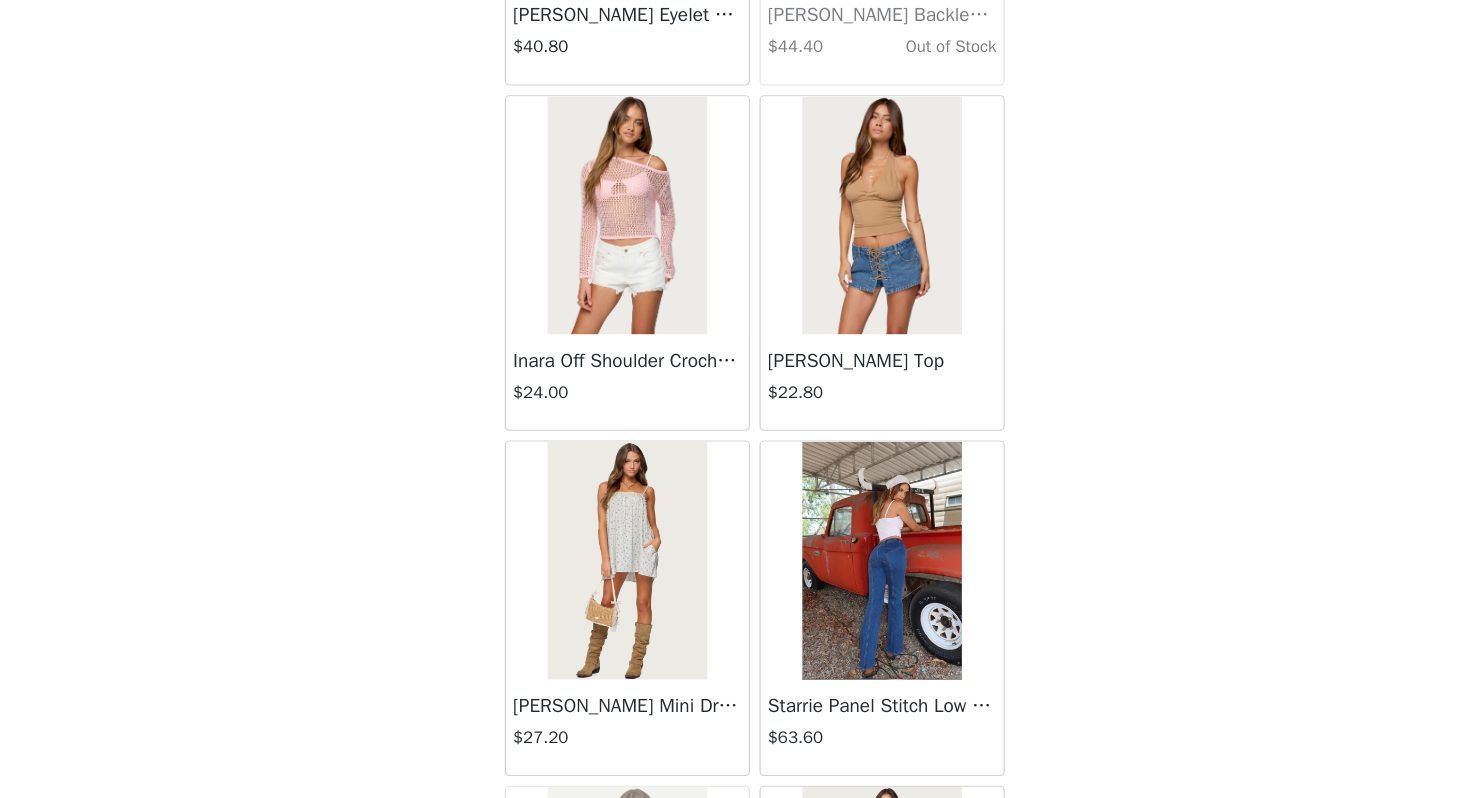 scroll, scrollTop: 16014, scrollLeft: 0, axis: vertical 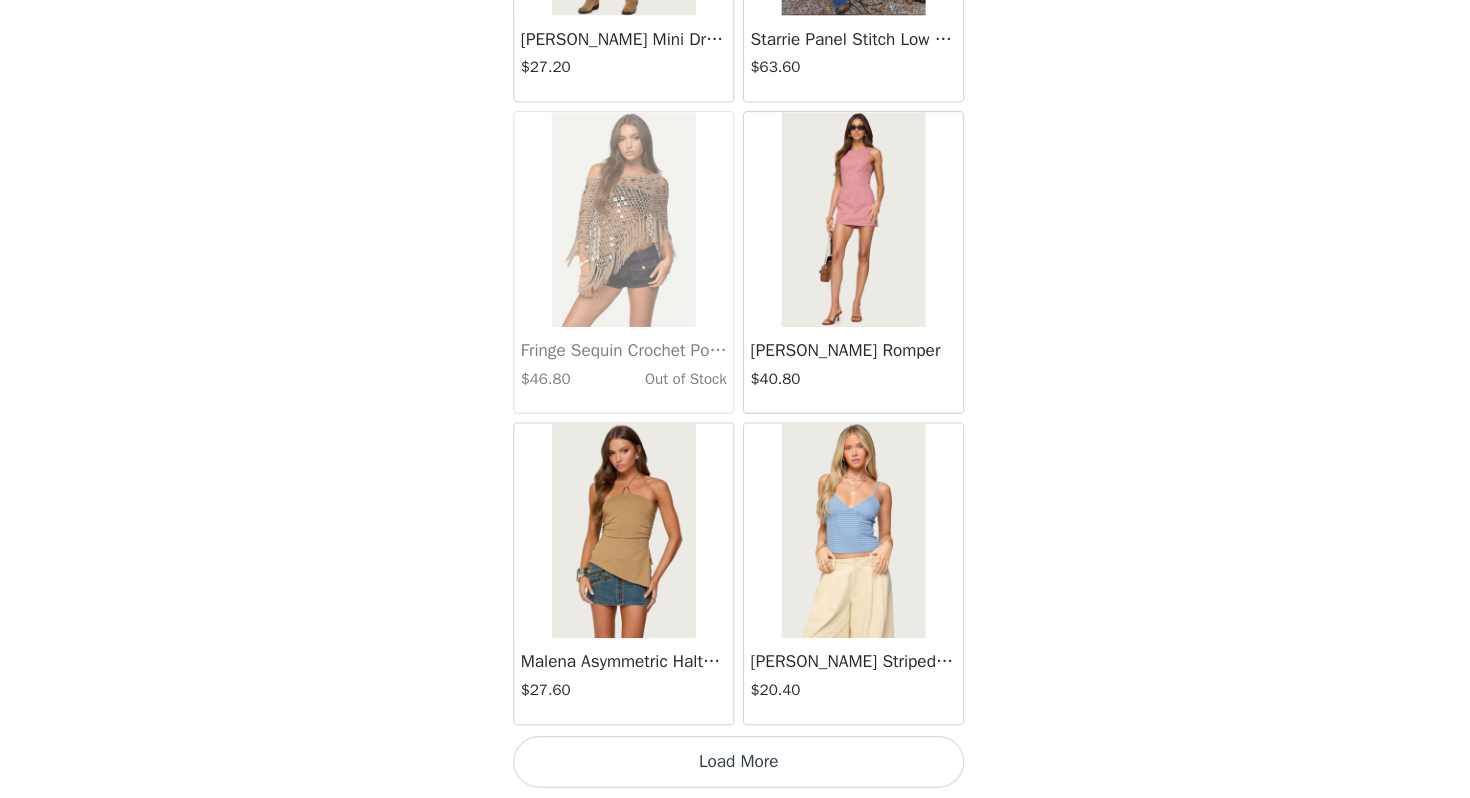 click on "Frayed Pleated Denim Mini Skort   $16.00       Klay Linen Look Pleated Mini Skort   $14.40       Contrast Lace Asymmetric Off Shoulder Top   $14.40       Reeve Split Front Sheer Mesh Top   $28.80       Zigzag Stripe Shorts   $22.80       Astra Beaded Sheer Strapless Top   $39.60       Beaded Floral Embroidered Tank Top   $38.40       San Diego Oversized T Shirt   $26.40       Talula Eyelet Babydoll Top   $17.60       Talula Eyelet Shorts   $16.80       Polka Dot Tailored Button Up Shirt   $37.20       Tiger Flower Off Shoulder Top   $25.20       Tiger Flower Mini Skort   $27.60       Delphine Off Shoulder Chiffon Romper   $54.00       Enya Fringed Sheer Mesh Top   $36.00       Enya Ruched Ruffle Mesh Mini Skirt   $31.20       Quincy Studded Low Rise Jeans   $64.80       Fiora One Shoulder Cutout Mini Dress   $43.20       Olesia Tie Belt Denim Shorts   $43.20       Leora Textured Floral Babydoll Top   $32.40       Pia Sequin Floral Backless Top   $36.00       Leora Textured Floral Mini Skirt   $33.60" at bounding box center [735, -7934] 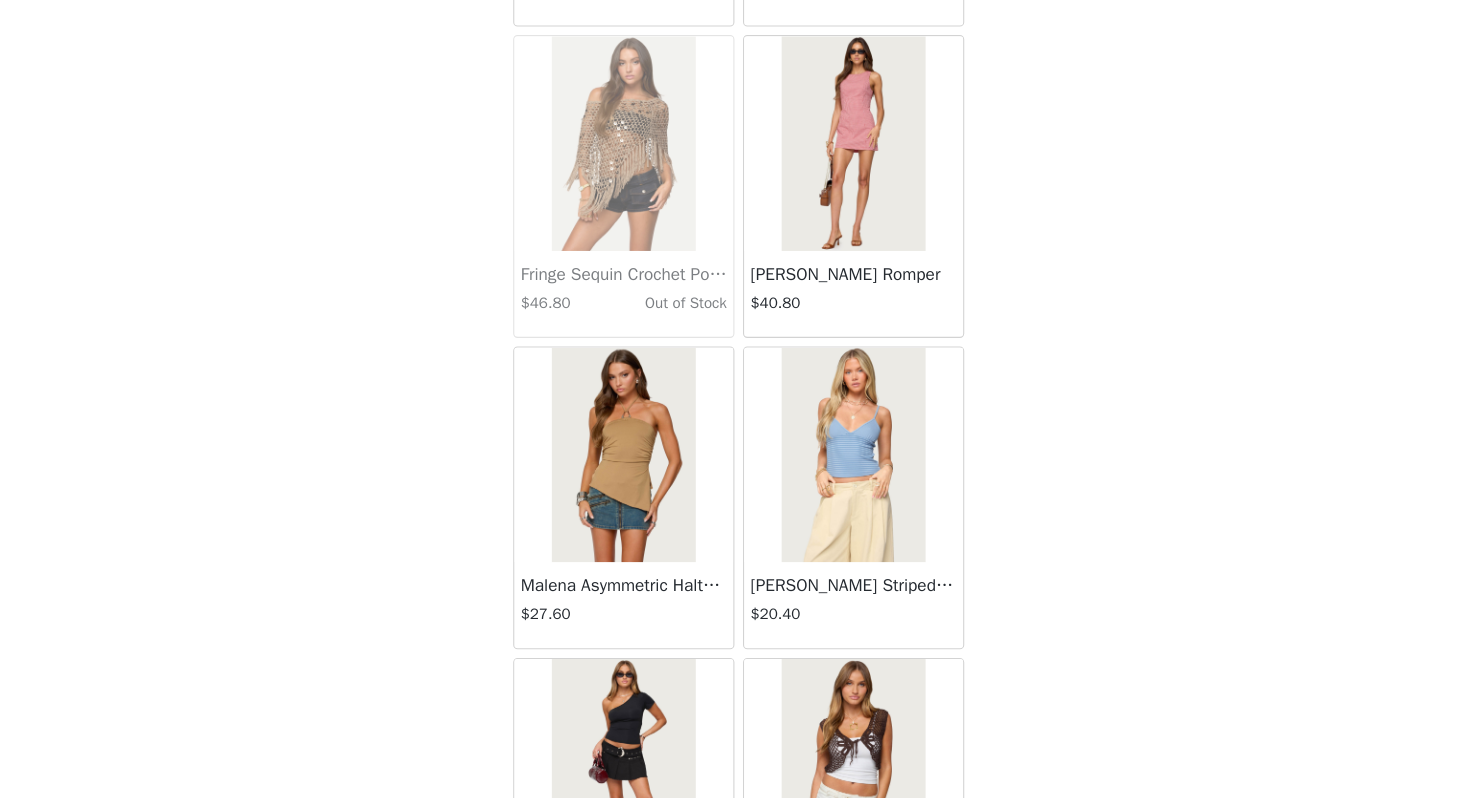 scroll, scrollTop: 16876, scrollLeft: 0, axis: vertical 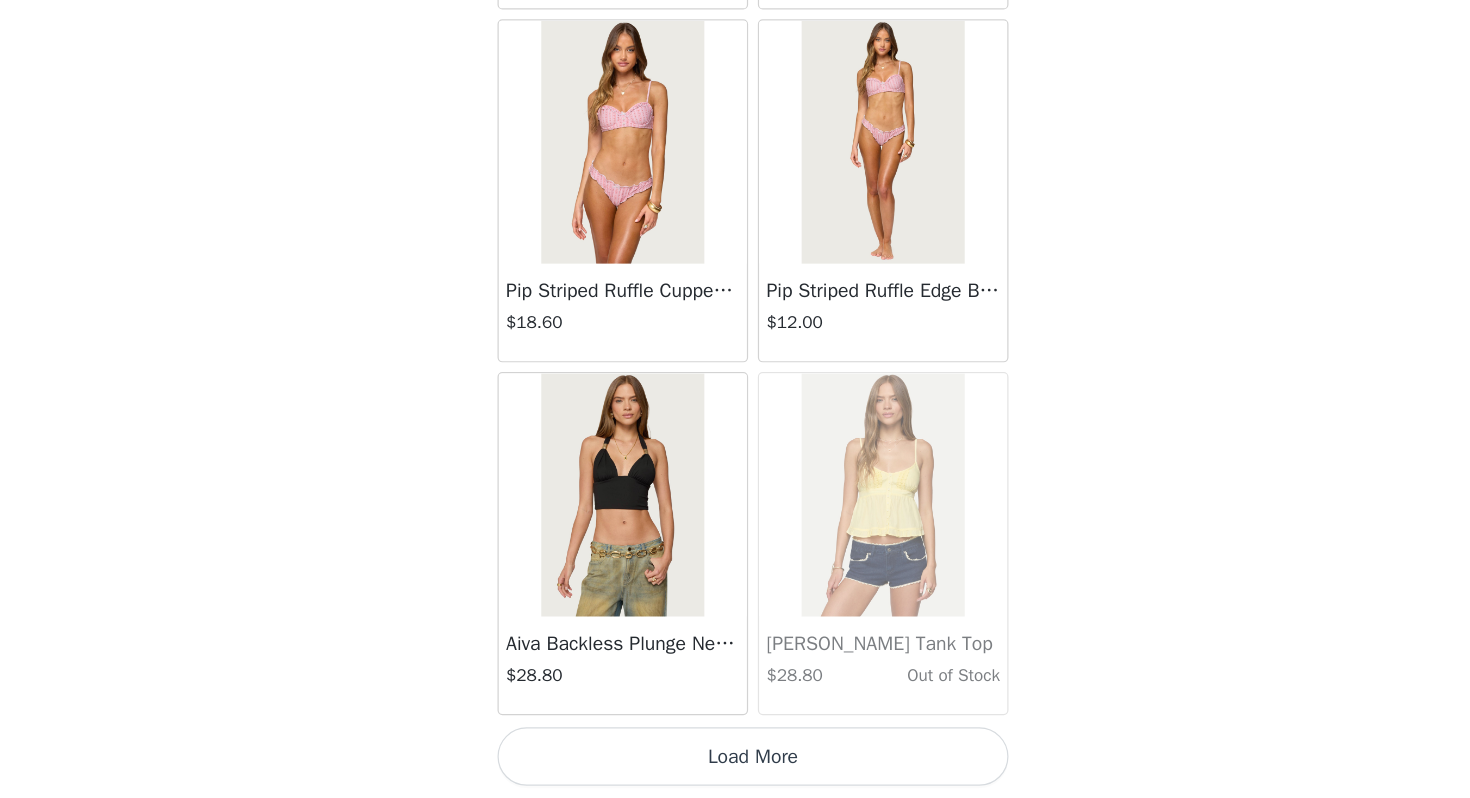 click on "Load More" at bounding box center [735, 764] 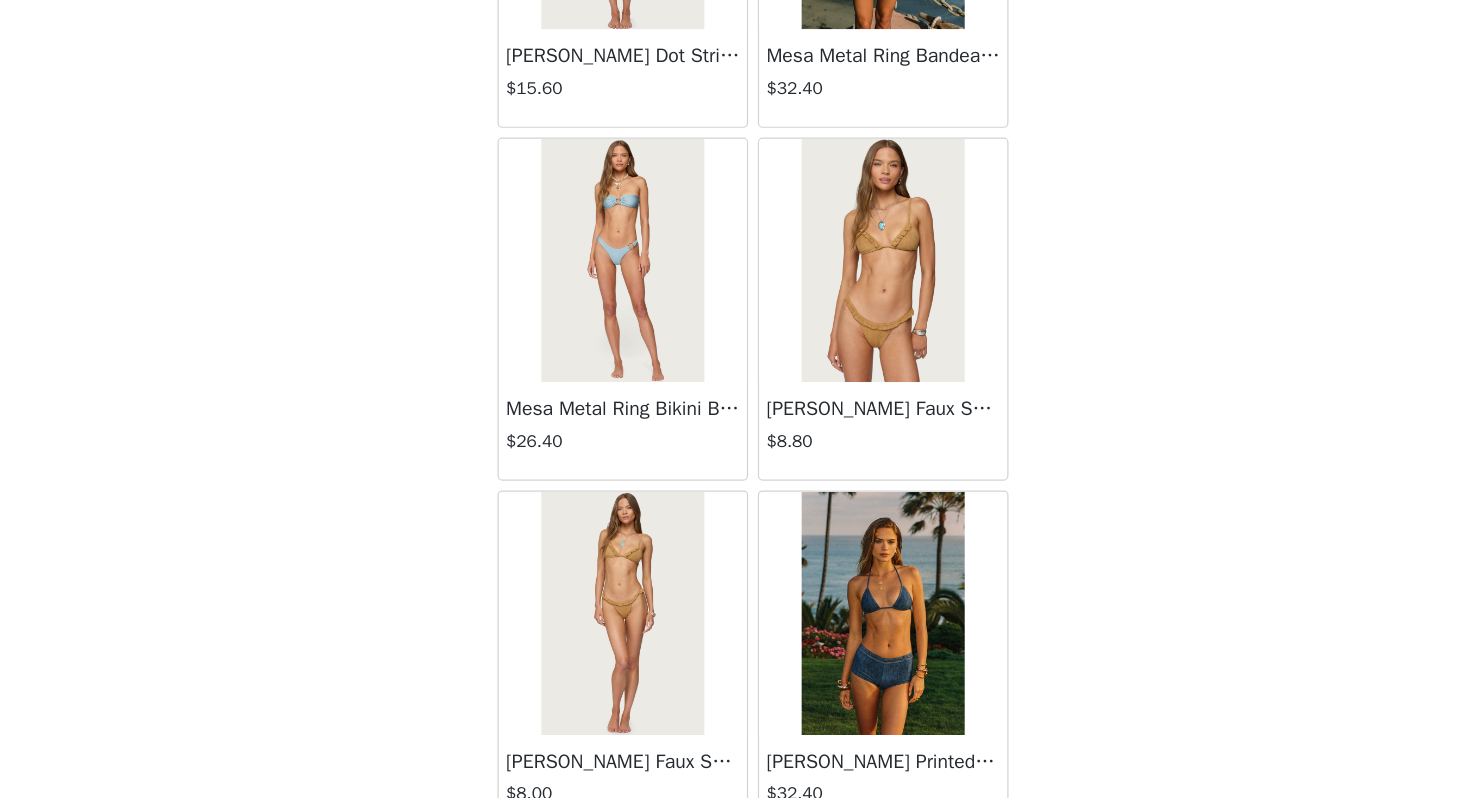 scroll, scrollTop: 22562, scrollLeft: 0, axis: vertical 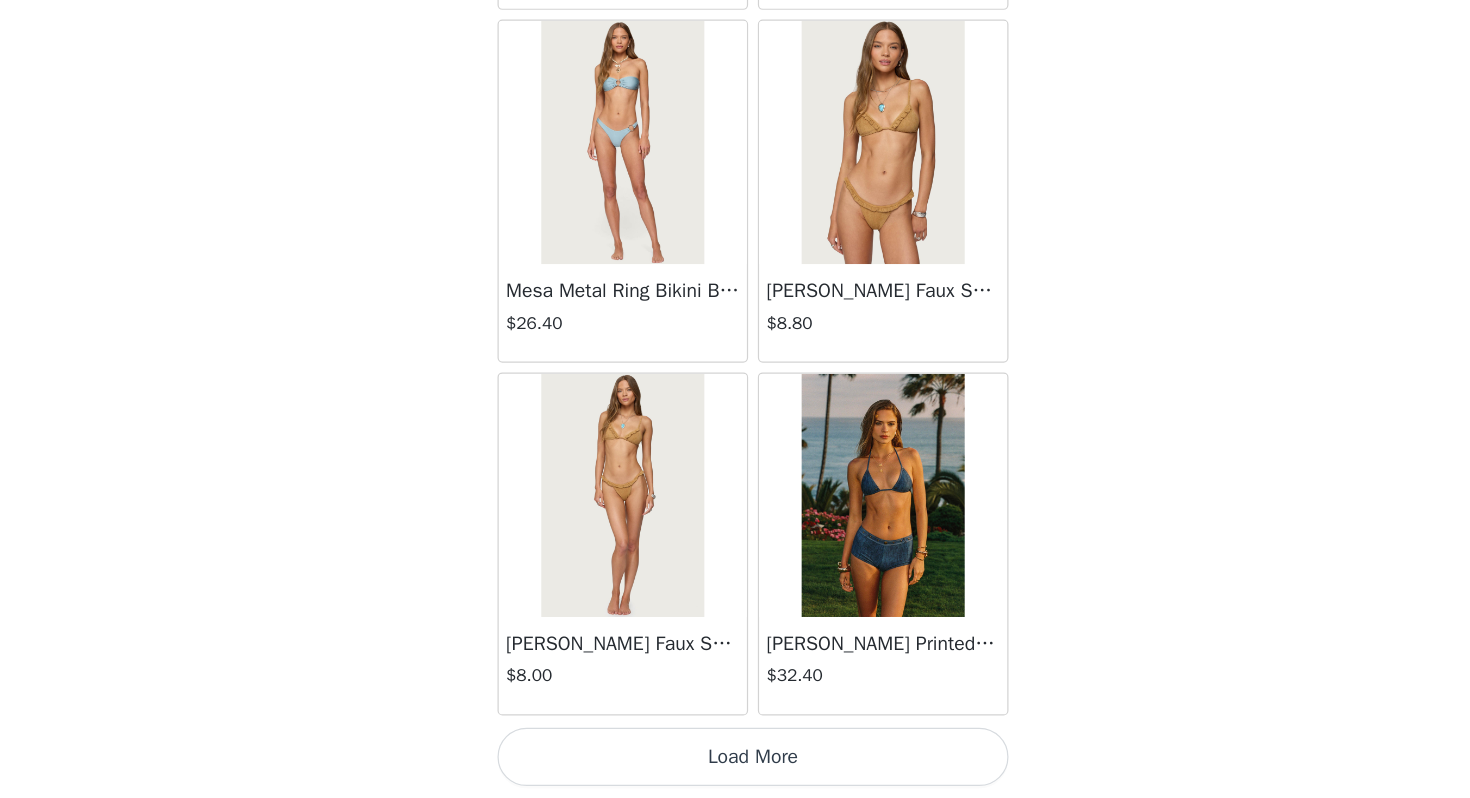 click on "Load More" at bounding box center [735, 764] 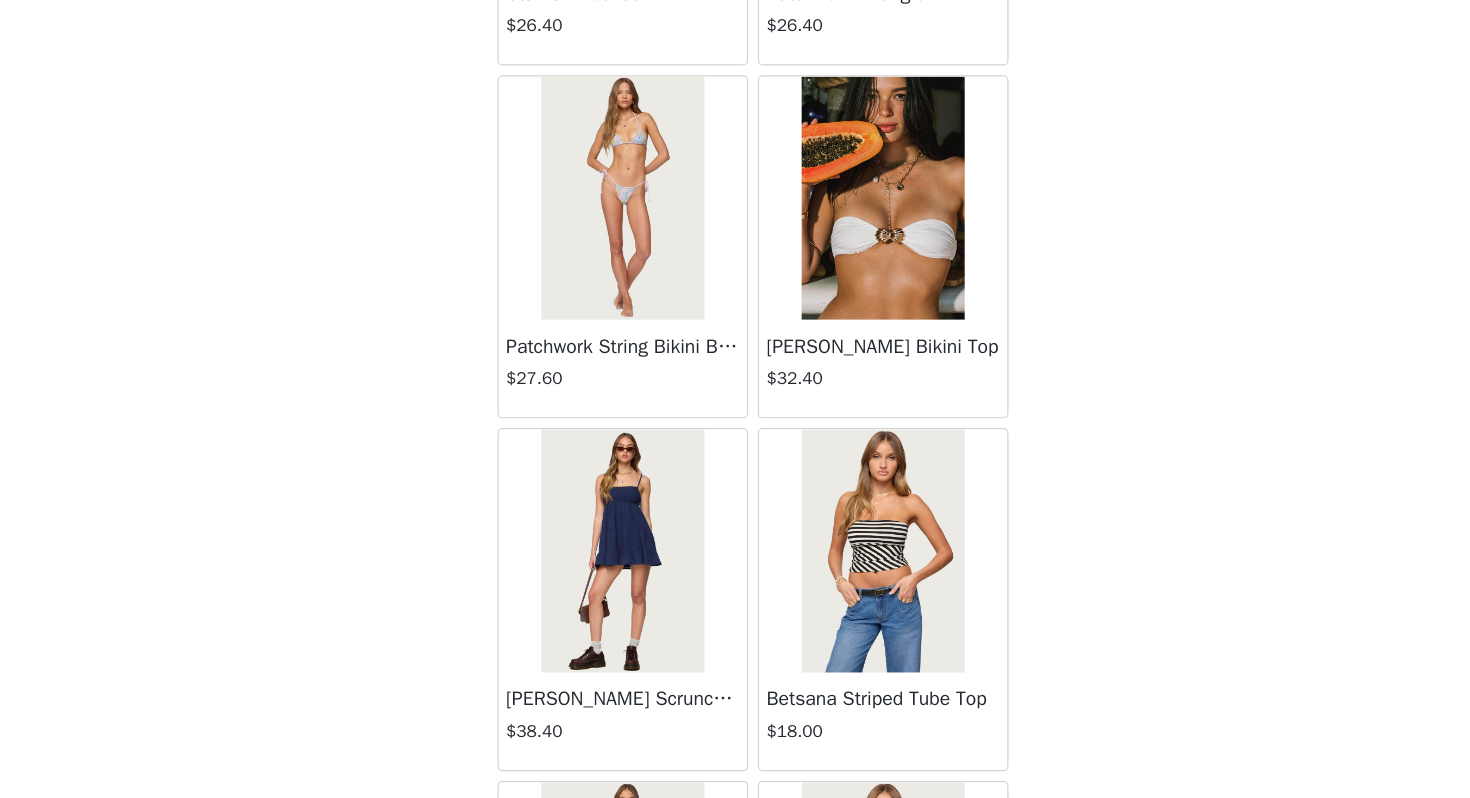 scroll, scrollTop: 25148, scrollLeft: 0, axis: vertical 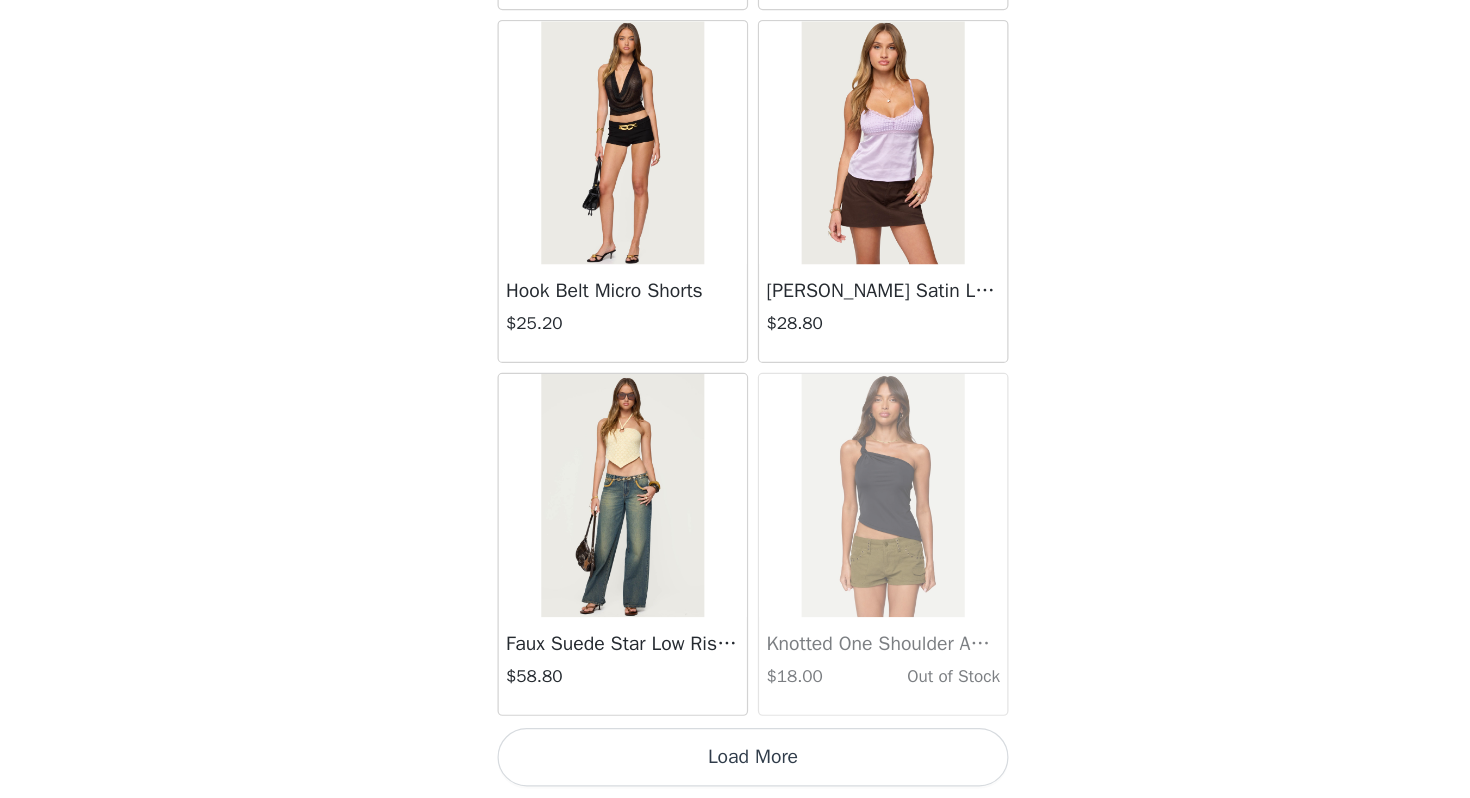 click on "Load More" at bounding box center (735, 764) 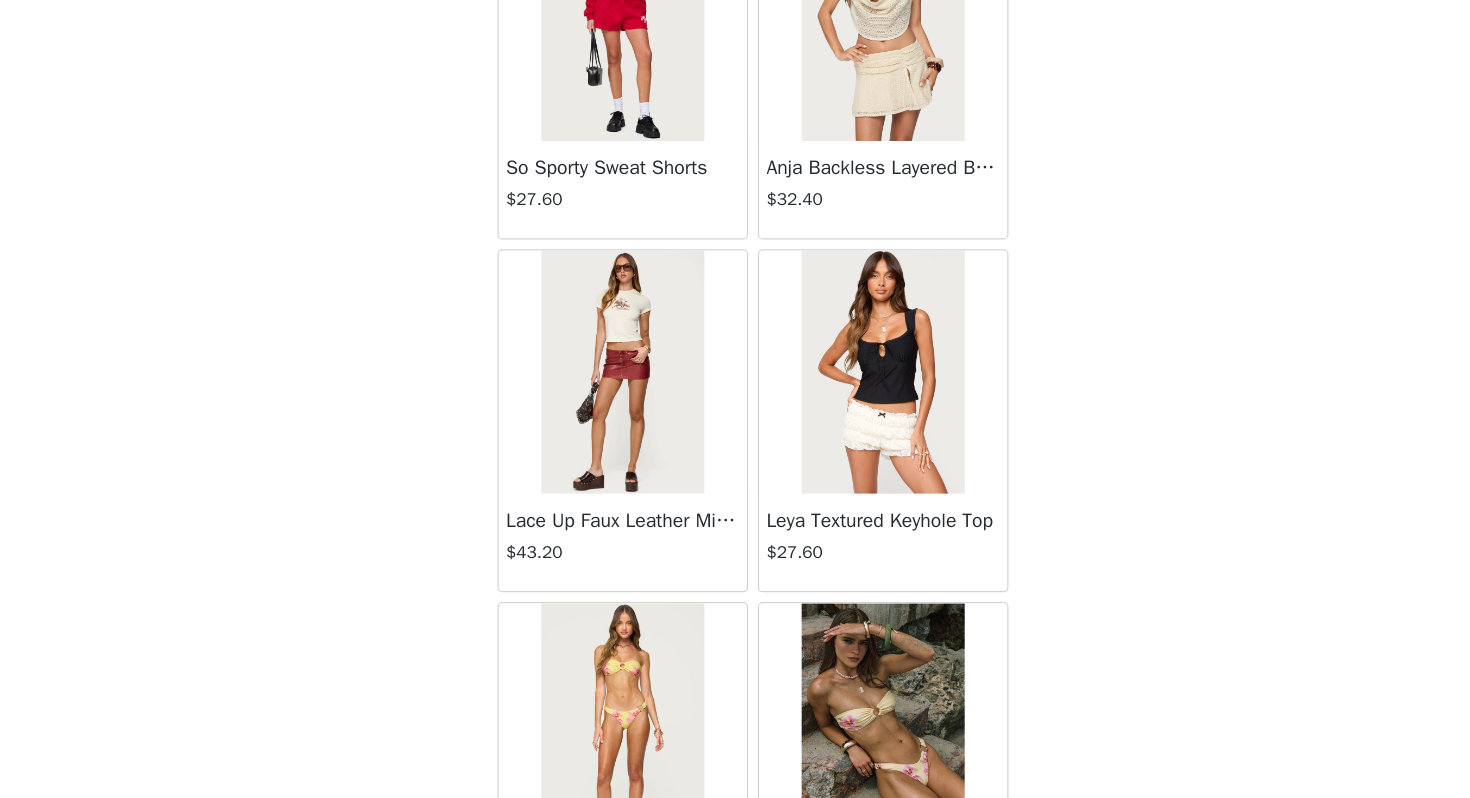 scroll, scrollTop: 28362, scrollLeft: 0, axis: vertical 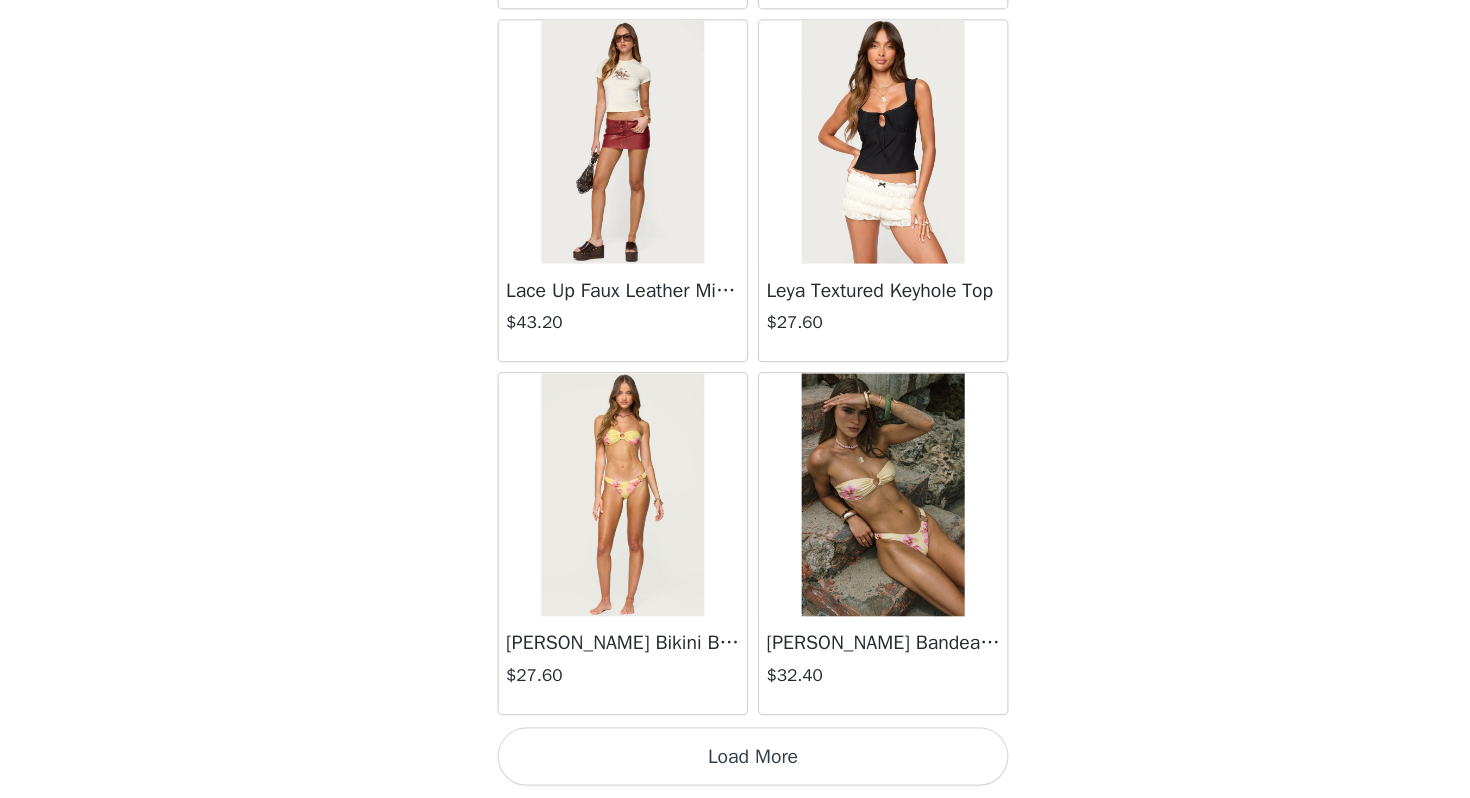 click on "Load More" at bounding box center [735, 764] 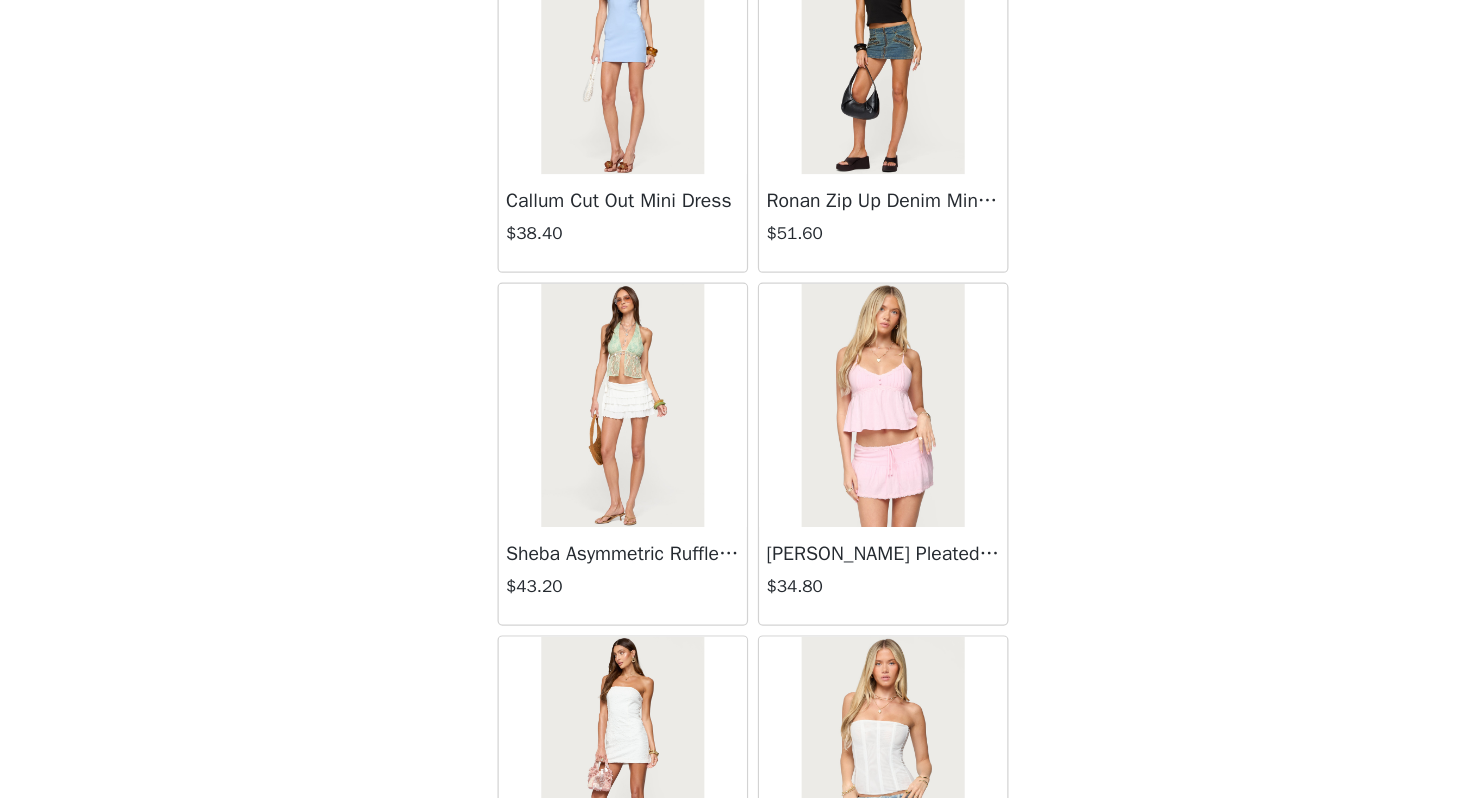 scroll, scrollTop: 31262, scrollLeft: 0, axis: vertical 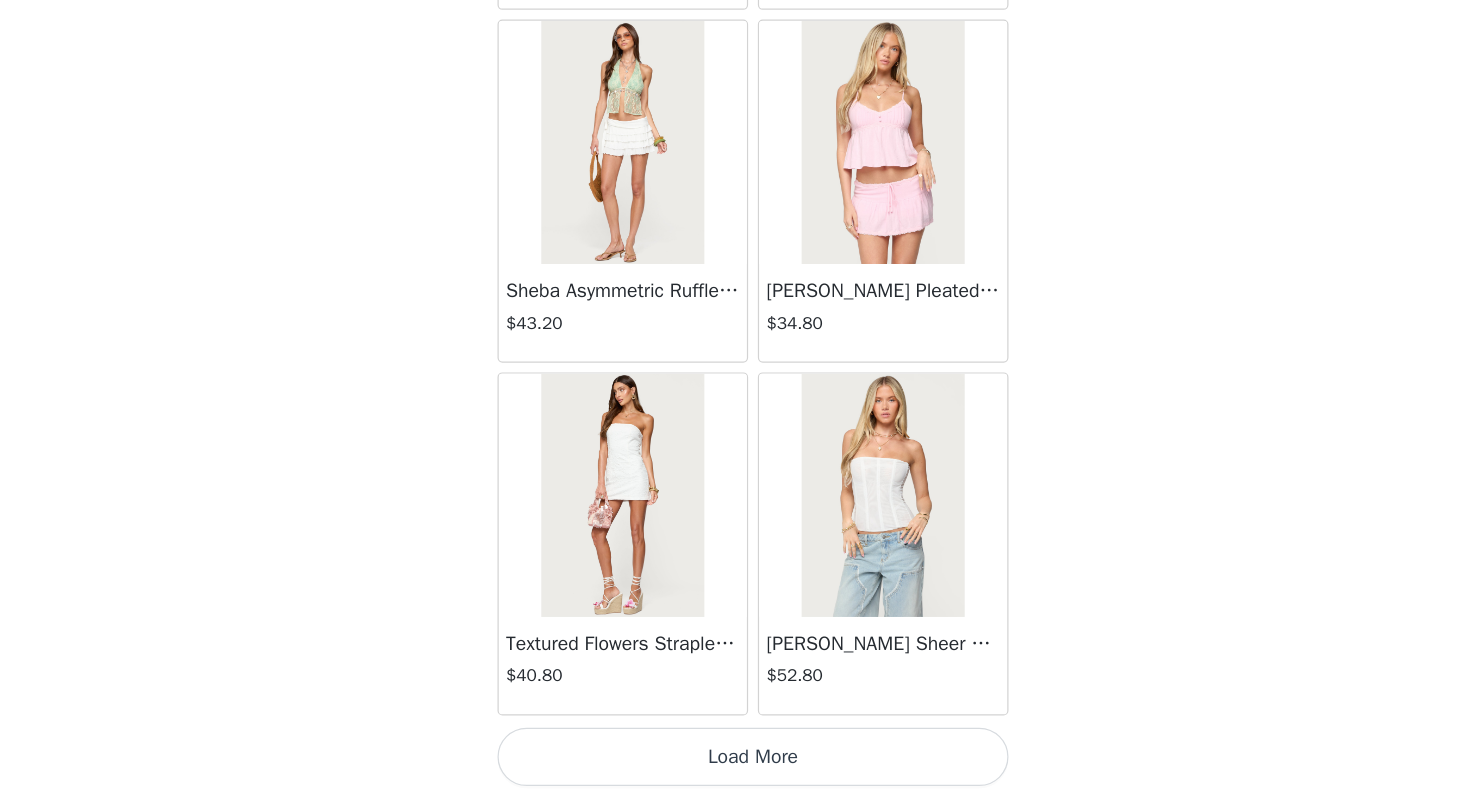 click on "Load More" at bounding box center [735, 764] 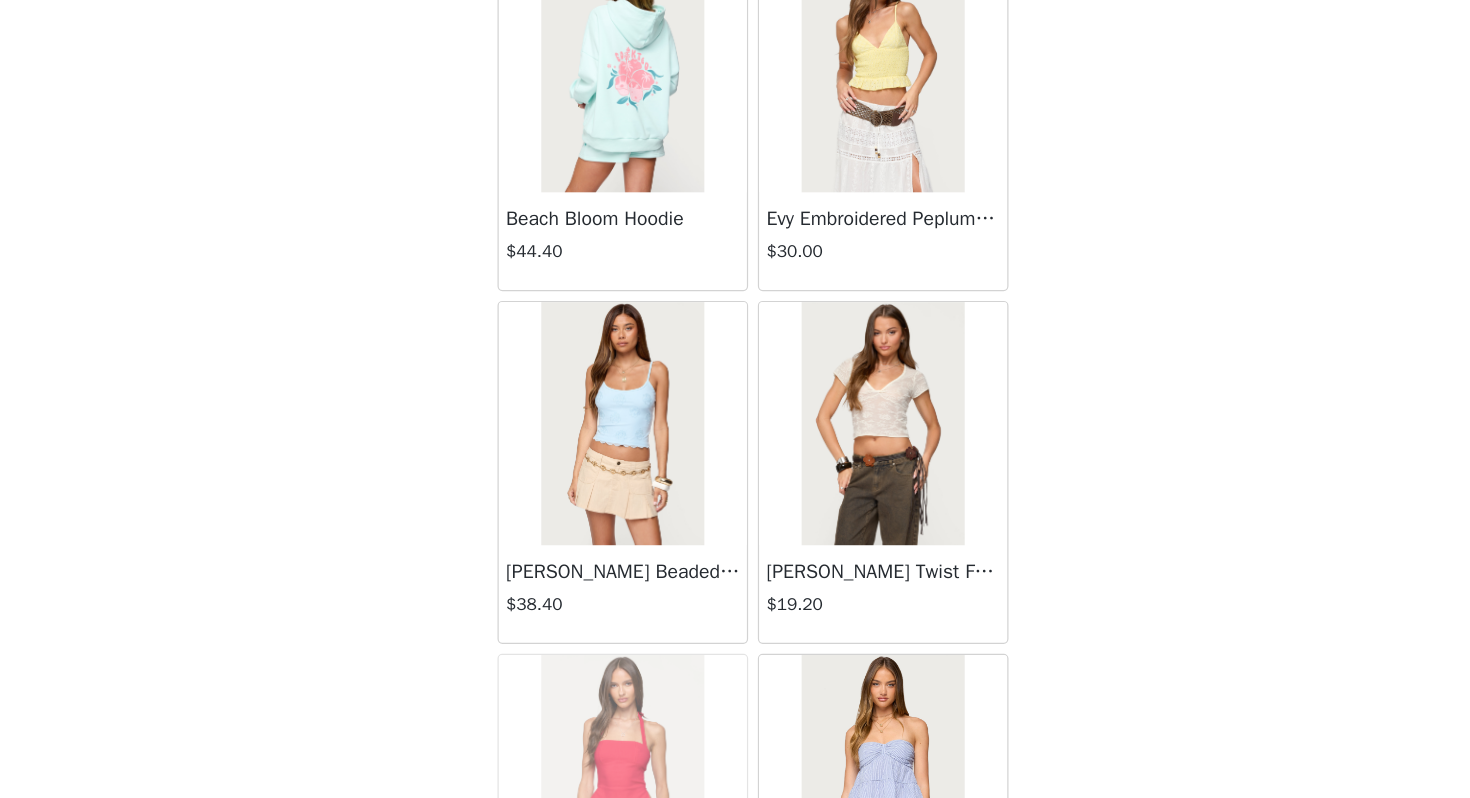 scroll, scrollTop: 34162, scrollLeft: 0, axis: vertical 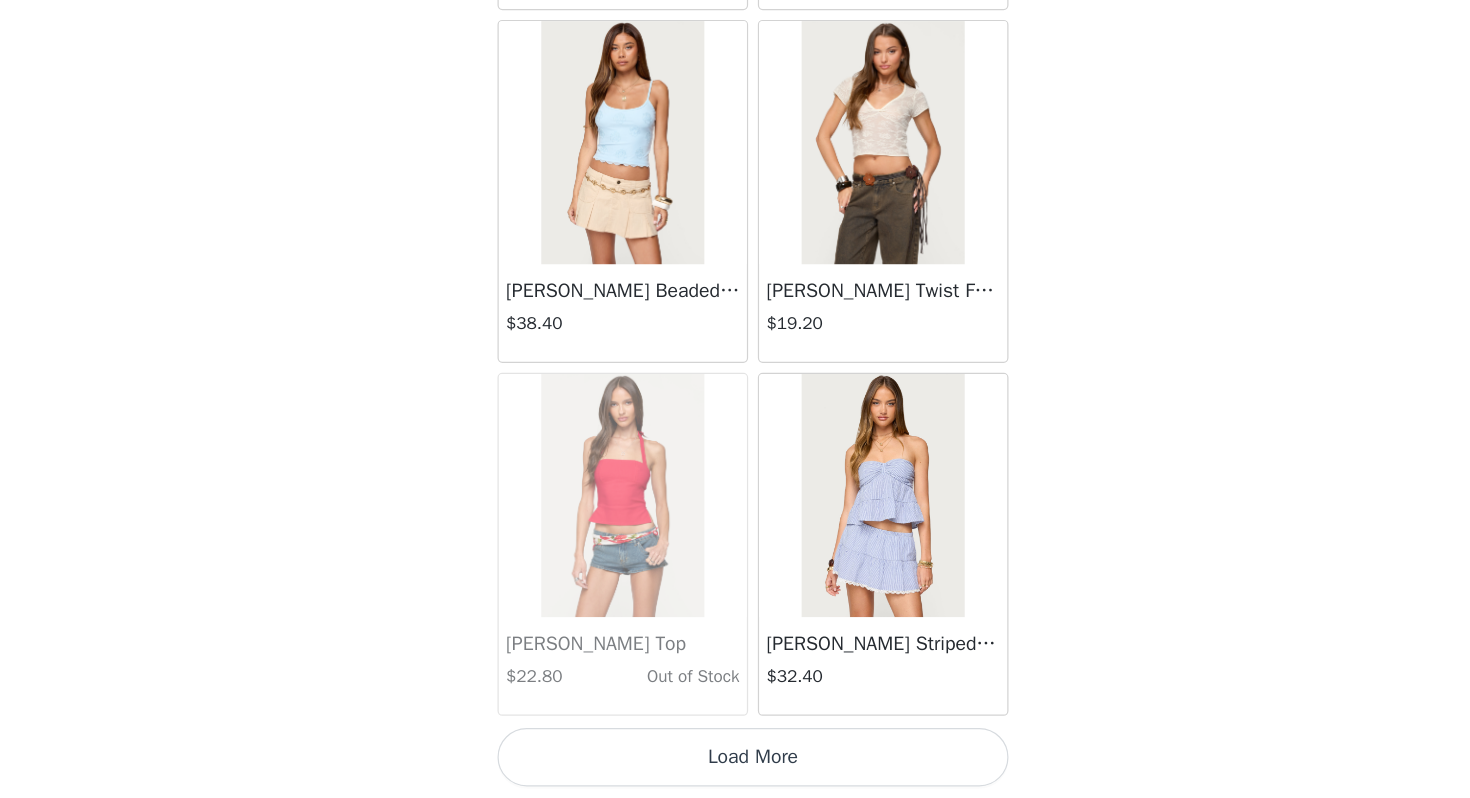 click on "Load More" at bounding box center [735, 764] 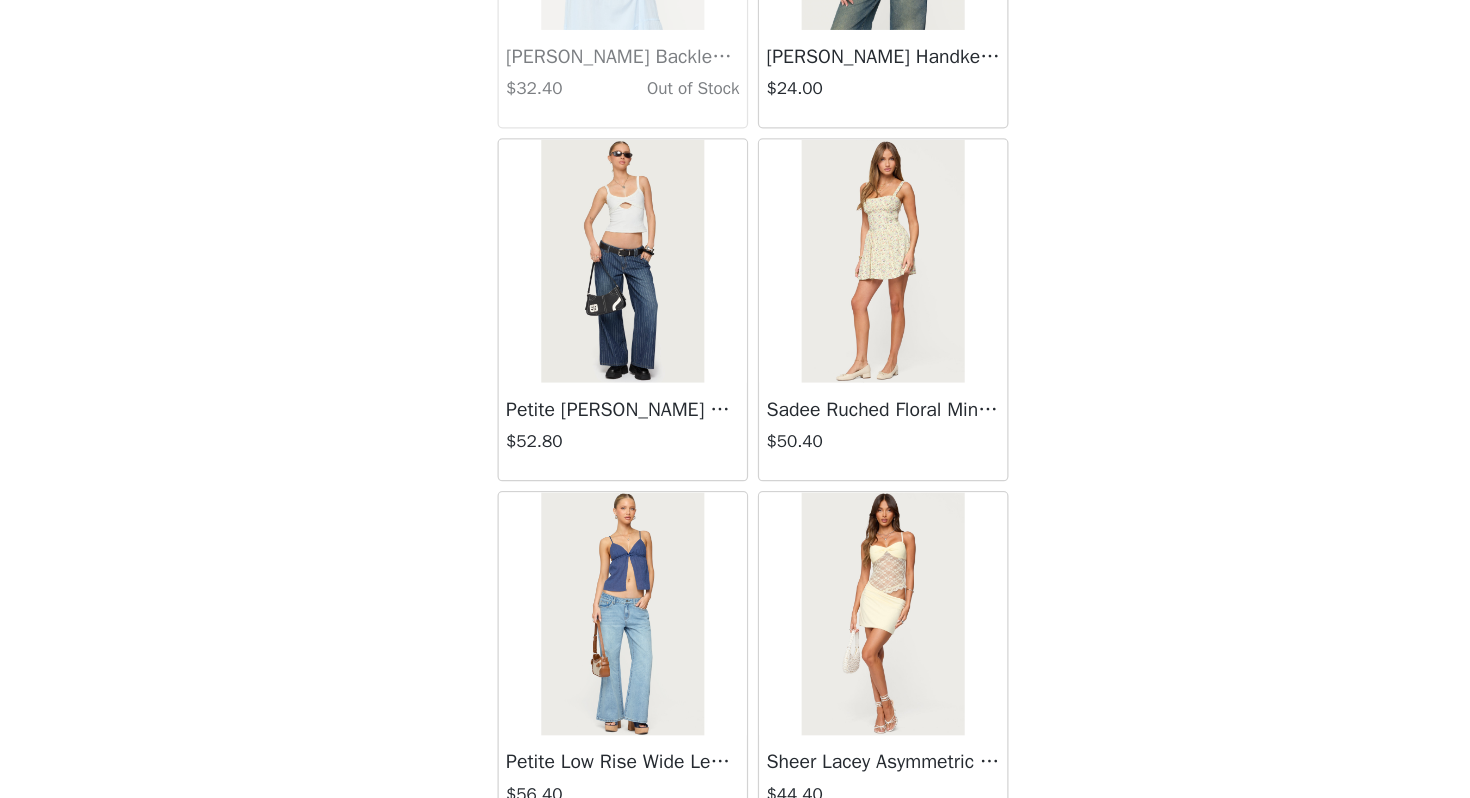 scroll, scrollTop: 37062, scrollLeft: 0, axis: vertical 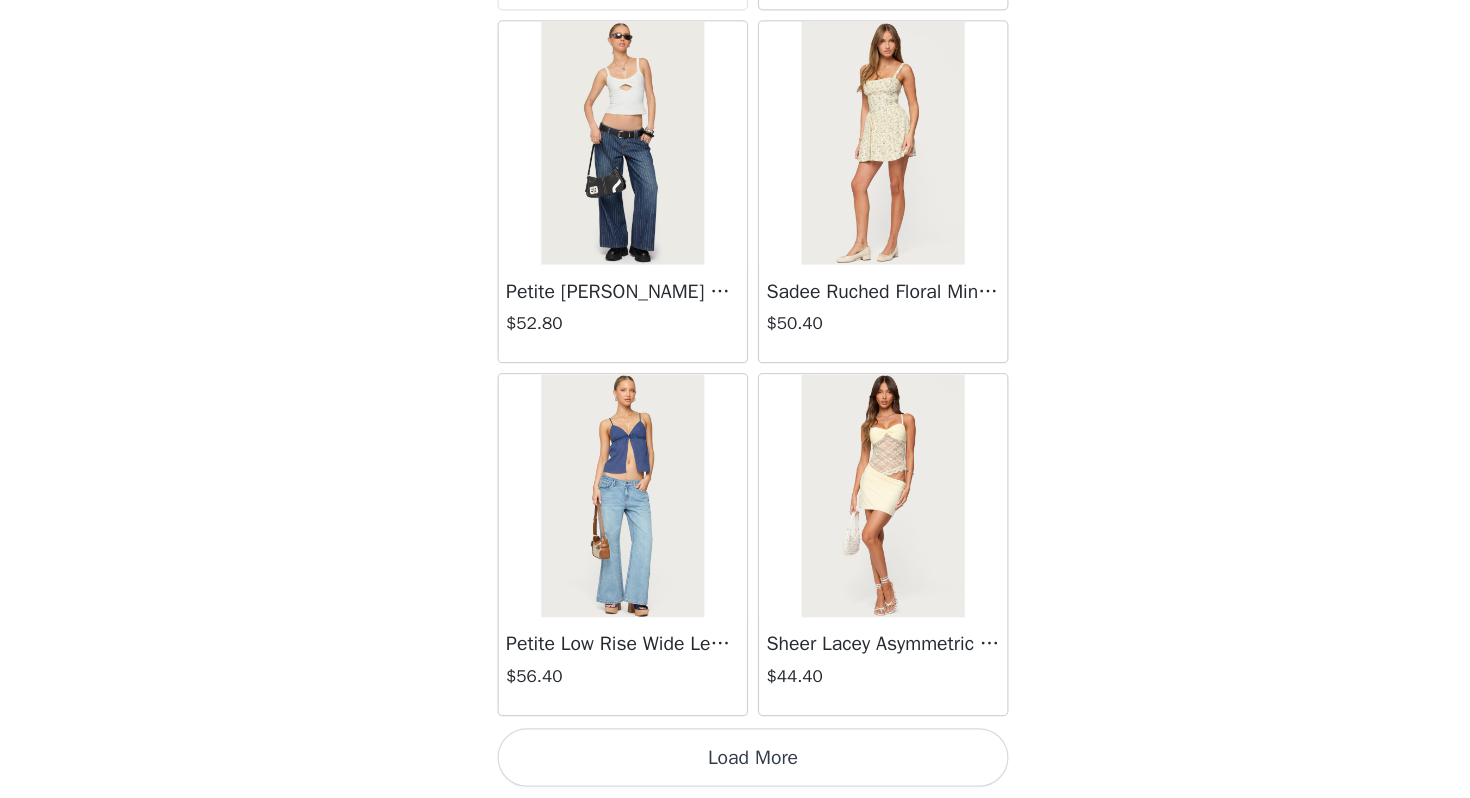 click on "Load More" at bounding box center (735, 764) 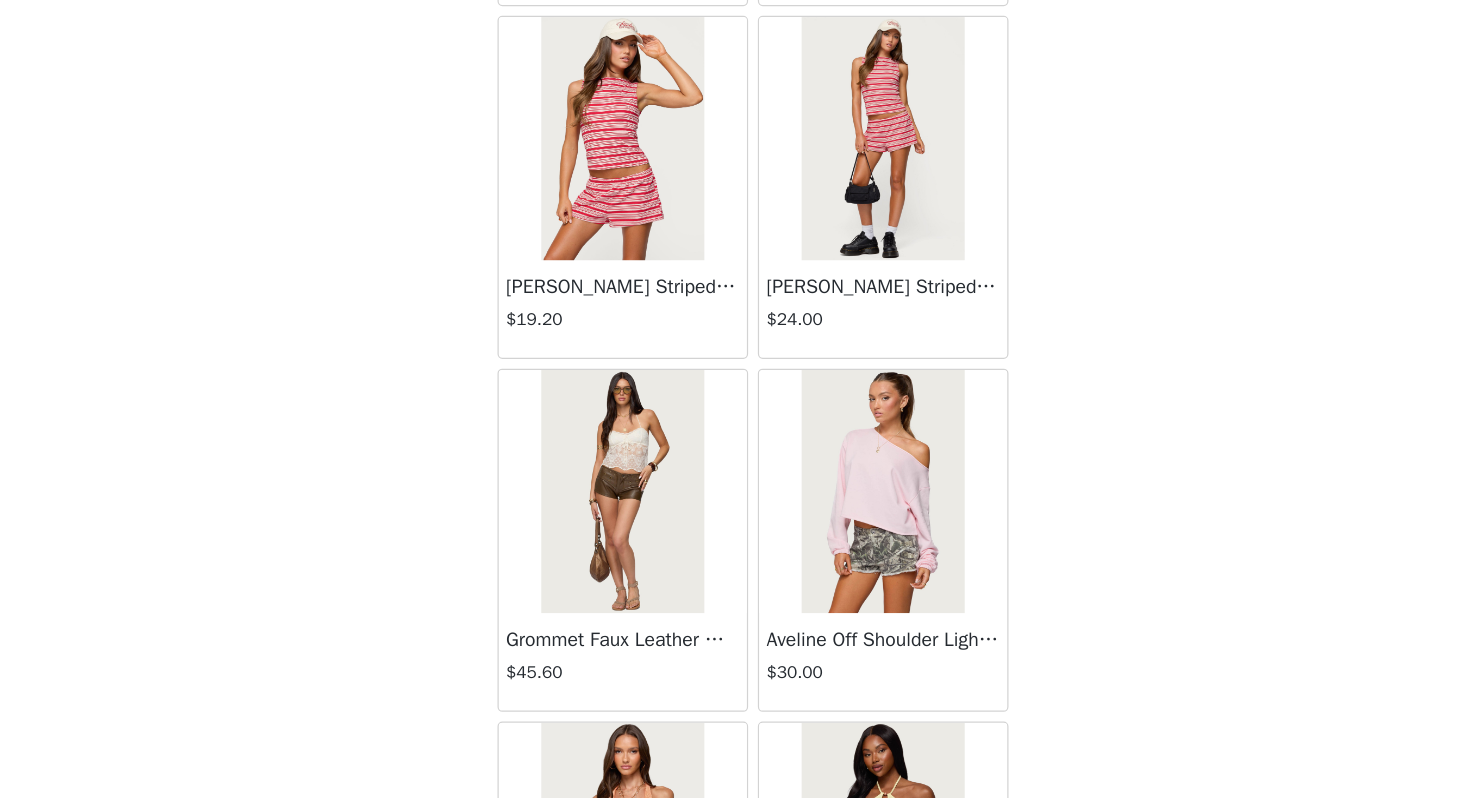 scroll, scrollTop: 39536, scrollLeft: 0, axis: vertical 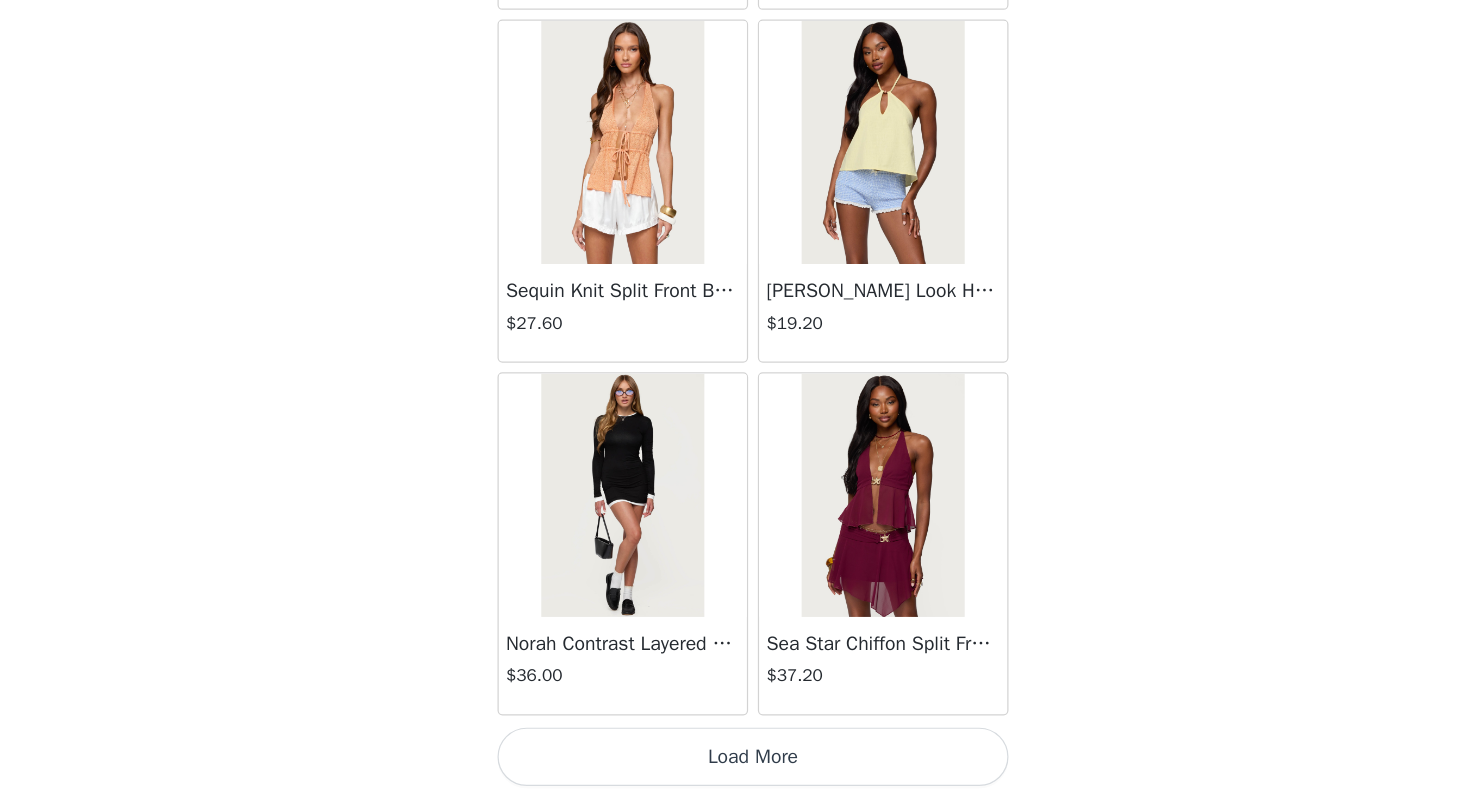 click on "Load More" at bounding box center [735, 764] 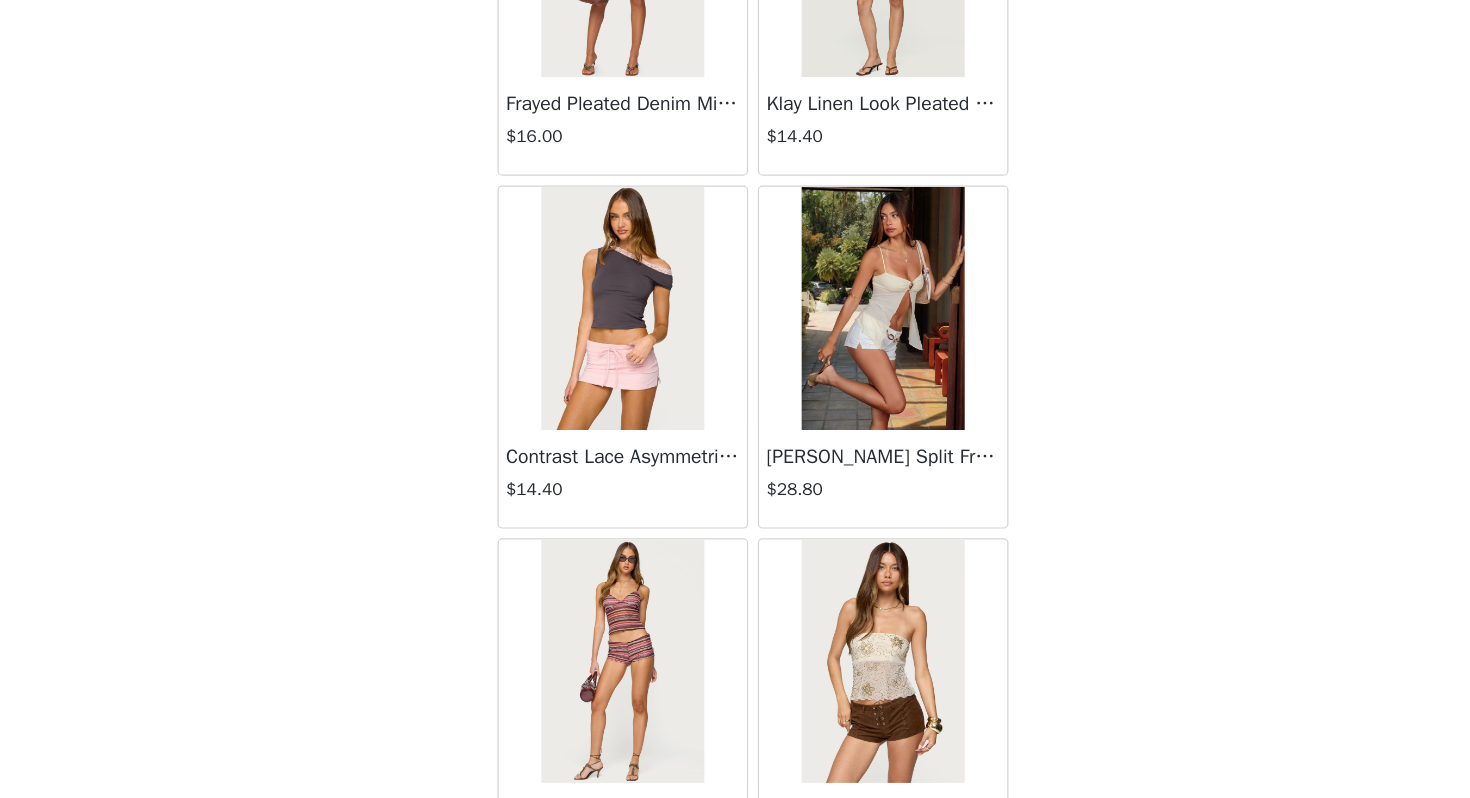 scroll, scrollTop: 0, scrollLeft: 0, axis: both 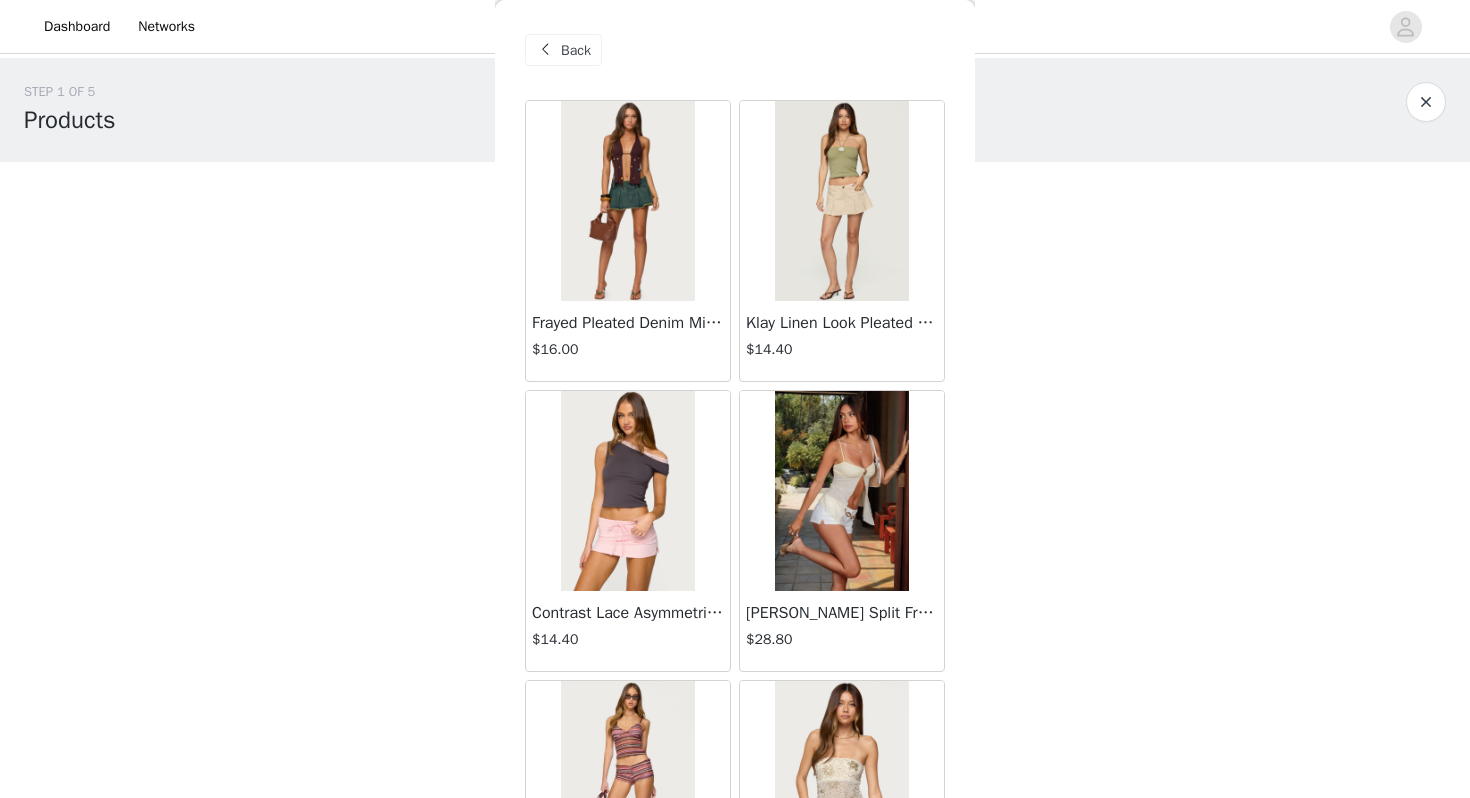 click on "Back" at bounding box center [735, 50] 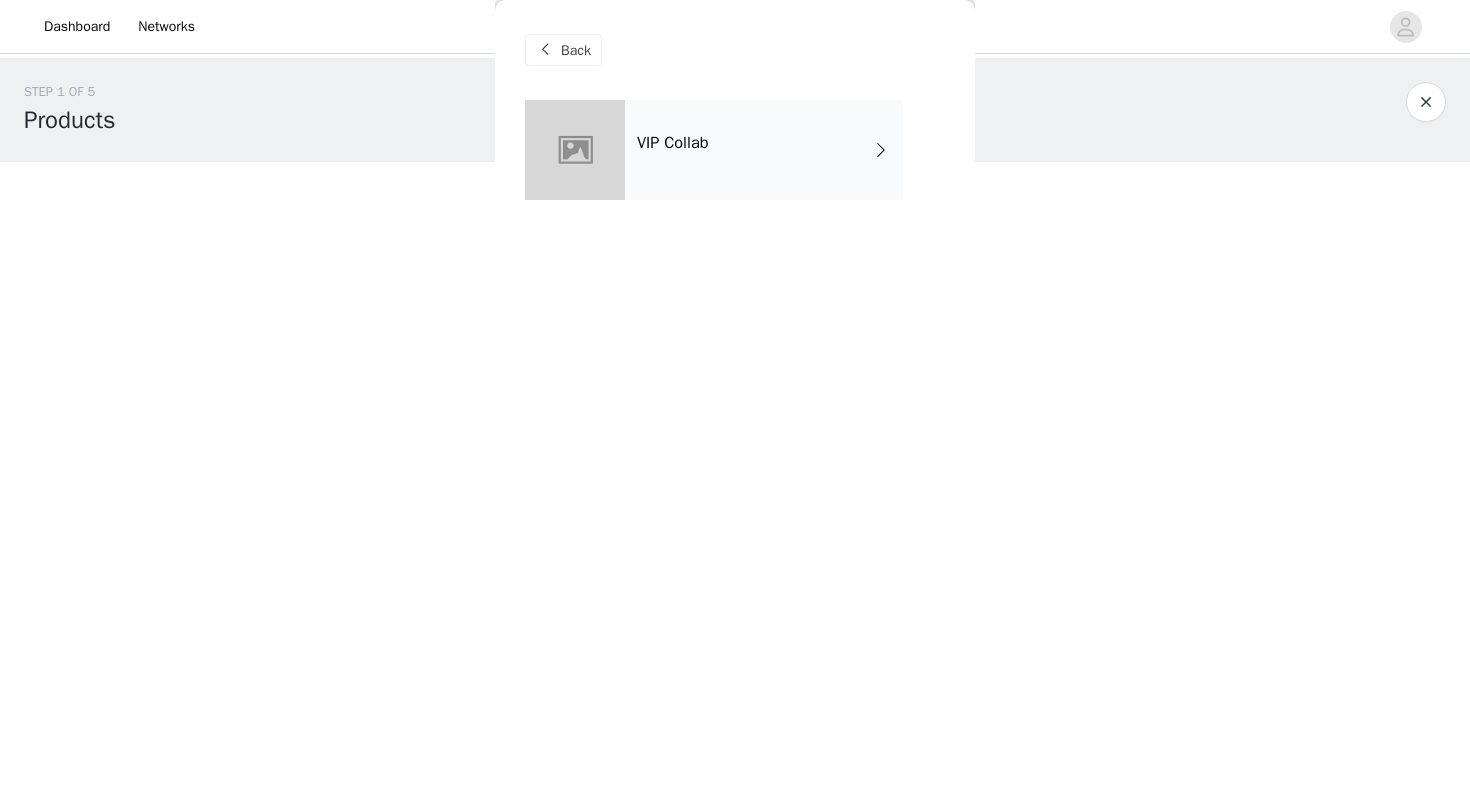 click on "Back" at bounding box center (563, 50) 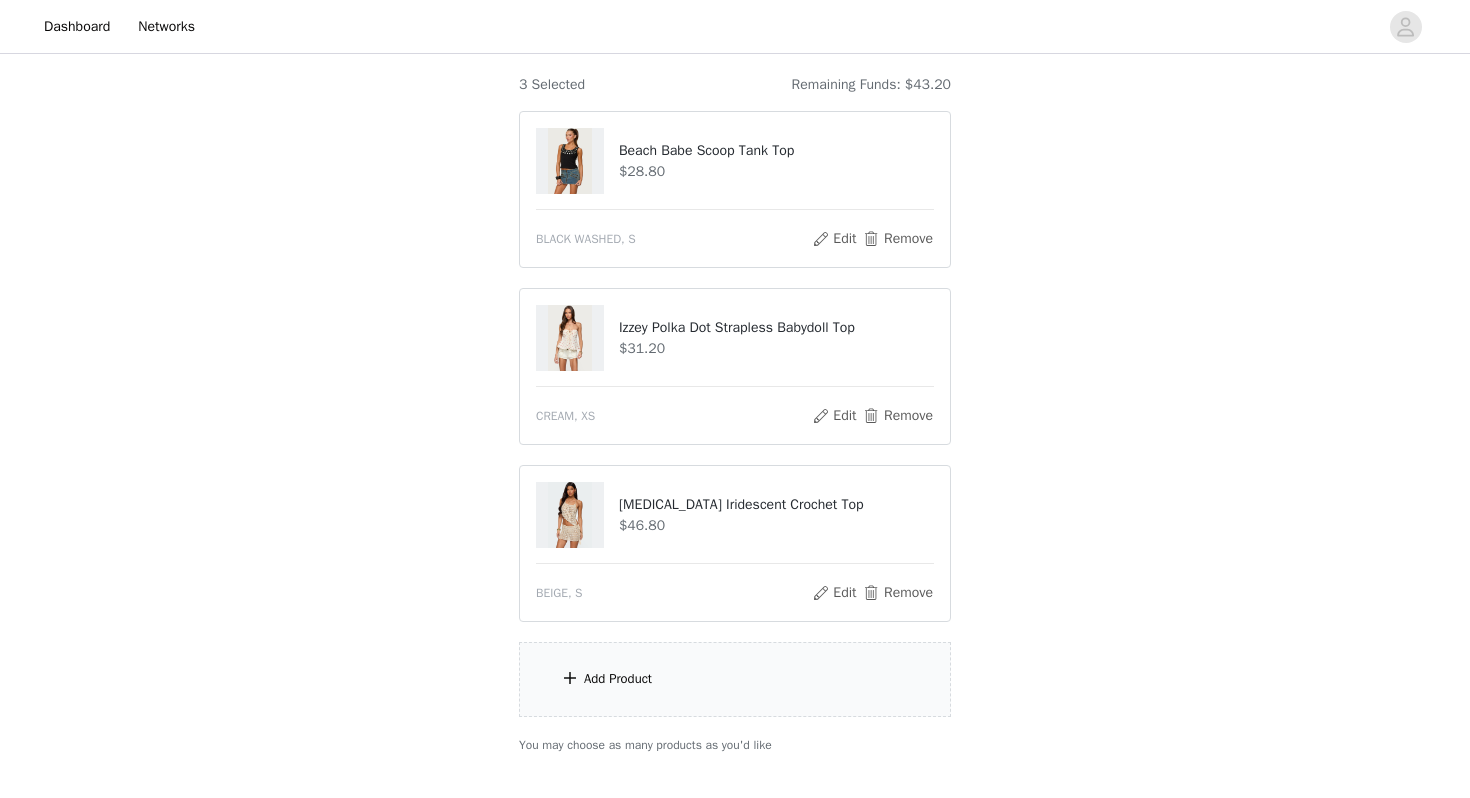 scroll, scrollTop: 235, scrollLeft: 0, axis: vertical 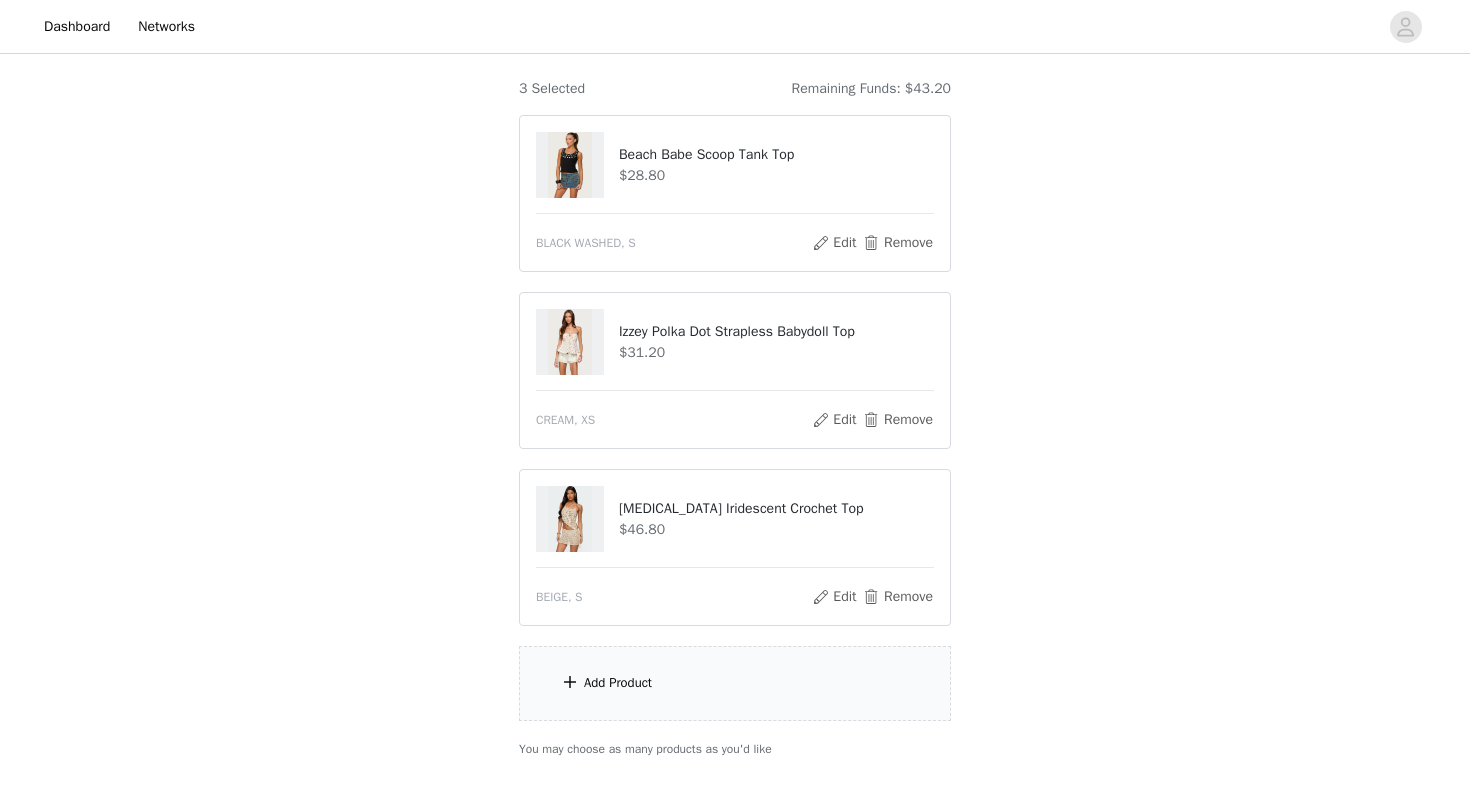 click on "Add Product" at bounding box center [735, 683] 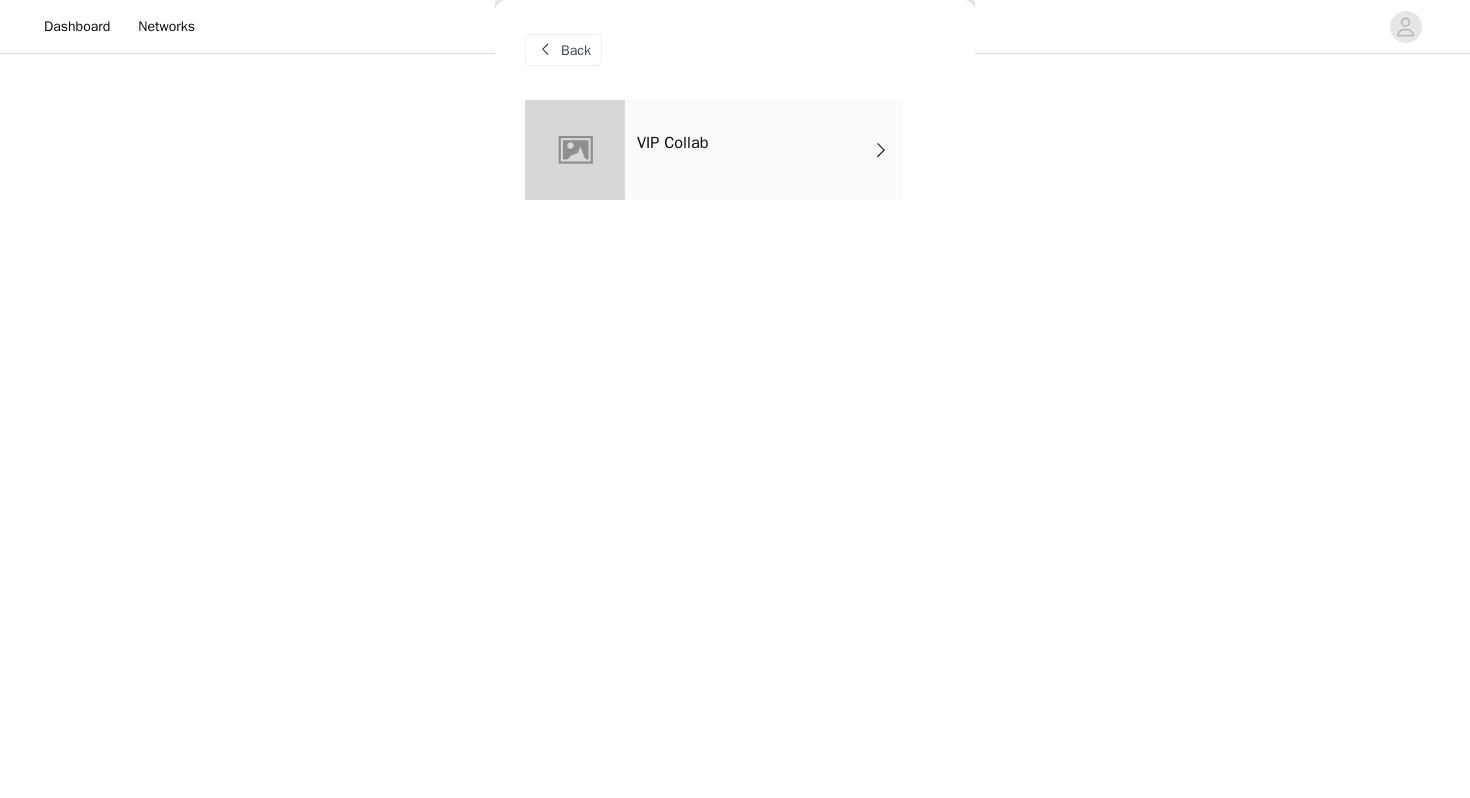 click on "VIP Collab" at bounding box center [764, 150] 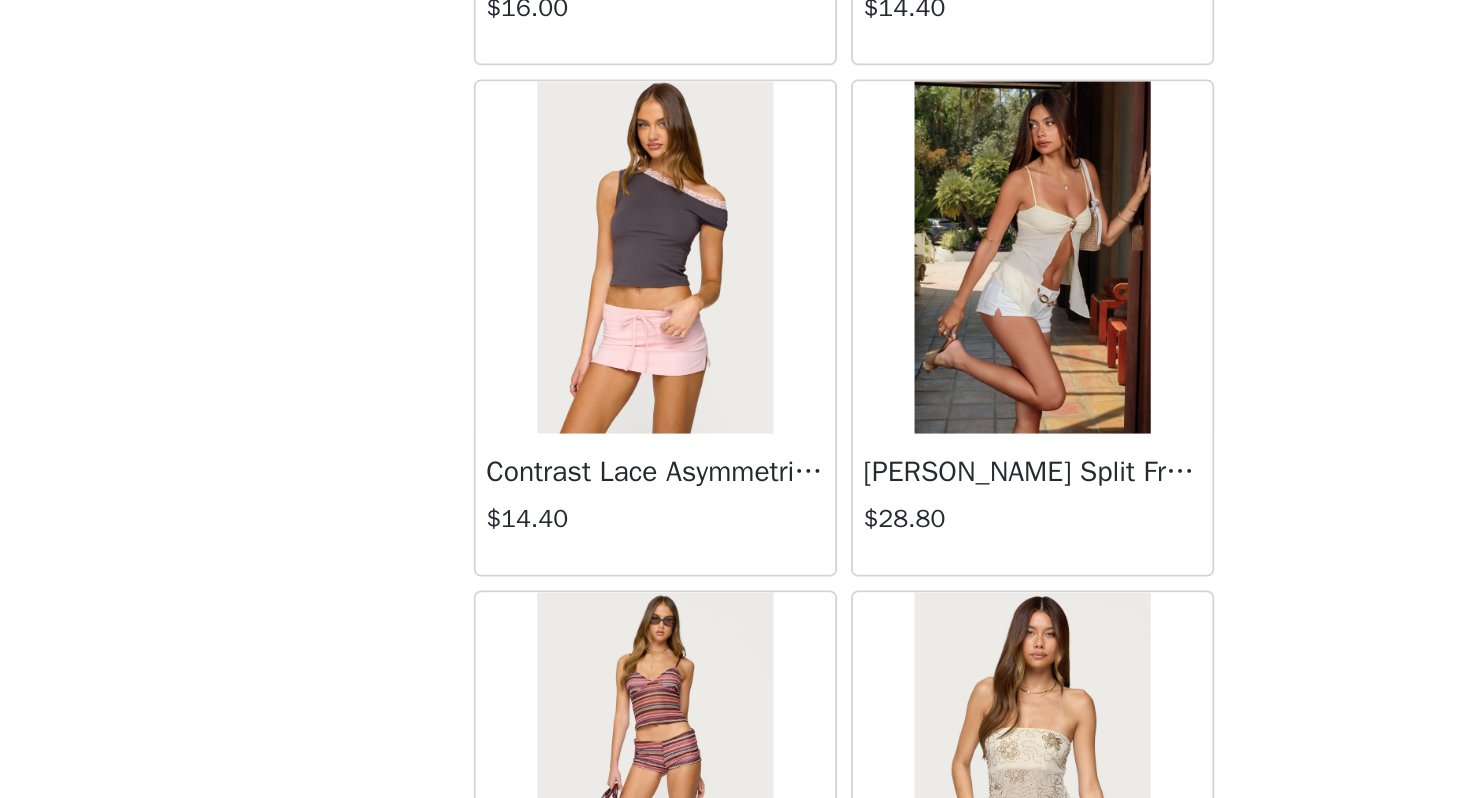 scroll, scrollTop: 362, scrollLeft: 0, axis: vertical 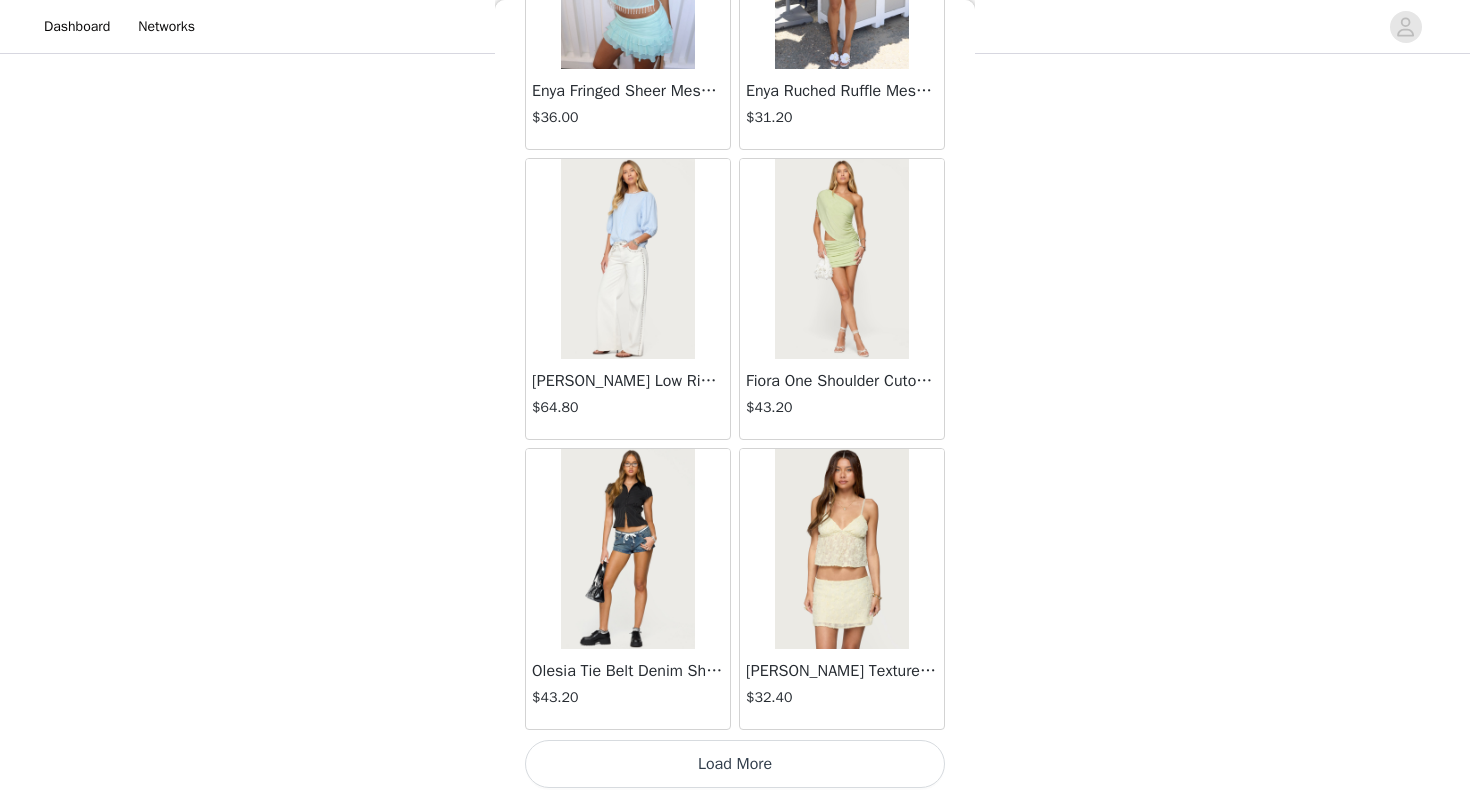 click on "Load More" at bounding box center (735, 764) 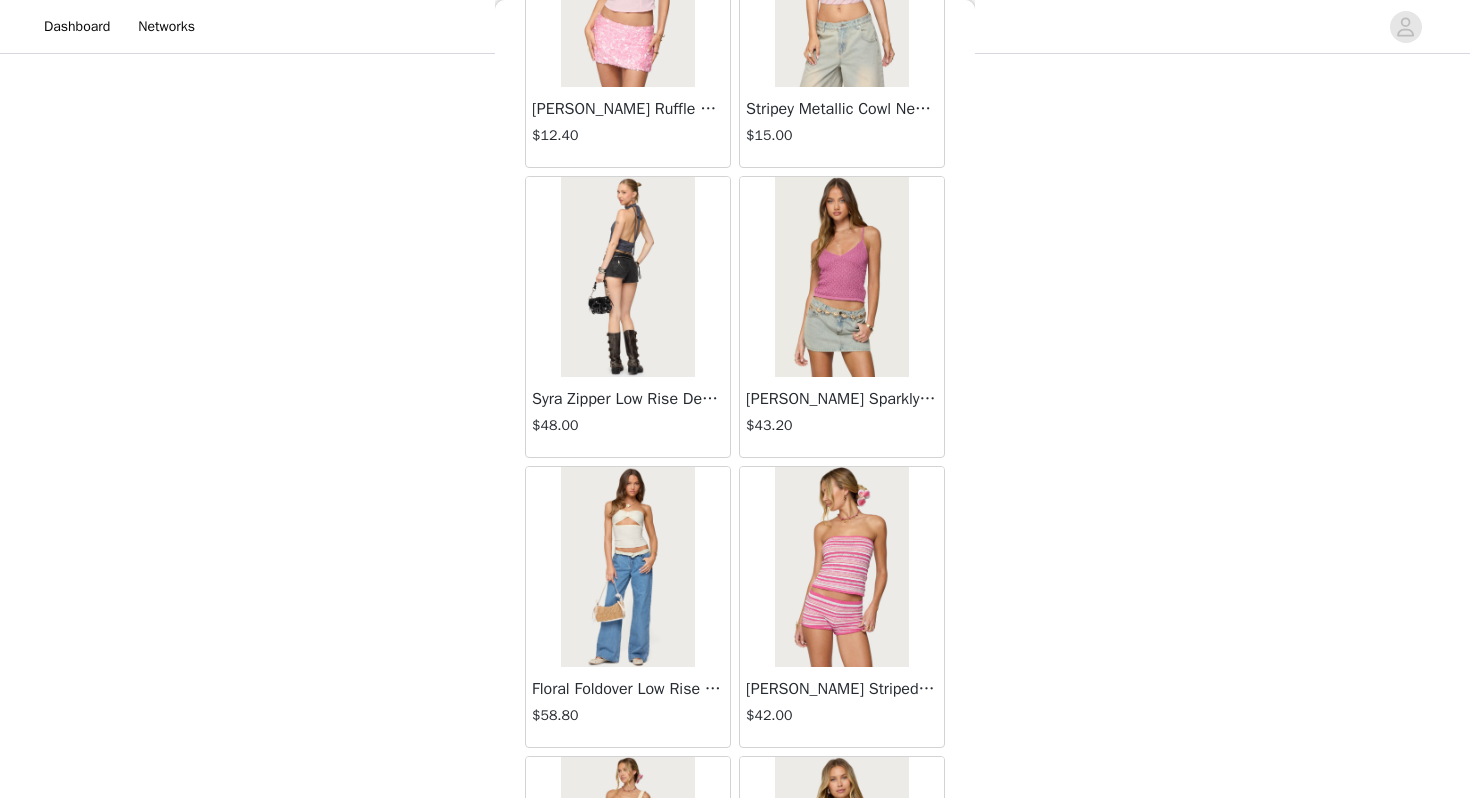 scroll, scrollTop: 5162, scrollLeft: 0, axis: vertical 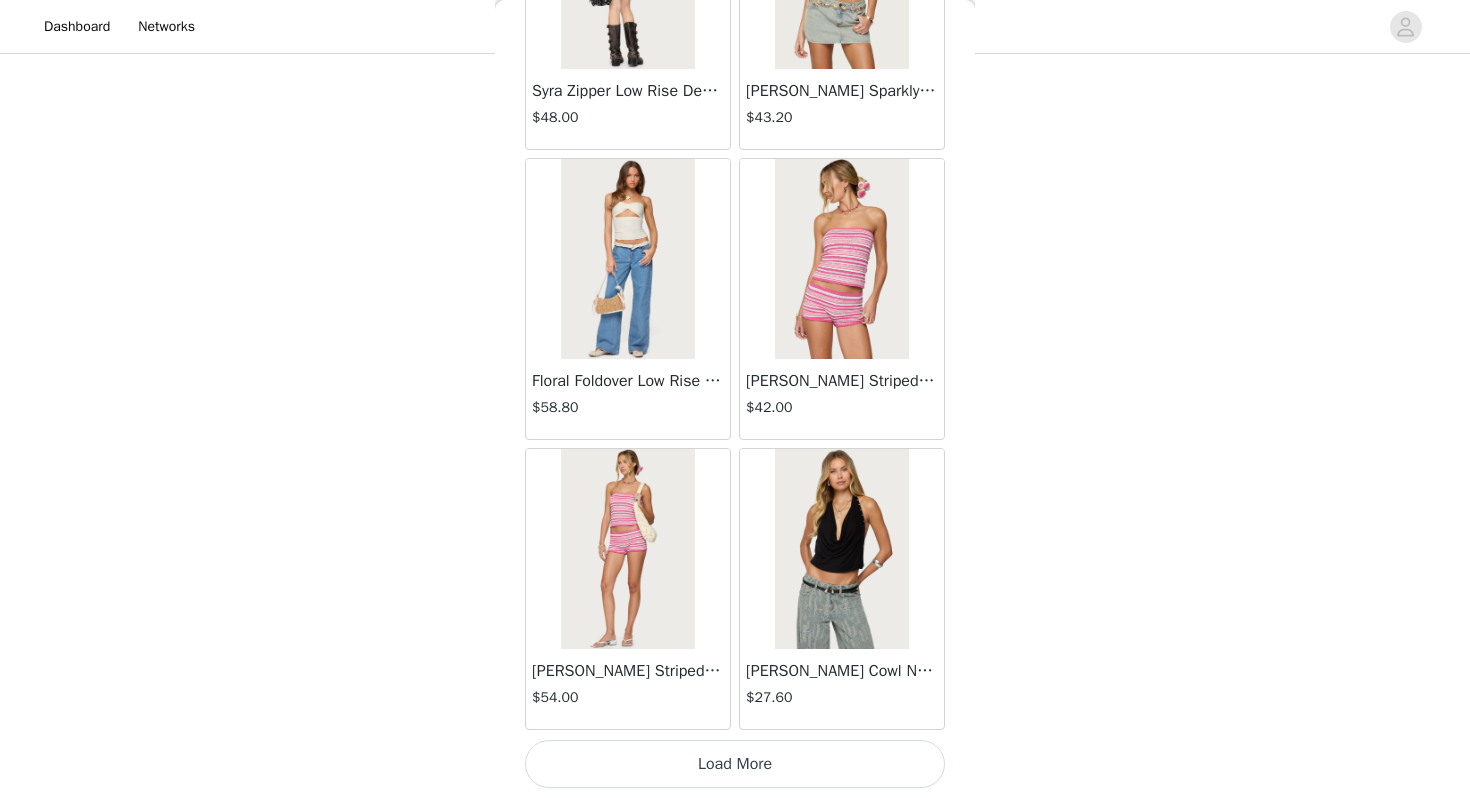 click on "Load More" at bounding box center [735, 764] 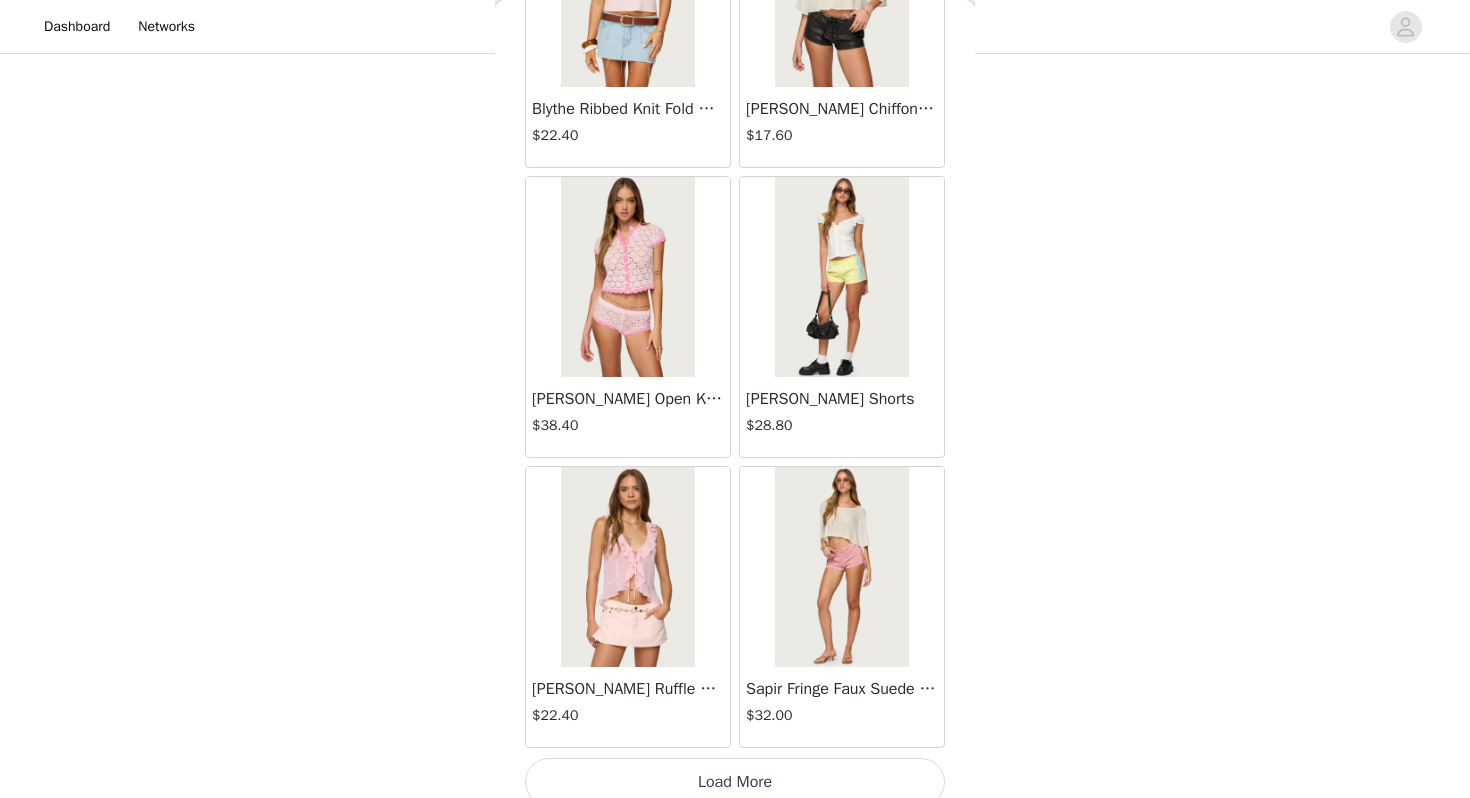 scroll, scrollTop: 8062, scrollLeft: 0, axis: vertical 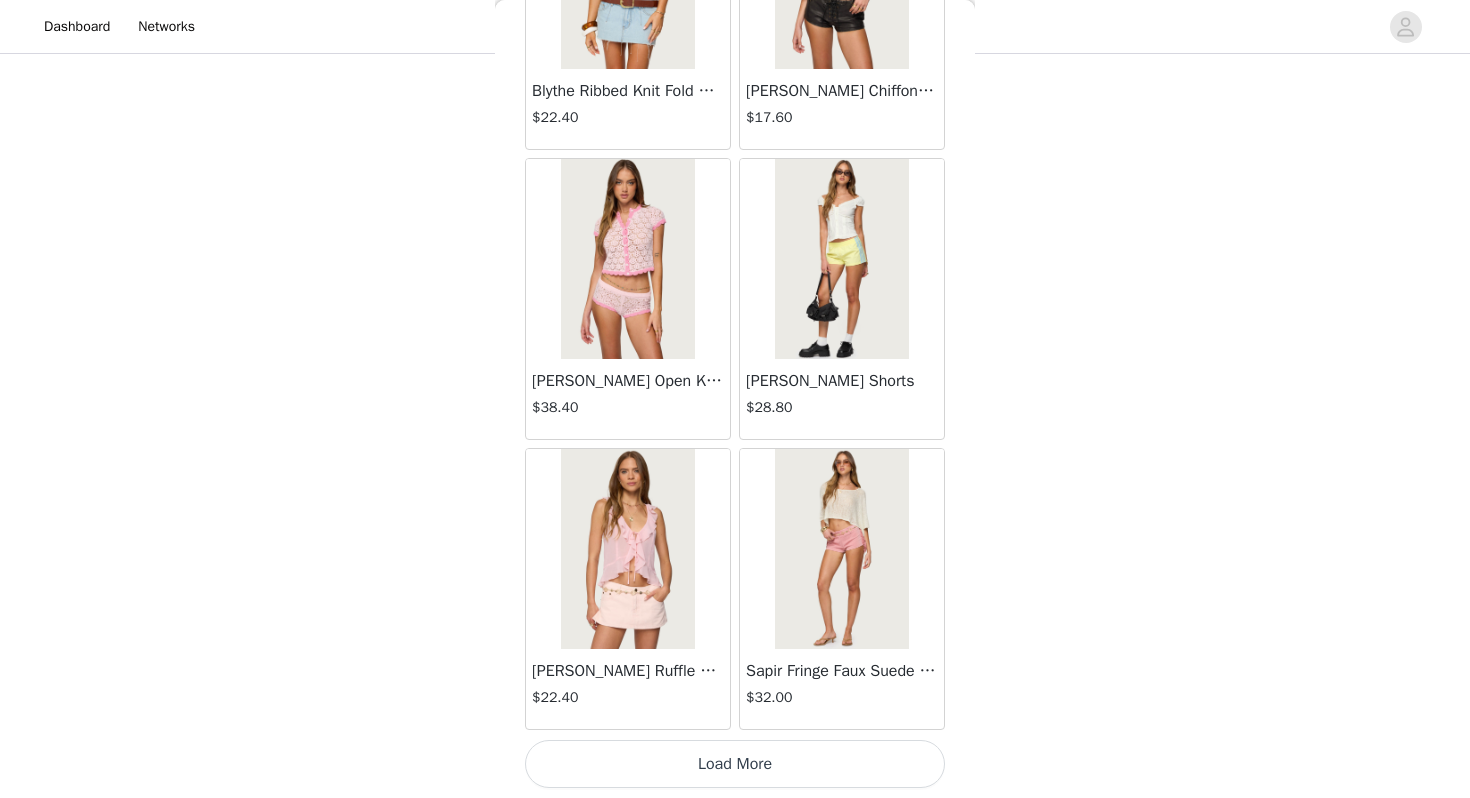 click on "Load More" at bounding box center [735, 764] 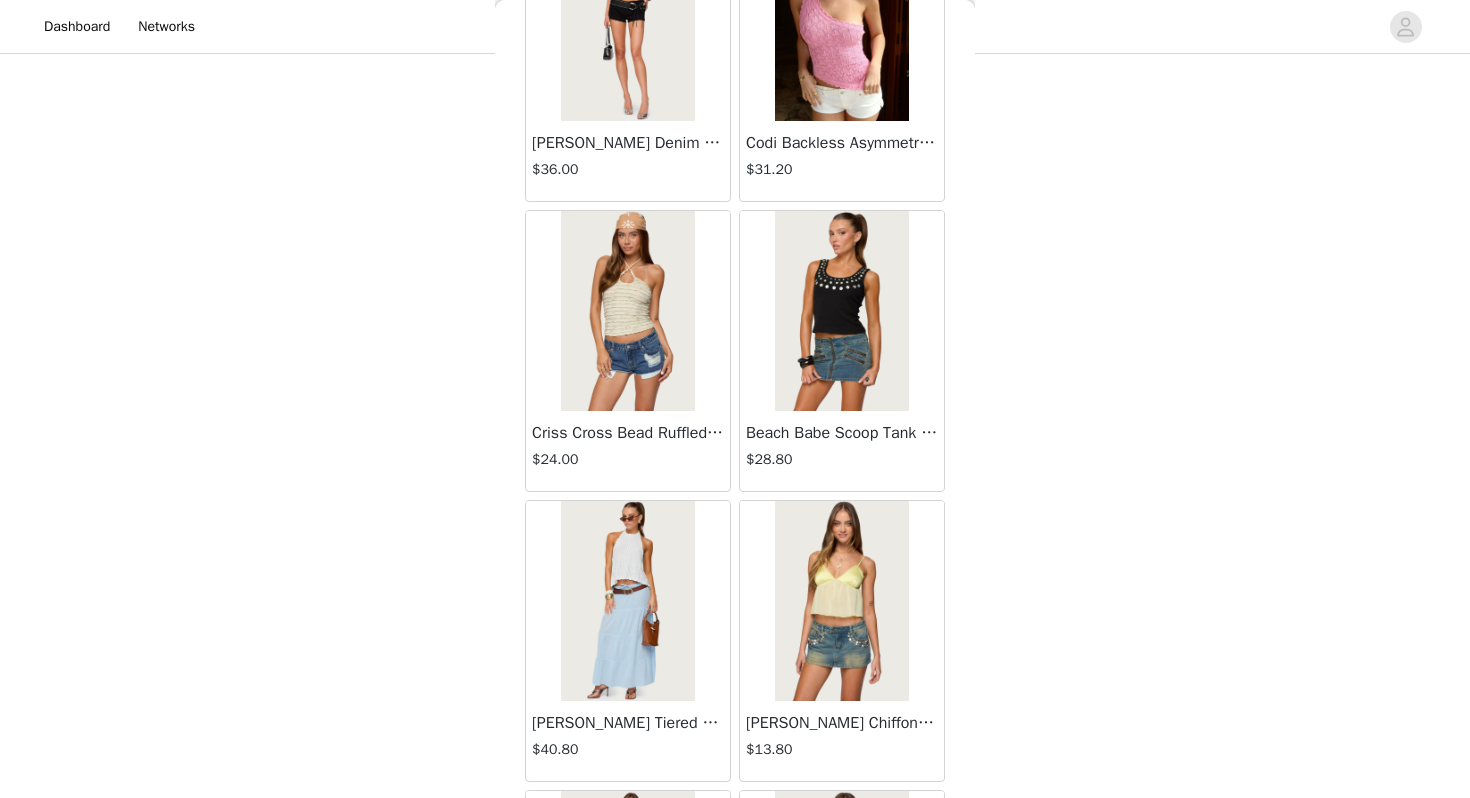 scroll, scrollTop: 9577, scrollLeft: 0, axis: vertical 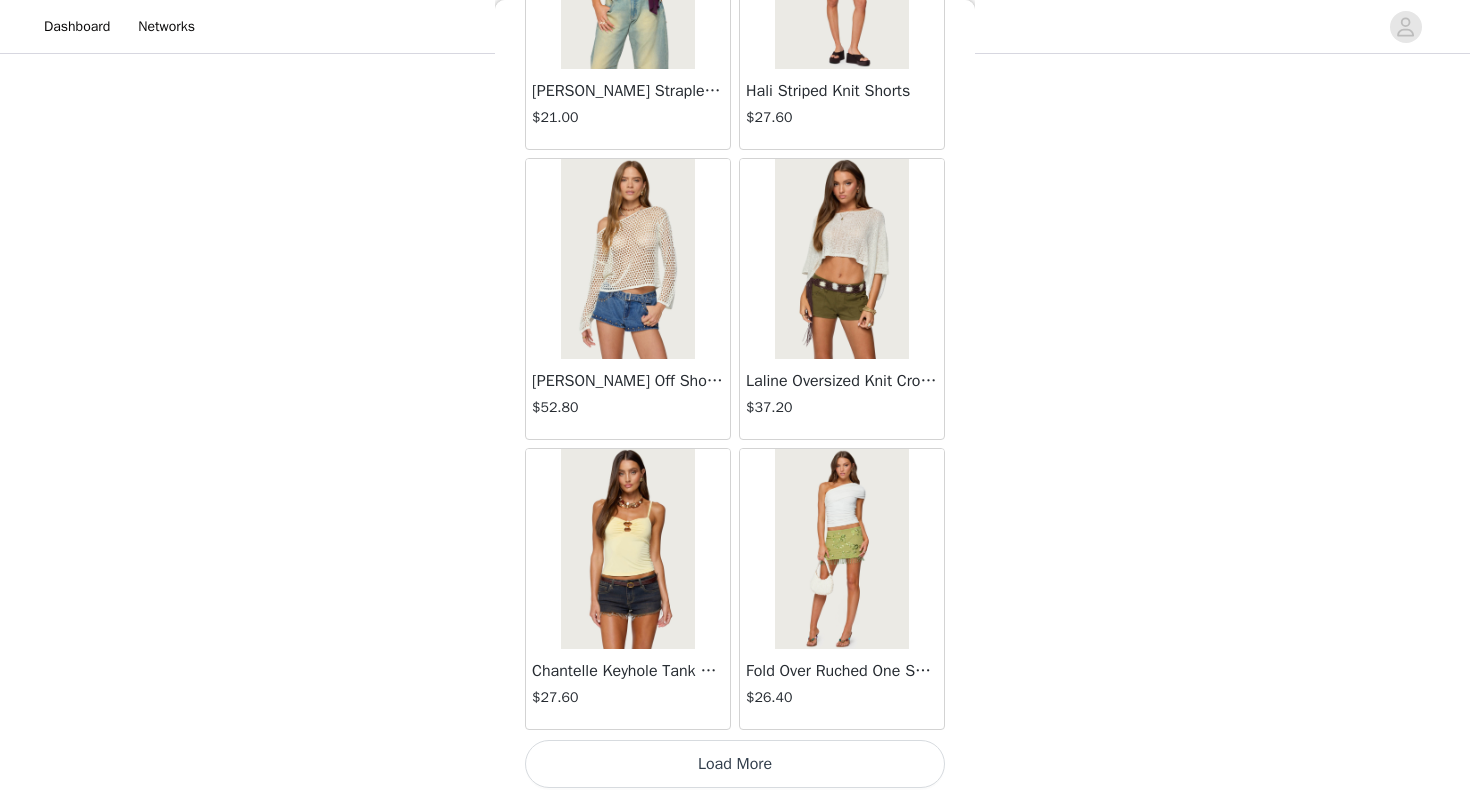 click on "Load More" at bounding box center (735, 764) 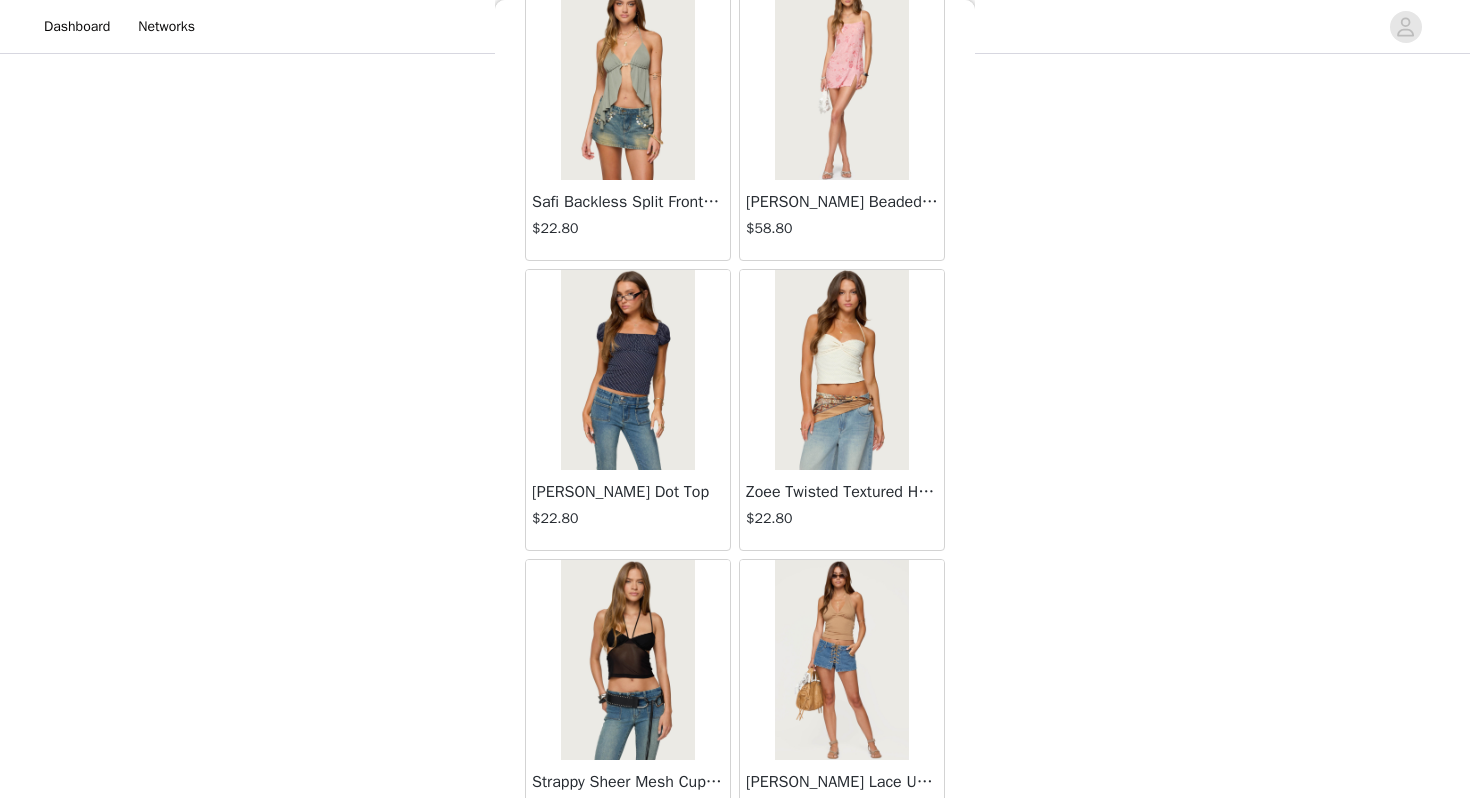 scroll, scrollTop: 13862, scrollLeft: 0, axis: vertical 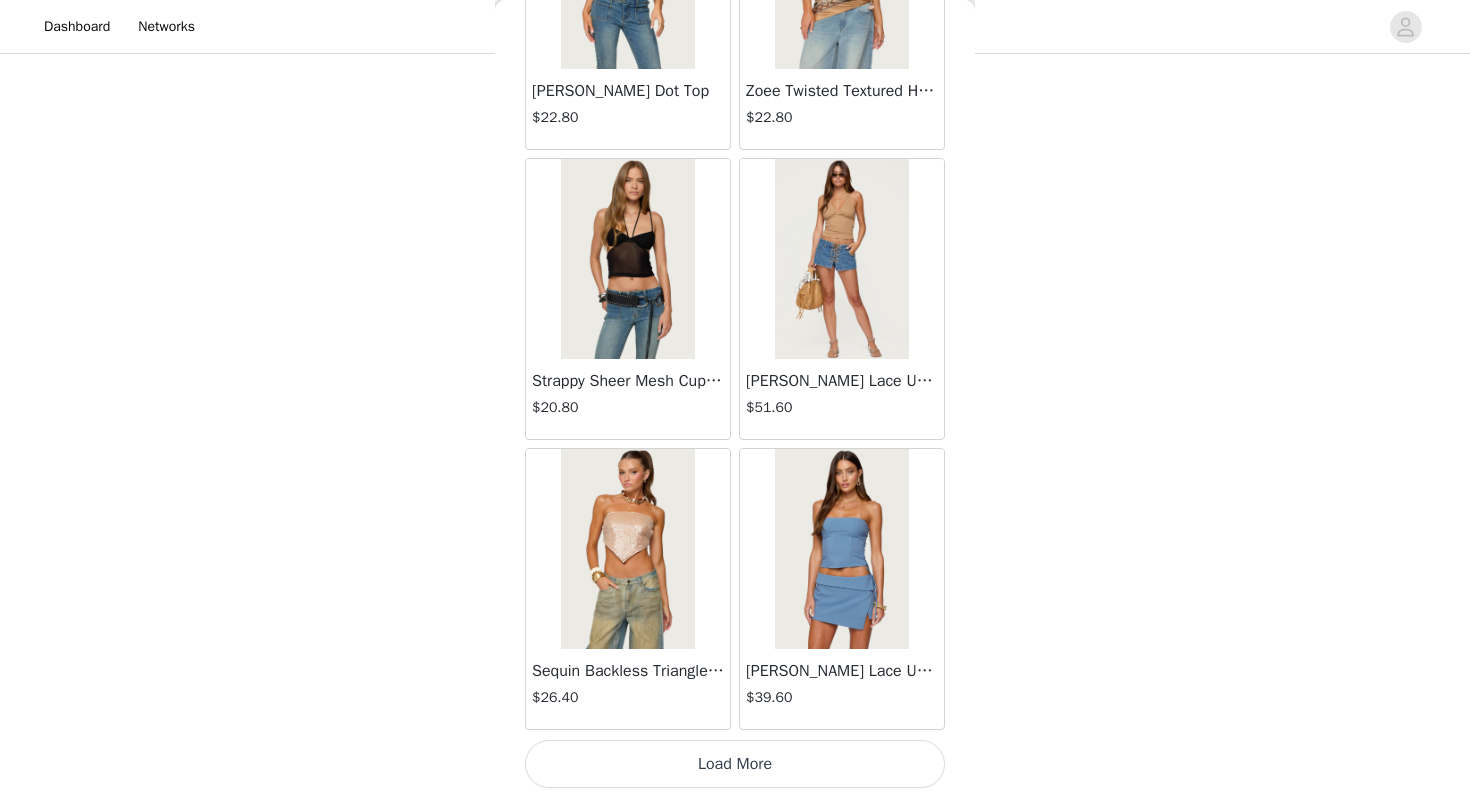 click on "Load More" at bounding box center (735, 764) 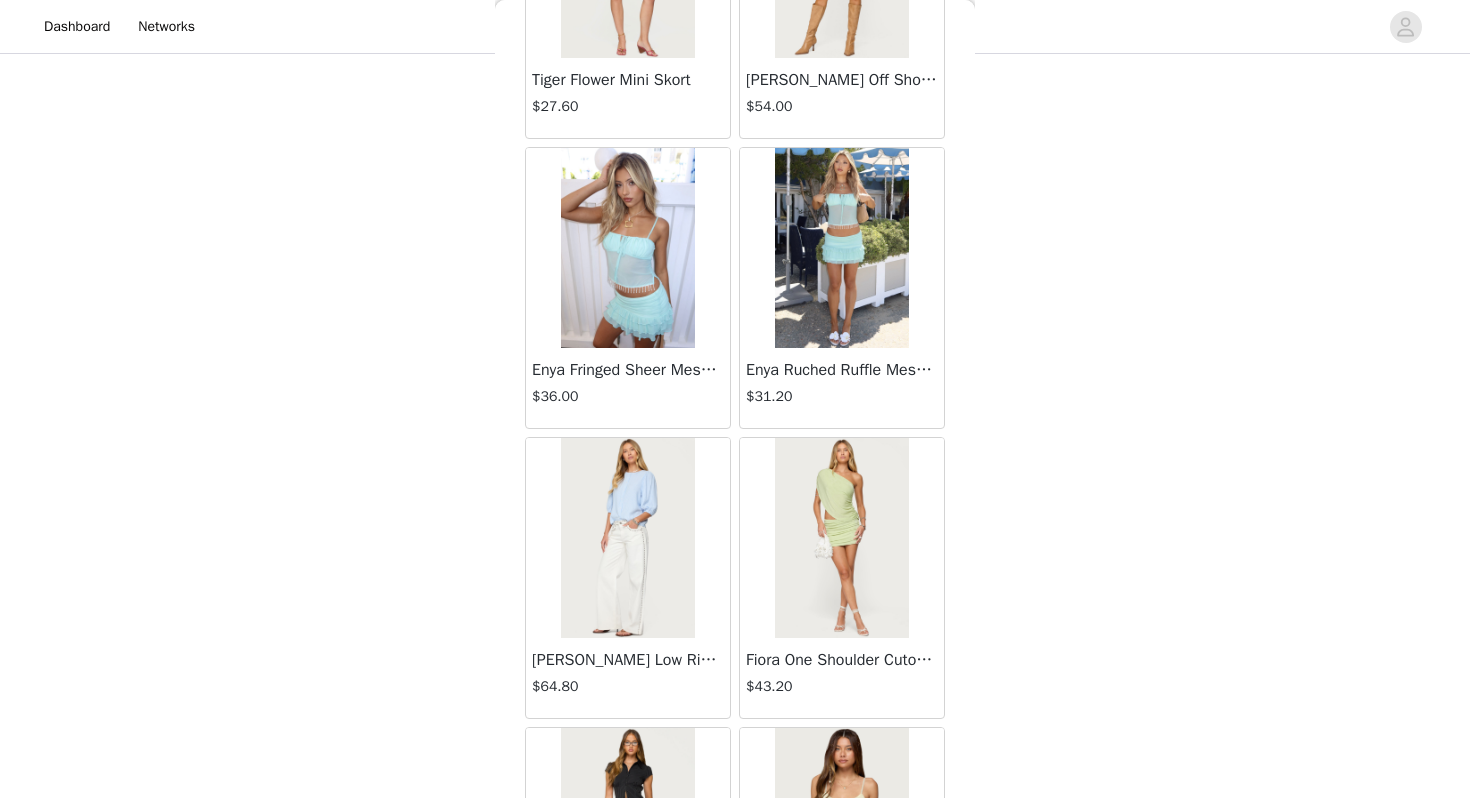 scroll, scrollTop: 1896, scrollLeft: 0, axis: vertical 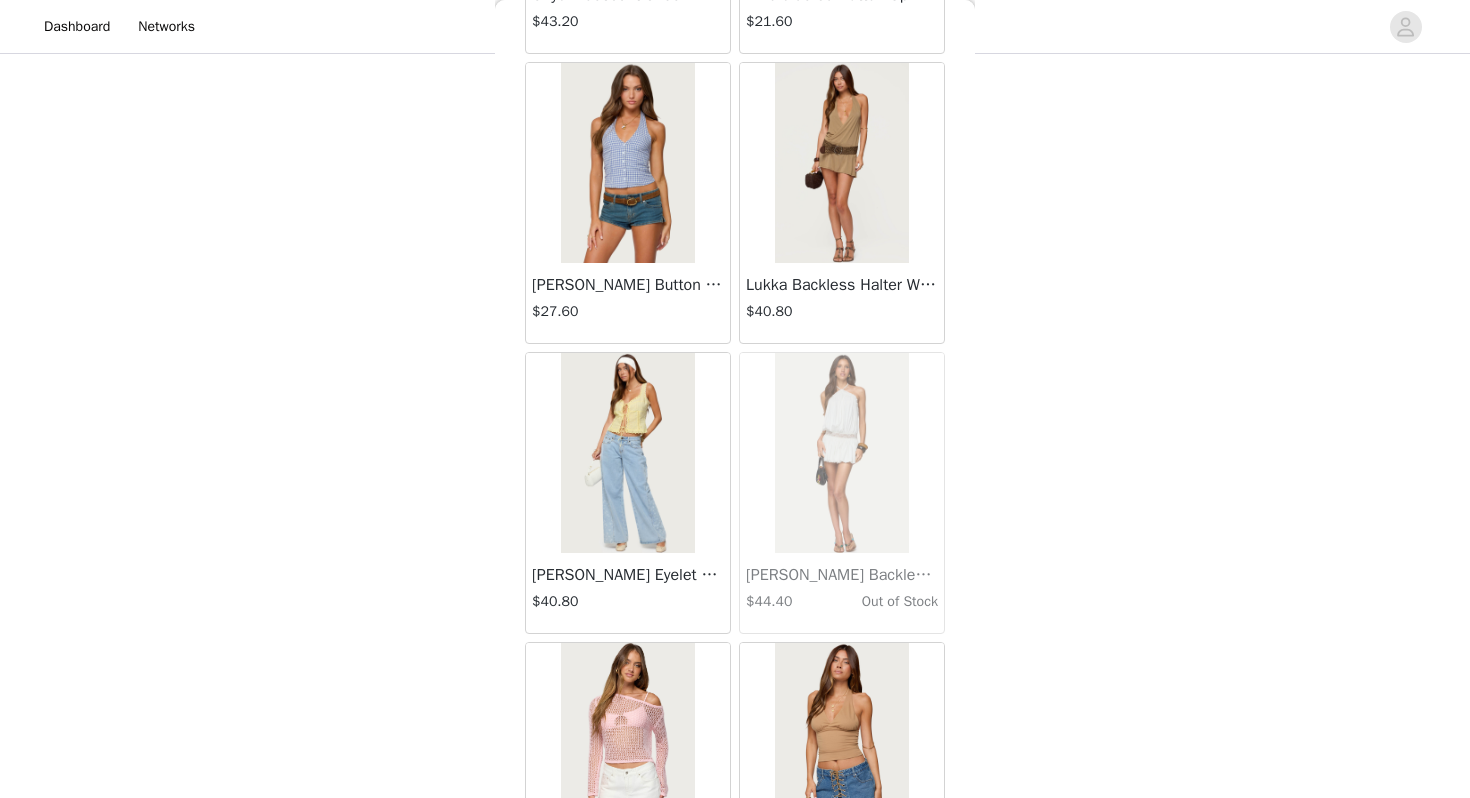 click at bounding box center [841, 163] 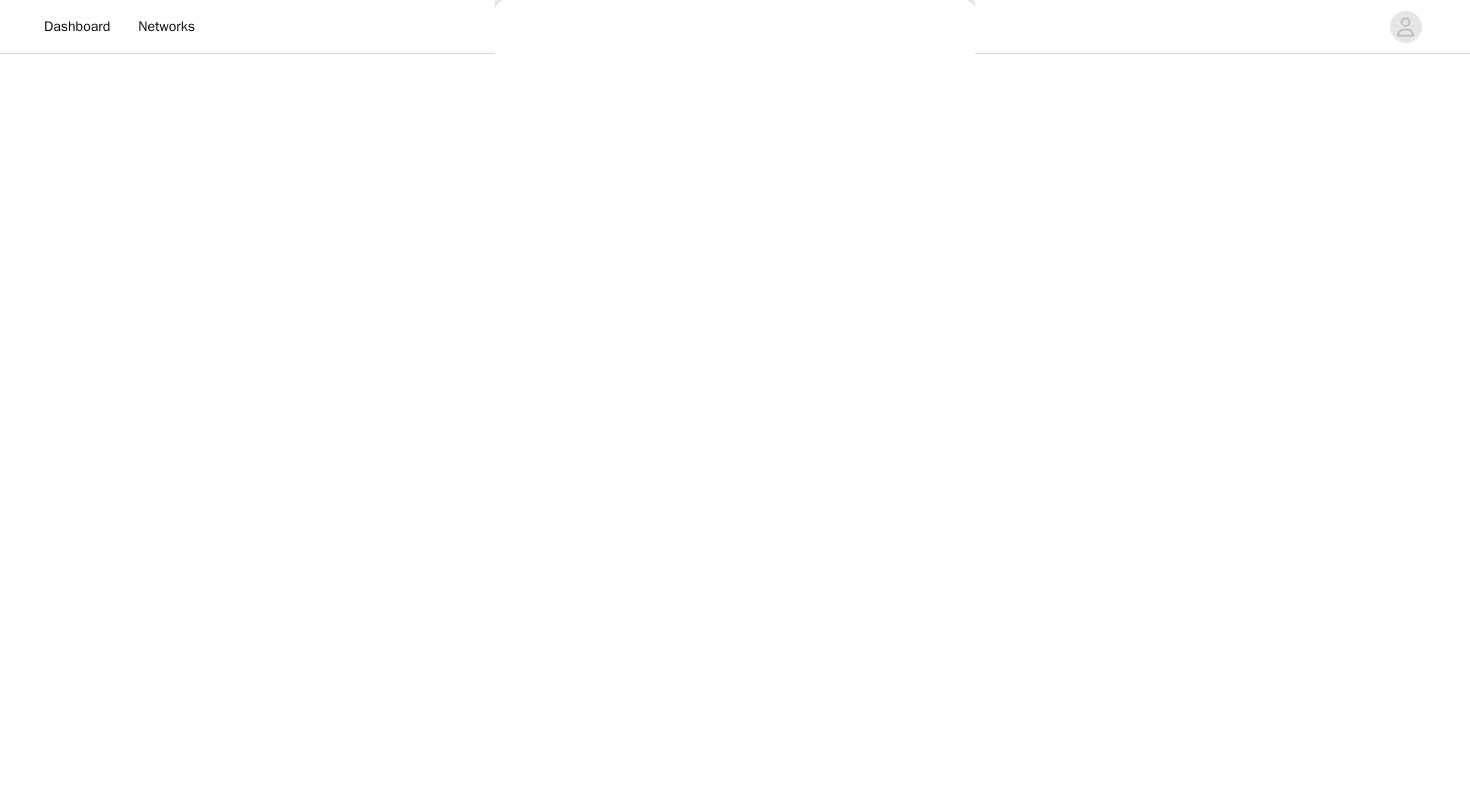 scroll, scrollTop: 181, scrollLeft: 0, axis: vertical 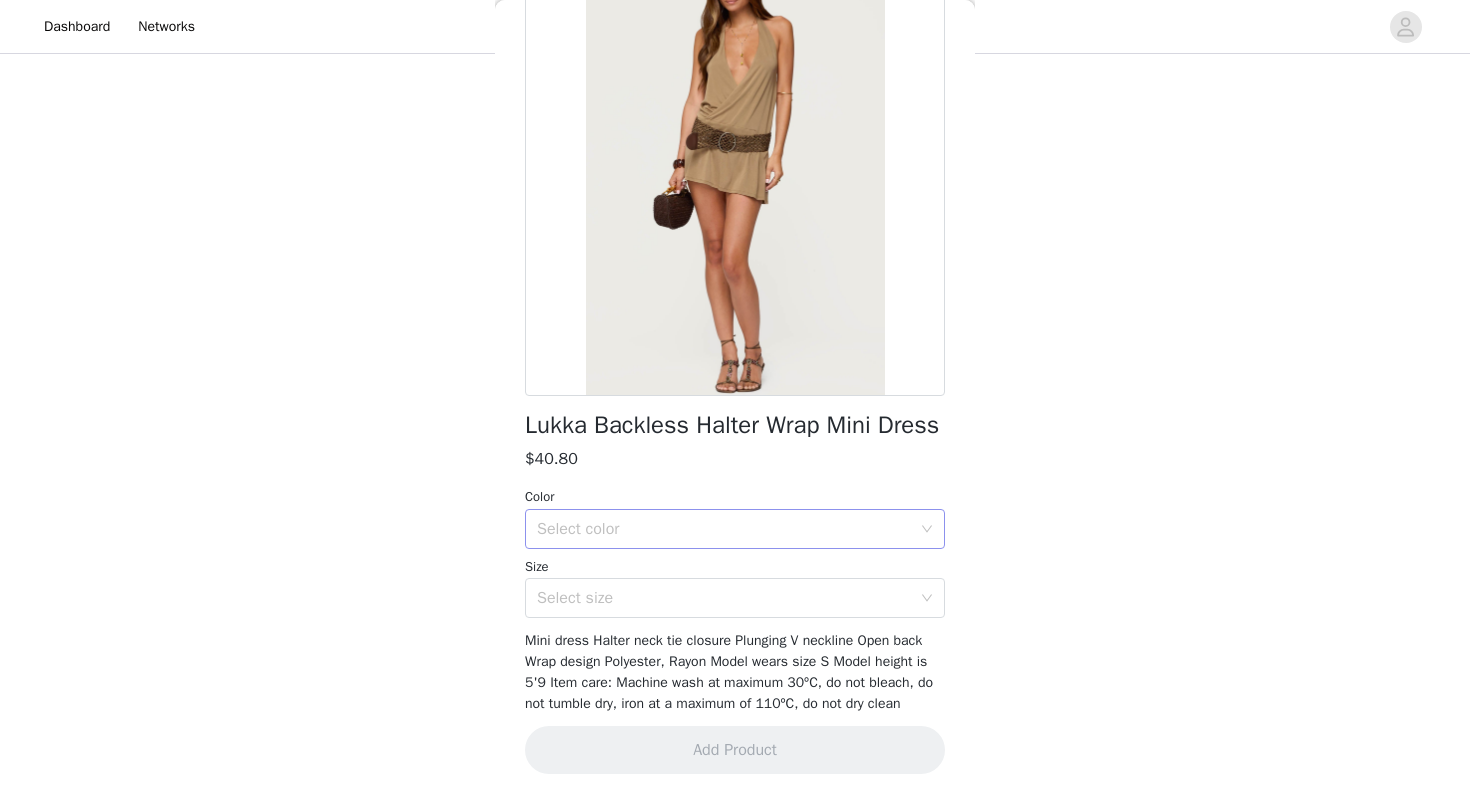 click on "Select color" at bounding box center (724, 529) 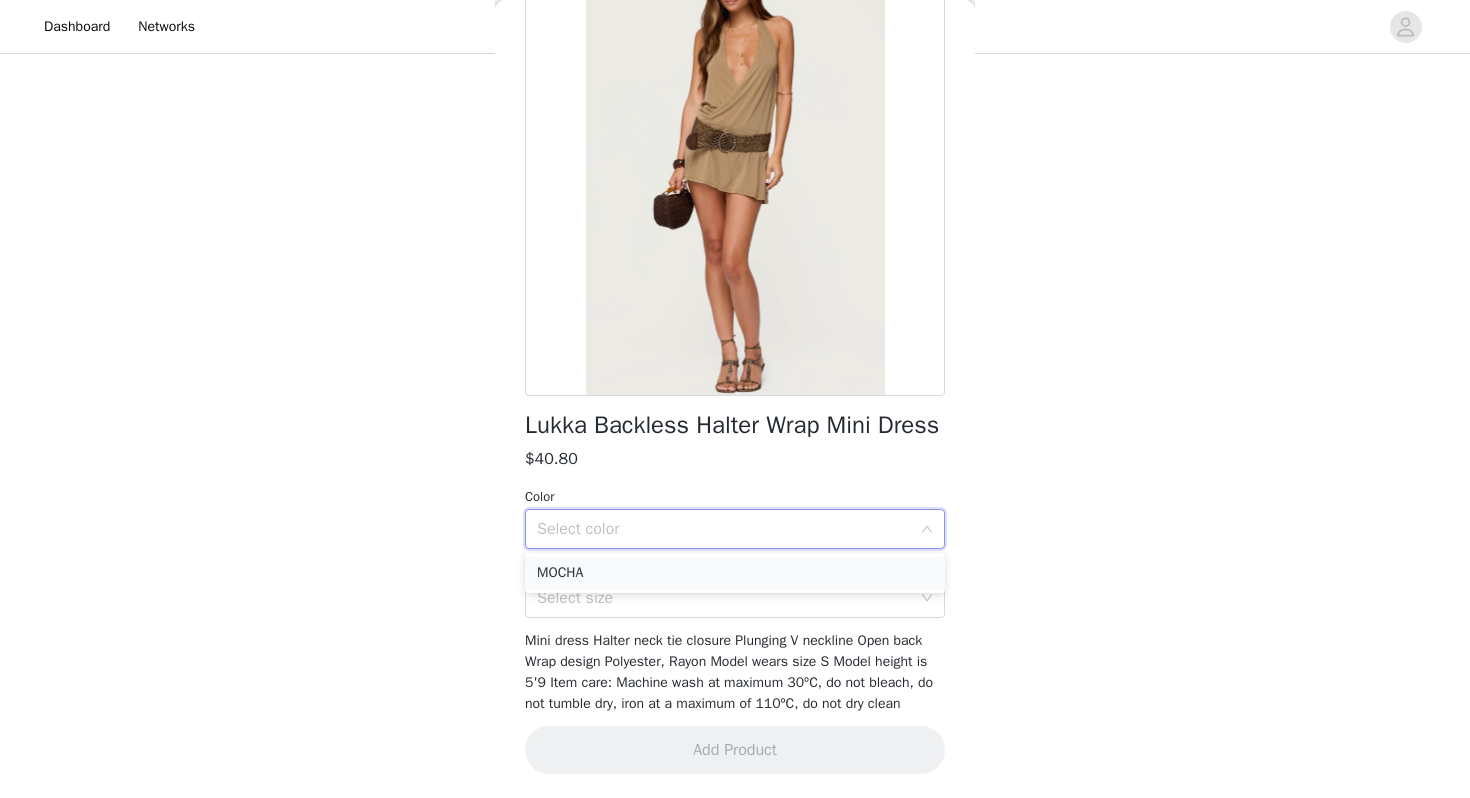 click on "MOCHA" at bounding box center (735, 573) 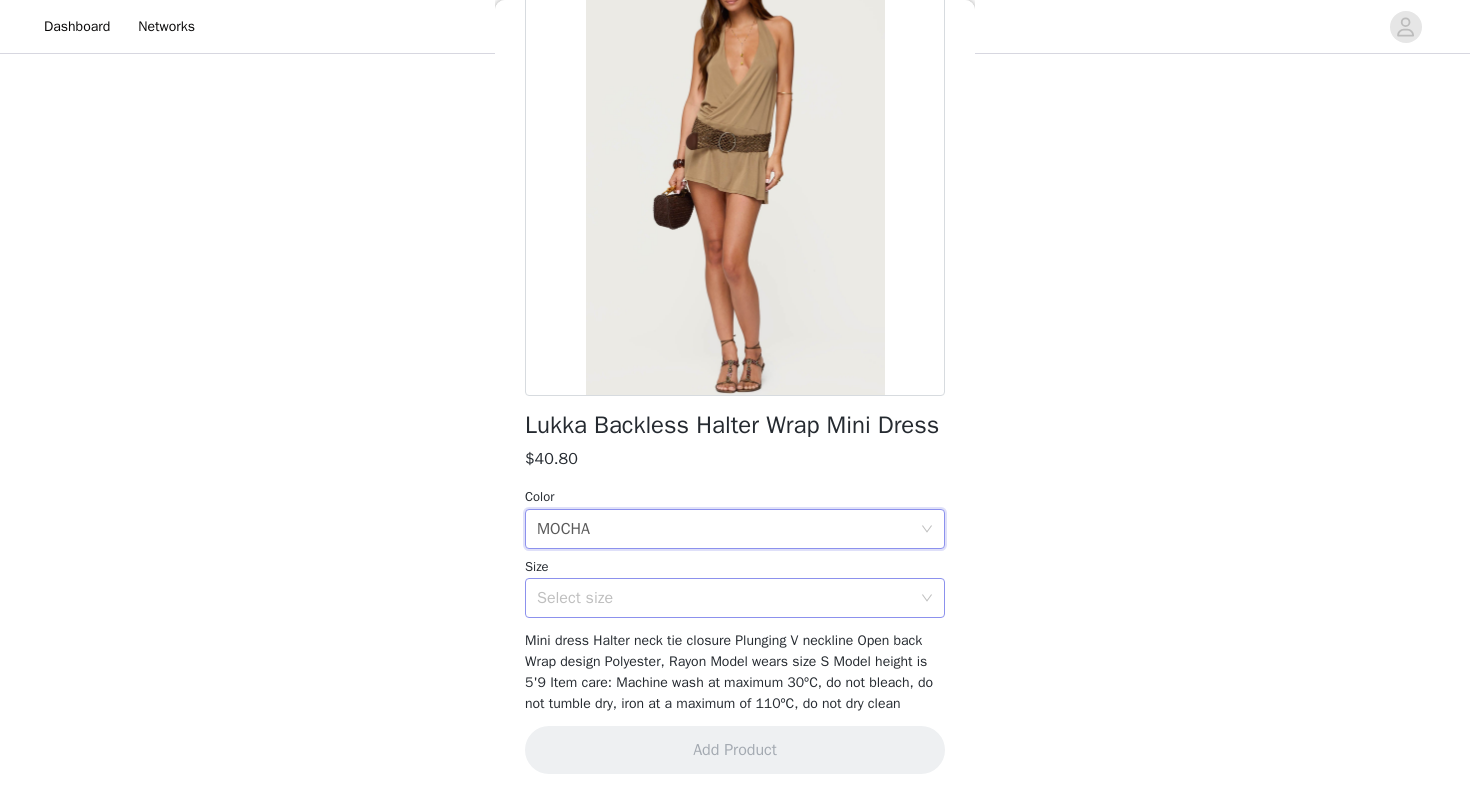 click on "Select size" at bounding box center [724, 598] 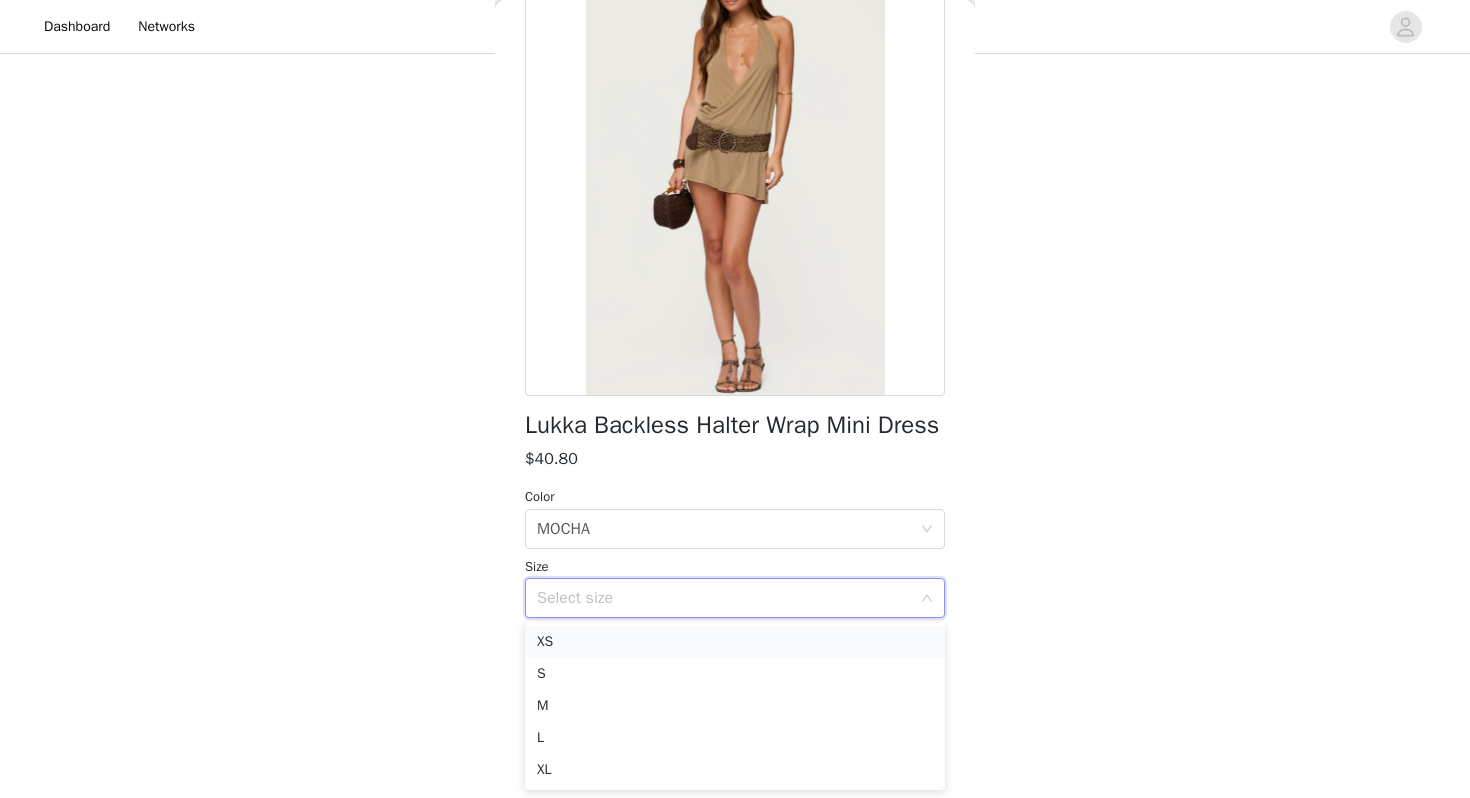 click on "XS" at bounding box center (735, 642) 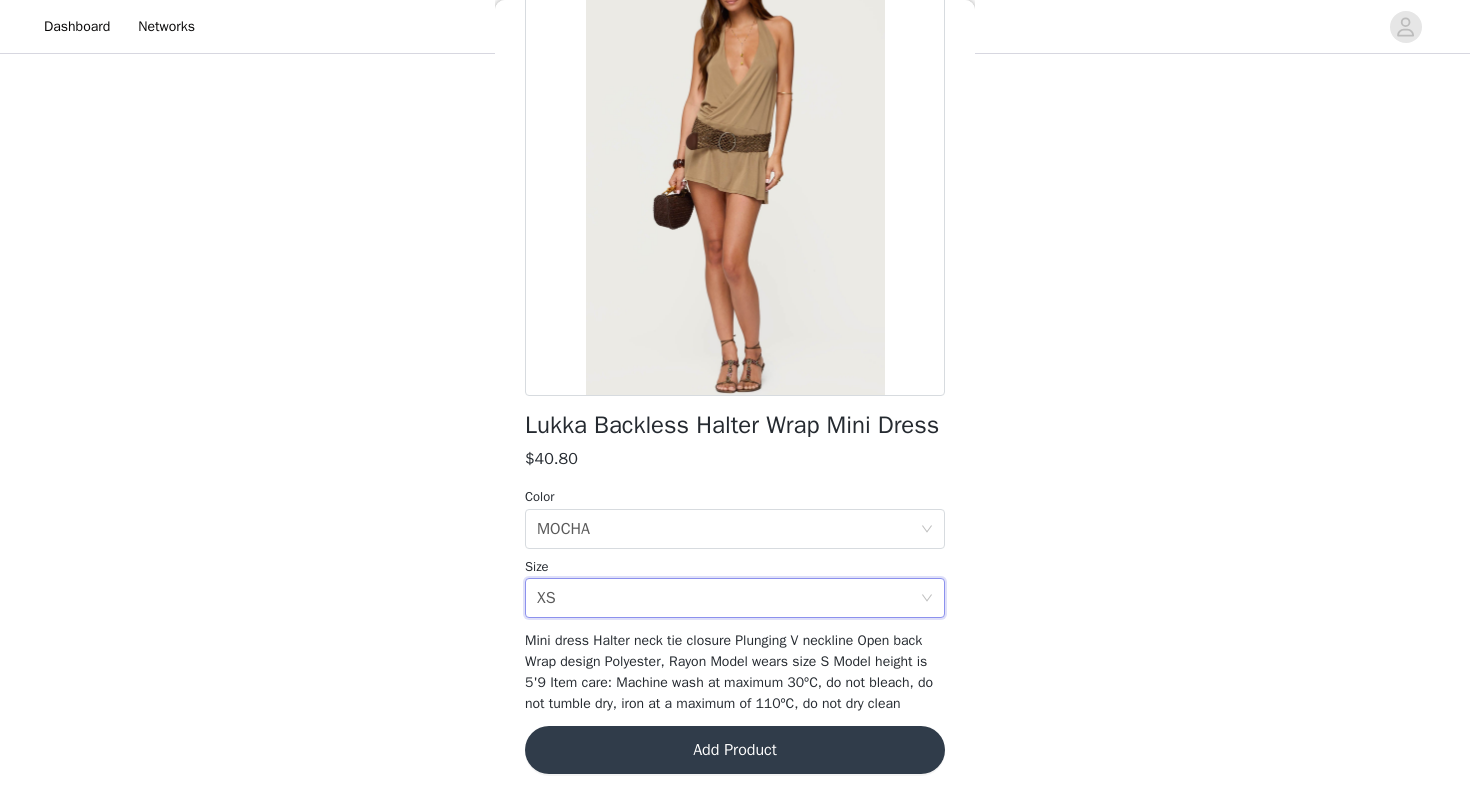 click on "Add Product" at bounding box center [735, 750] 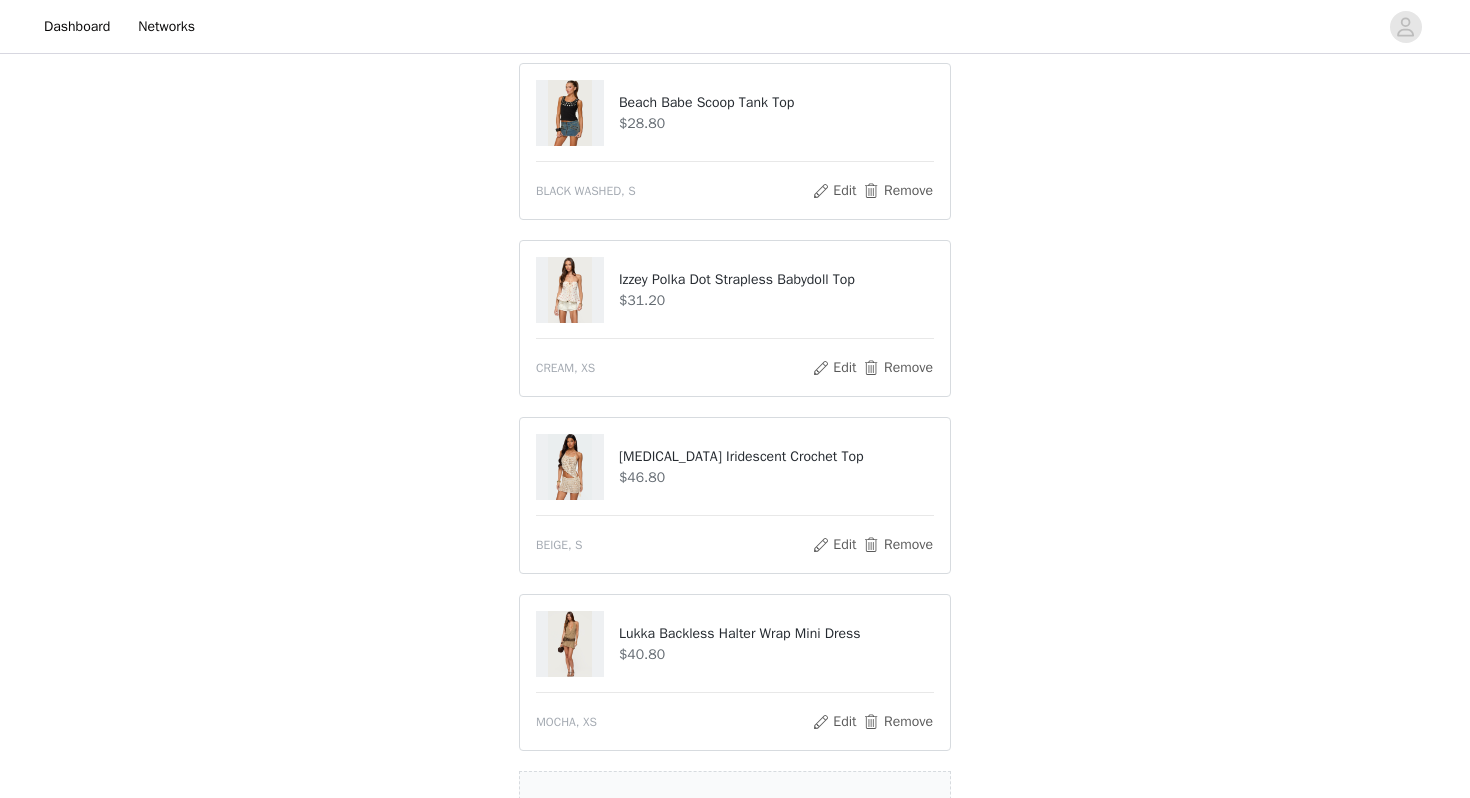 scroll, scrollTop: 540, scrollLeft: 0, axis: vertical 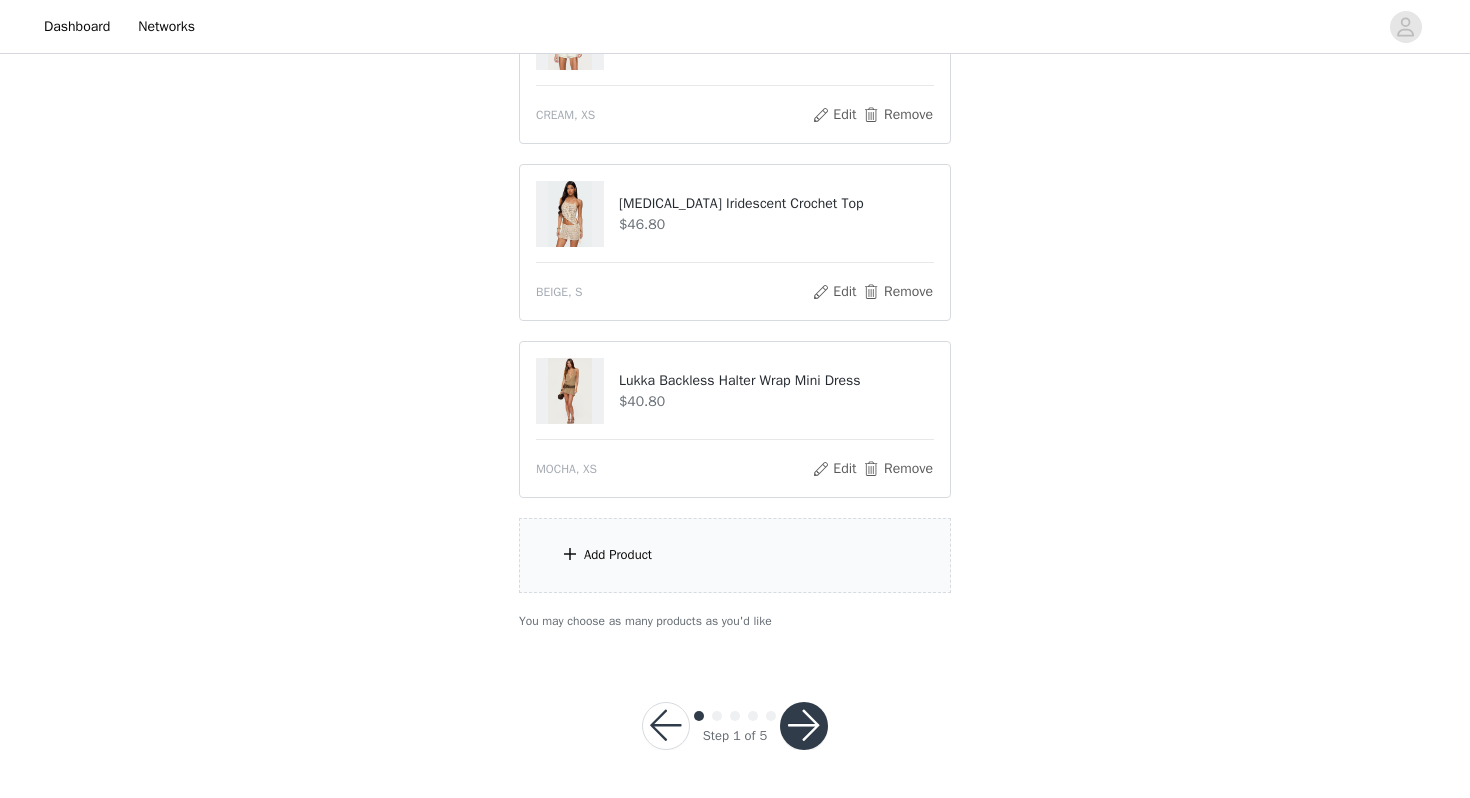 click at bounding box center (804, 726) 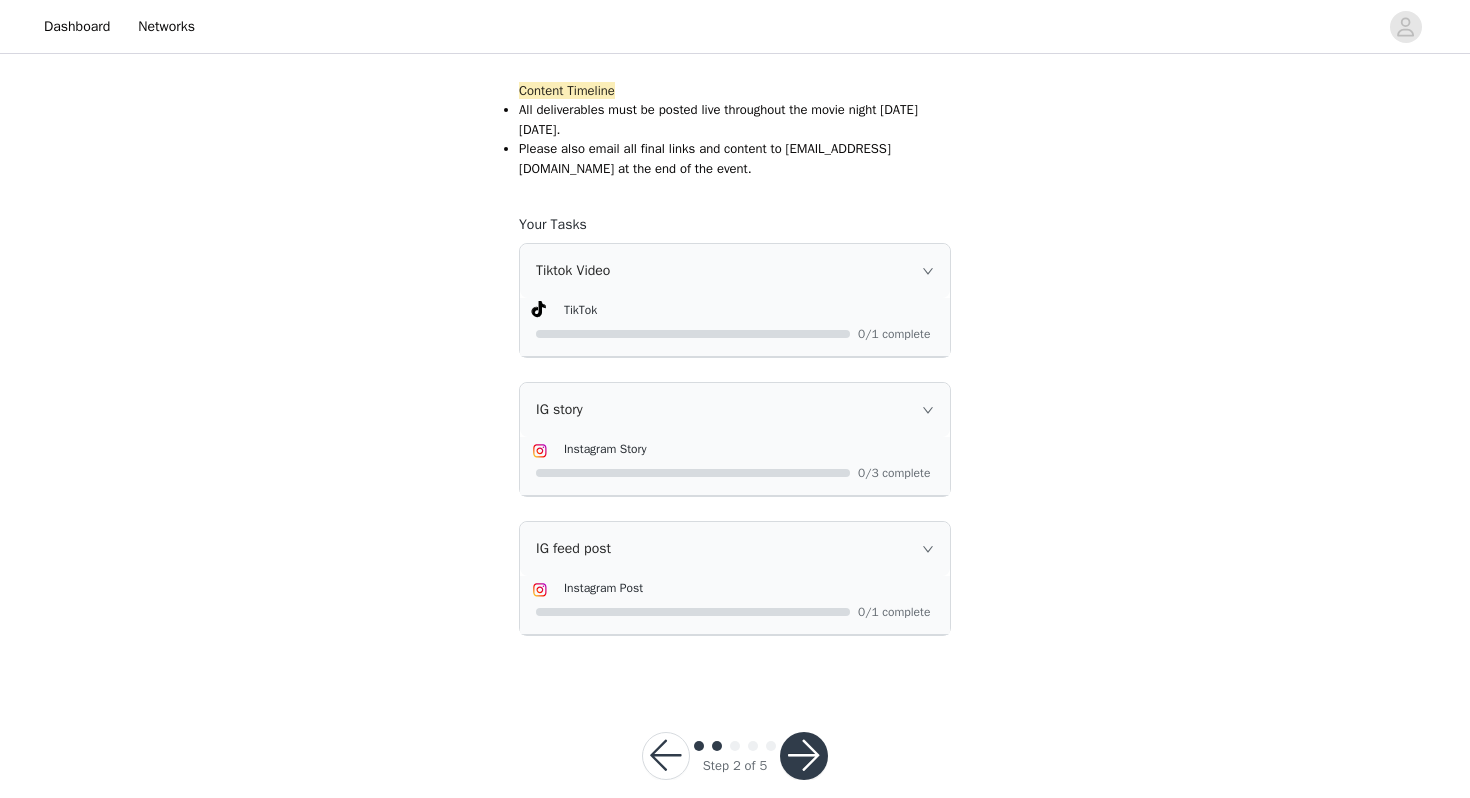 scroll, scrollTop: 1410, scrollLeft: 0, axis: vertical 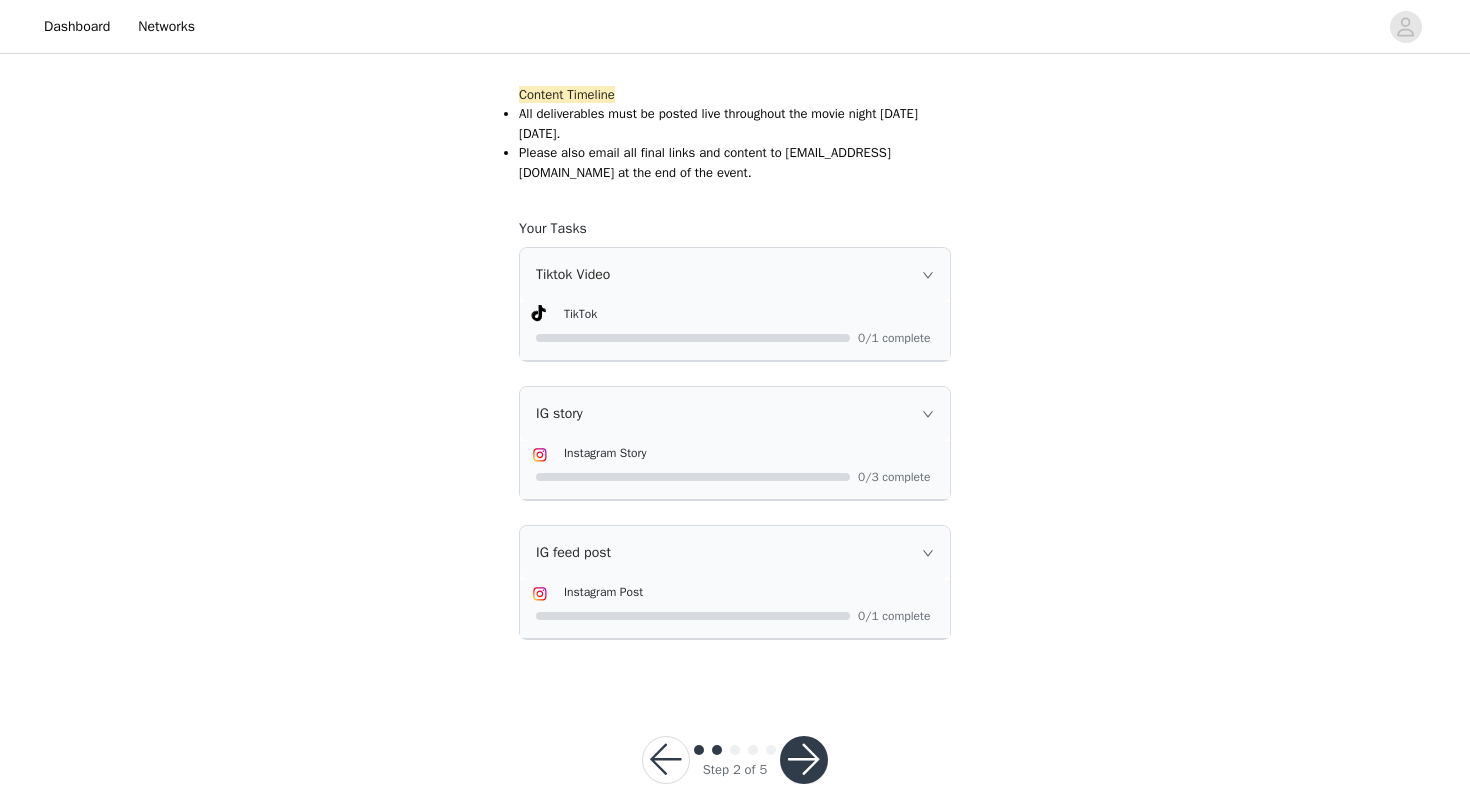 click at bounding box center (804, 760) 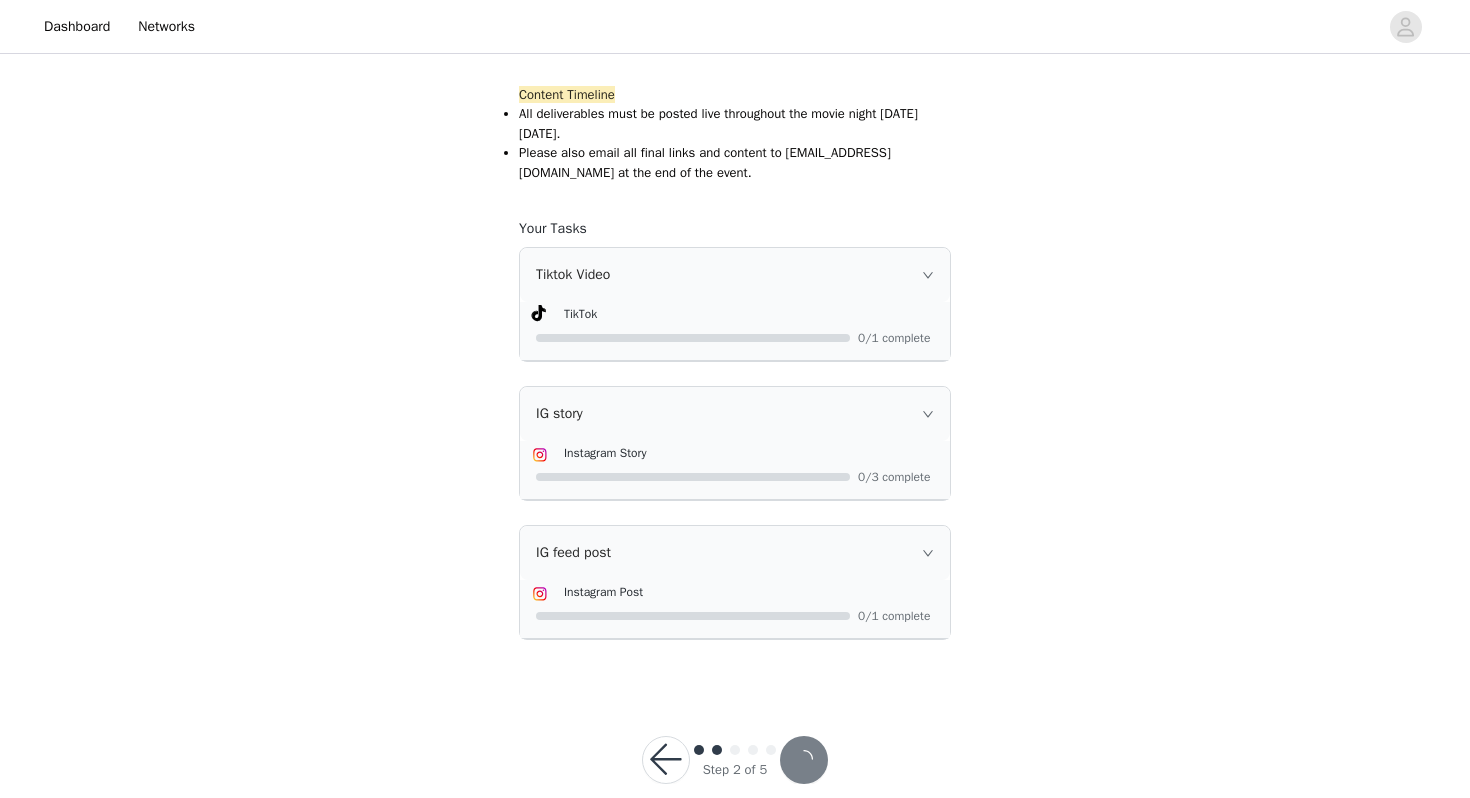 scroll, scrollTop: 0, scrollLeft: 0, axis: both 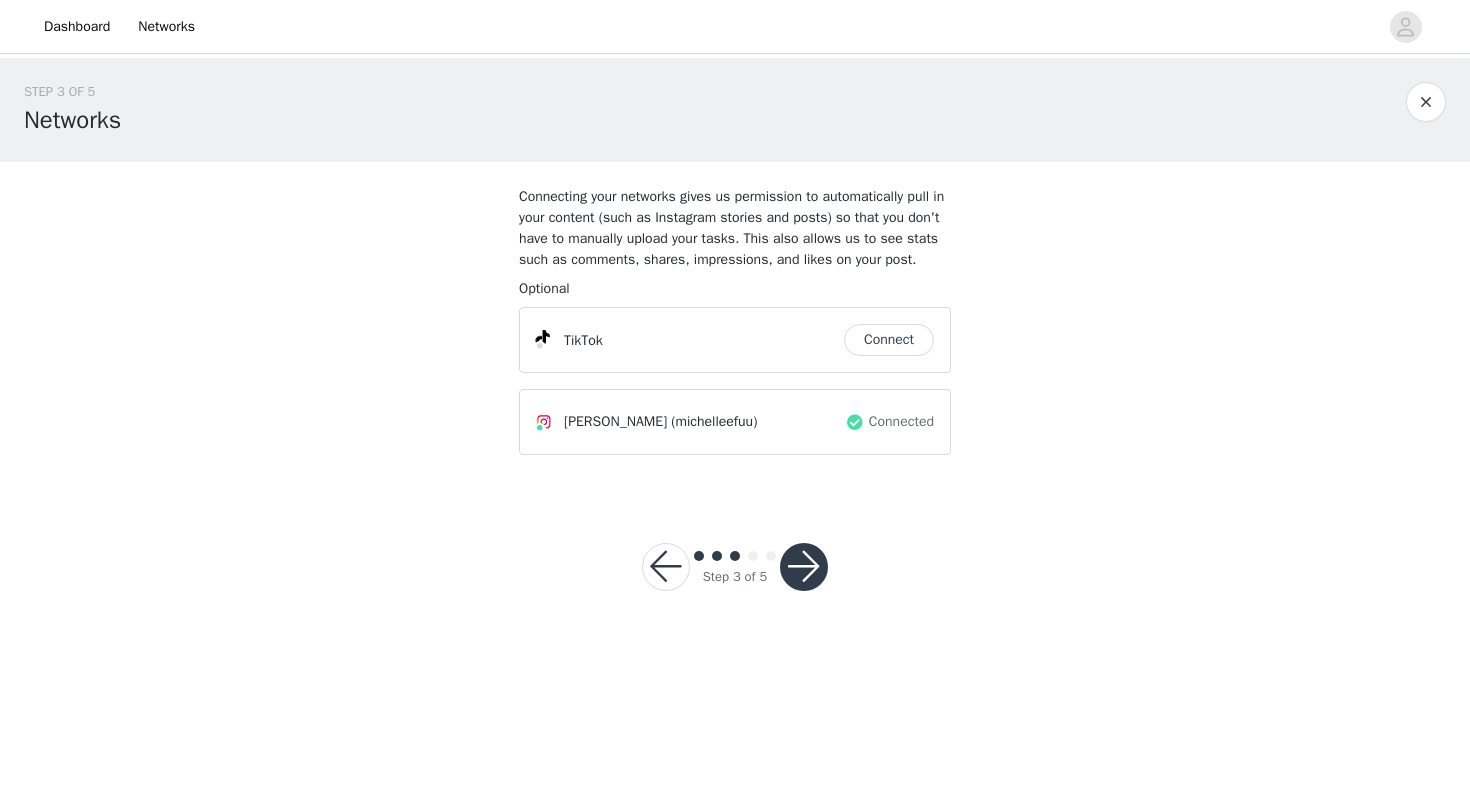 click at bounding box center [804, 567] 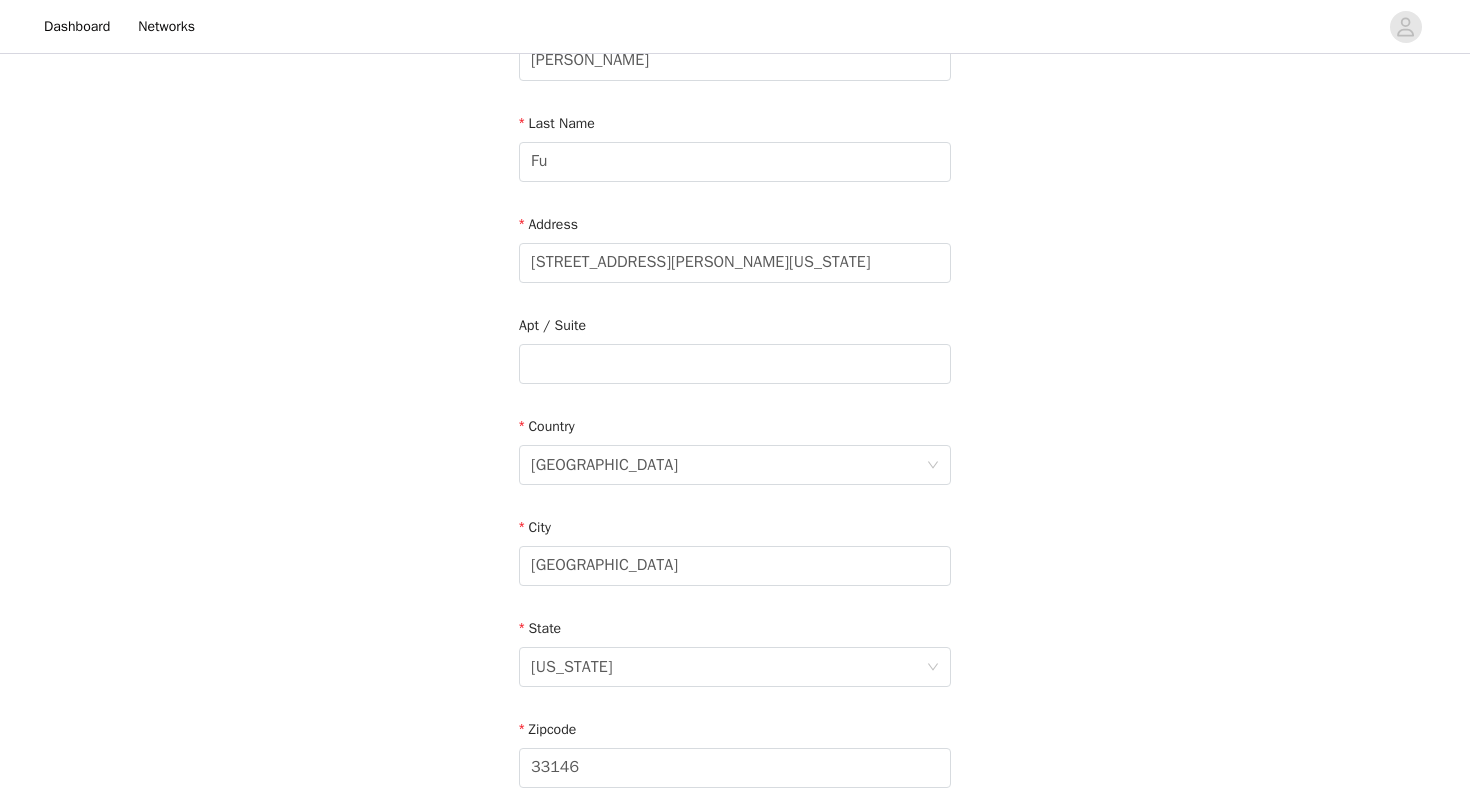 scroll, scrollTop: 304, scrollLeft: 0, axis: vertical 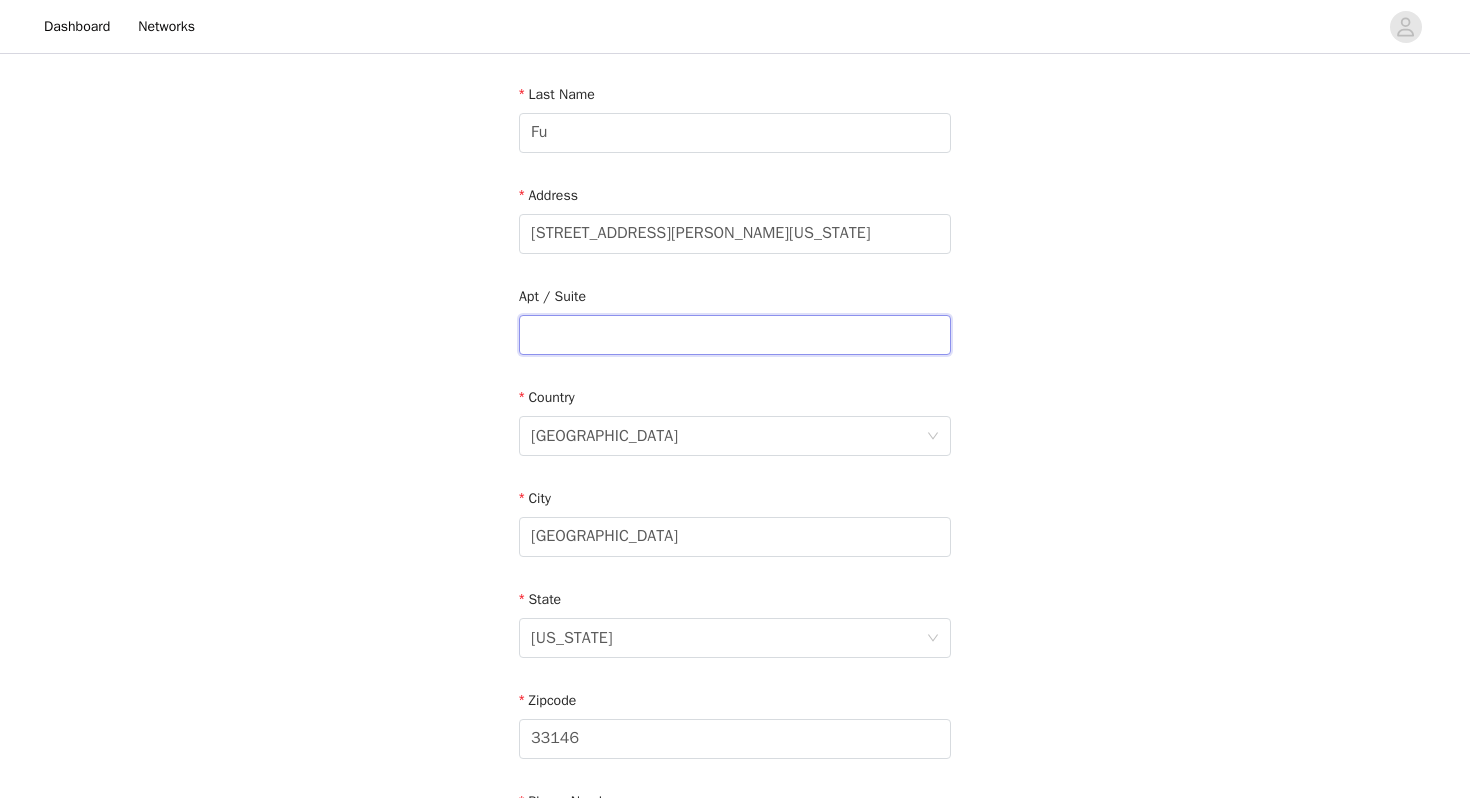 click at bounding box center (735, 335) 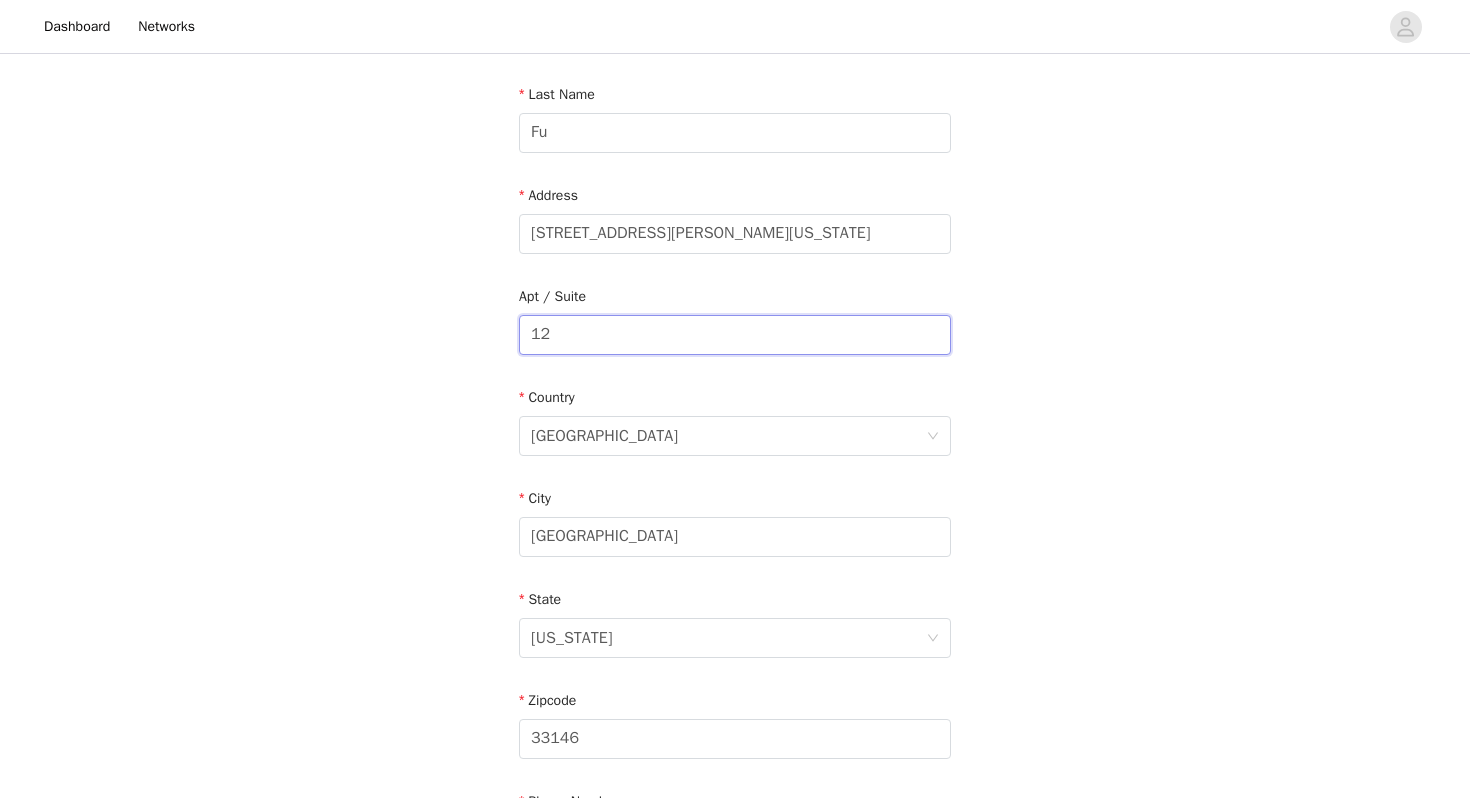 type on "12" 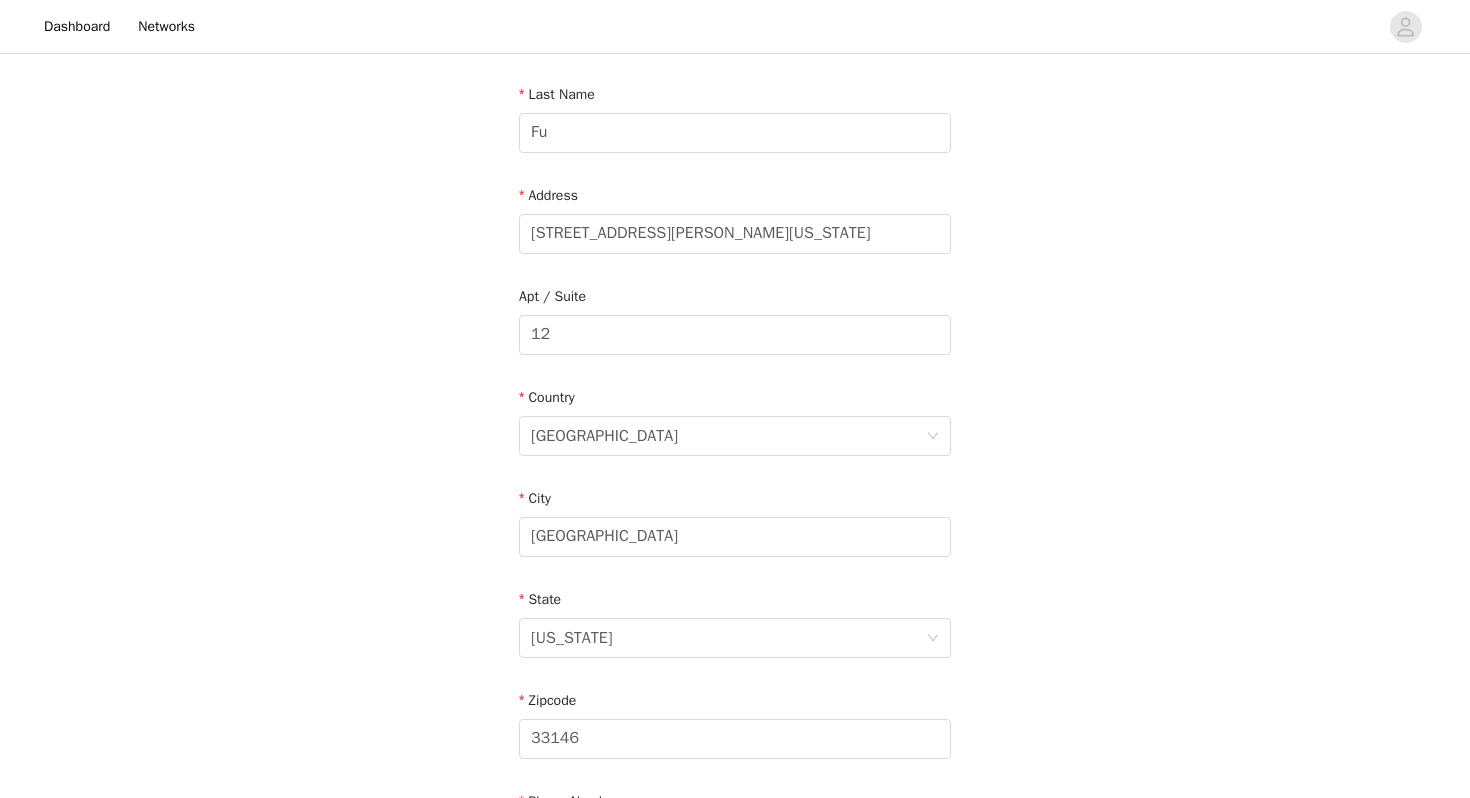 click on "STEP 4 OF 5
Shipping Information
Email shelly.fu10@gmail.com   First Name Michelle   Last Name Fu   Address 1211 Walsh Avenue Box # 140265 Coral Gables, Florida 33146   Apt / Suite 12   Country
United States
City Miami   State
Florida
Zipcode 33146   Phone Number 513-400-2147" at bounding box center [735, 335] 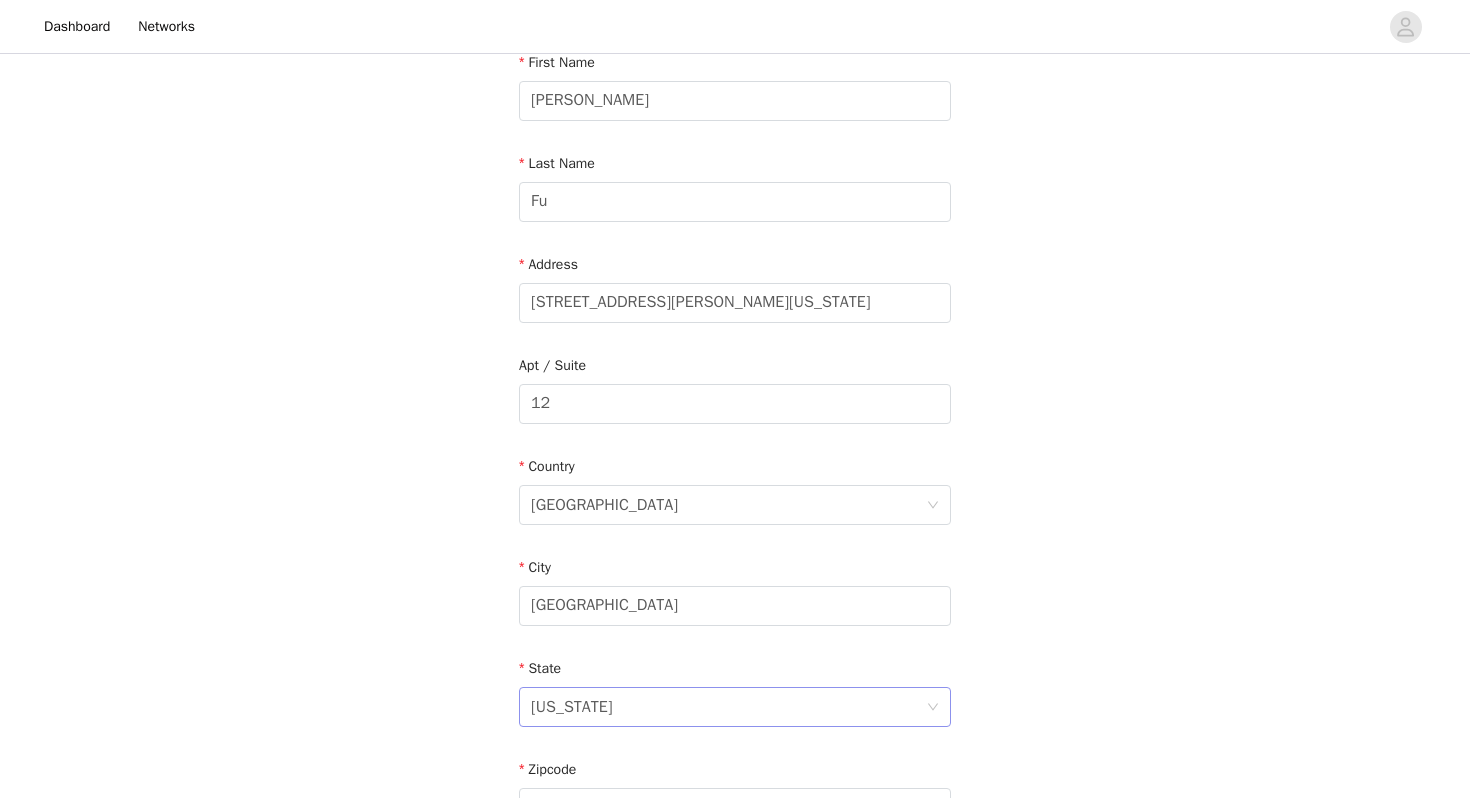 scroll, scrollTop: 245, scrollLeft: 0, axis: vertical 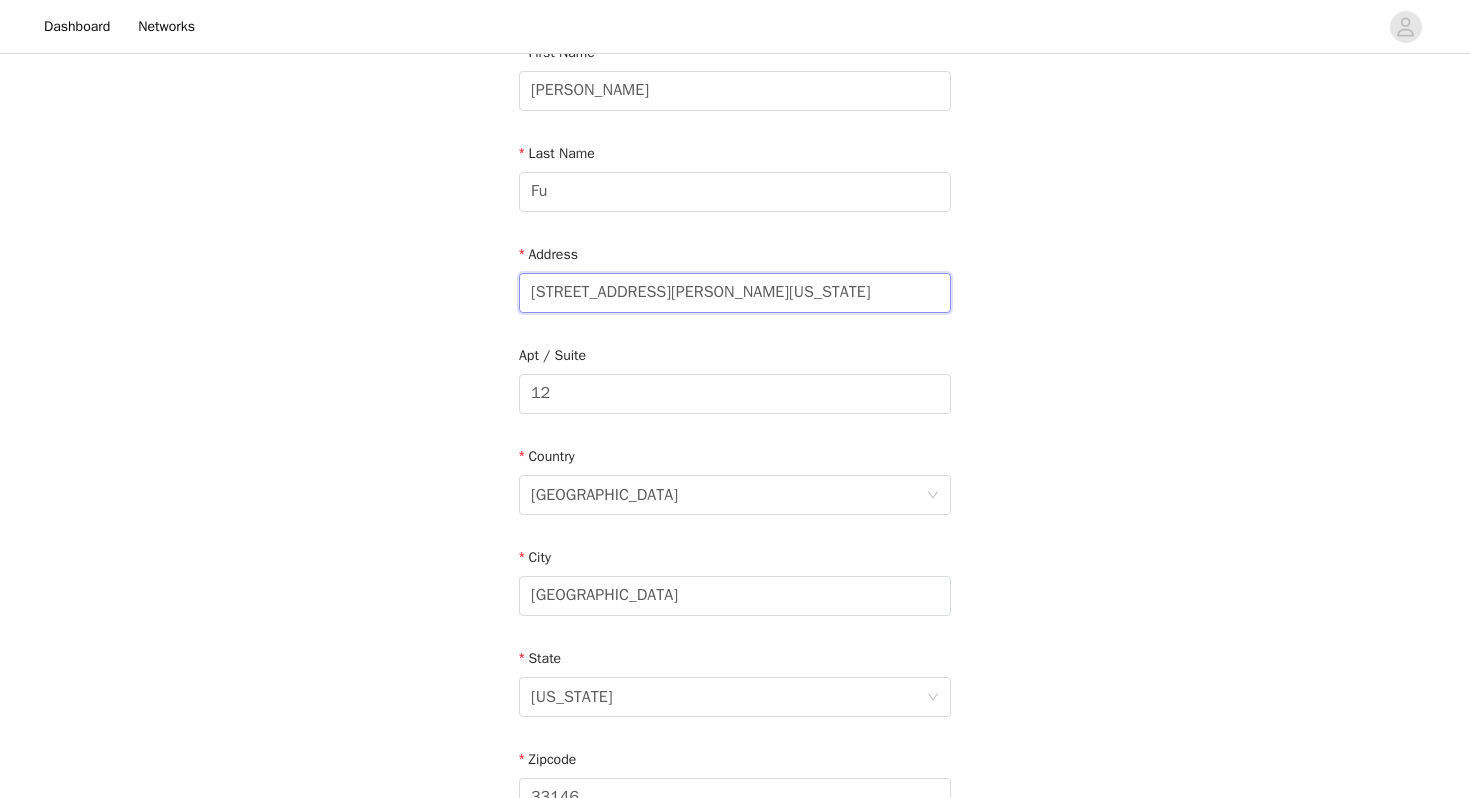 click on "1211 Walsh Avenue Box # 140265 Coral Gables, Florida 33146" at bounding box center [735, 293] 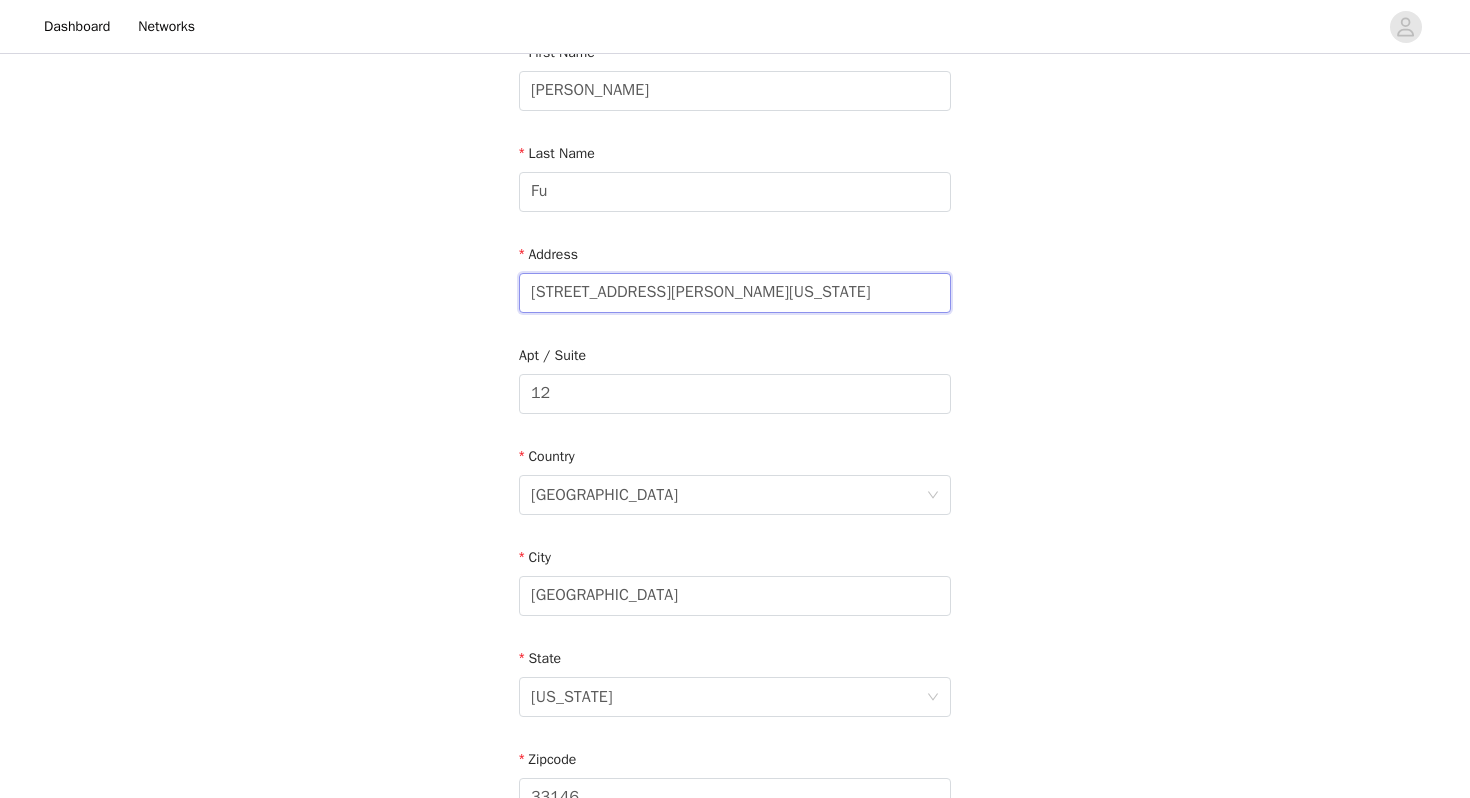 click on "1211 Walsh Avenue Box # 140265 Coral Gables, Florida 33146" at bounding box center [735, 293] 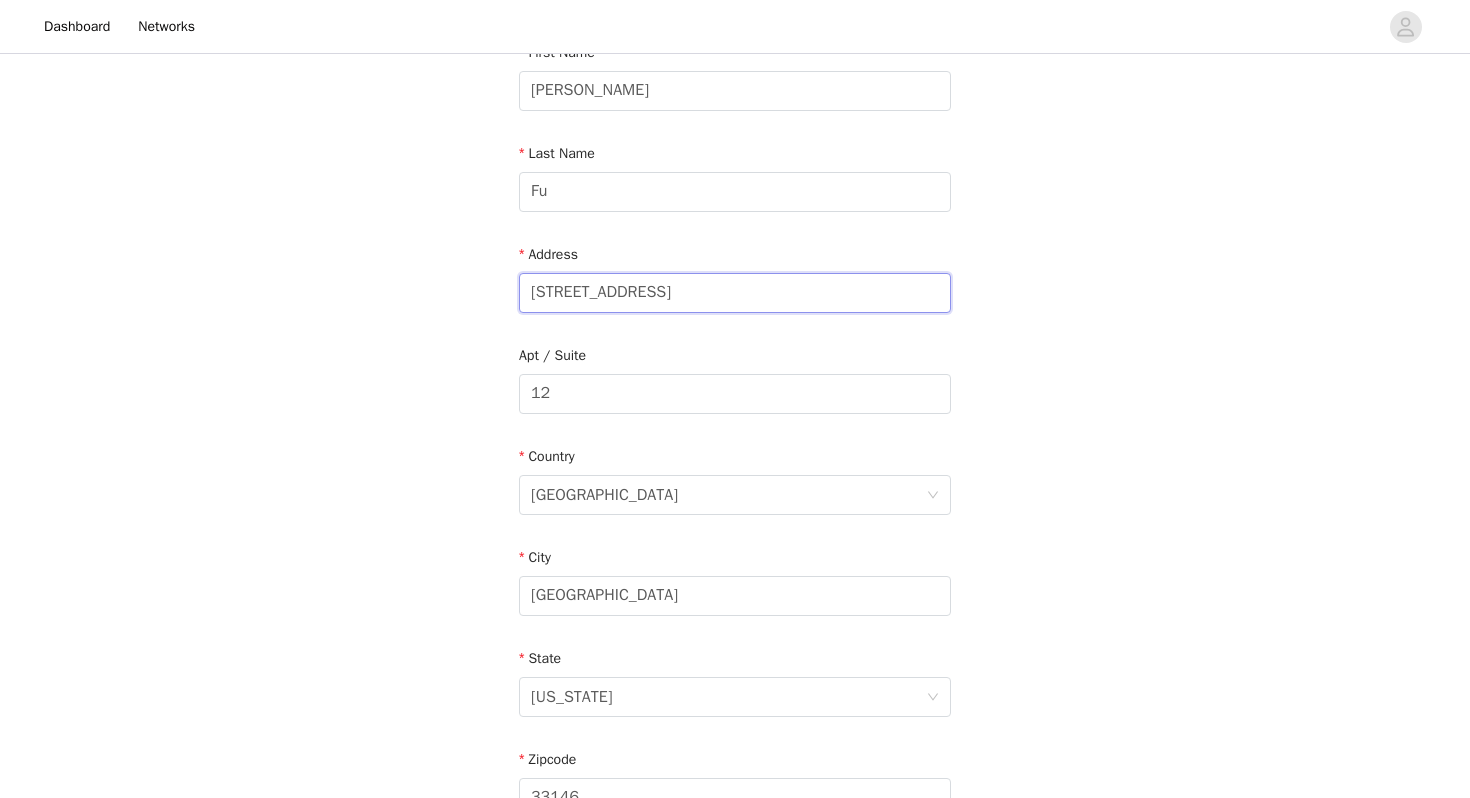 type on "5700 SW 60th Street Unit 12 Miami, FL 33143" 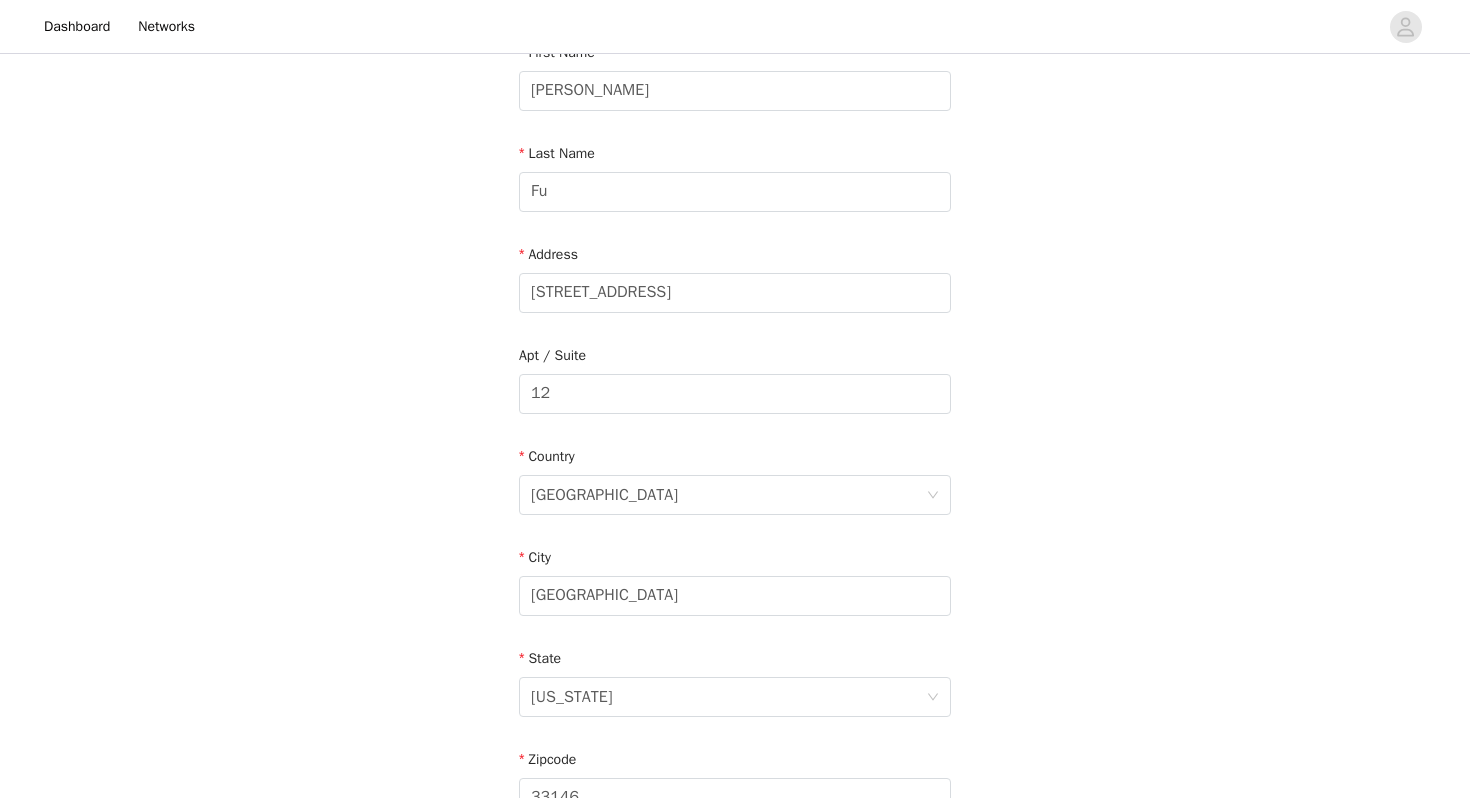 click on "STEP 4 OF 5
Shipping Information
Email shelly.fu10@gmail.com   First Name Michelle   Last Name Fu   Address 5700 SW 60th Street Unit 12 Miami, FL 33143   Apt / Suite 12   Country
United States
City Miami   State
Florida
Zipcode 33146   Phone Number 513-400-2147" at bounding box center [735, 394] 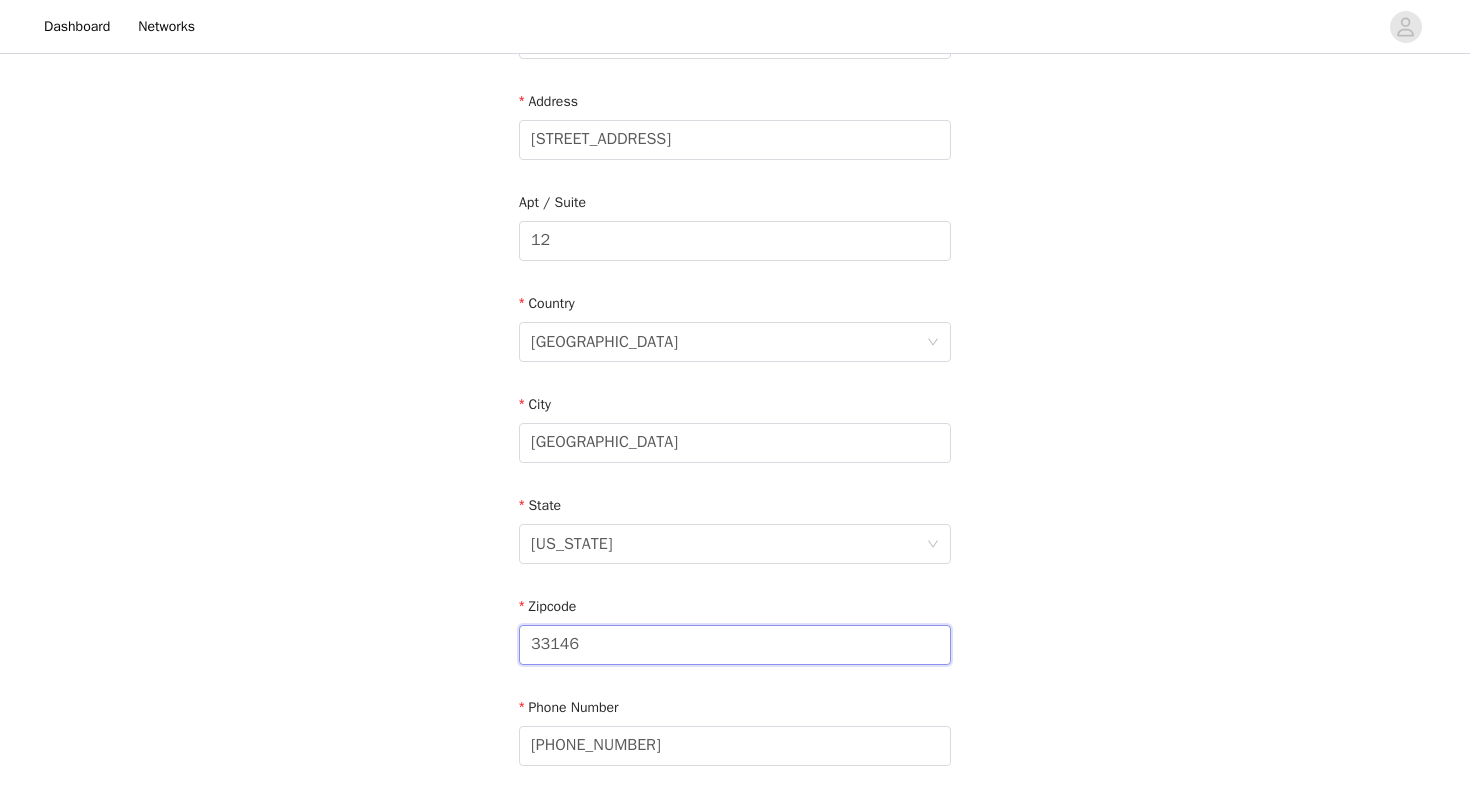 click on "33146" at bounding box center (735, 645) 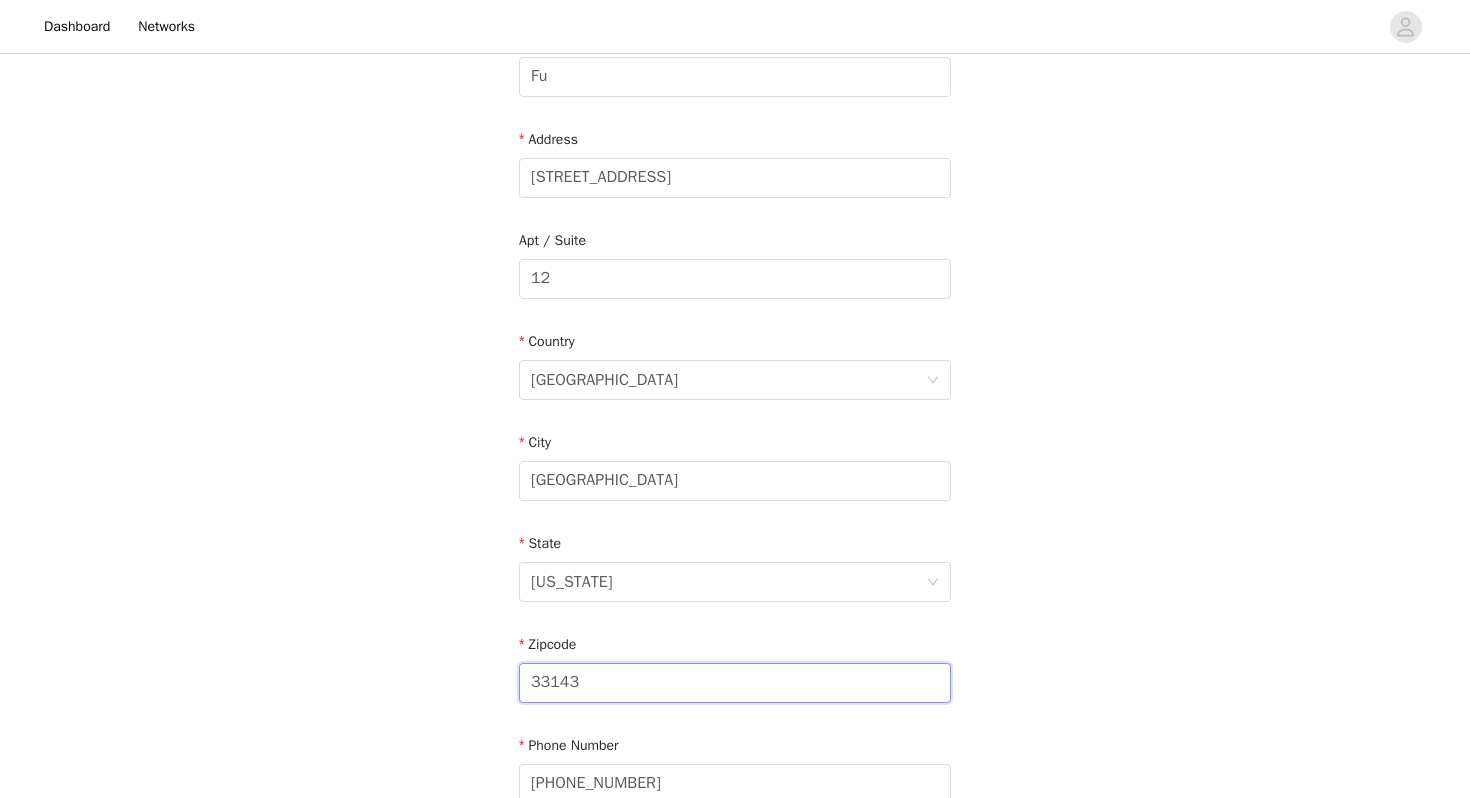 scroll, scrollTop: 336, scrollLeft: 0, axis: vertical 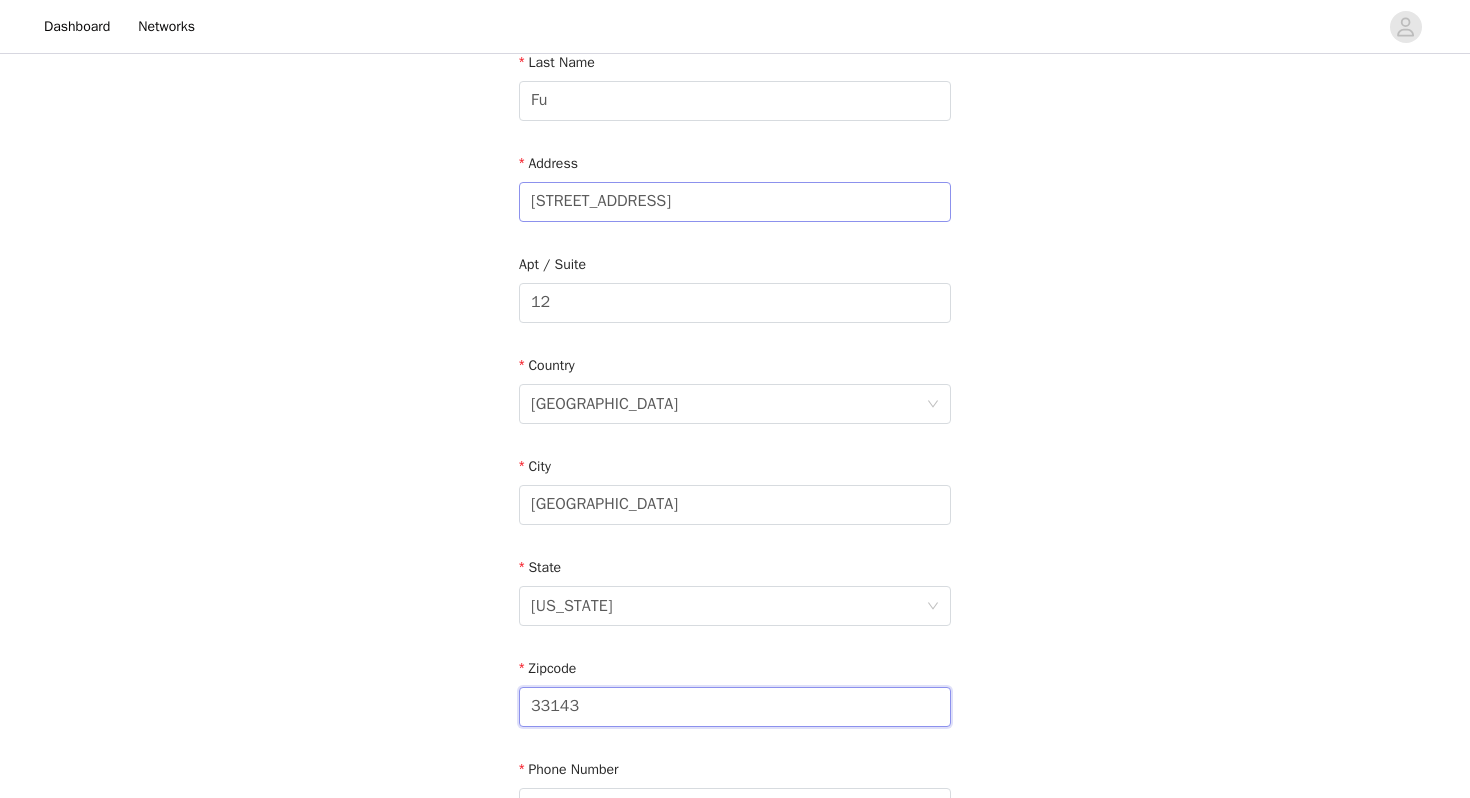 type on "33143" 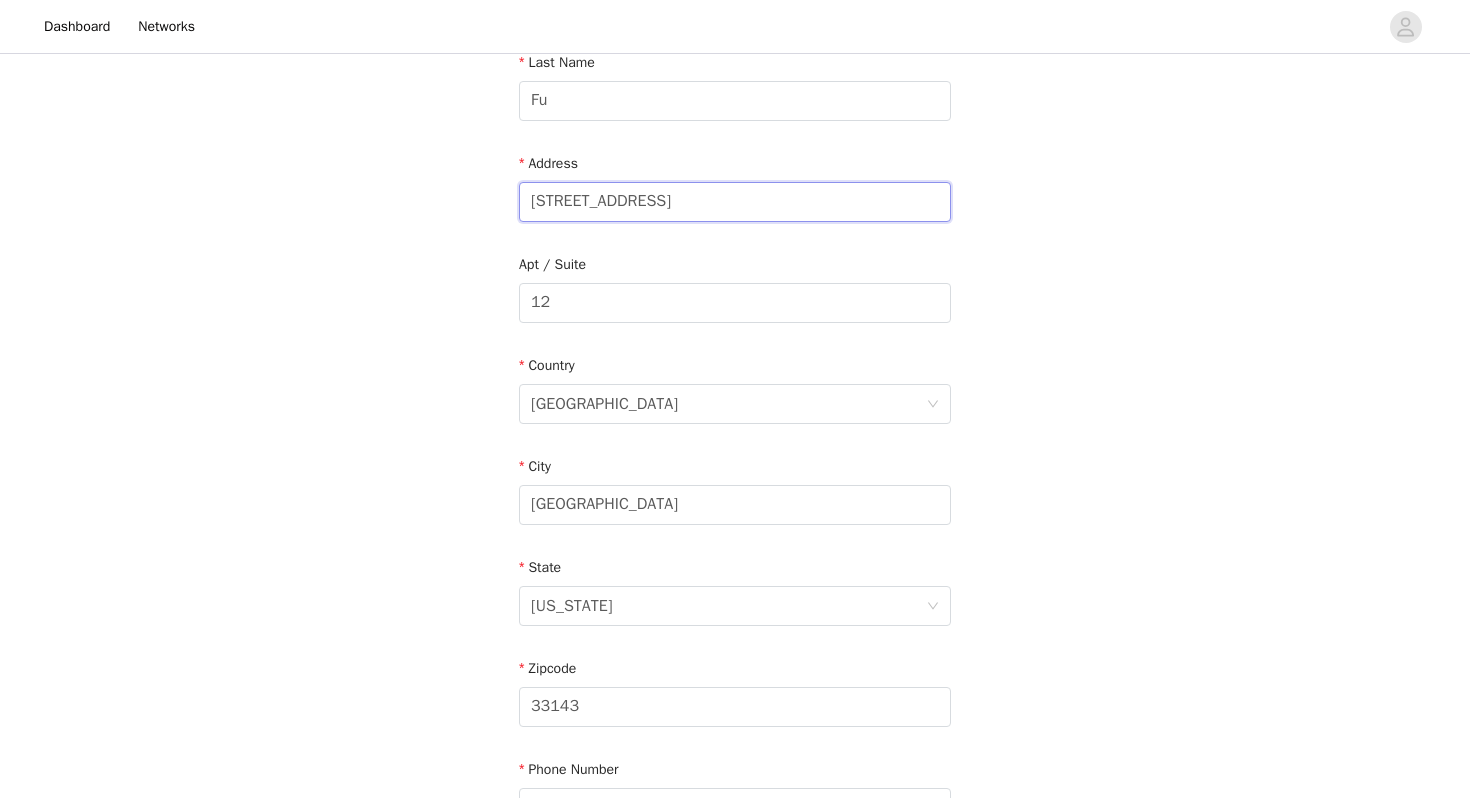 click on "5700 SW 60th Street Unit 12 Miami, FL 33143" at bounding box center (735, 202) 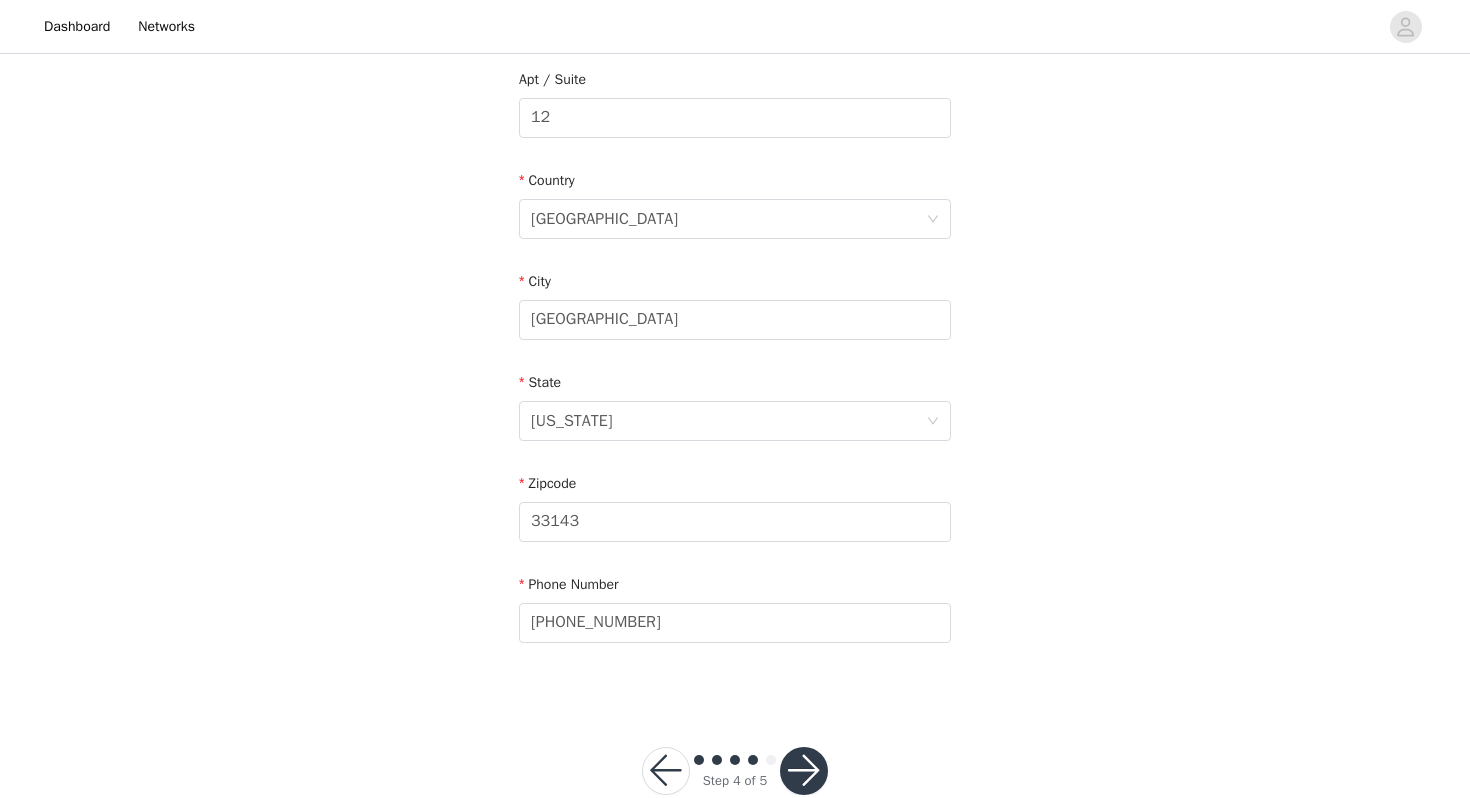 click on "STEP 4 OF 5
Shipping Information
Email shelly.fu10@gmail.com   First Name Michelle   Last Name Fu   Address 5700 SW 60th Street Unit 12 Miami, FL 33143   Apt / Suite 12   Country
United States
City Miami   State
Florida
Zipcode 33143   Phone Number 513-400-2147" at bounding box center (735, 118) 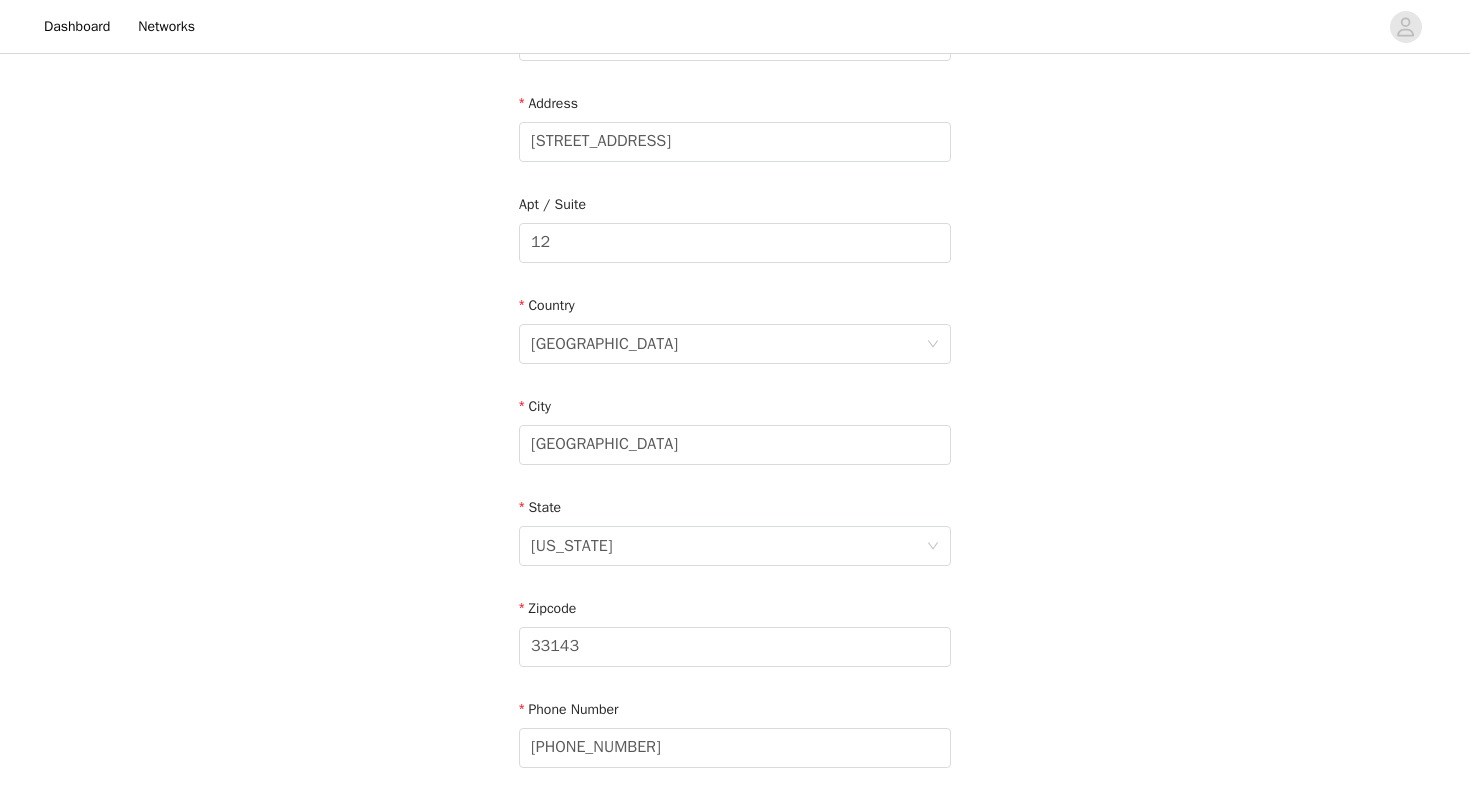 scroll, scrollTop: 565, scrollLeft: 0, axis: vertical 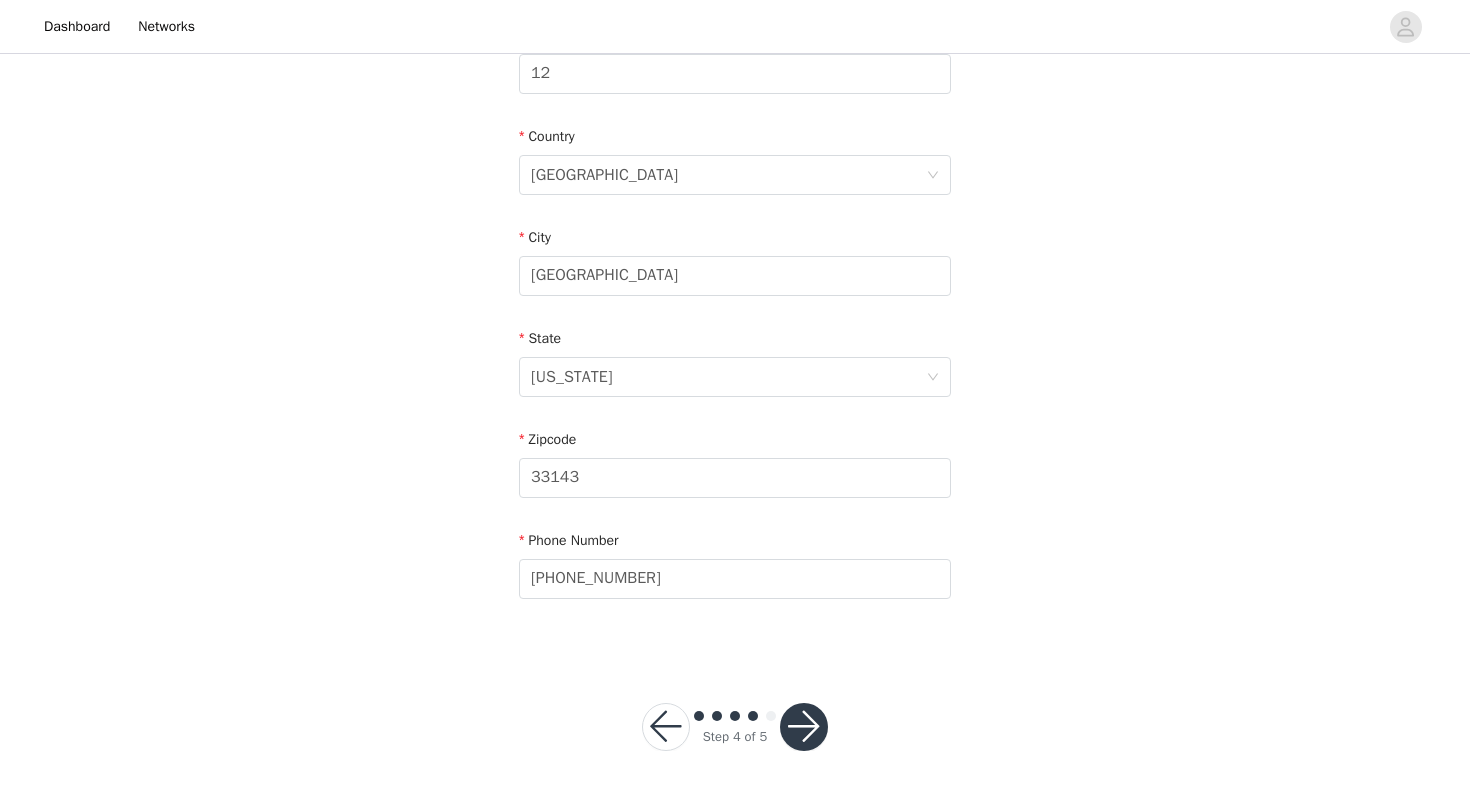 click at bounding box center [804, 727] 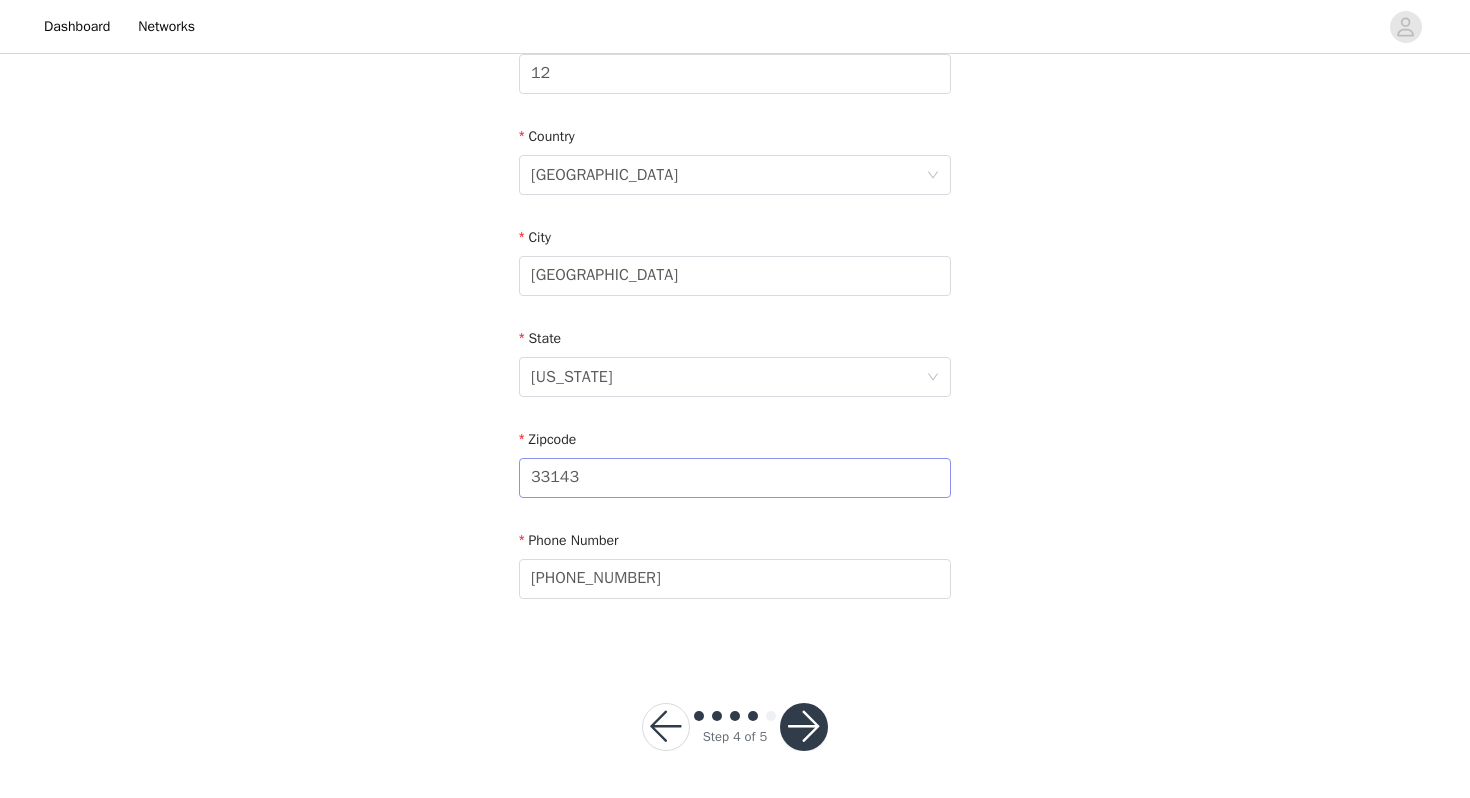 scroll, scrollTop: 0, scrollLeft: 0, axis: both 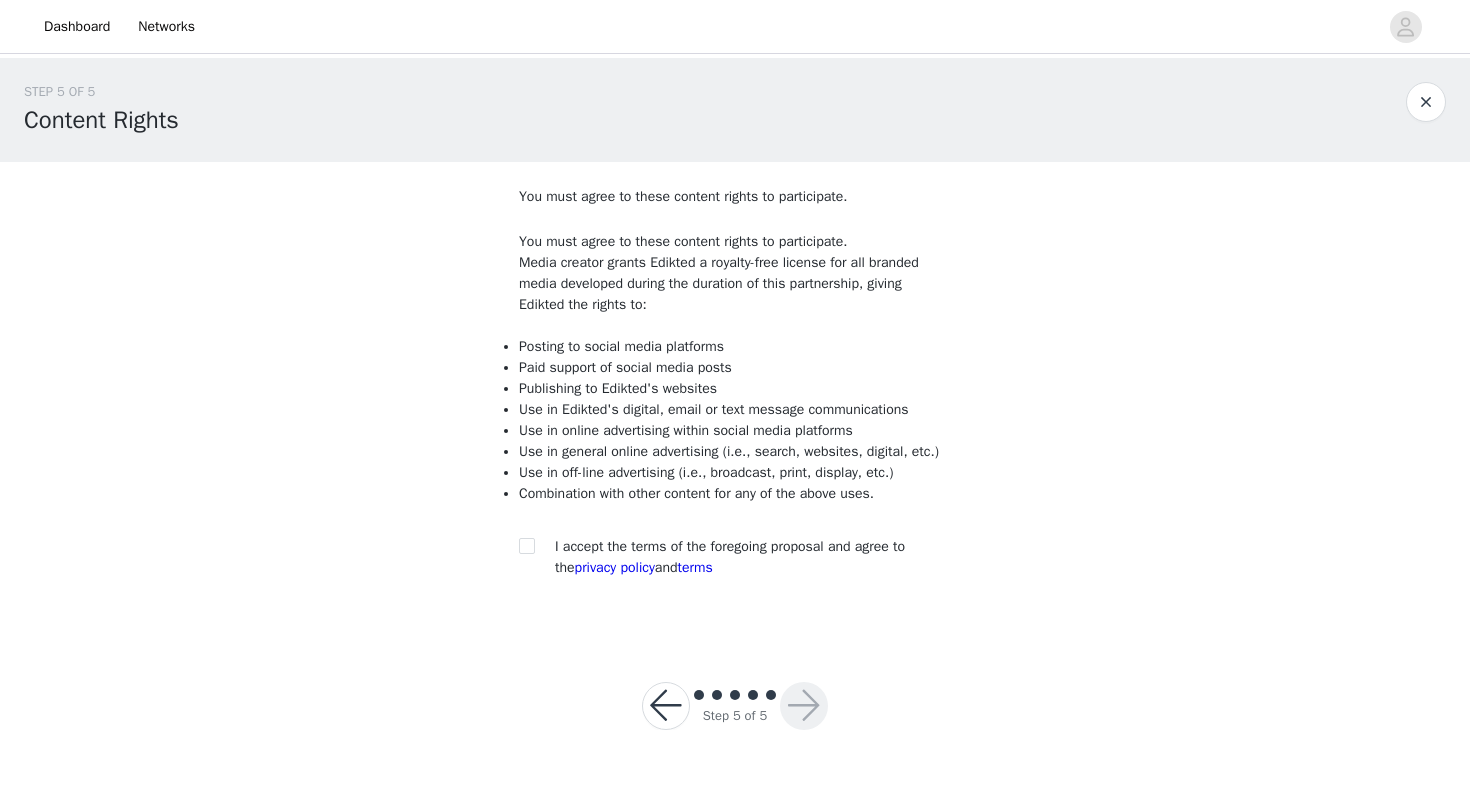 click at bounding box center (666, 706) 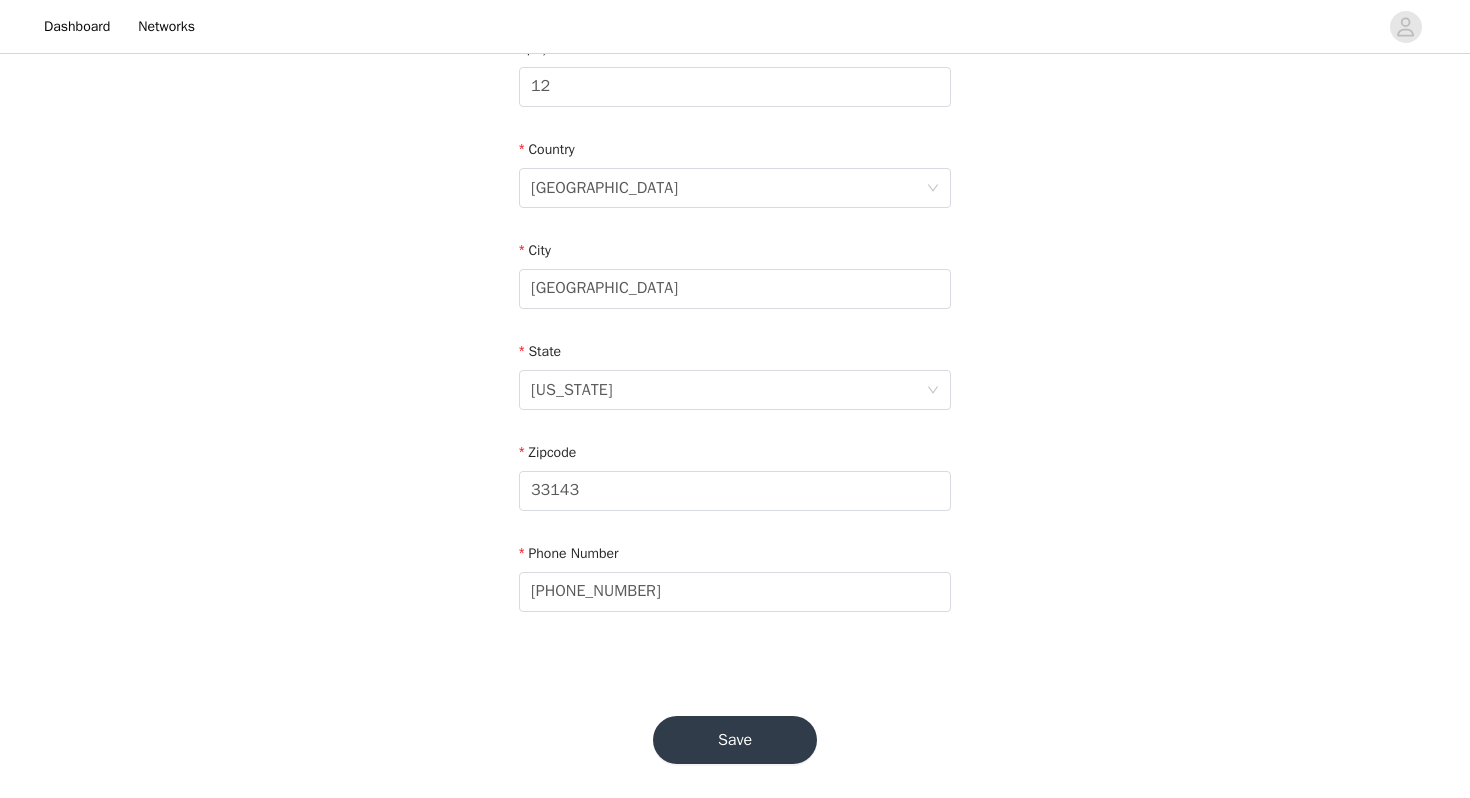 scroll, scrollTop: 565, scrollLeft: 0, axis: vertical 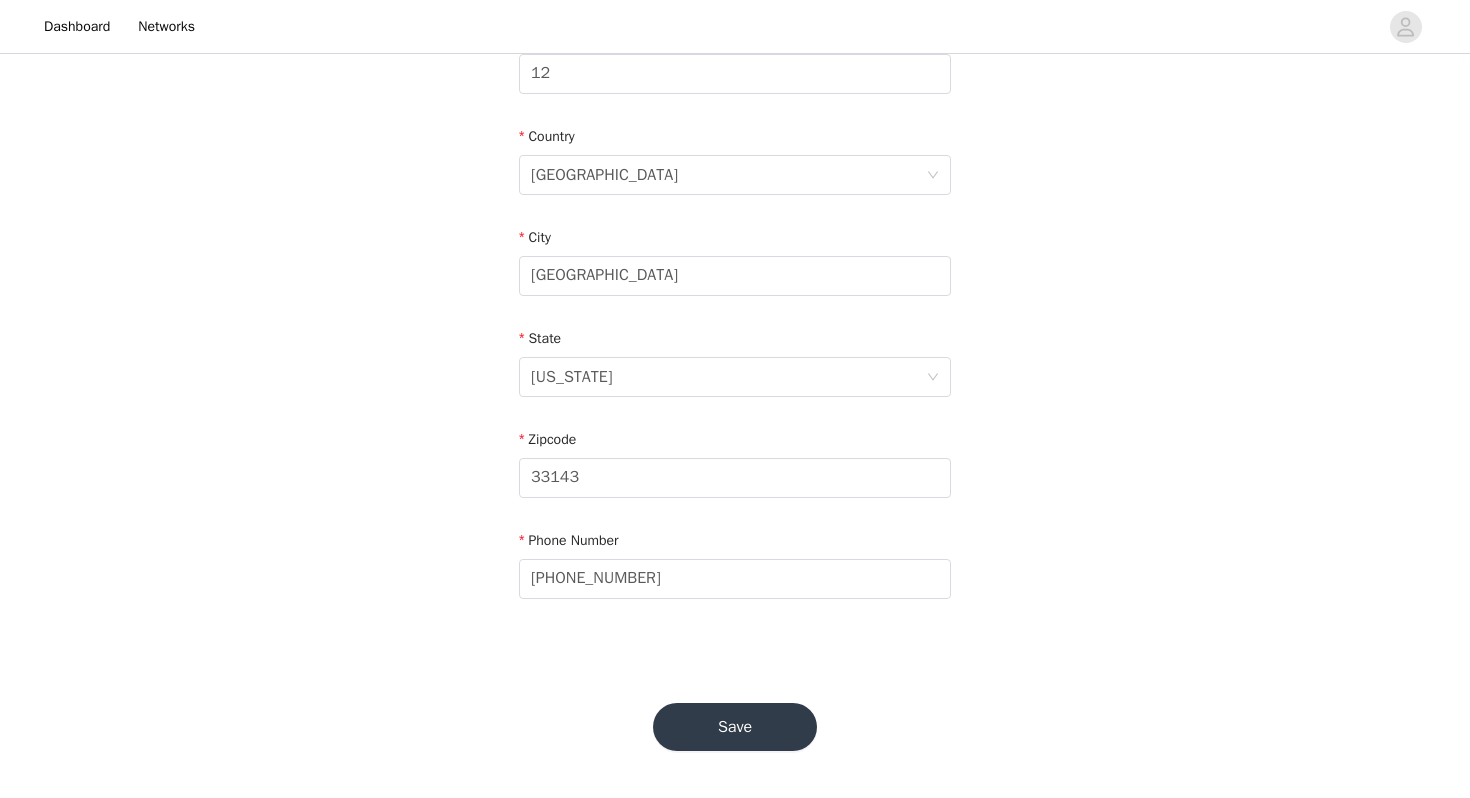 click on "Save" at bounding box center (735, 727) 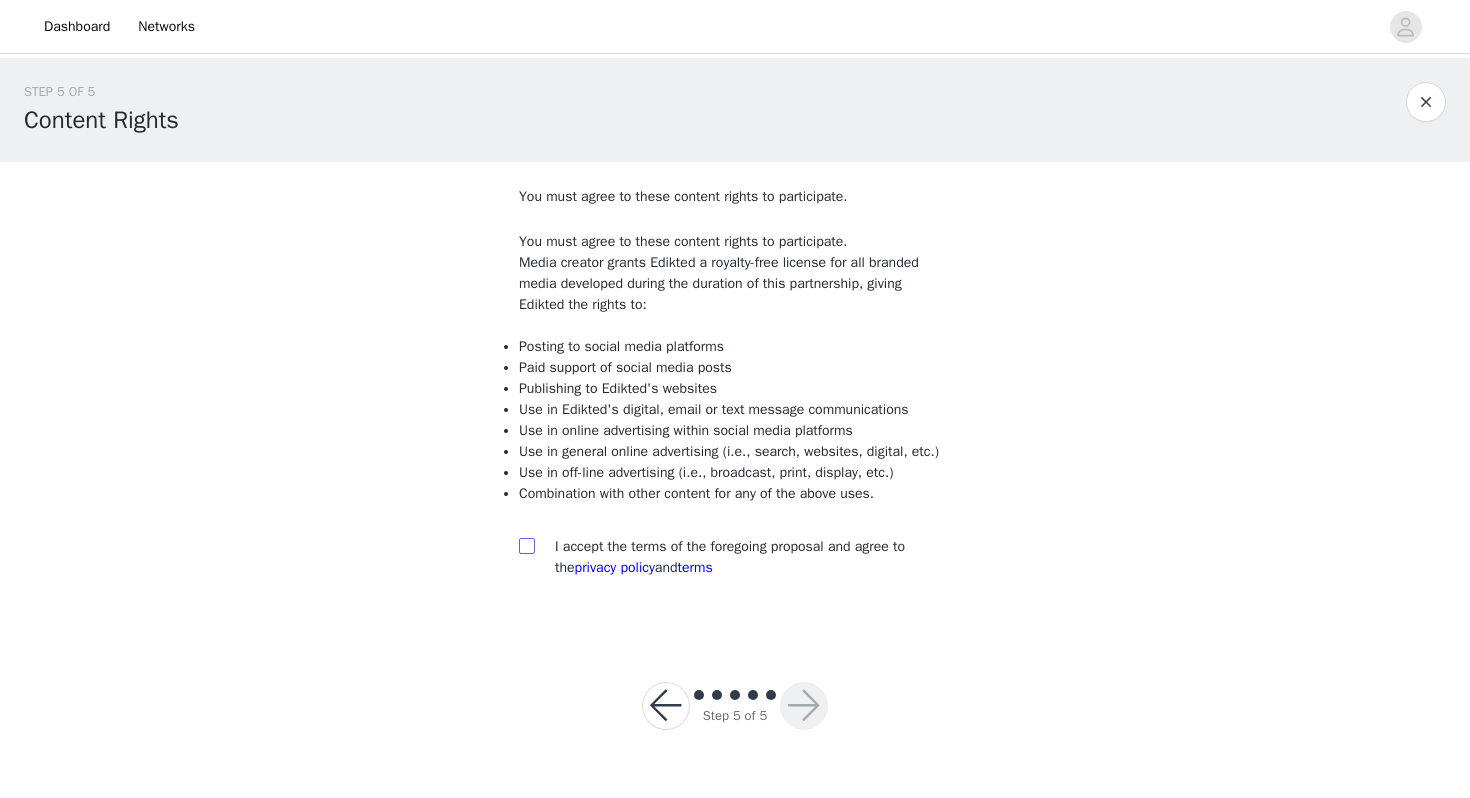 click at bounding box center (527, 546) 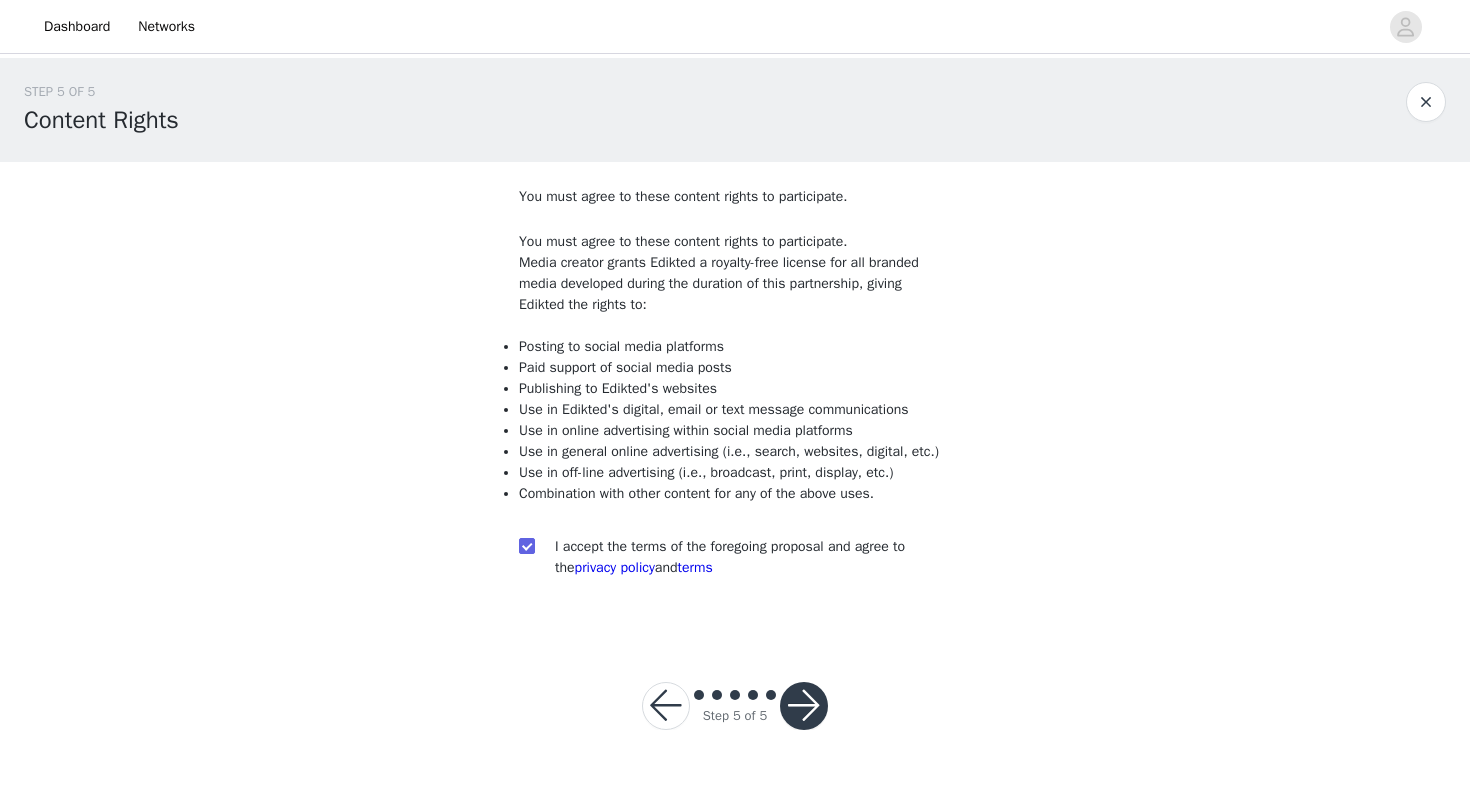 click at bounding box center [804, 706] 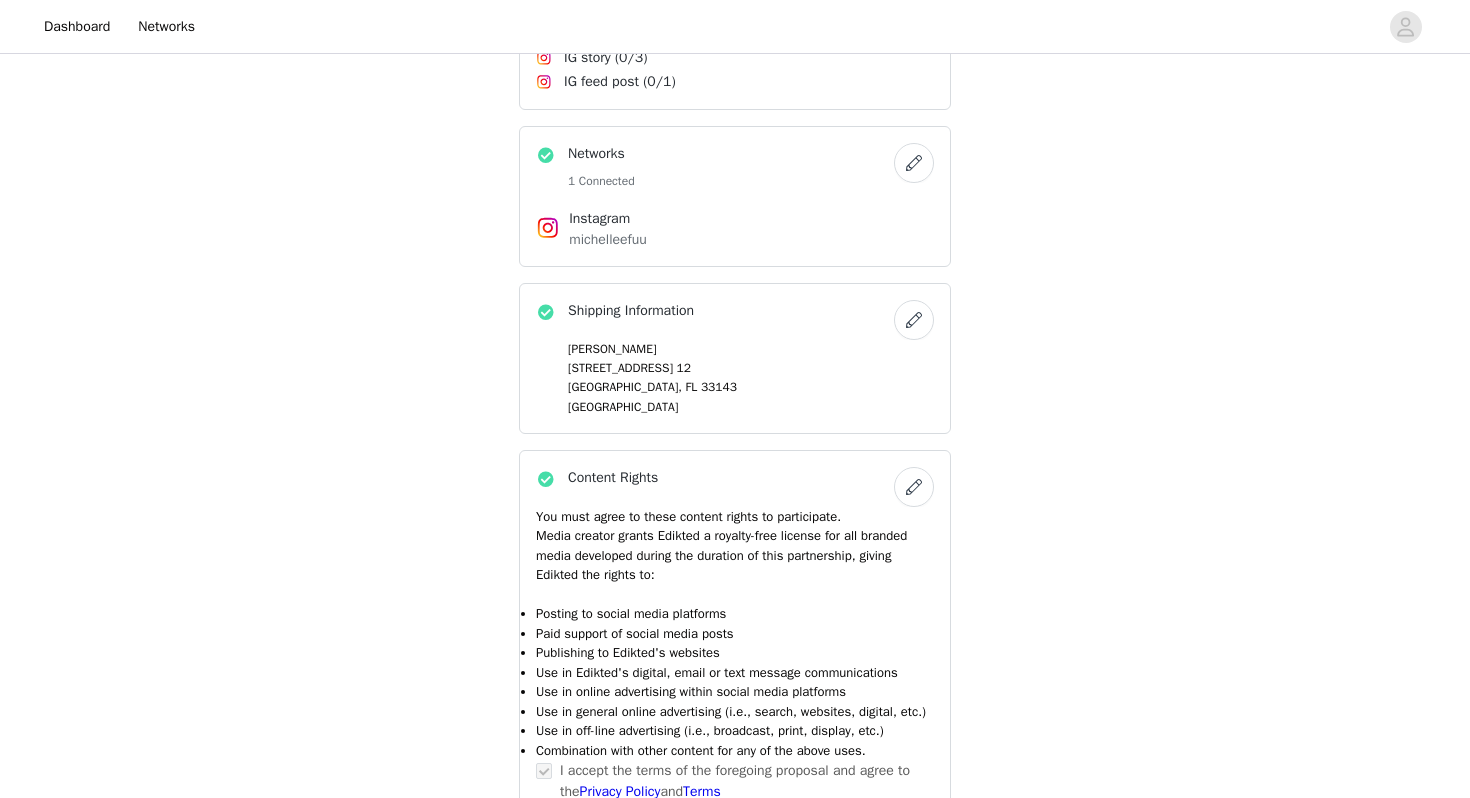 scroll, scrollTop: 832, scrollLeft: 0, axis: vertical 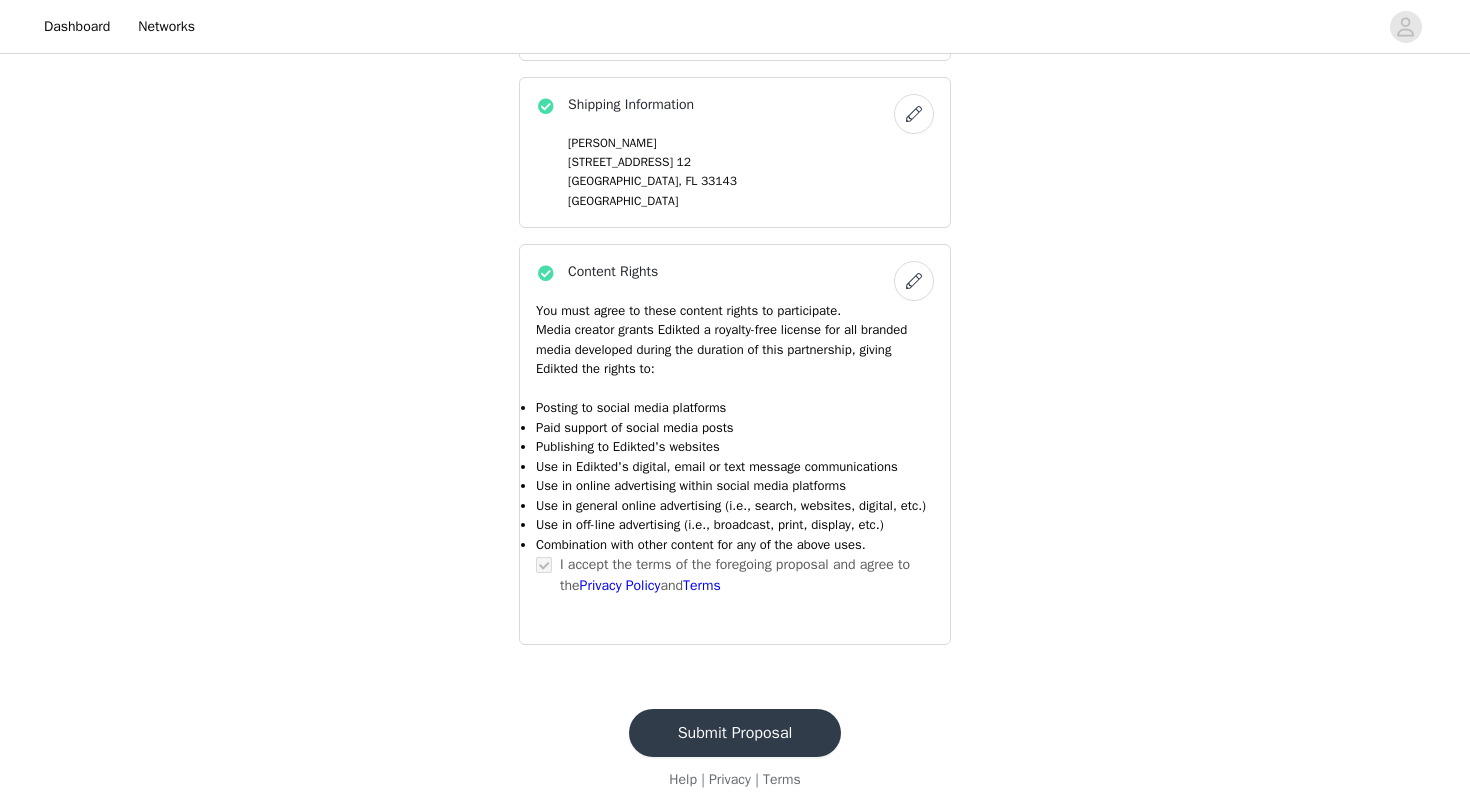 click on "Submit Proposal" at bounding box center (735, 733) 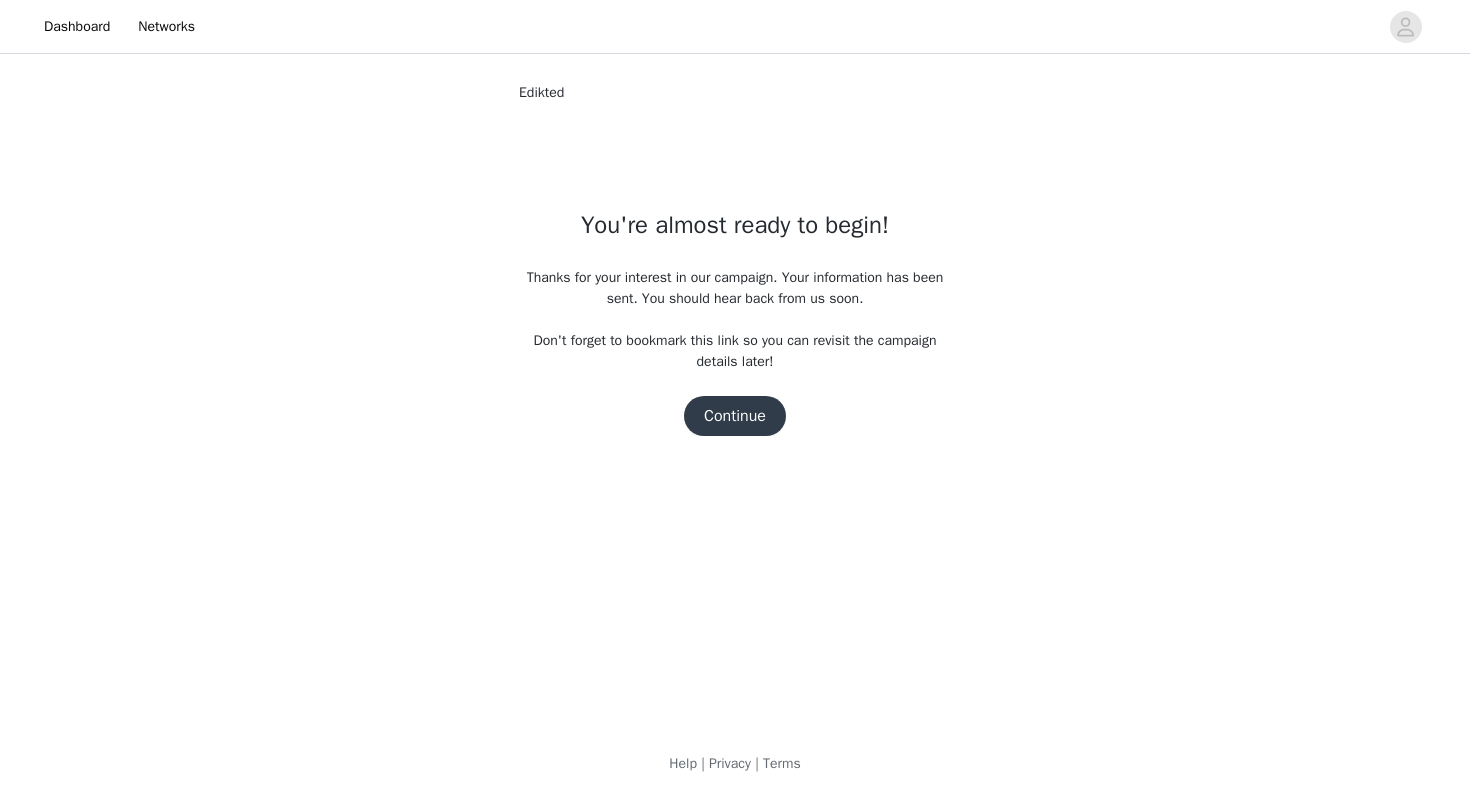 scroll, scrollTop: 0, scrollLeft: 0, axis: both 